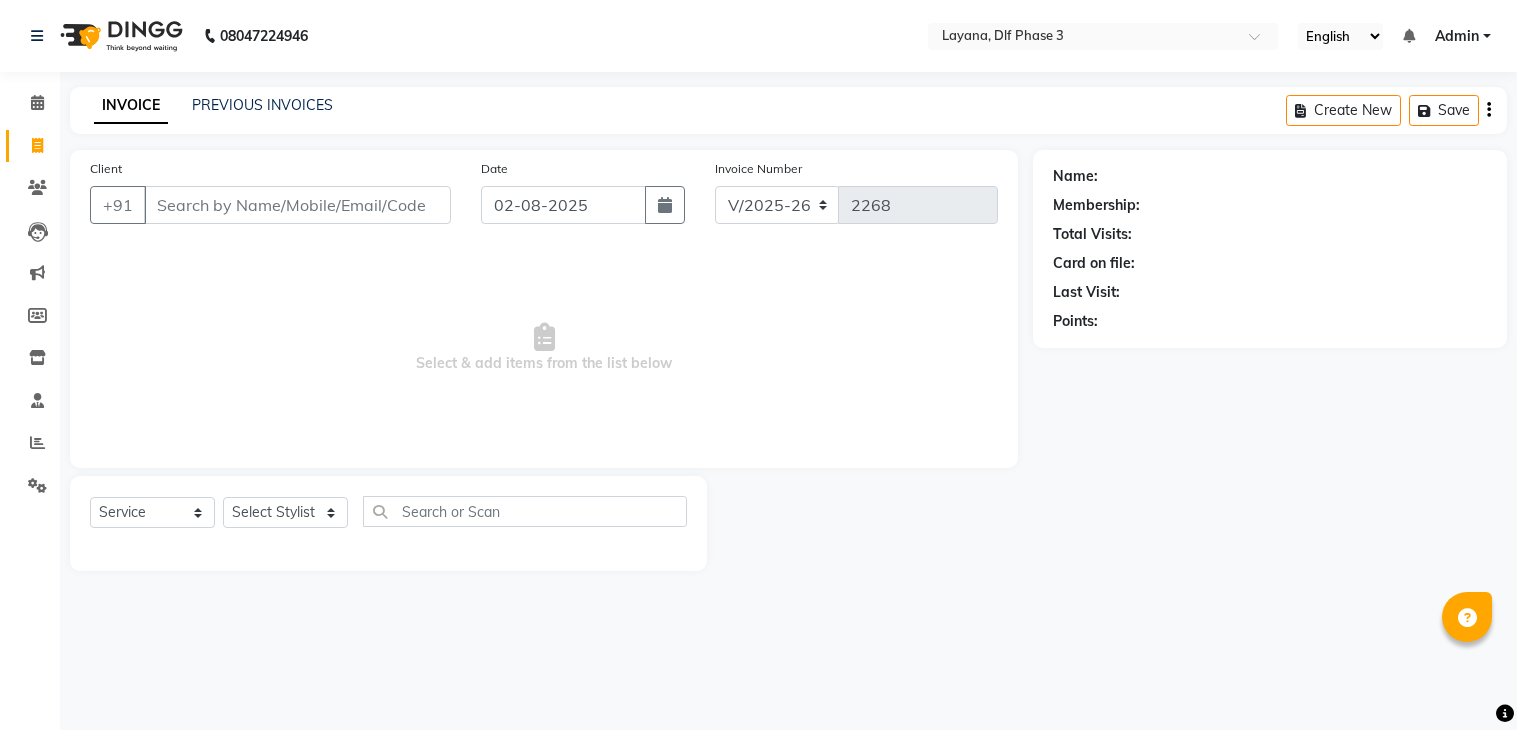 select on "6973" 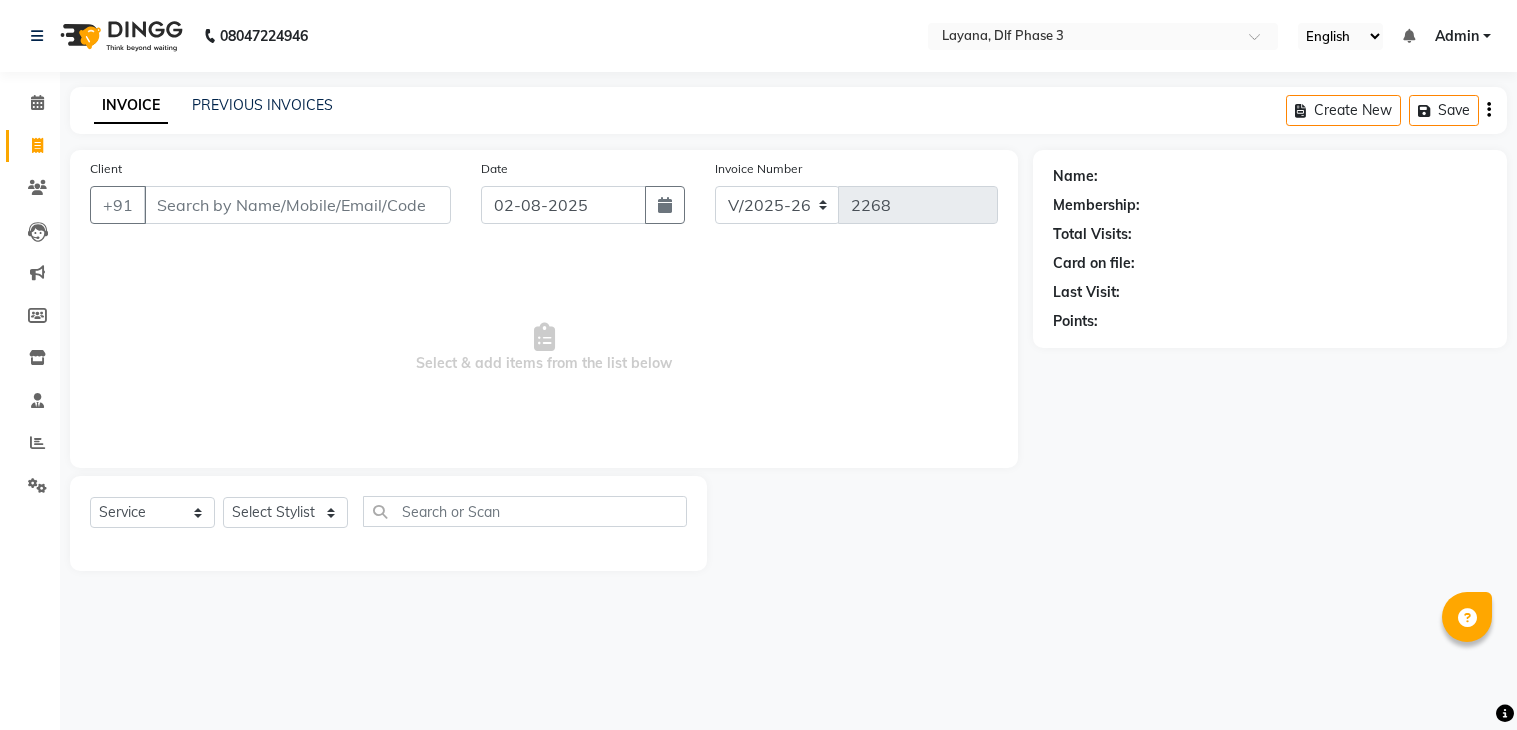 scroll, scrollTop: 0, scrollLeft: 0, axis: both 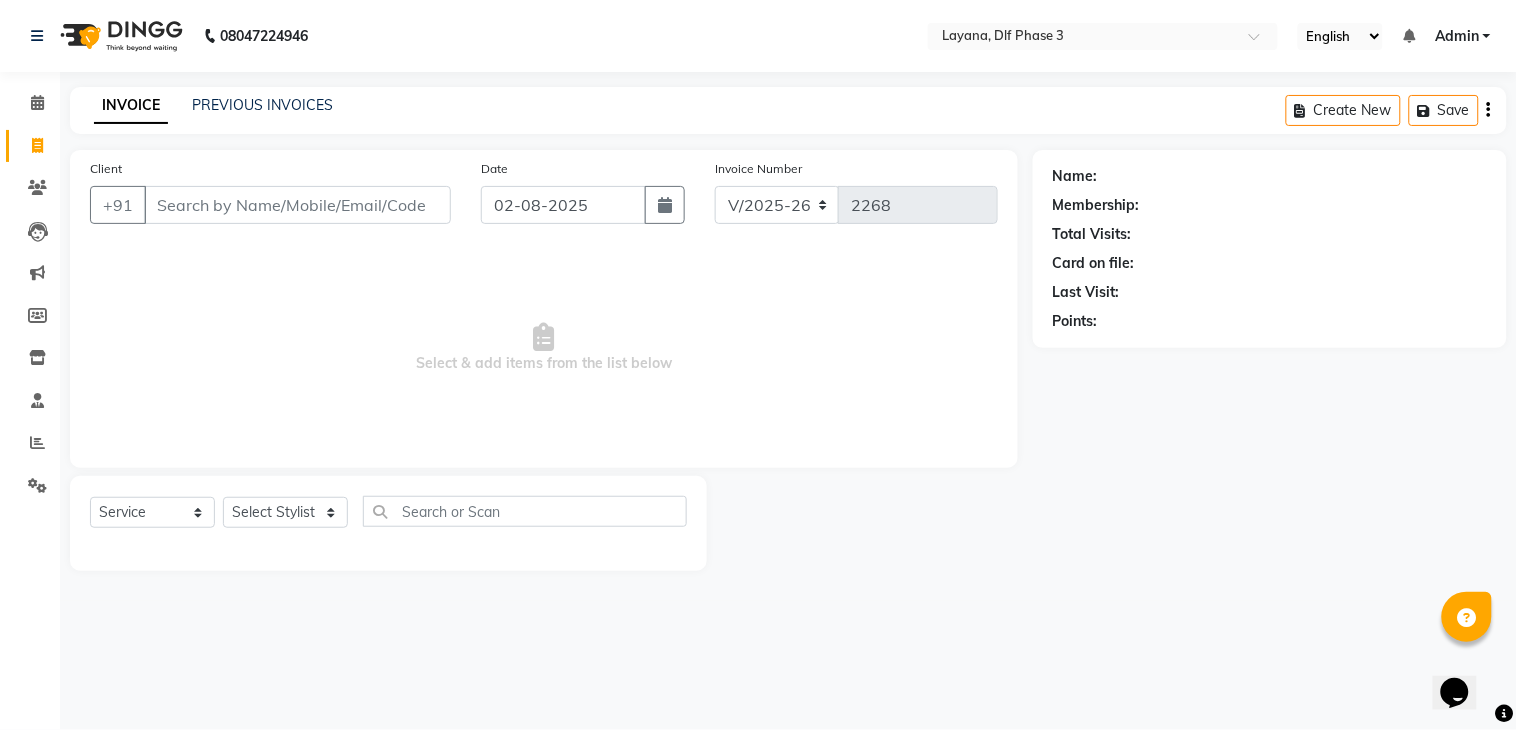 click on "Client" at bounding box center (297, 205) 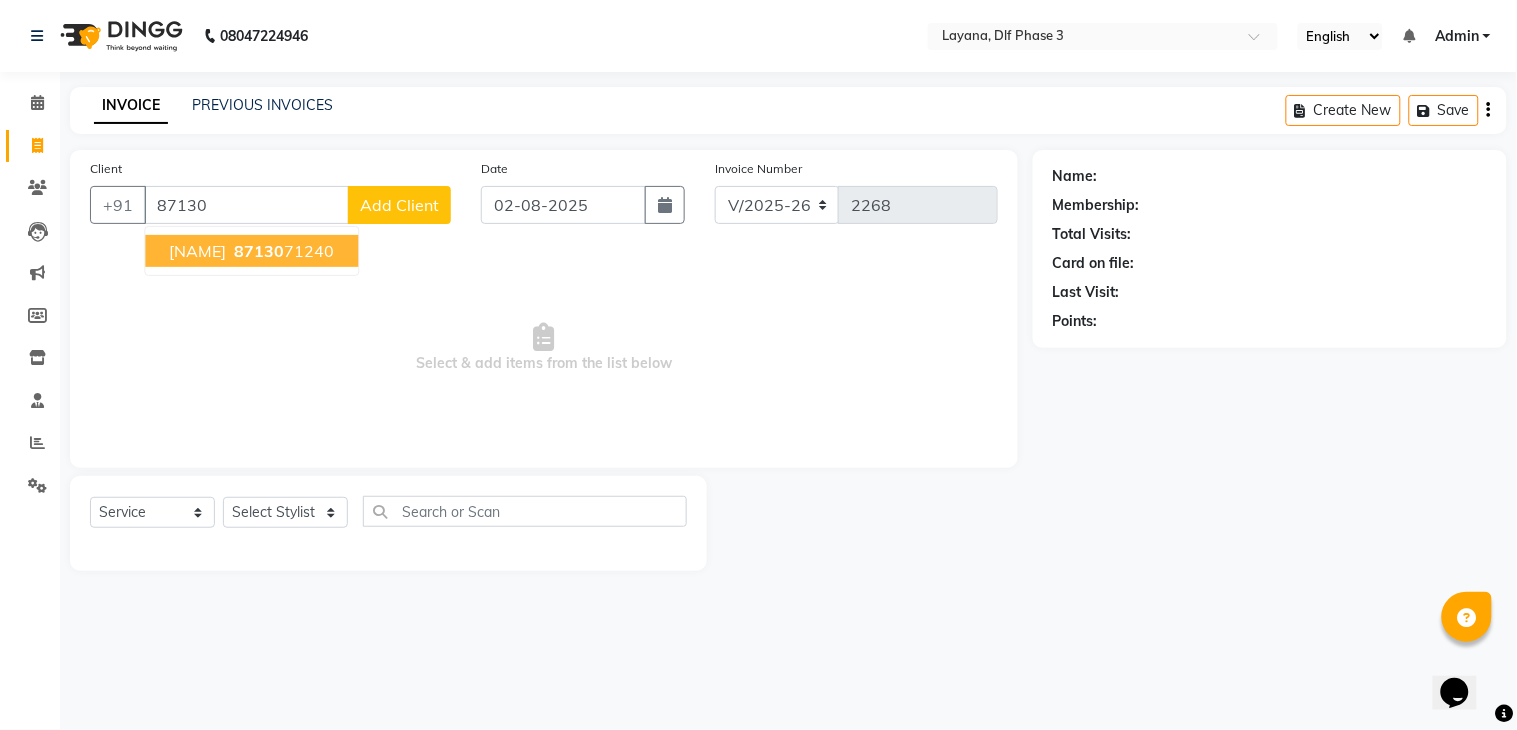 click on "[PHONE]" at bounding box center [282, 251] 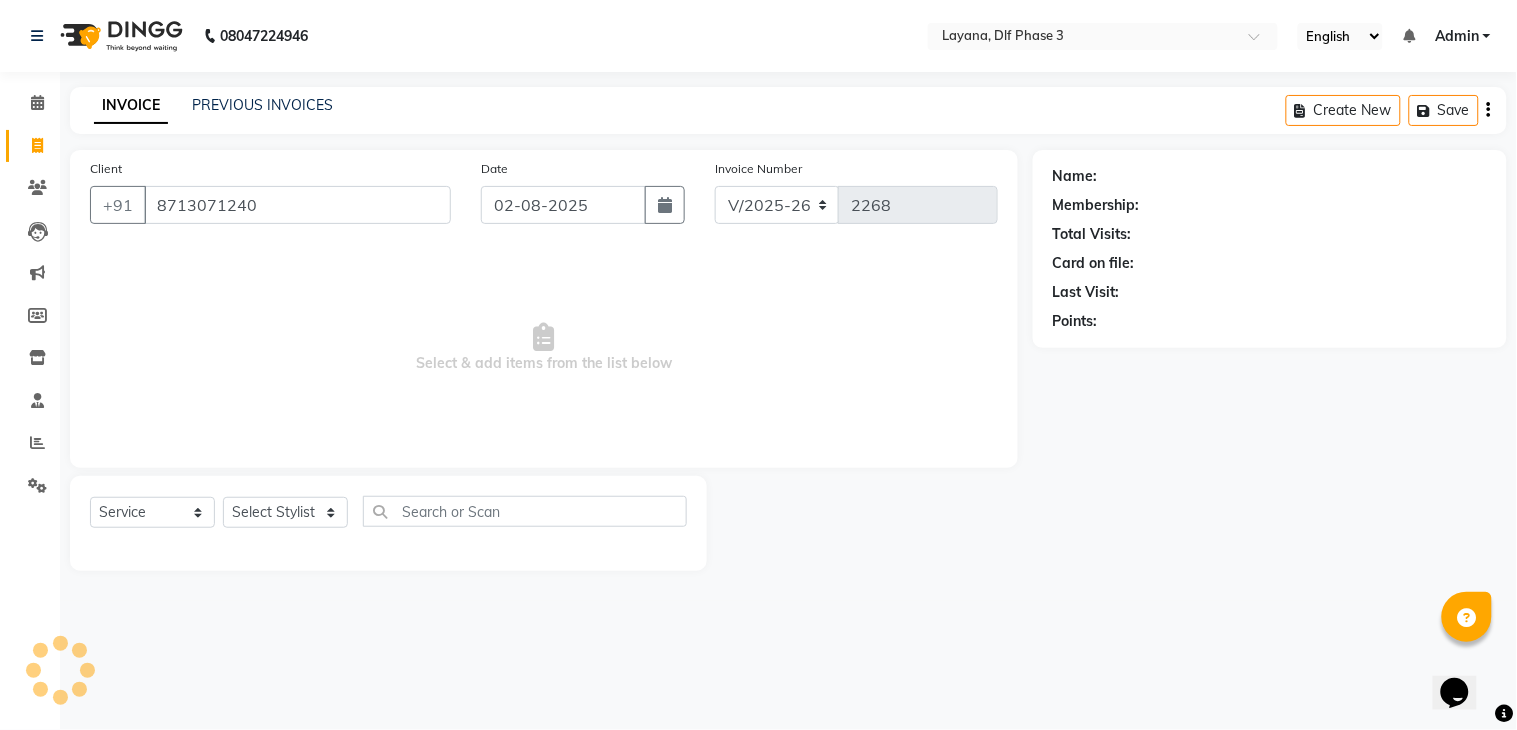 type on "8713071240" 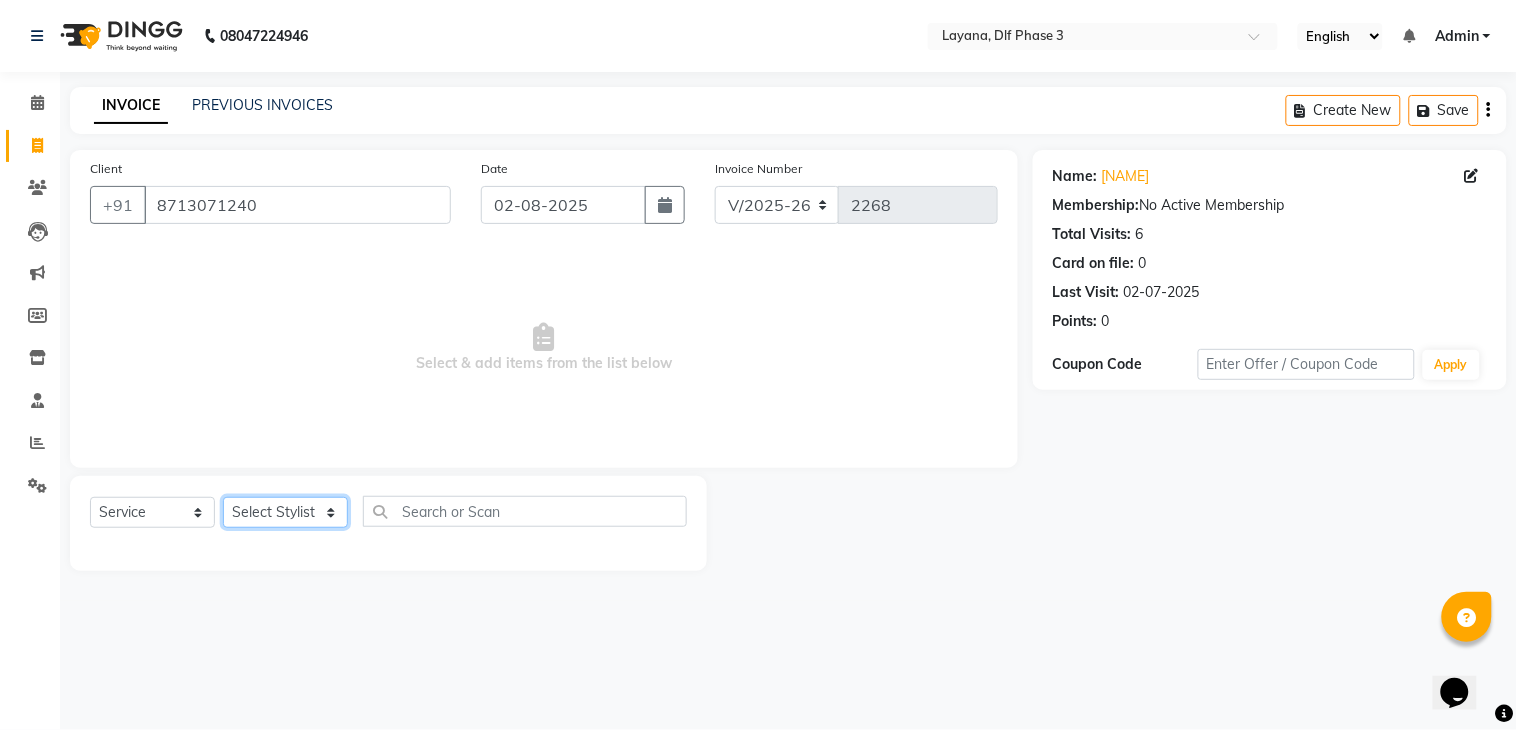 click on "Select Stylist [NAME] [NAME] [NAME] [NAME]  [NAME] [NAME] [NAME] [NAME]" 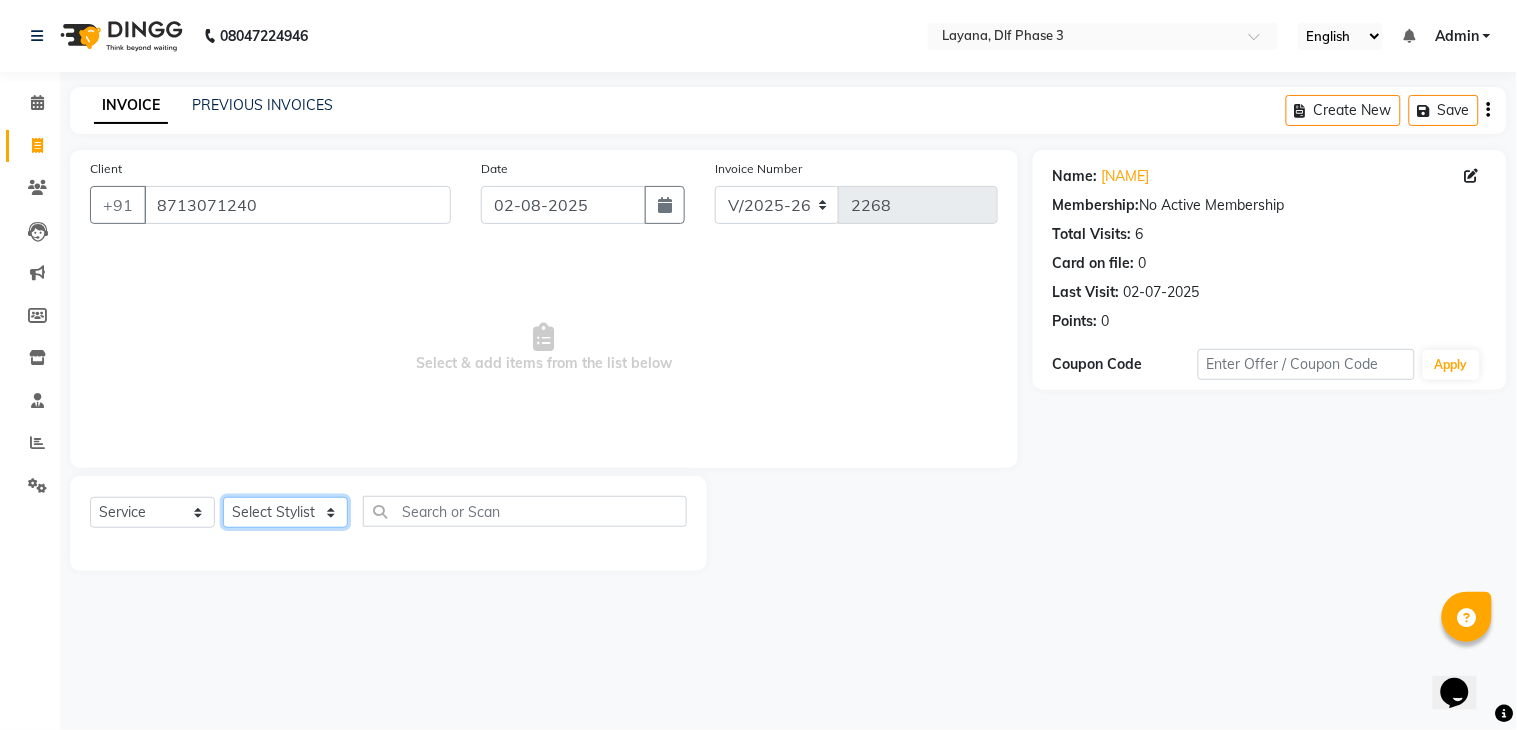 select on "57637" 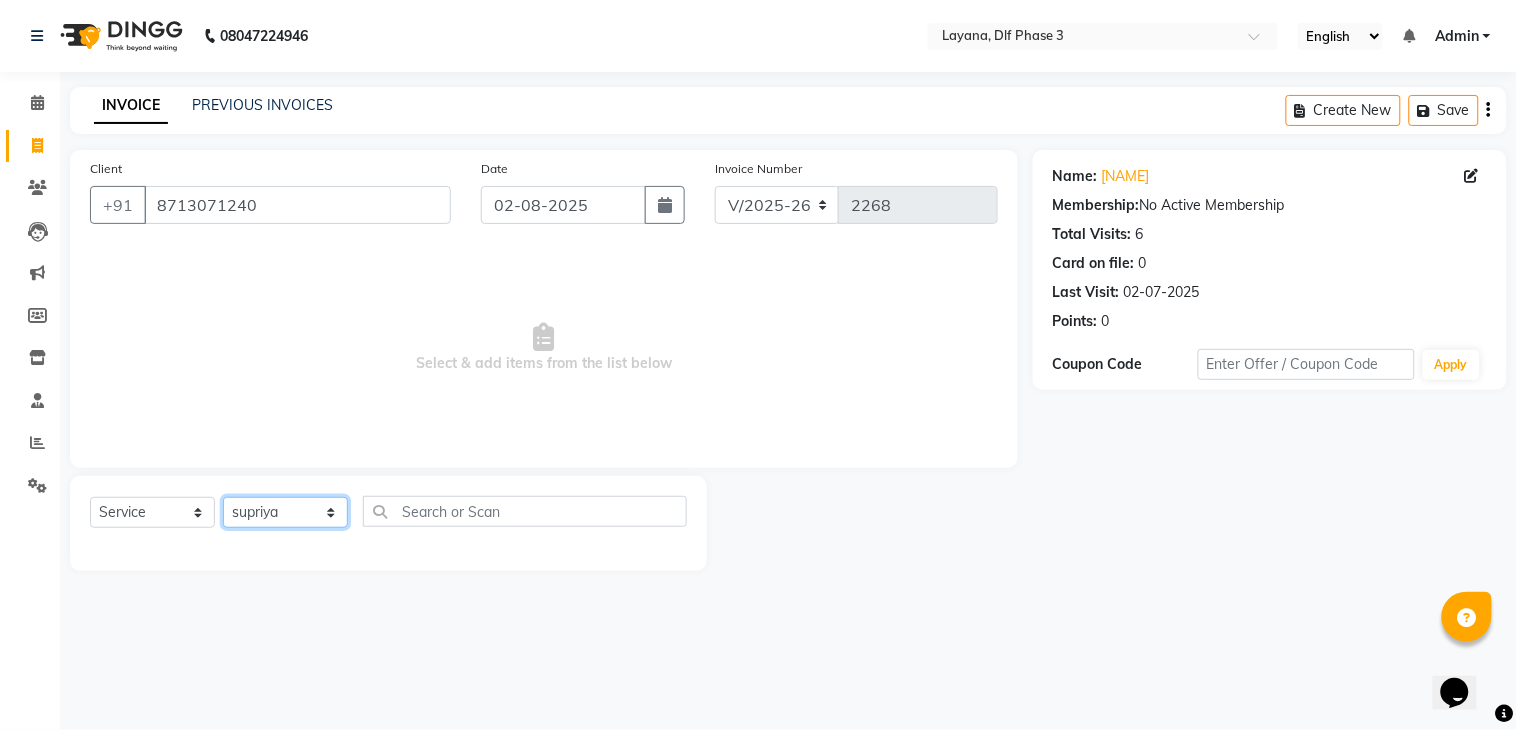 click on "Select Stylist [NAME] [NAME] [NAME] [NAME]  [NAME] [NAME] [NAME] [NAME]" 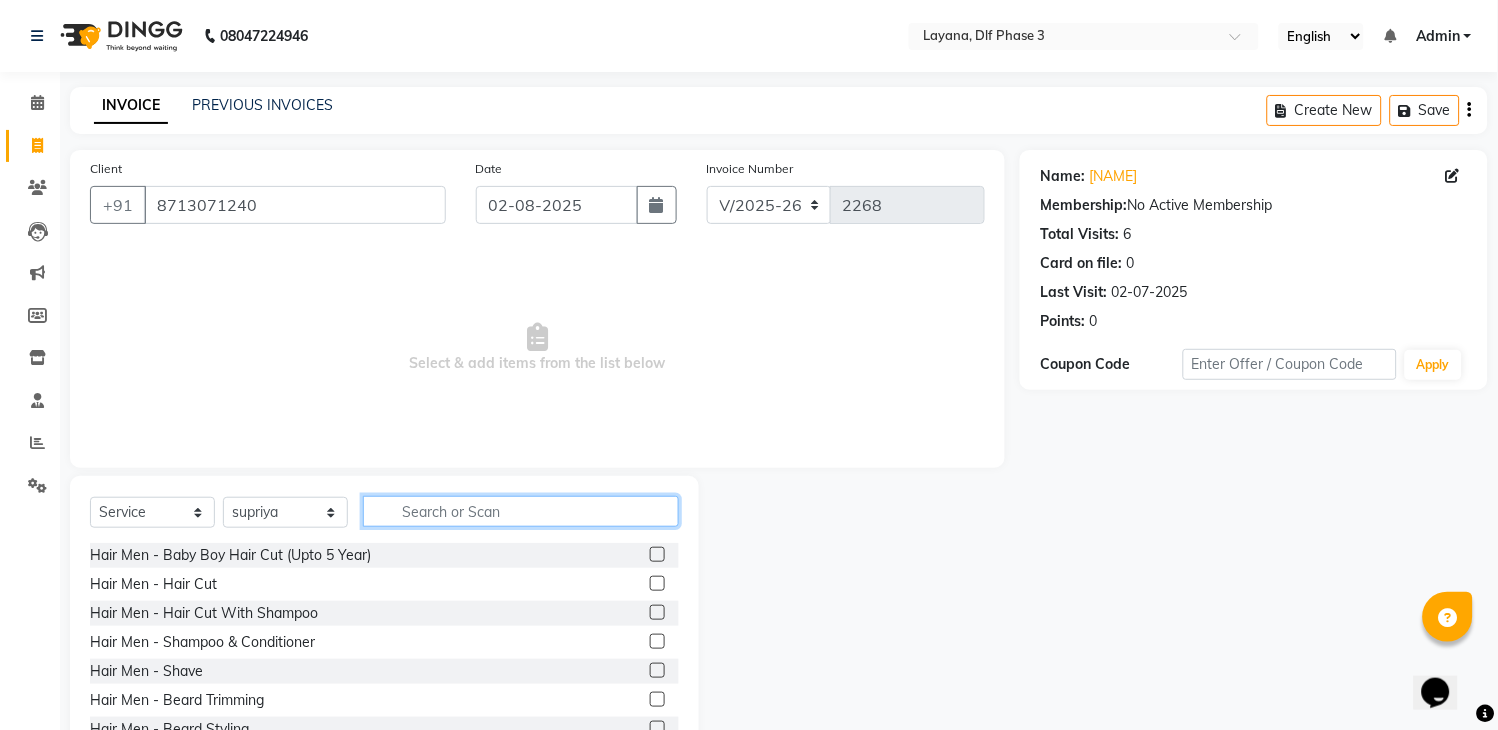 click 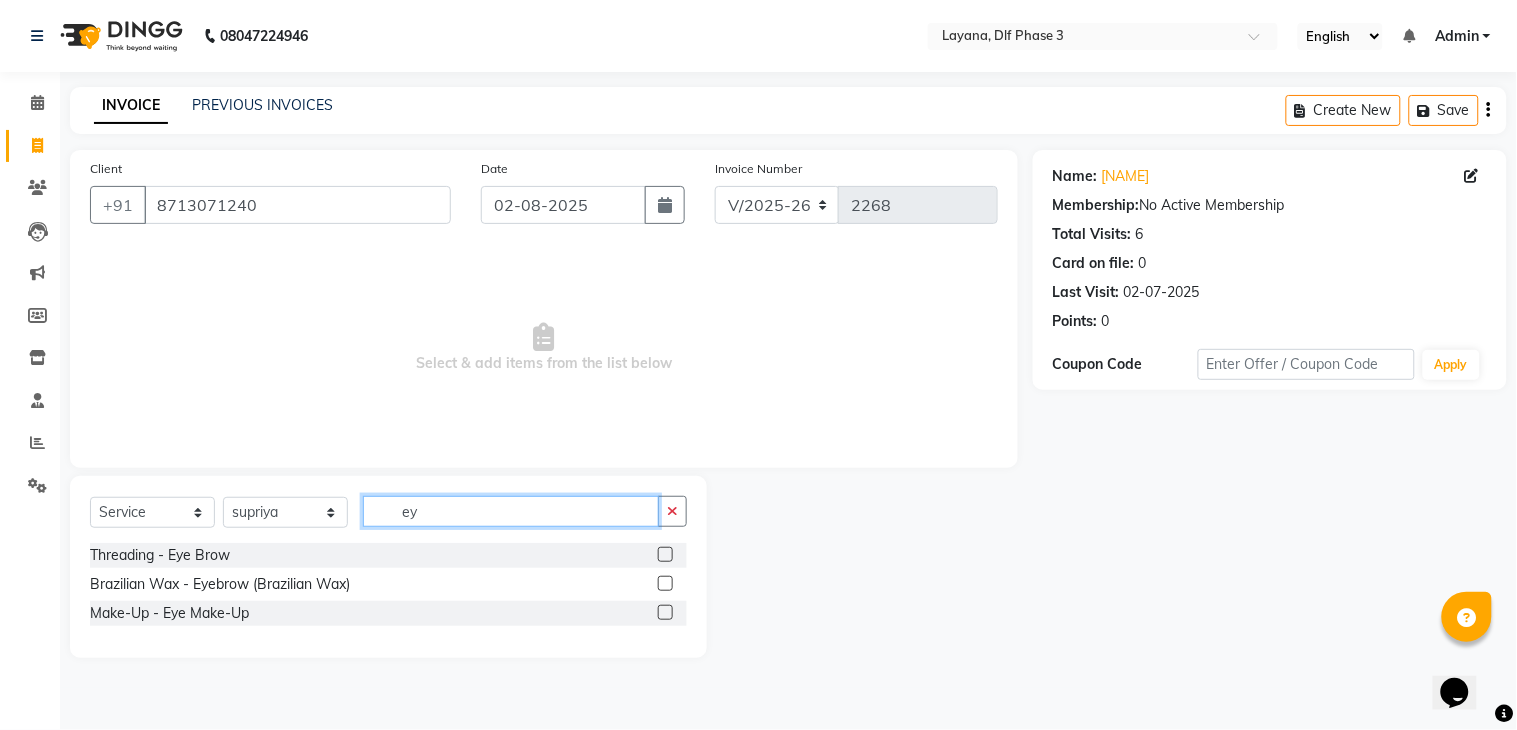 type on "ey" 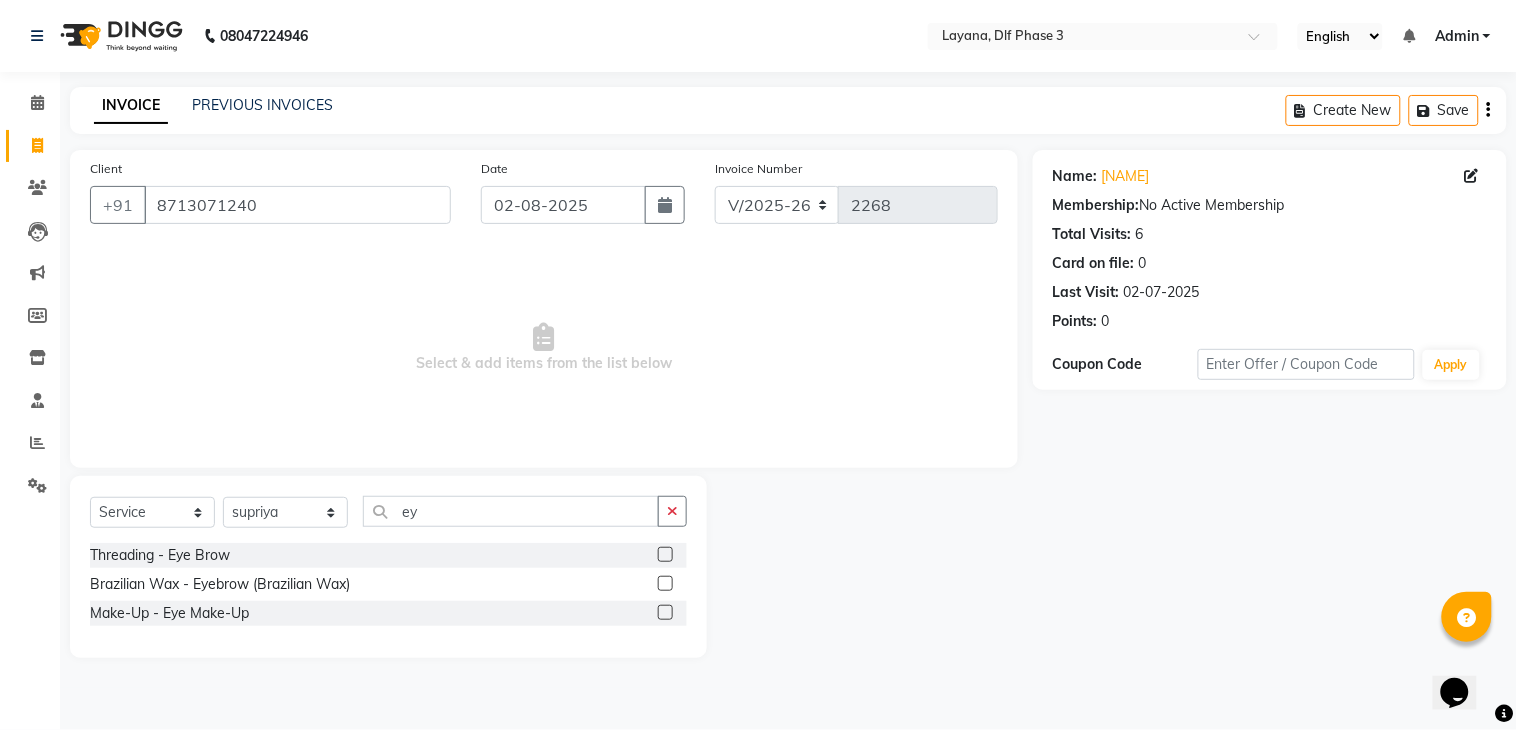 click 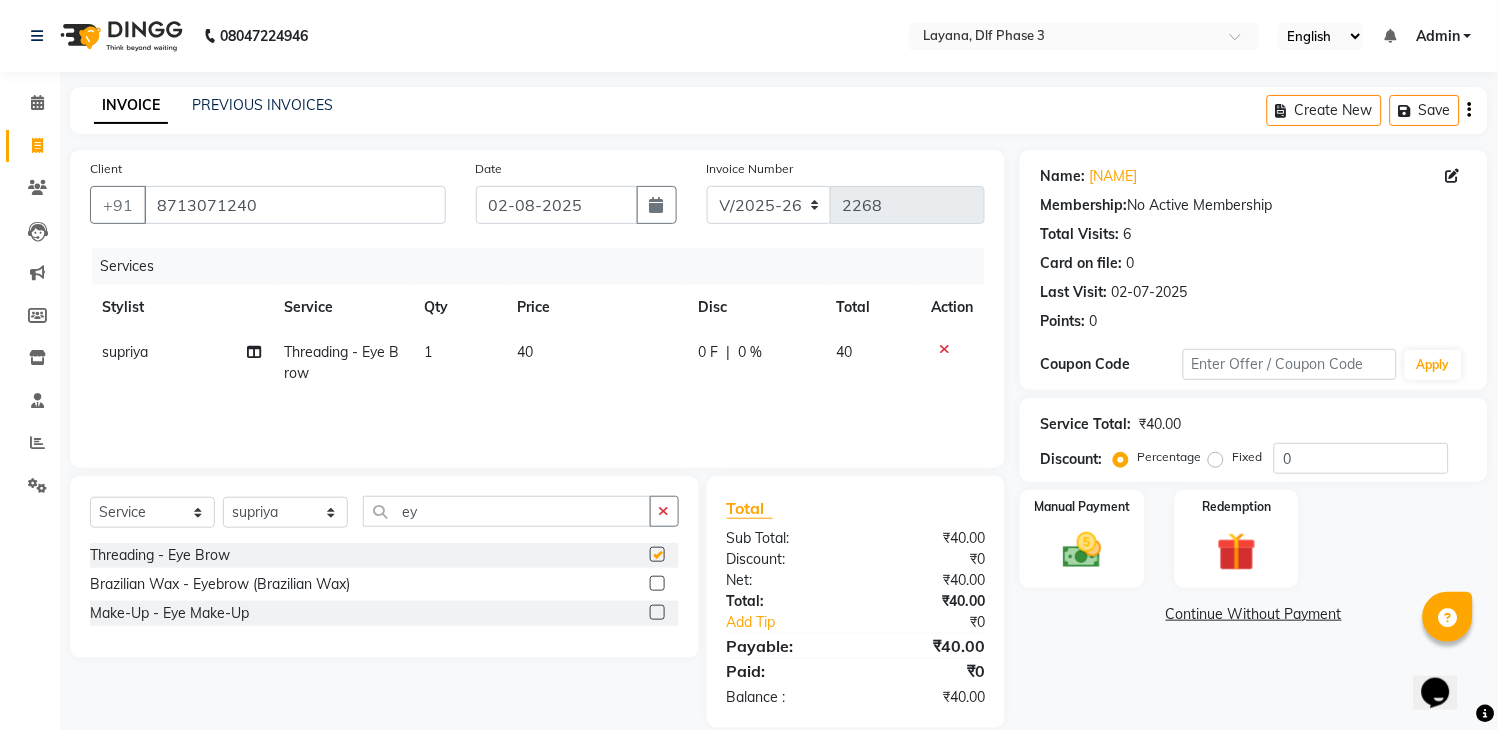checkbox on "false" 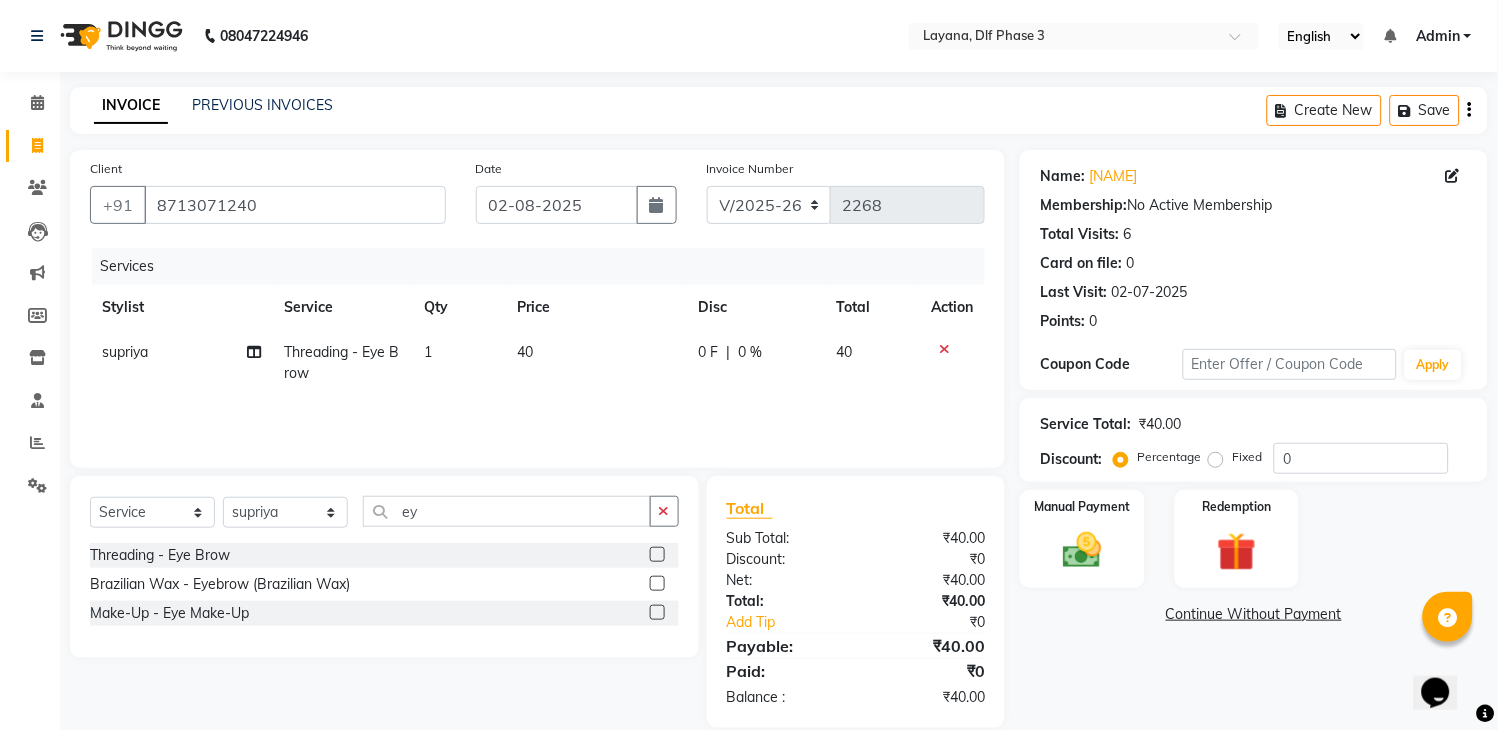 scroll, scrollTop: 28, scrollLeft: 0, axis: vertical 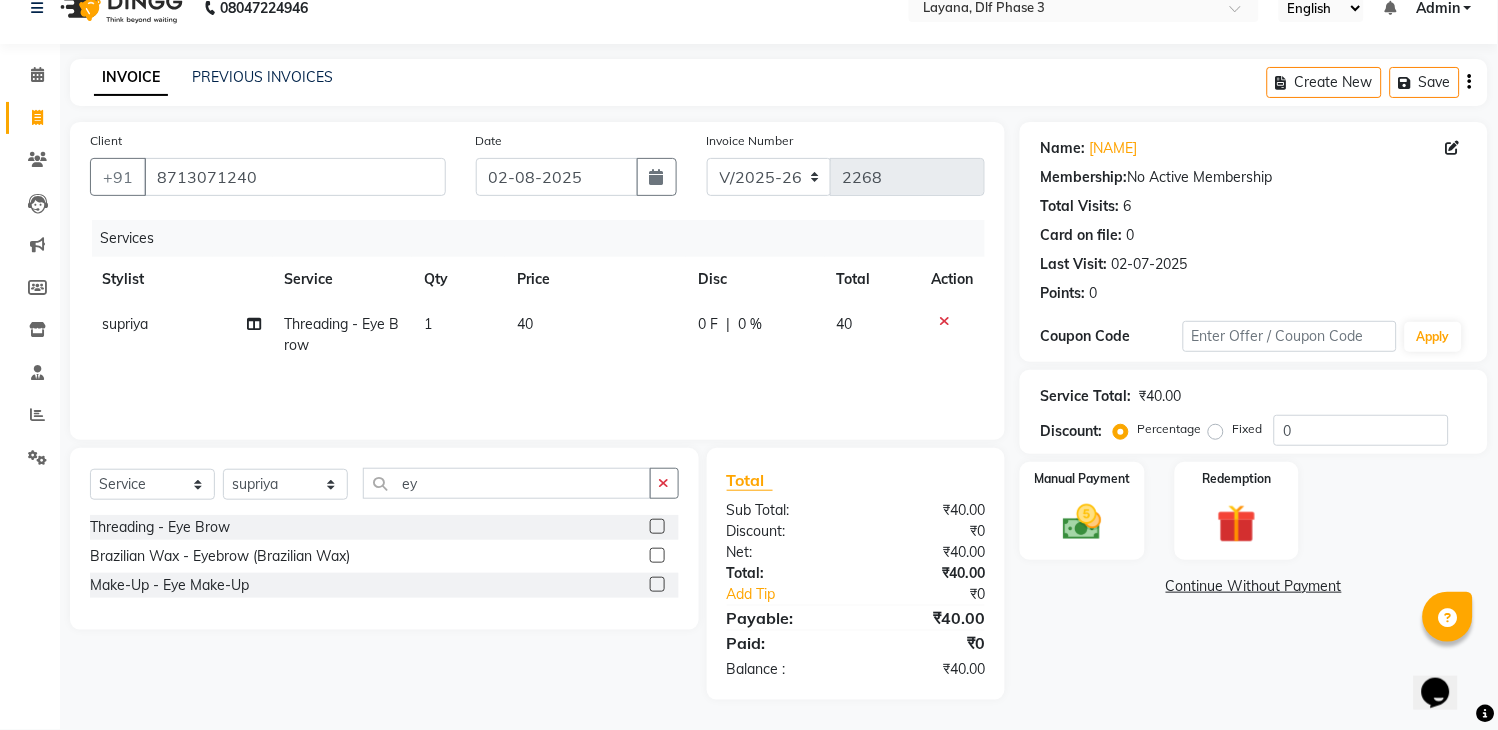 drag, startPoint x: 670, startPoint y: 478, endPoint x: 656, endPoint y: 481, distance: 14.3178215 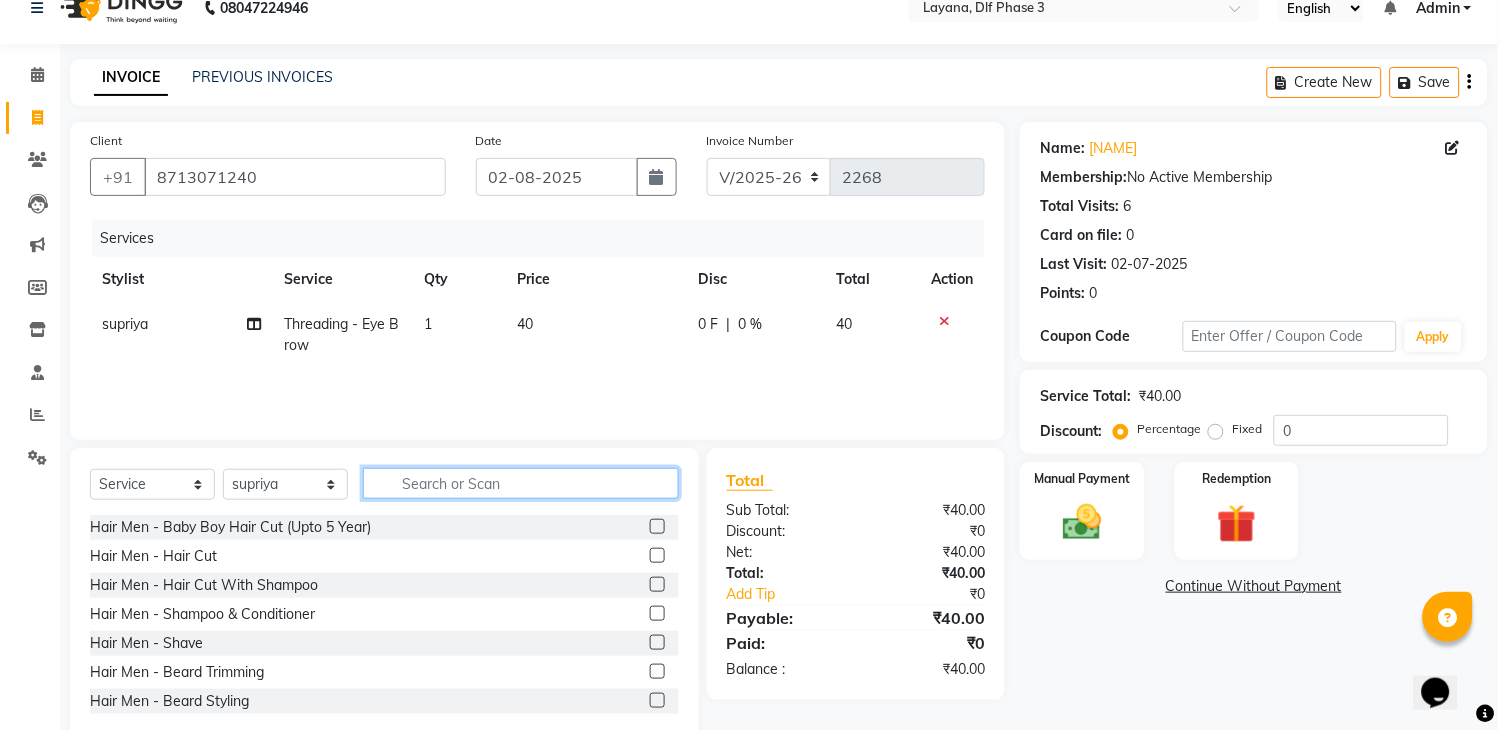click 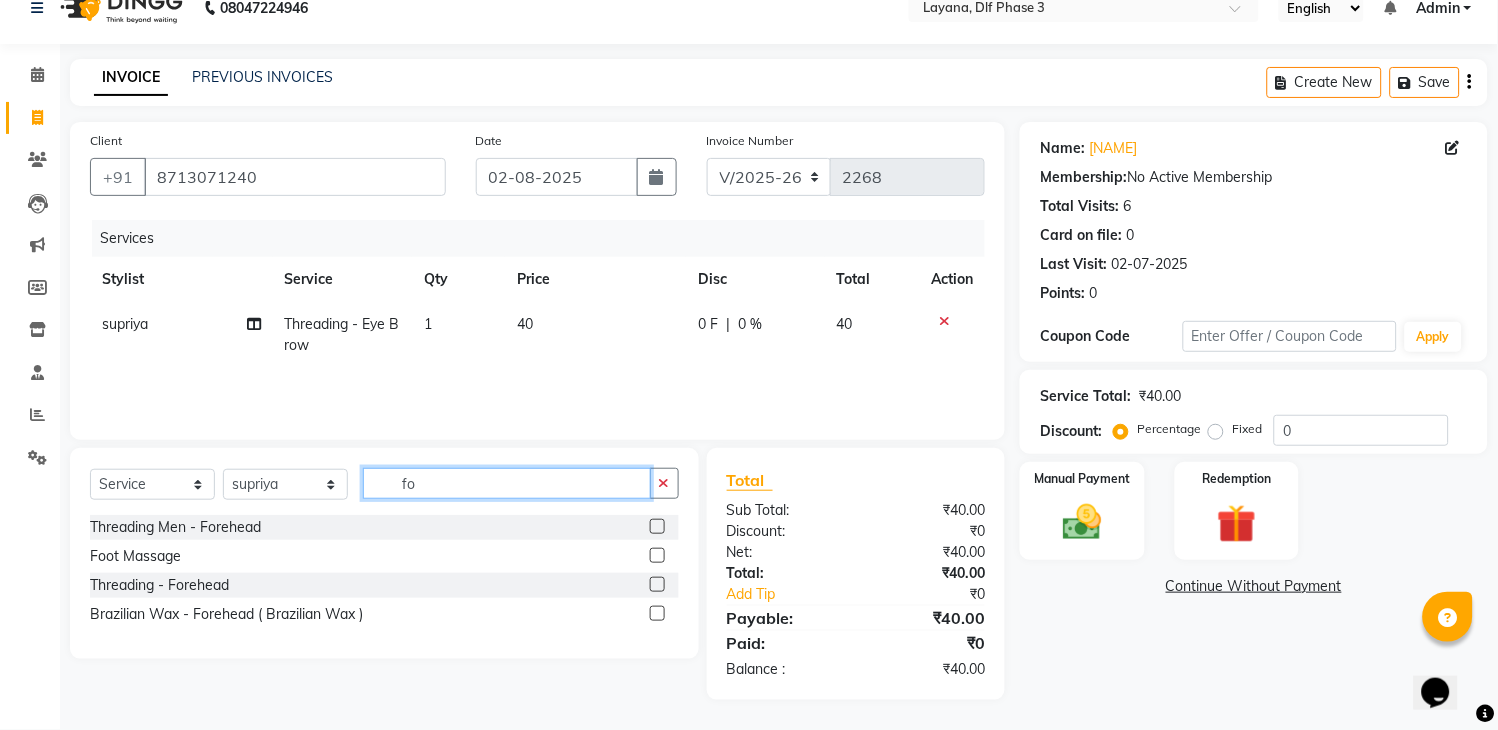 type on "fo" 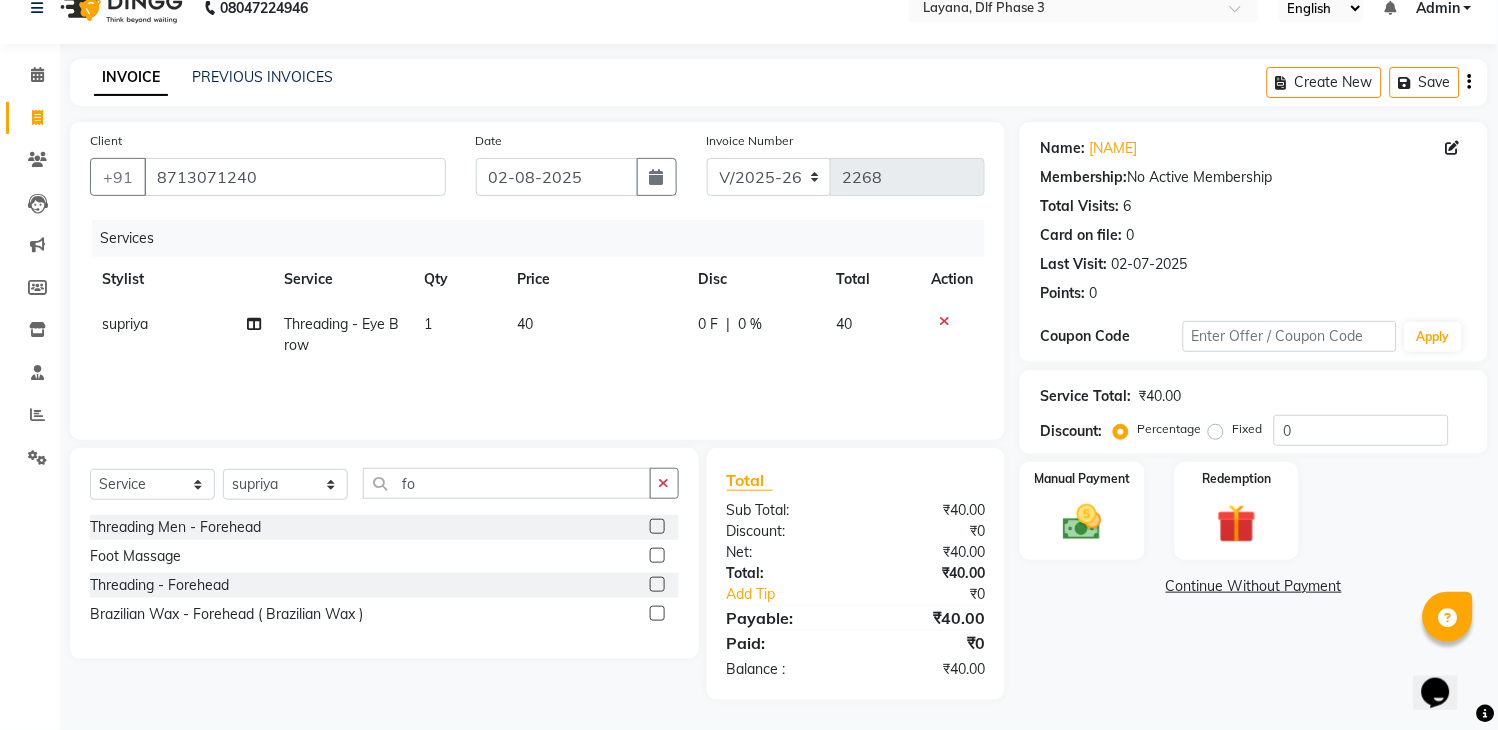 drag, startPoint x: 655, startPoint y: 583, endPoint x: 655, endPoint y: 547, distance: 36 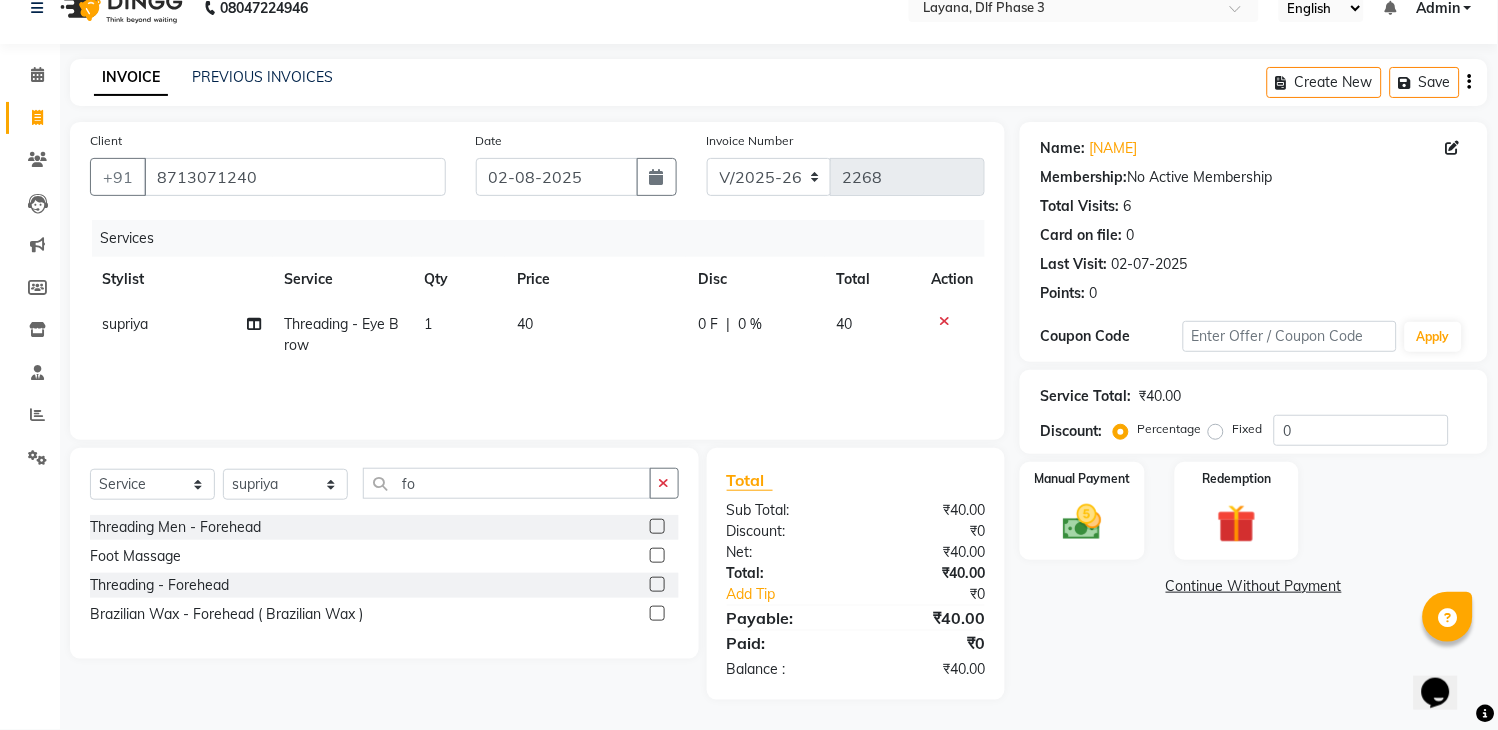 click 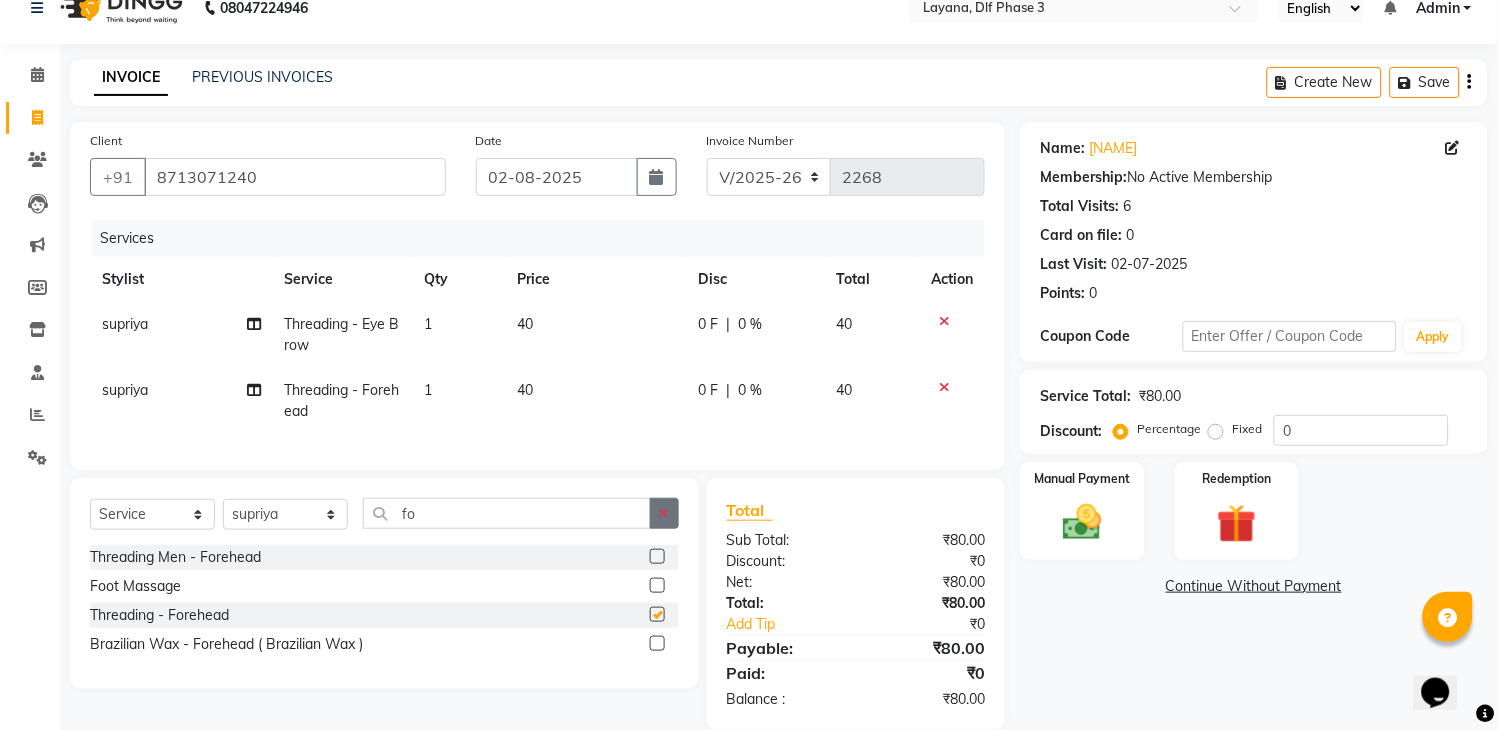 checkbox on "false" 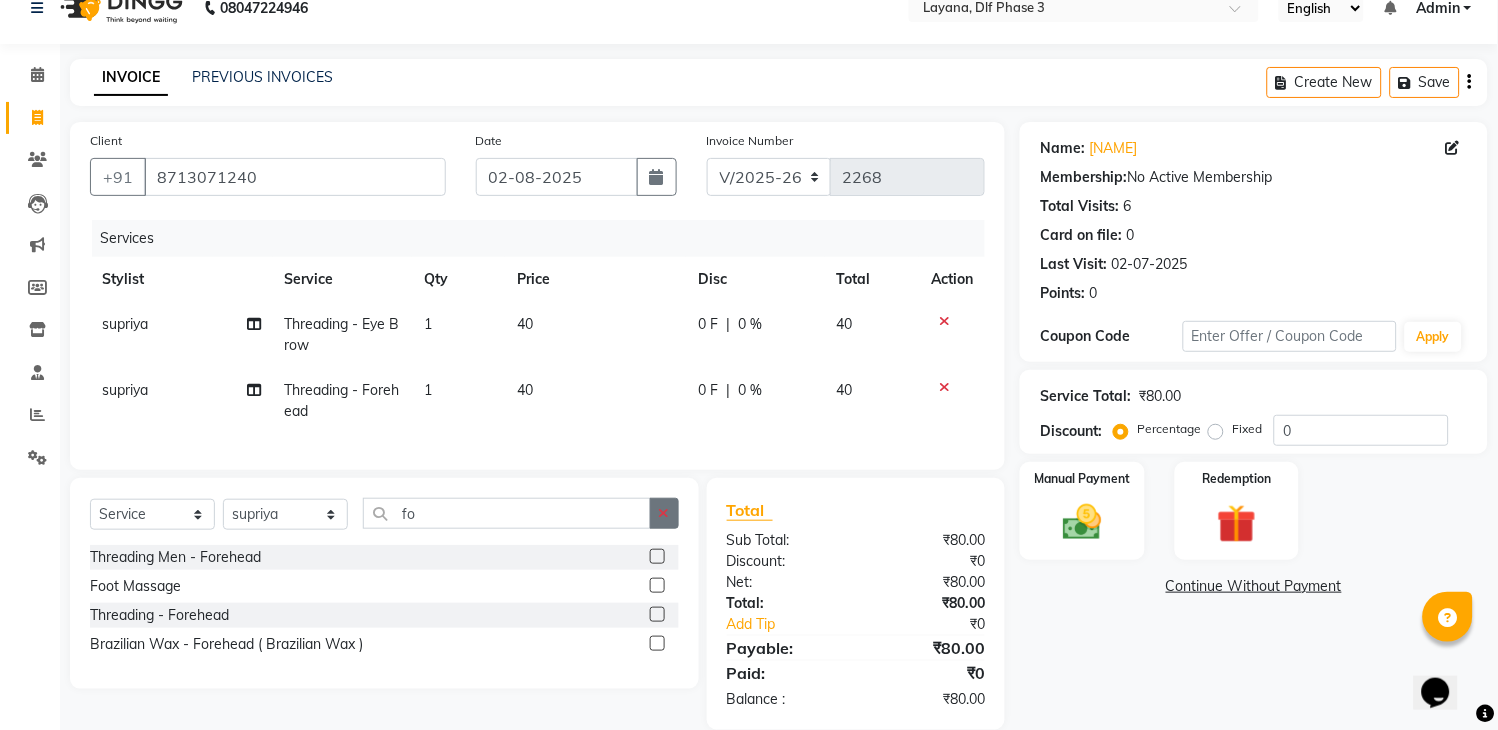 click 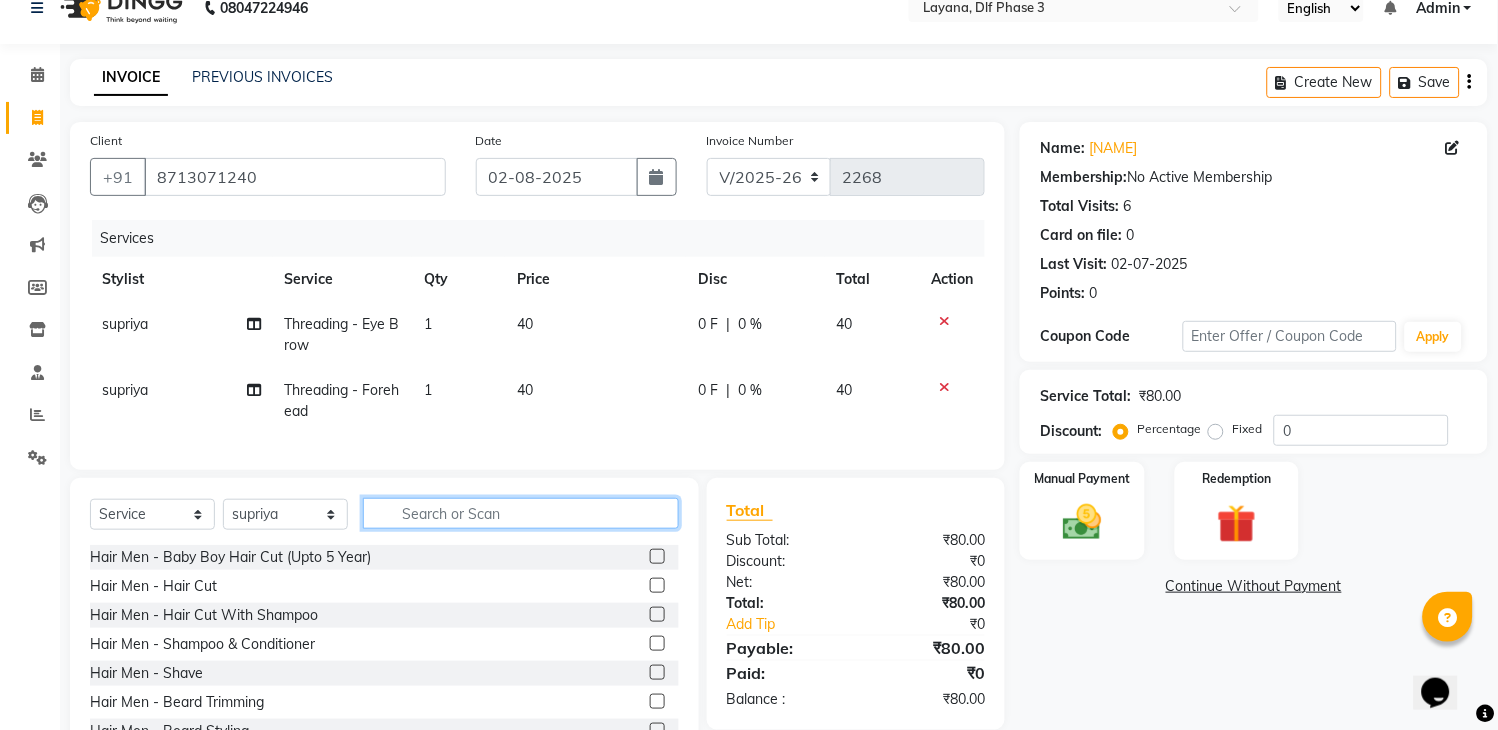 click 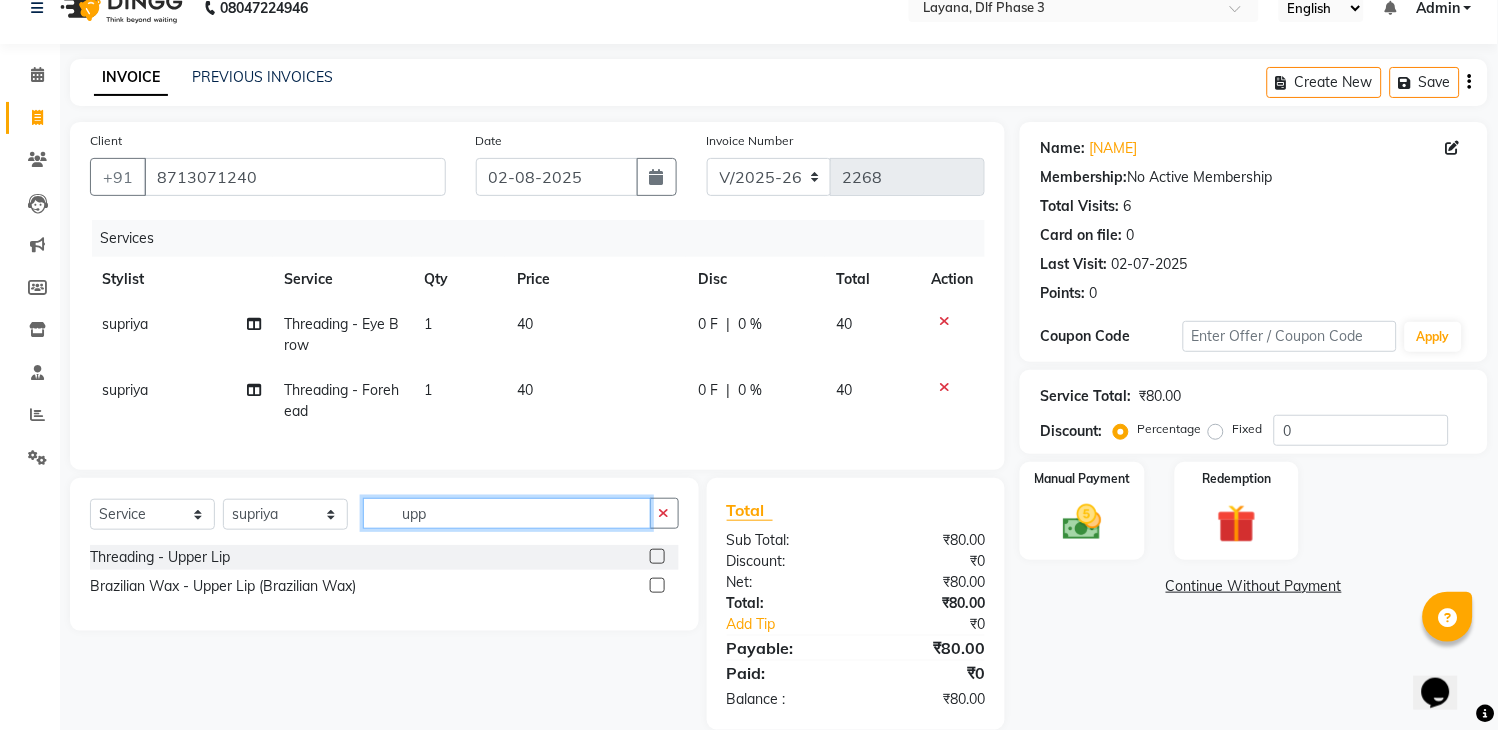 type on "upp" 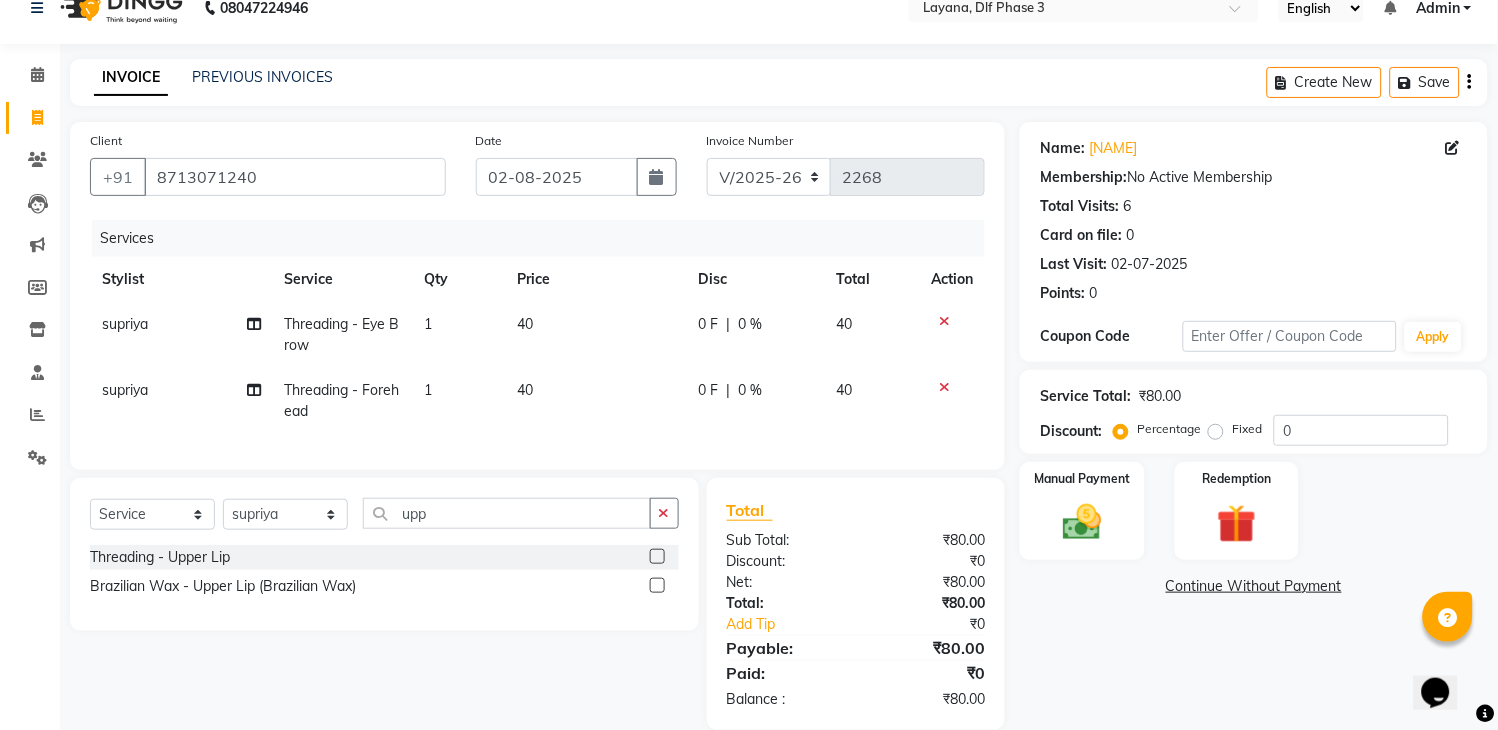 click 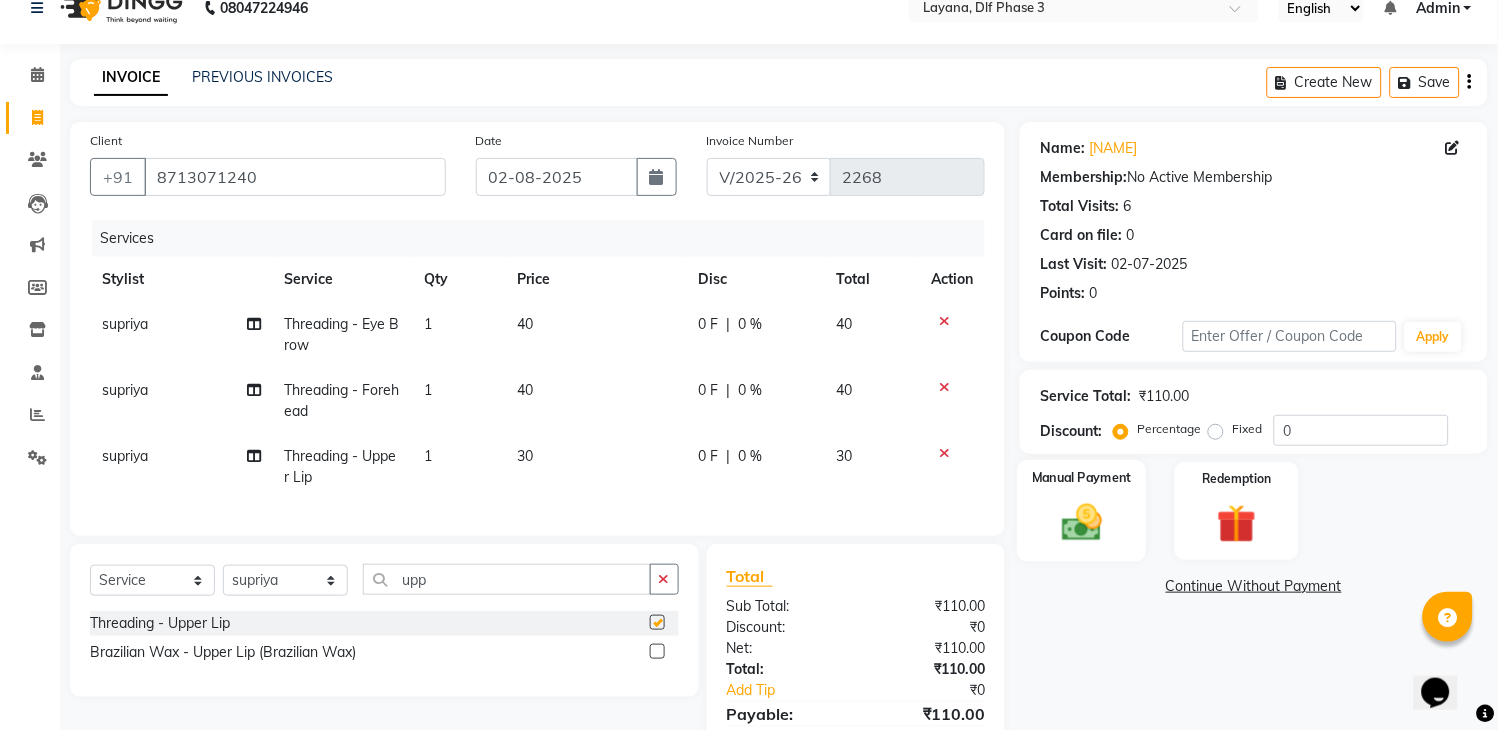 checkbox on "false" 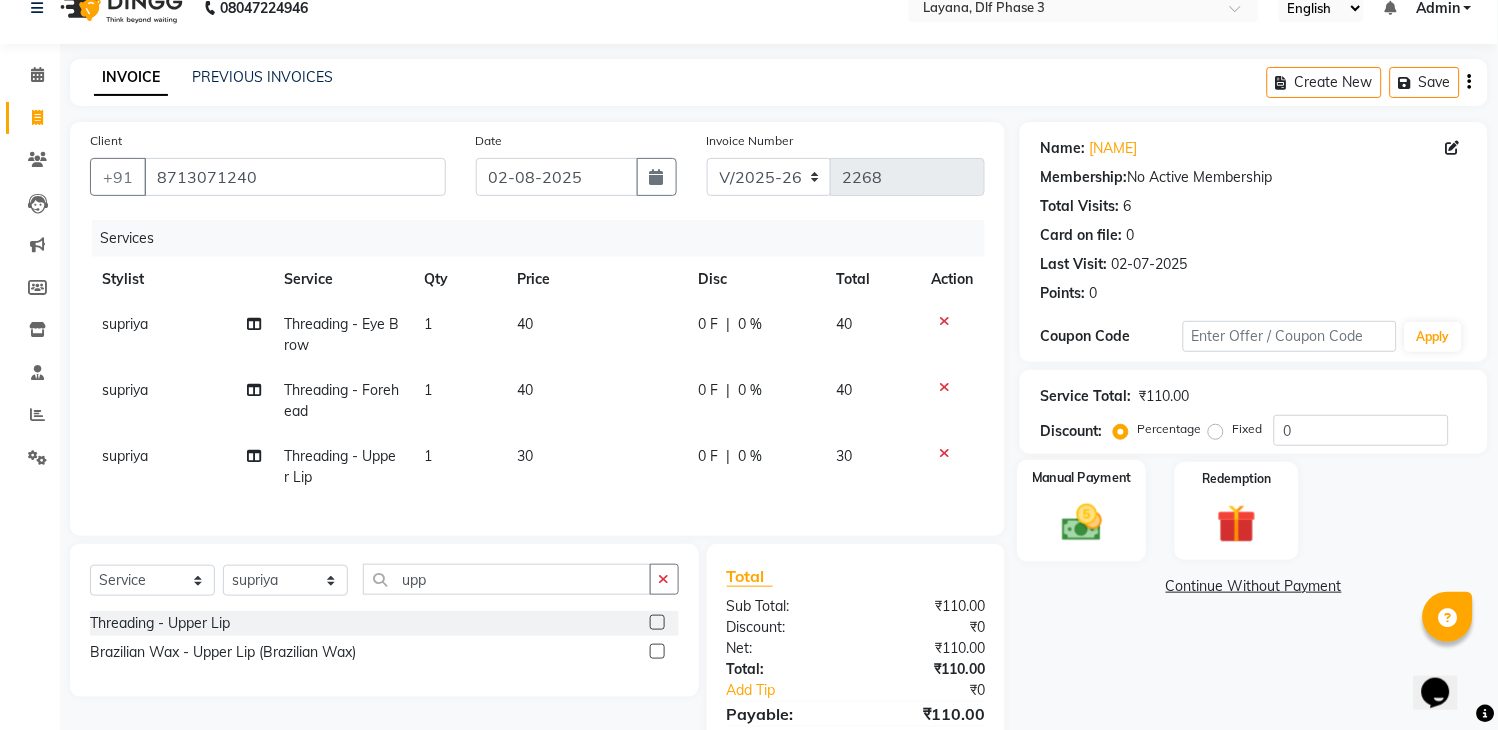 click 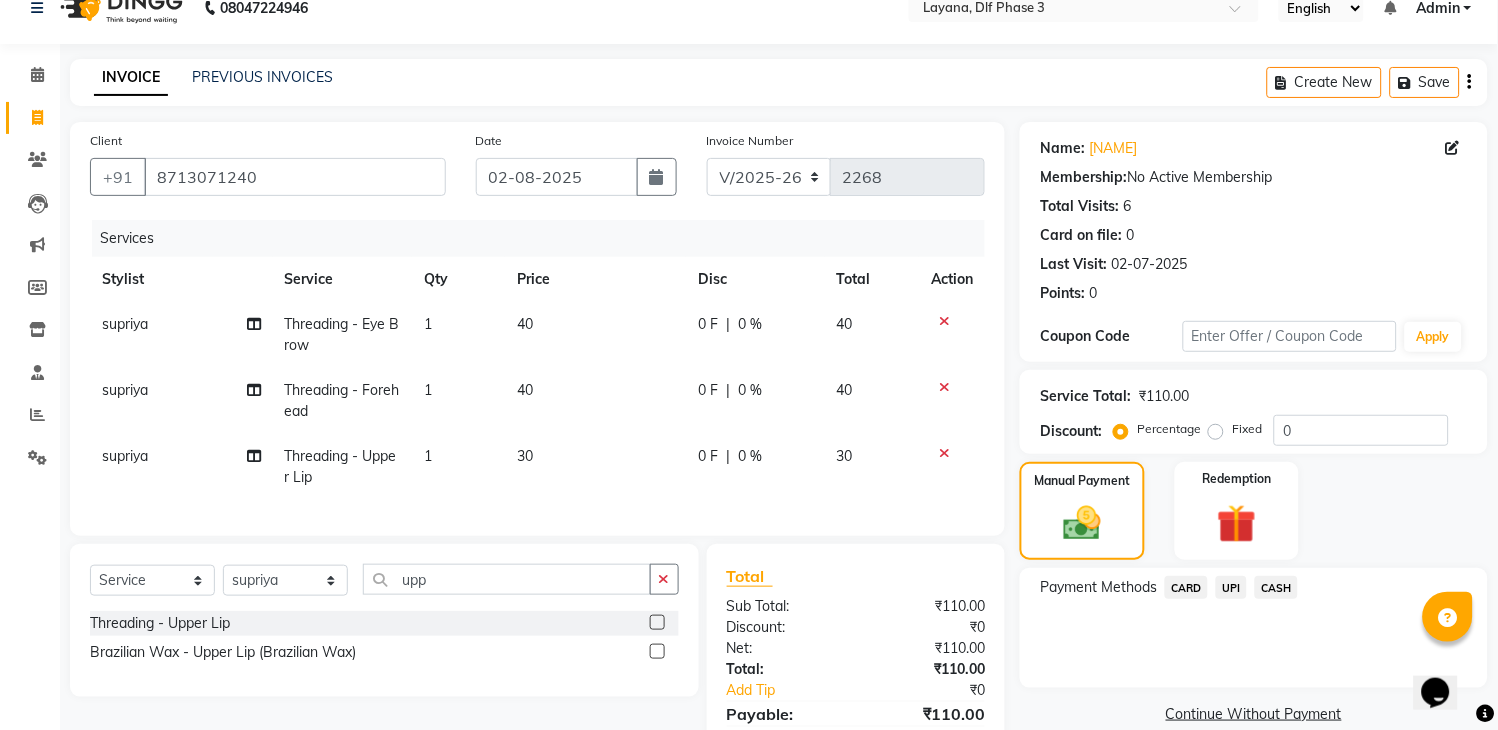click on "UPI" 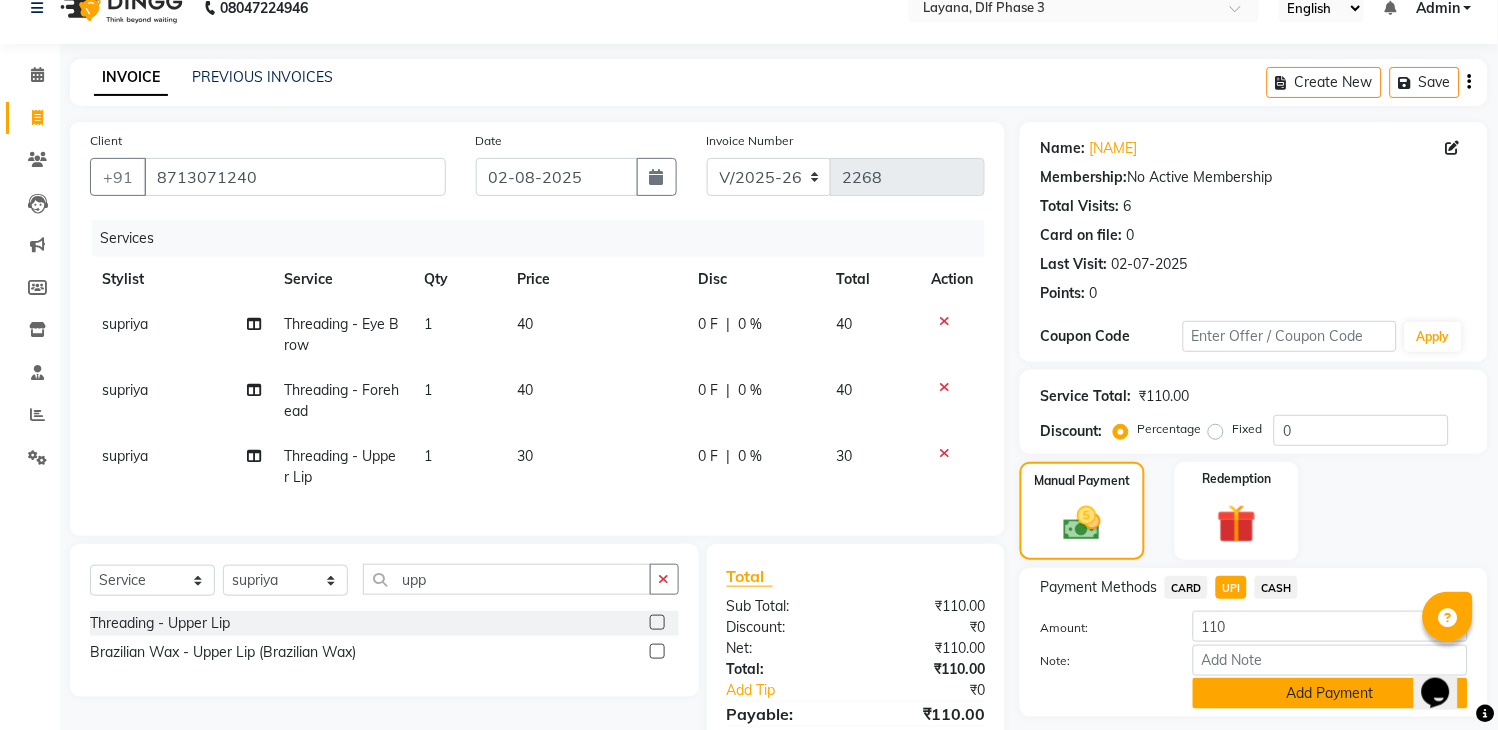 click on "Add Payment" 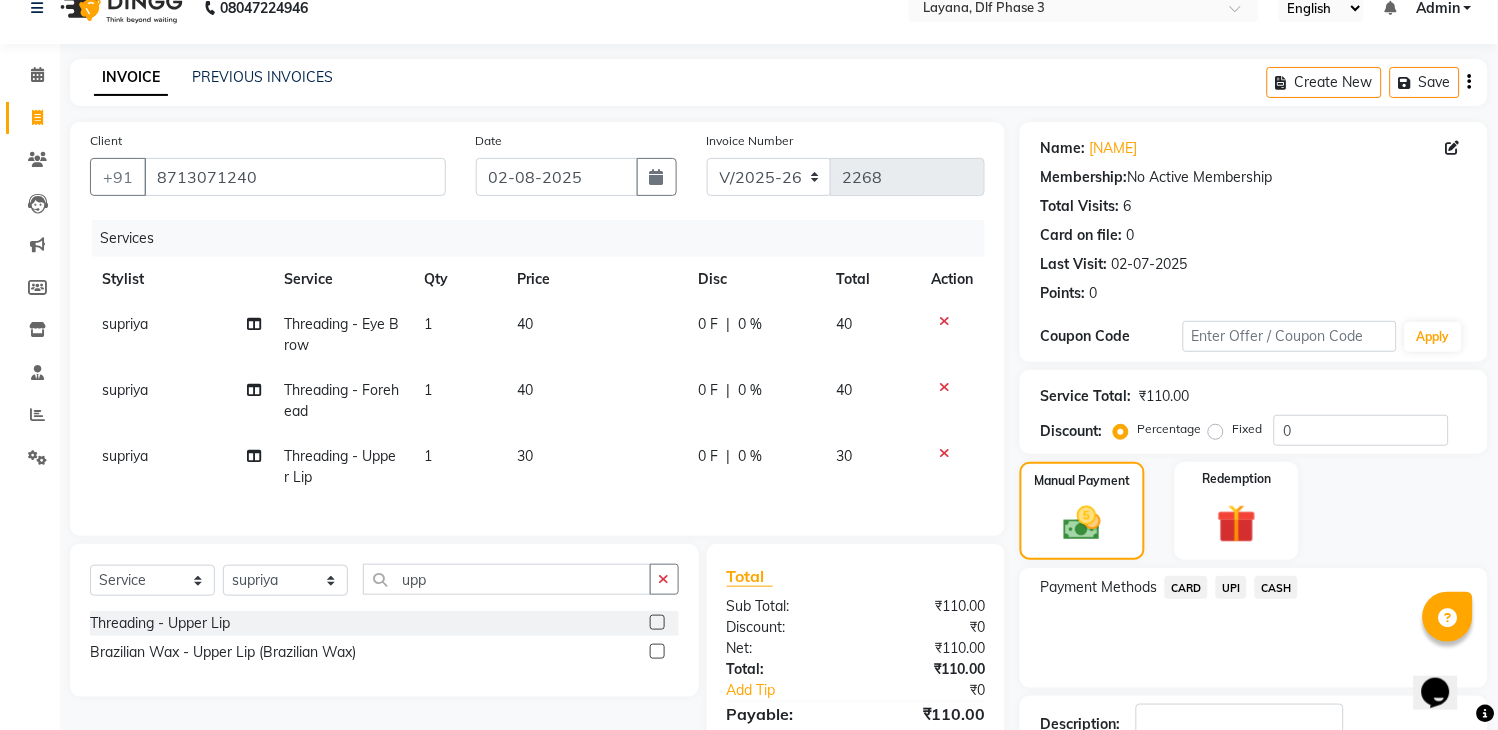 scroll, scrollTop: 184, scrollLeft: 0, axis: vertical 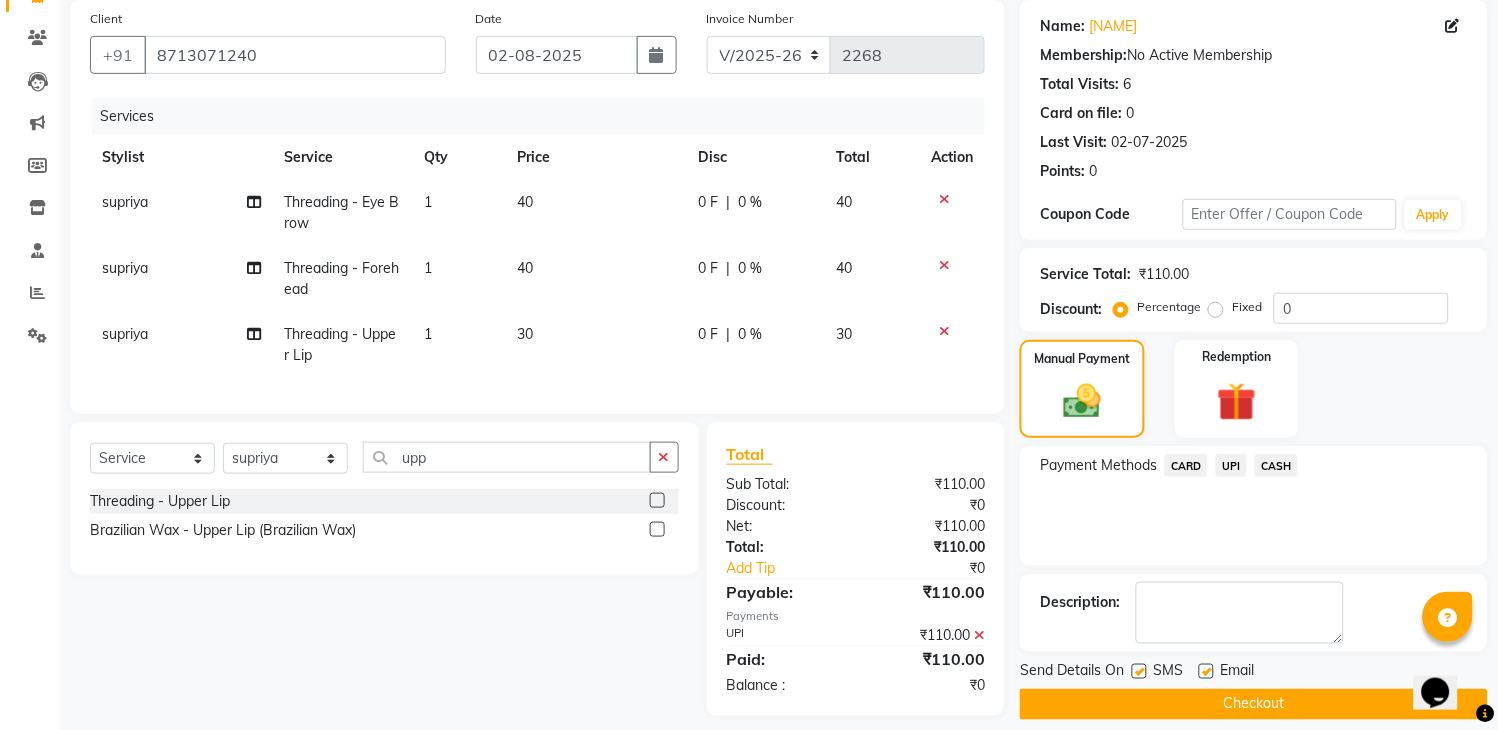 drag, startPoint x: 1516, startPoint y: 651, endPoint x: 42, endPoint y: 10, distance: 1607.3447 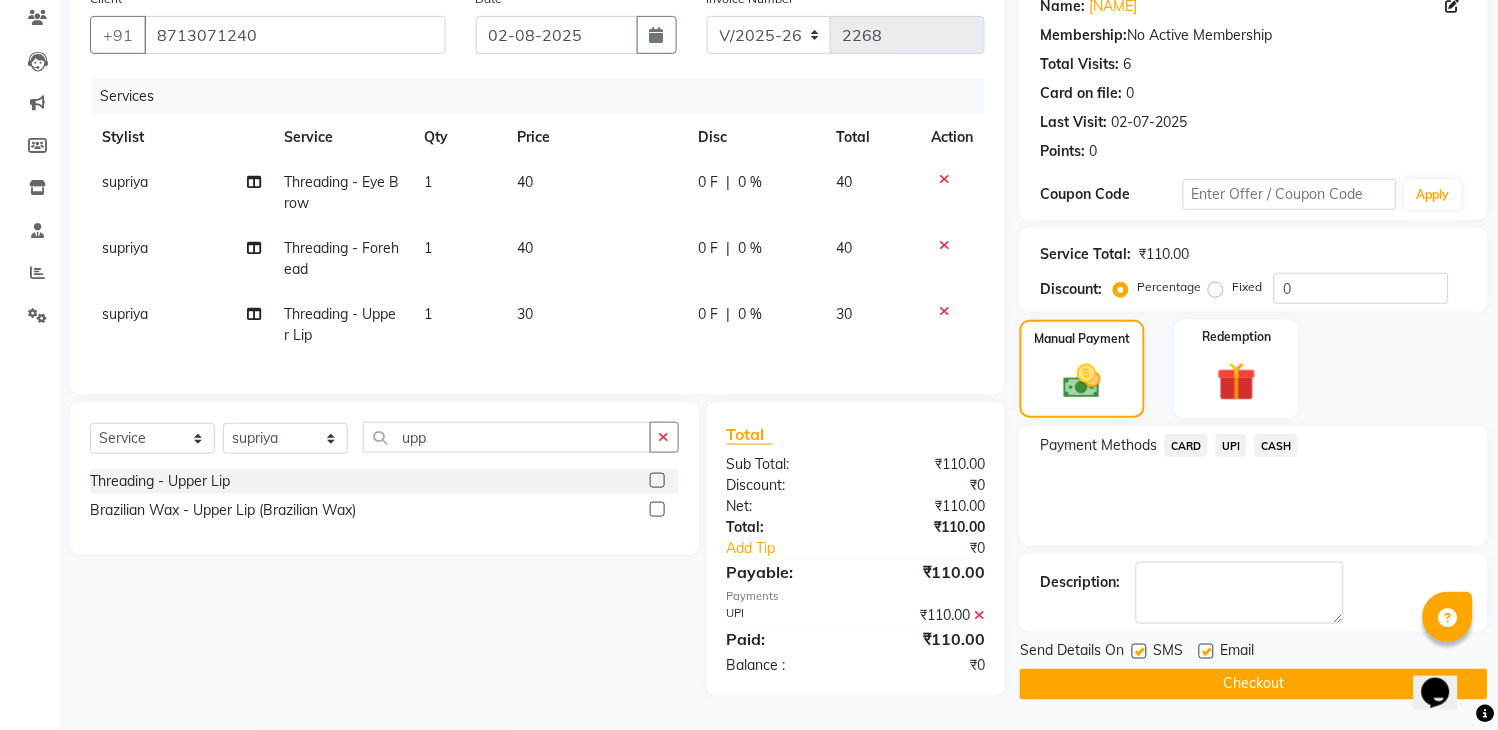 click on "Checkout" 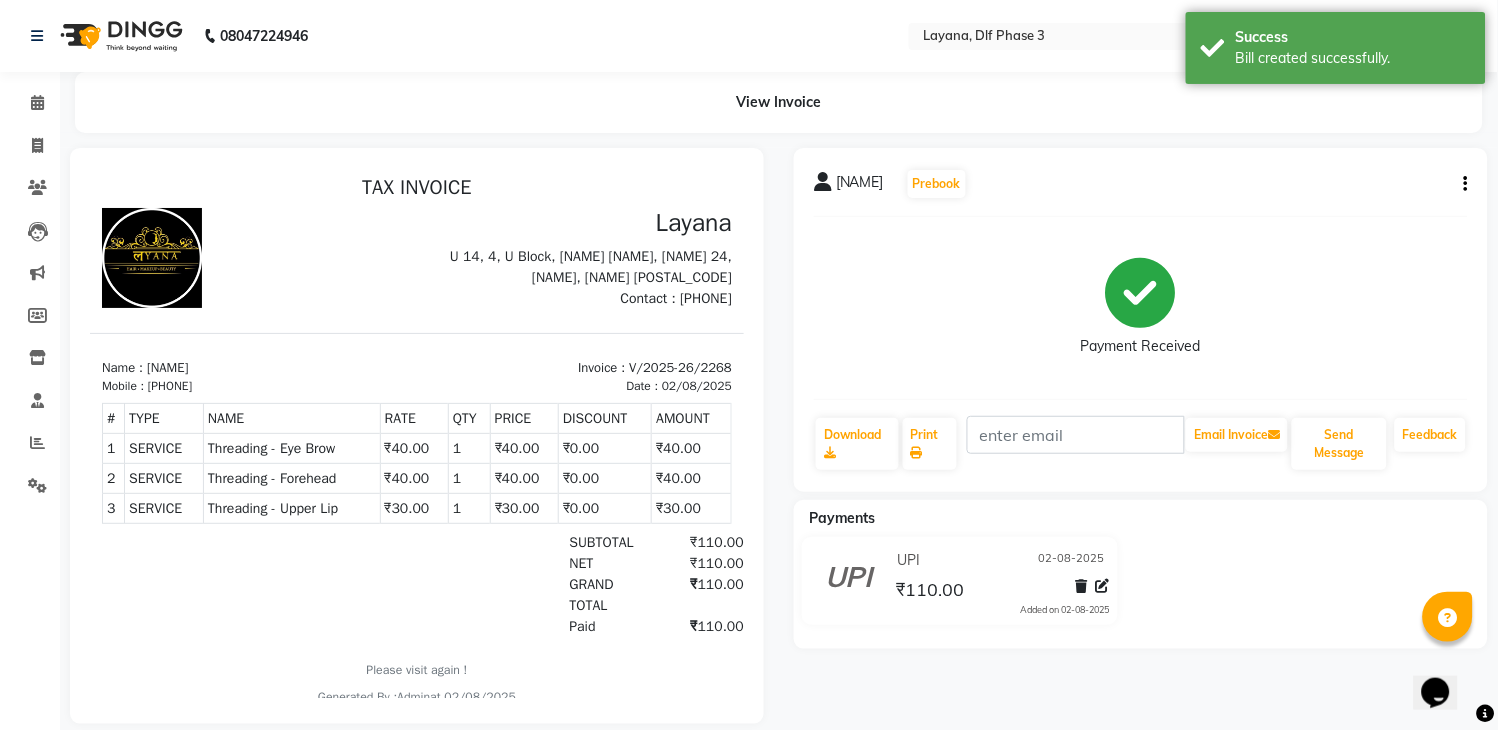 scroll, scrollTop: 0, scrollLeft: 0, axis: both 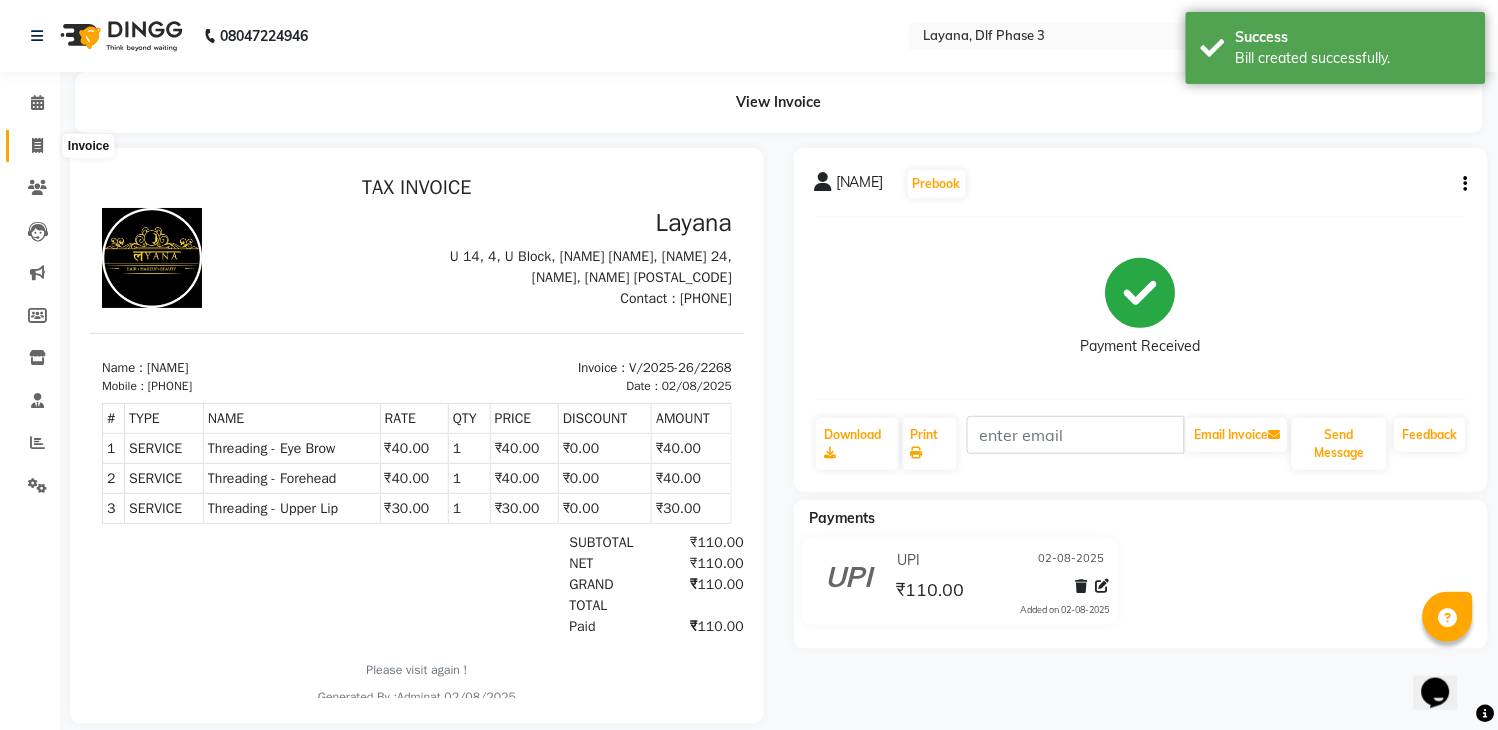 click 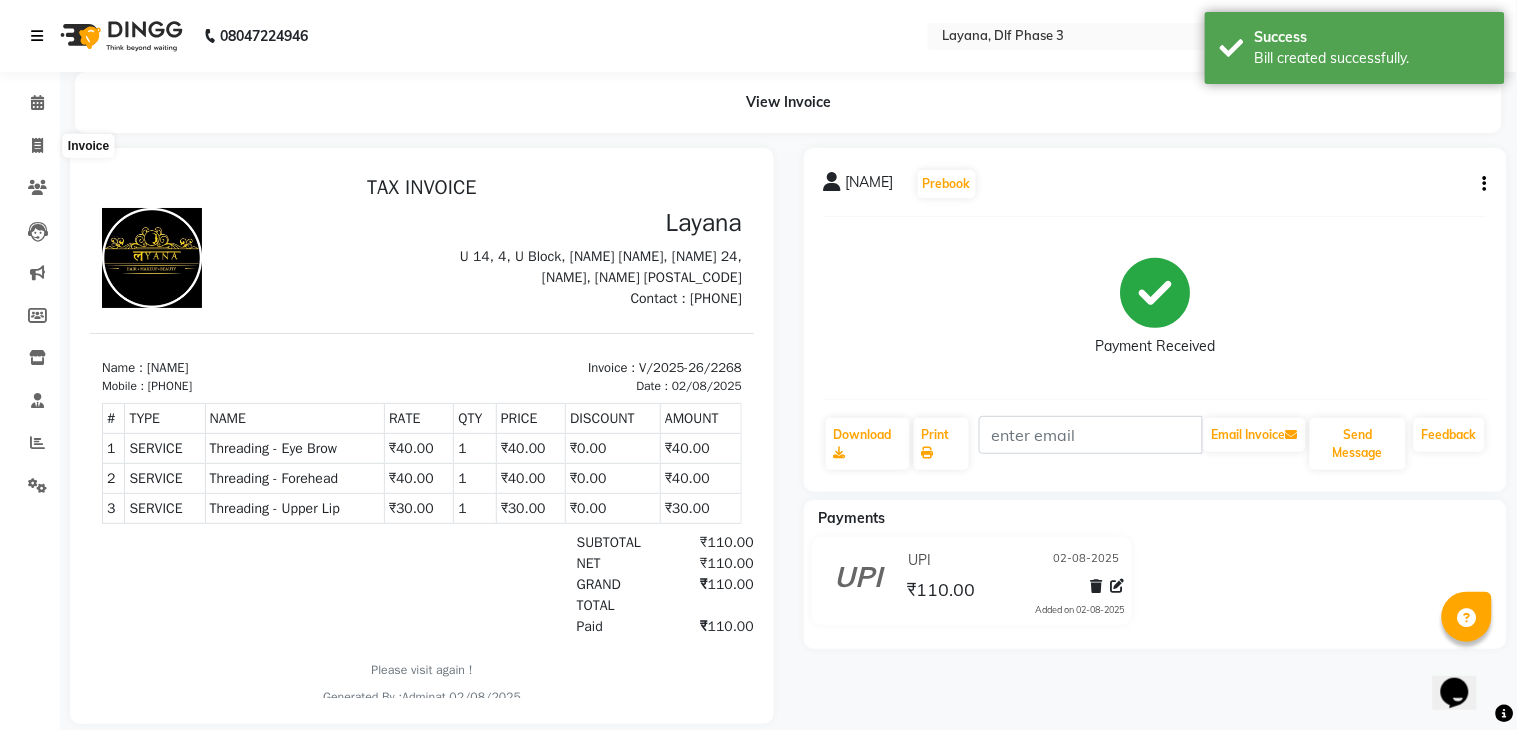select on "service" 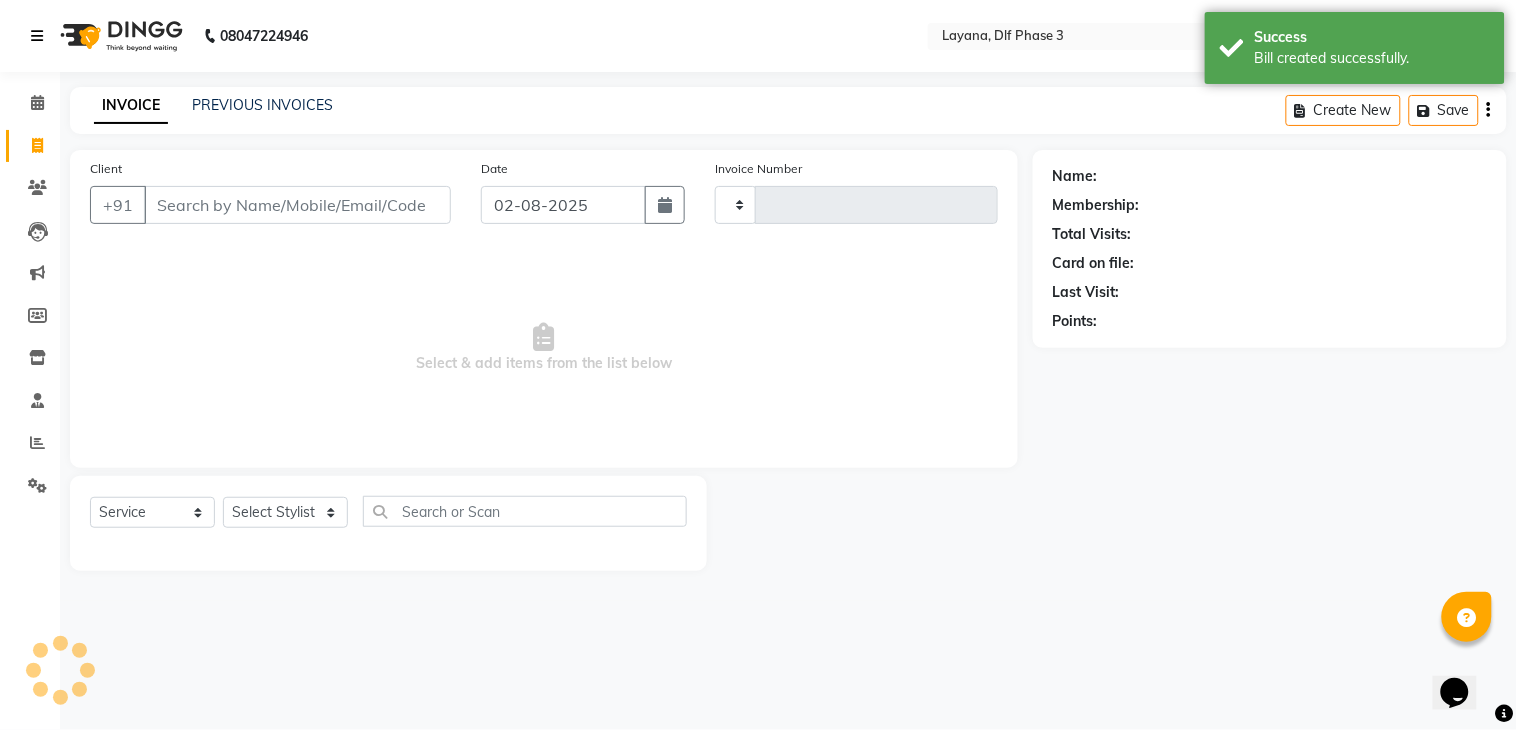 type on "2269" 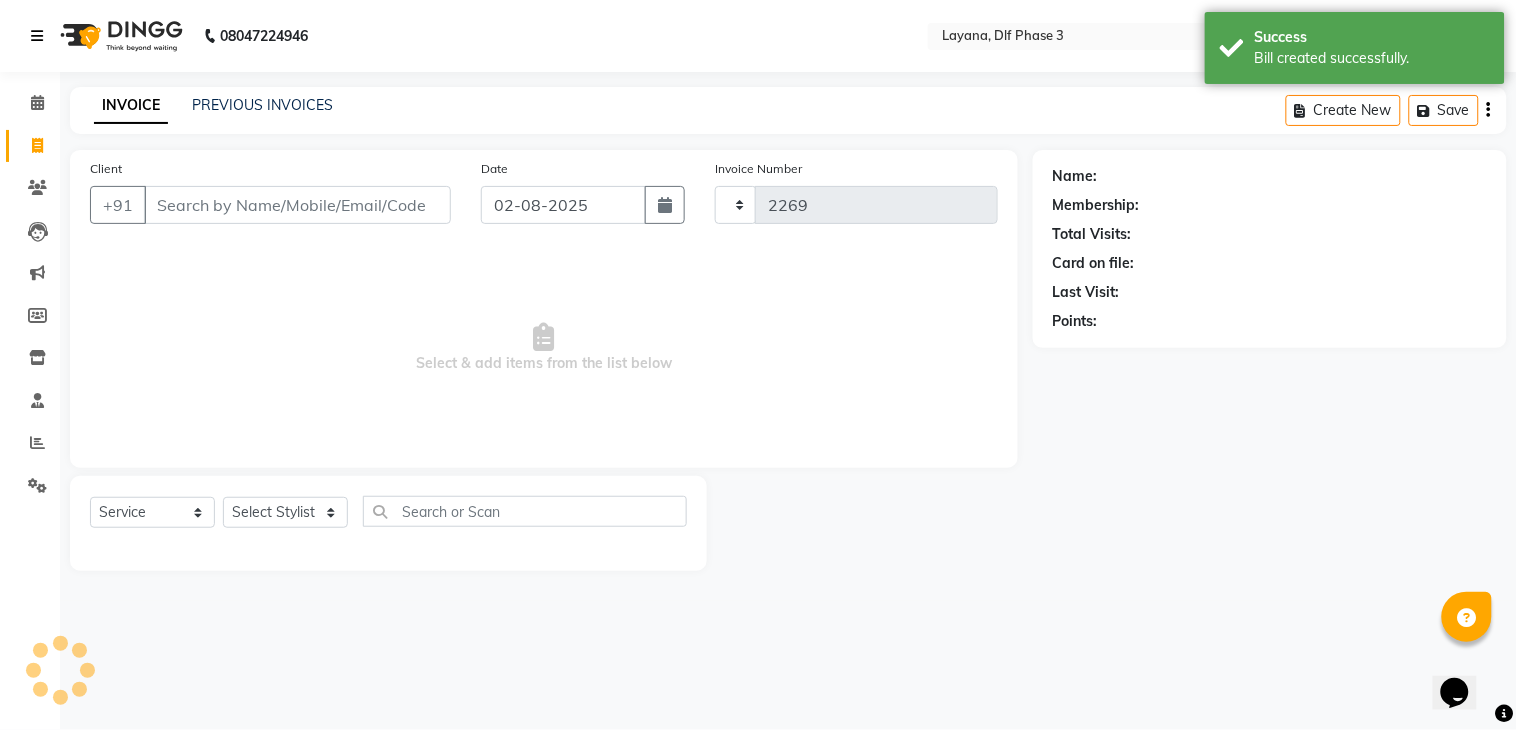 select on "6973" 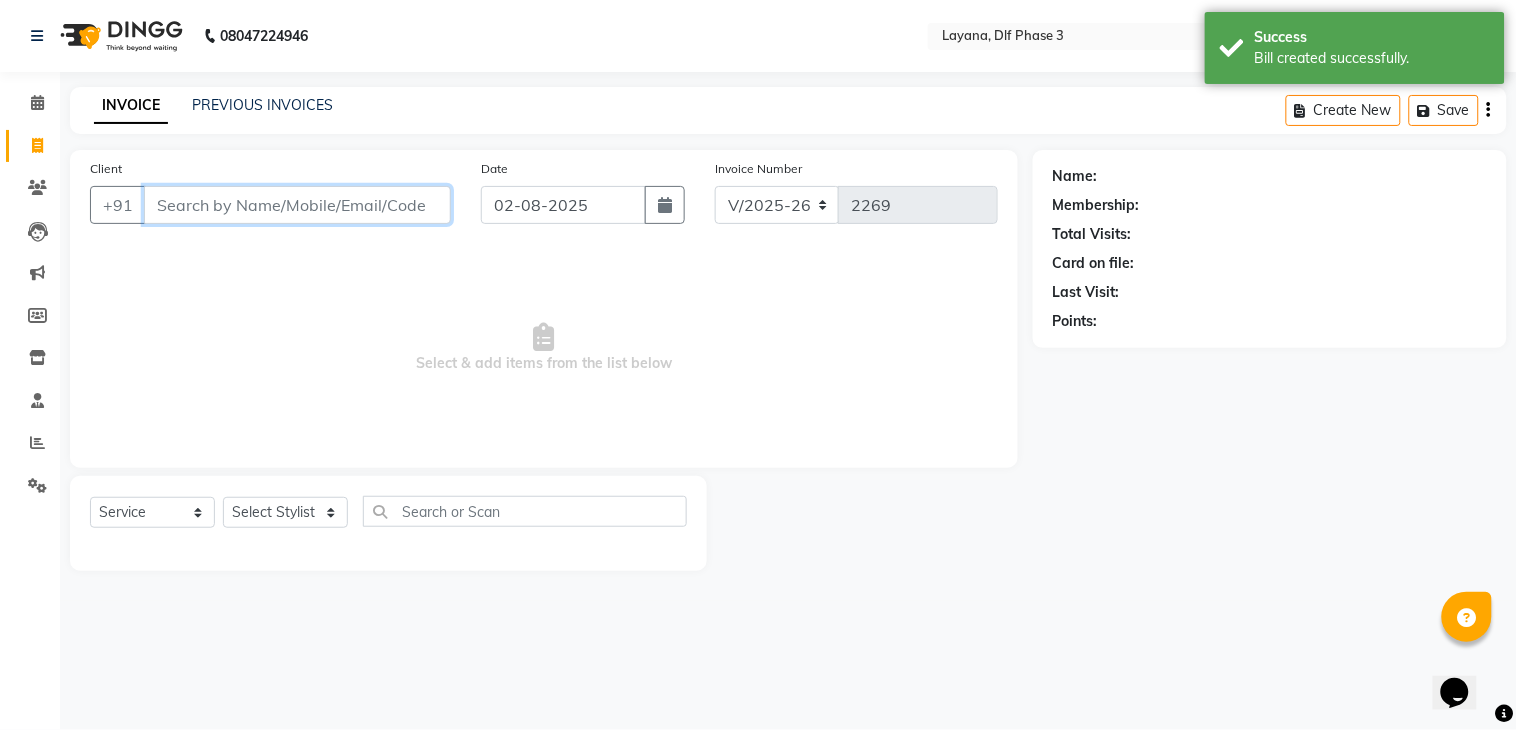 click on "Client" at bounding box center (297, 205) 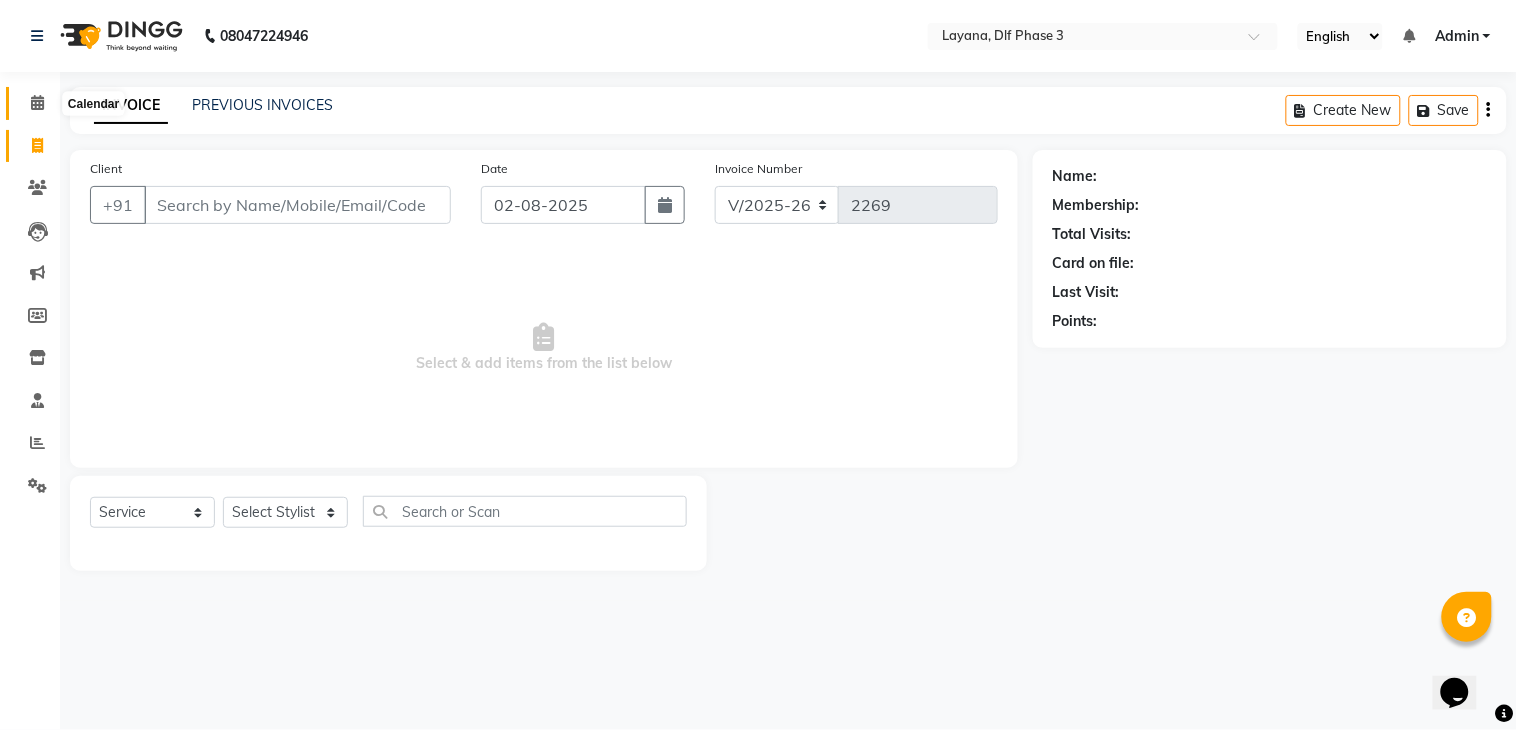 click 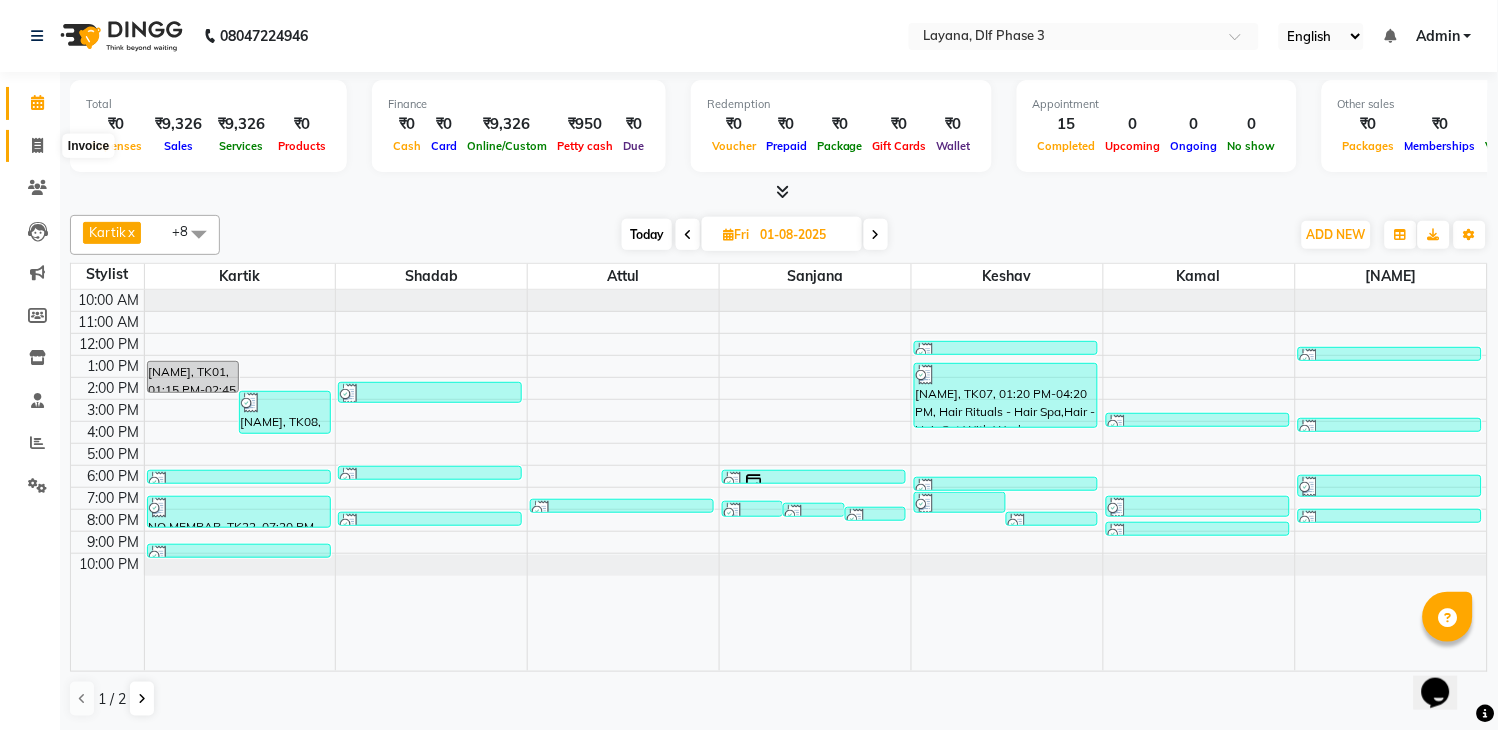 click 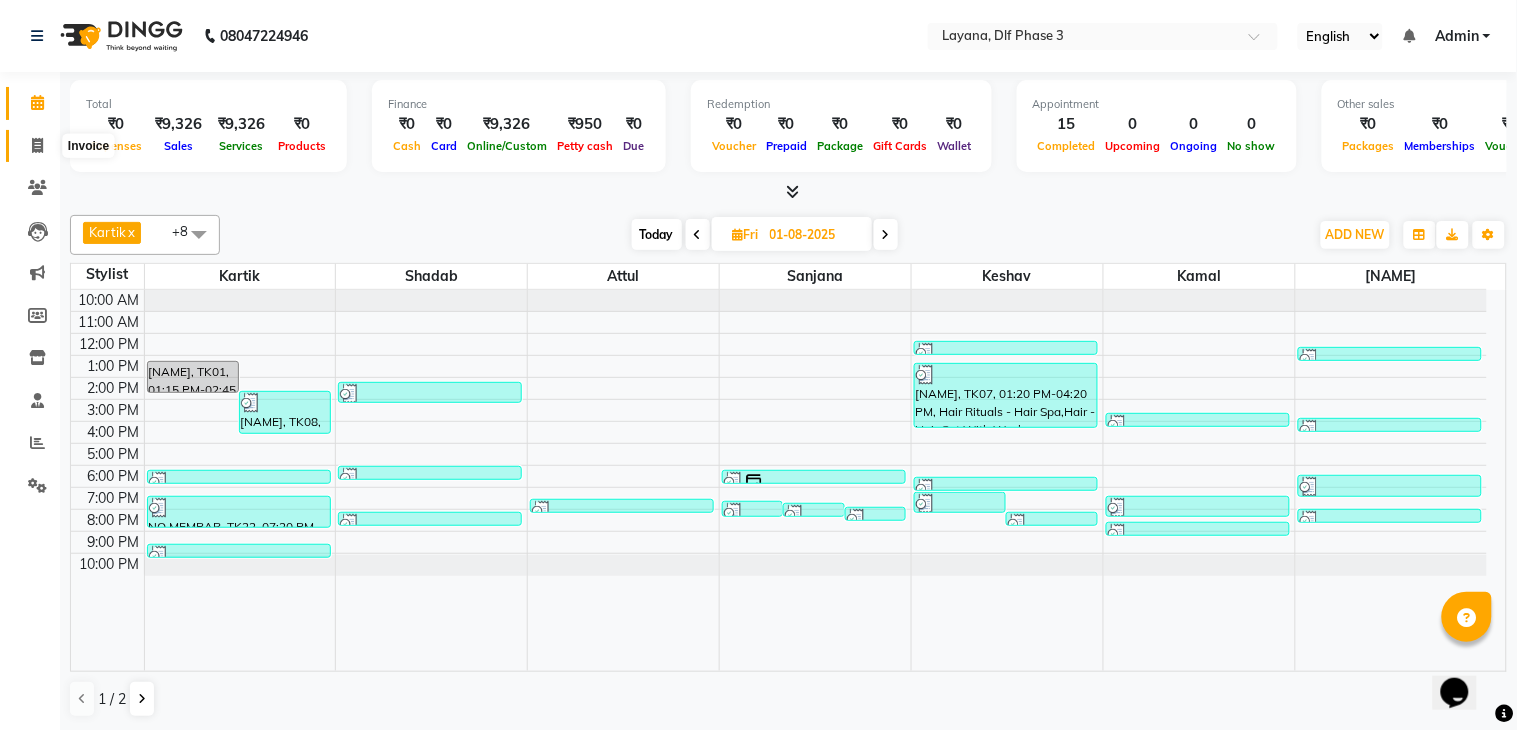 select on "6973" 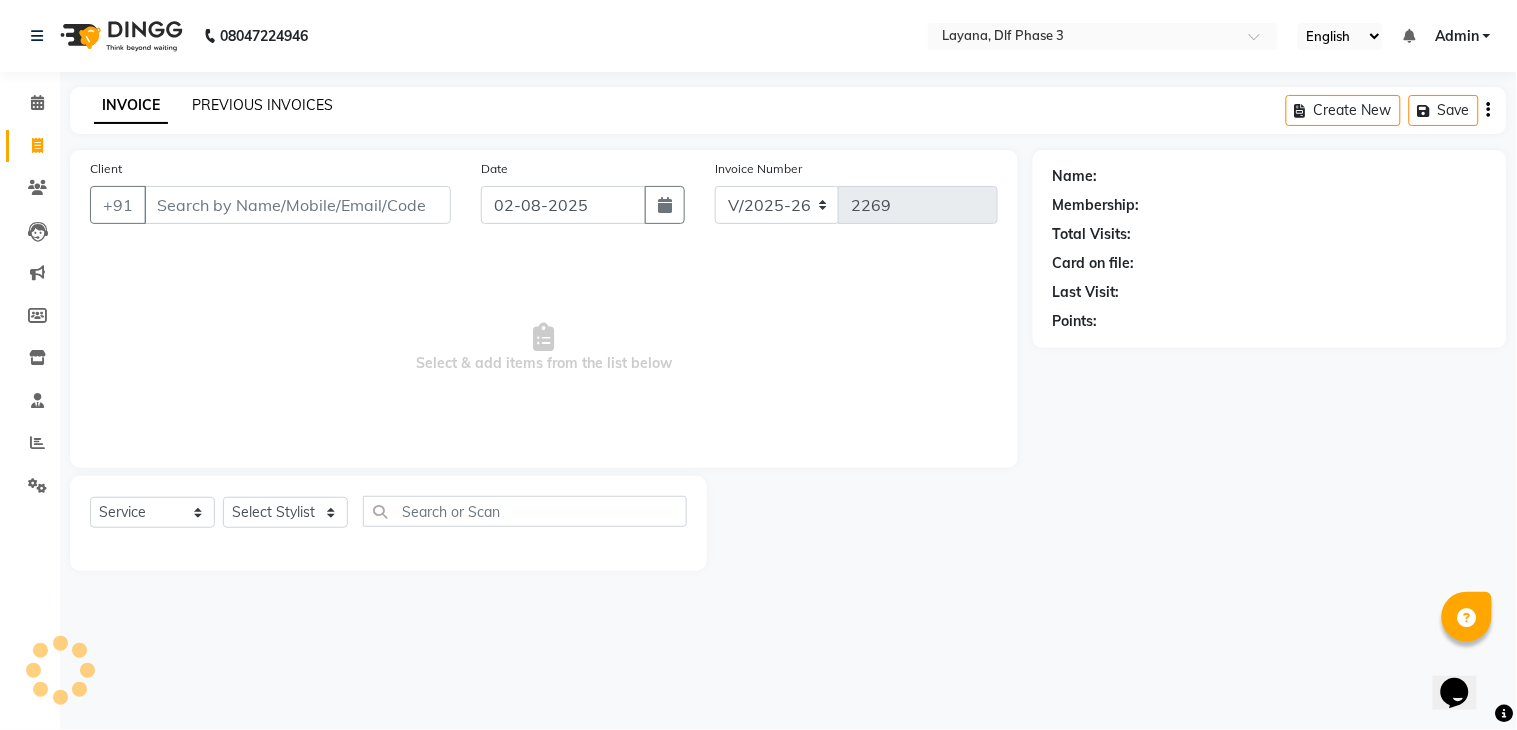 click on "PREVIOUS INVOICES" 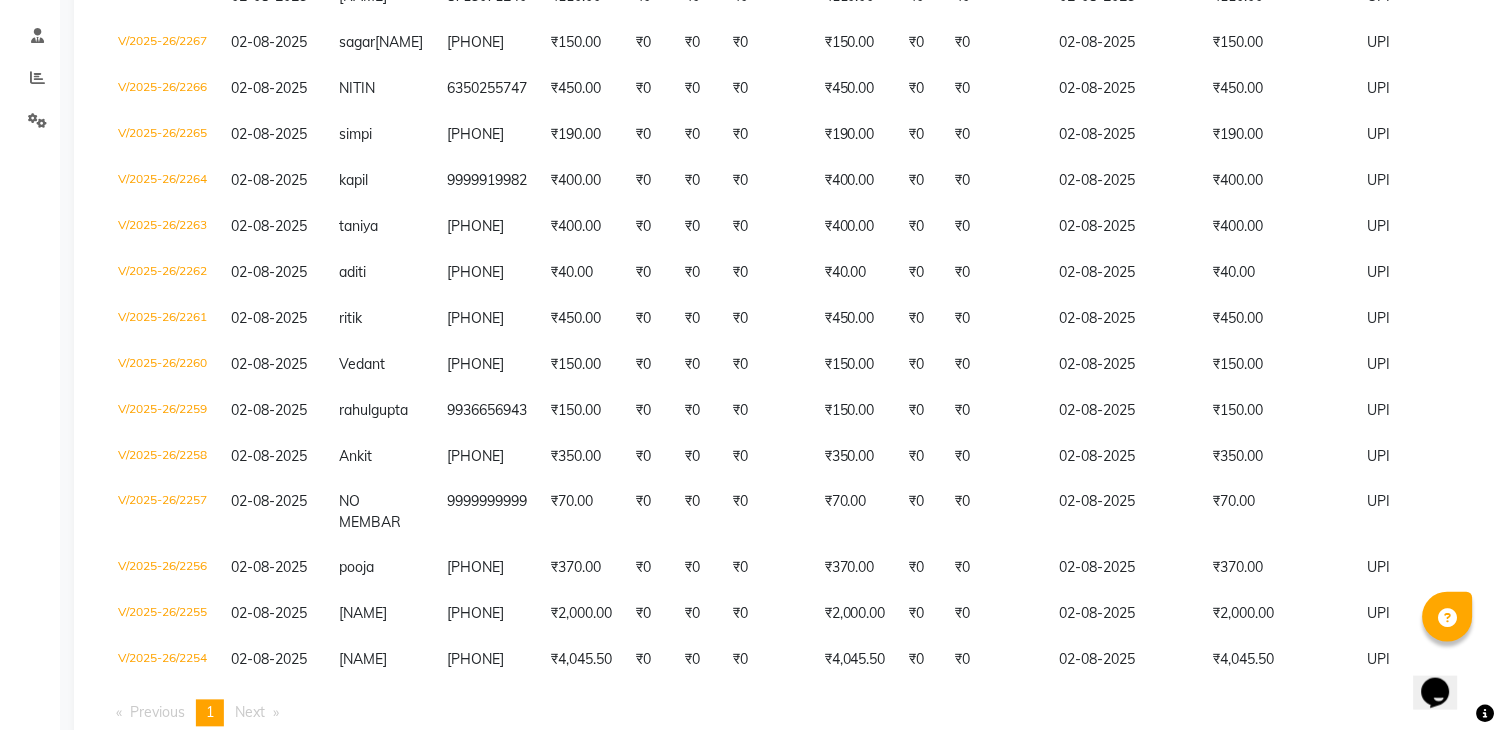 scroll, scrollTop: 402, scrollLeft: 0, axis: vertical 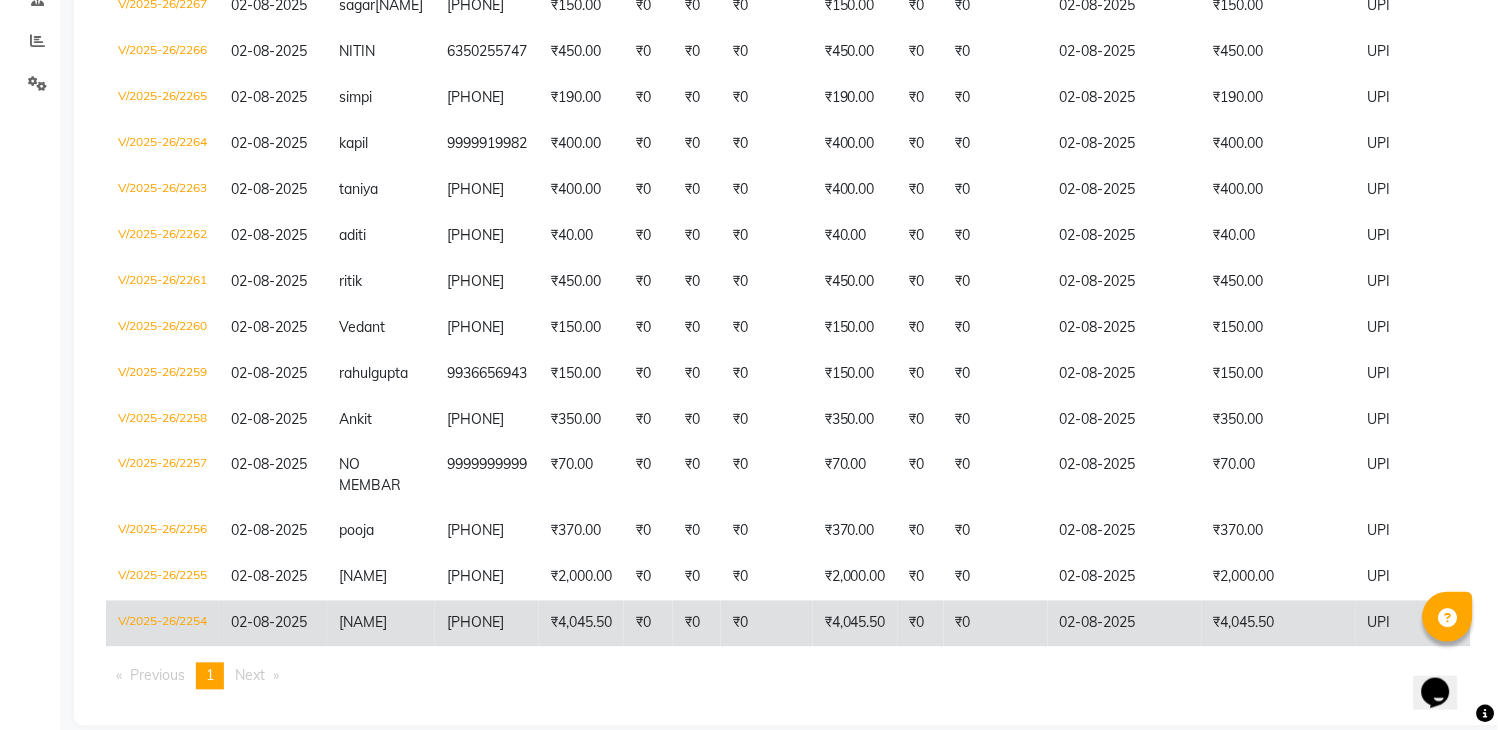 click on "02-08-2025" 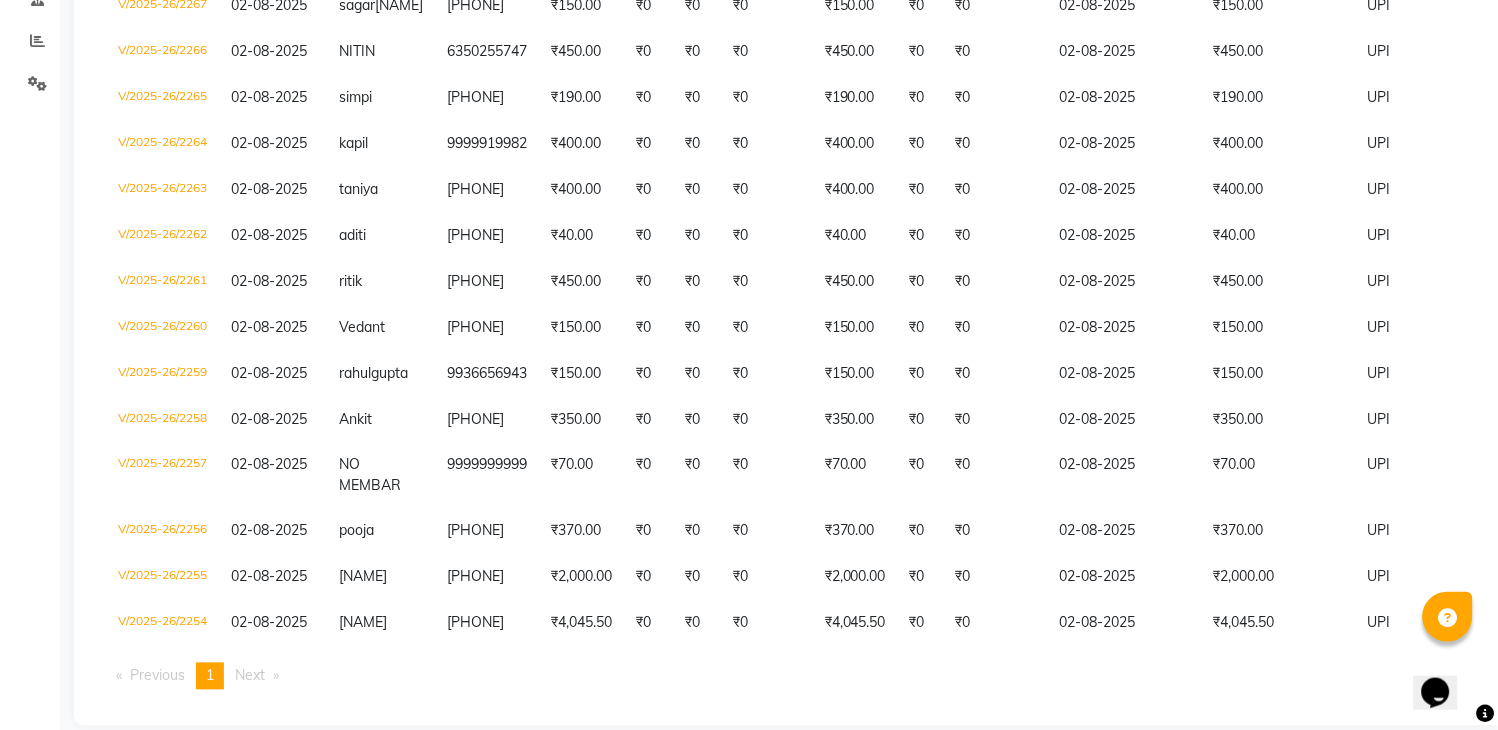 scroll, scrollTop: 0, scrollLeft: 0, axis: both 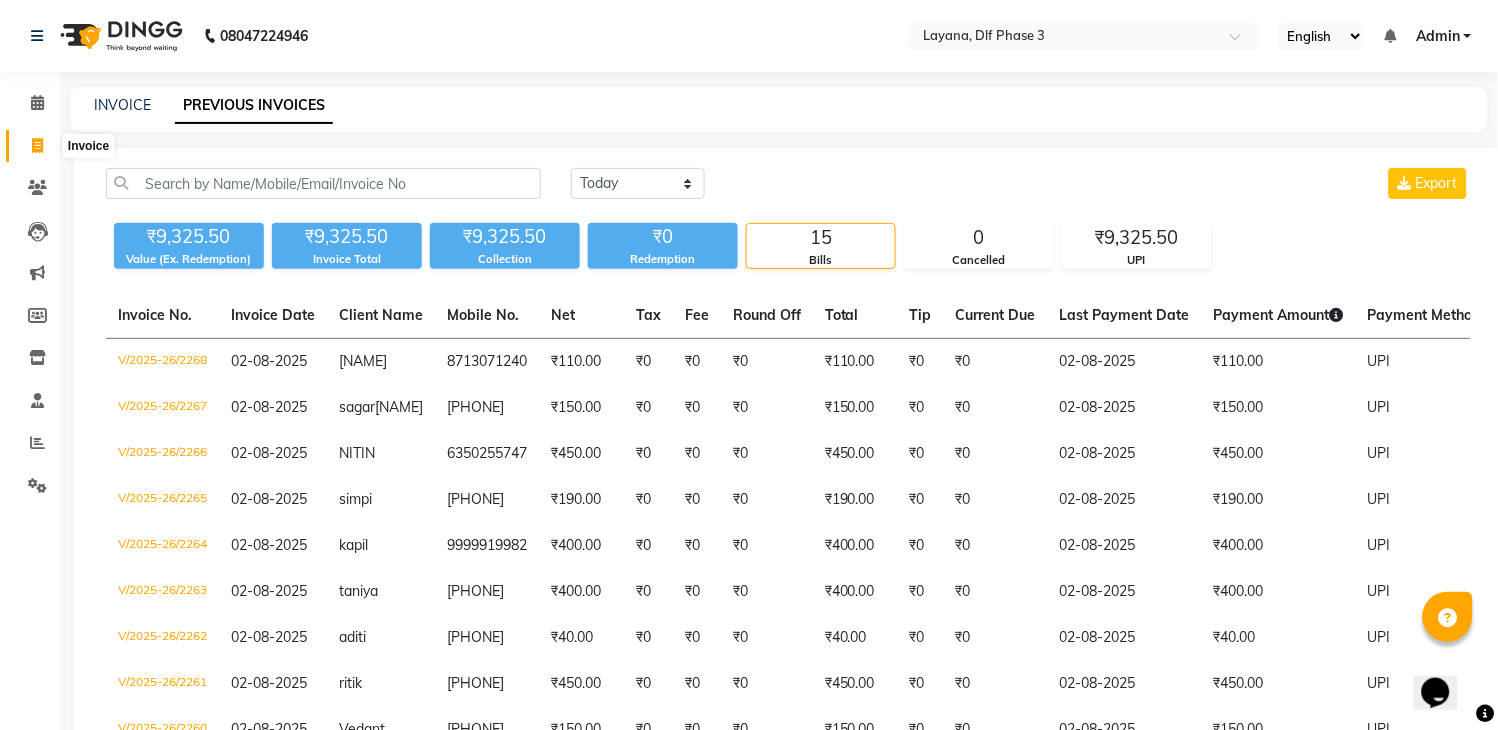click 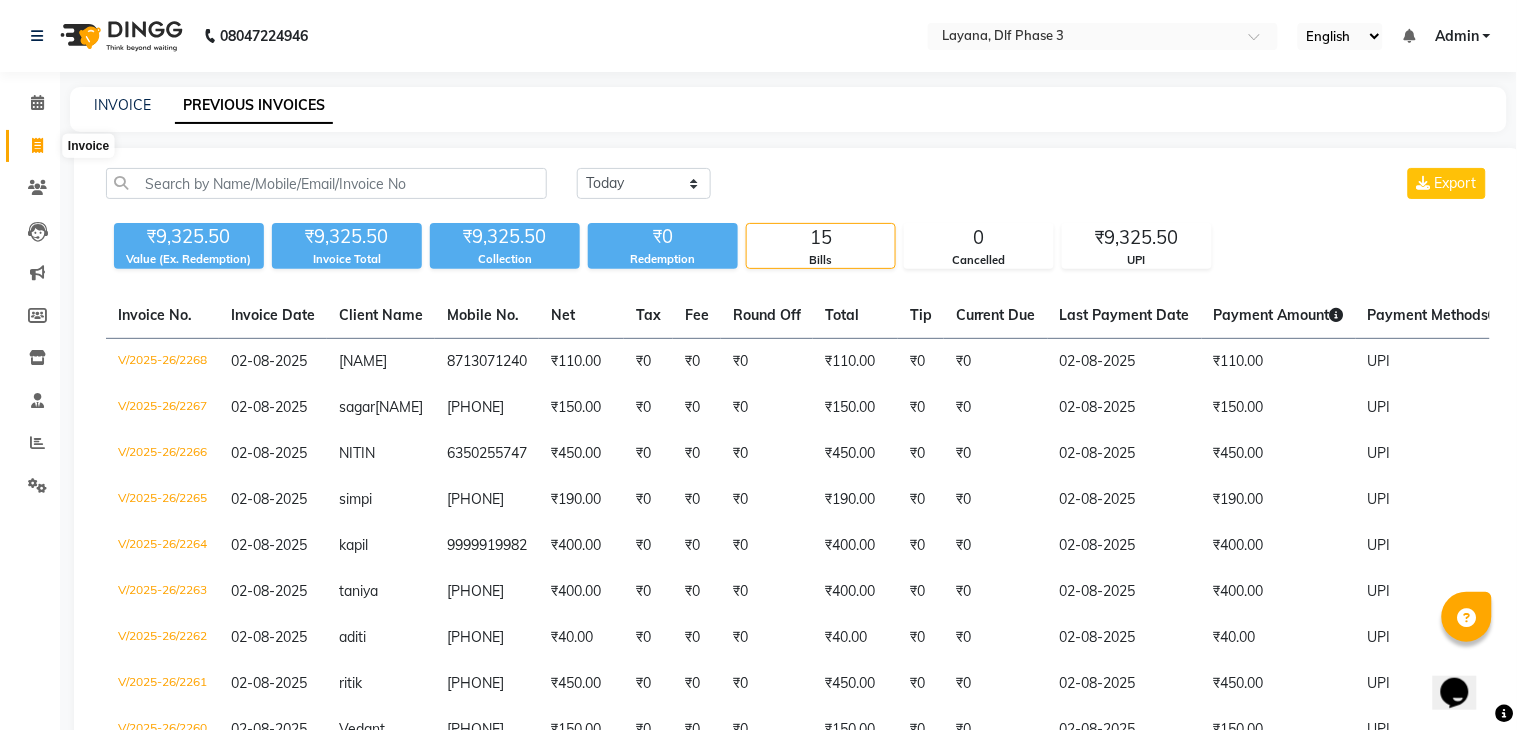 select on "service" 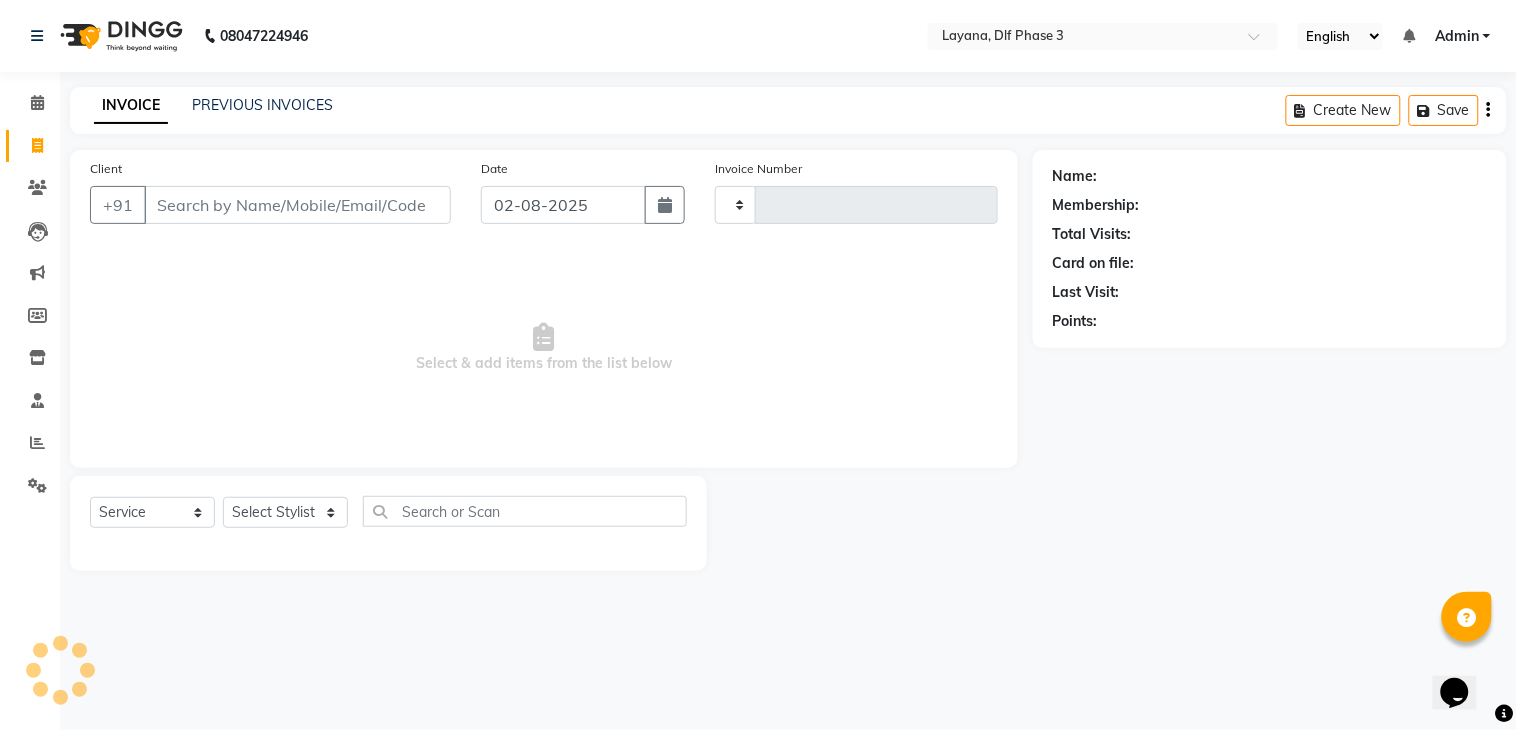 type on "2269" 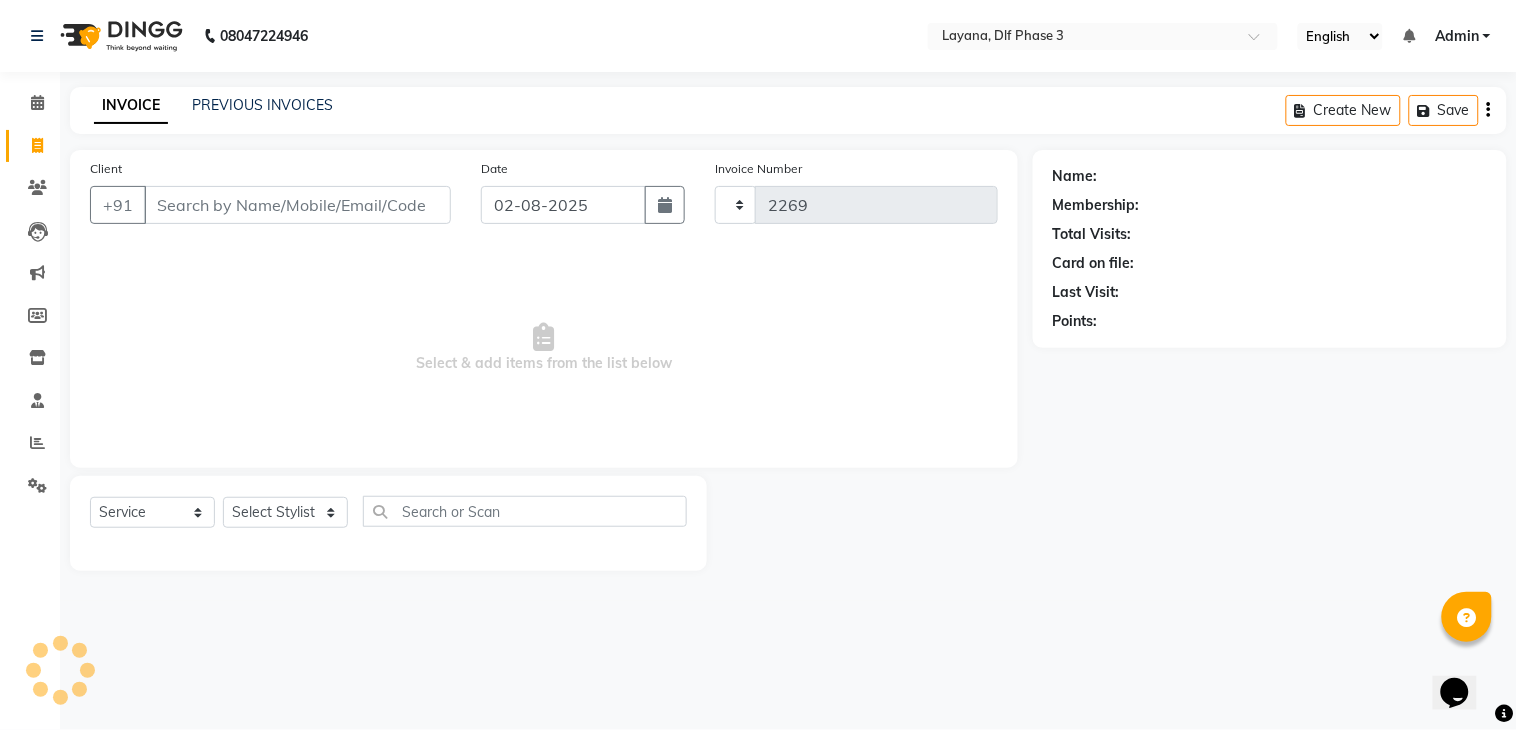 select on "6973" 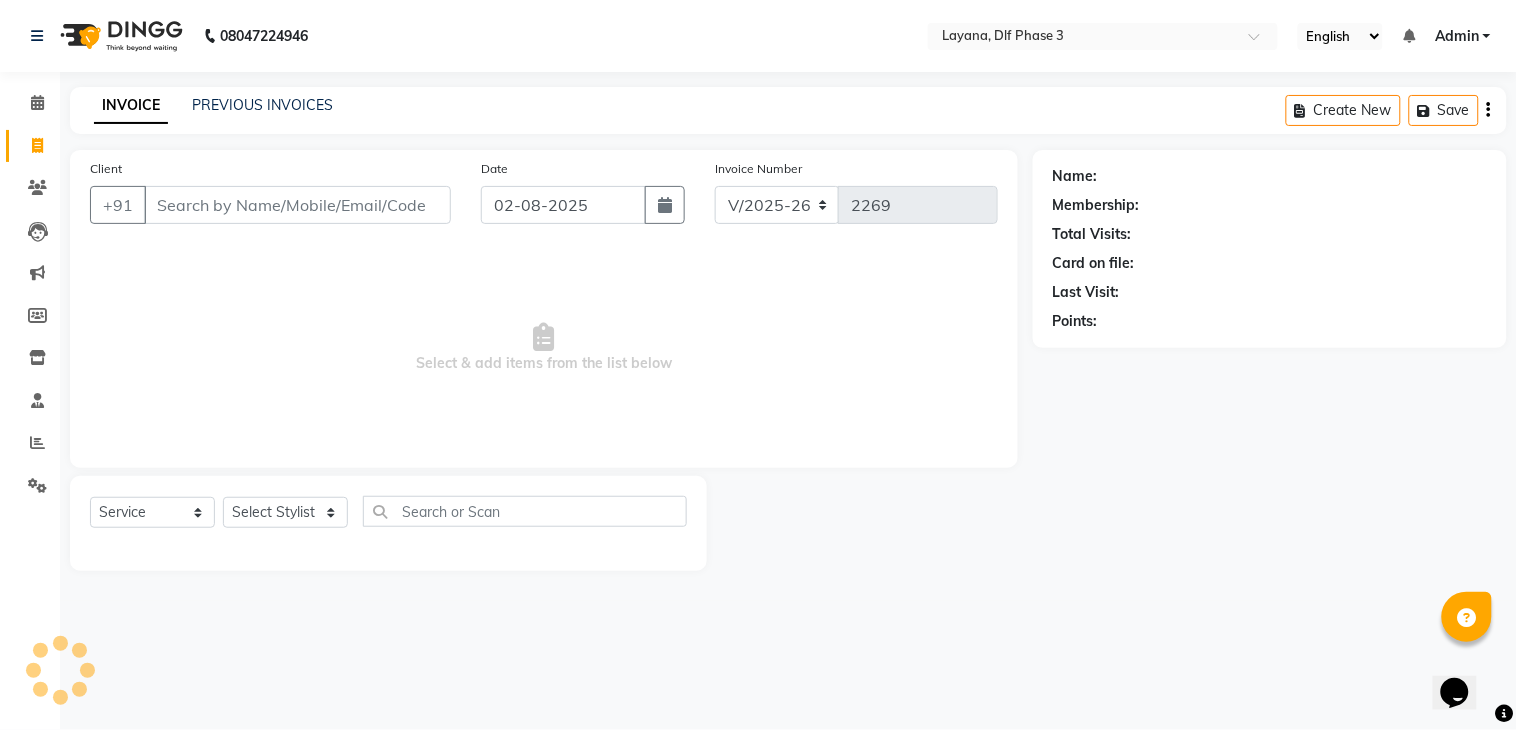 click on "Client" at bounding box center [297, 205] 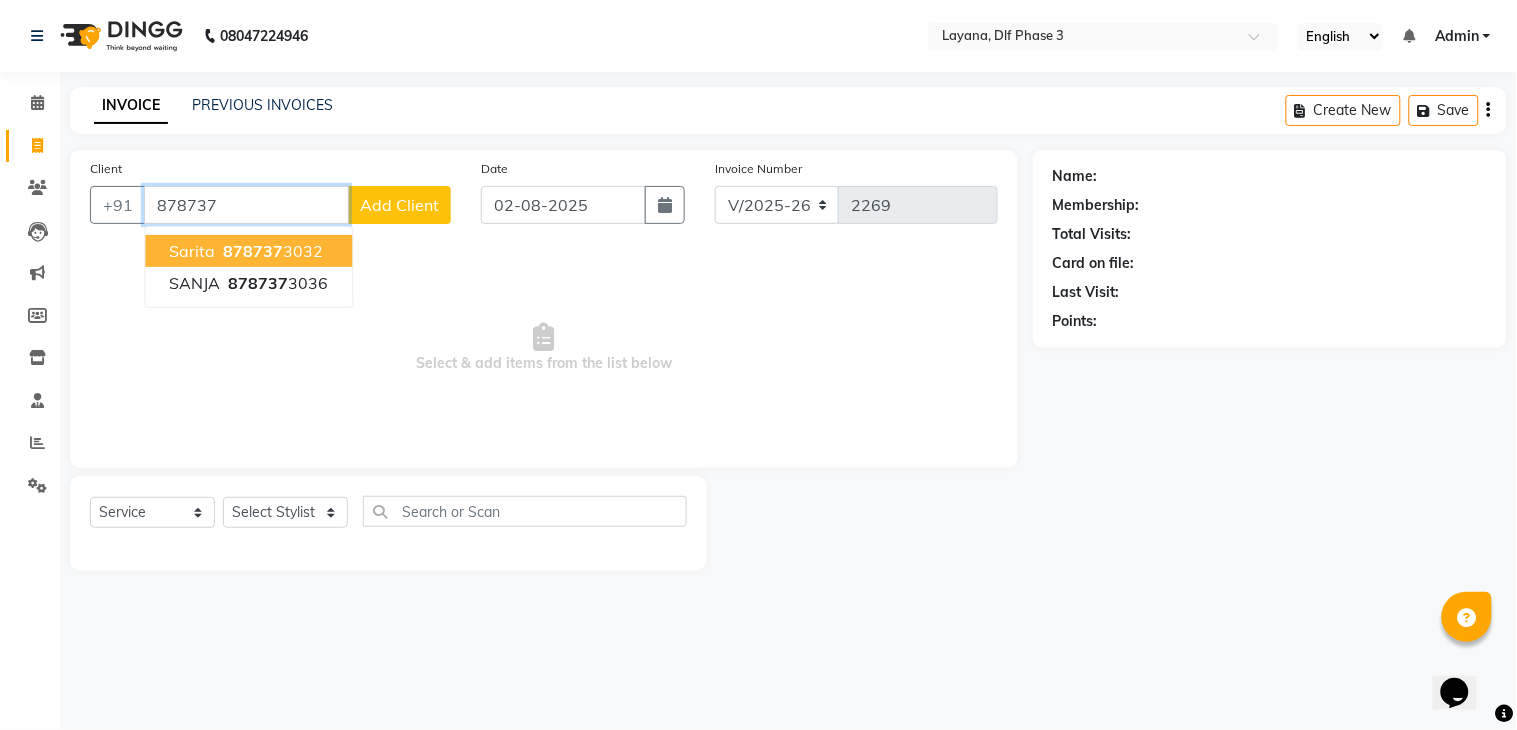 click on "sarita   878737 3032" at bounding box center [248, 251] 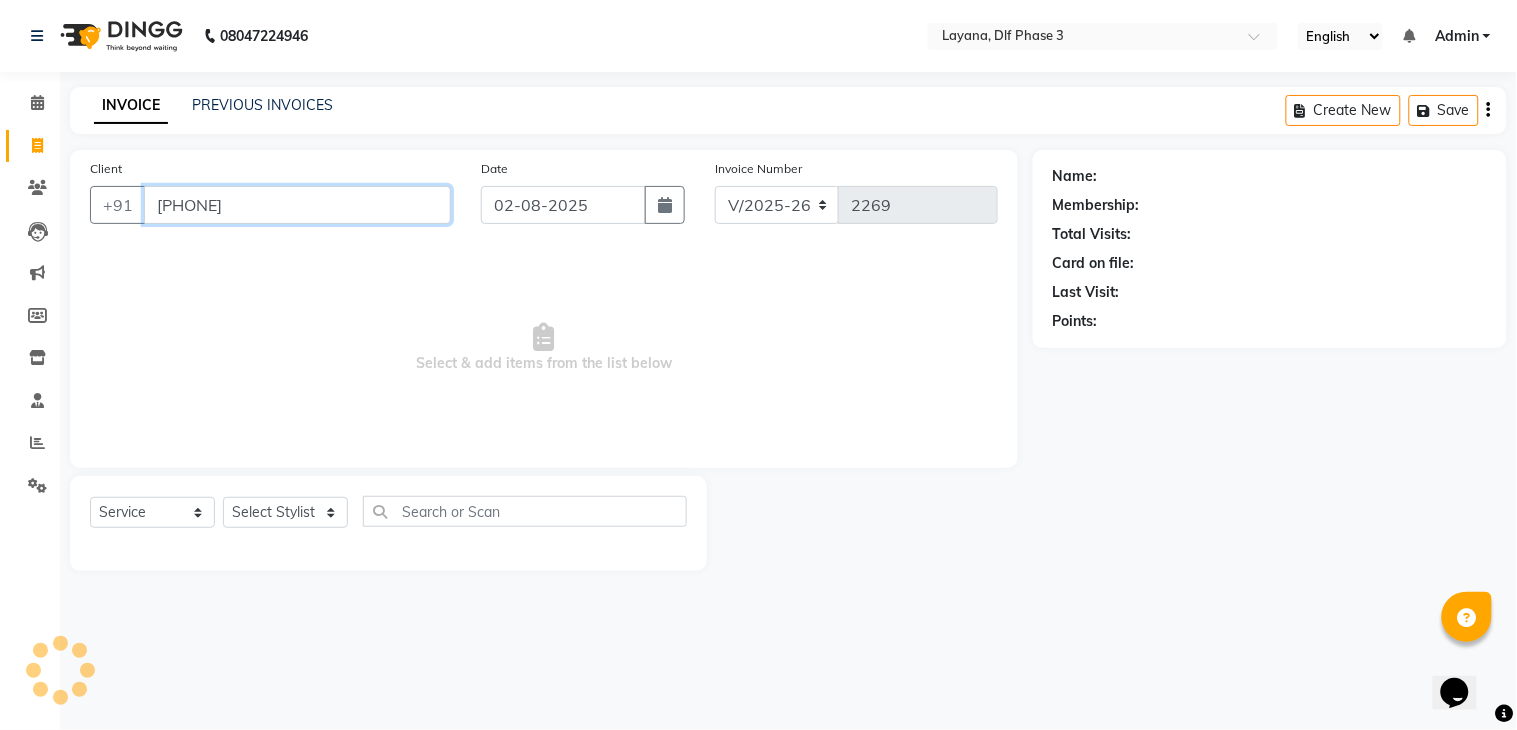 type on "8787373032" 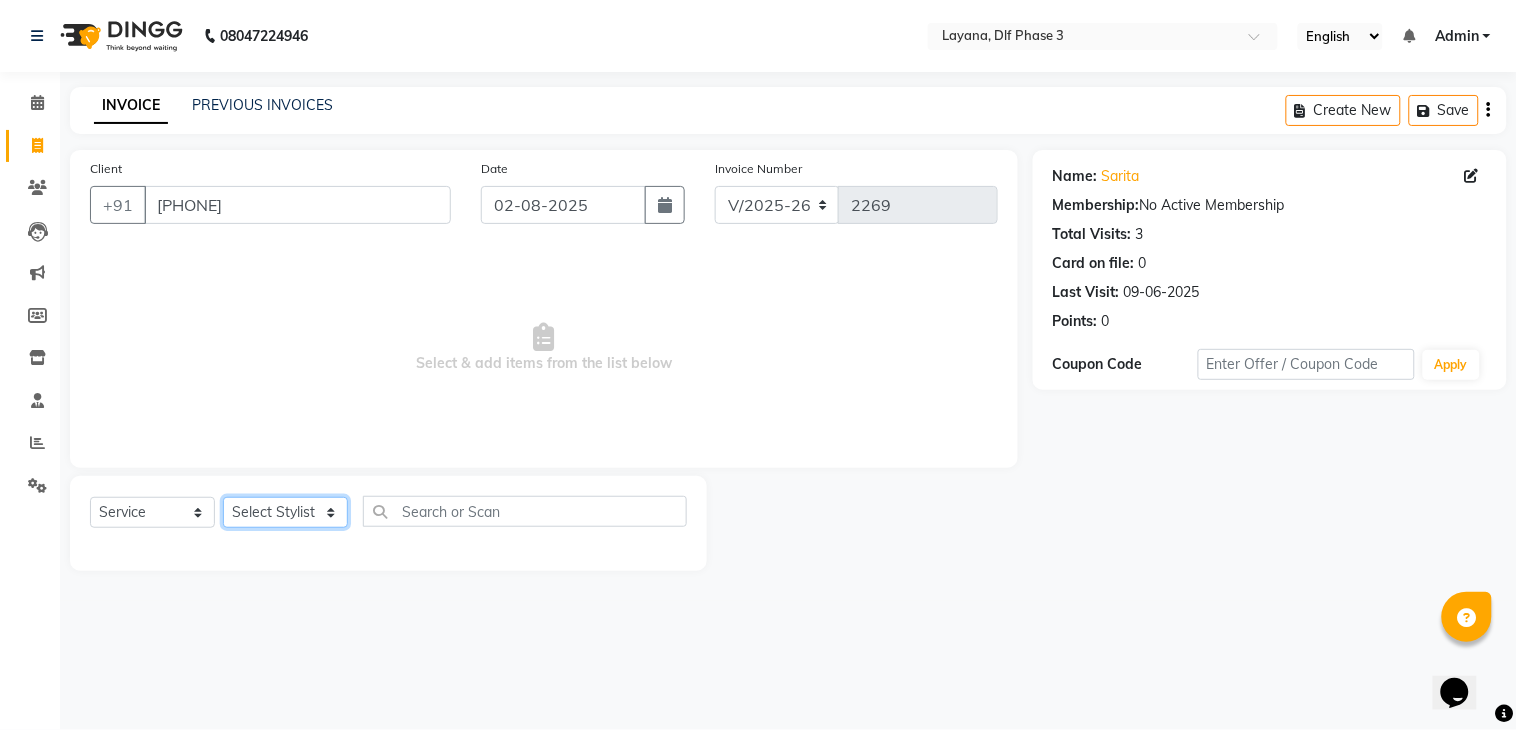 click on "Select Stylist Aakhil Attul kamal Kartik  keshav sanjana Shadab supriya" 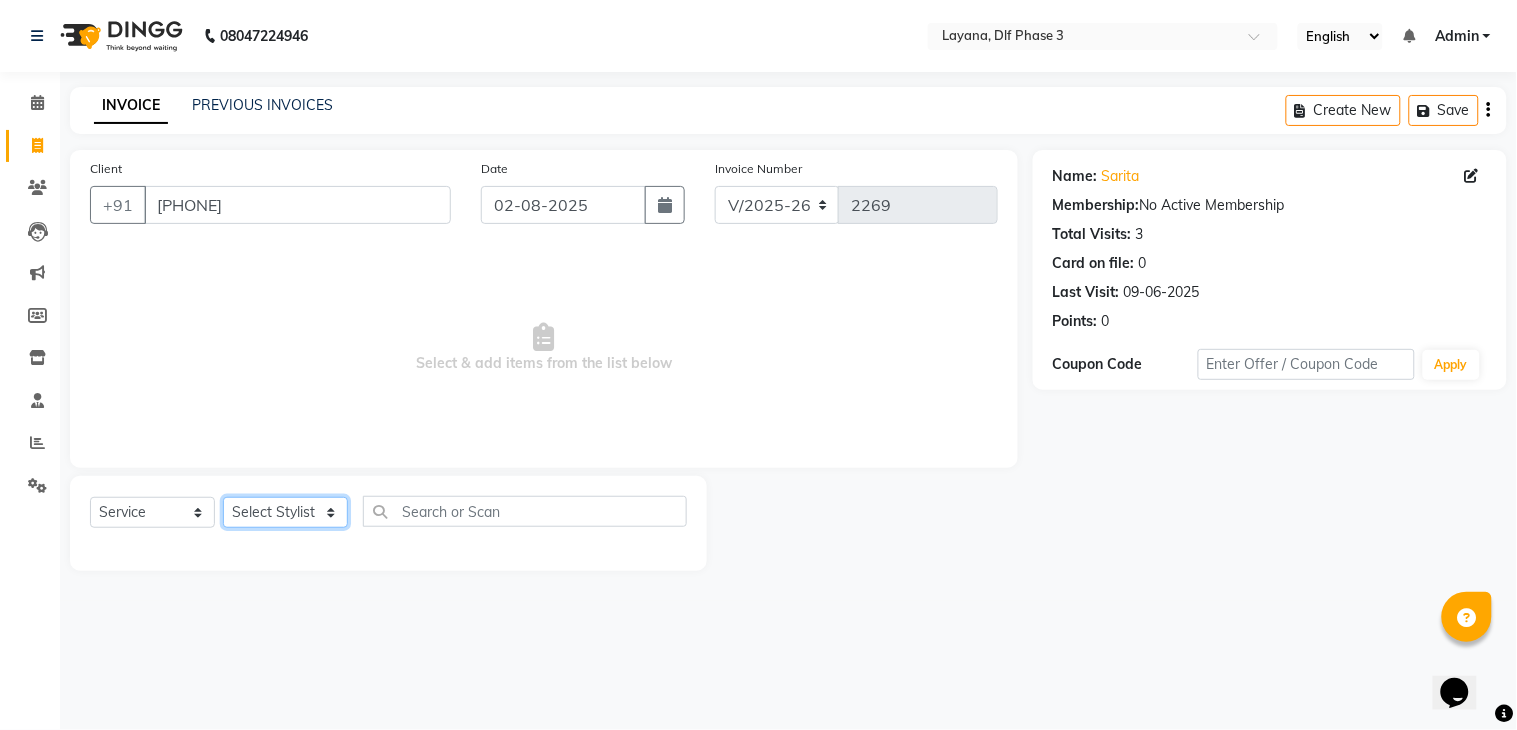 select on "70193" 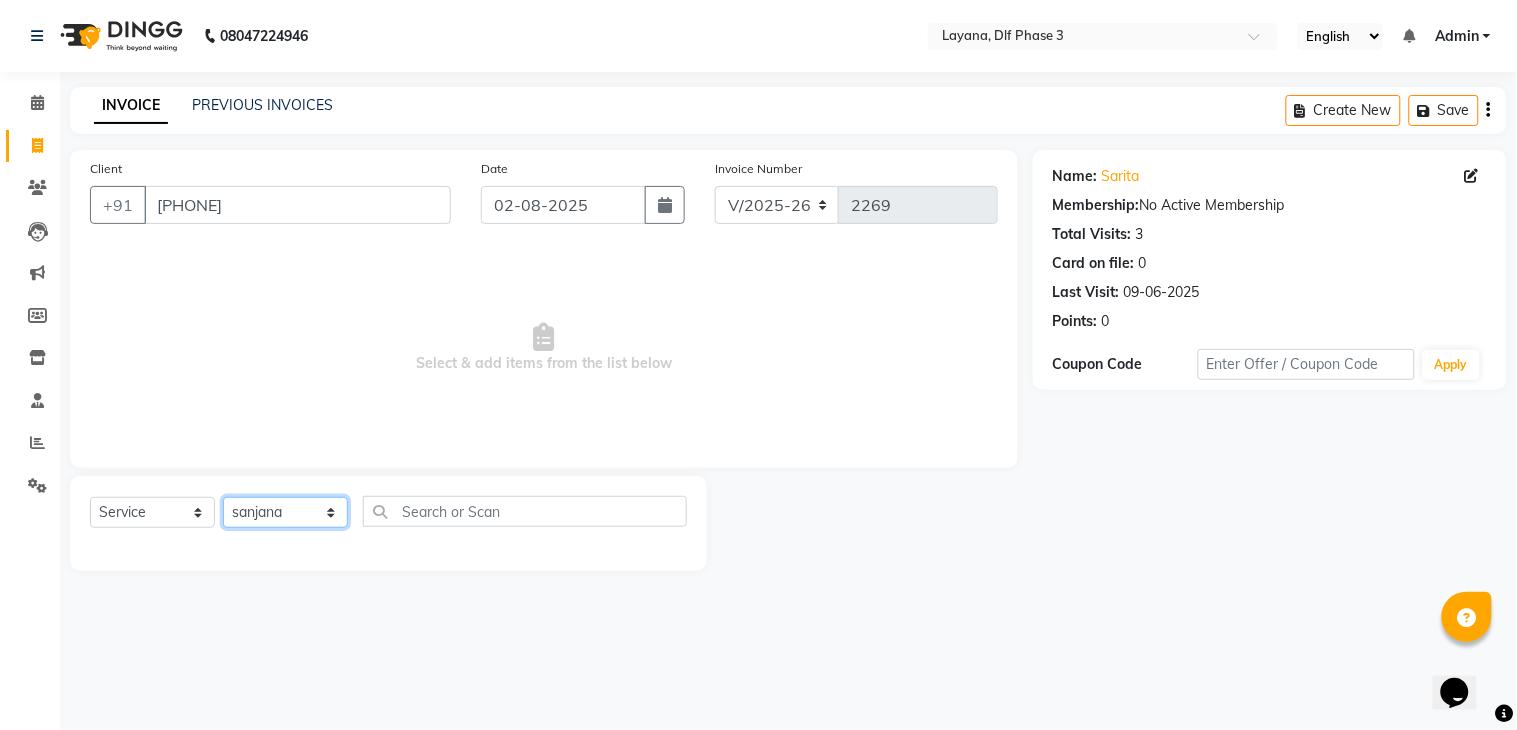 click on "Select Stylist Aakhil Attul kamal Kartik  keshav sanjana Shadab supriya" 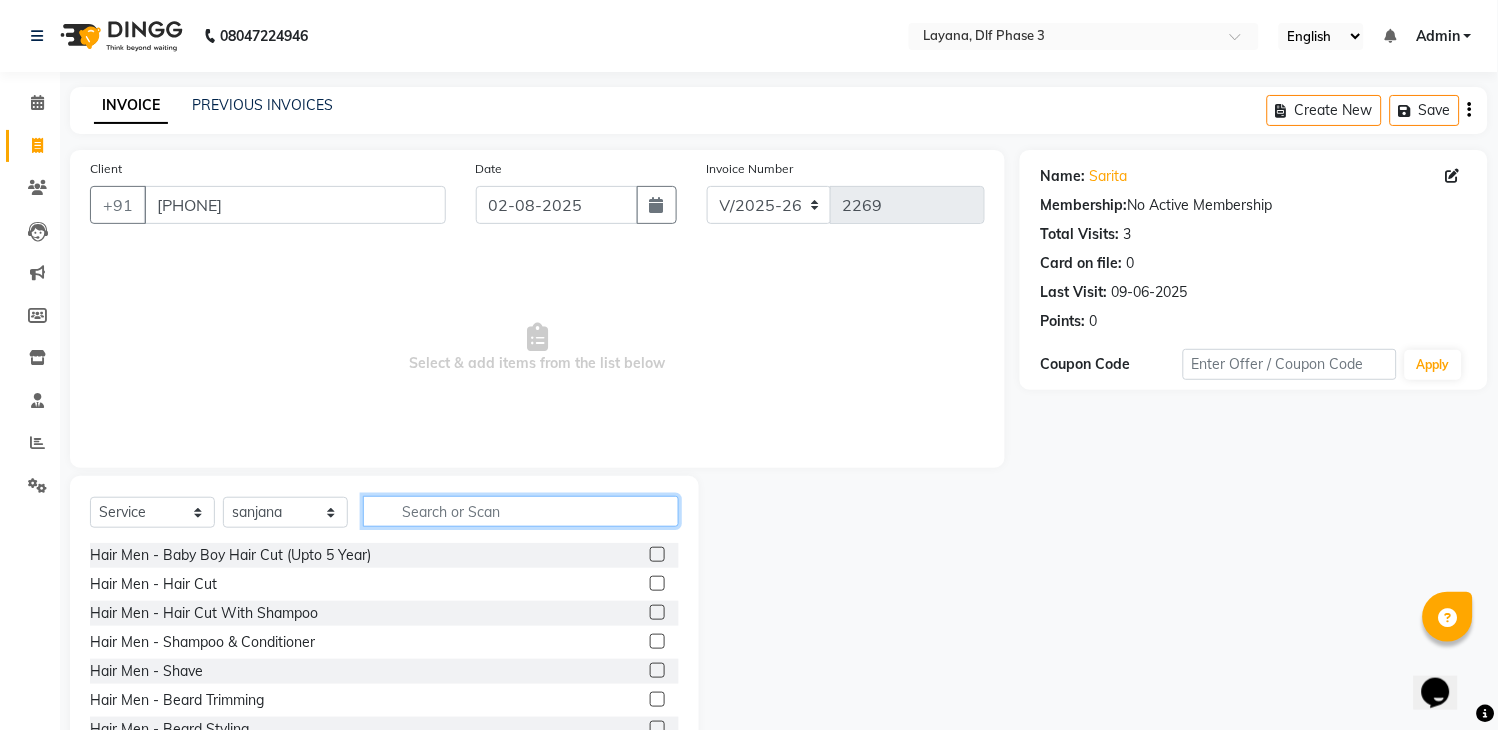 click 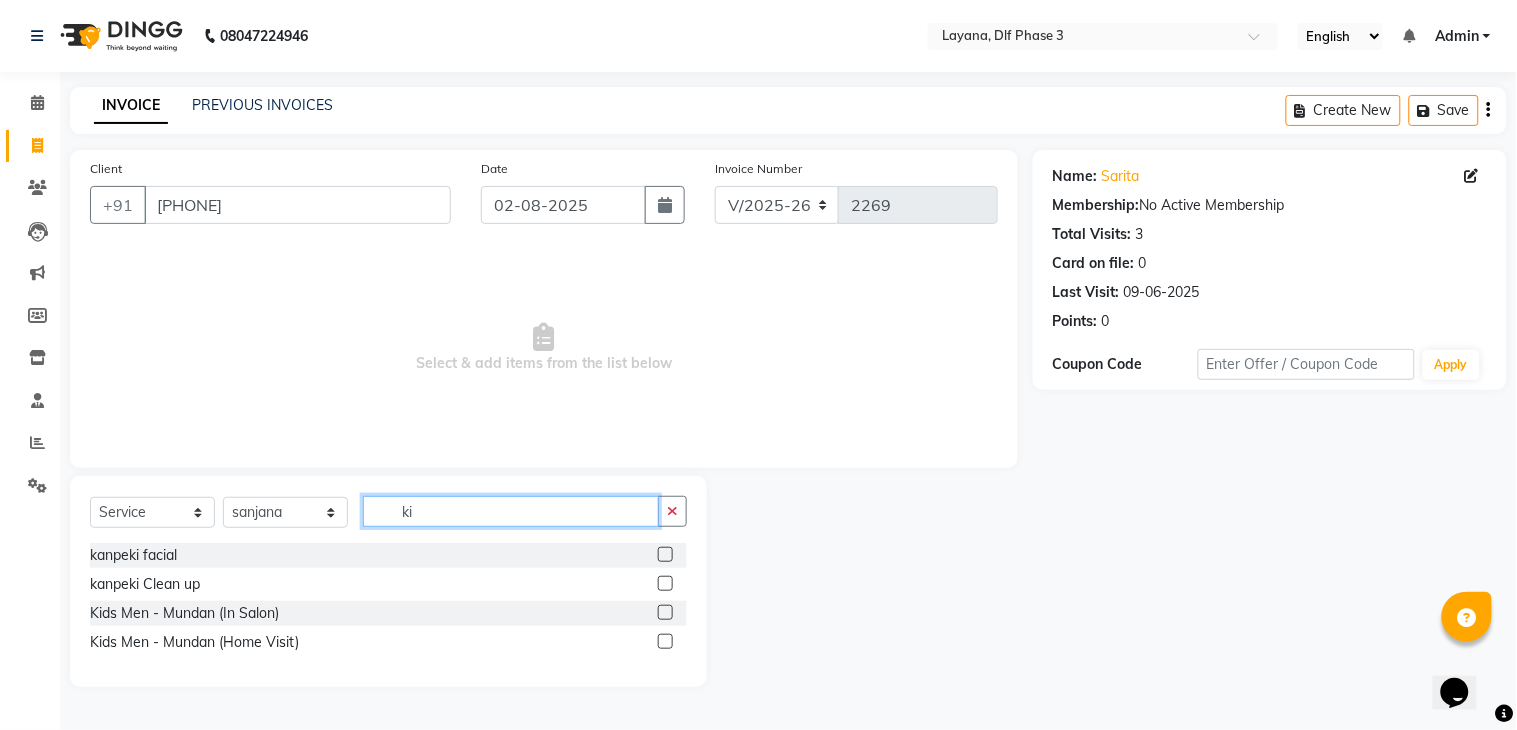 type on "ki" 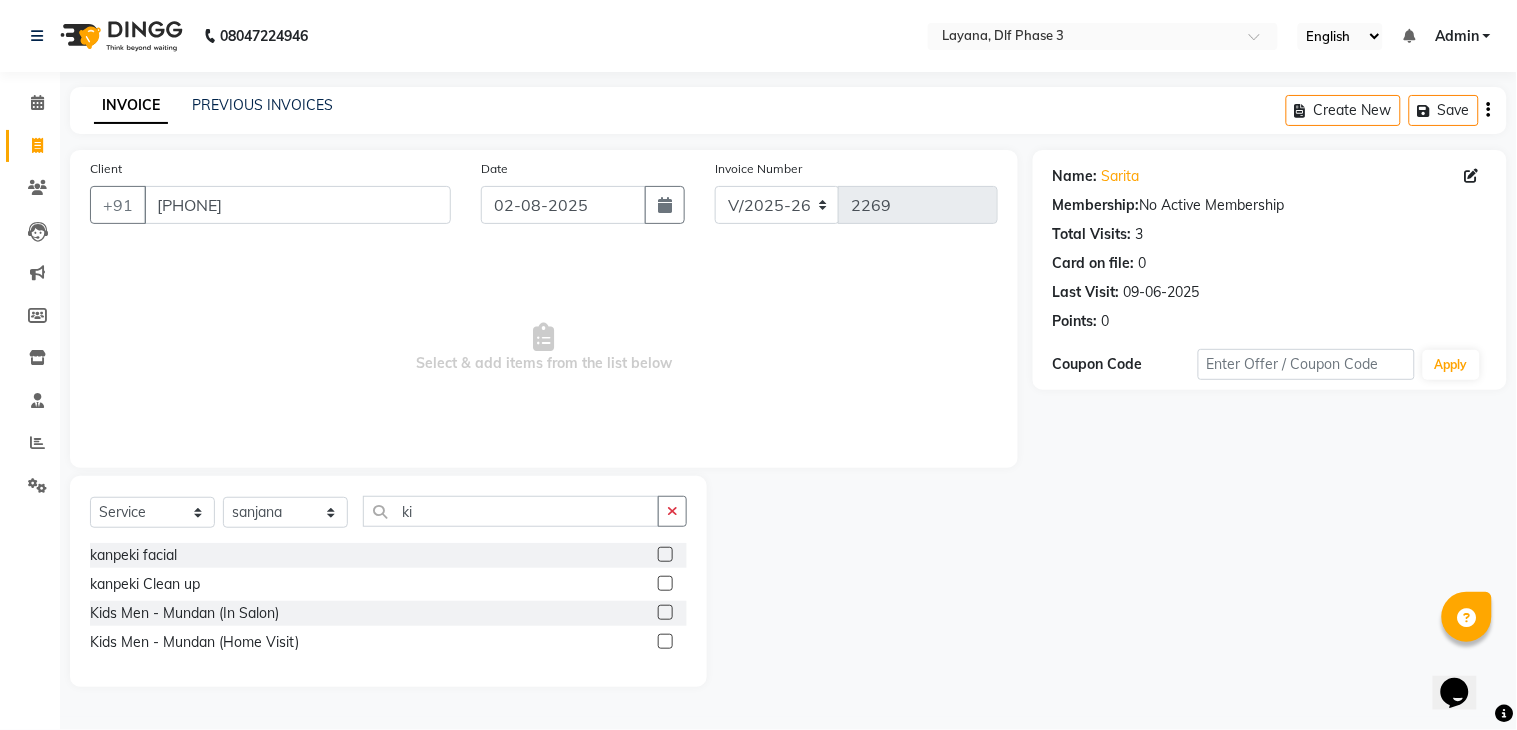 click 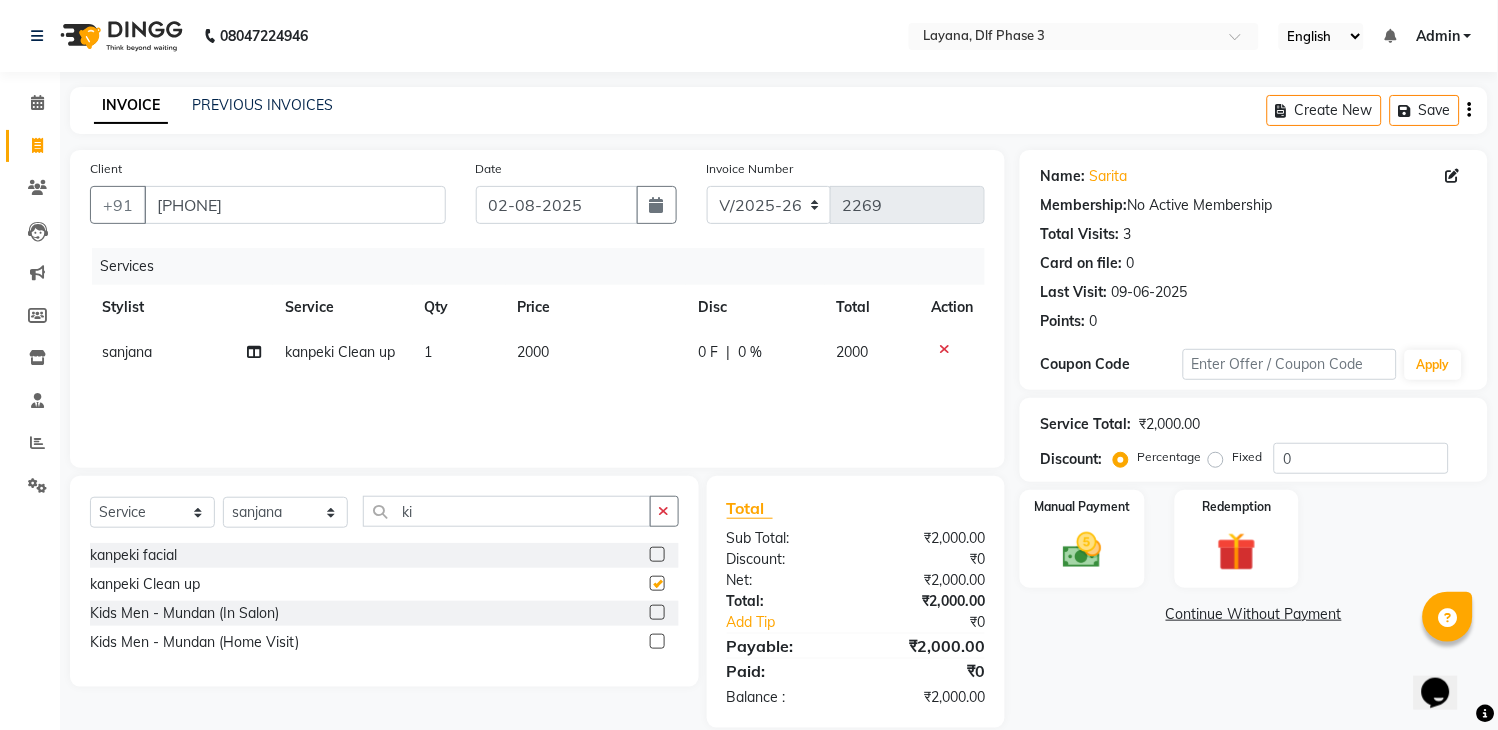 checkbox on "false" 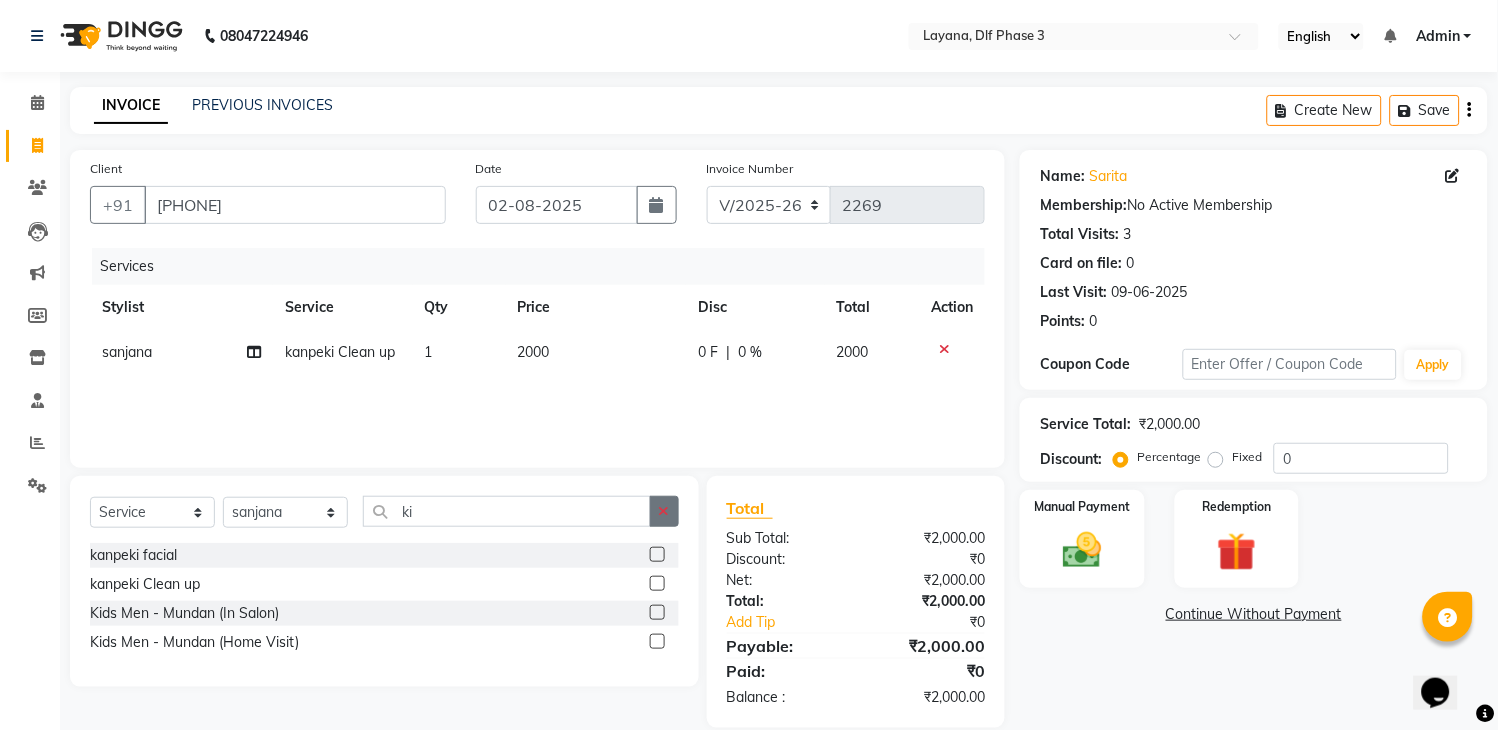 click 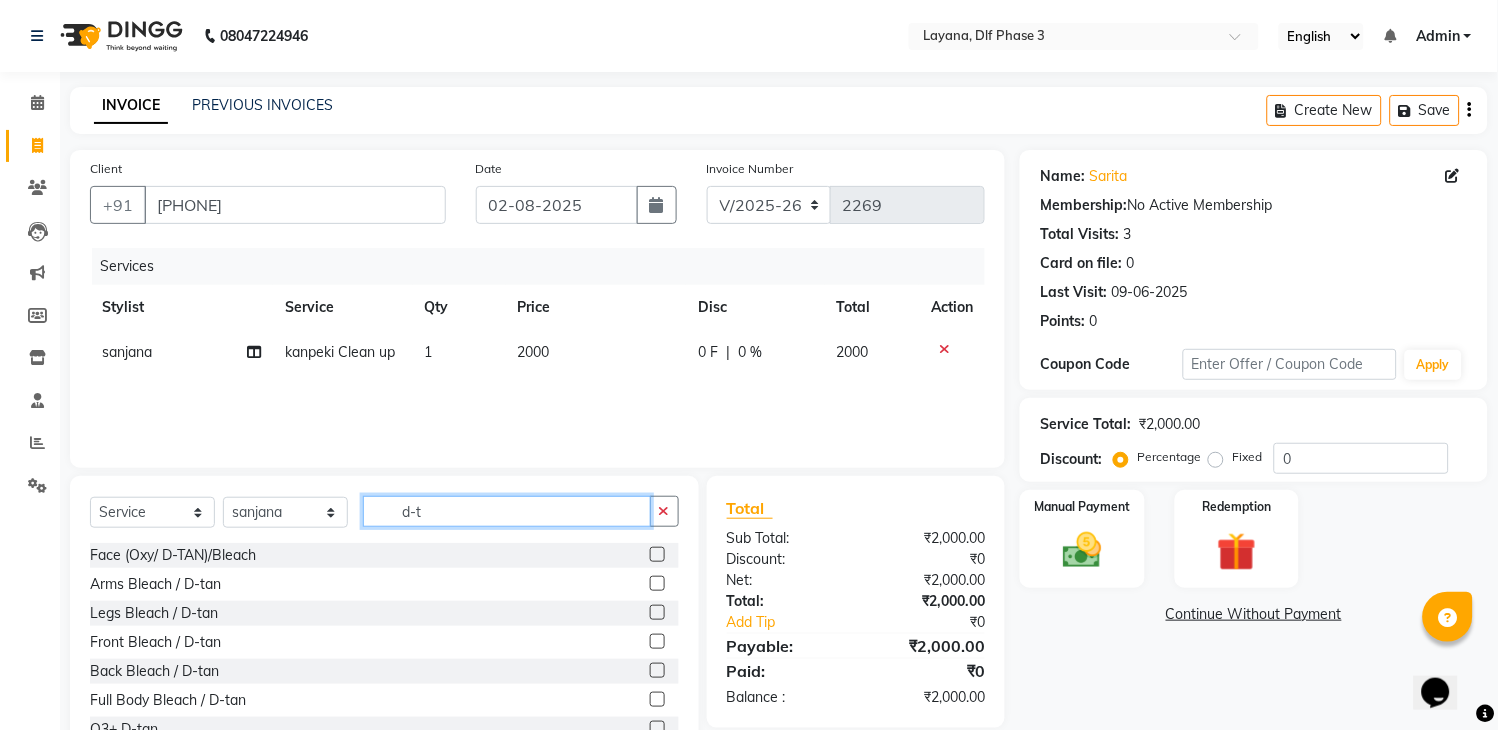 type on "d-t" 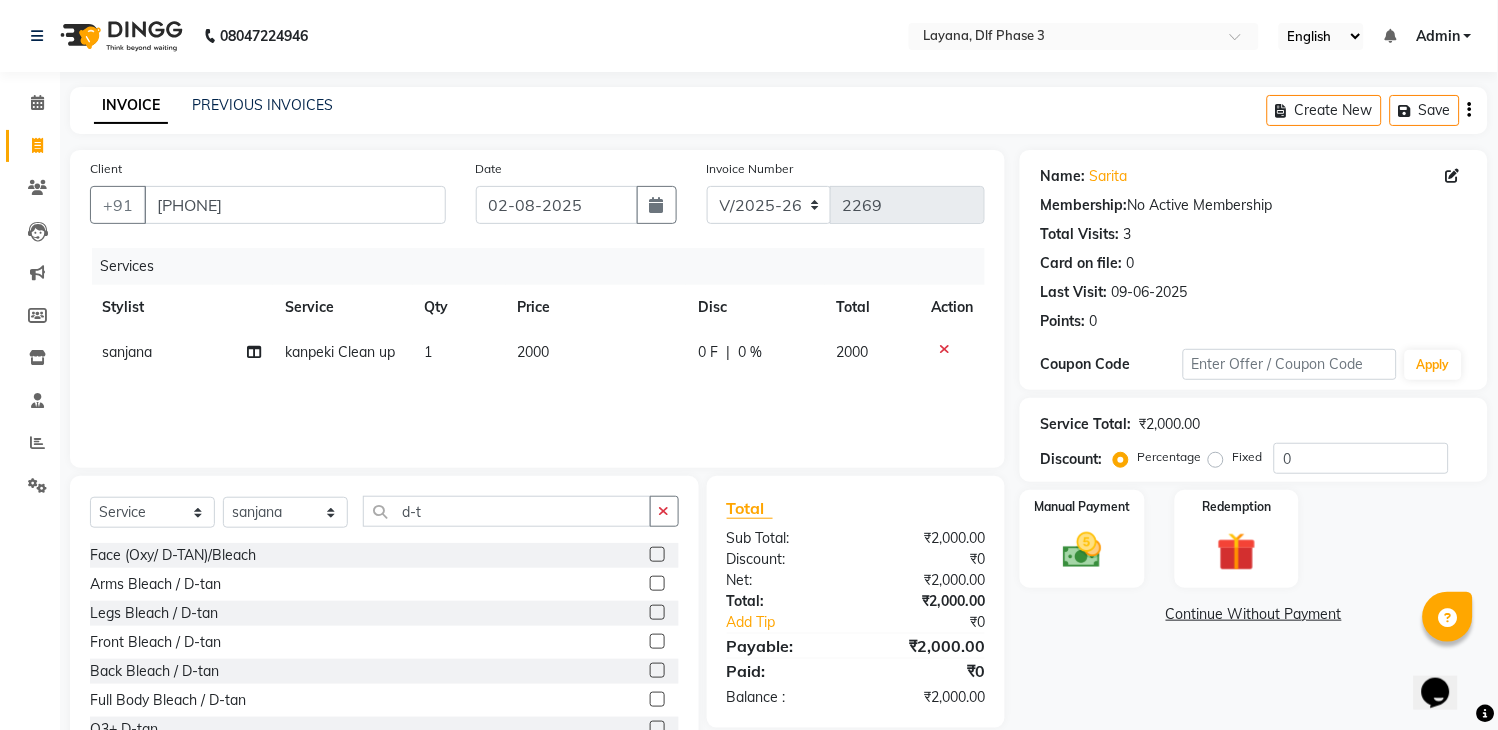 click 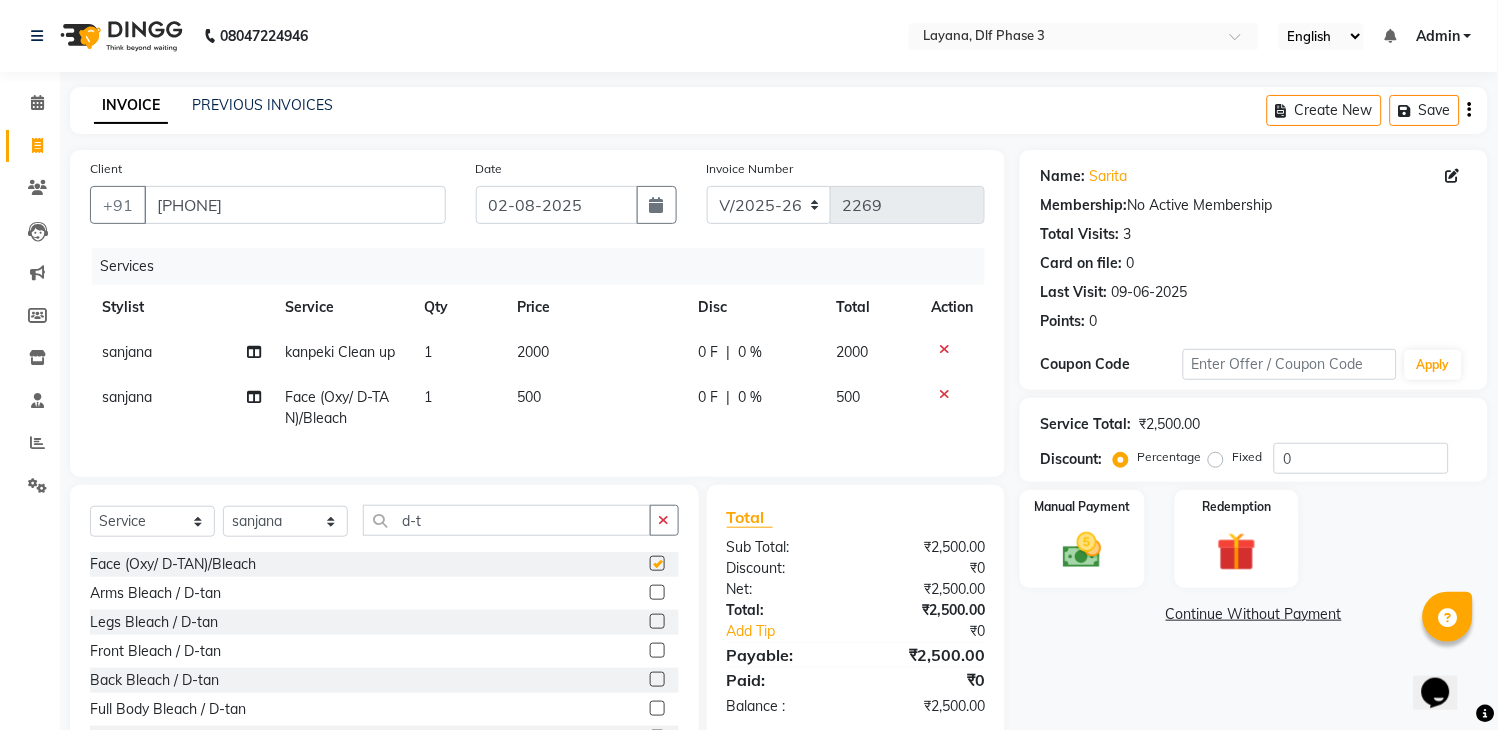 checkbox on "false" 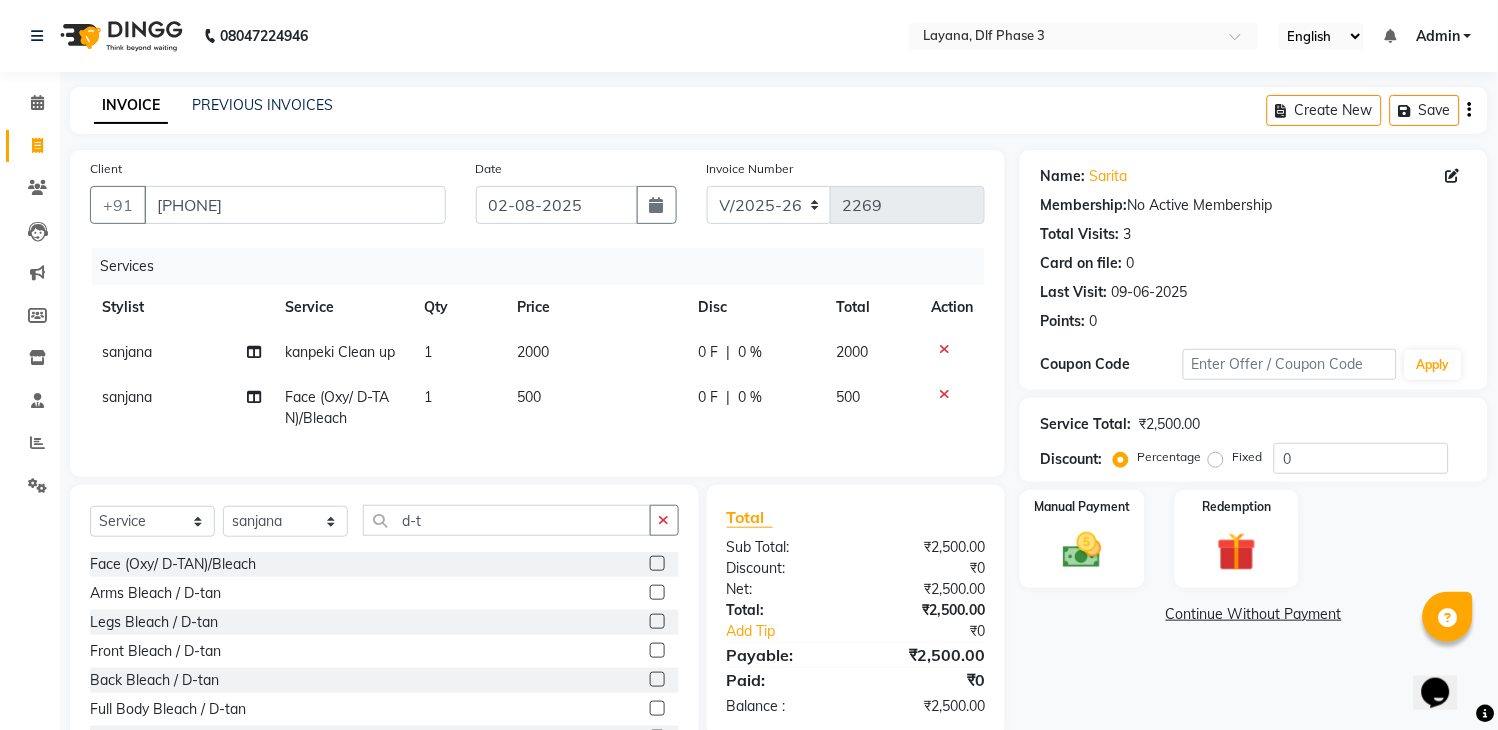 click 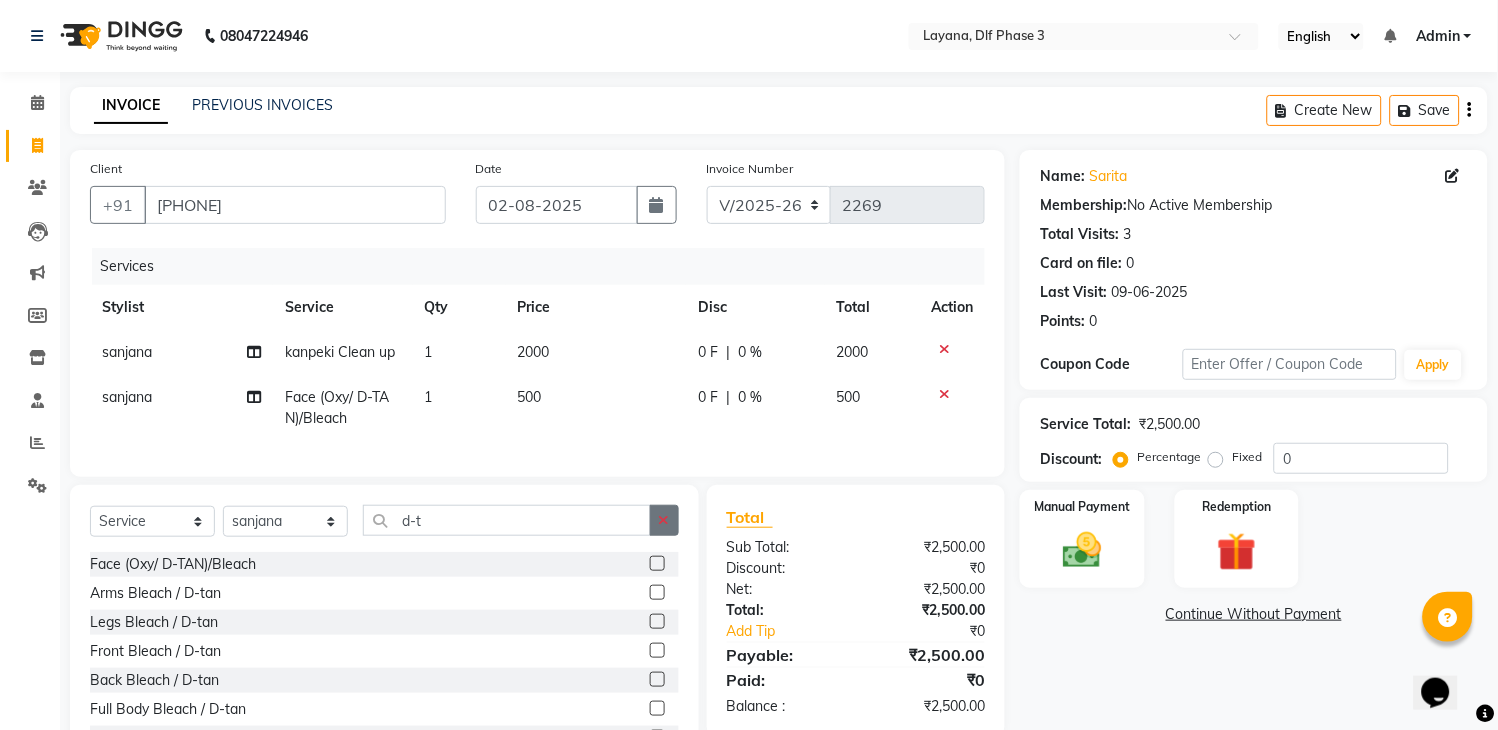 click 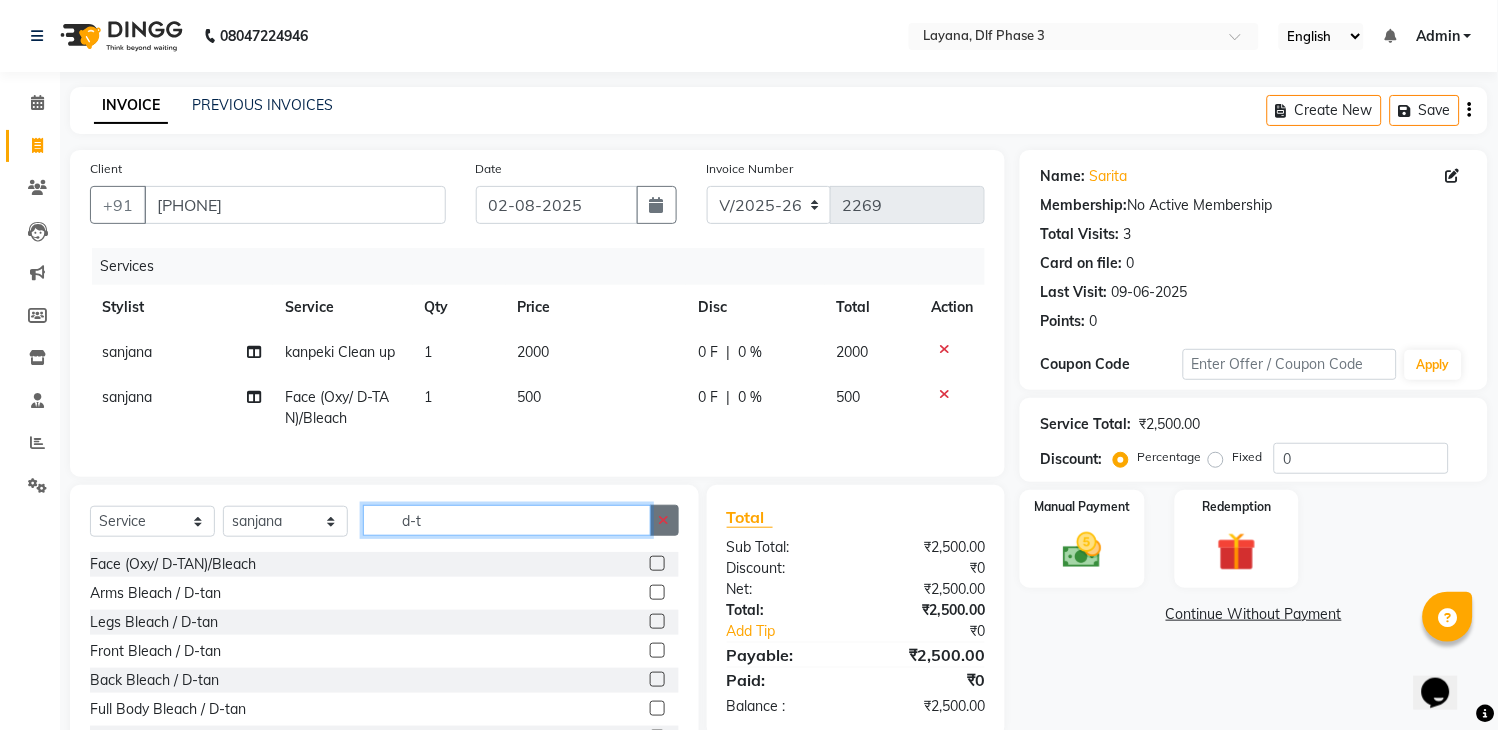 type 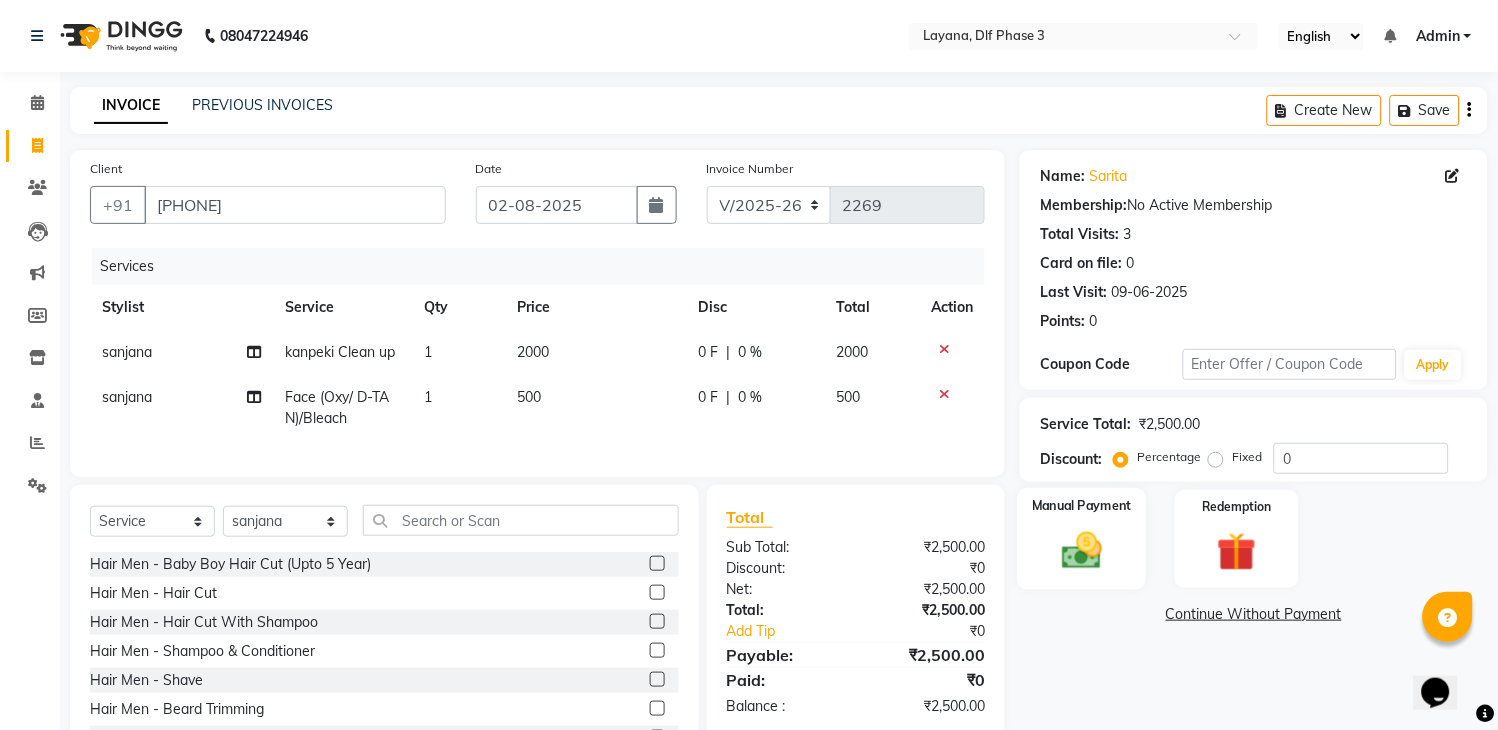 click on "Manual Payment" 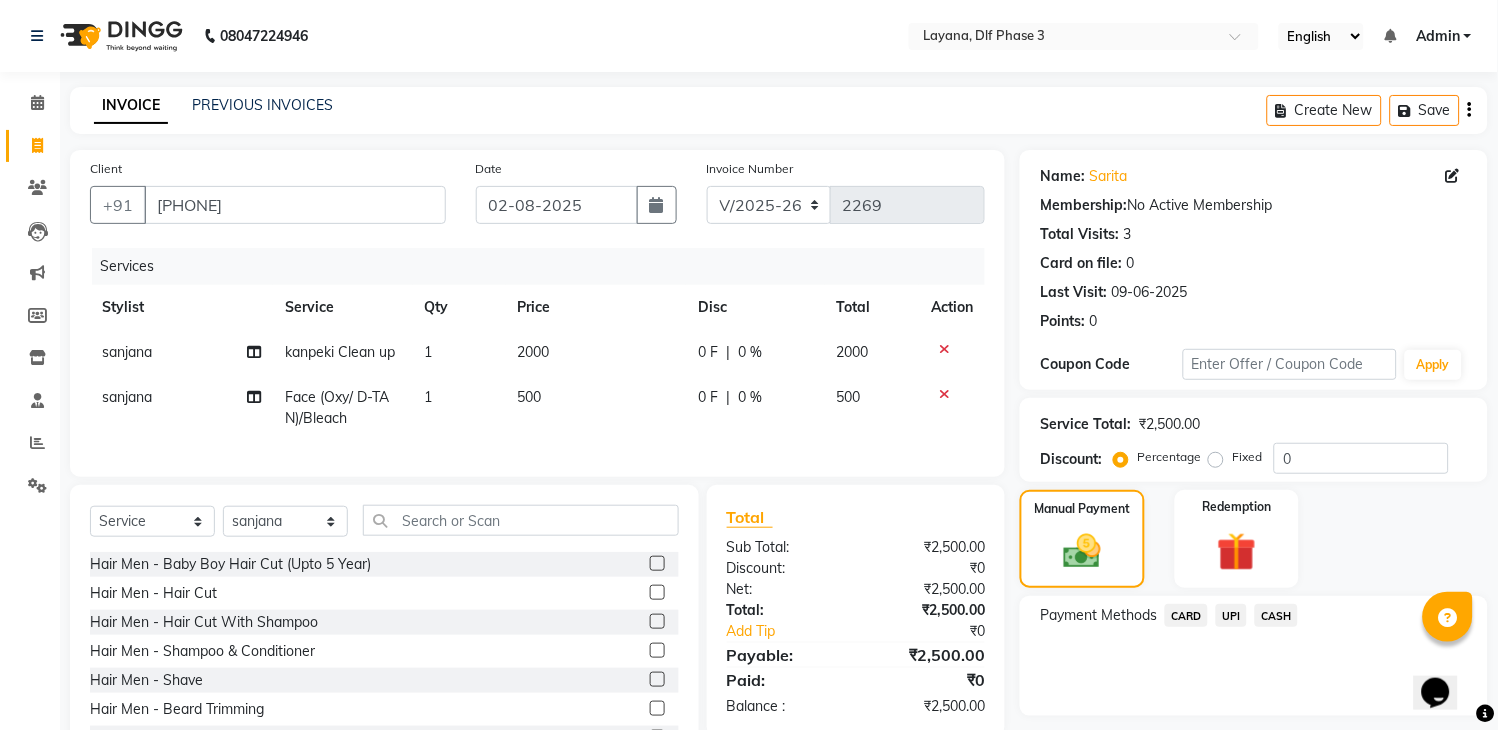 click on "UPI" 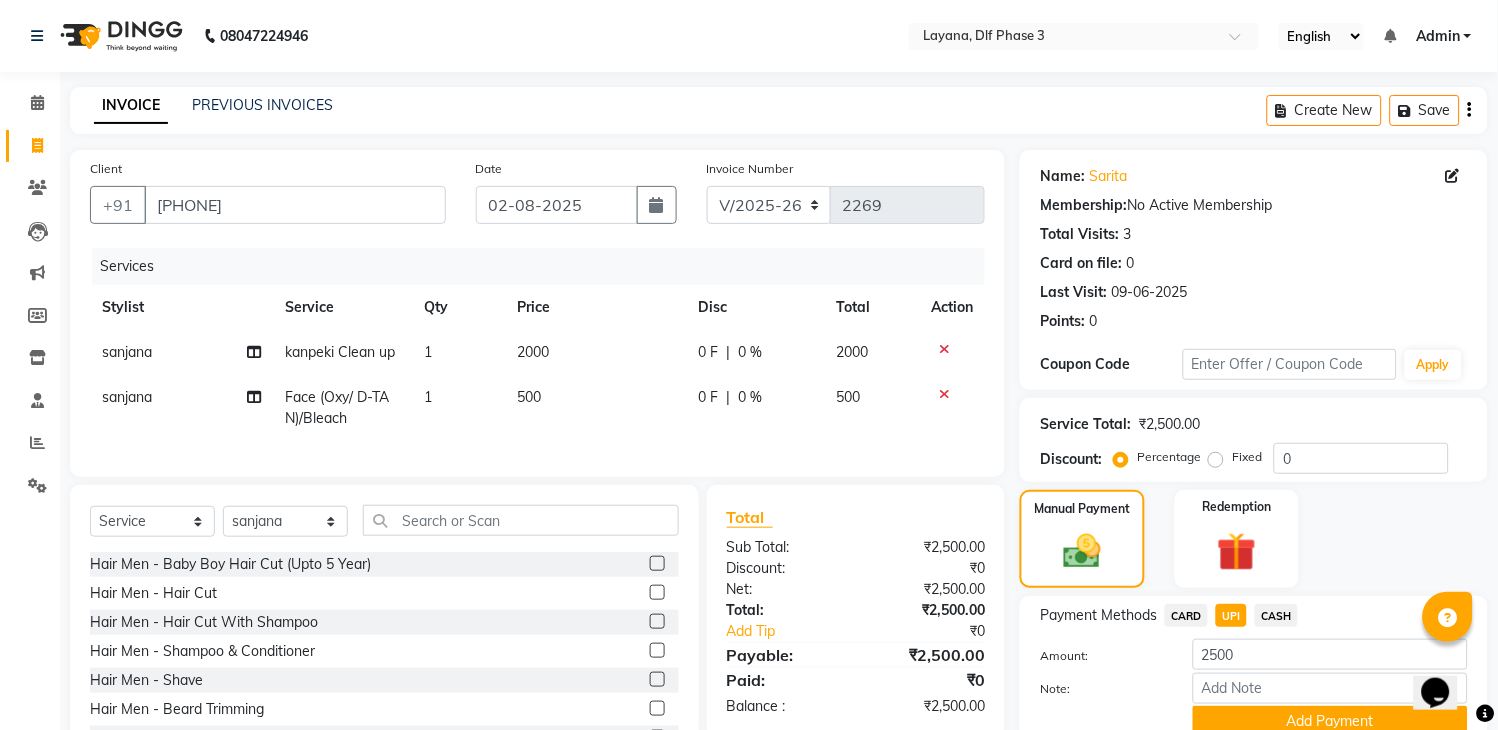 scroll, scrollTop: 98, scrollLeft: 0, axis: vertical 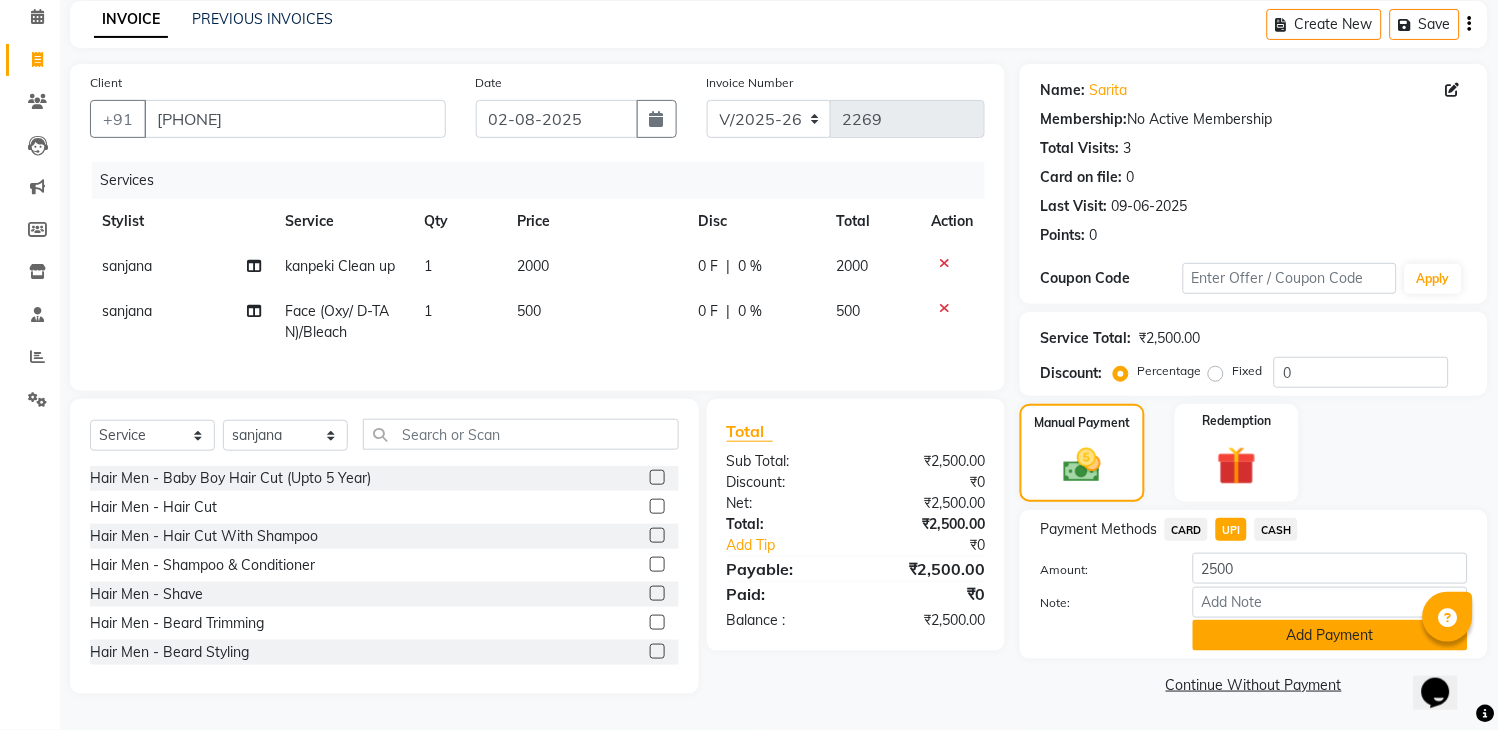 click on "Add Payment" 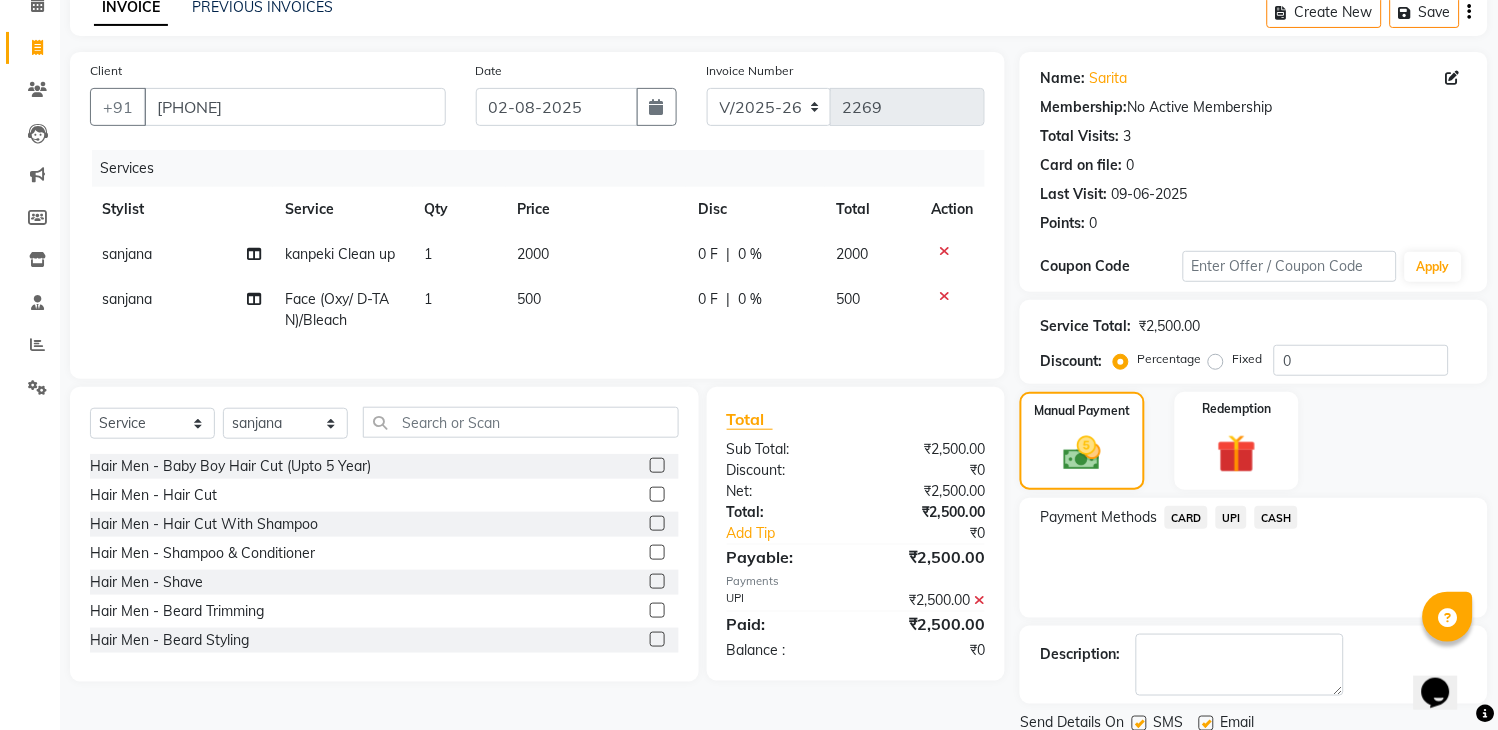 scroll, scrollTop: 170, scrollLeft: 0, axis: vertical 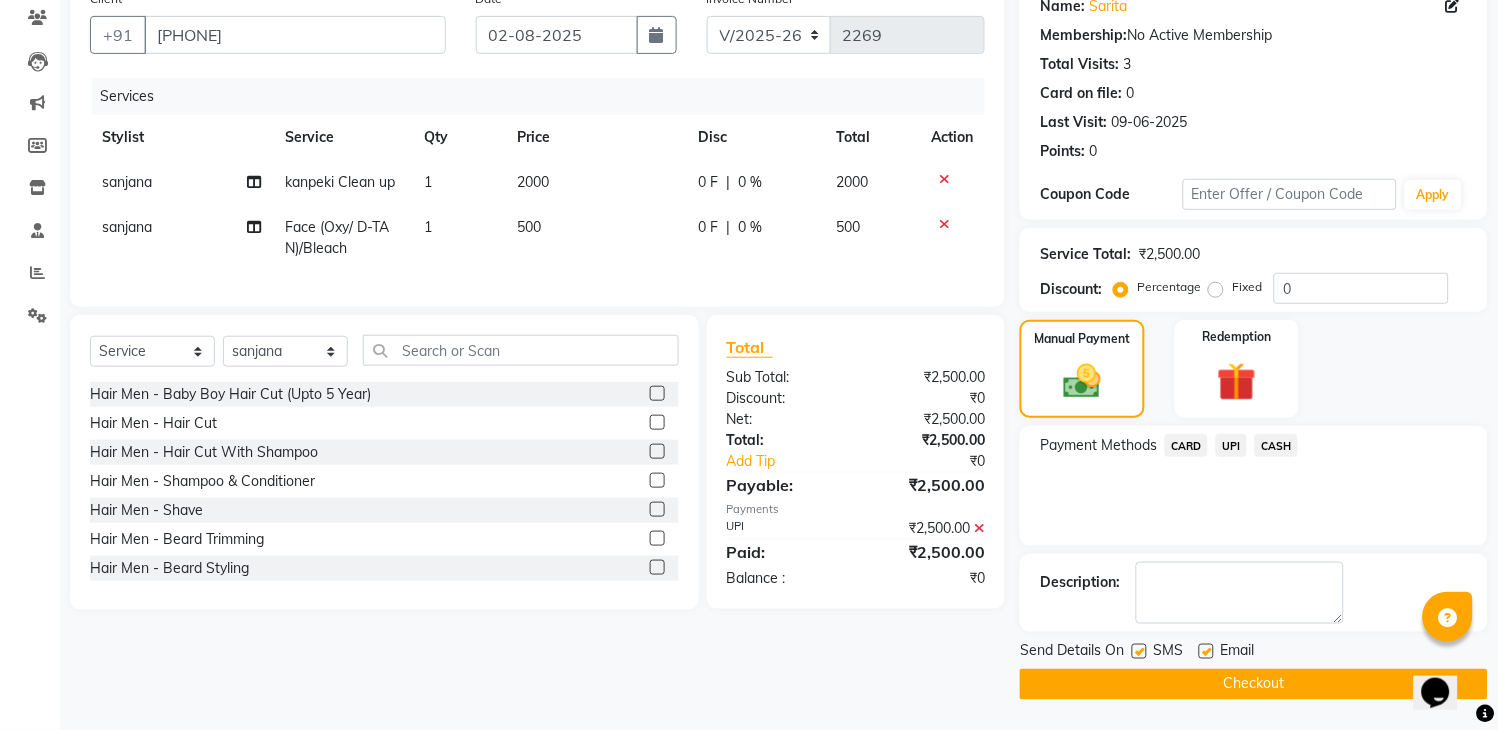 click 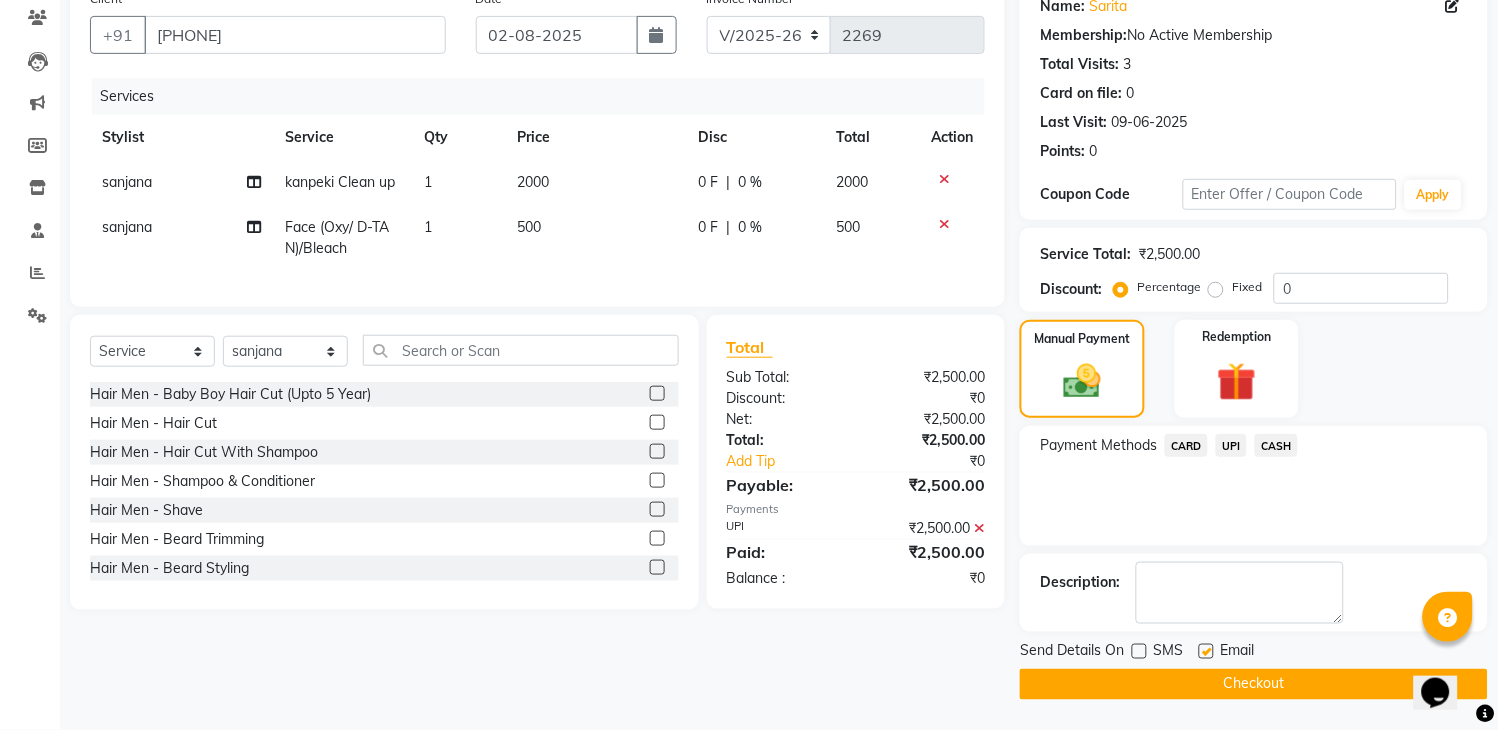 click 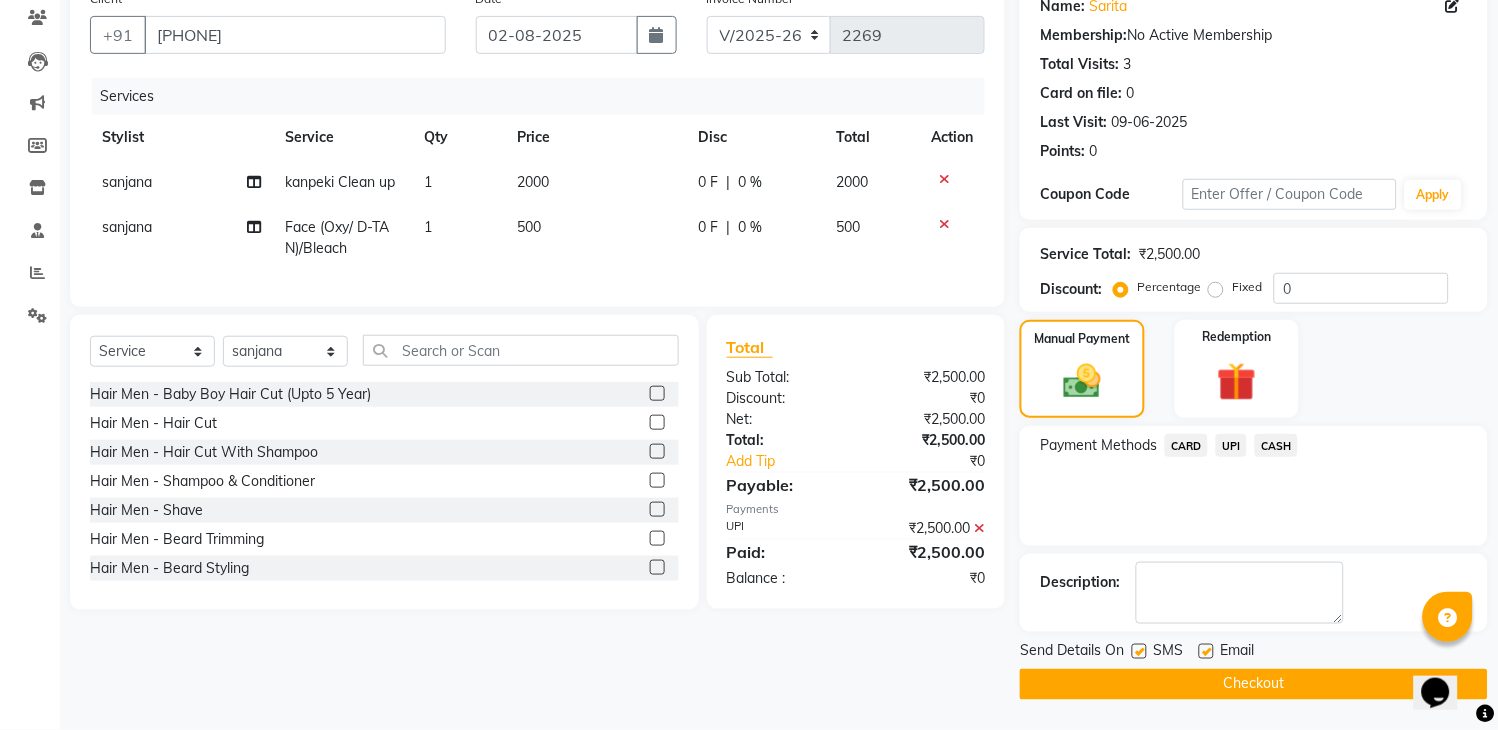 click on "Checkout" 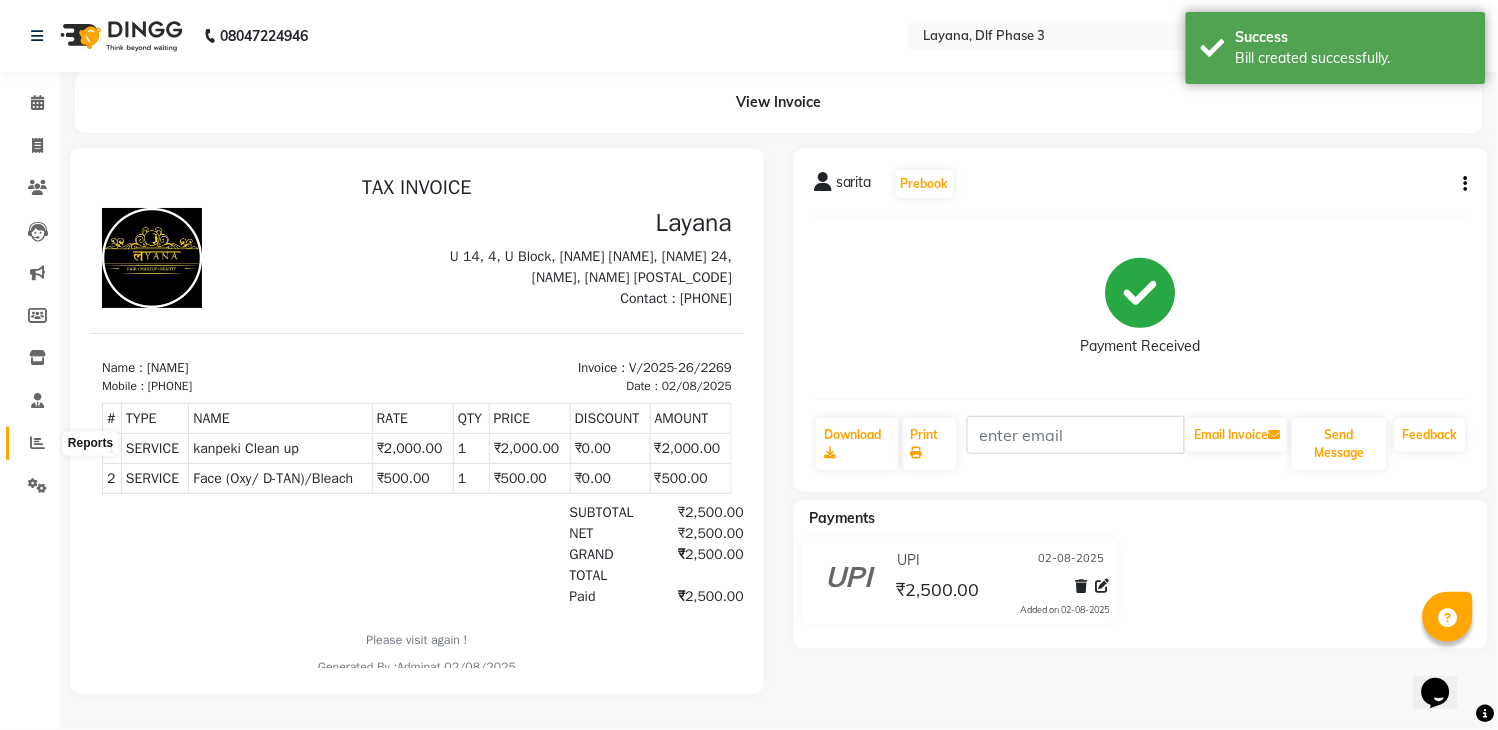 scroll, scrollTop: 0, scrollLeft: 0, axis: both 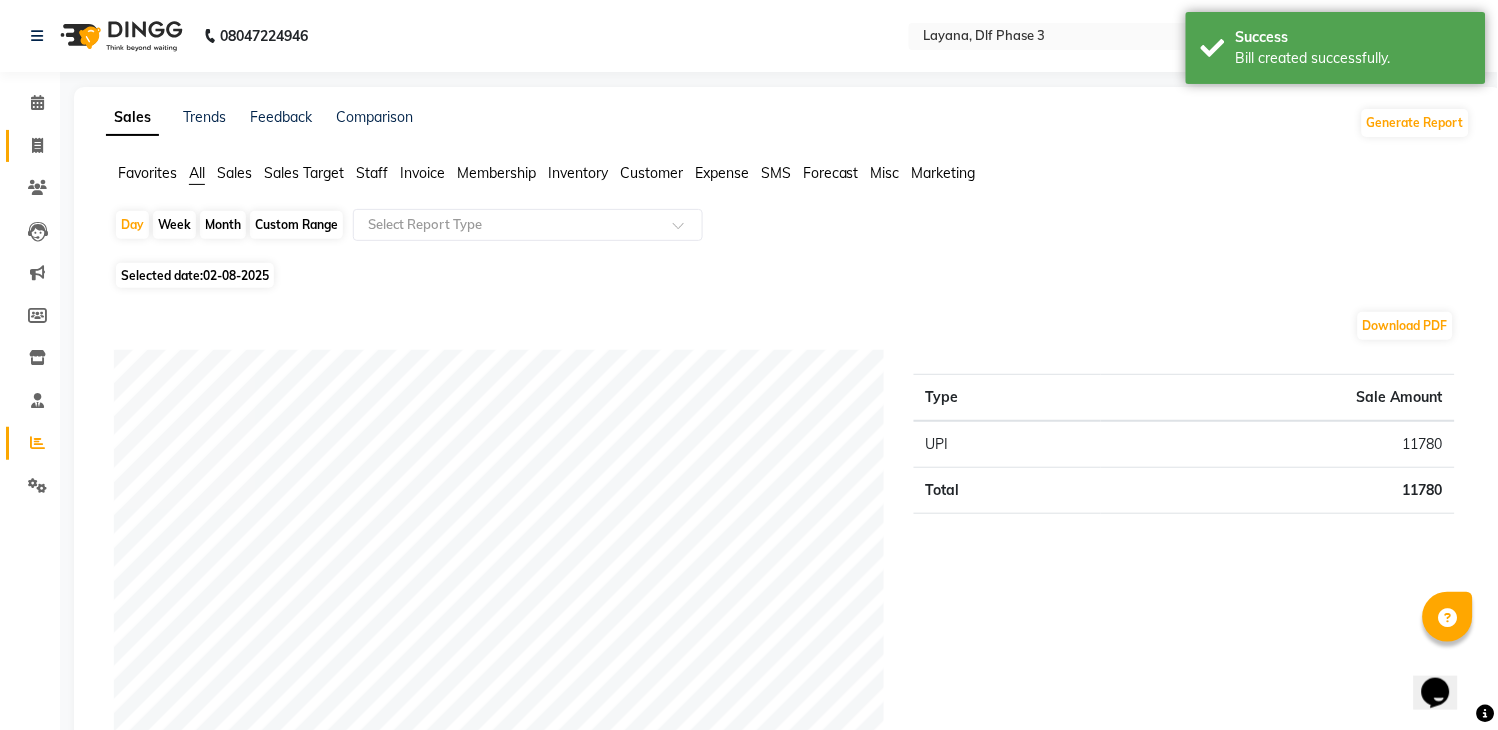 click on "Invoice" 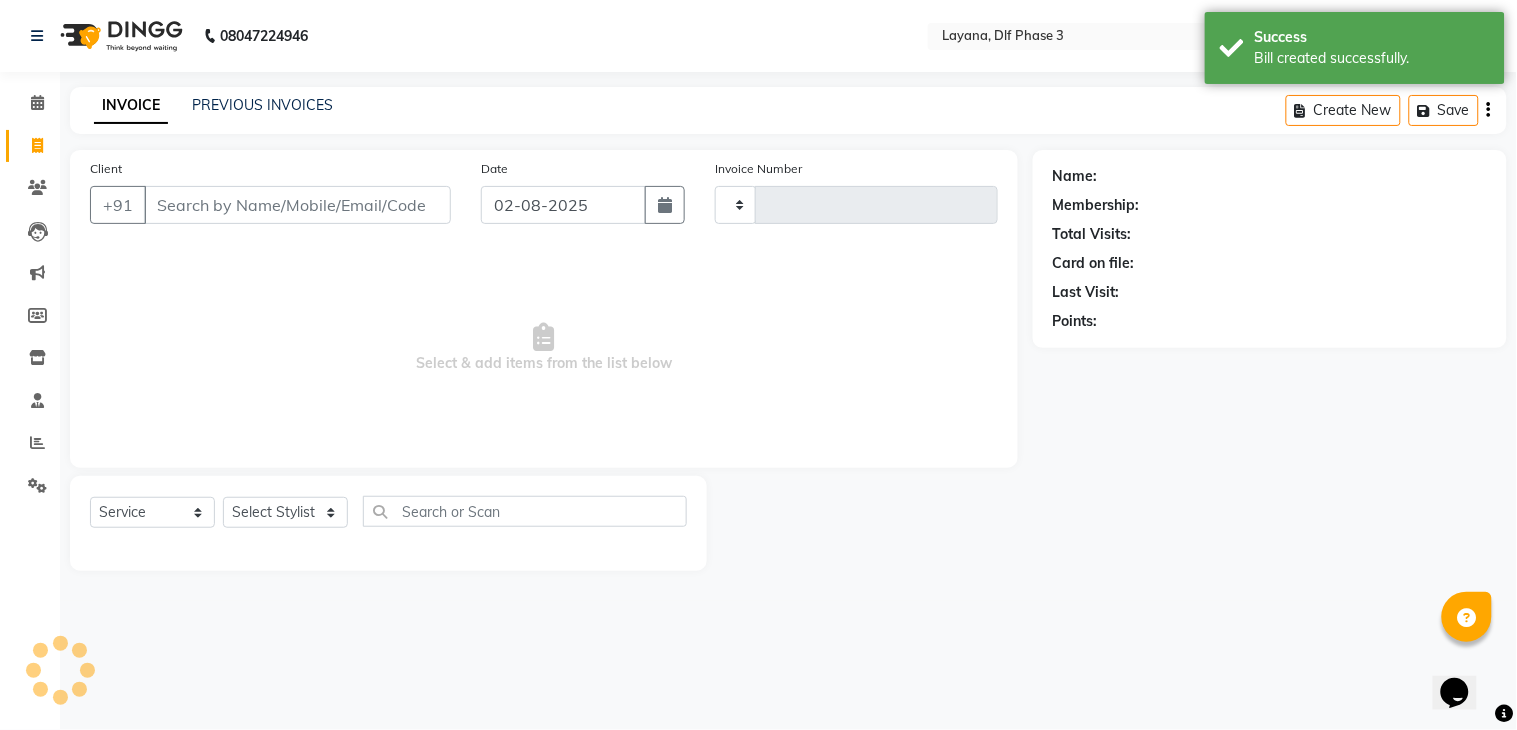 type on "2270" 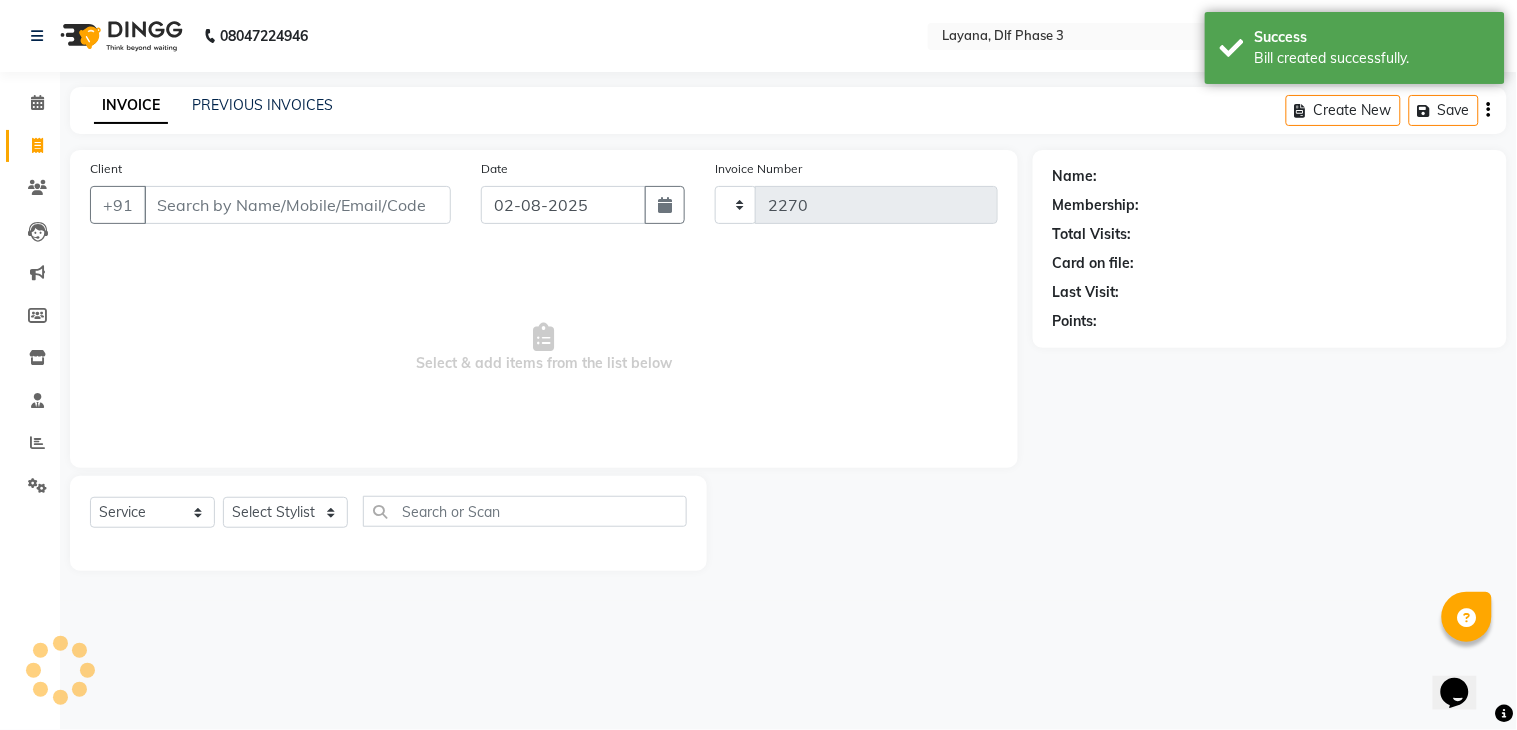 select on "6973" 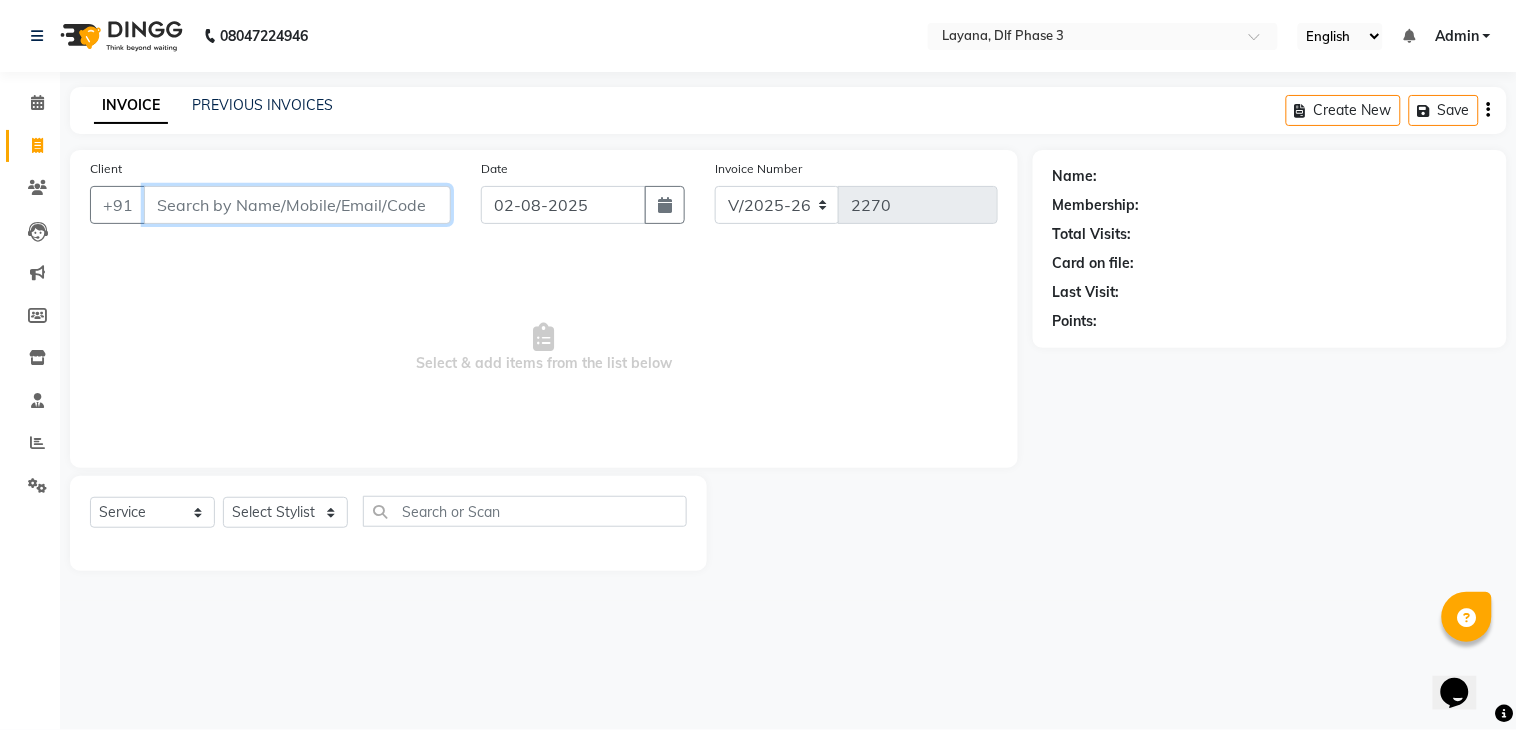 click on "Client" at bounding box center (297, 205) 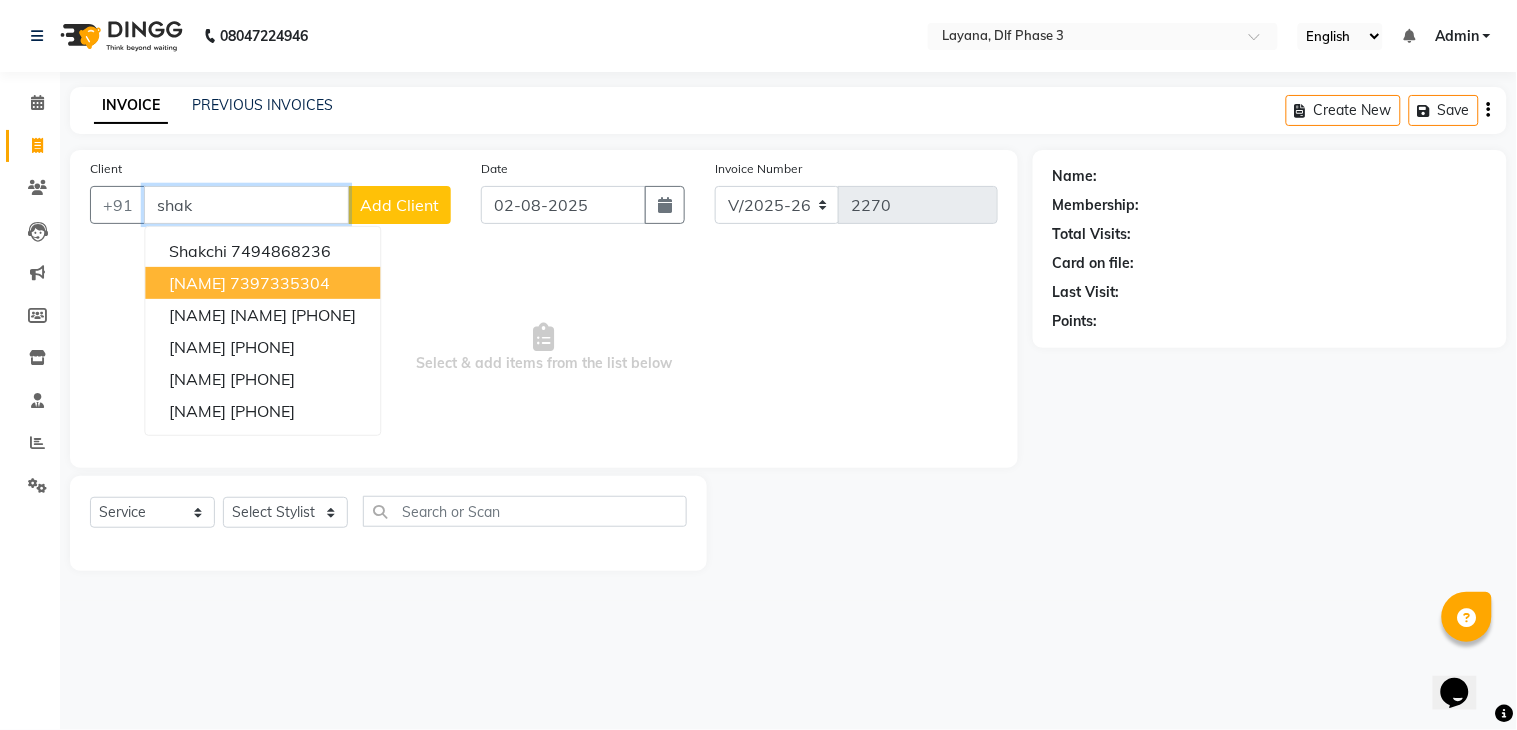 click on "shakshi" at bounding box center (197, 283) 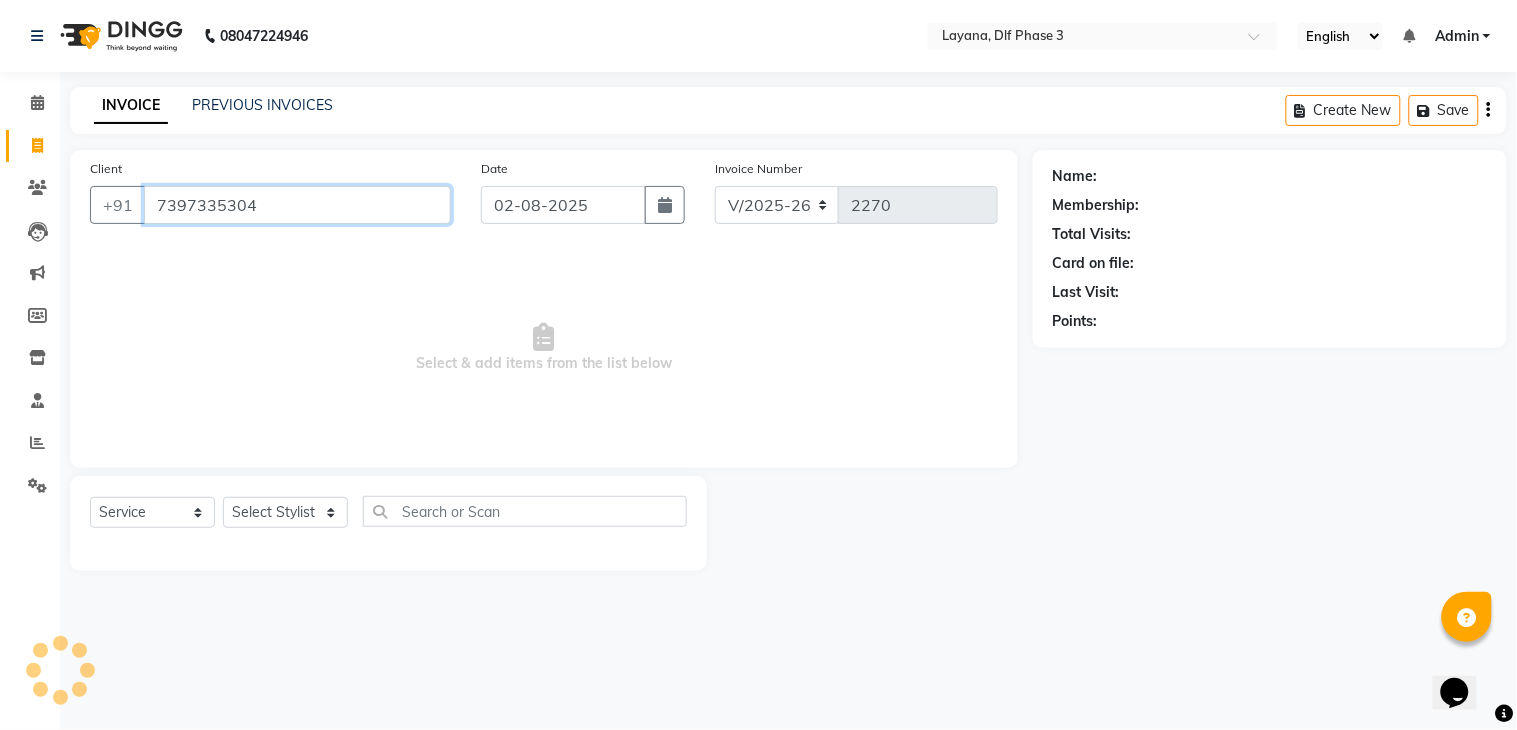 type on "7397335304" 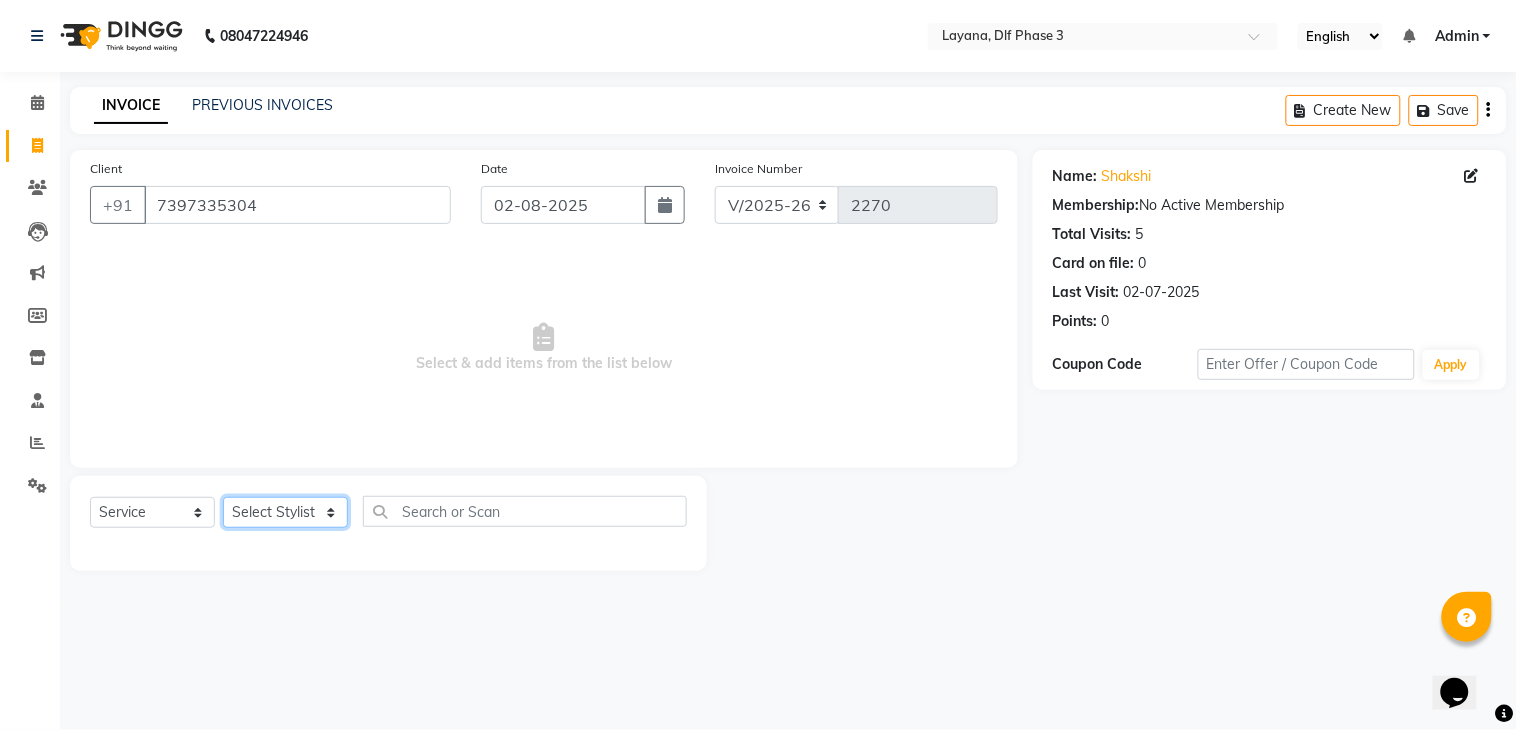 click on "Select Stylist Aakhil Attul kamal Kartik  keshav sanjana Shadab supriya" 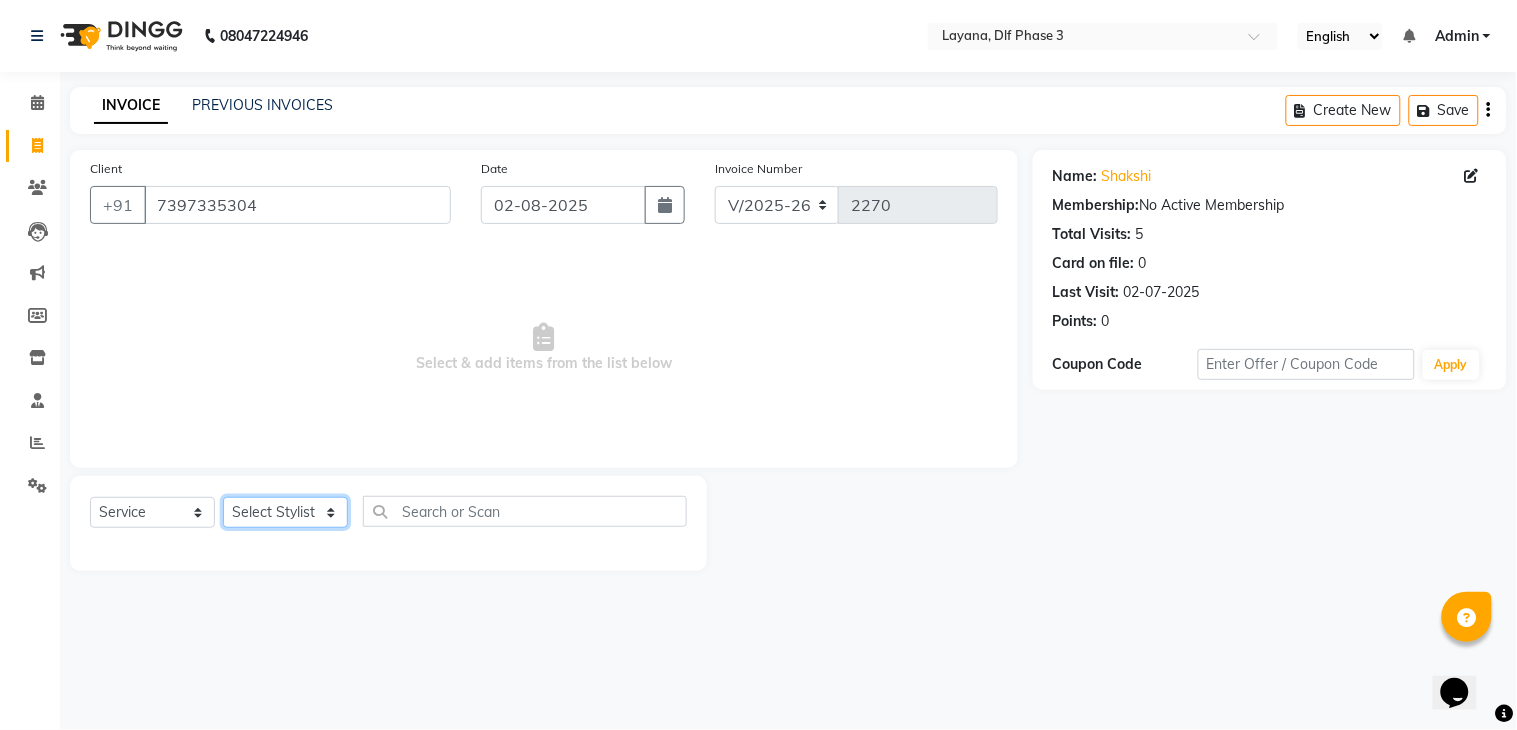 select on "57637" 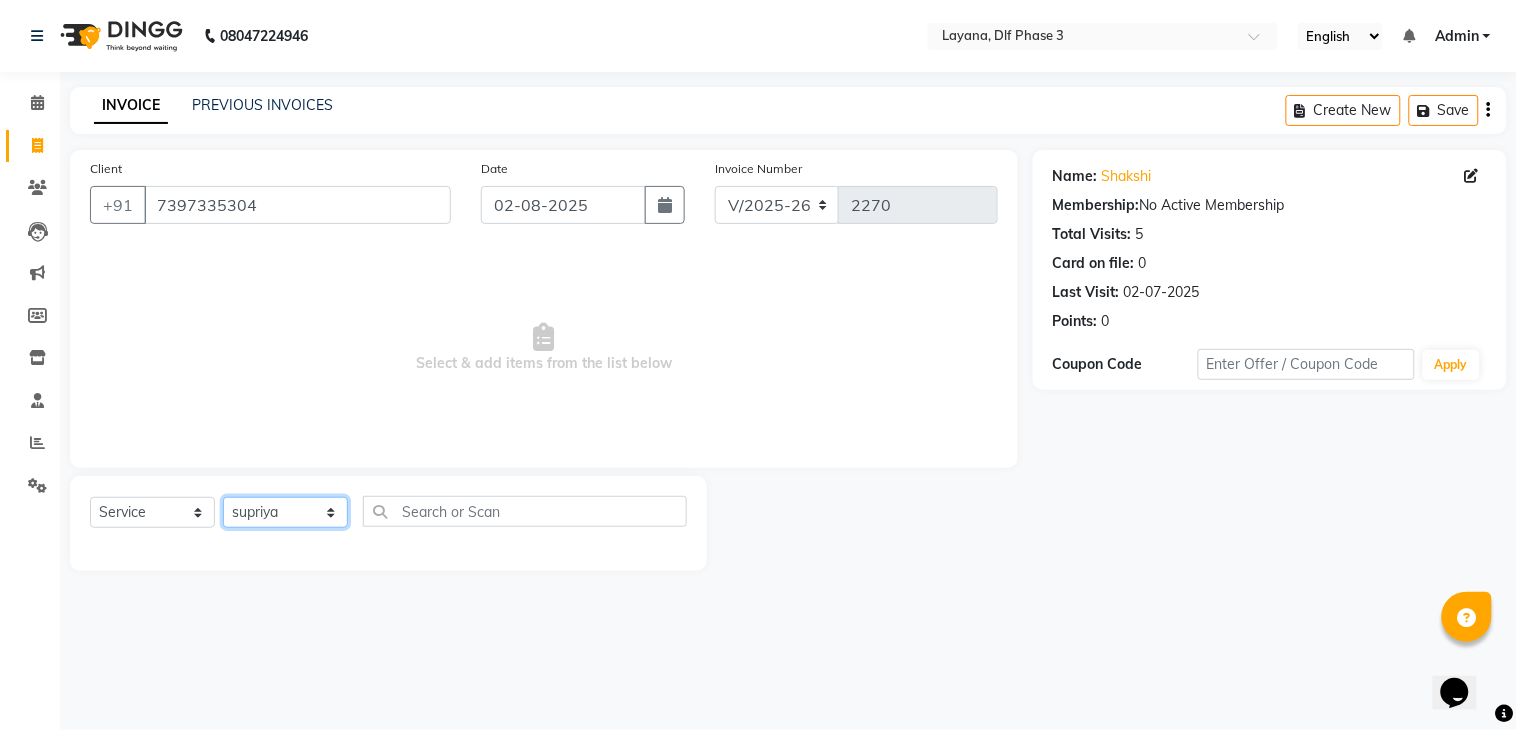 click on "Select Stylist Aakhil Attul kamal Kartik  keshav sanjana Shadab supriya" 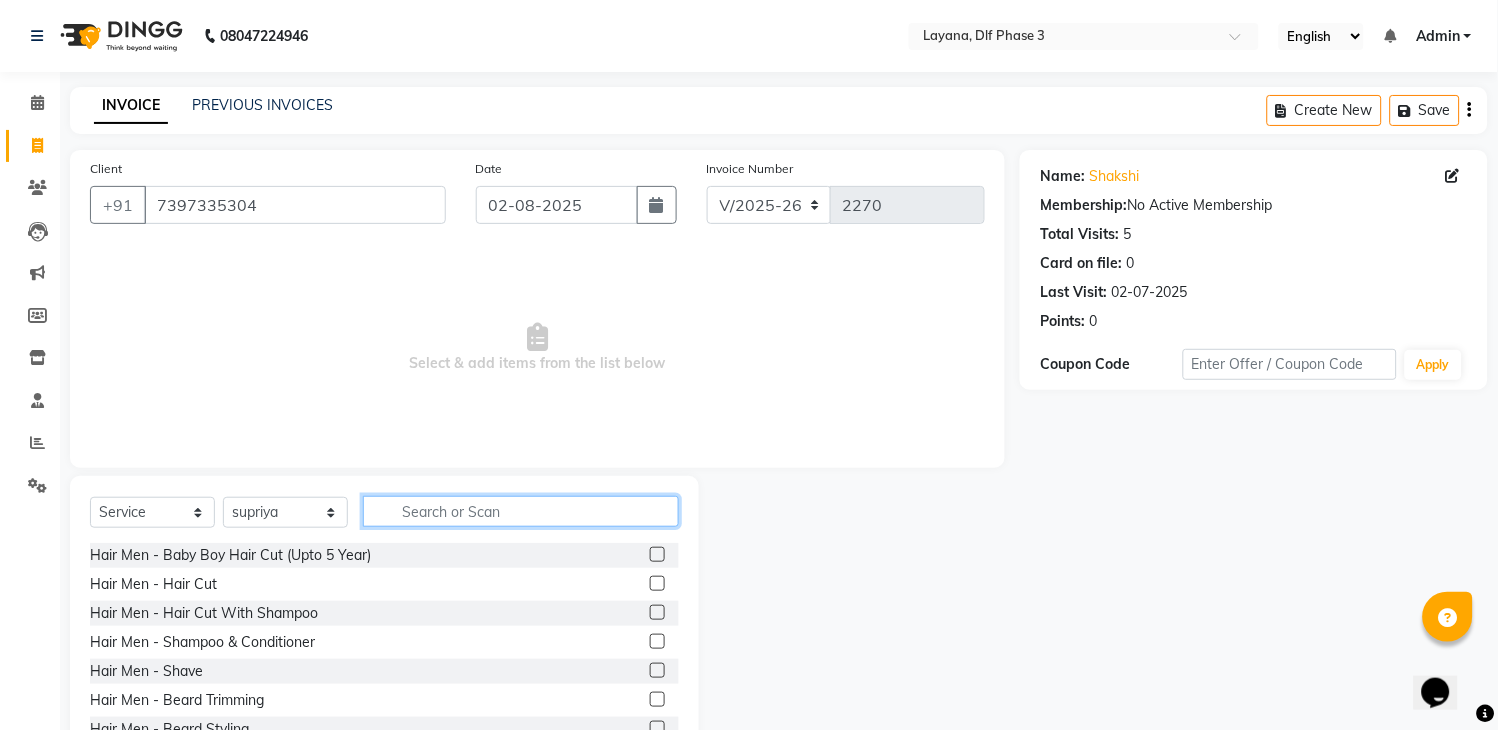 click 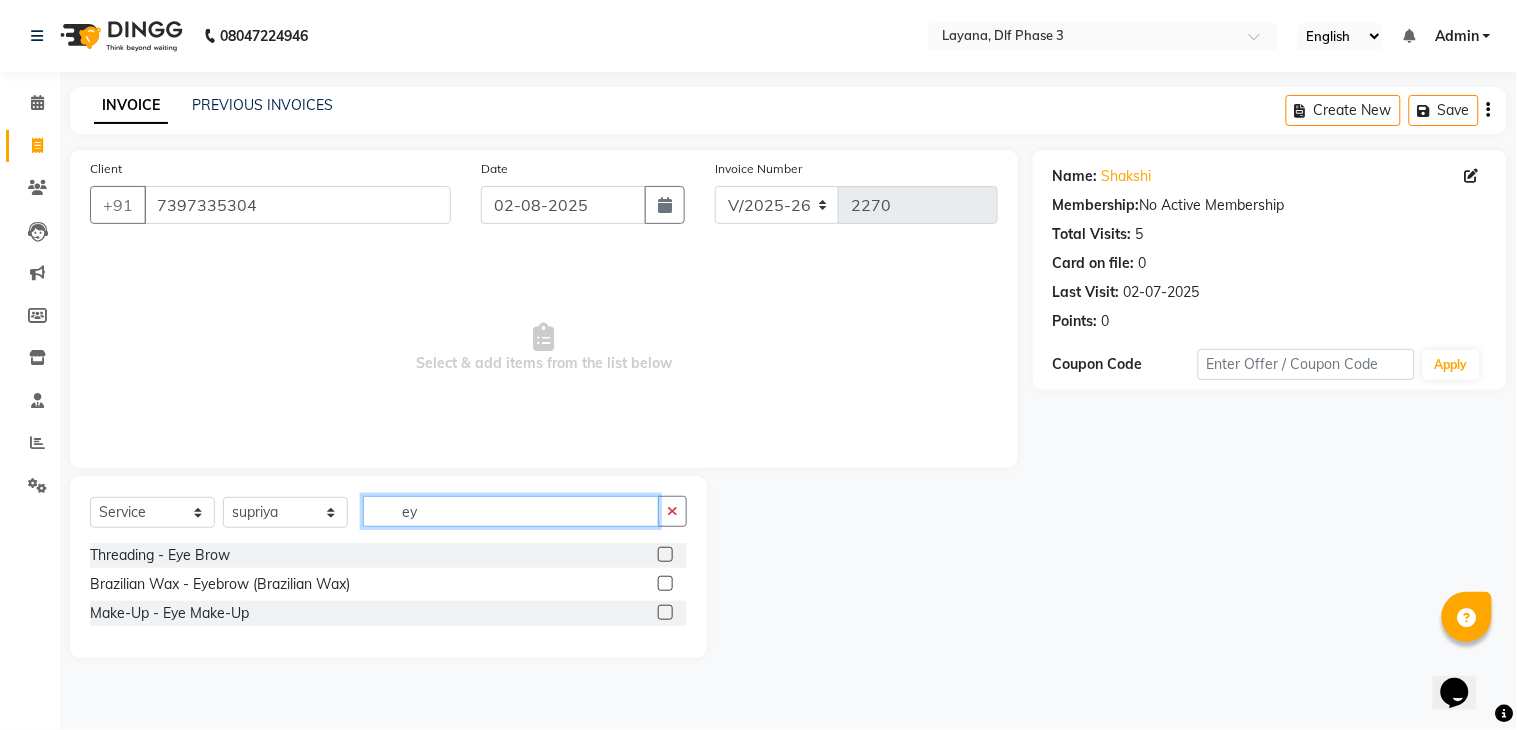 type on "ey" 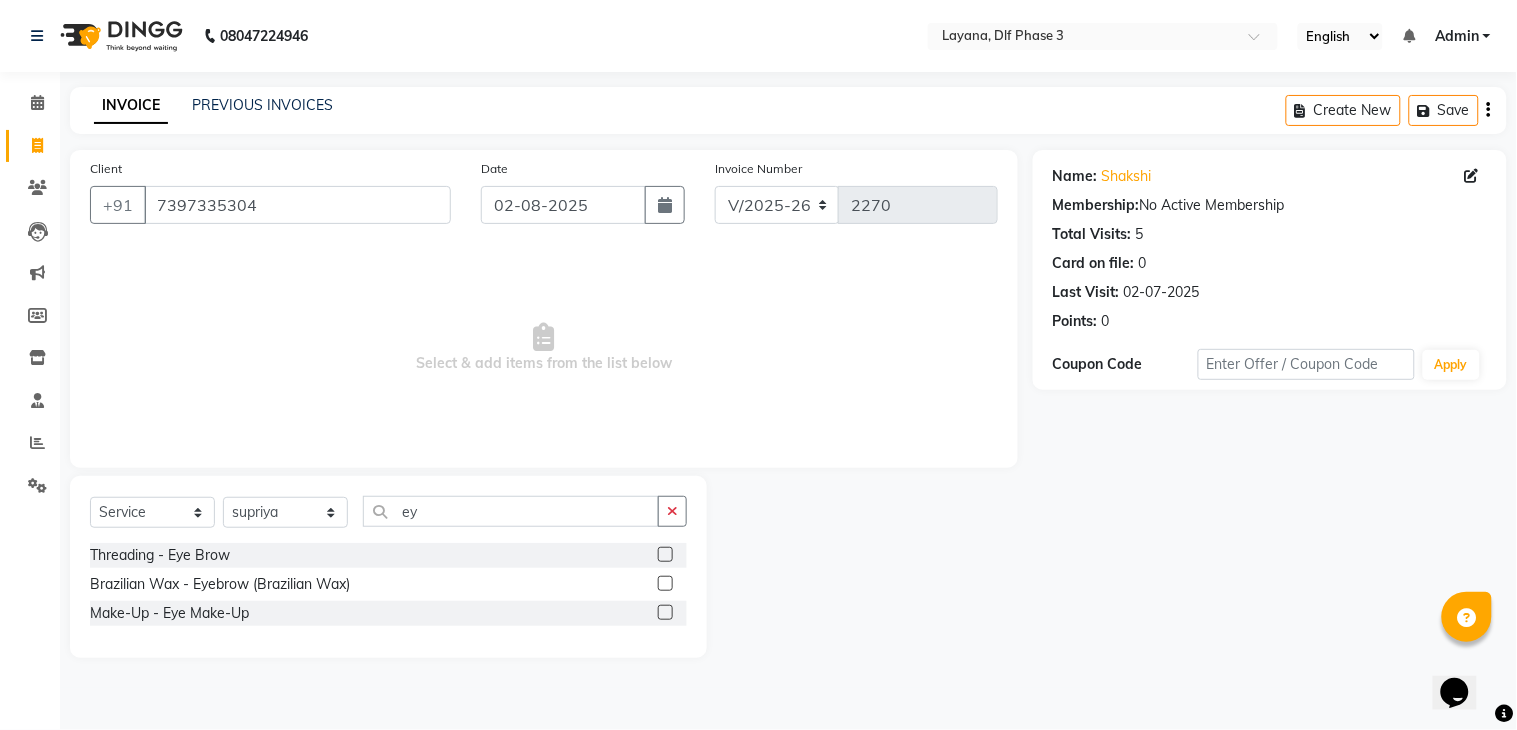 click 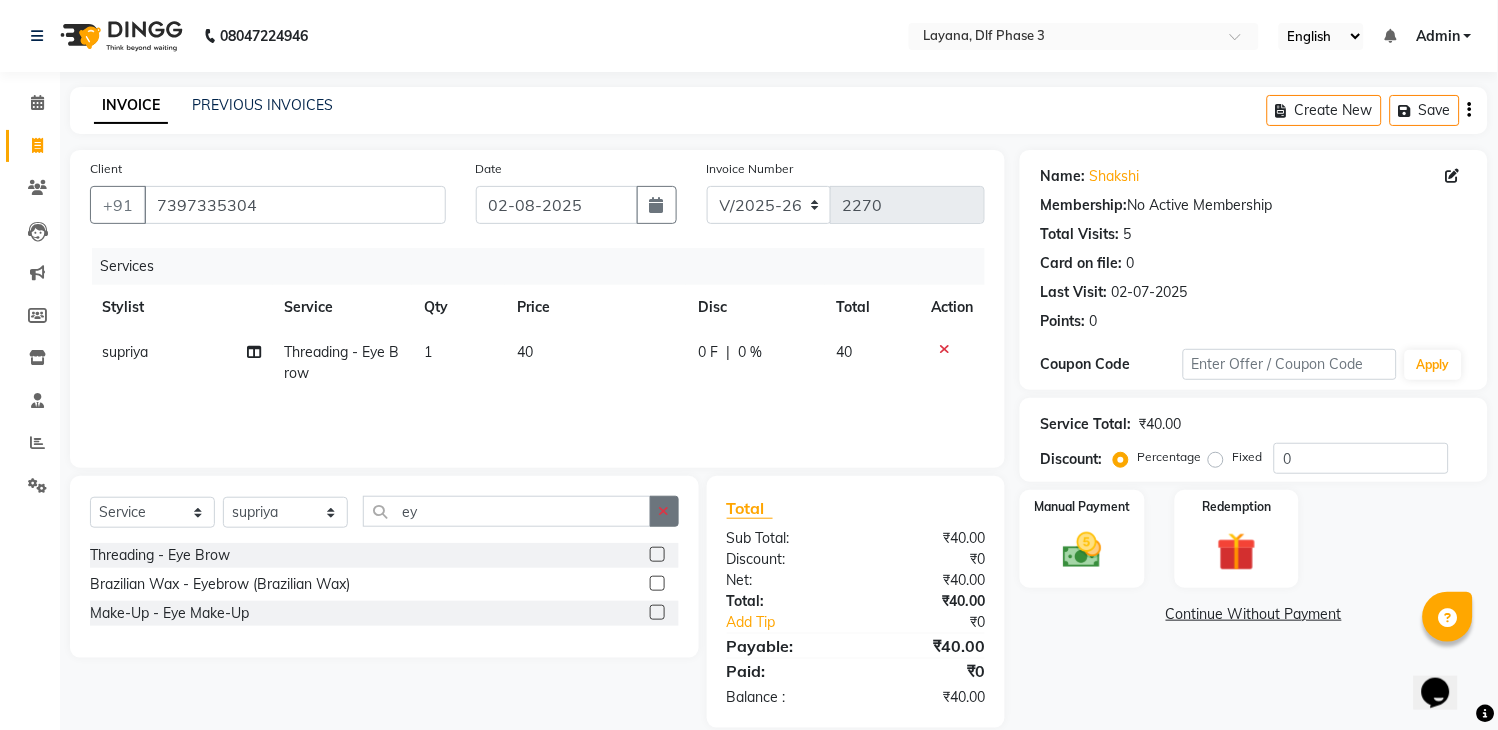 checkbox on "false" 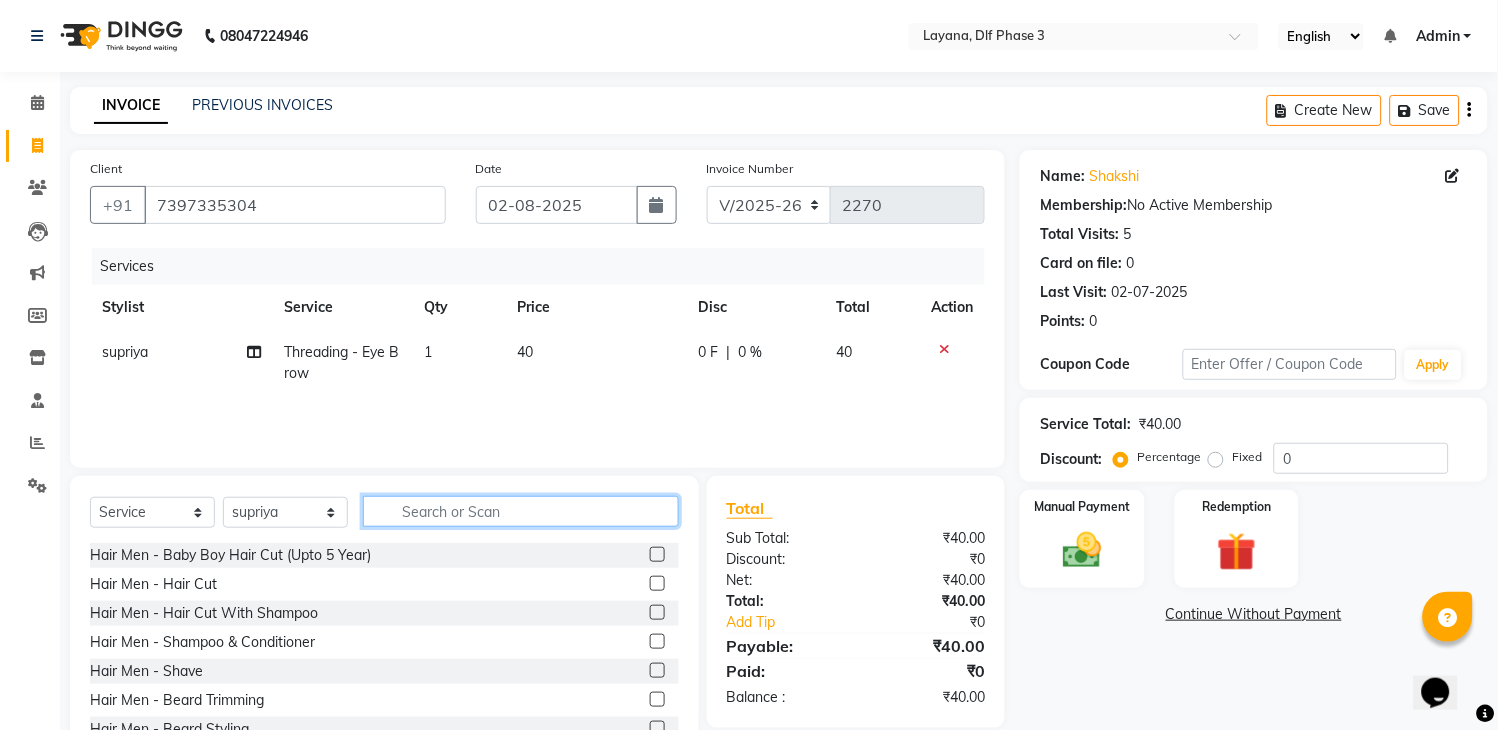 click 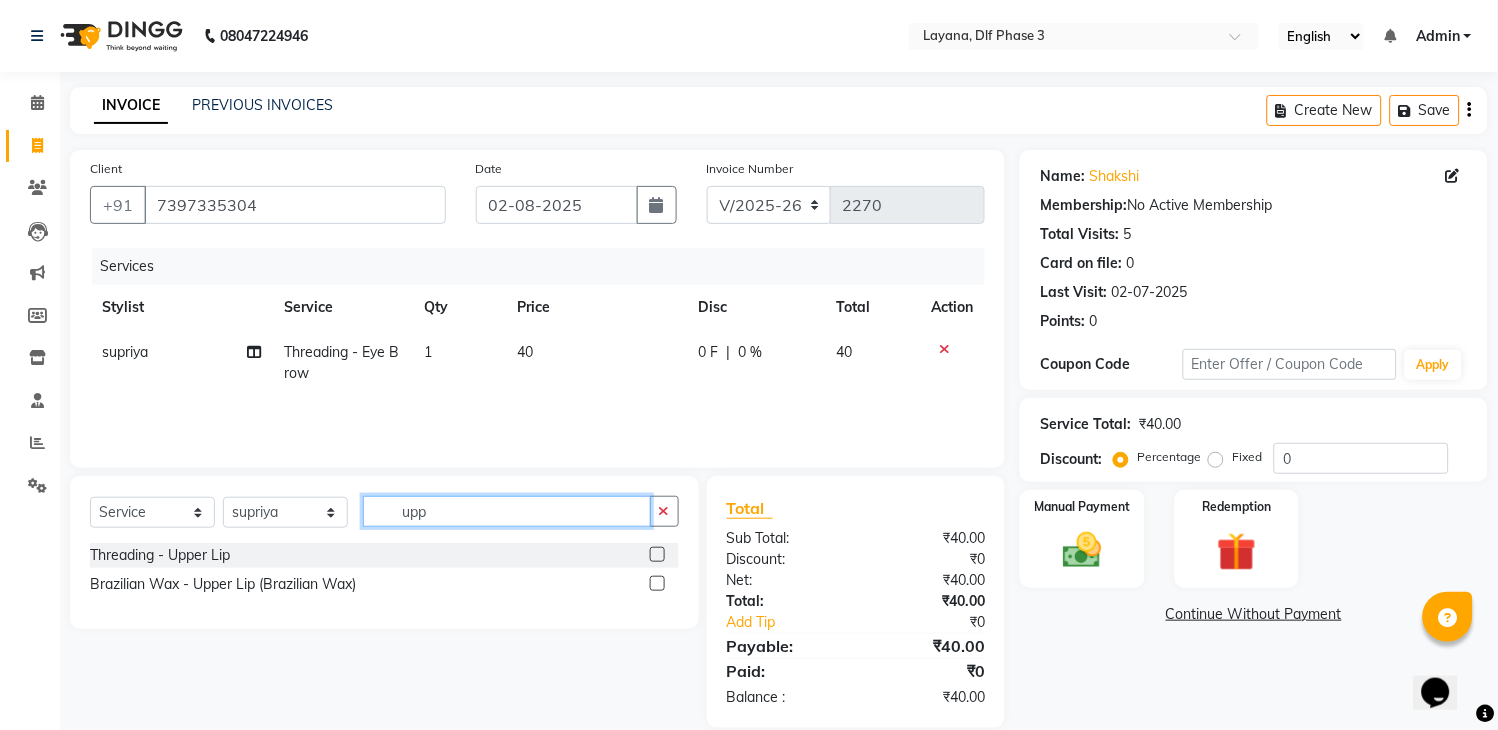 type on "upp" 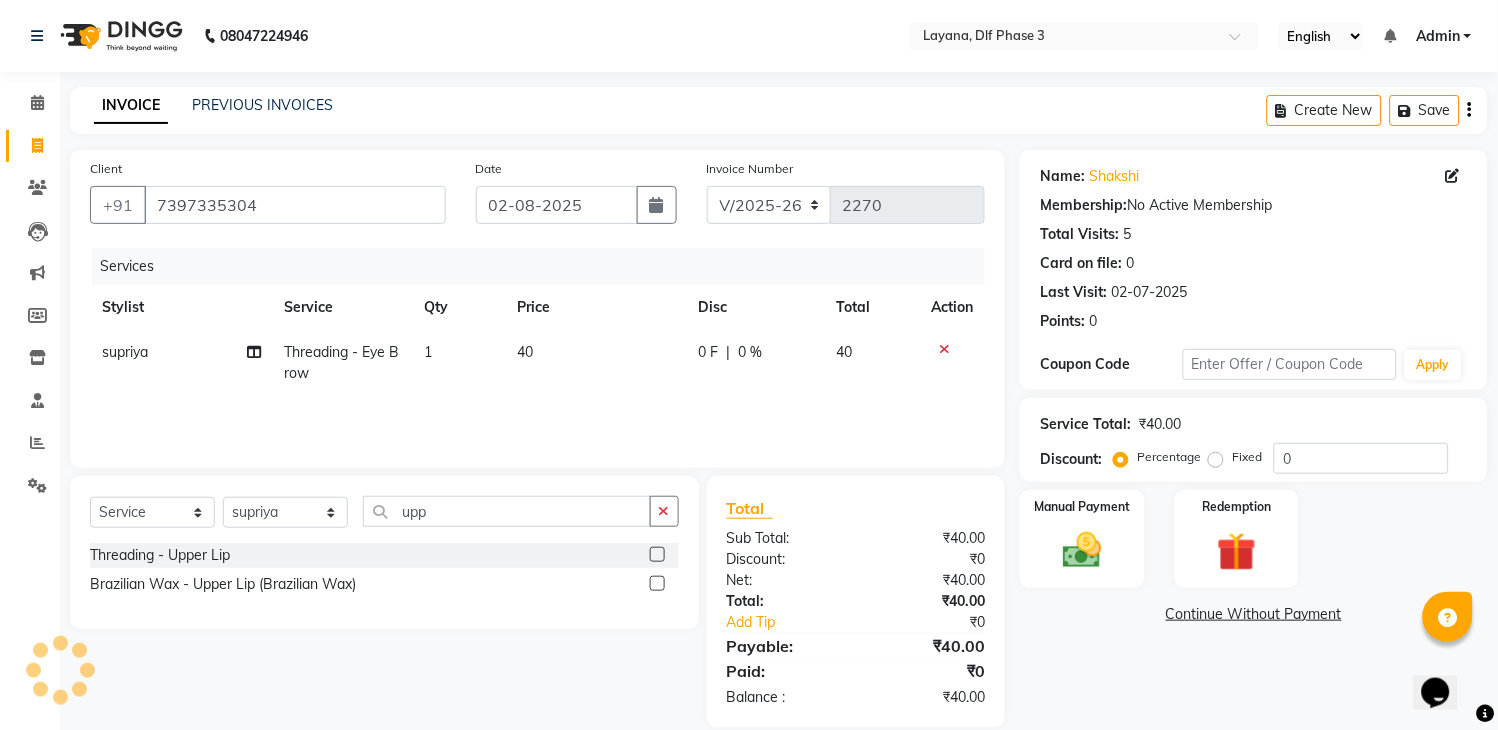 click 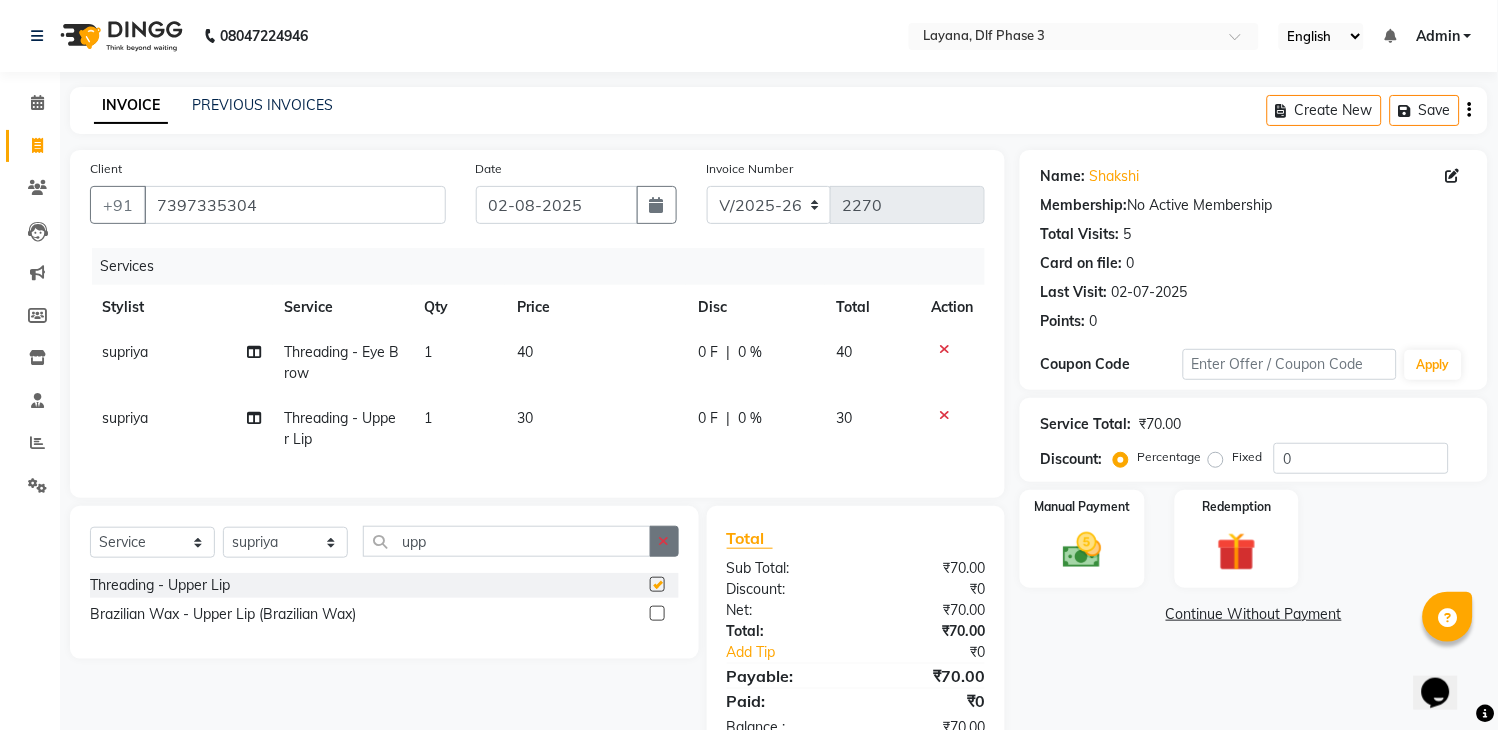 checkbox on "false" 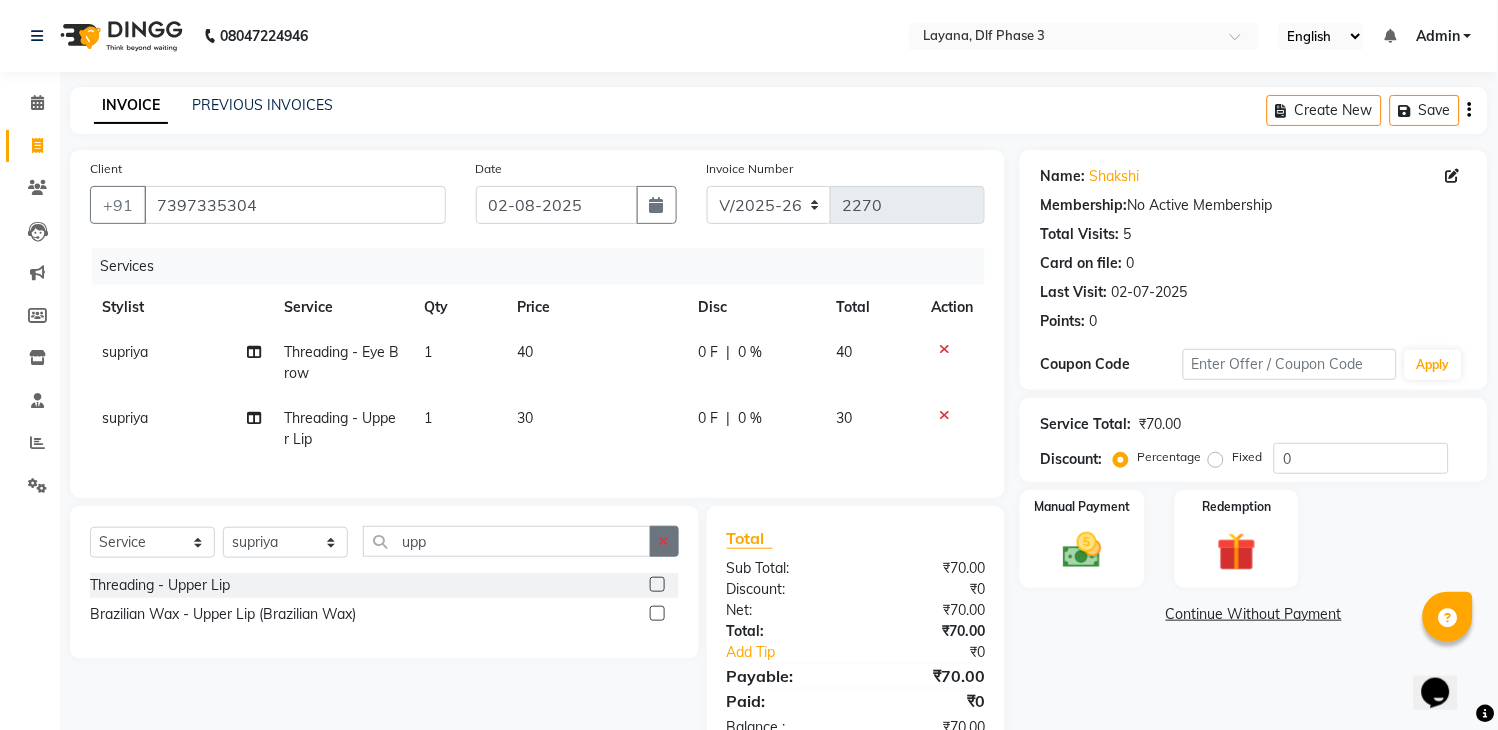 click 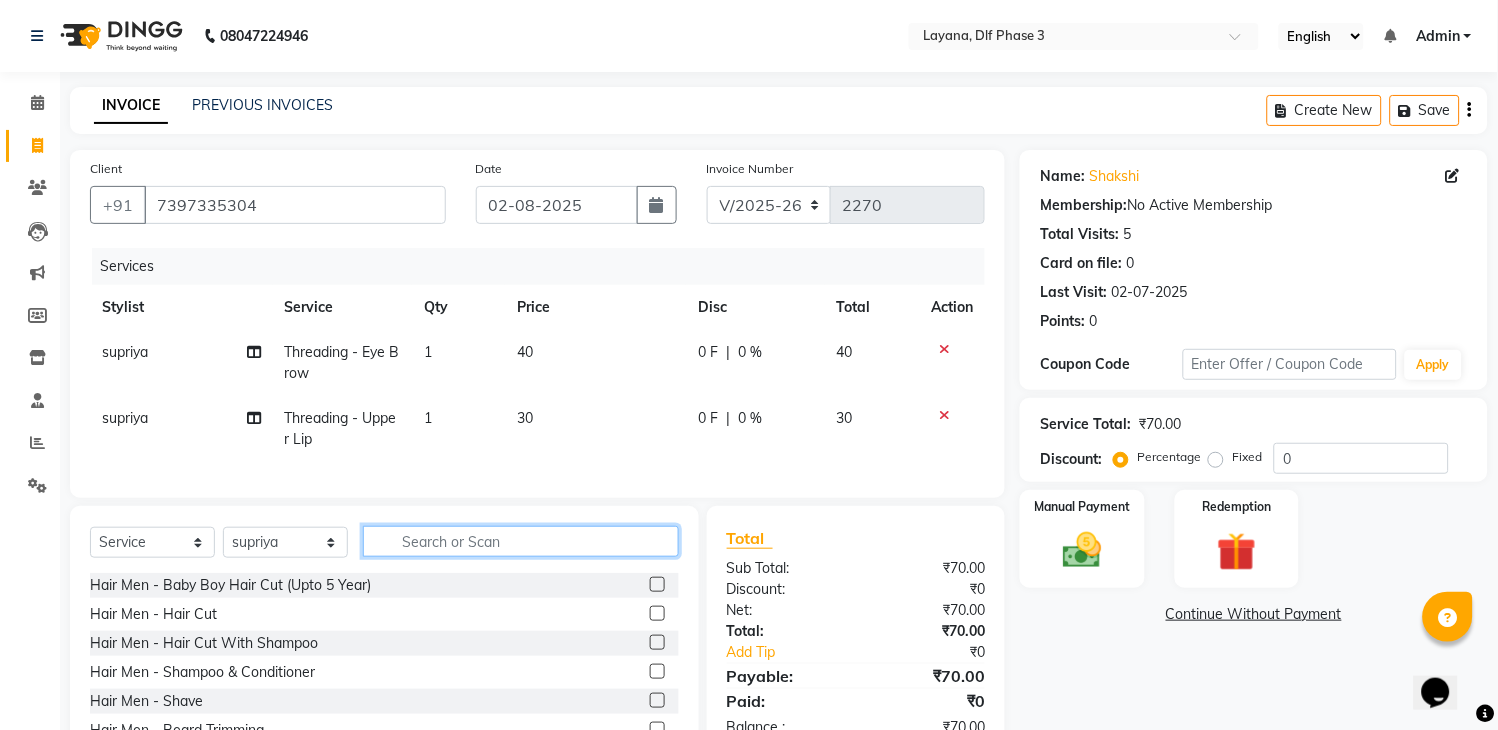 click 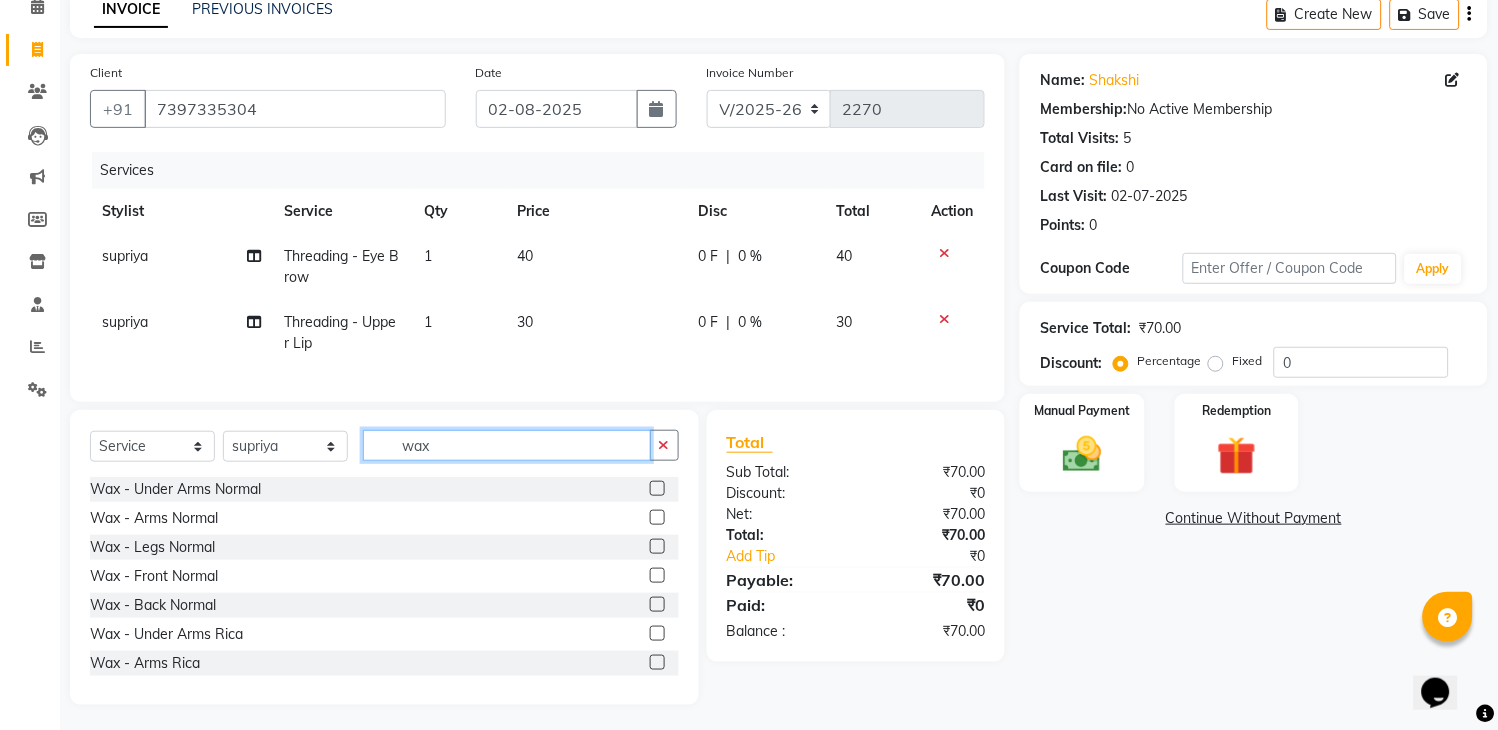 scroll, scrollTop: 120, scrollLeft: 0, axis: vertical 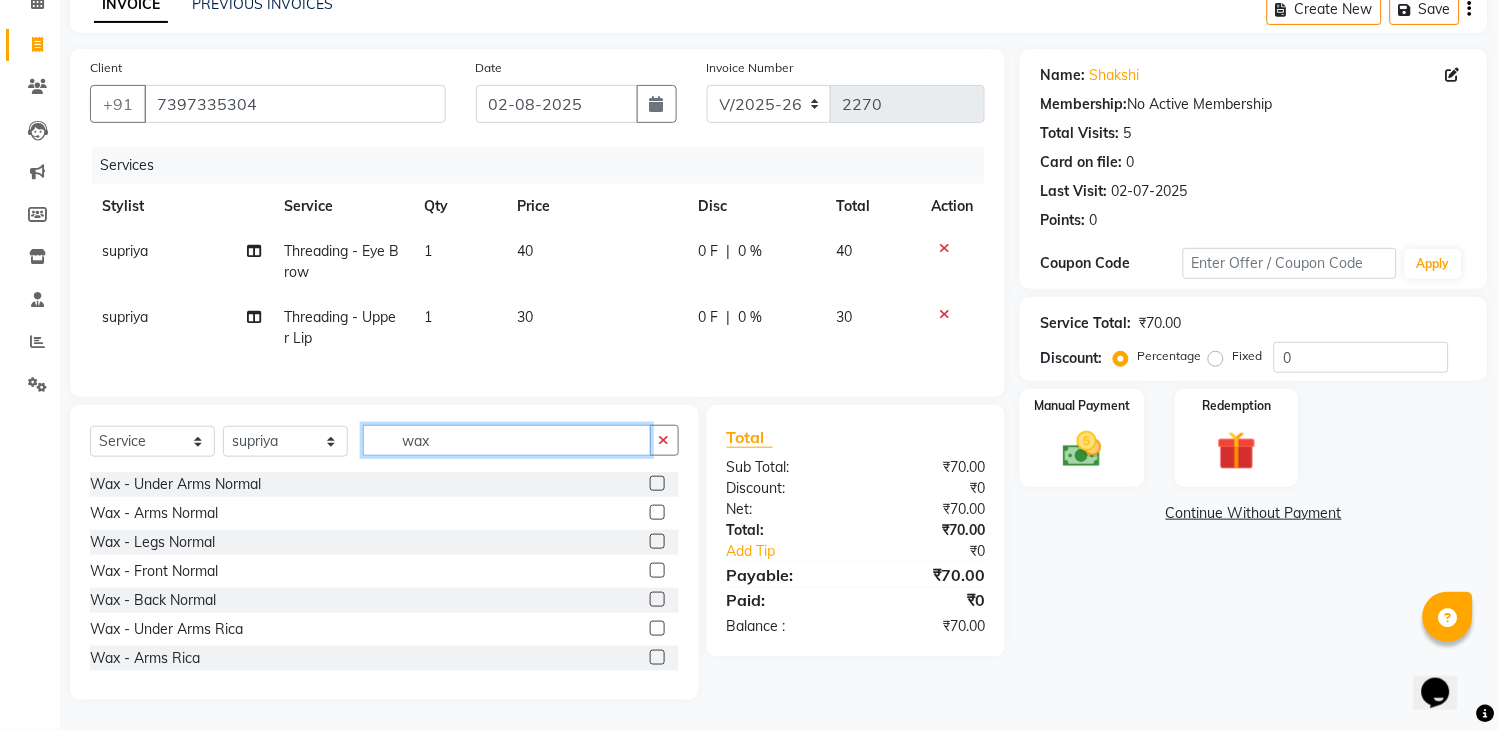 type on "wax" 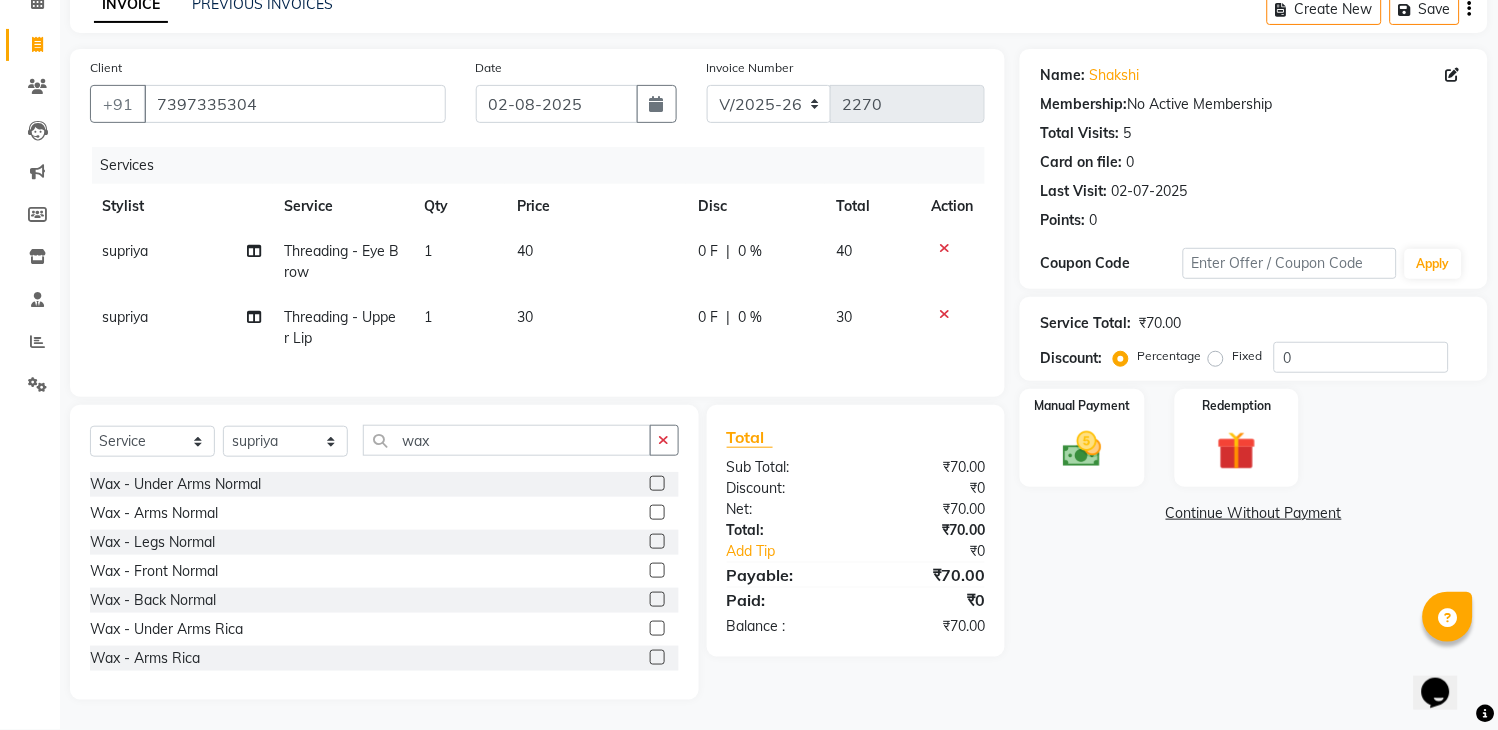 click 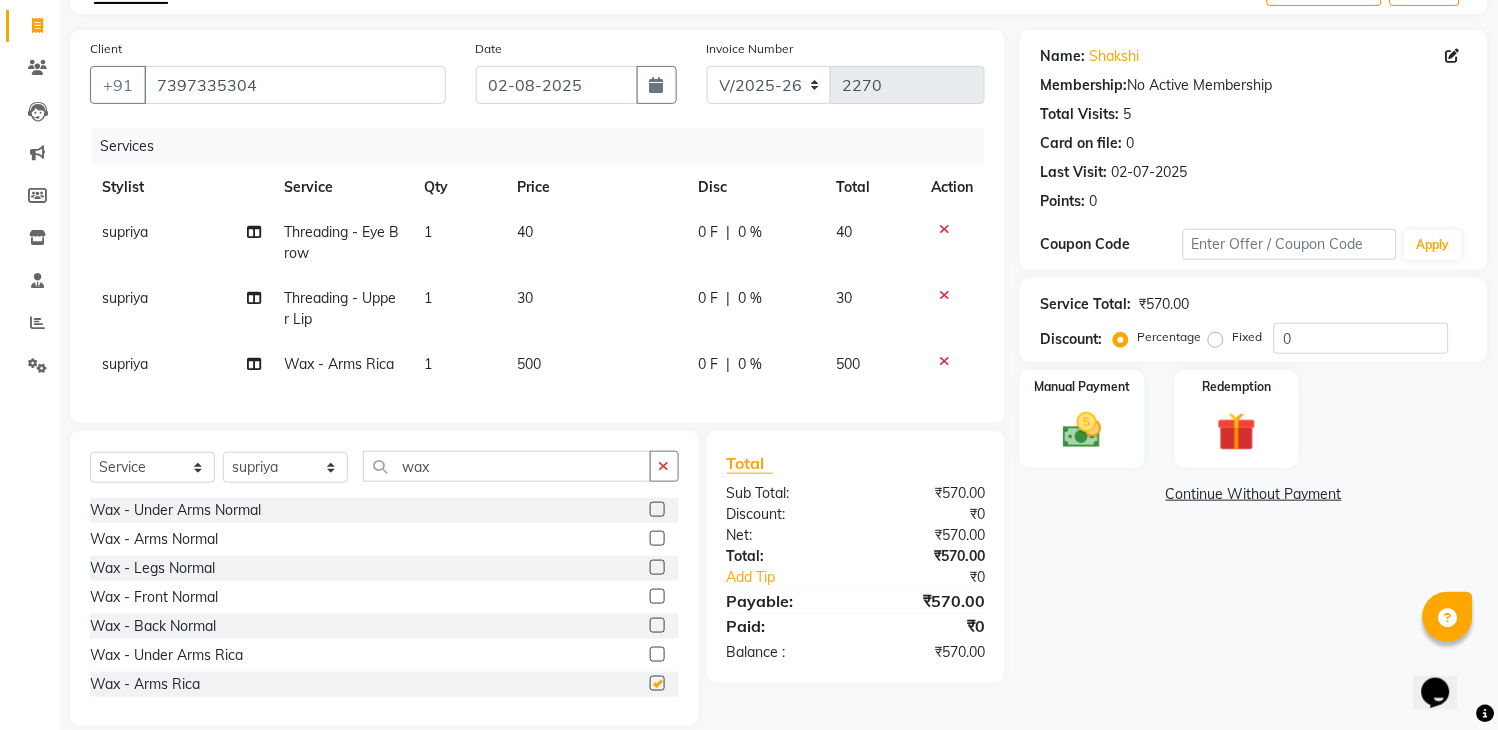 checkbox on "false" 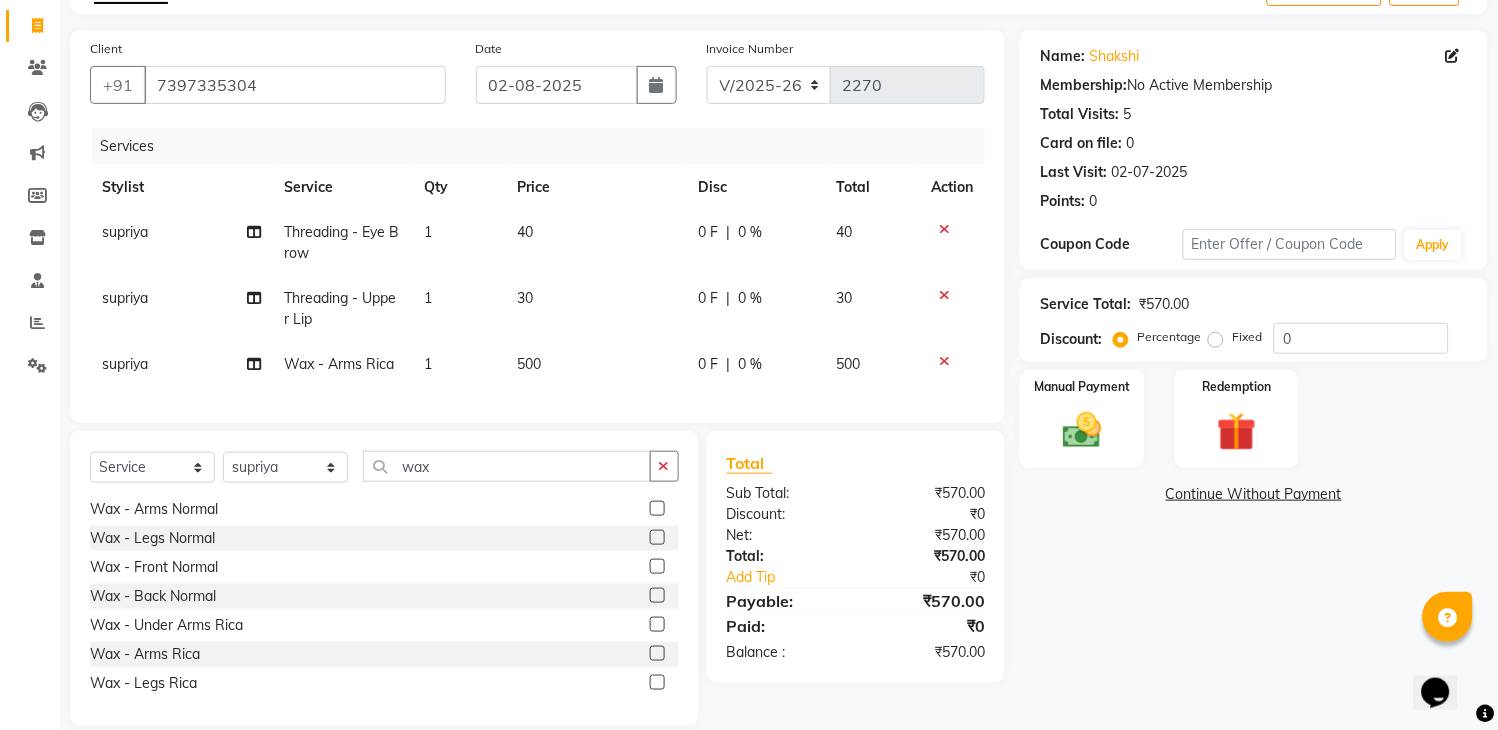 scroll, scrollTop: 70, scrollLeft: 0, axis: vertical 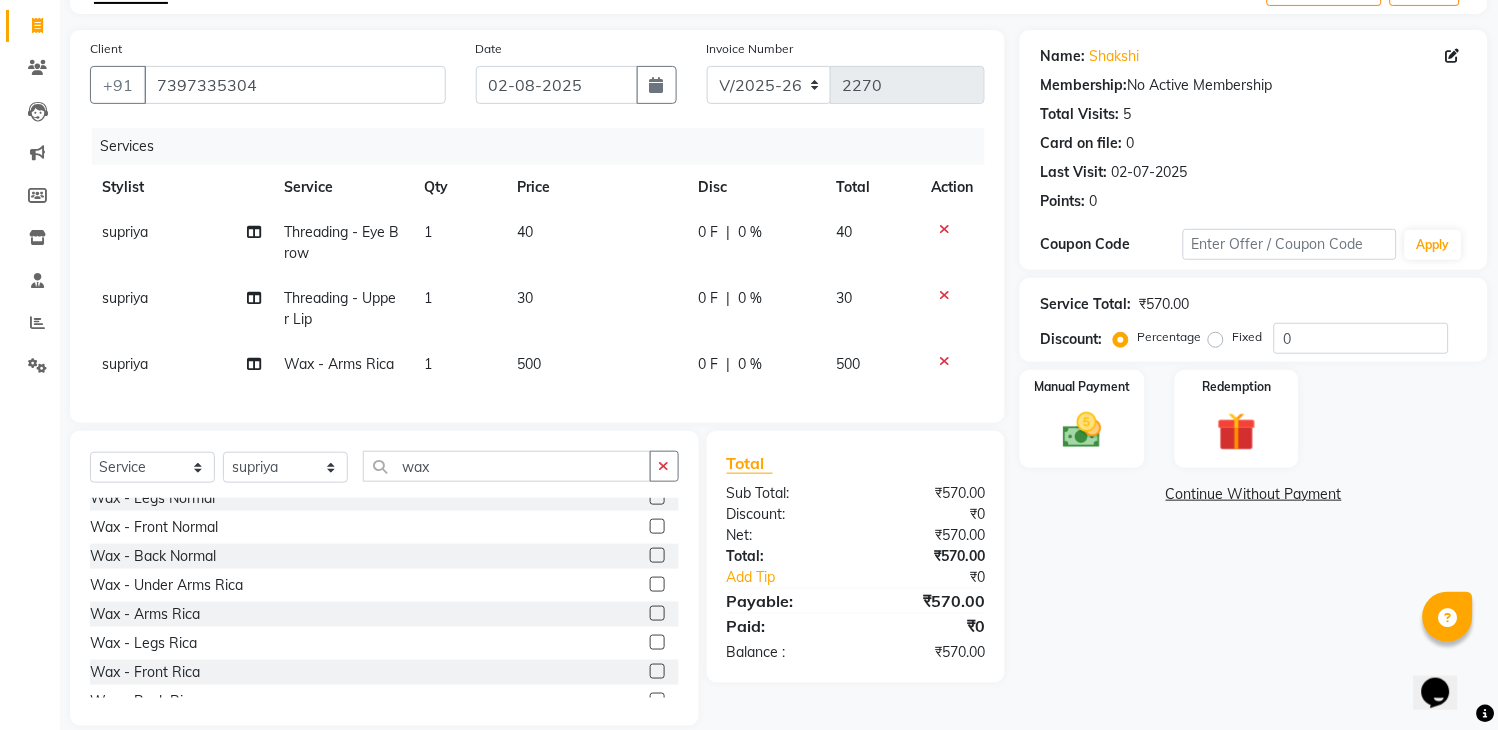 click 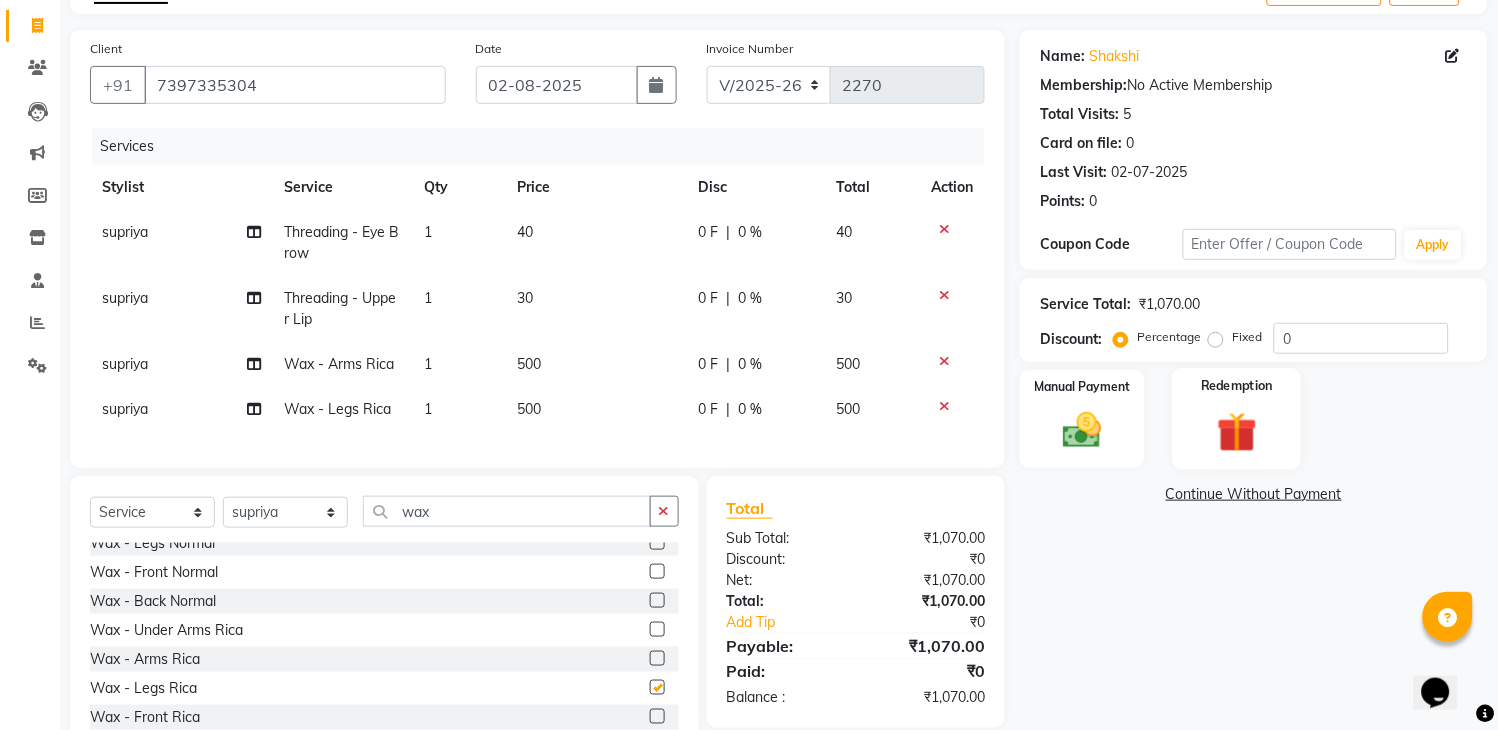 checkbox on "false" 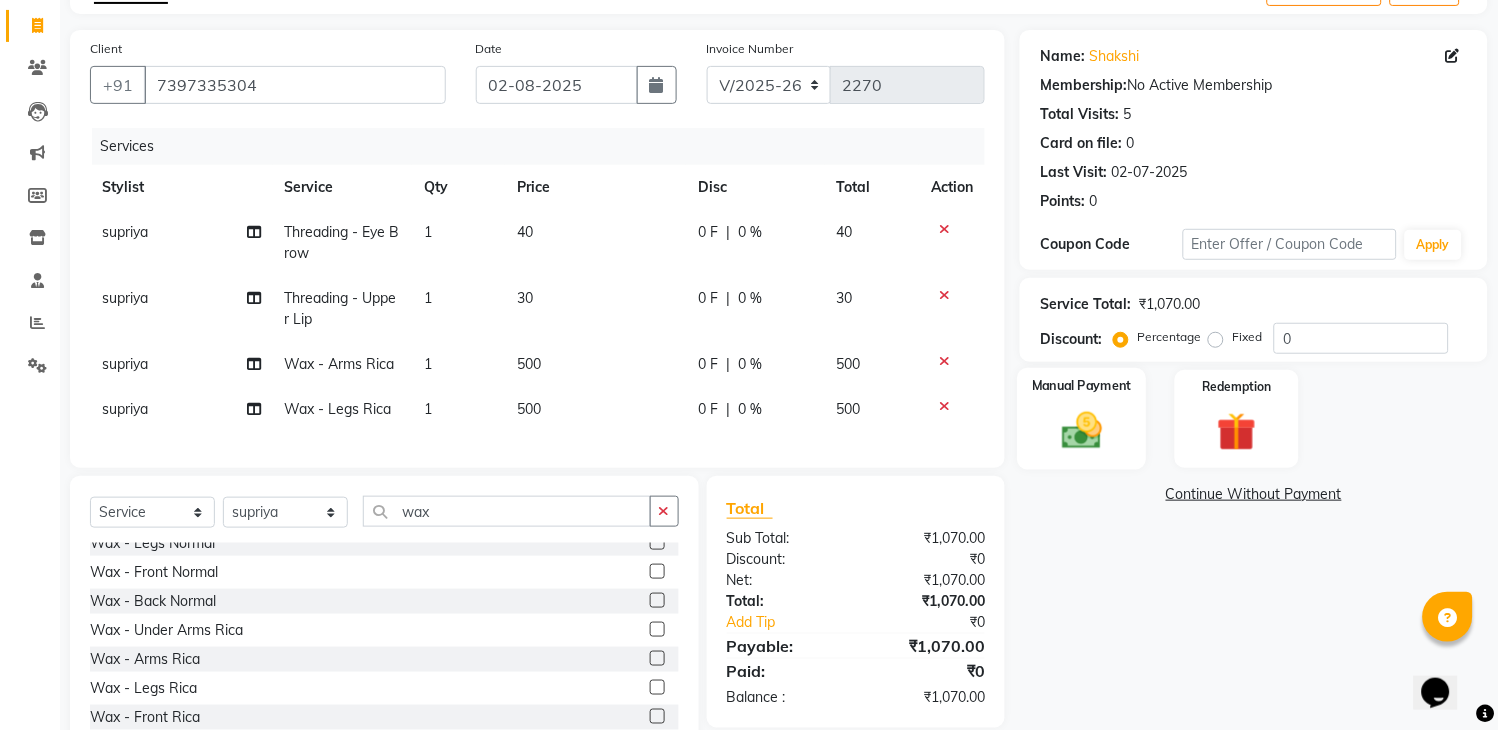 click 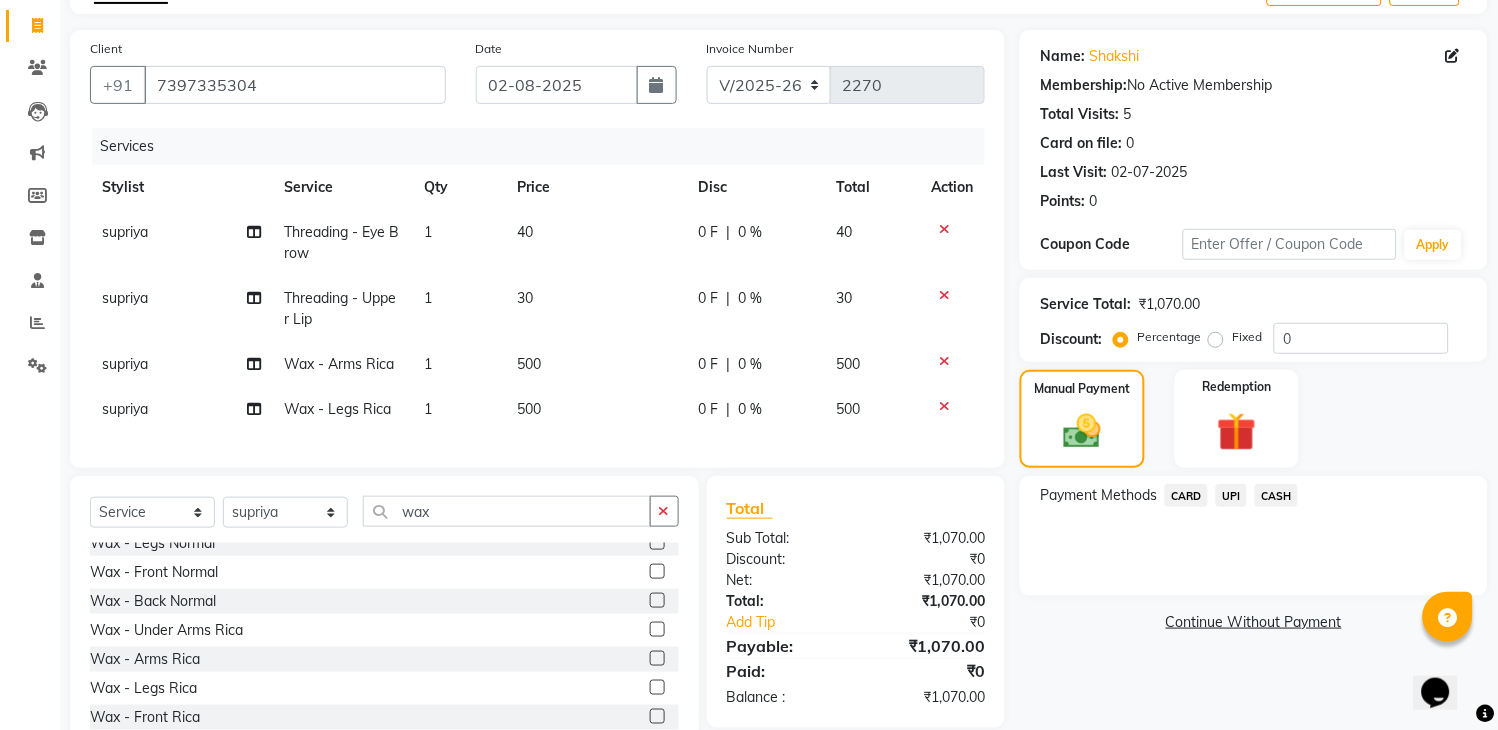 click on "UPI" 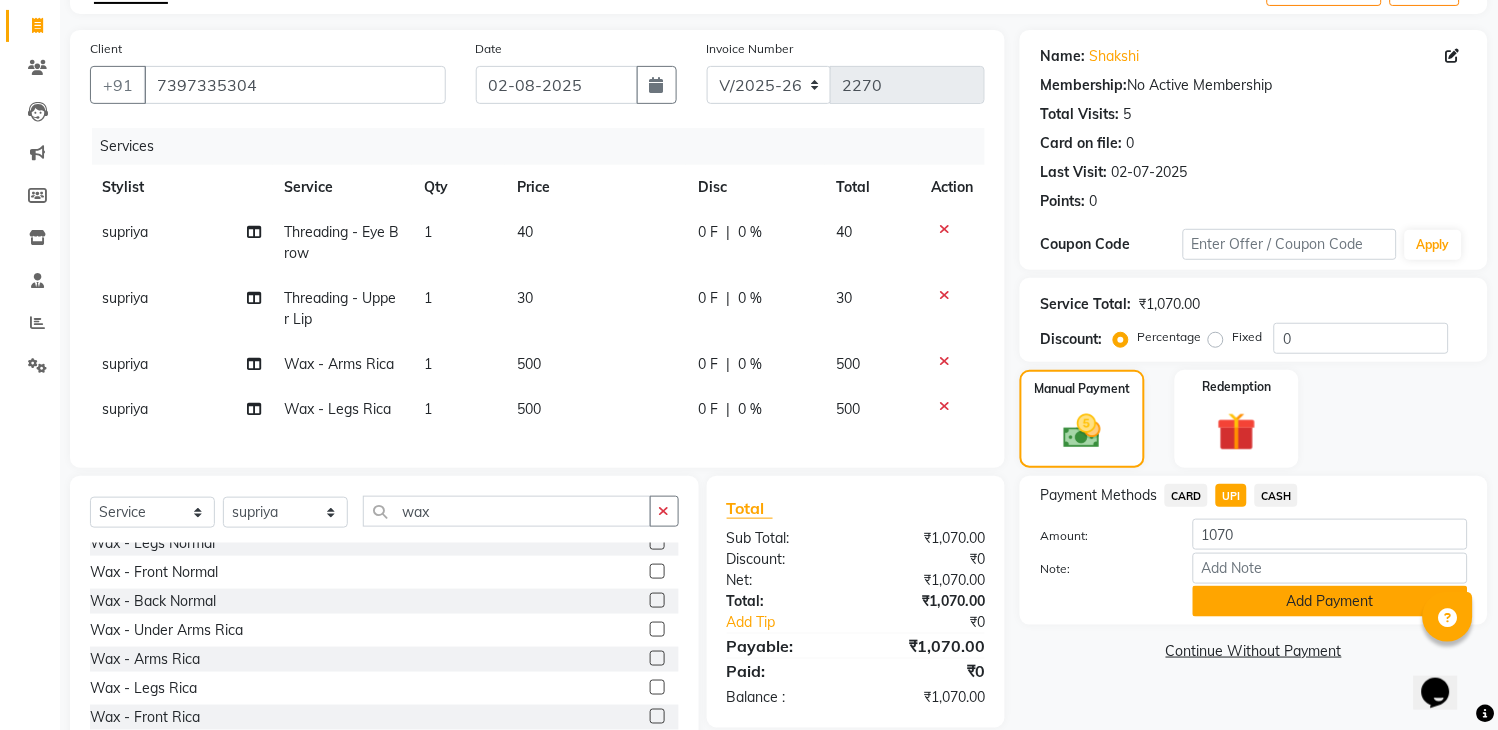 click on "Add Payment" 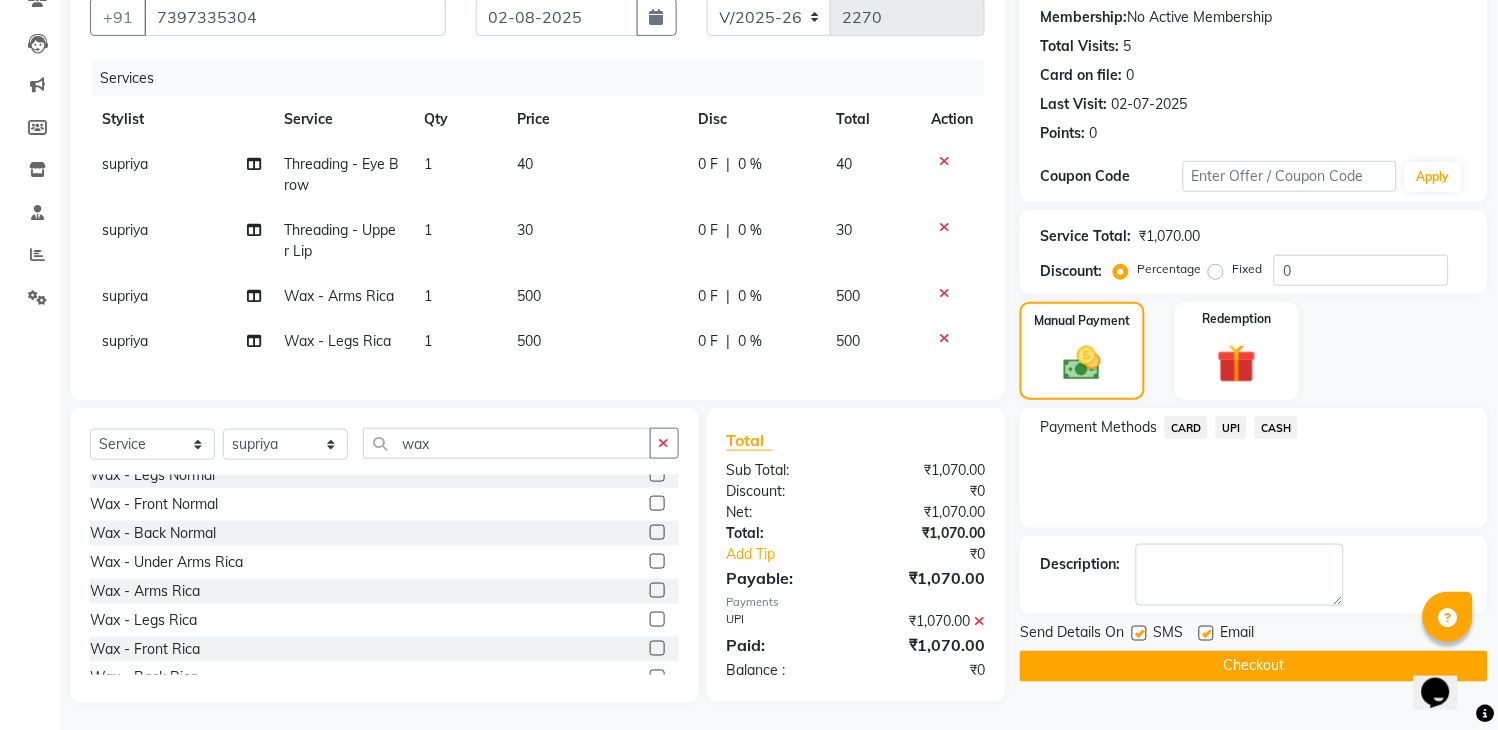 scroll, scrollTop: 210, scrollLeft: 0, axis: vertical 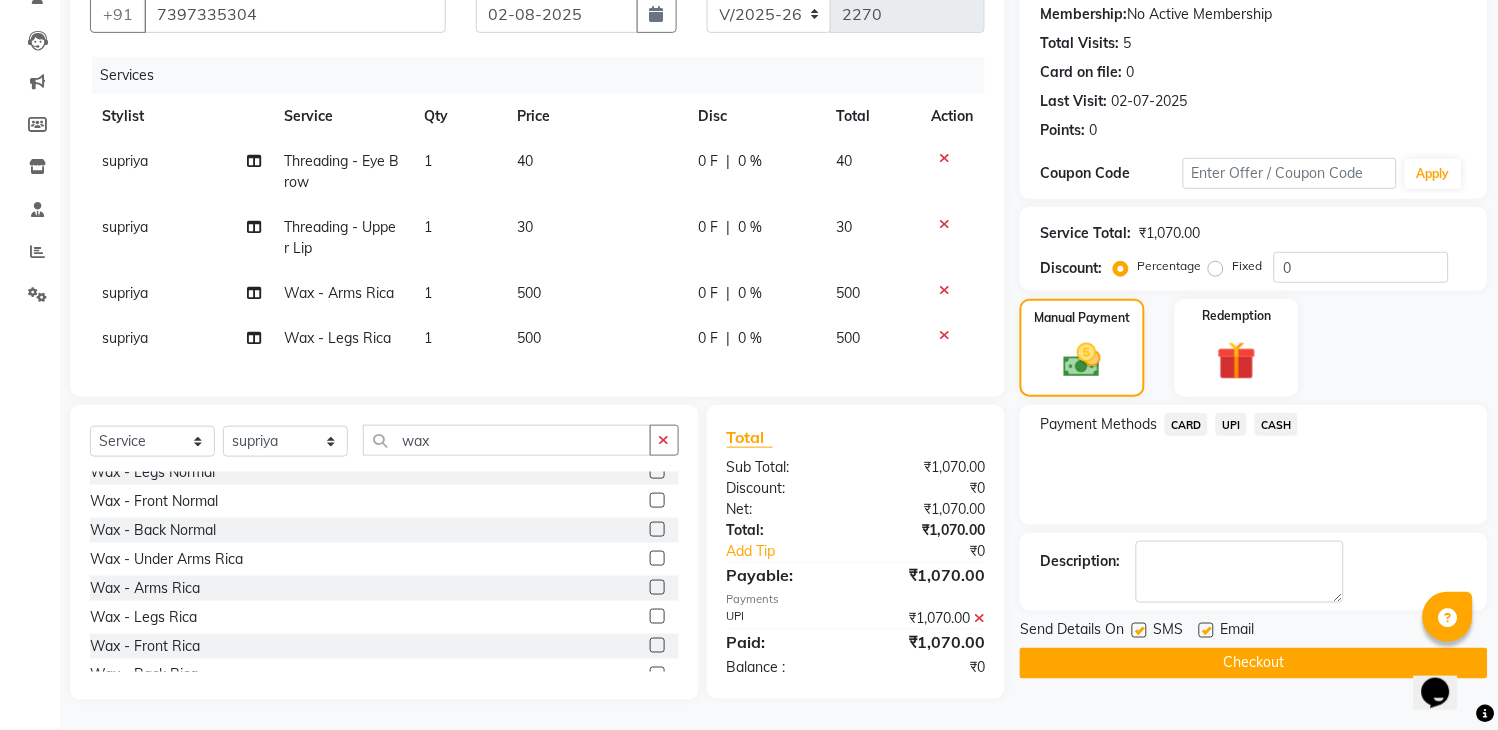 click 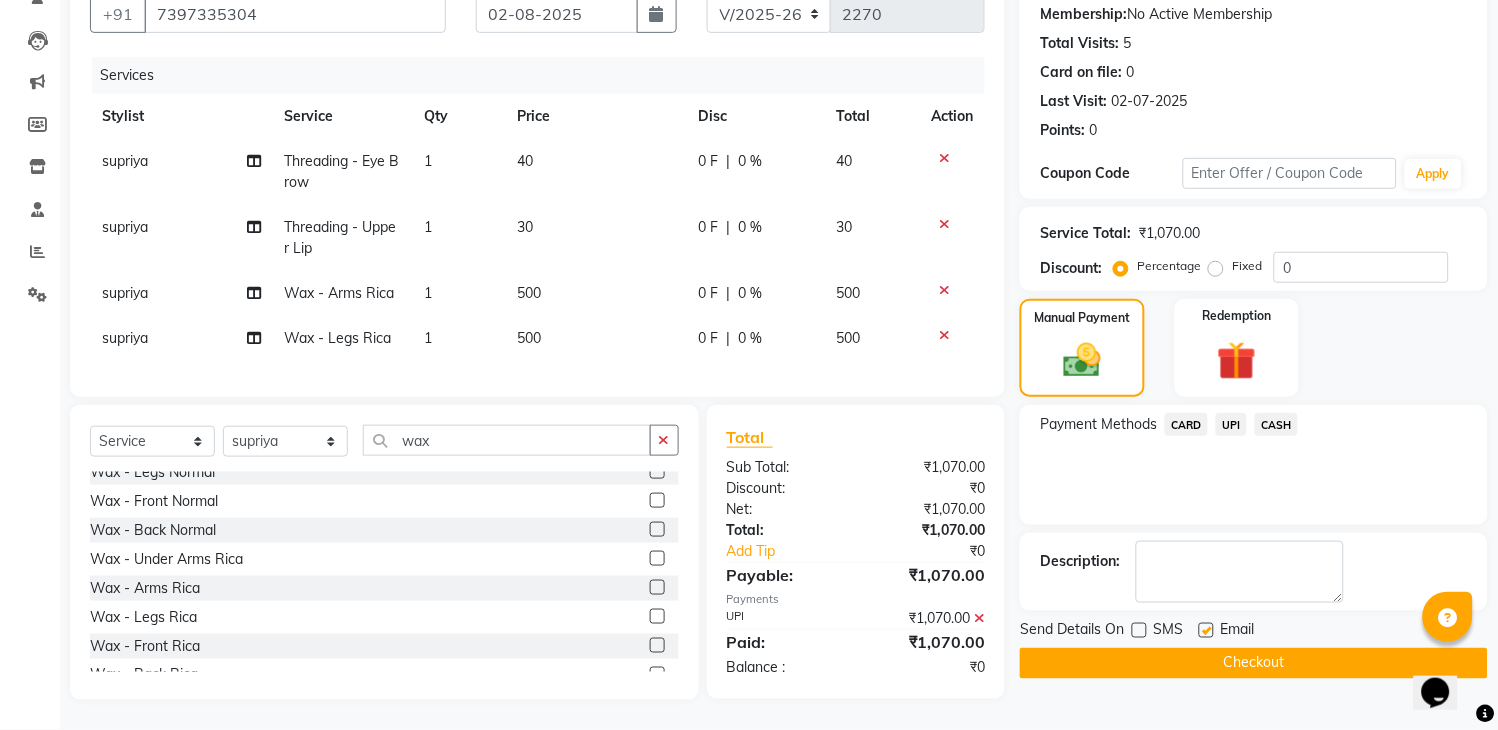 click on "Checkout" 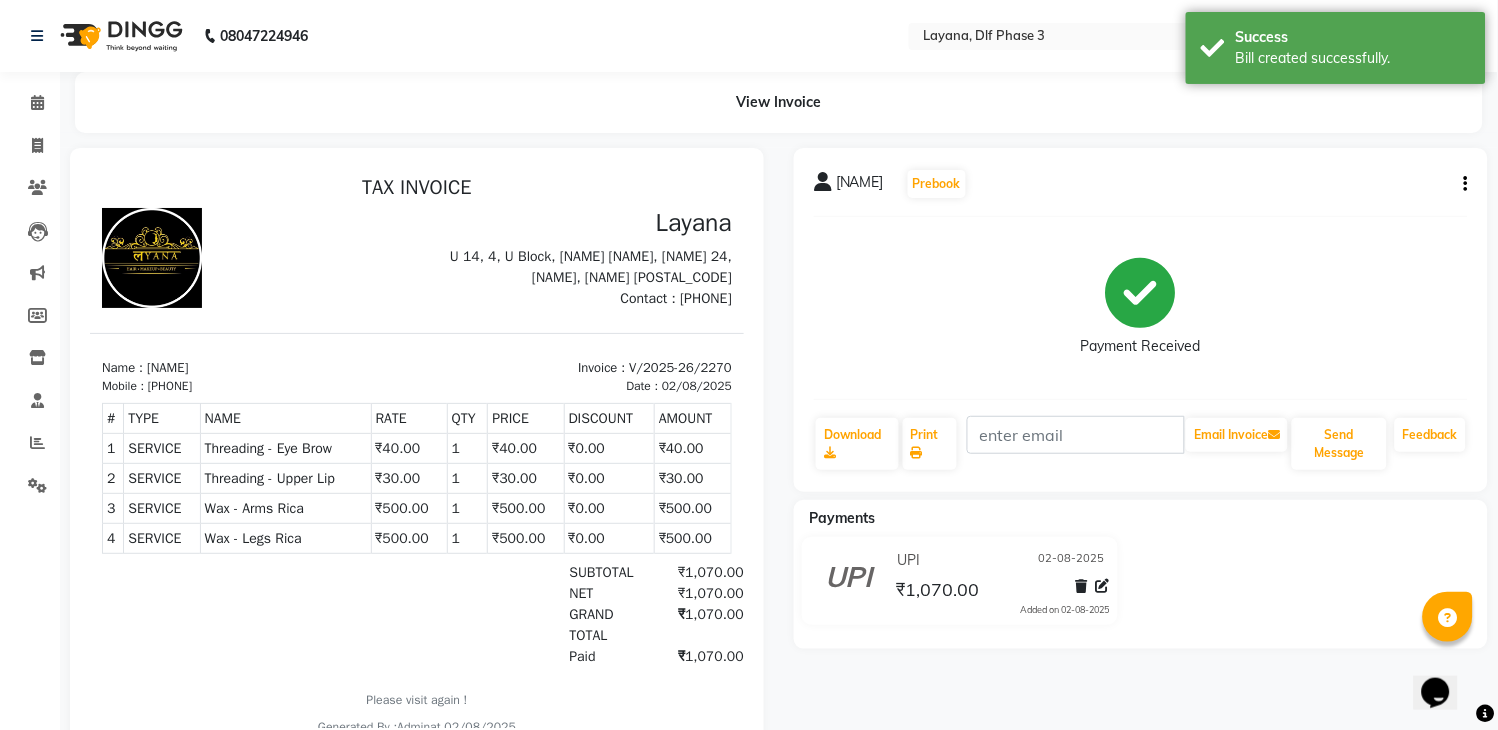 scroll, scrollTop: 0, scrollLeft: 0, axis: both 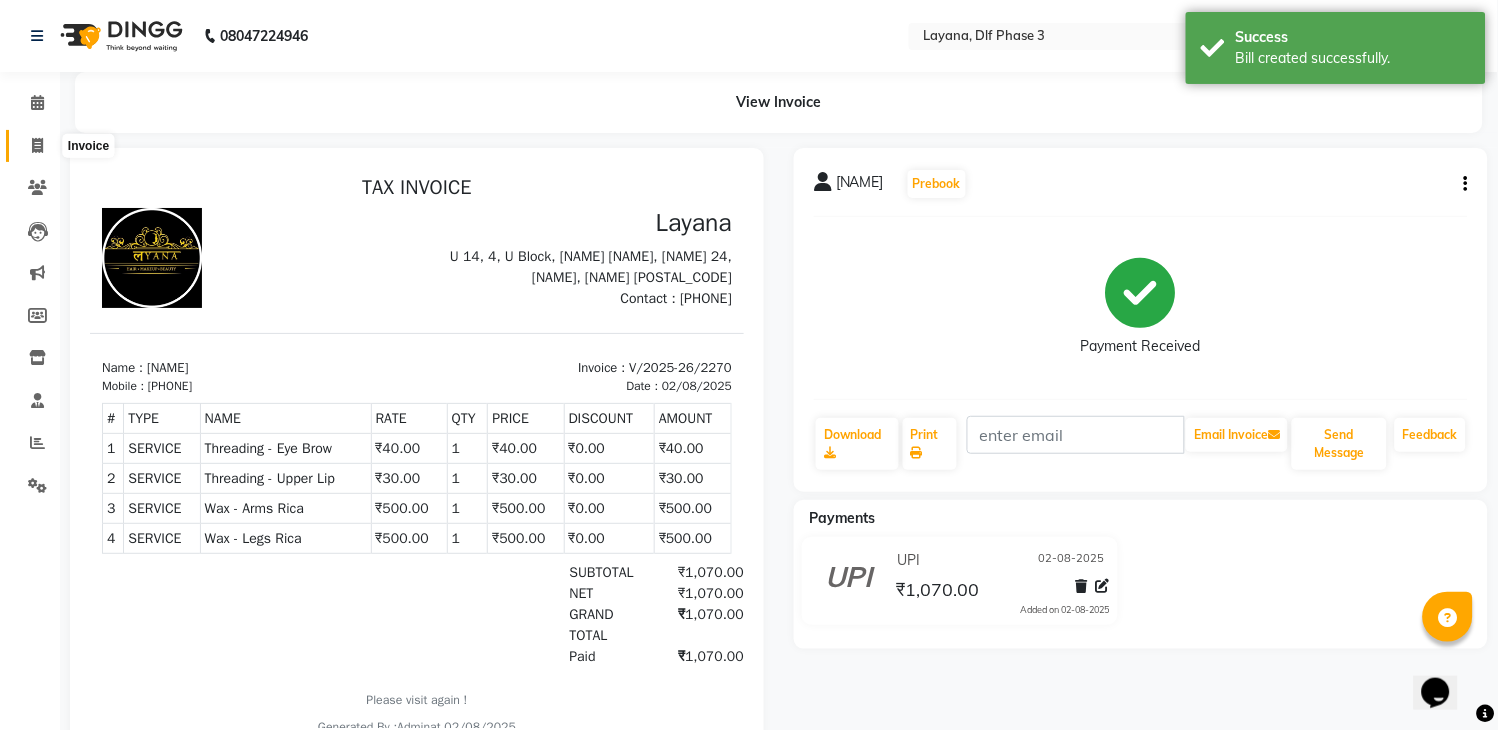 click 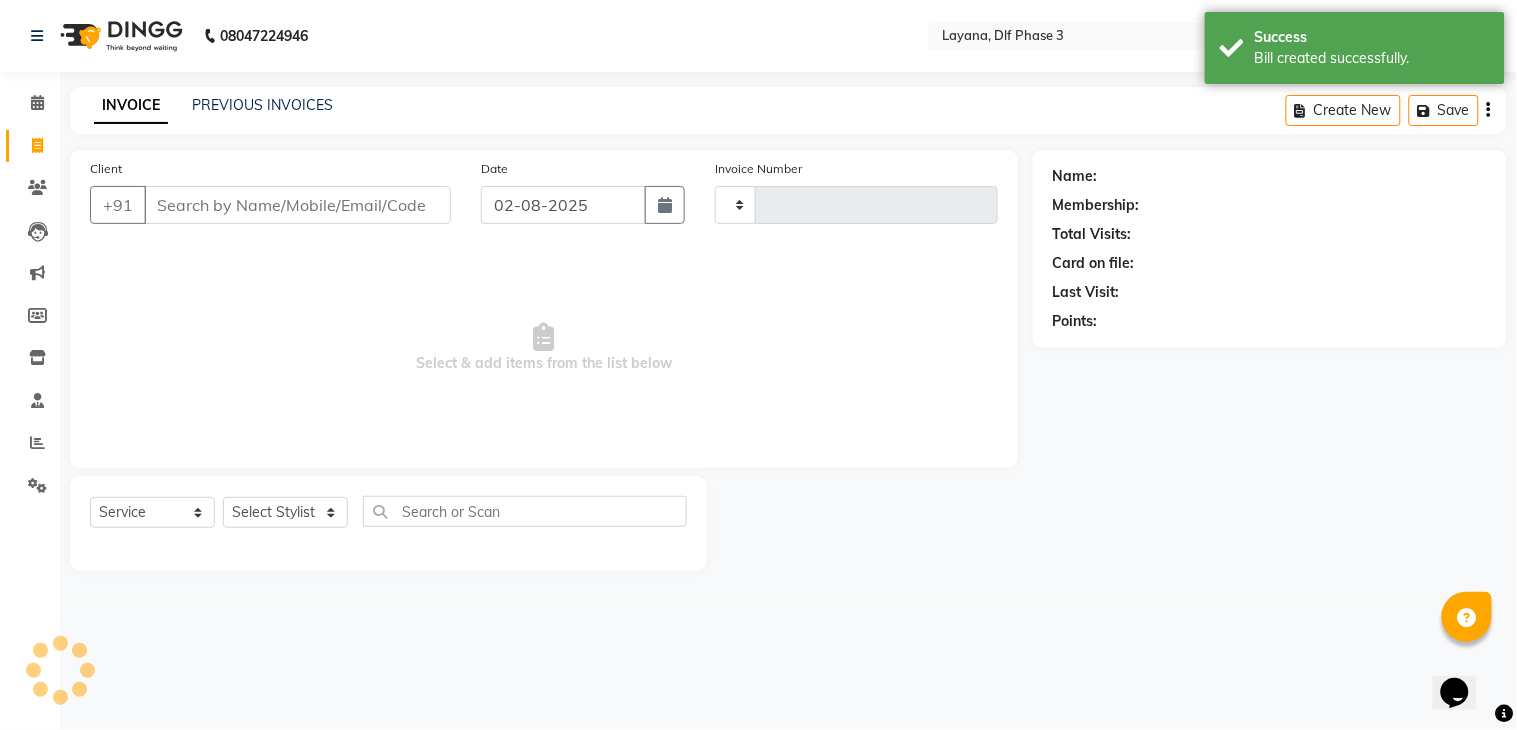 type on "2271" 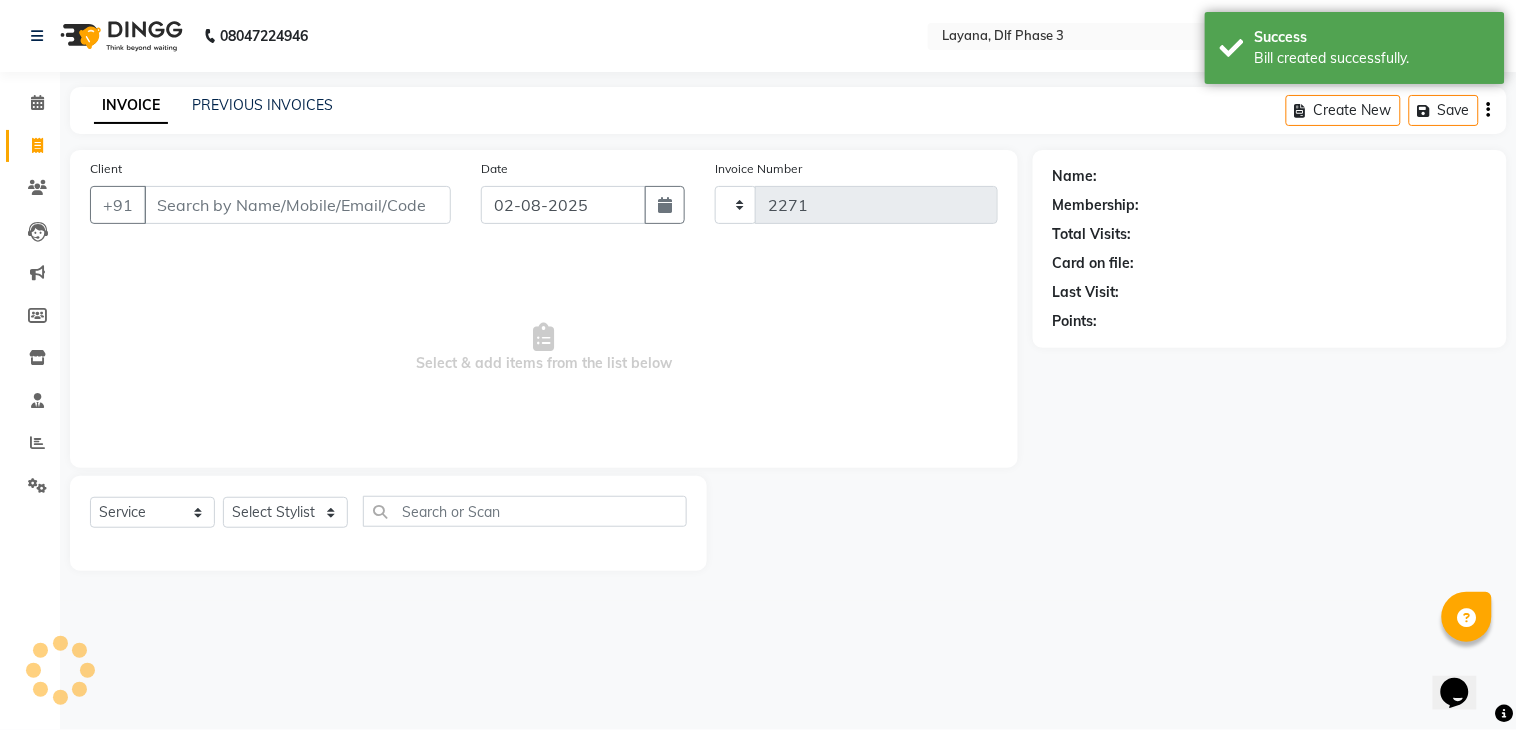 select on "6973" 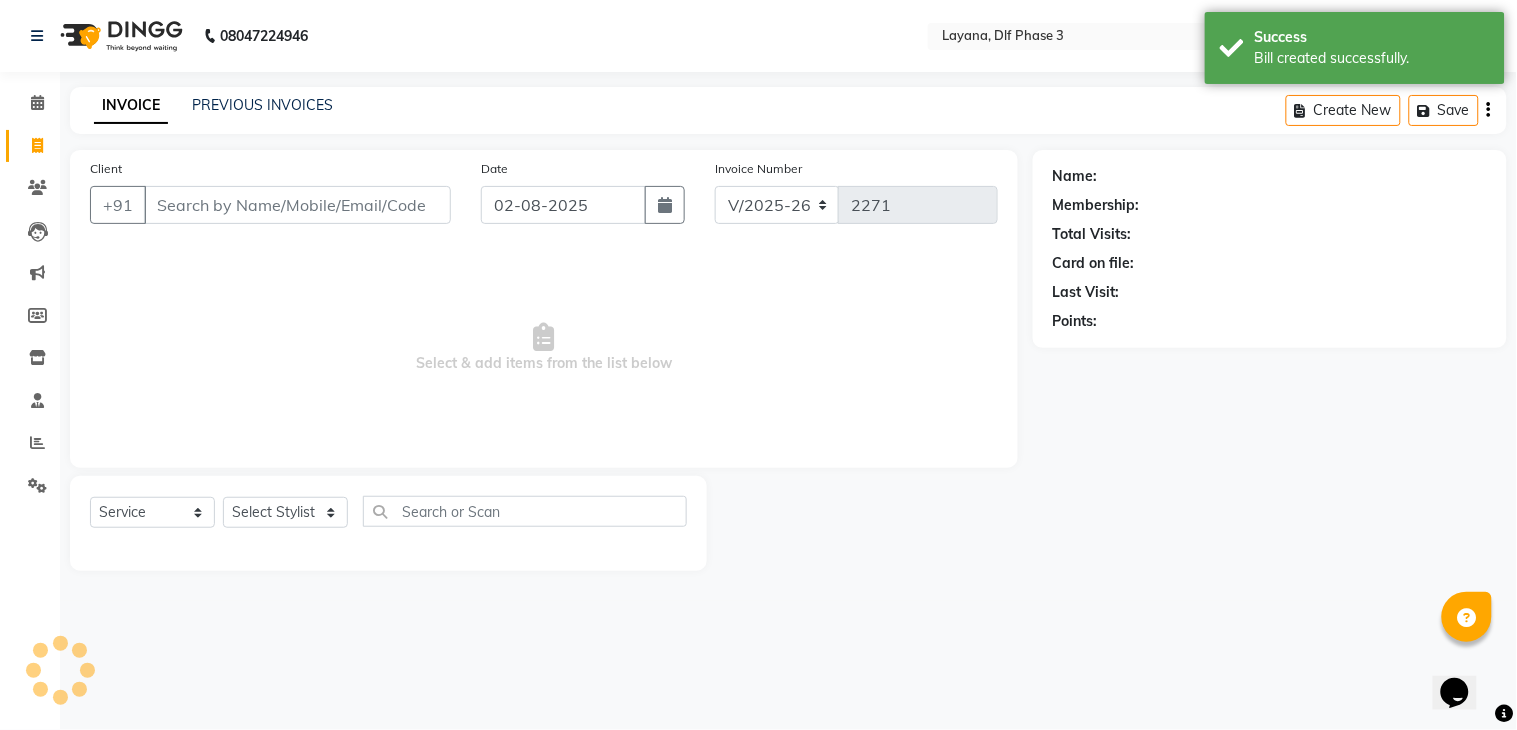 click on "Client" at bounding box center (297, 205) 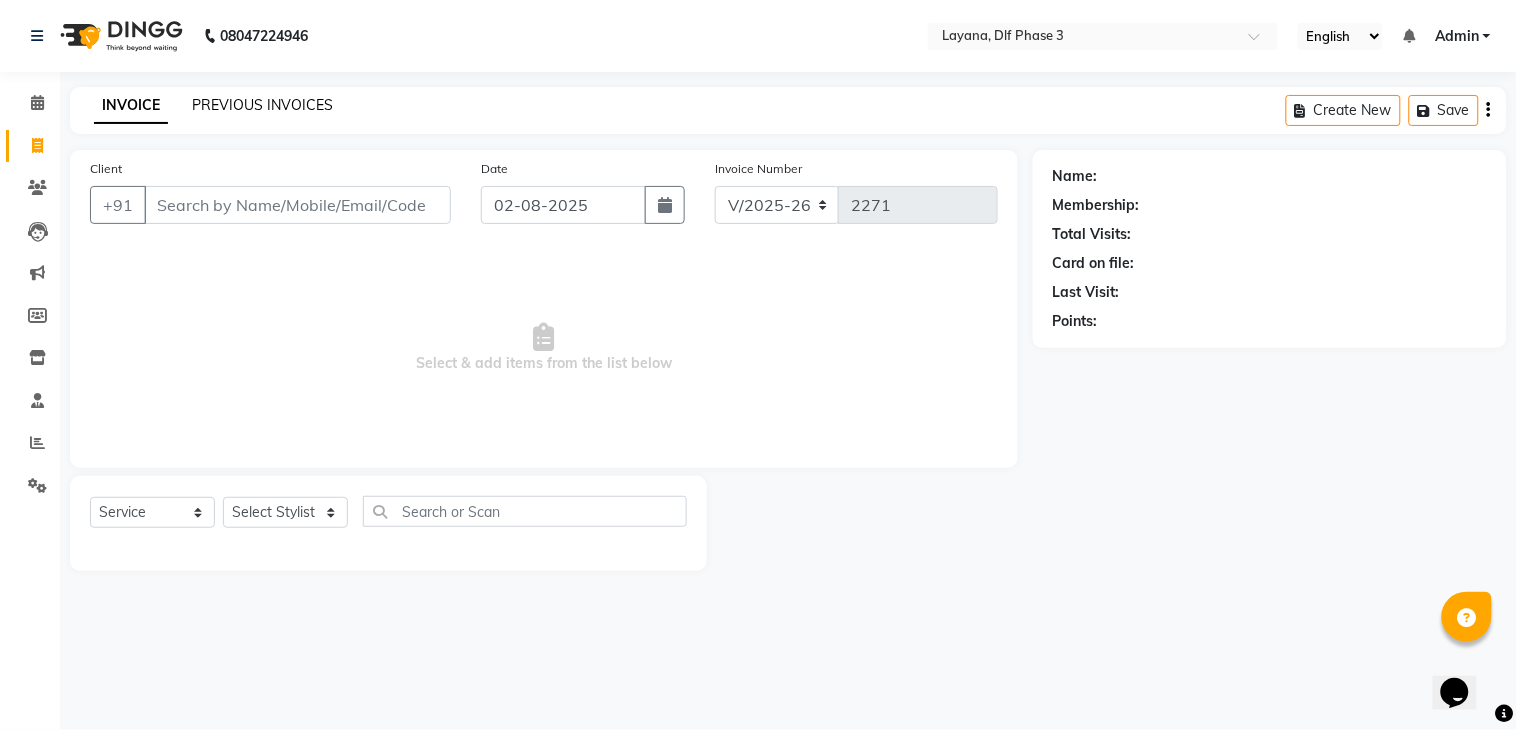 click on "INVOICE PREVIOUS INVOICES Create New   Save" 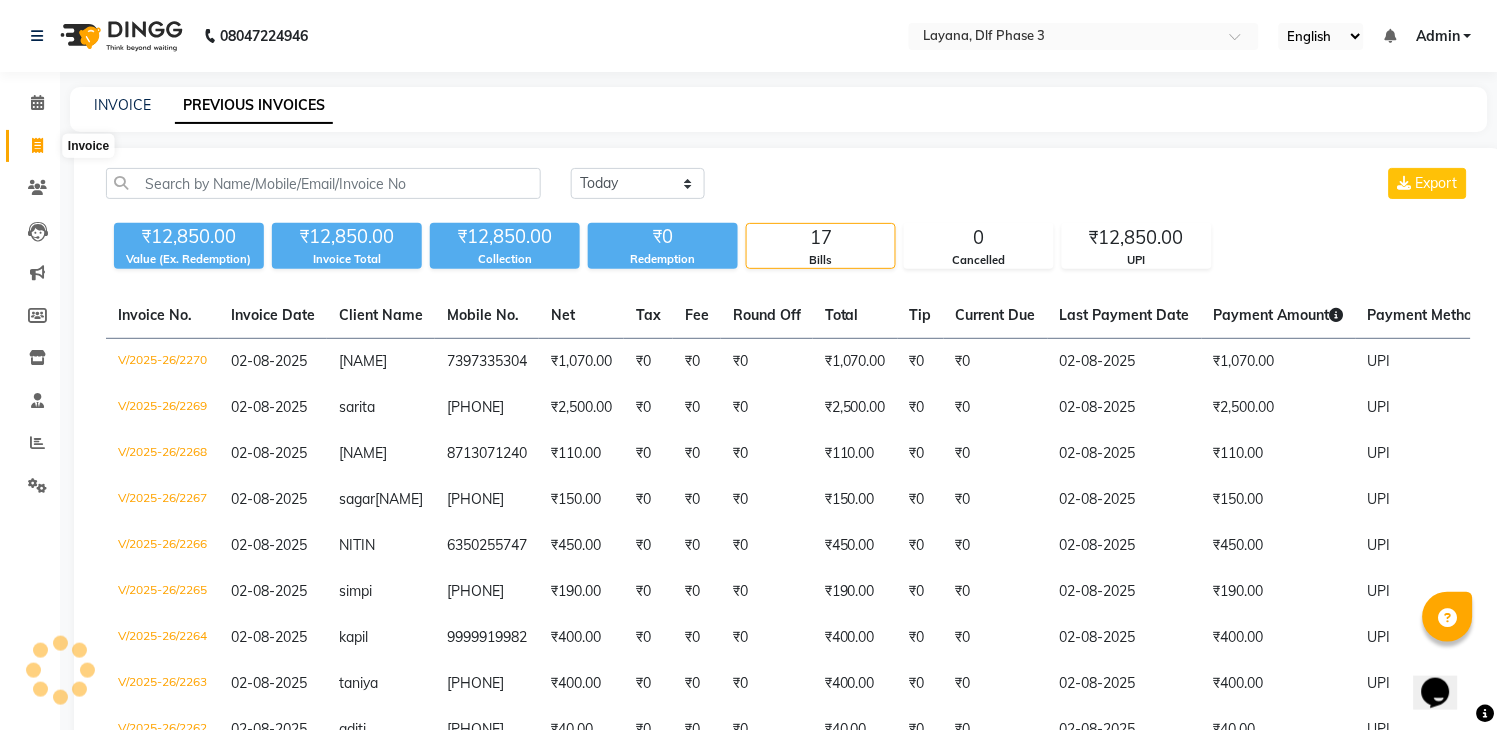 click 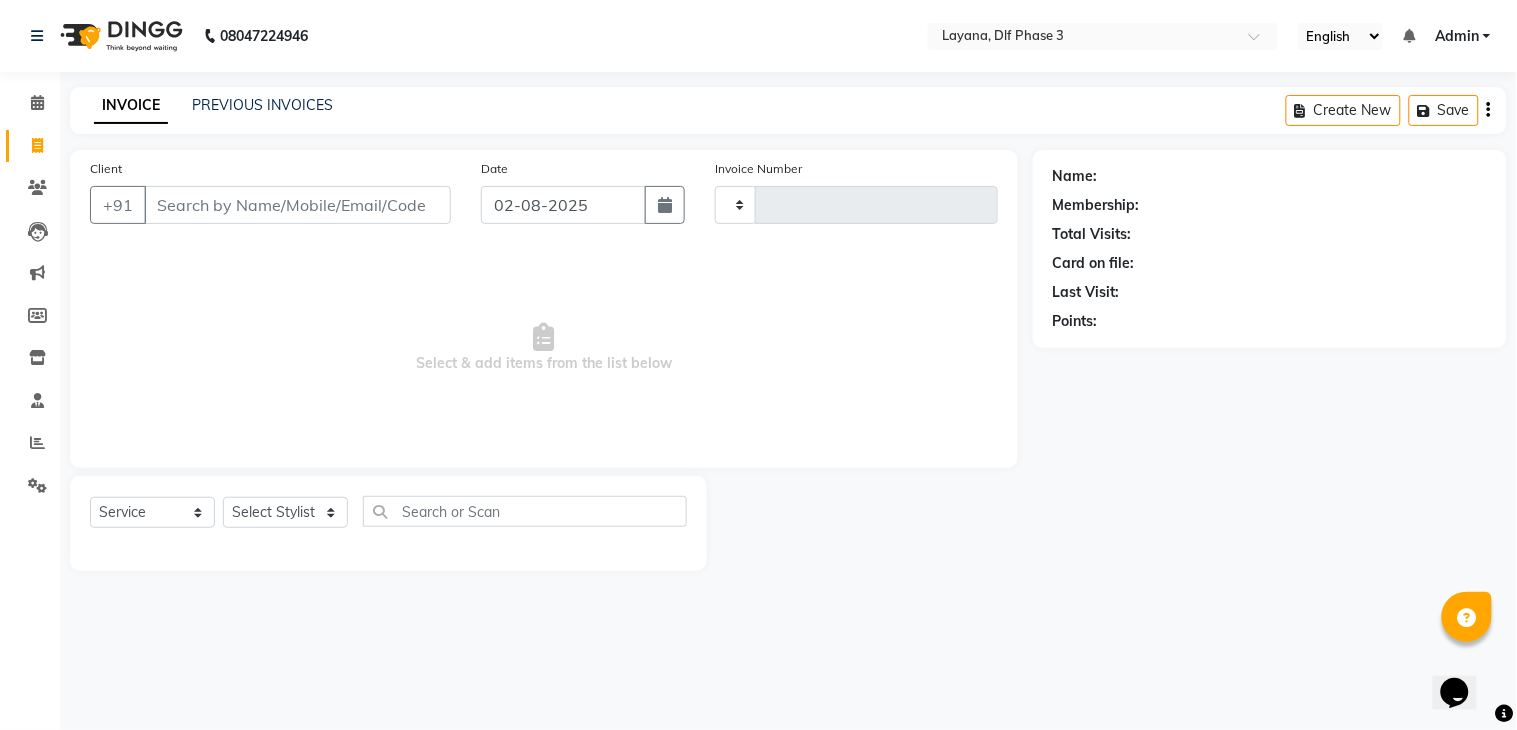 type on "2271" 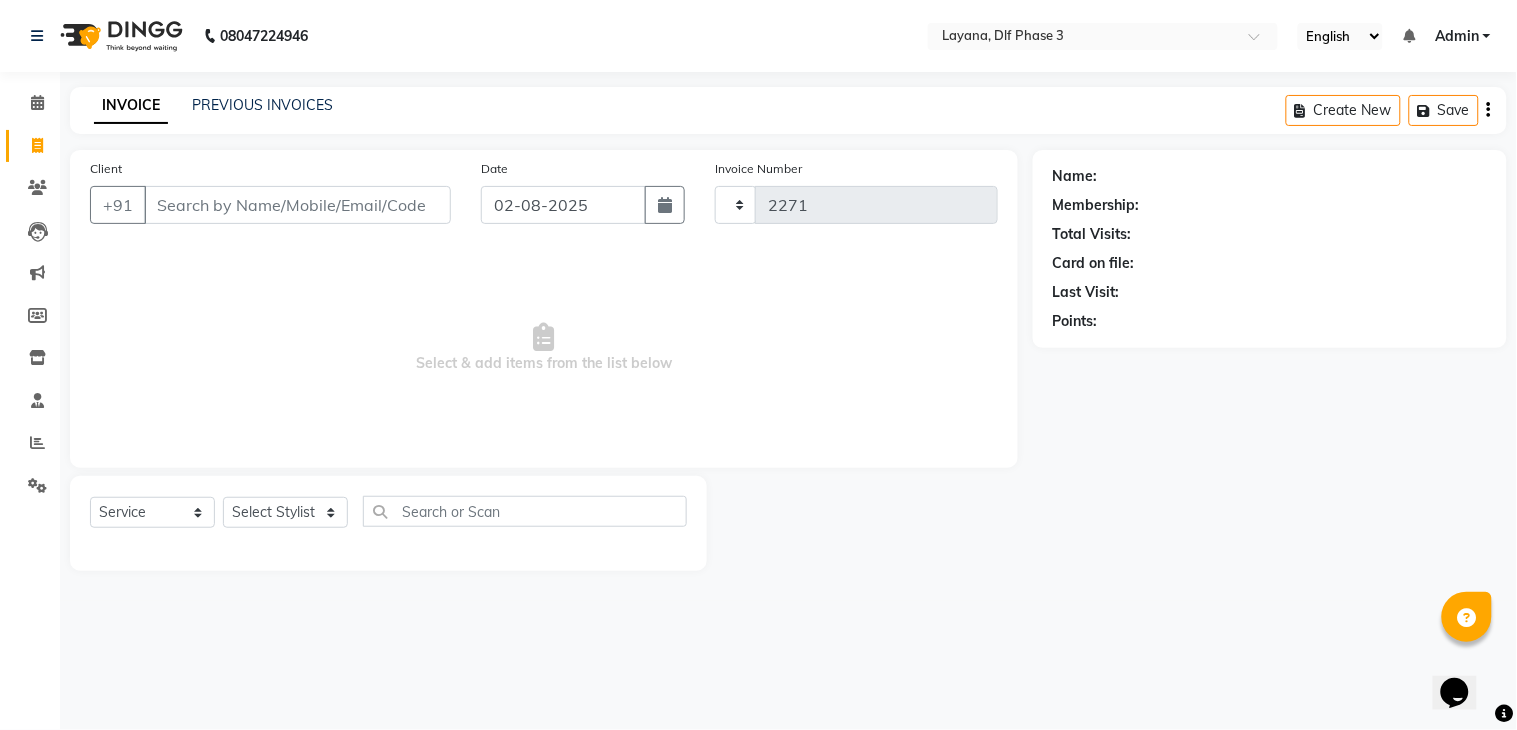 select on "6973" 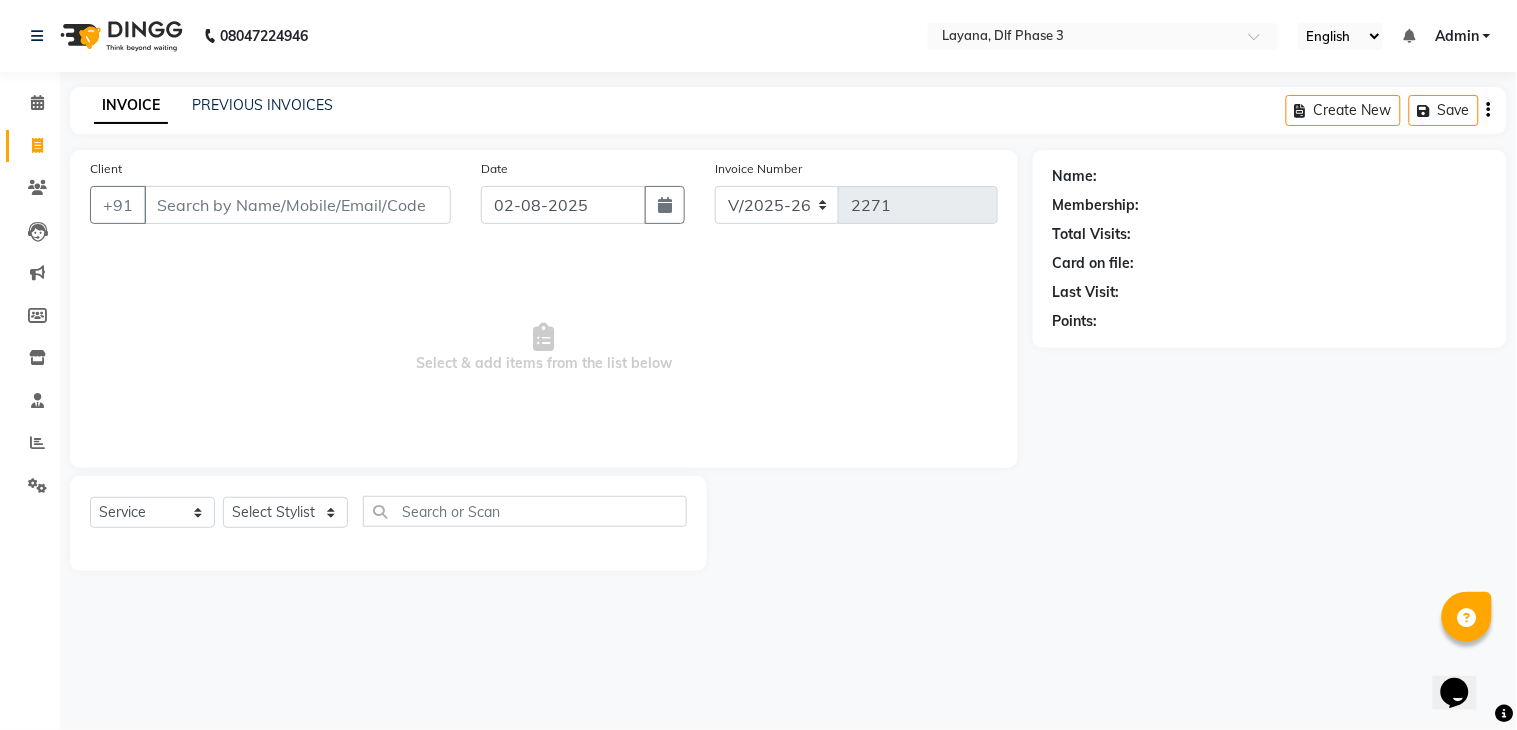 click on "Client" at bounding box center (297, 205) 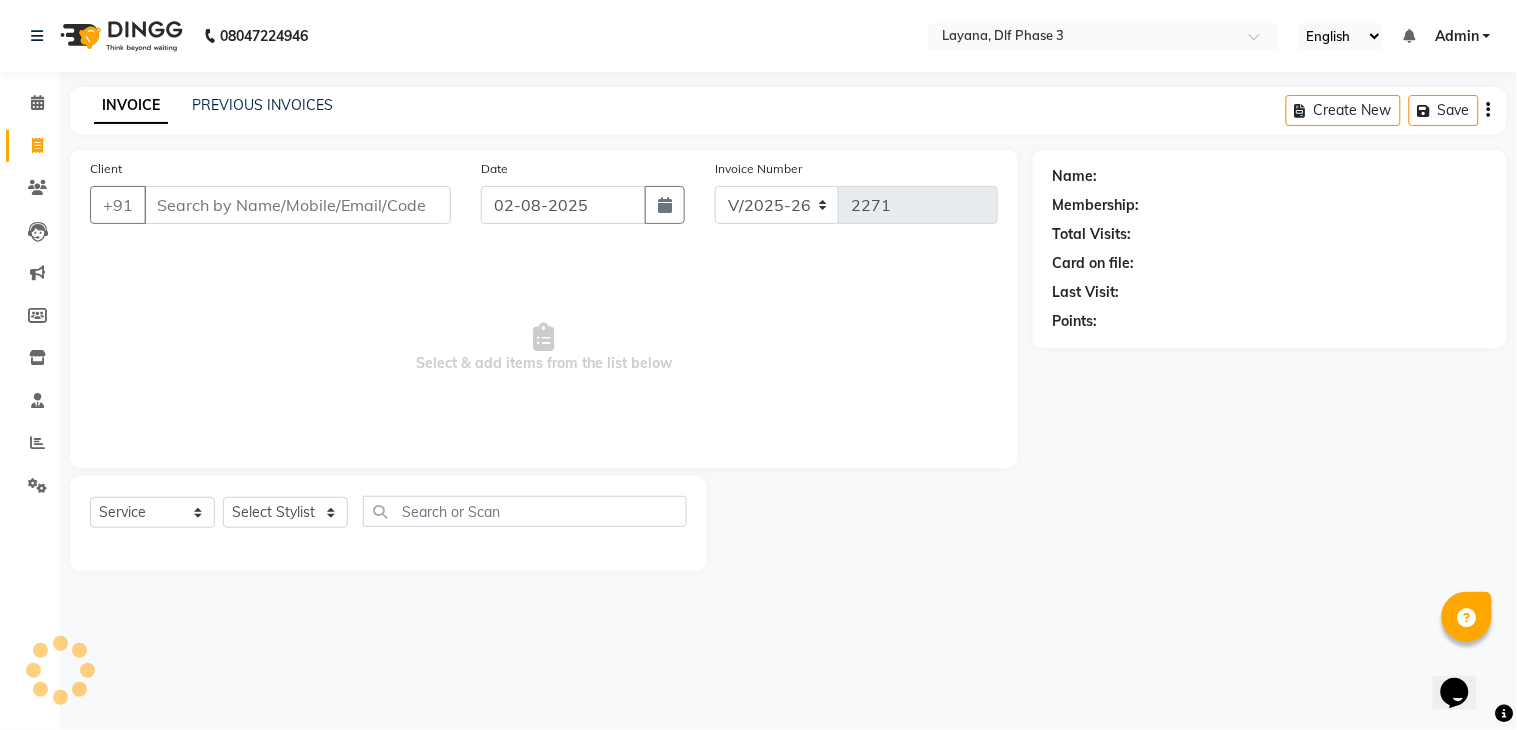 click on "Client" at bounding box center (297, 205) 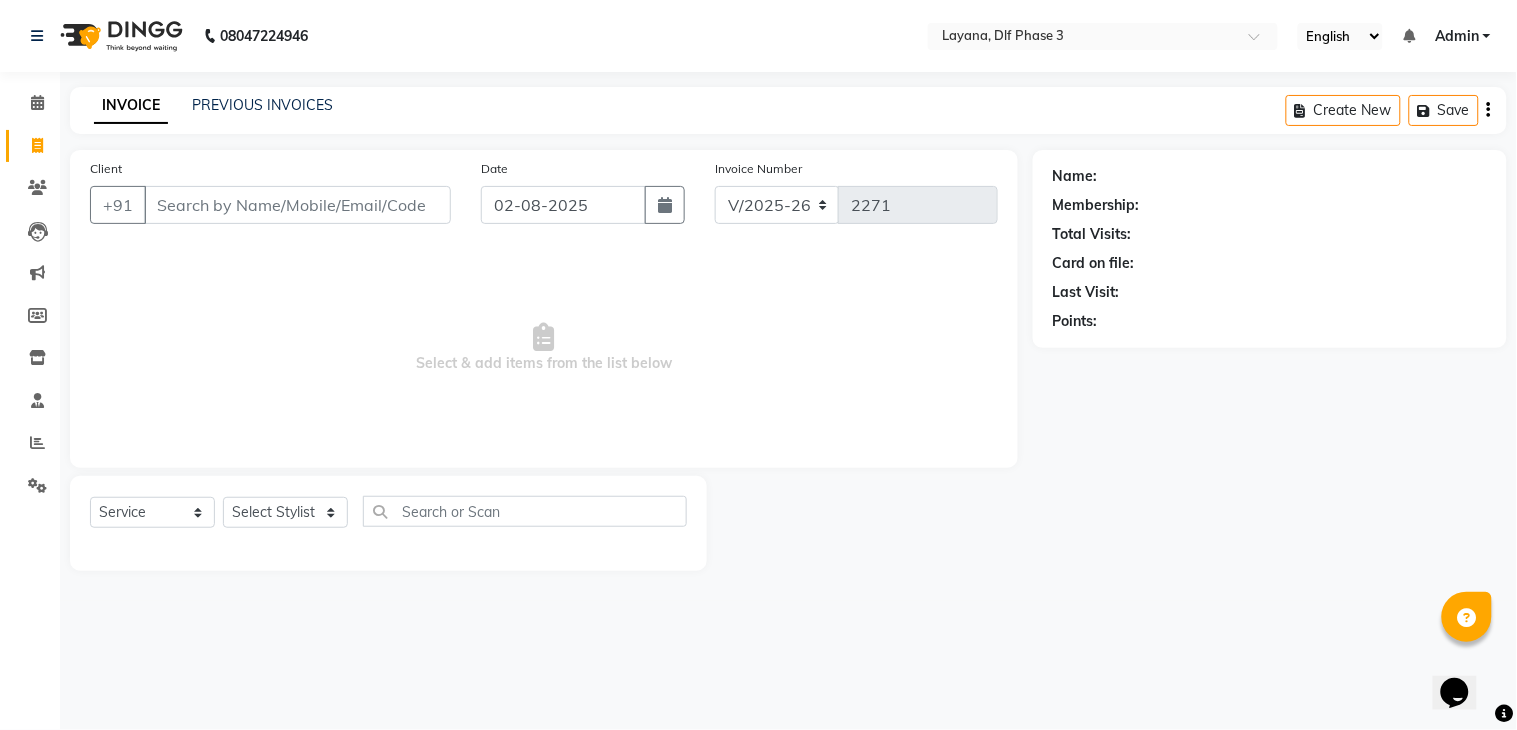 click on "Client" at bounding box center (297, 205) 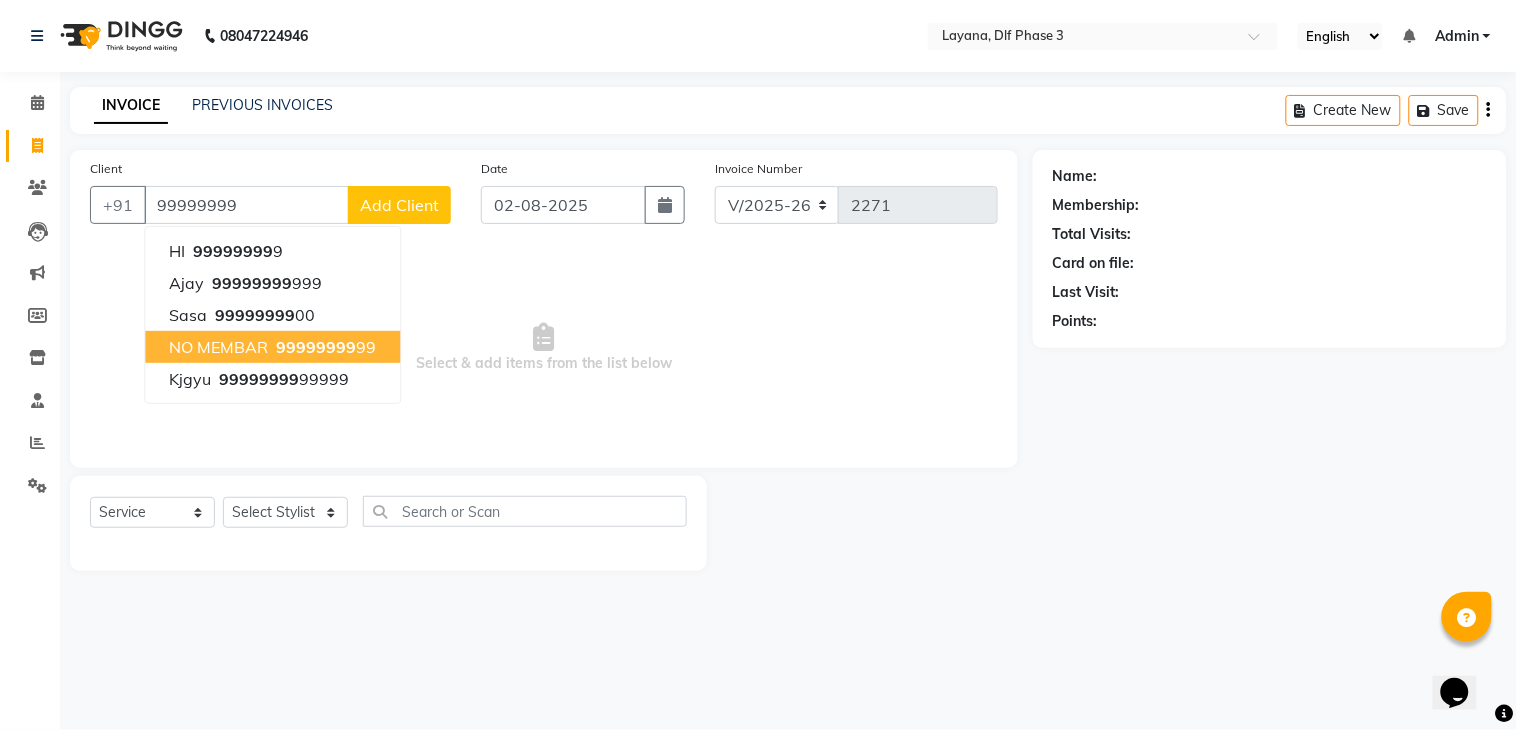 click on "NO MEMBAR   99999999 99" at bounding box center (272, 347) 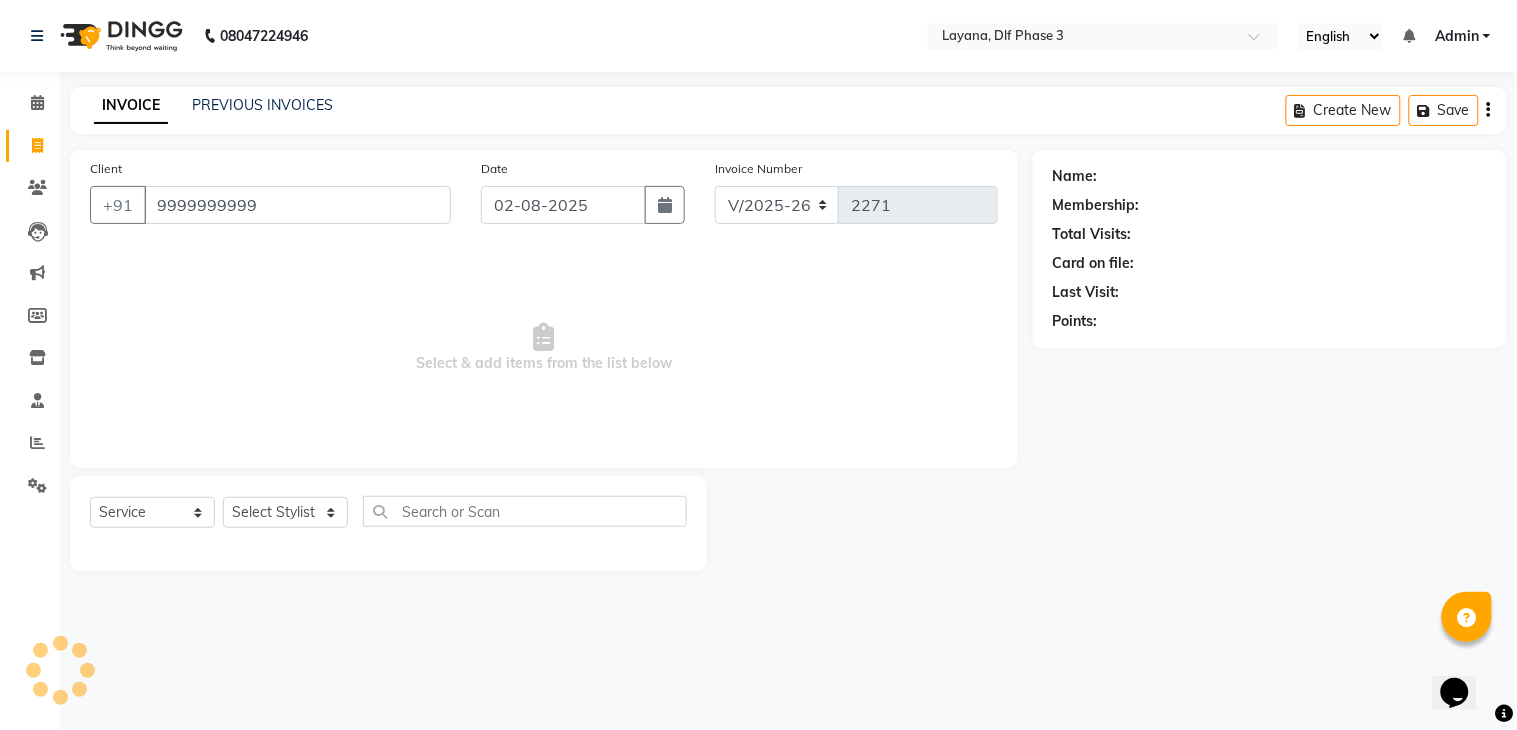 type on "9999999999" 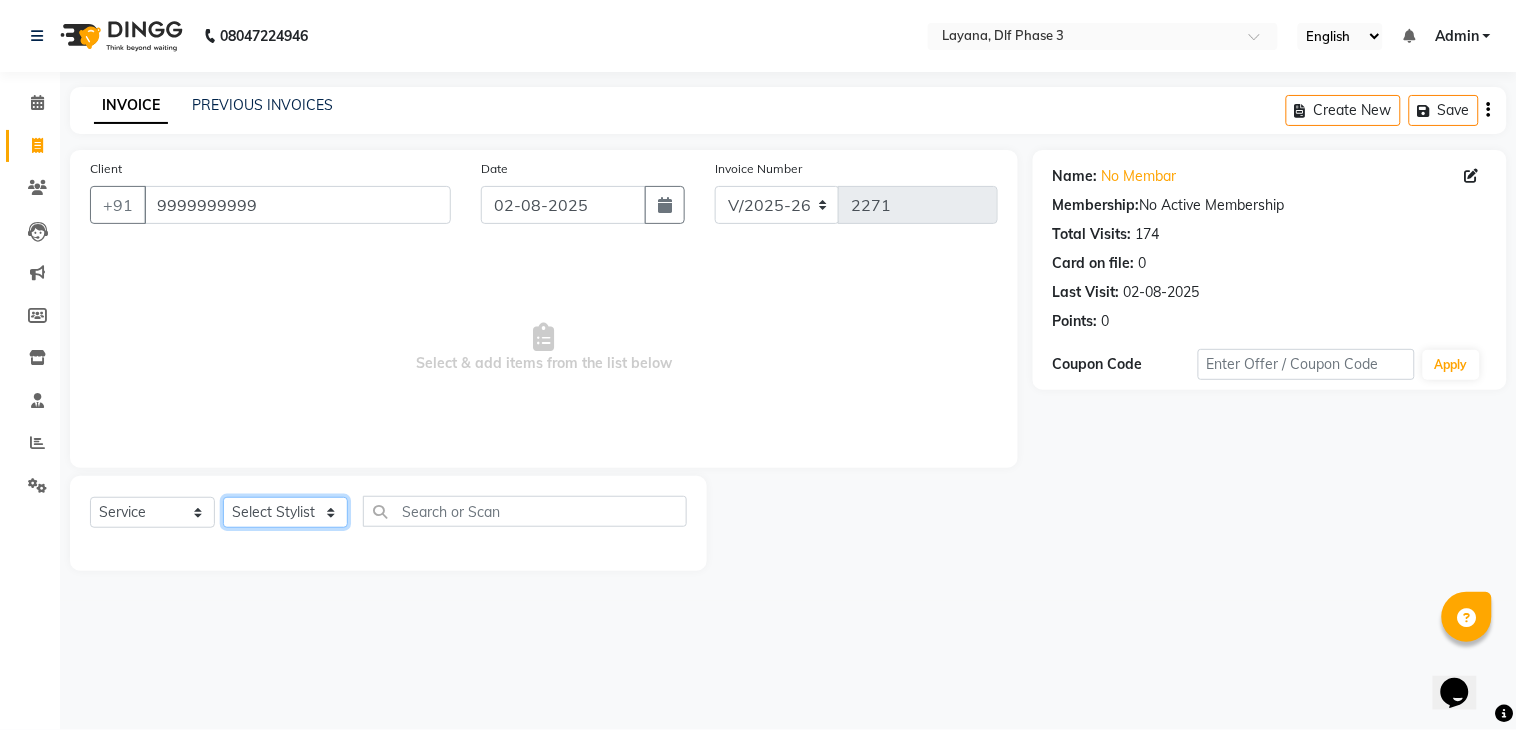 click on "Select Stylist Aakhil Attul kamal Kartik  keshav sanjana Shadab supriya" 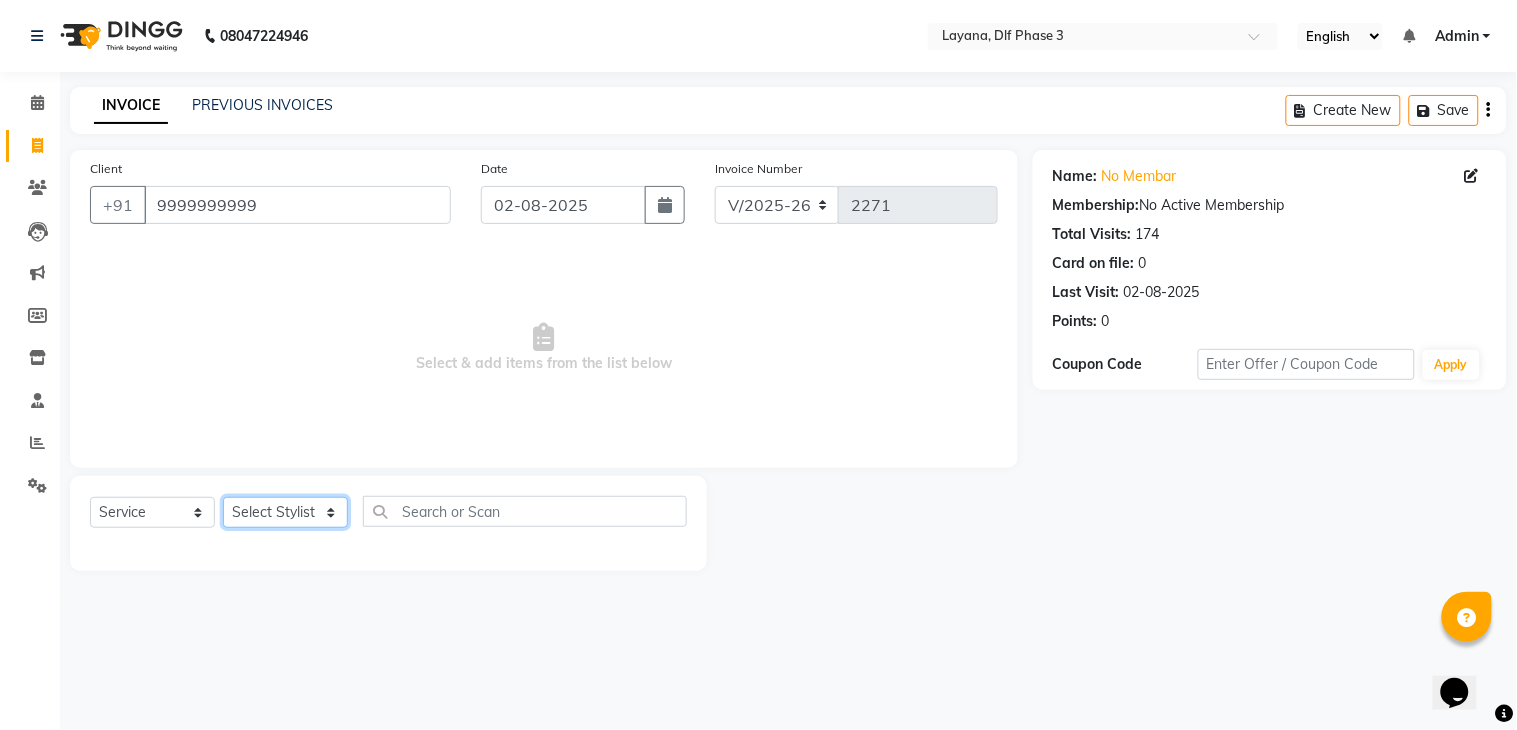 select on "57637" 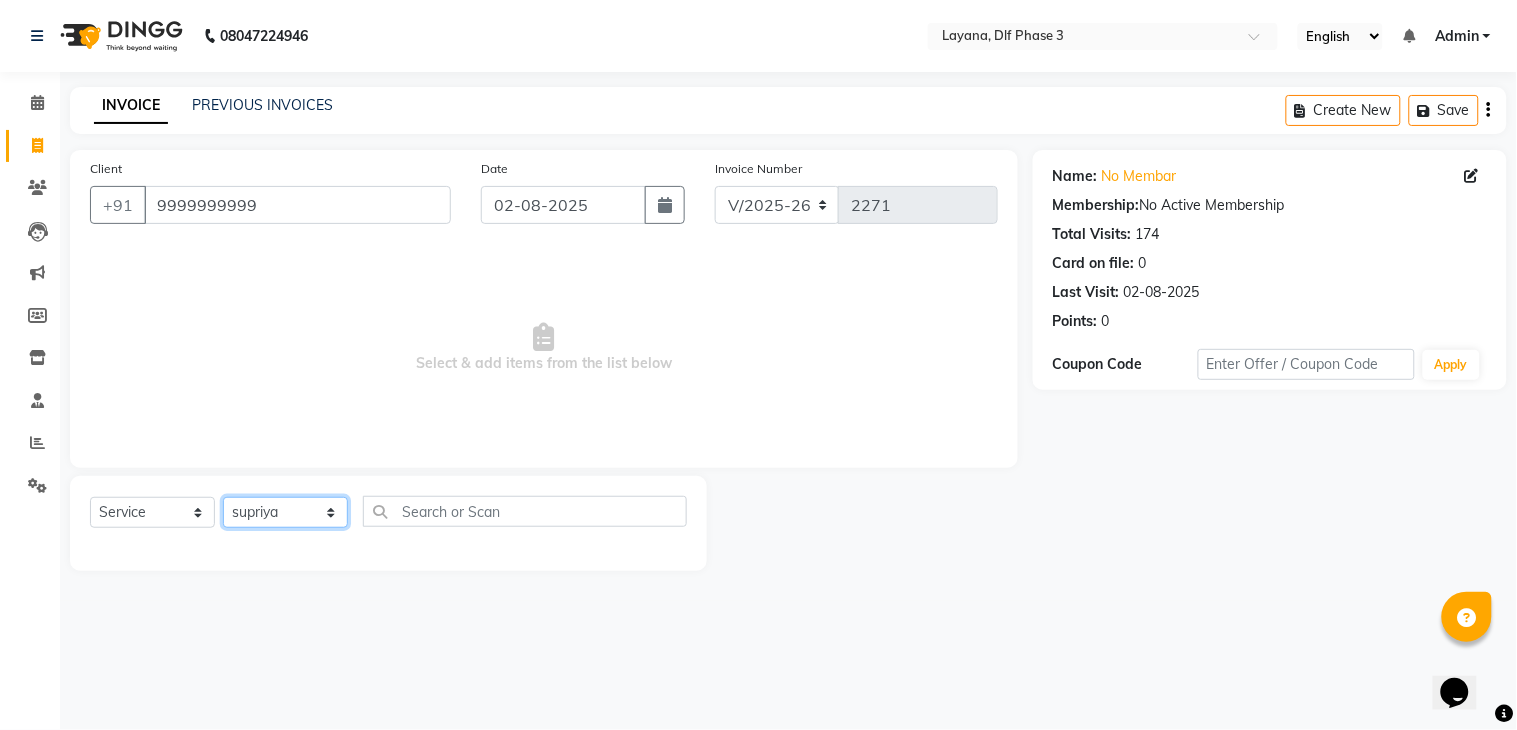 click on "Select Stylist Aakhil Attul kamal Kartik  keshav sanjana Shadab supriya" 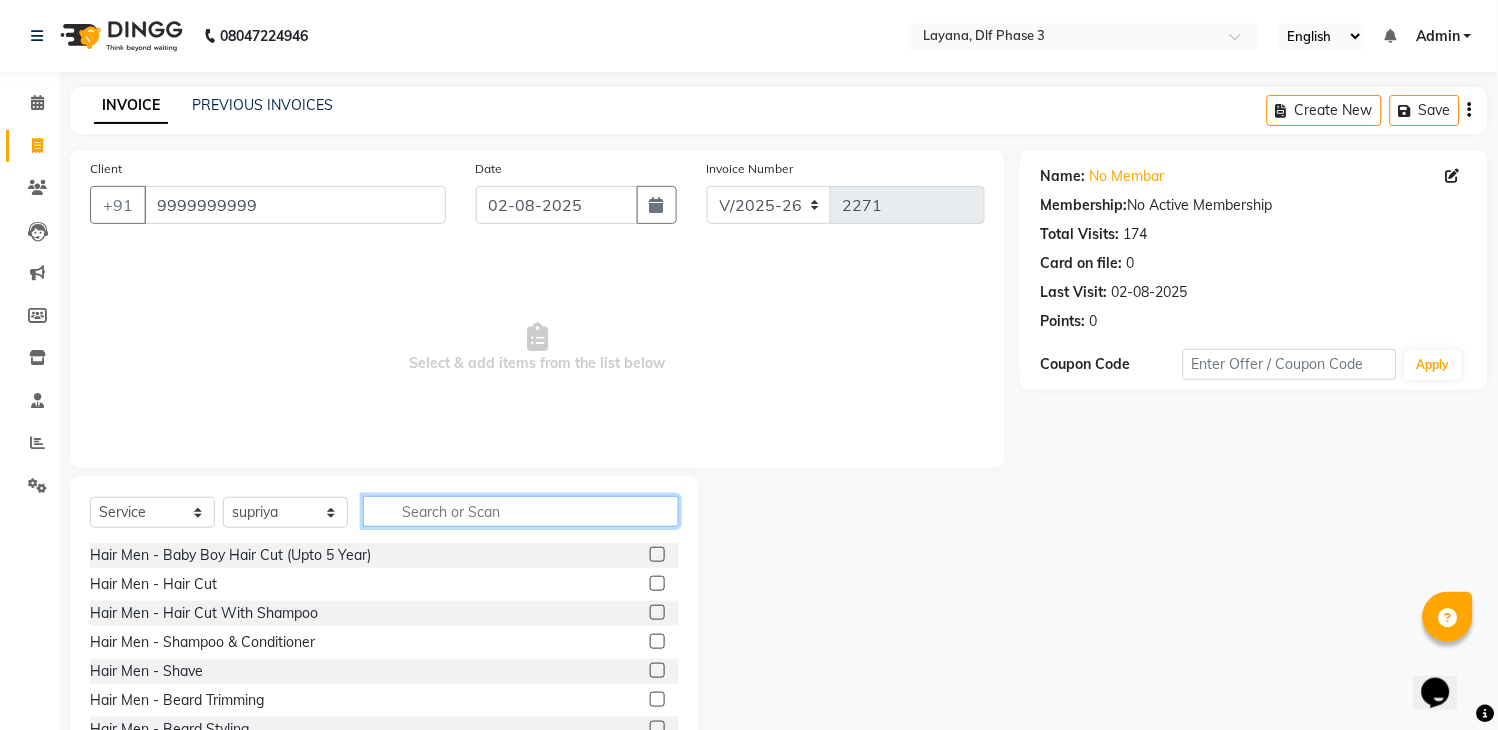 click 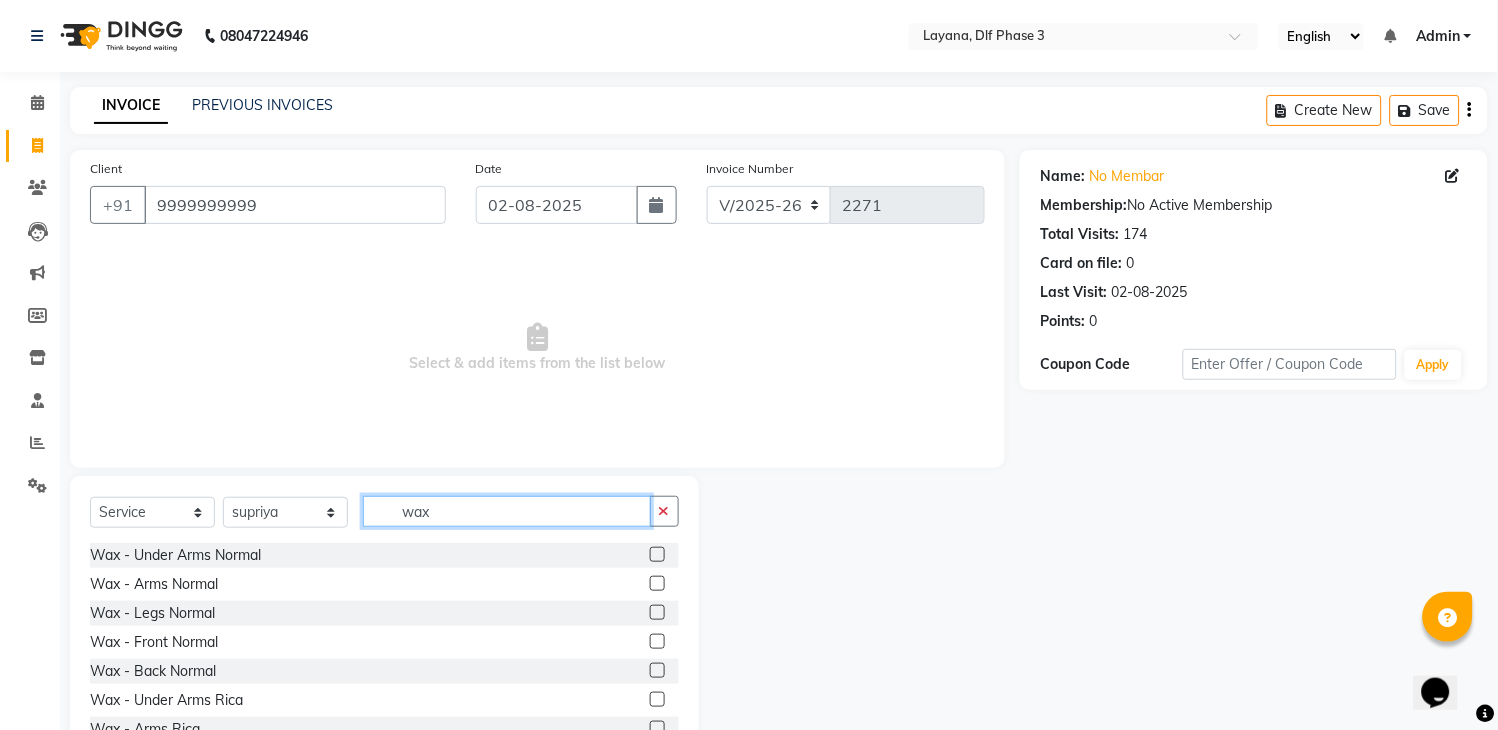 type on "wax" 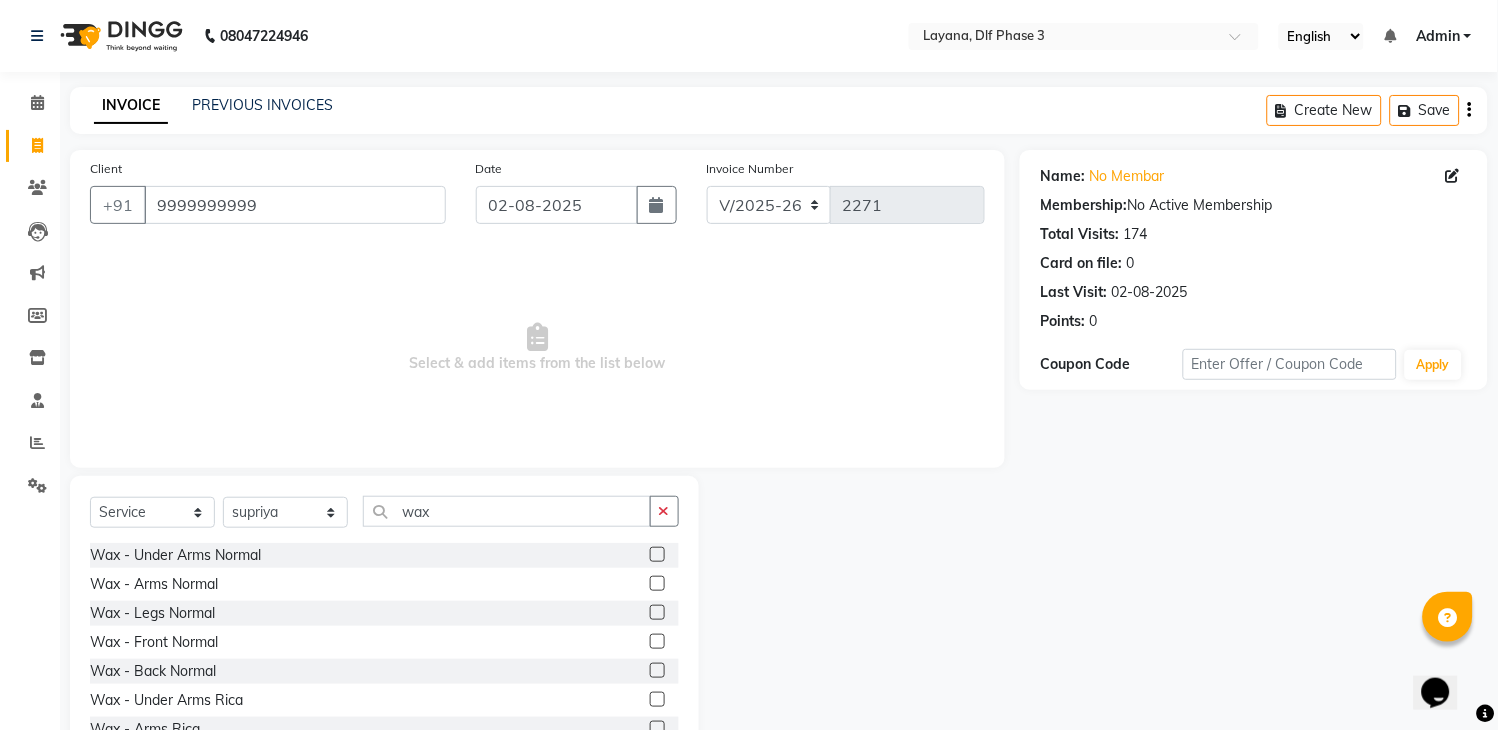 click 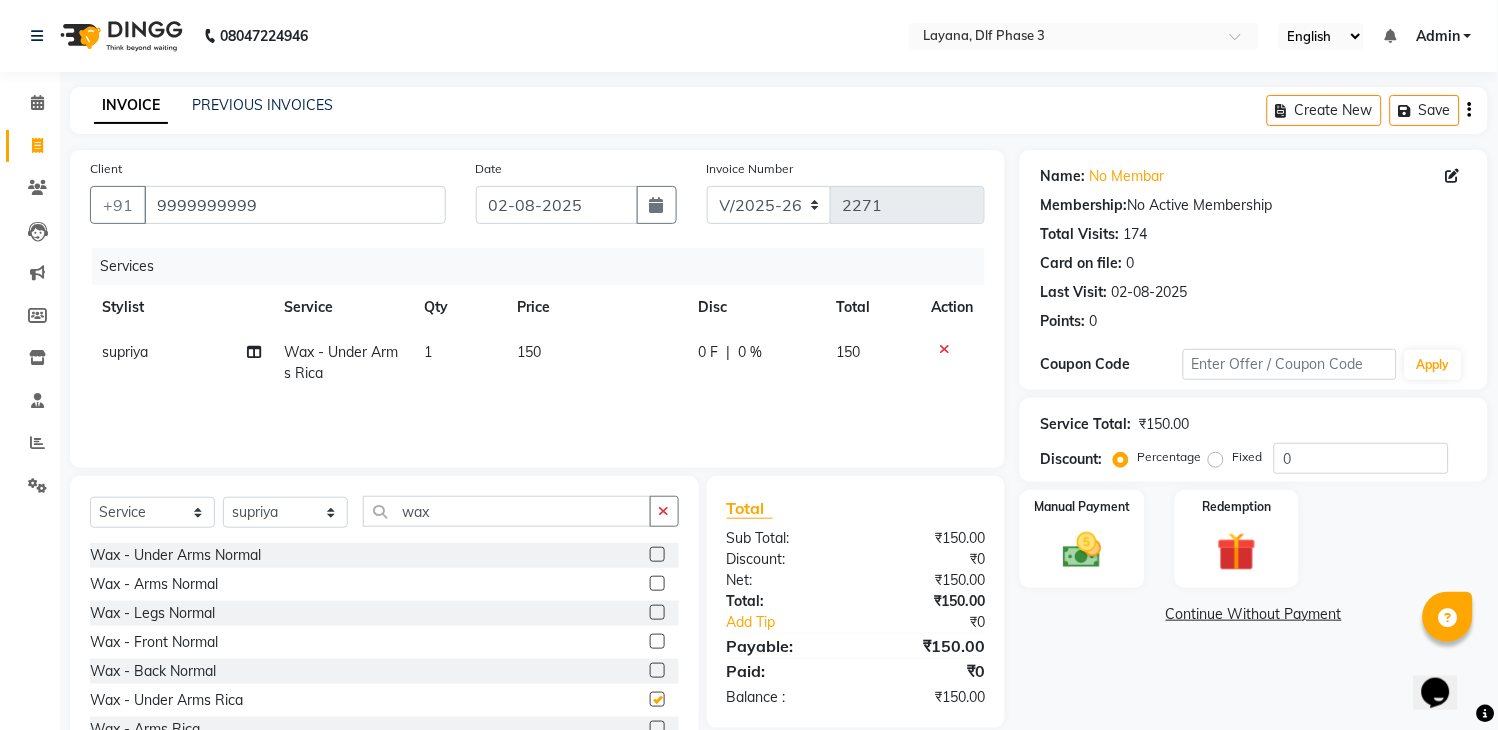 checkbox on "false" 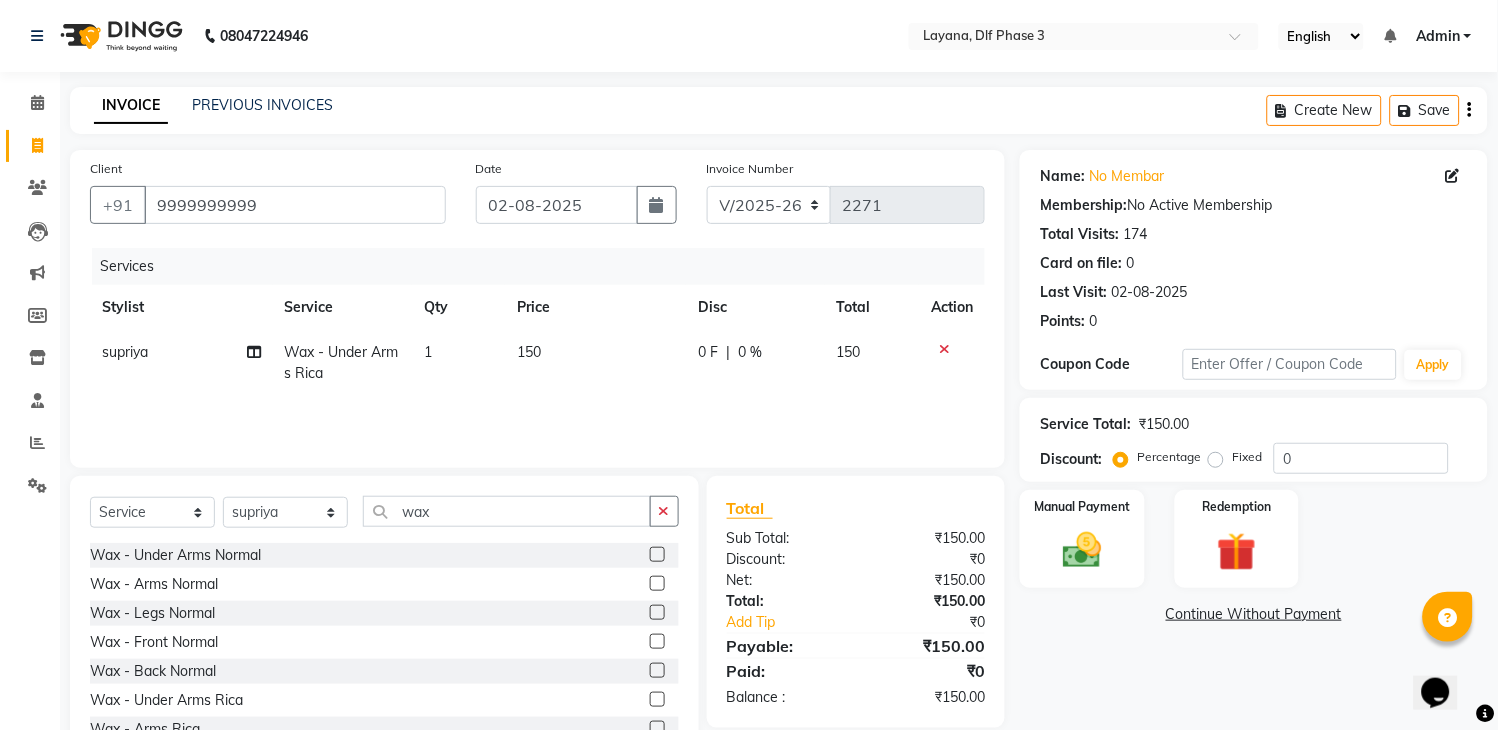 click on "150" 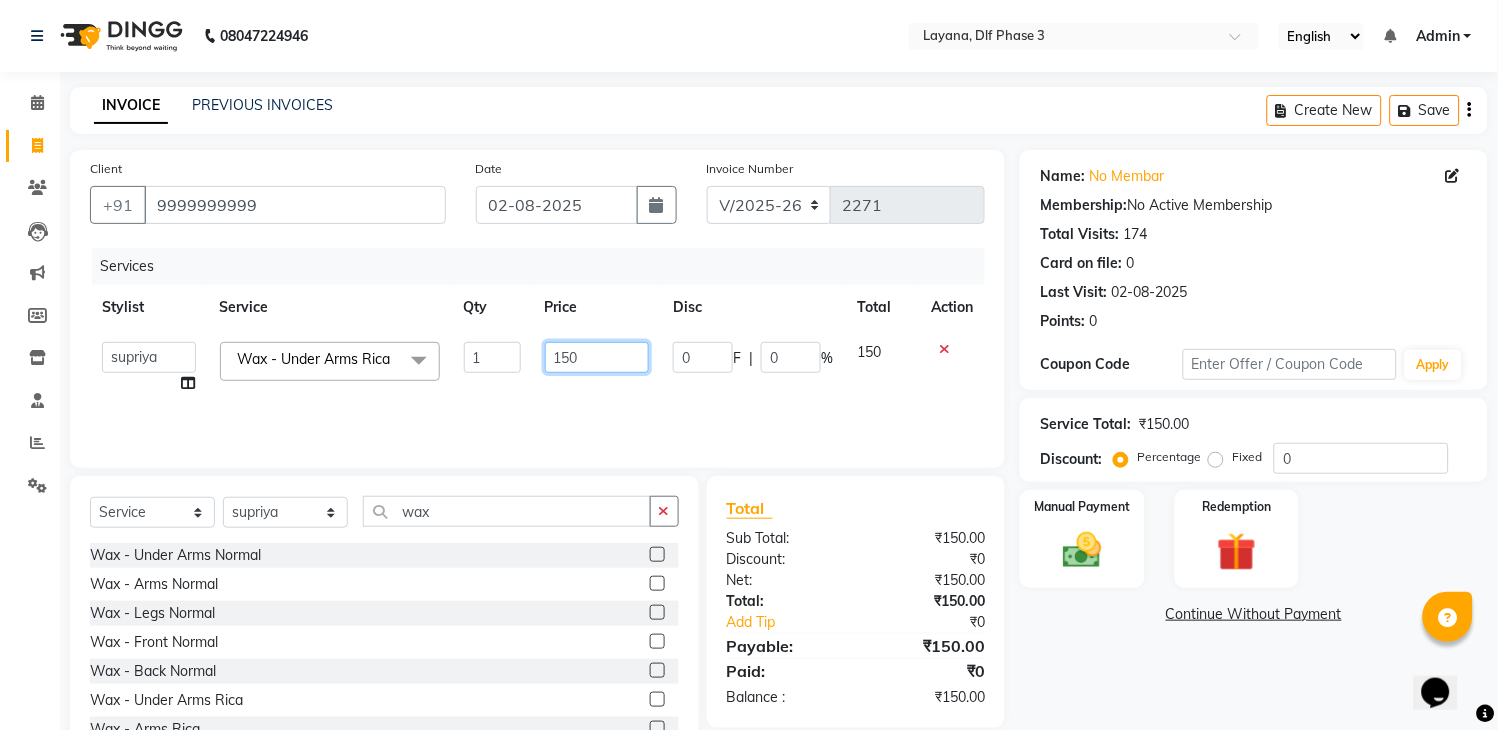 click on "150" 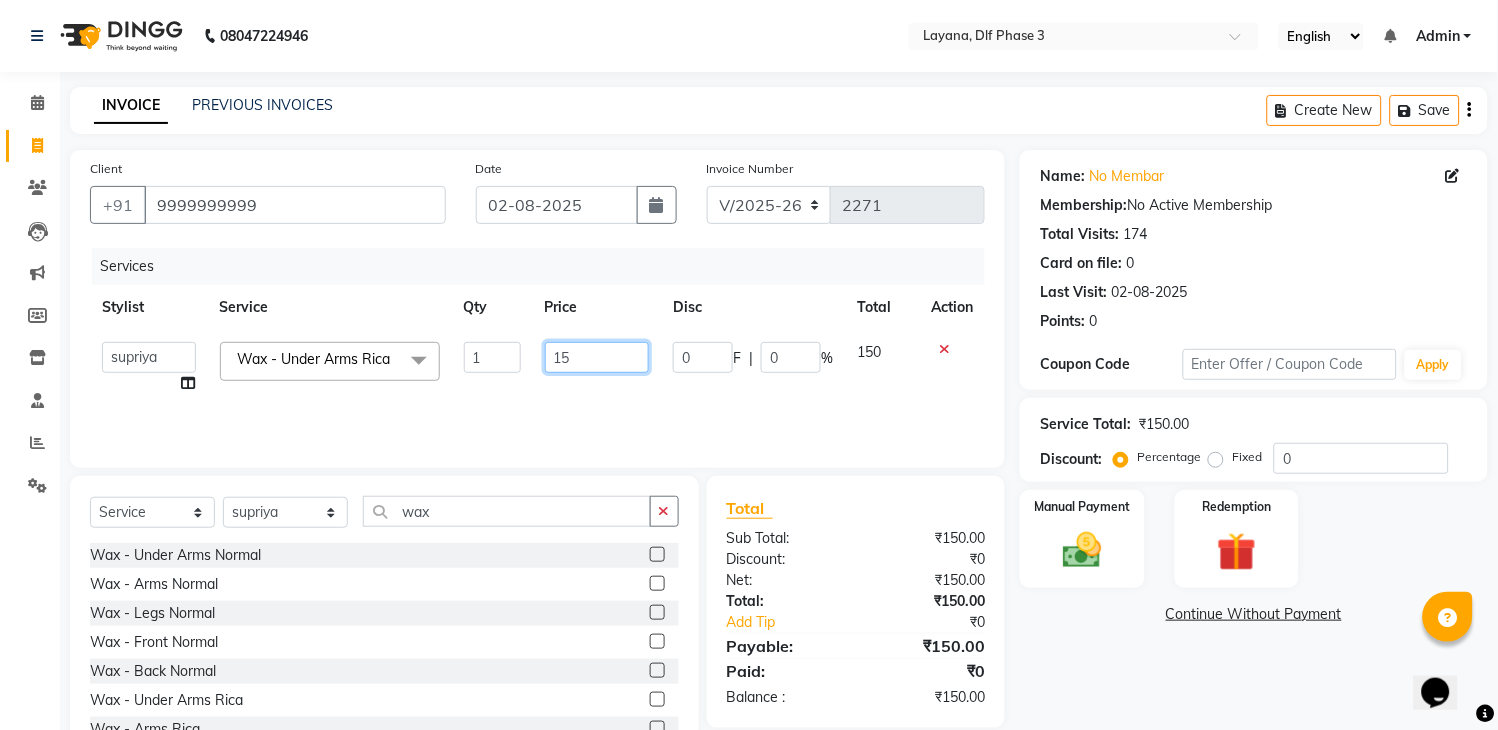 type on "1" 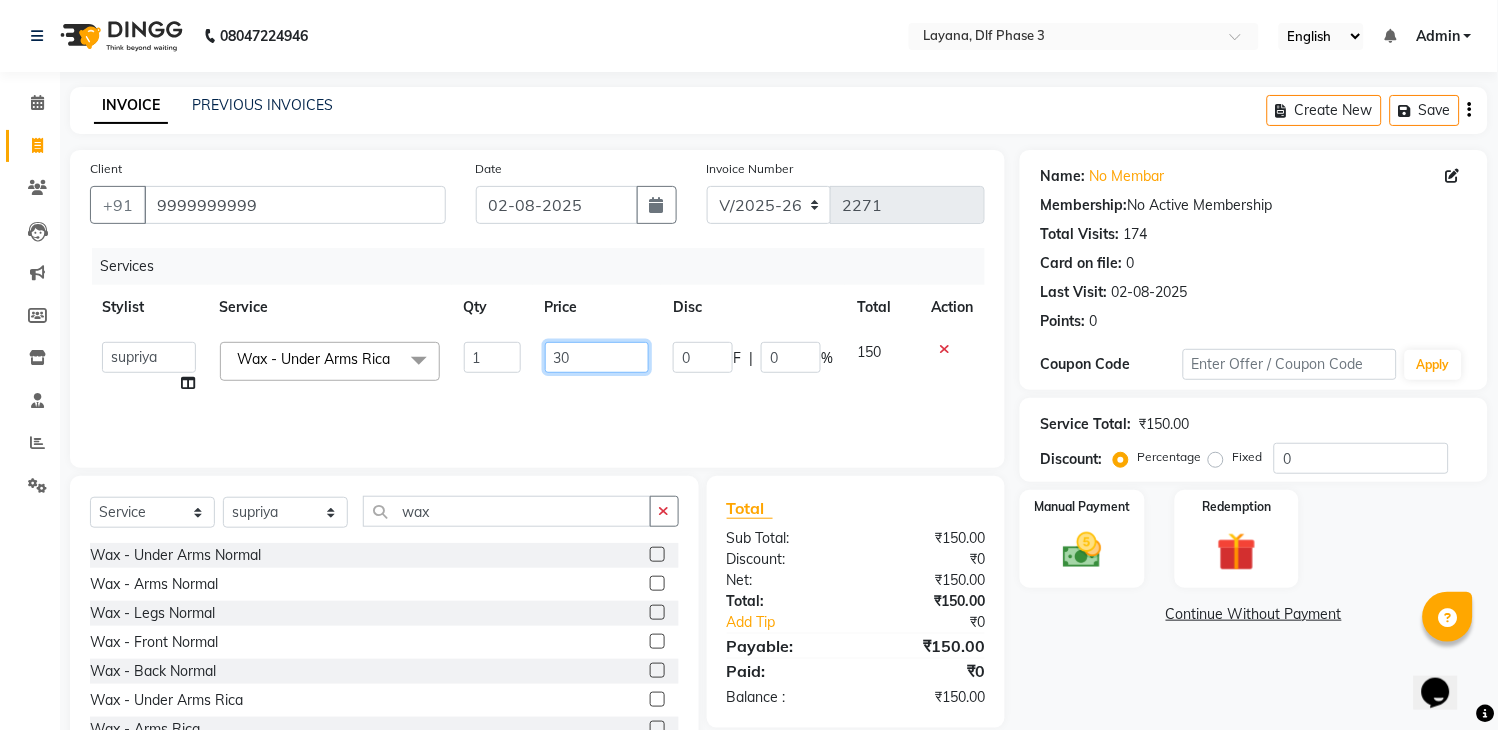 type on "300" 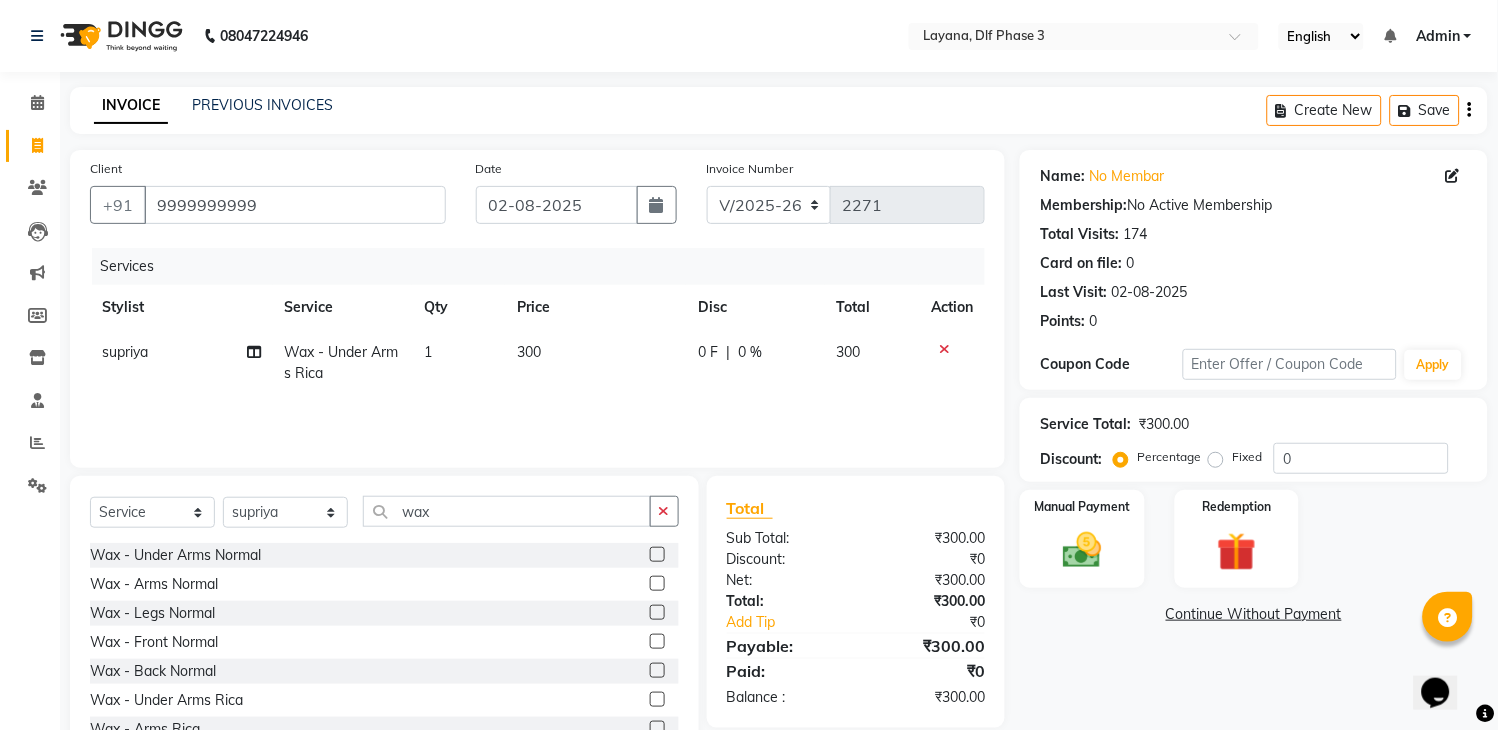 click on "Services Stylist Service Qty Price Disc Total Action supriya Wax - Under Arms Rica 1 300 0 F | 0 % 300" 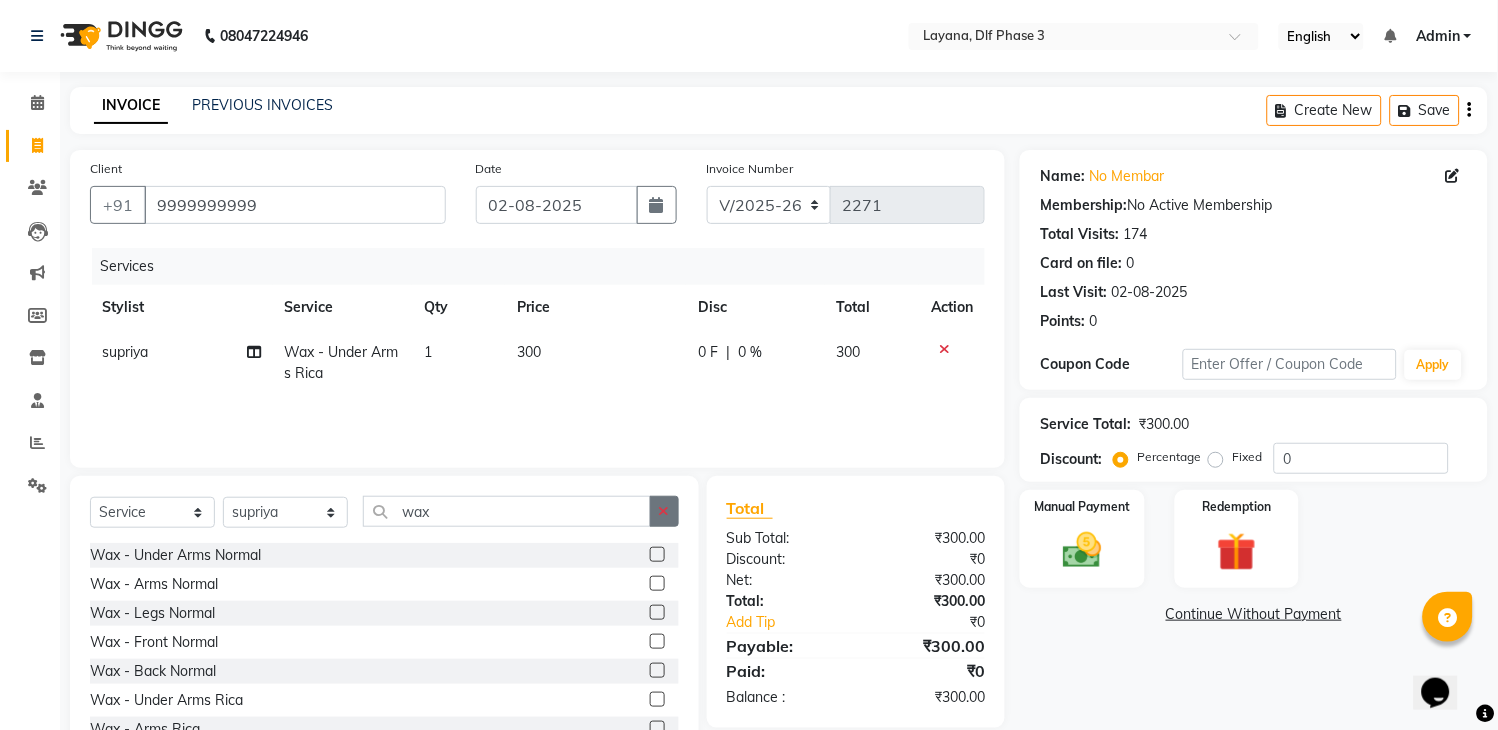 click 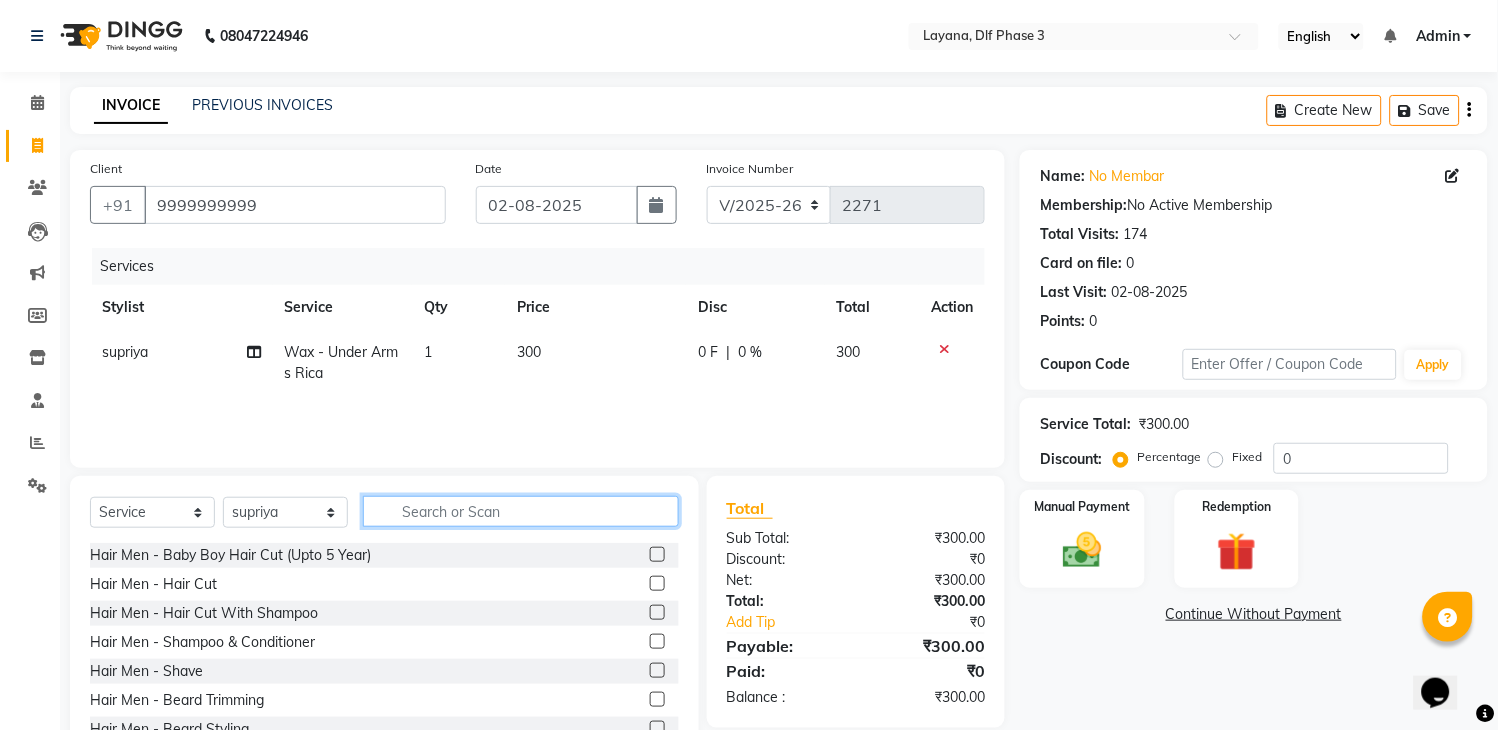 click 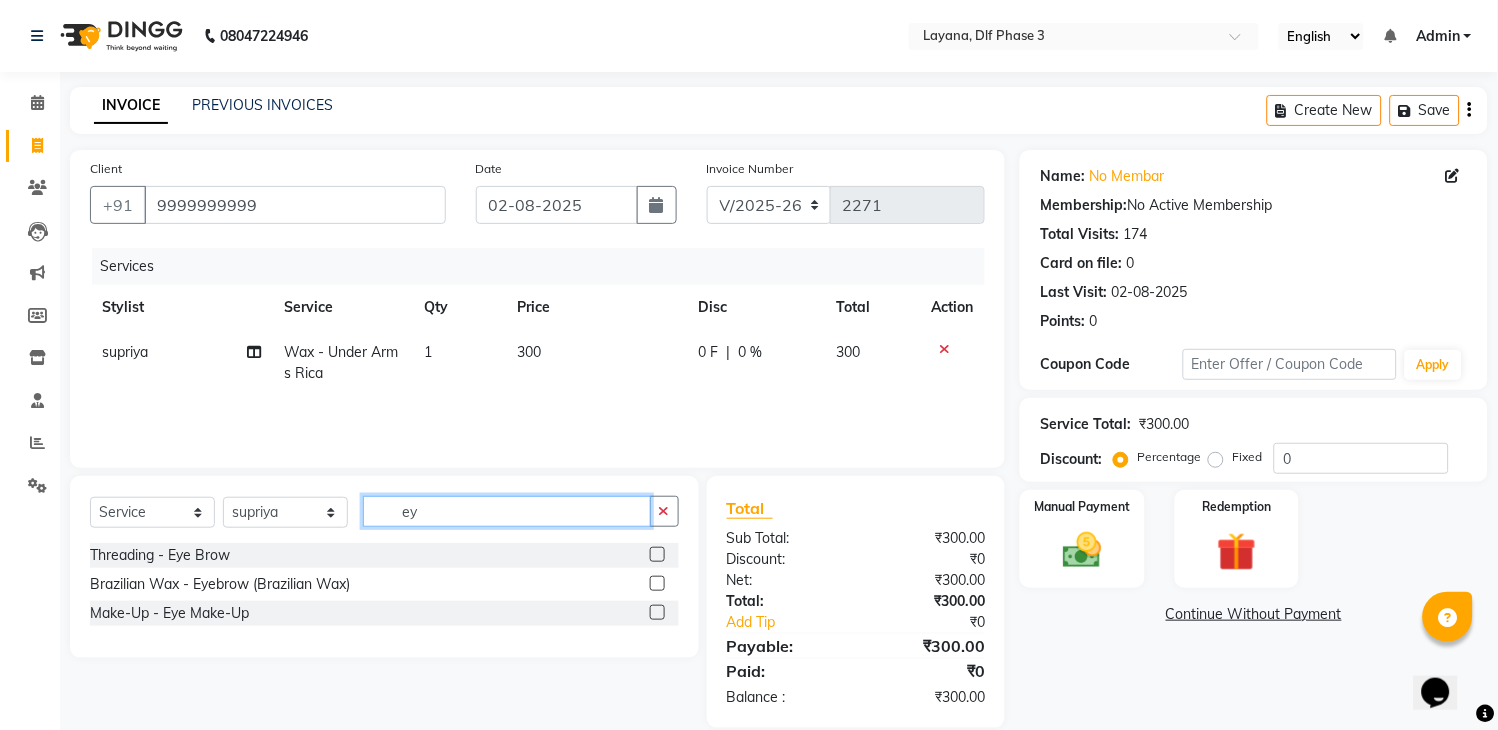 type on "ey" 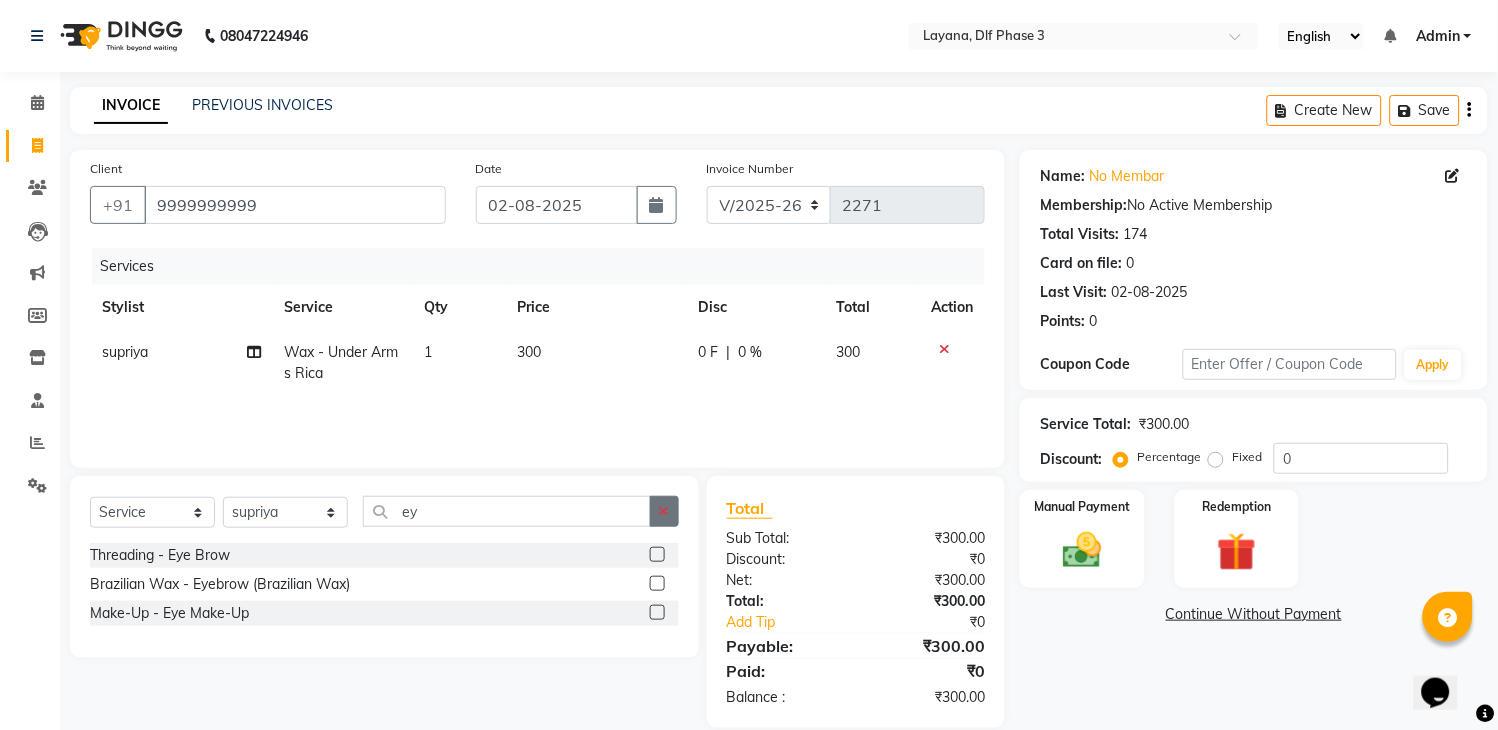 click 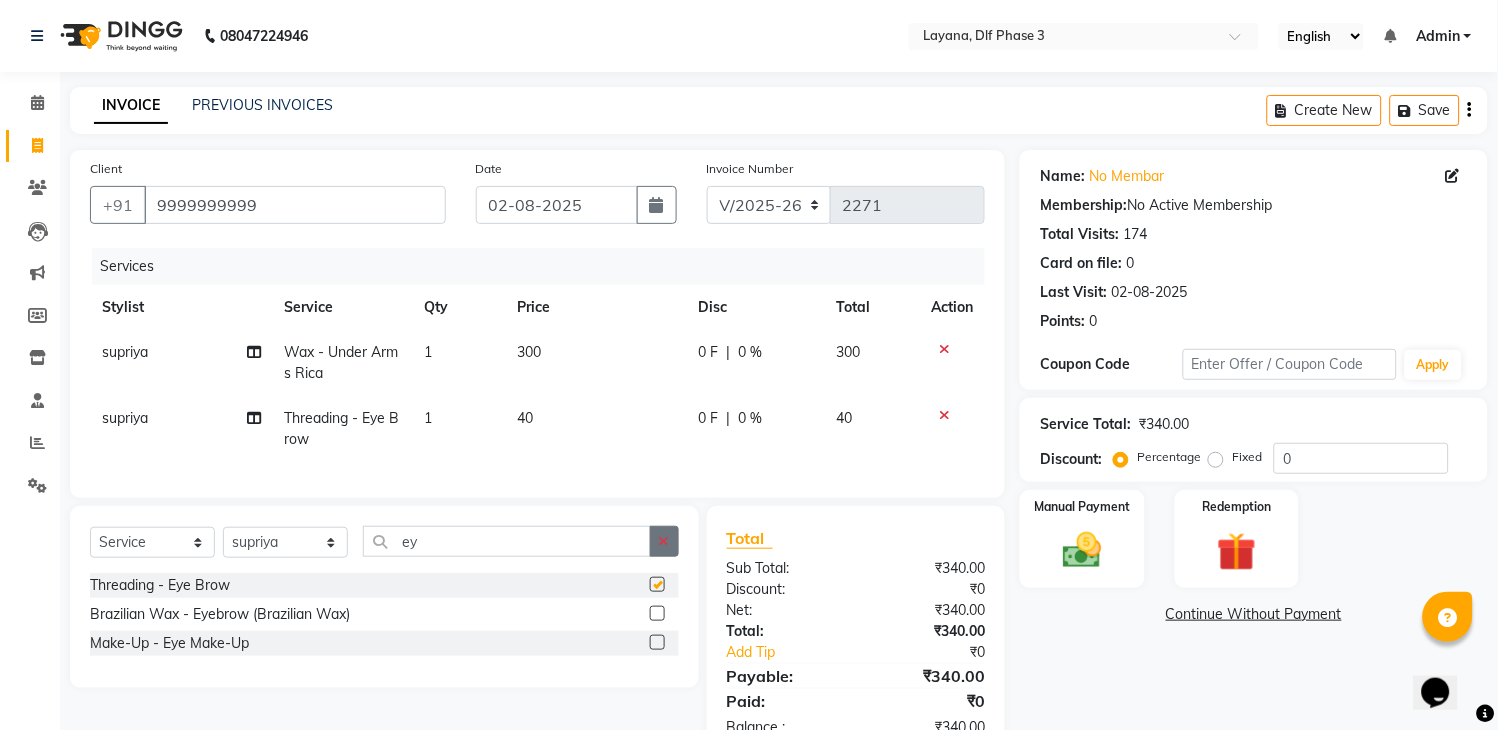 checkbox on "false" 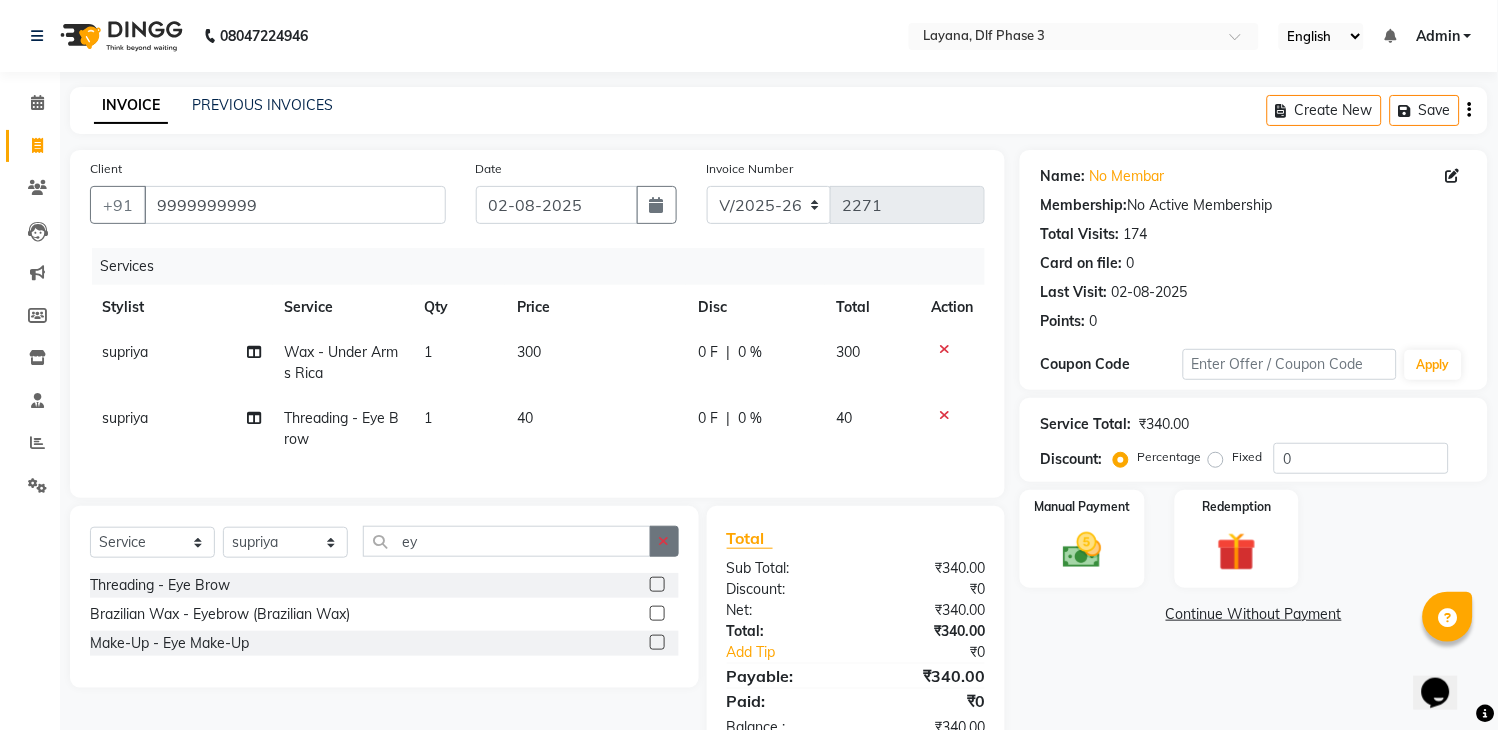 click 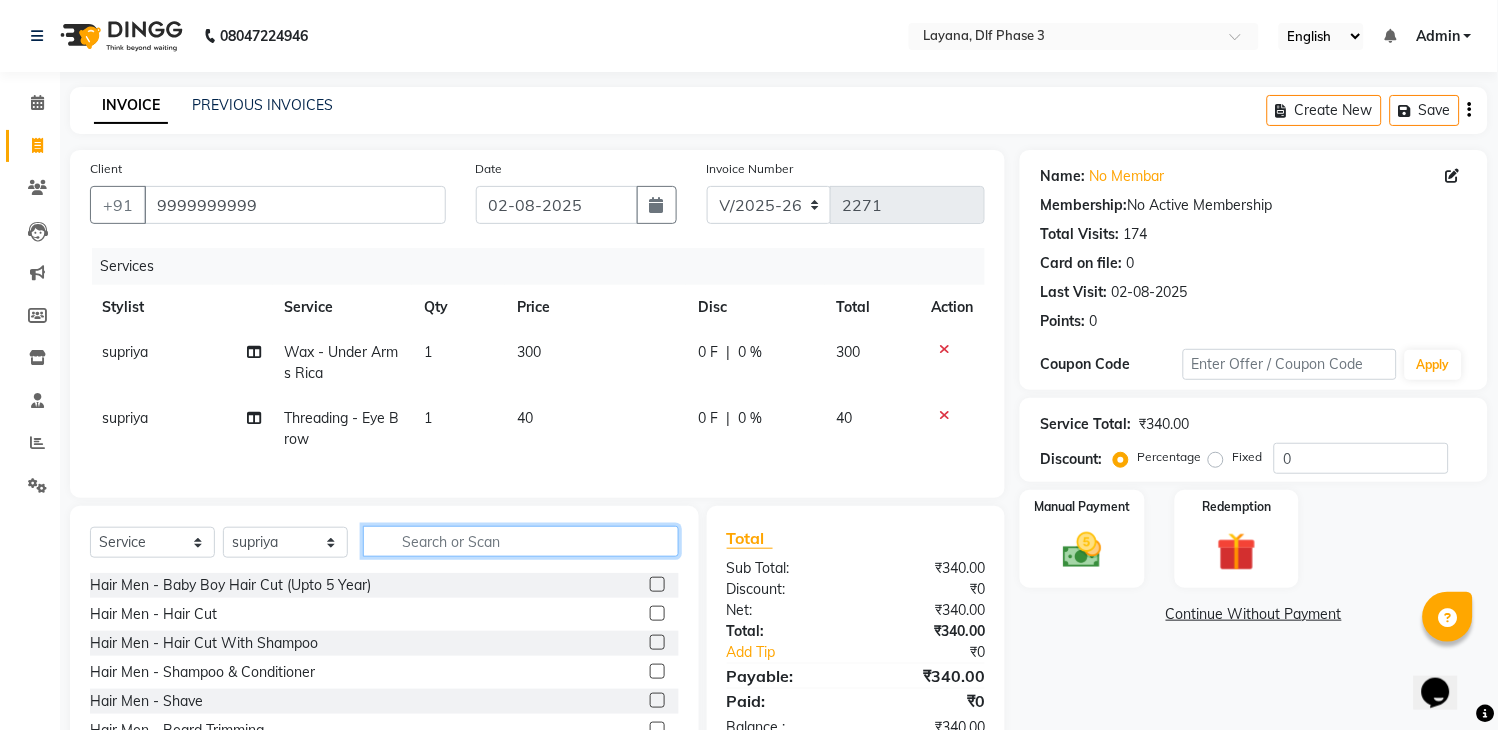 click 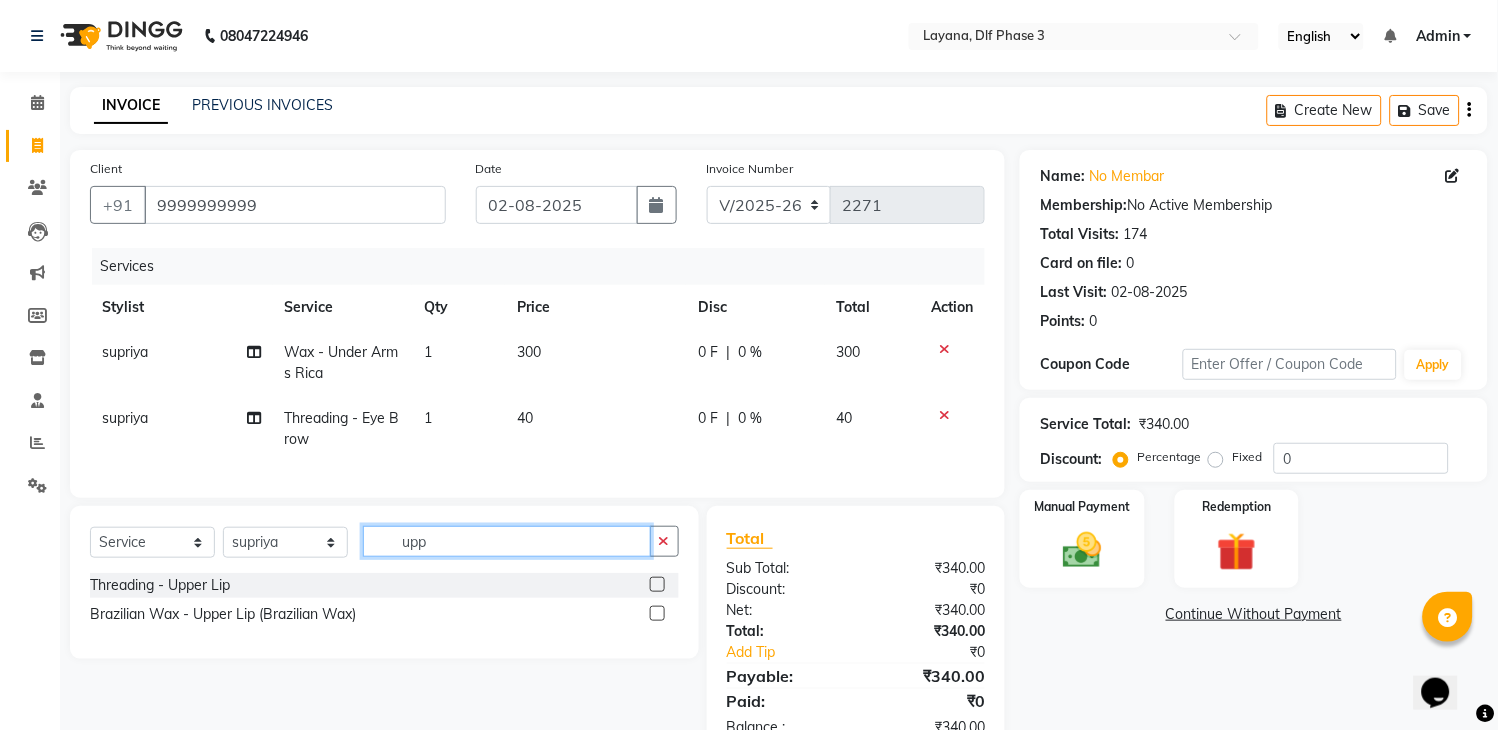 type on "upp" 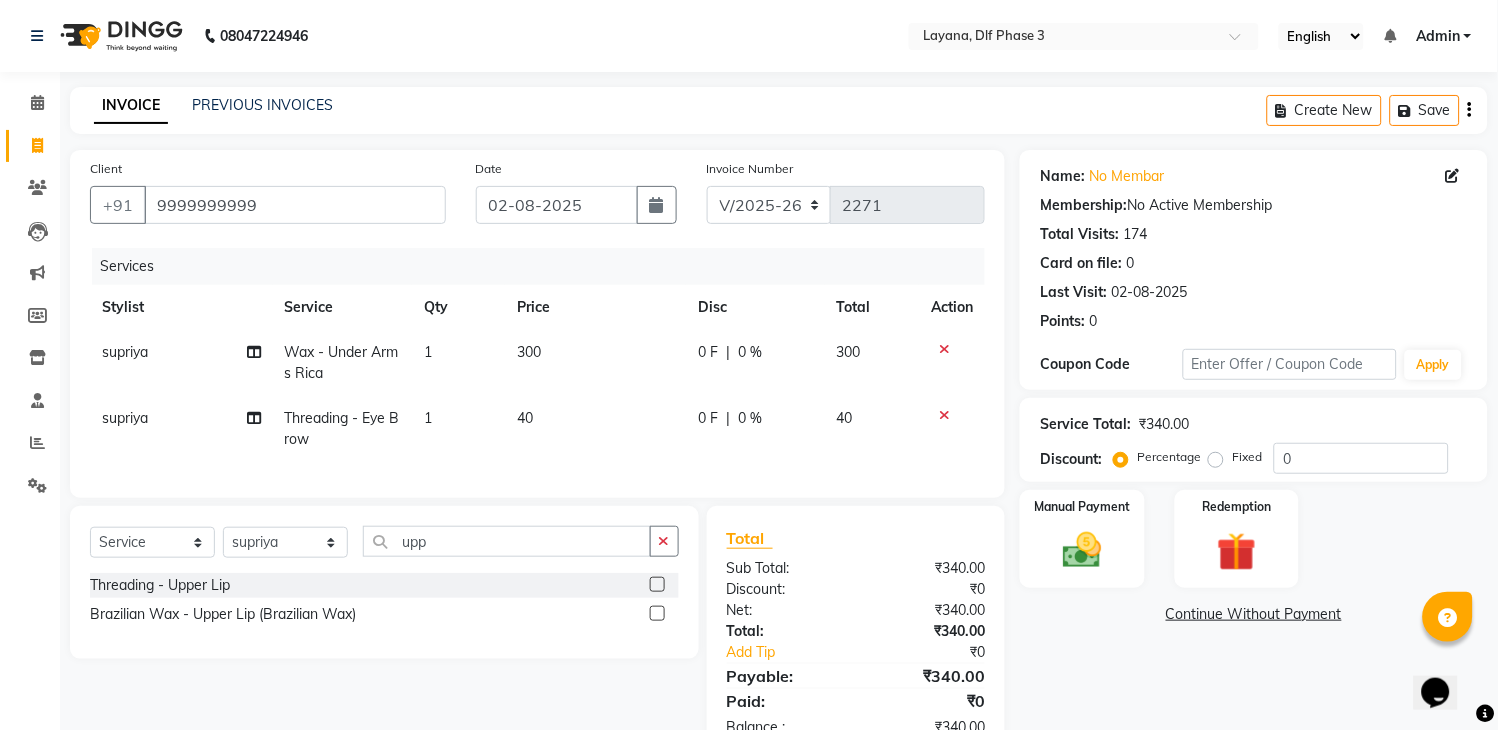 click 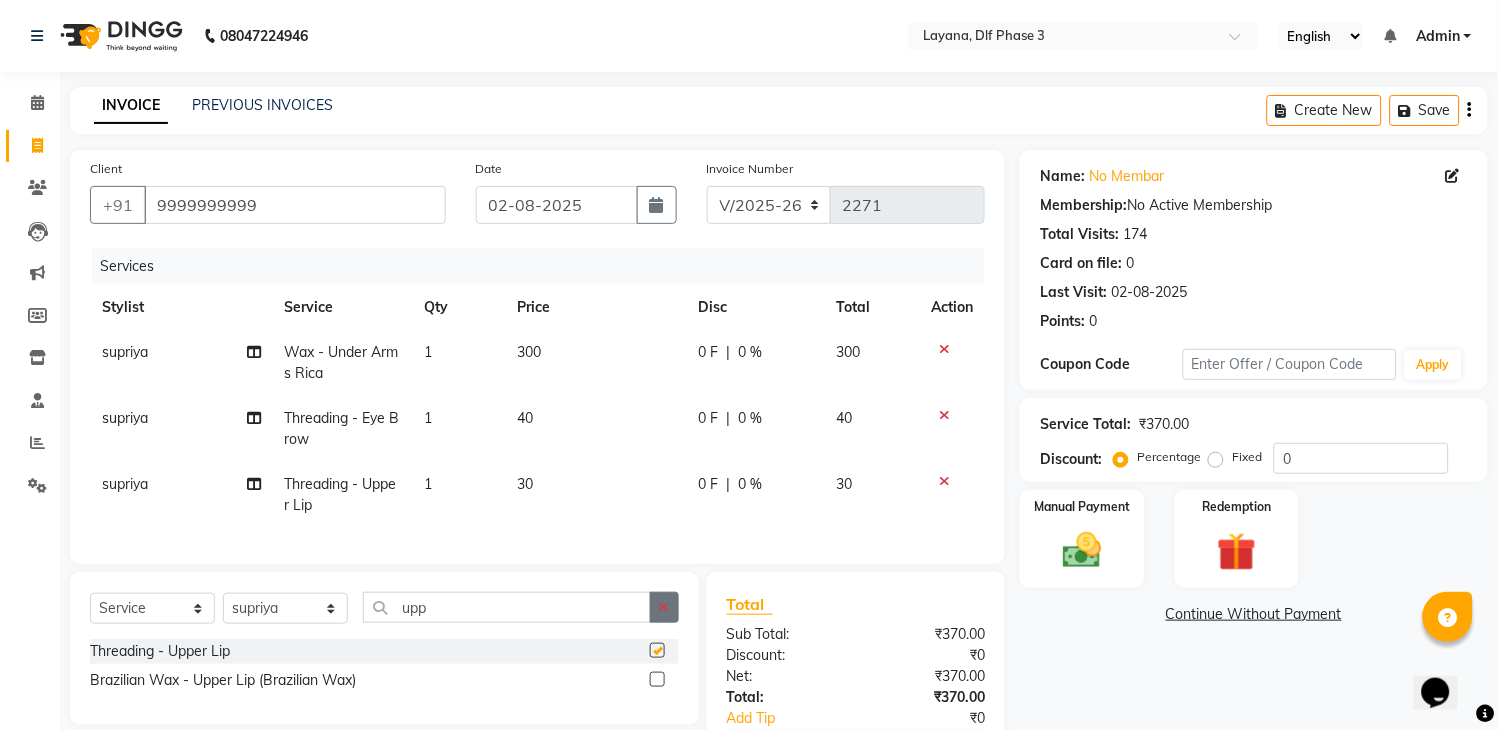 checkbox on "false" 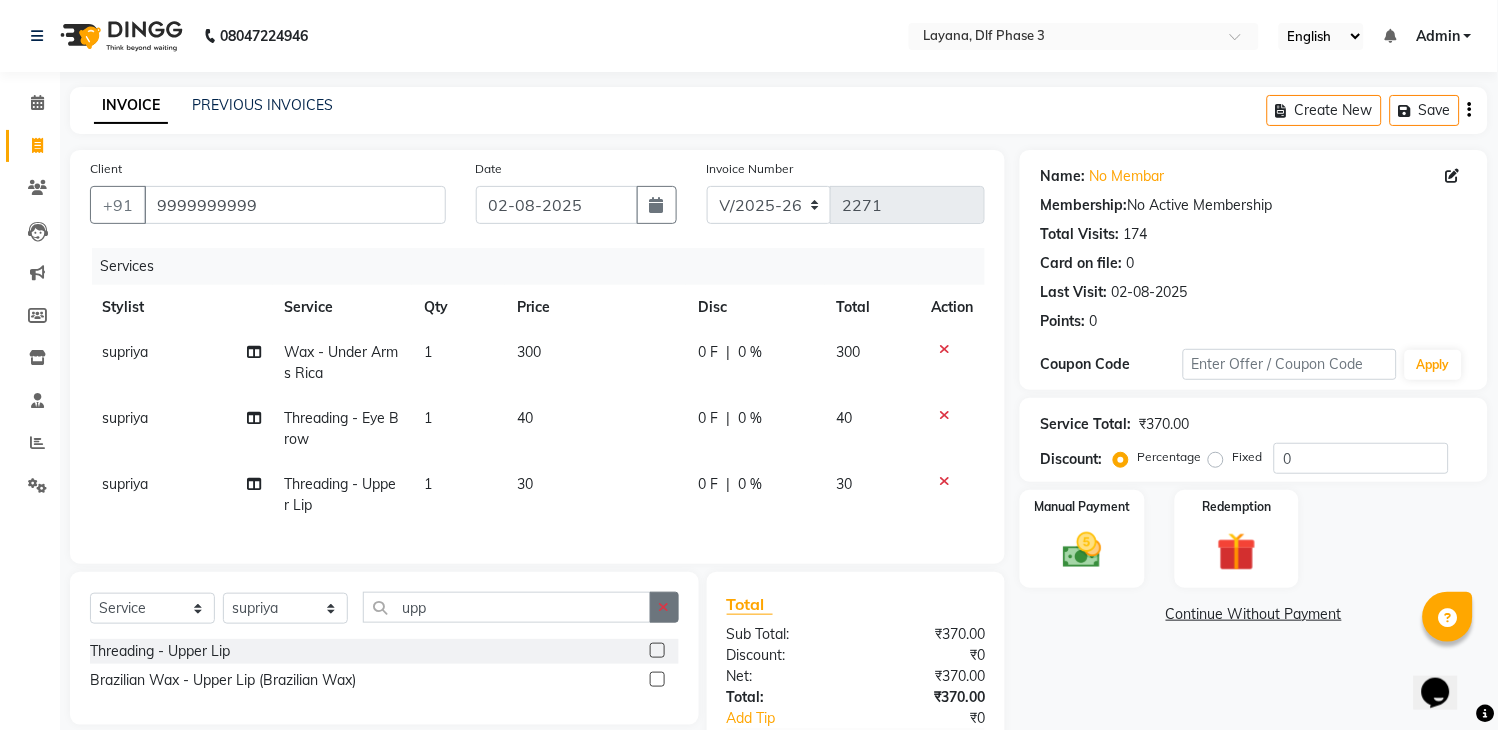 click 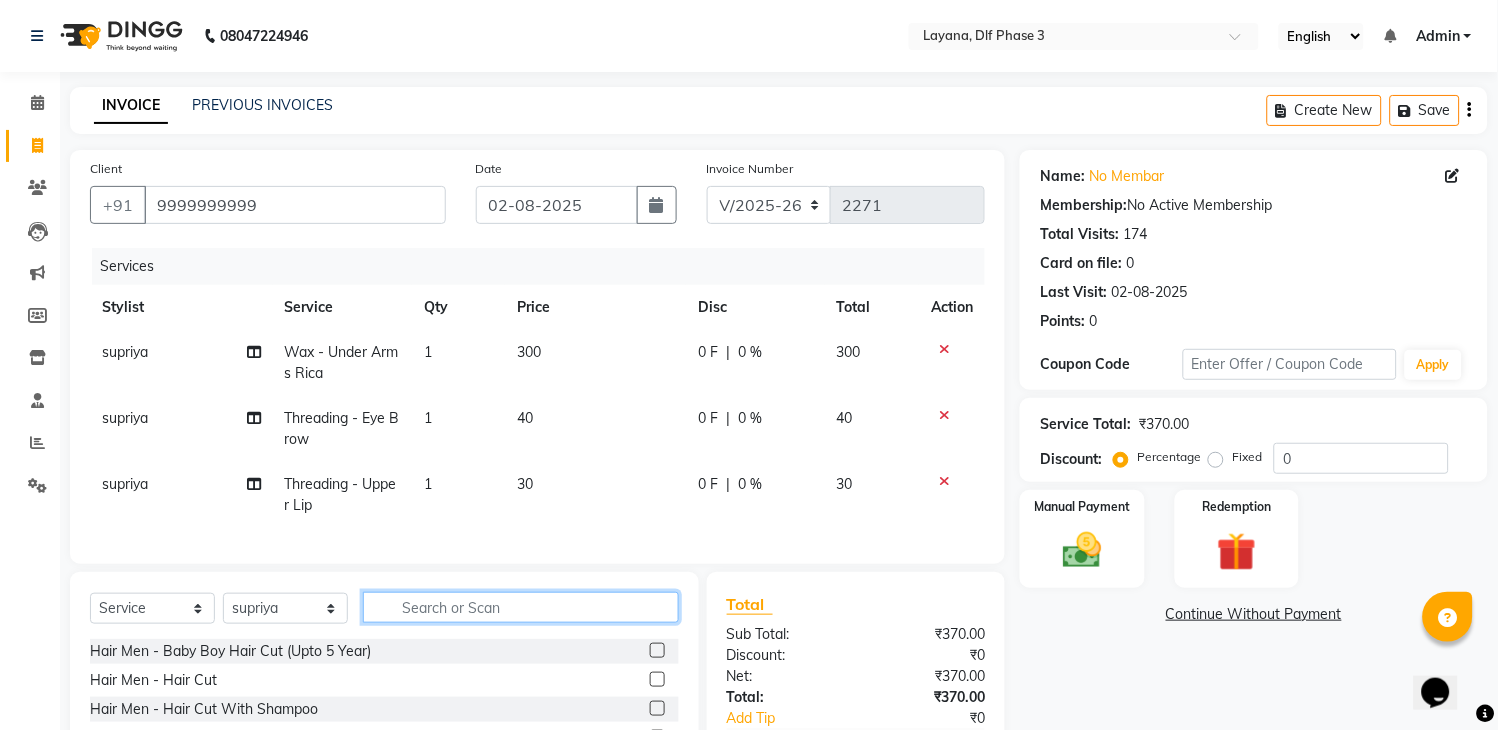click 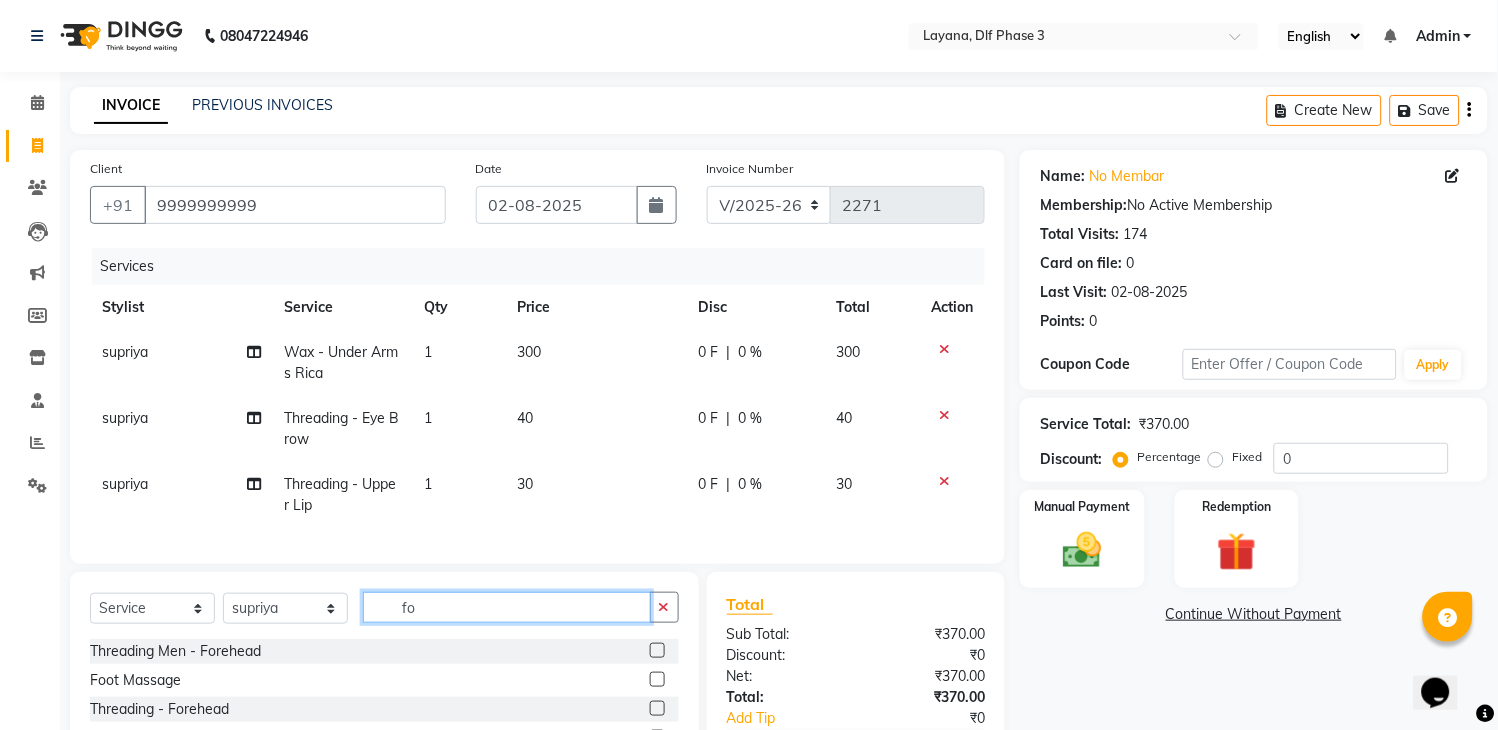 type on "fo" 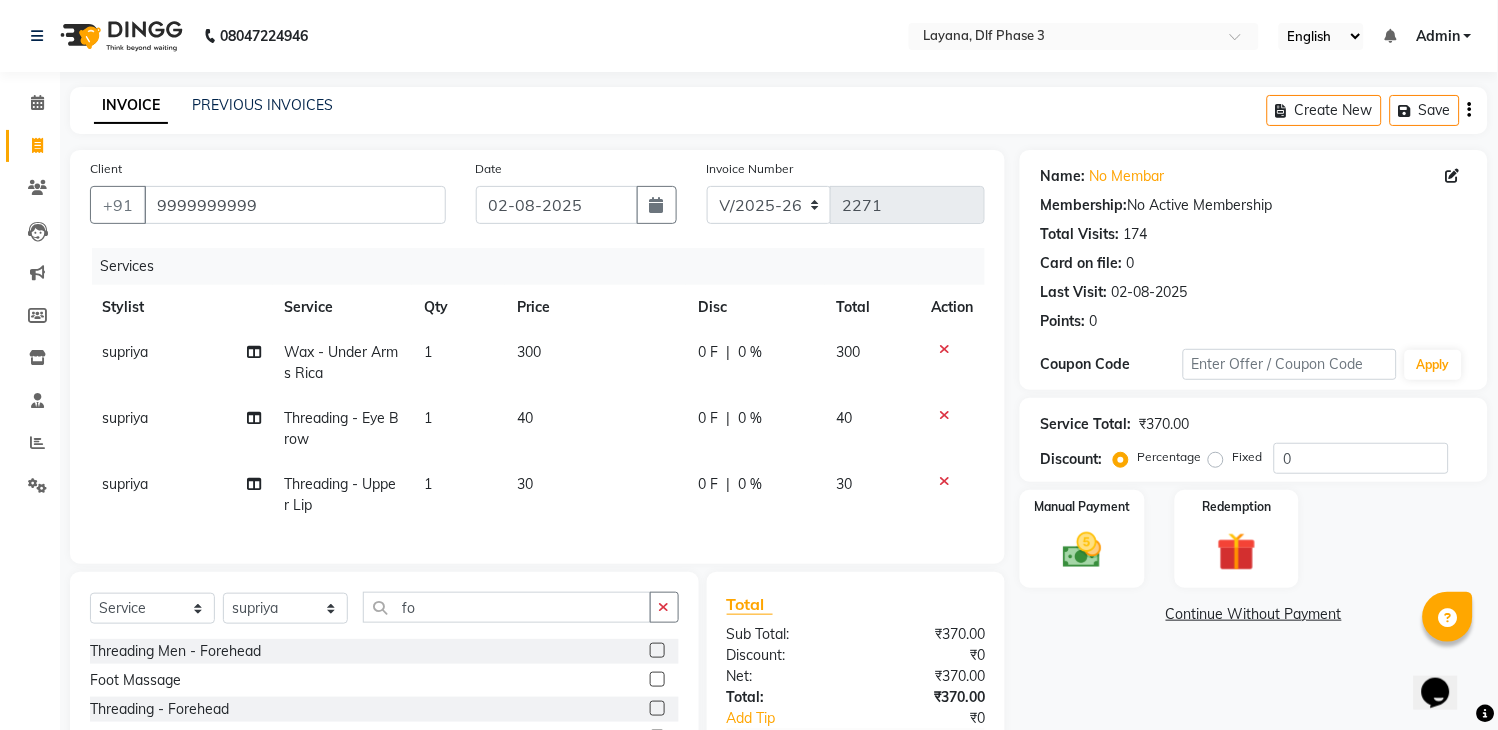 click 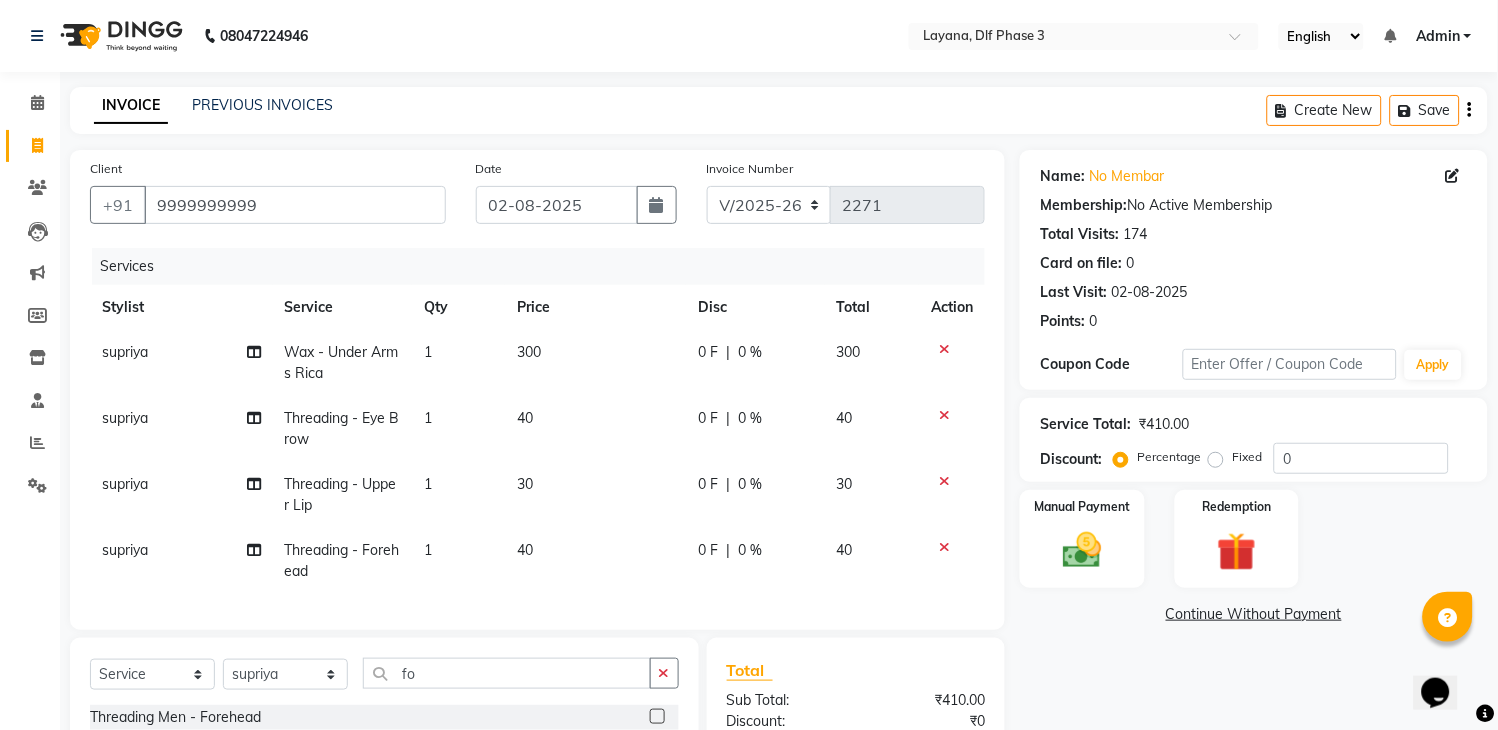 checkbox on "false" 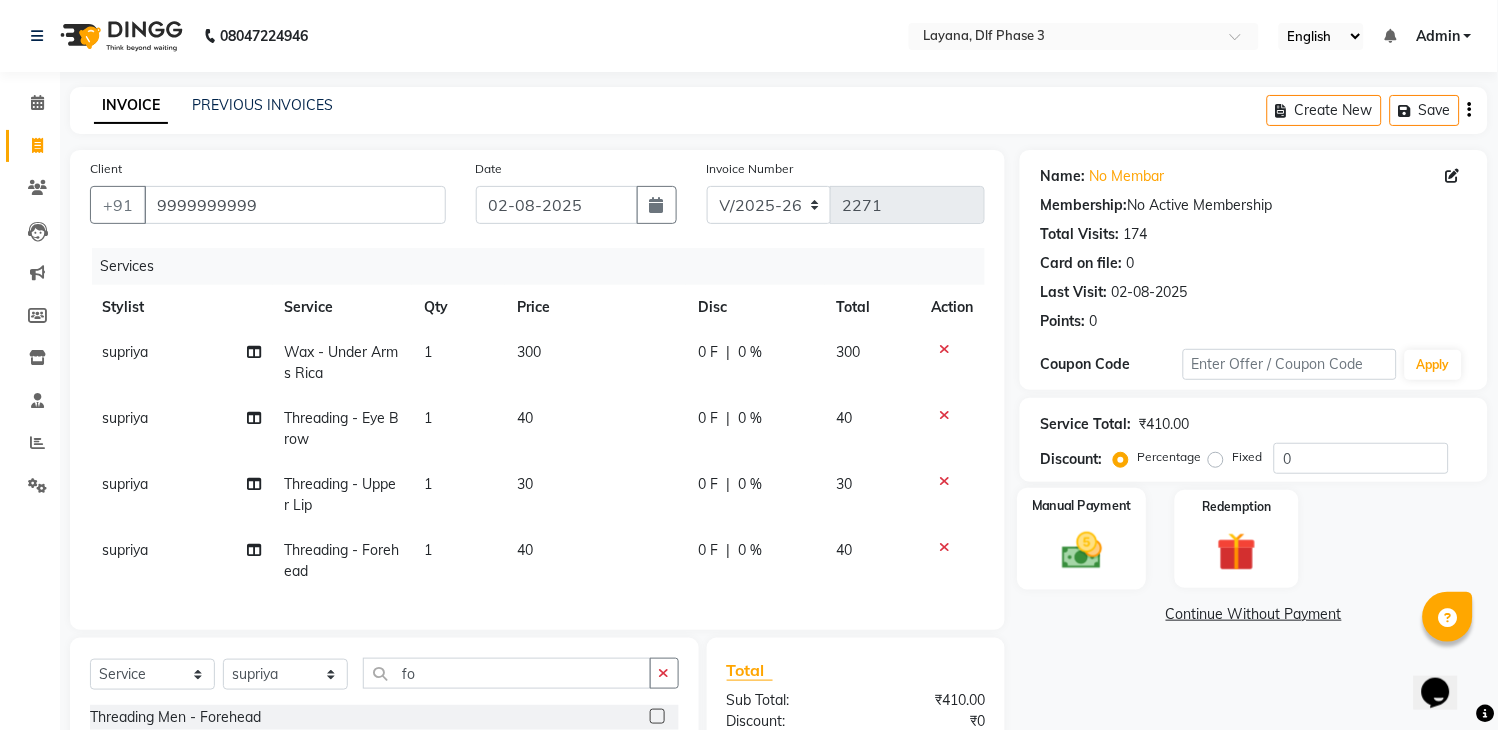 click 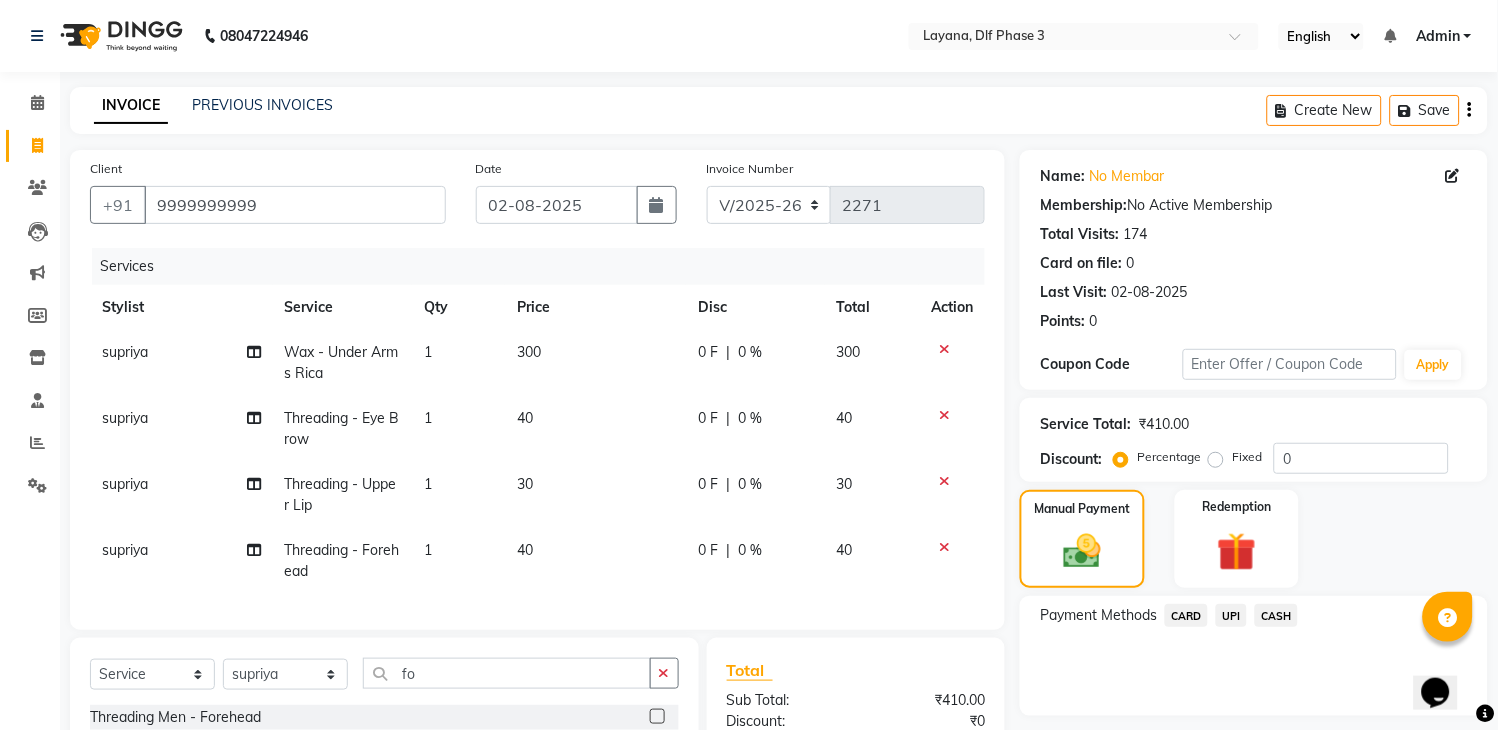click on "UPI" 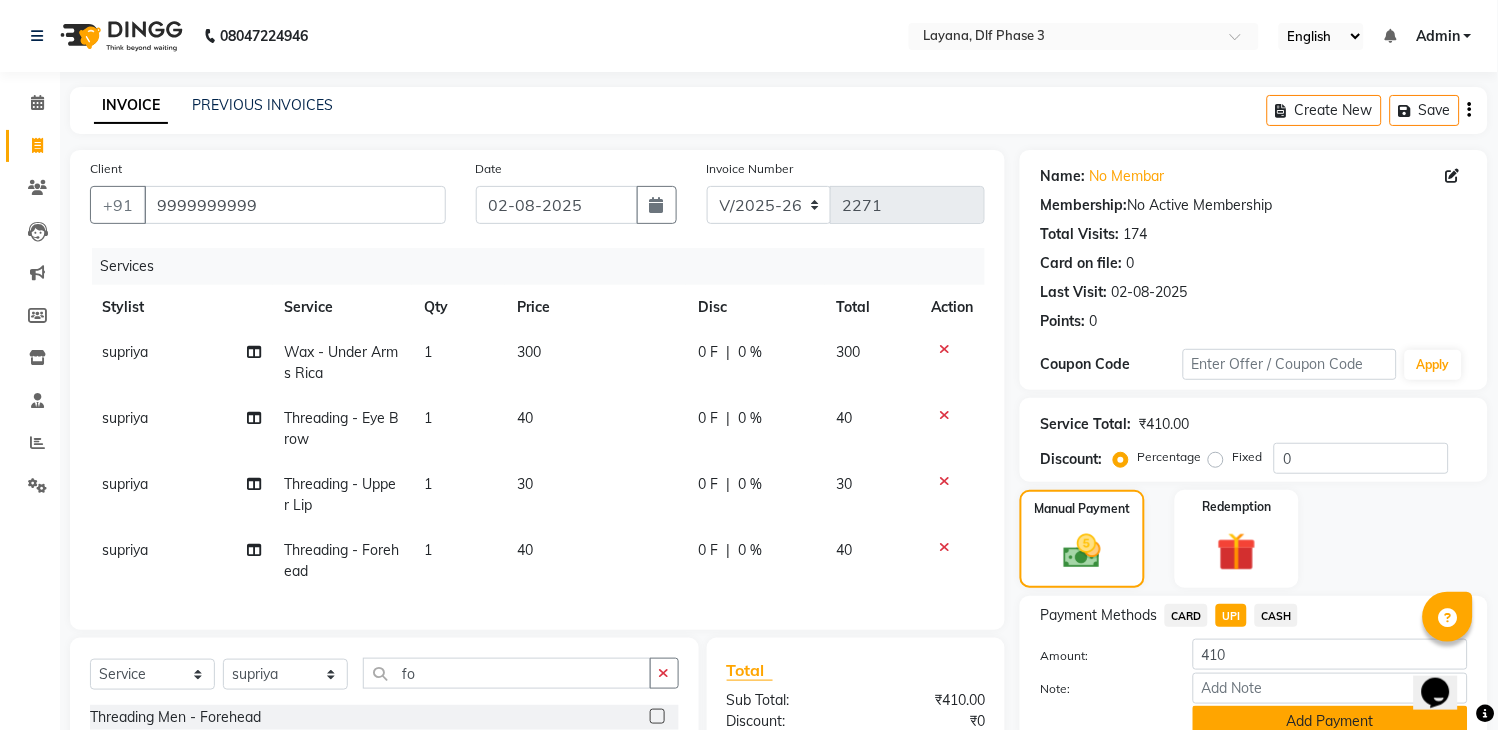 click on "Add Payment" 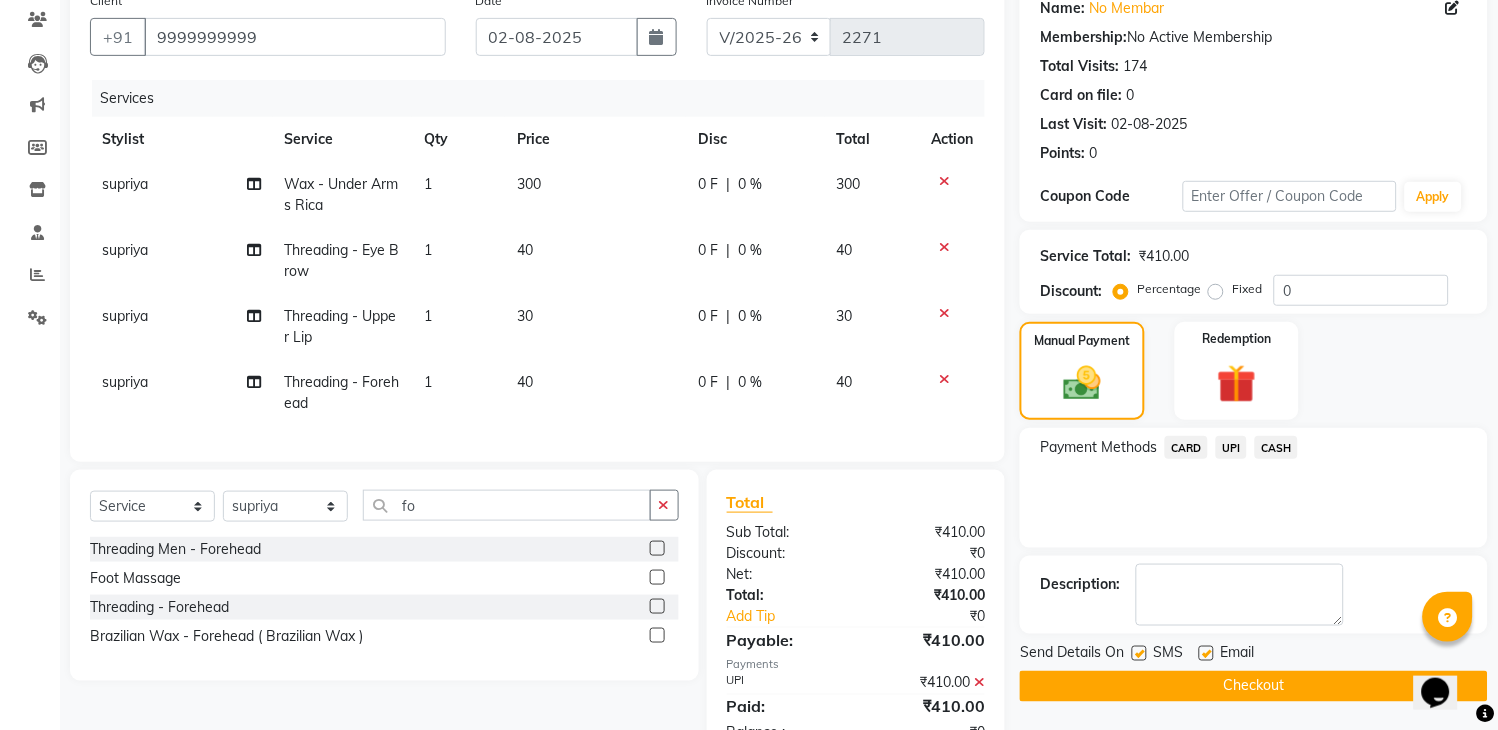scroll, scrollTop: 251, scrollLeft: 0, axis: vertical 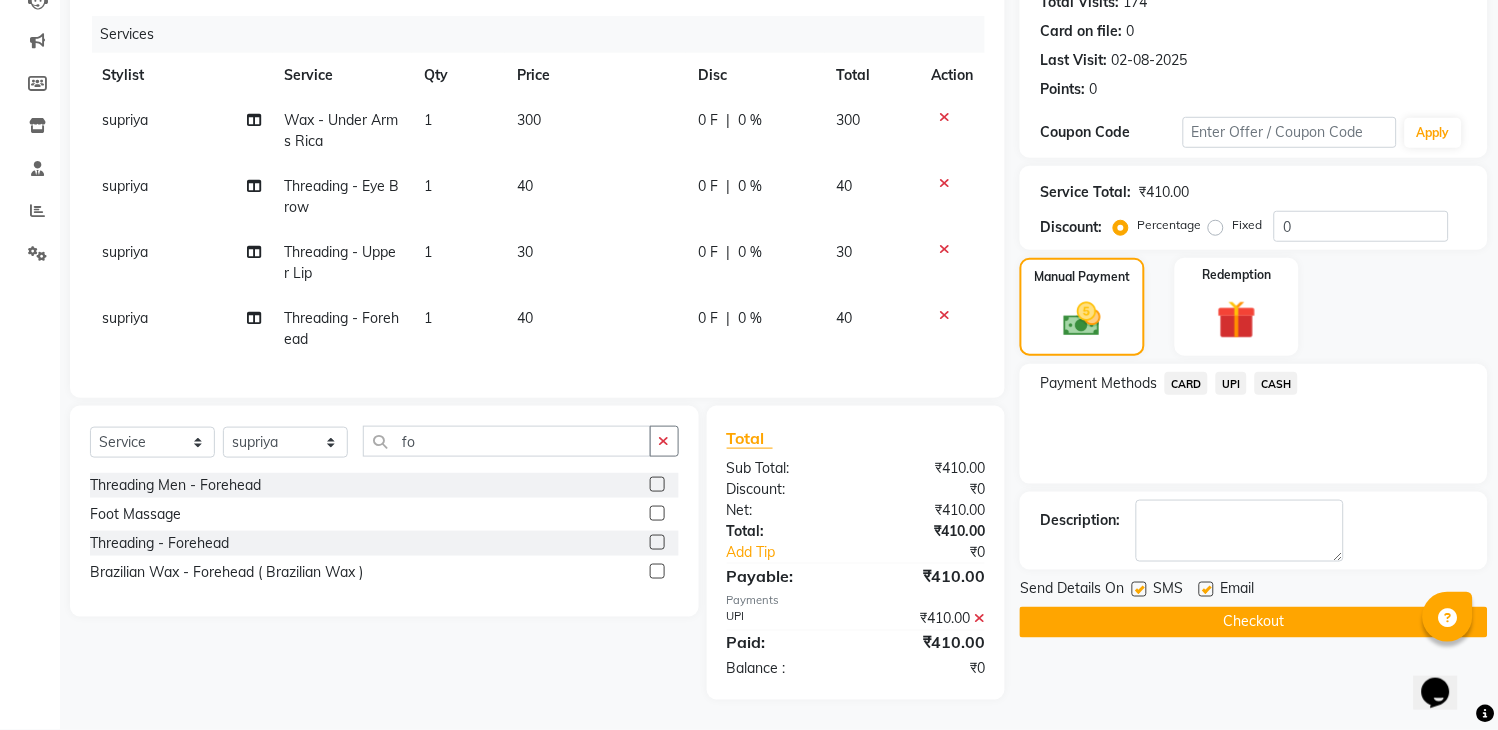 click 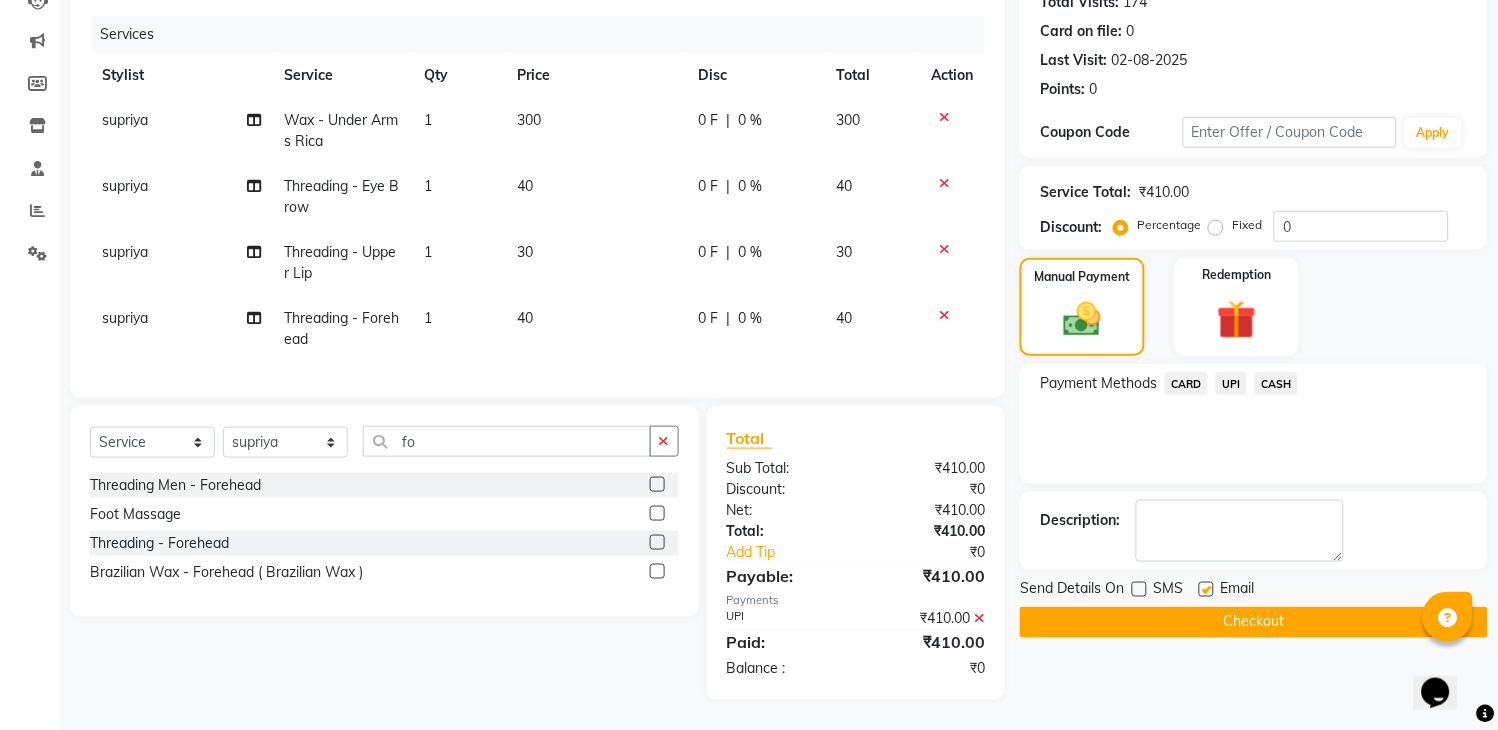 click on "Send Details On SMS Email  Checkout" 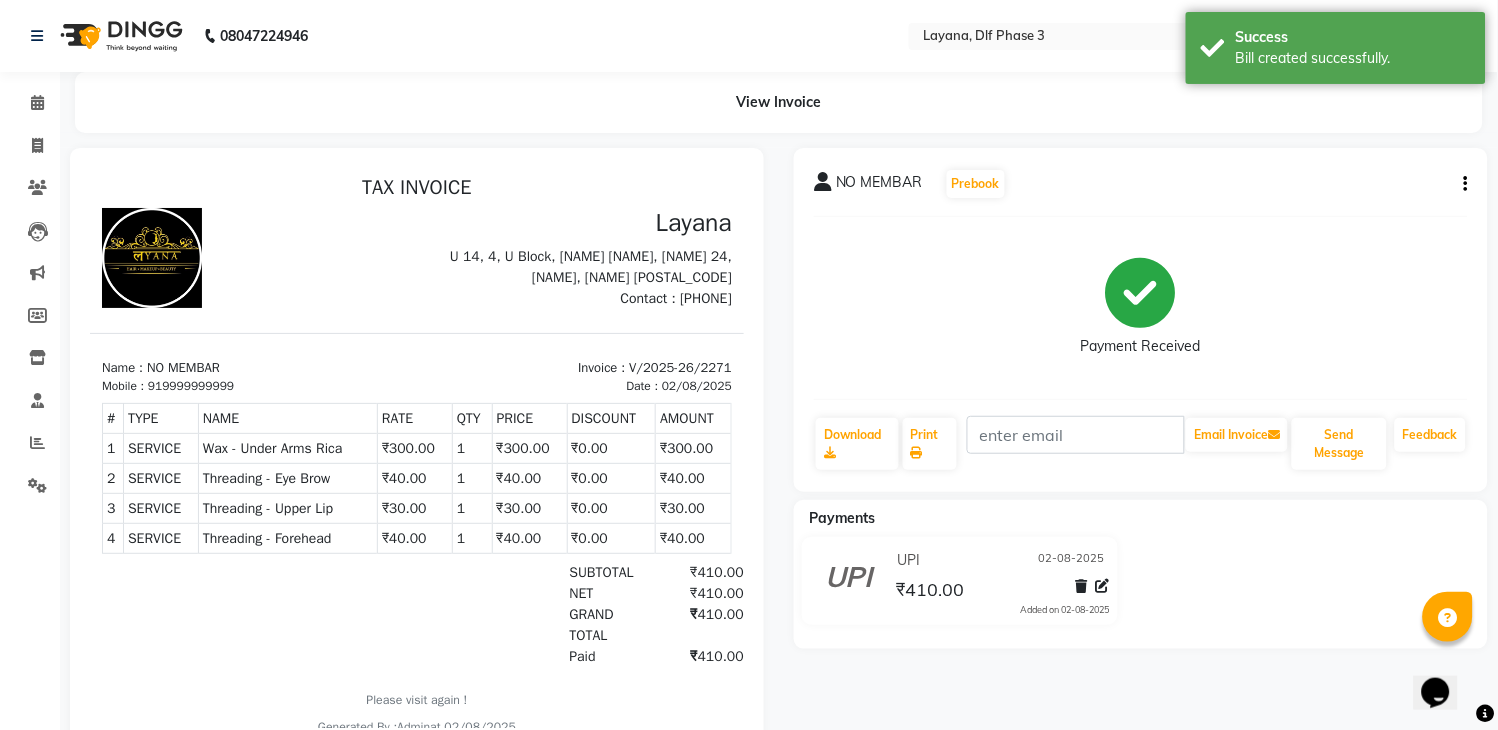 scroll, scrollTop: 0, scrollLeft: 0, axis: both 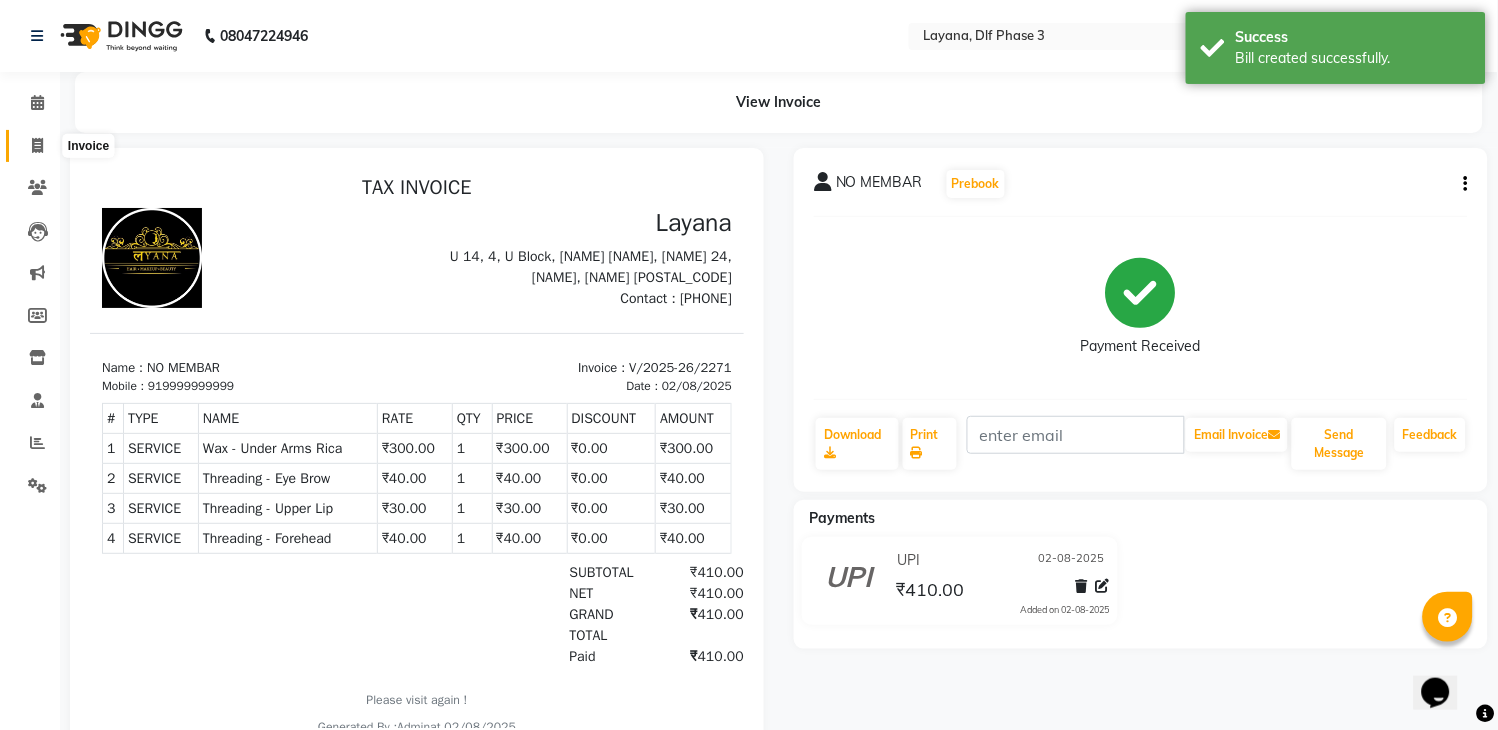 click 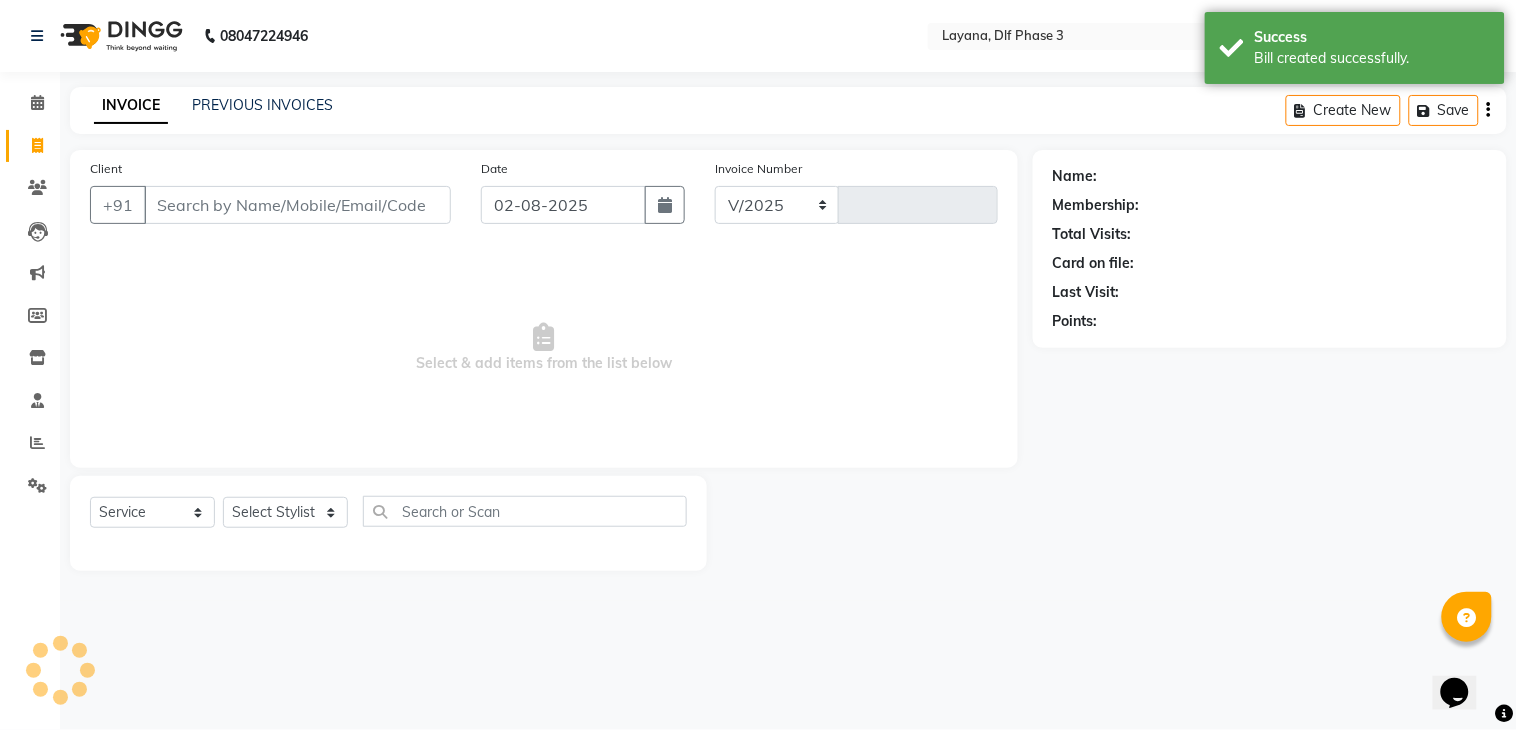 select on "6973" 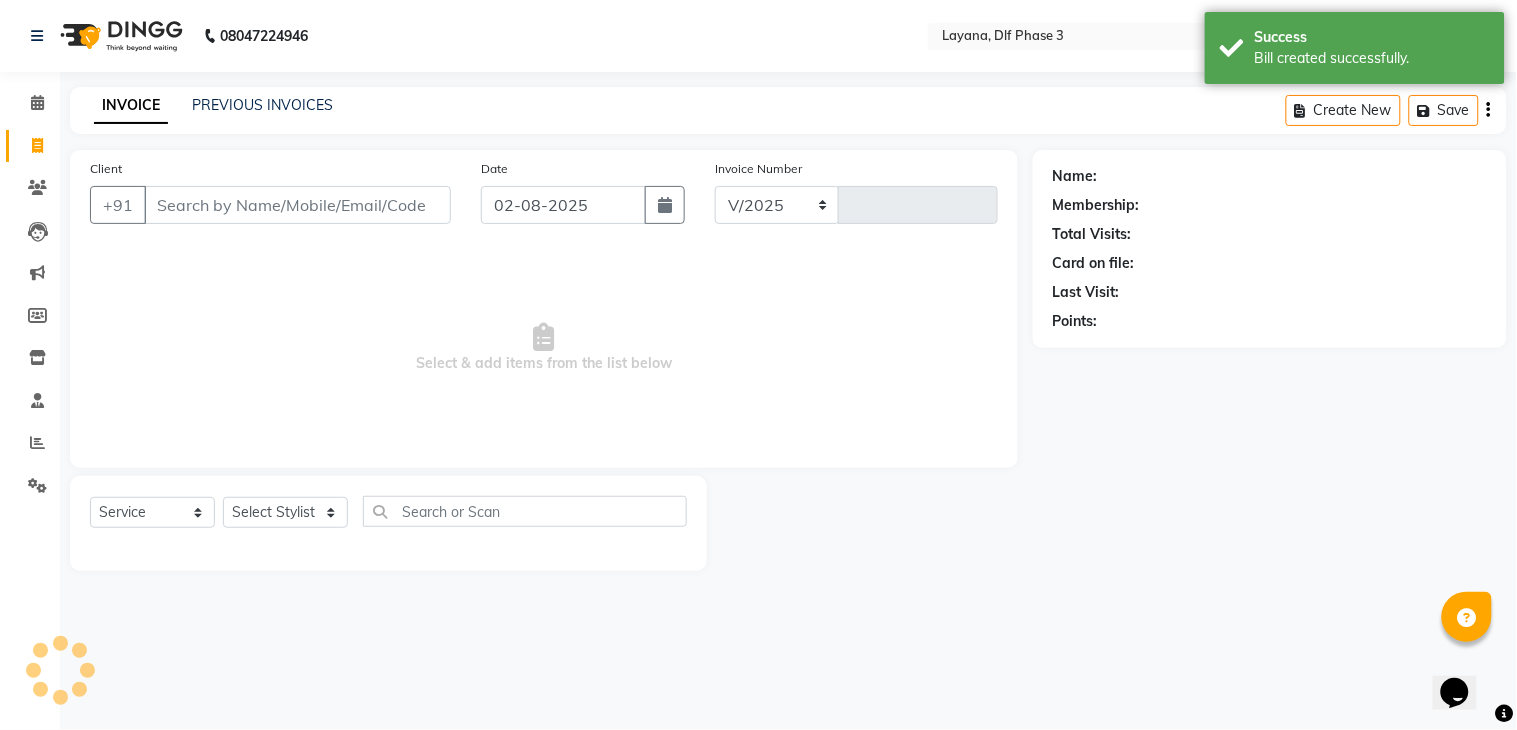 type on "2272" 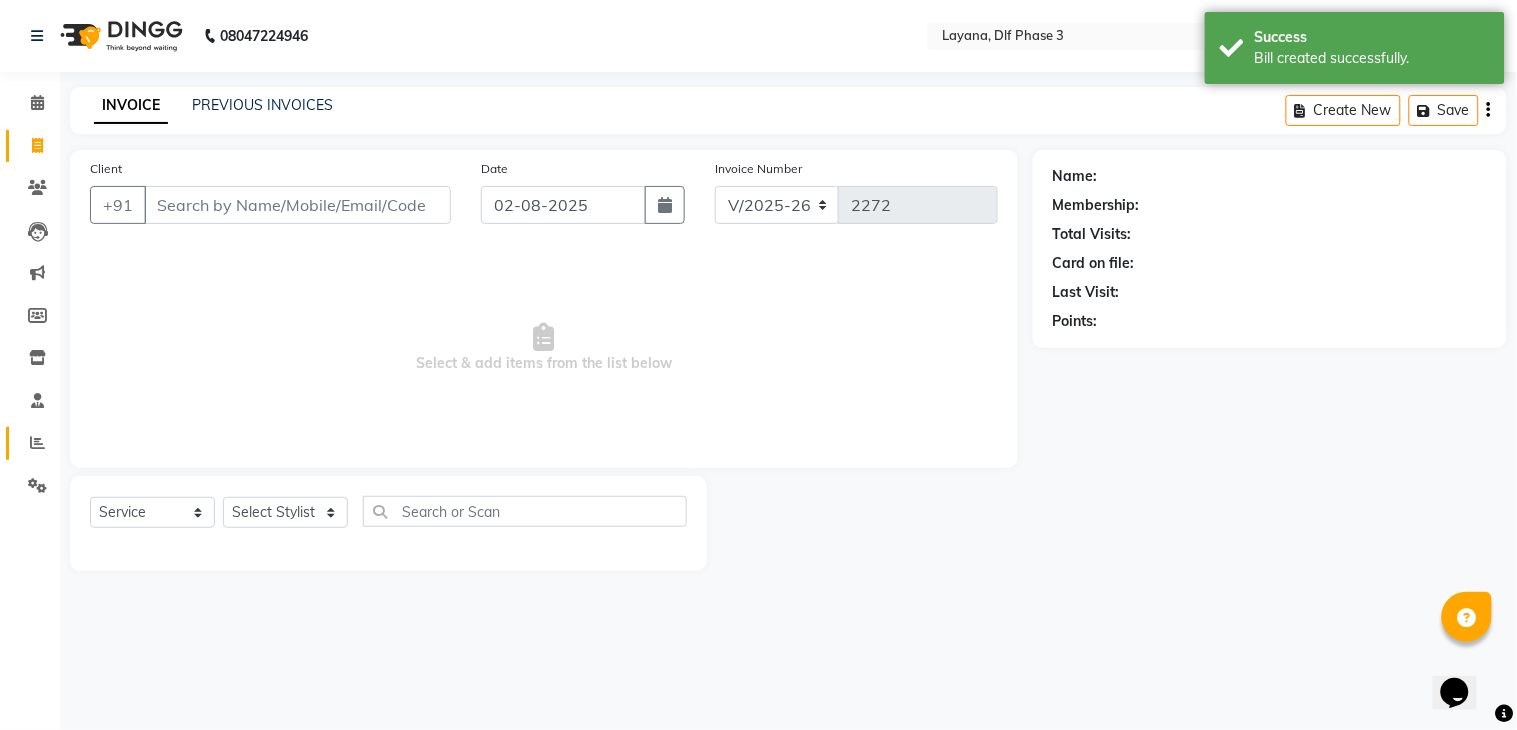 click on "Reports" 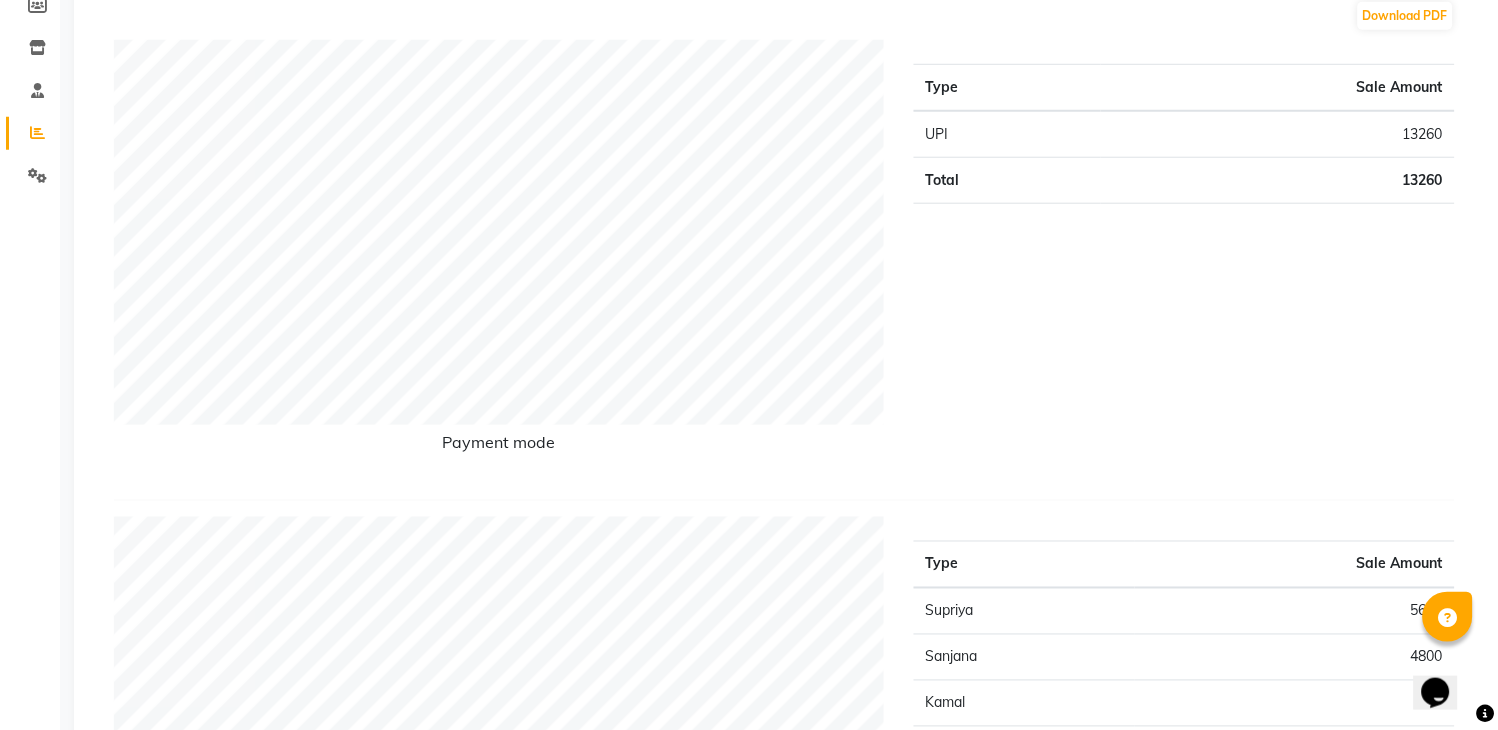 scroll, scrollTop: 0, scrollLeft: 0, axis: both 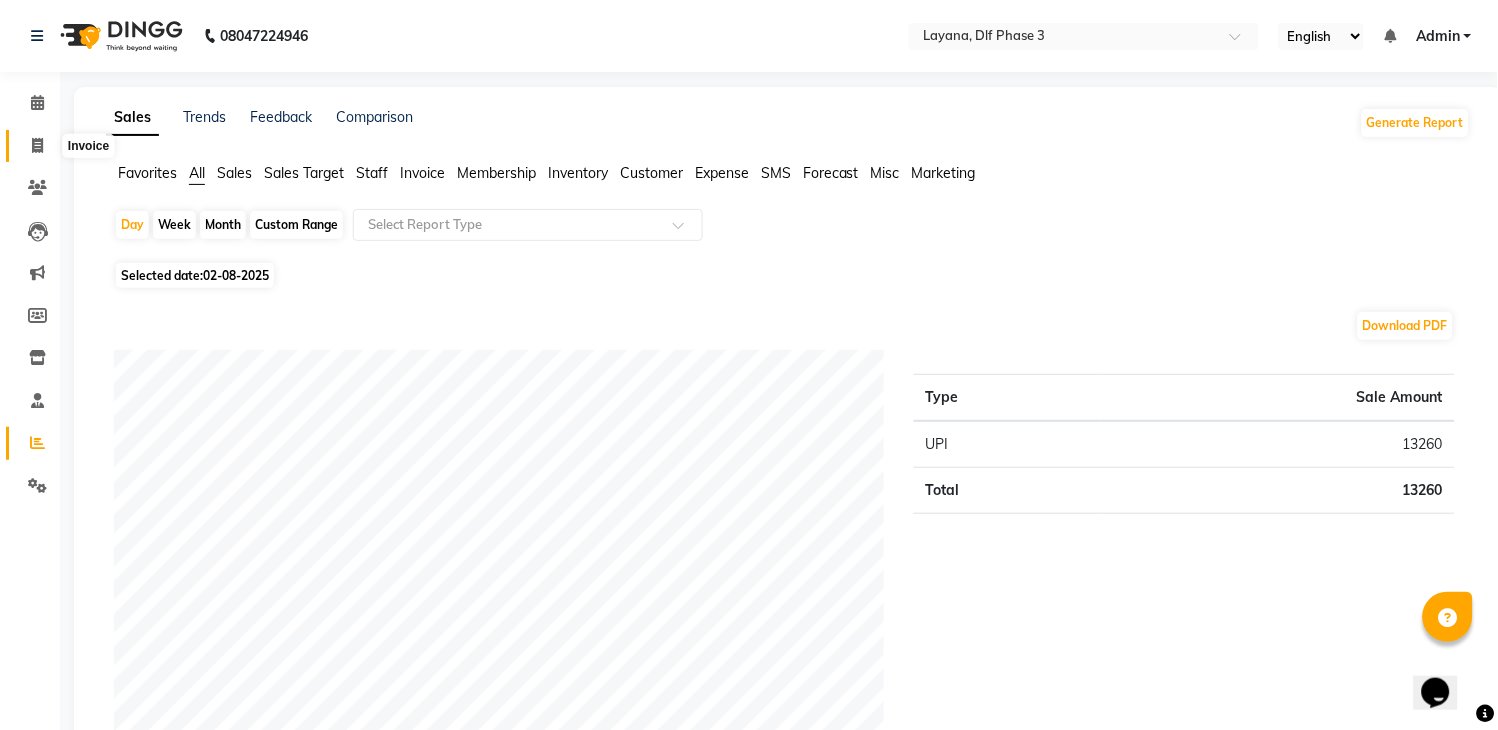 click 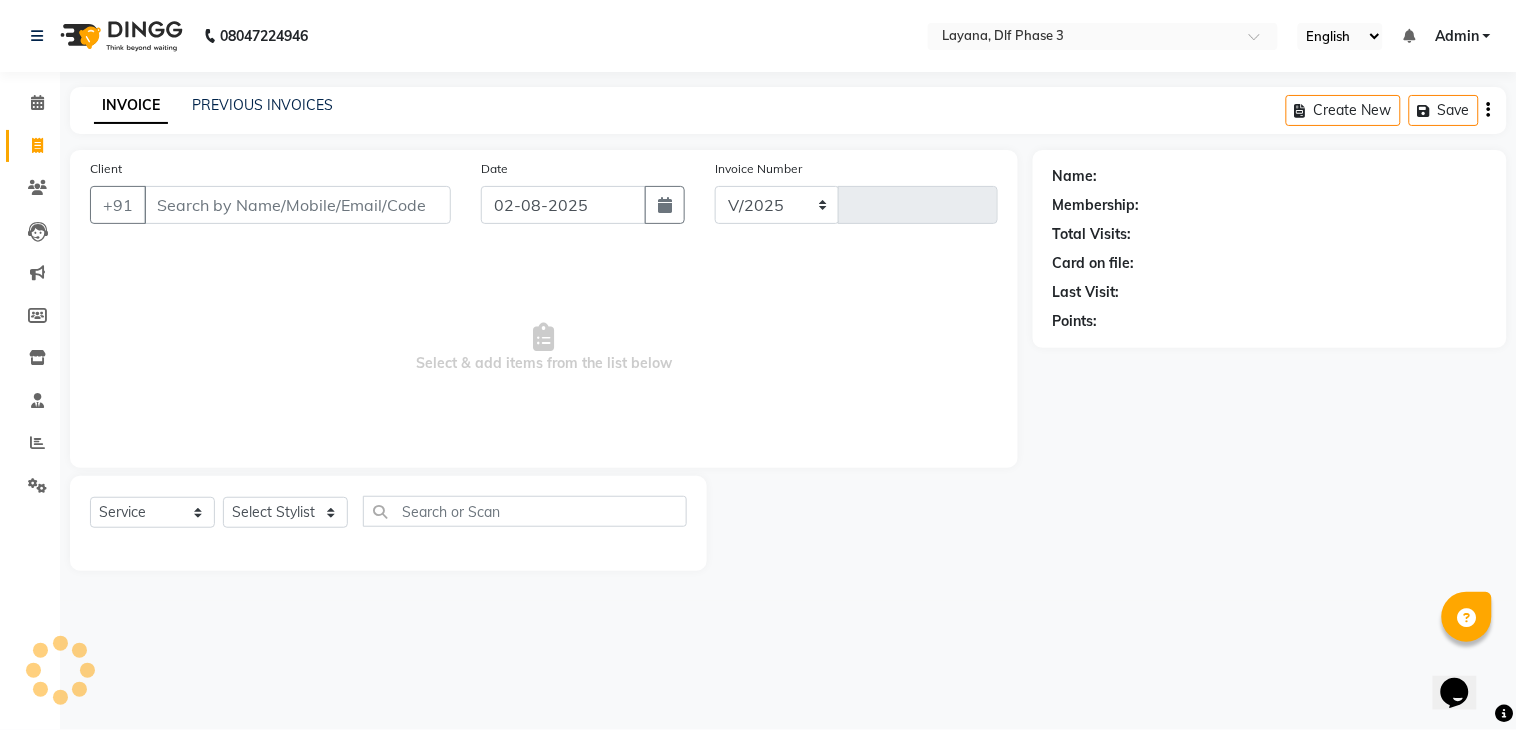select on "6973" 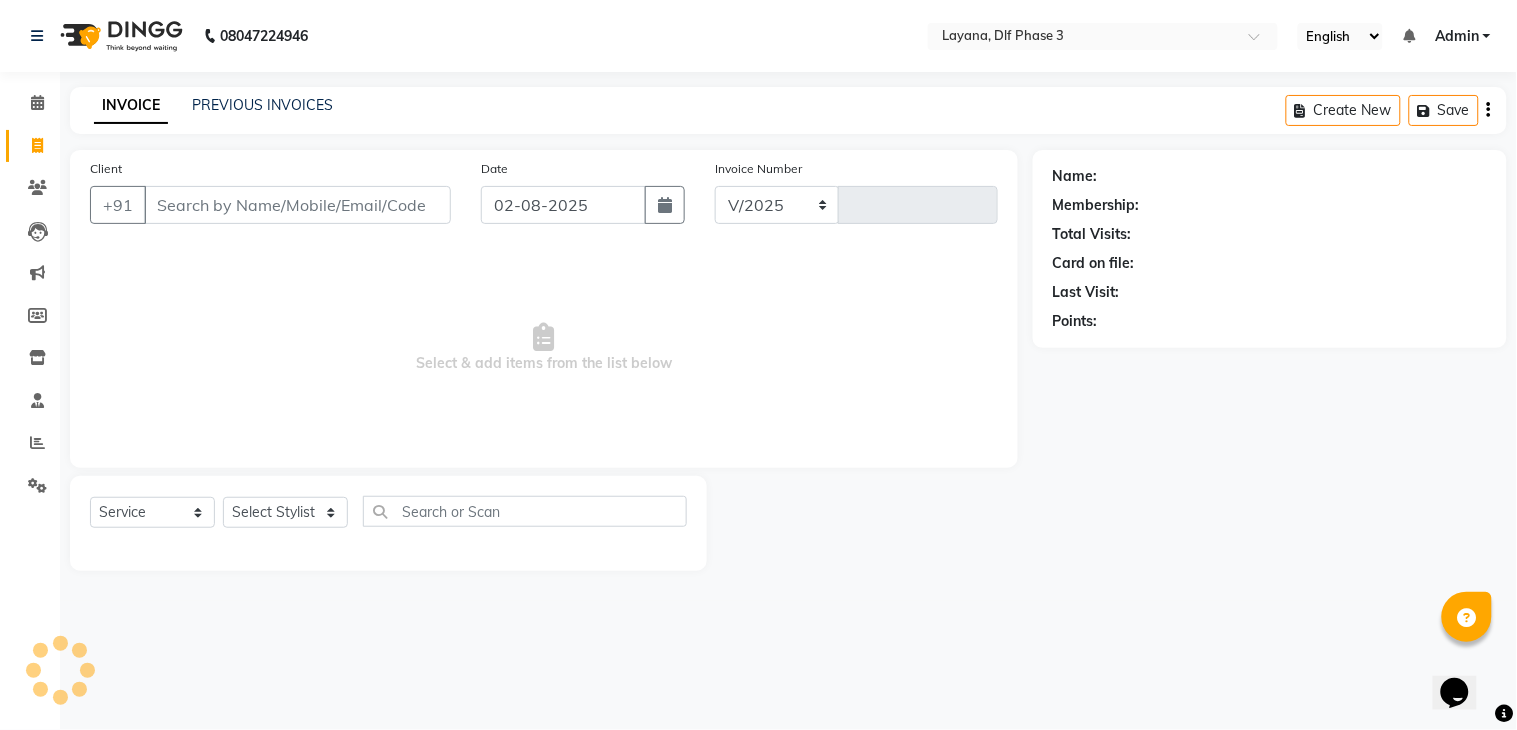 type on "2272" 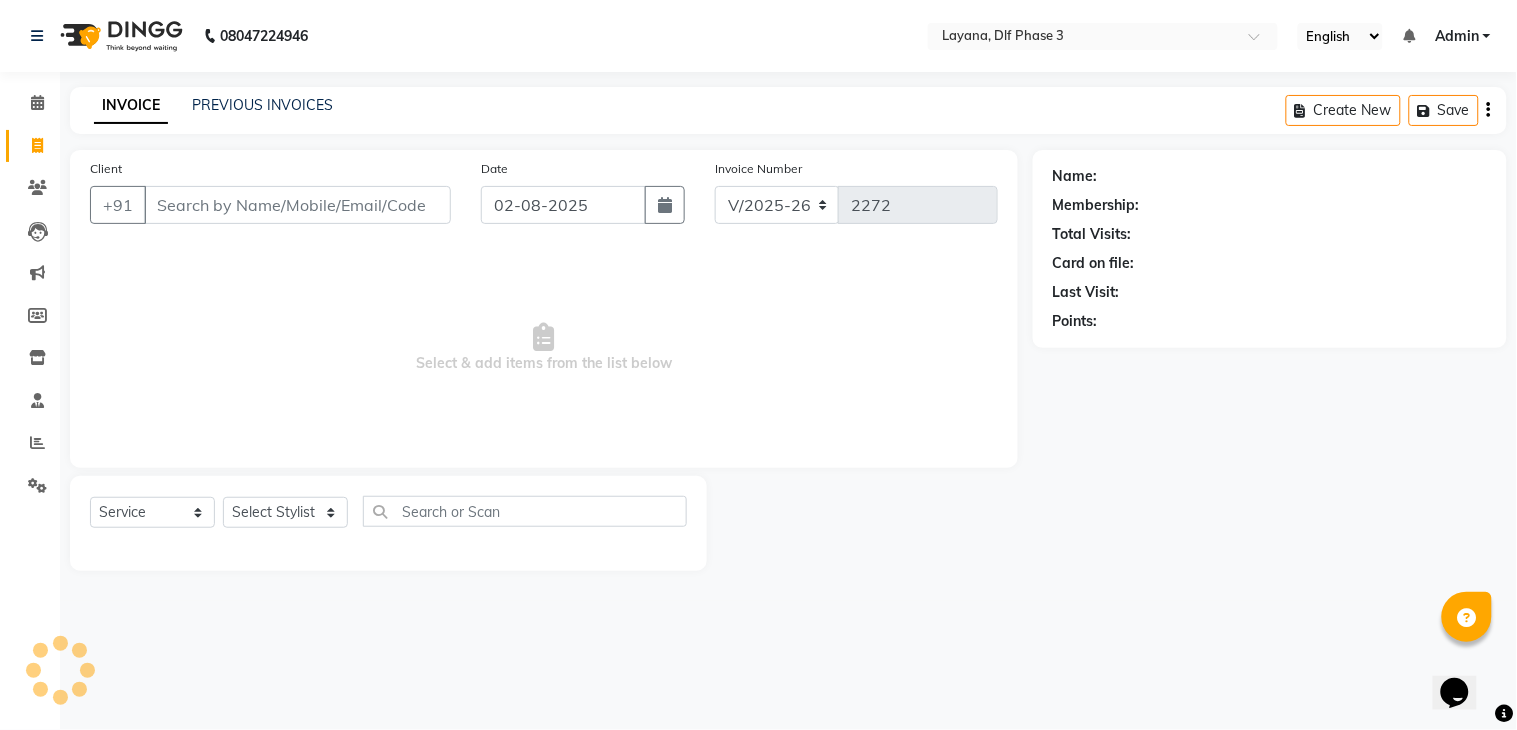 click on "Client" at bounding box center [297, 205] 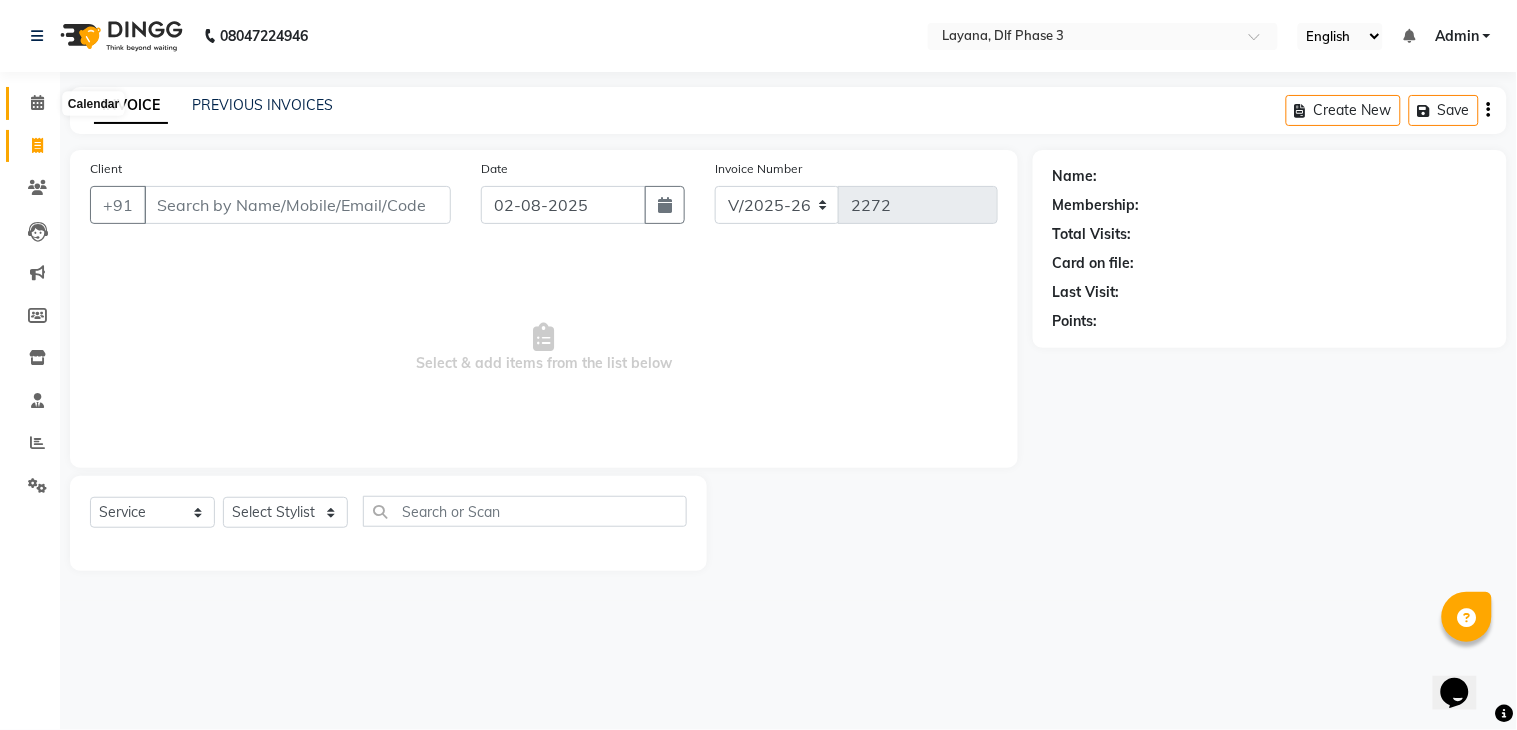 click 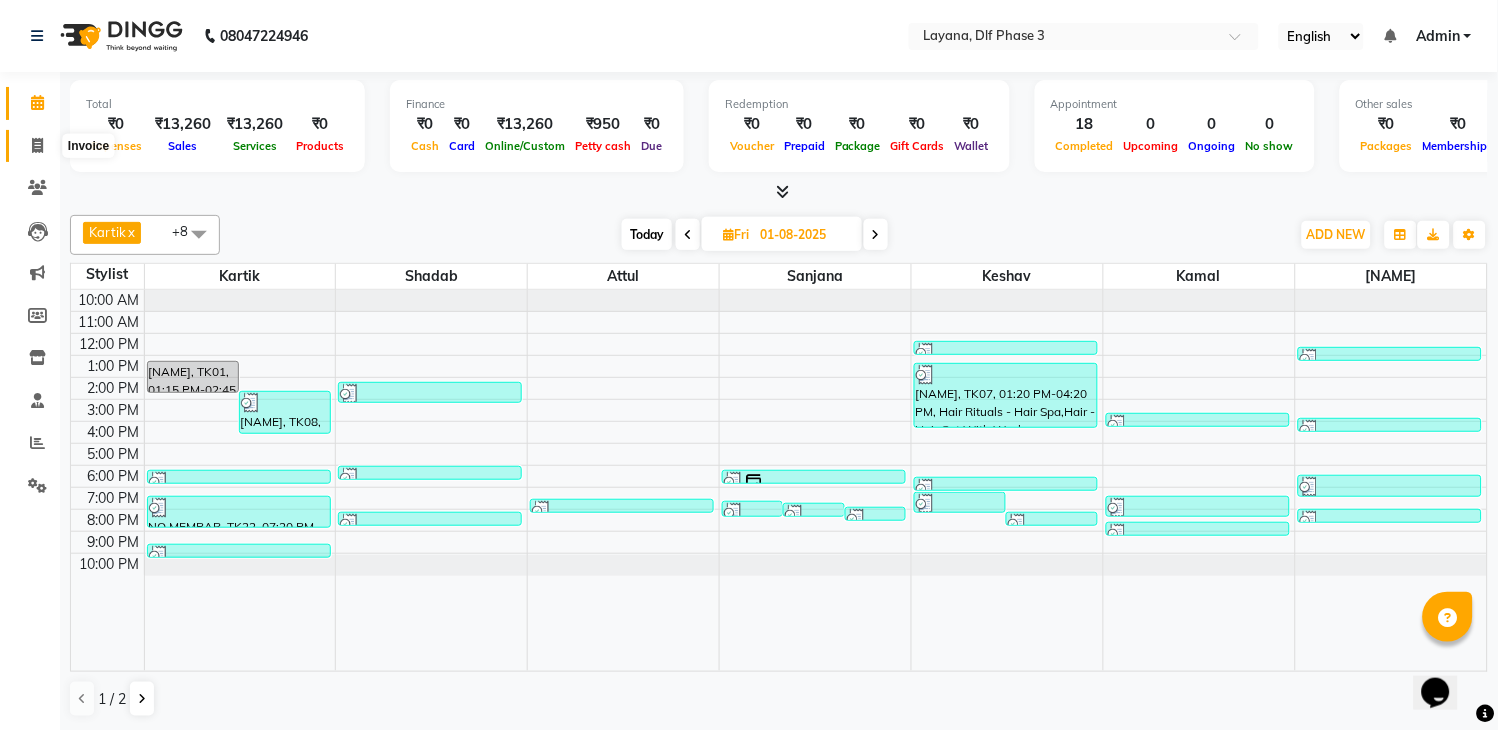 click 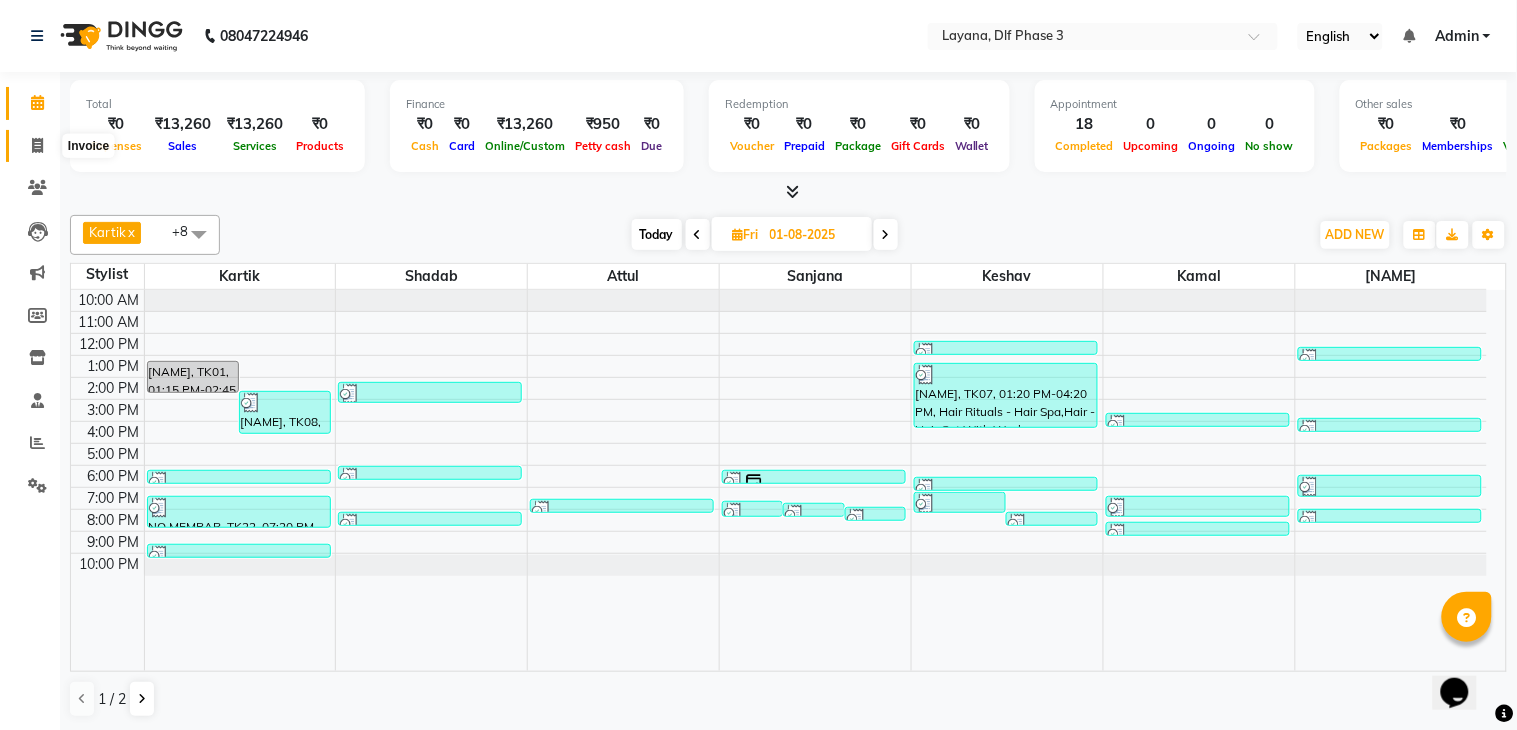 select on "6973" 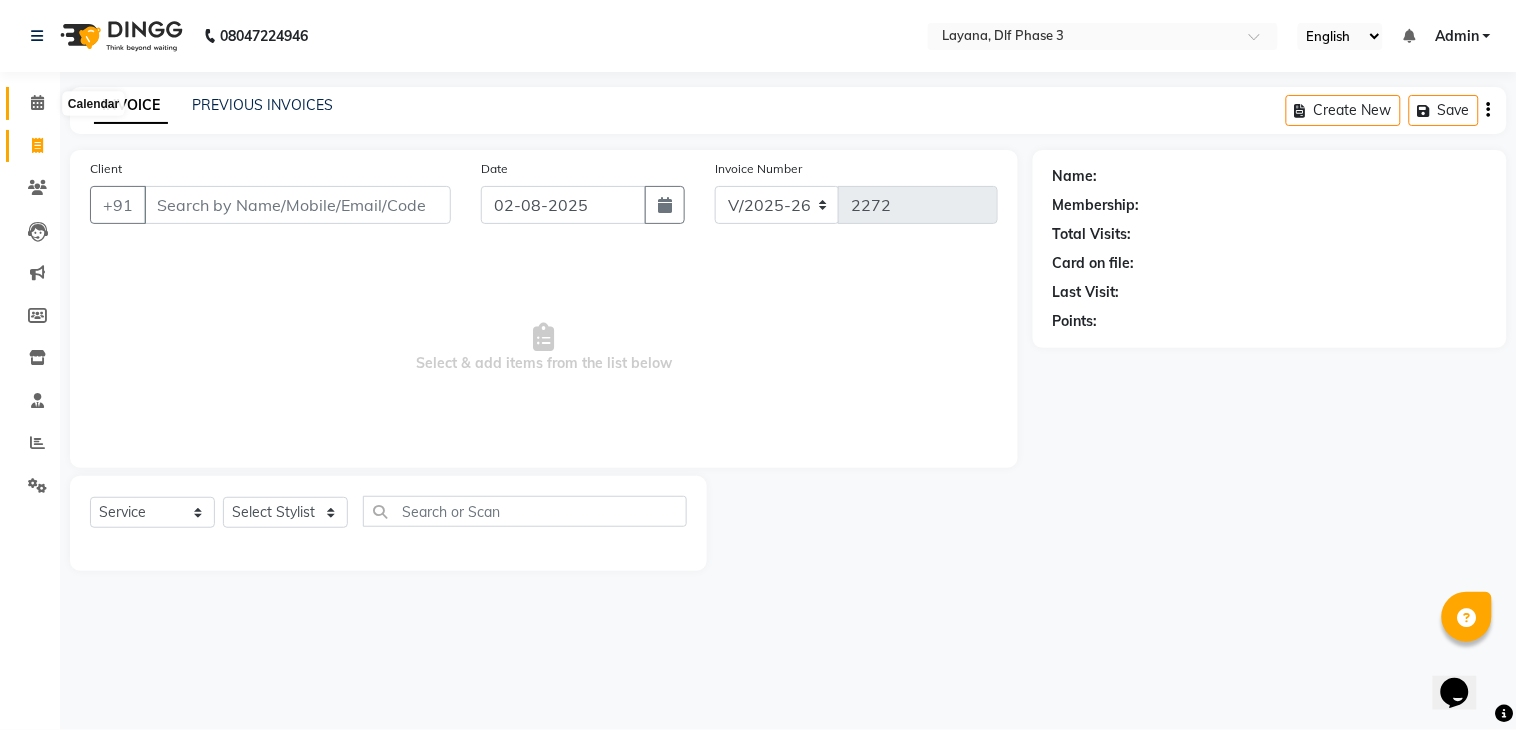 click 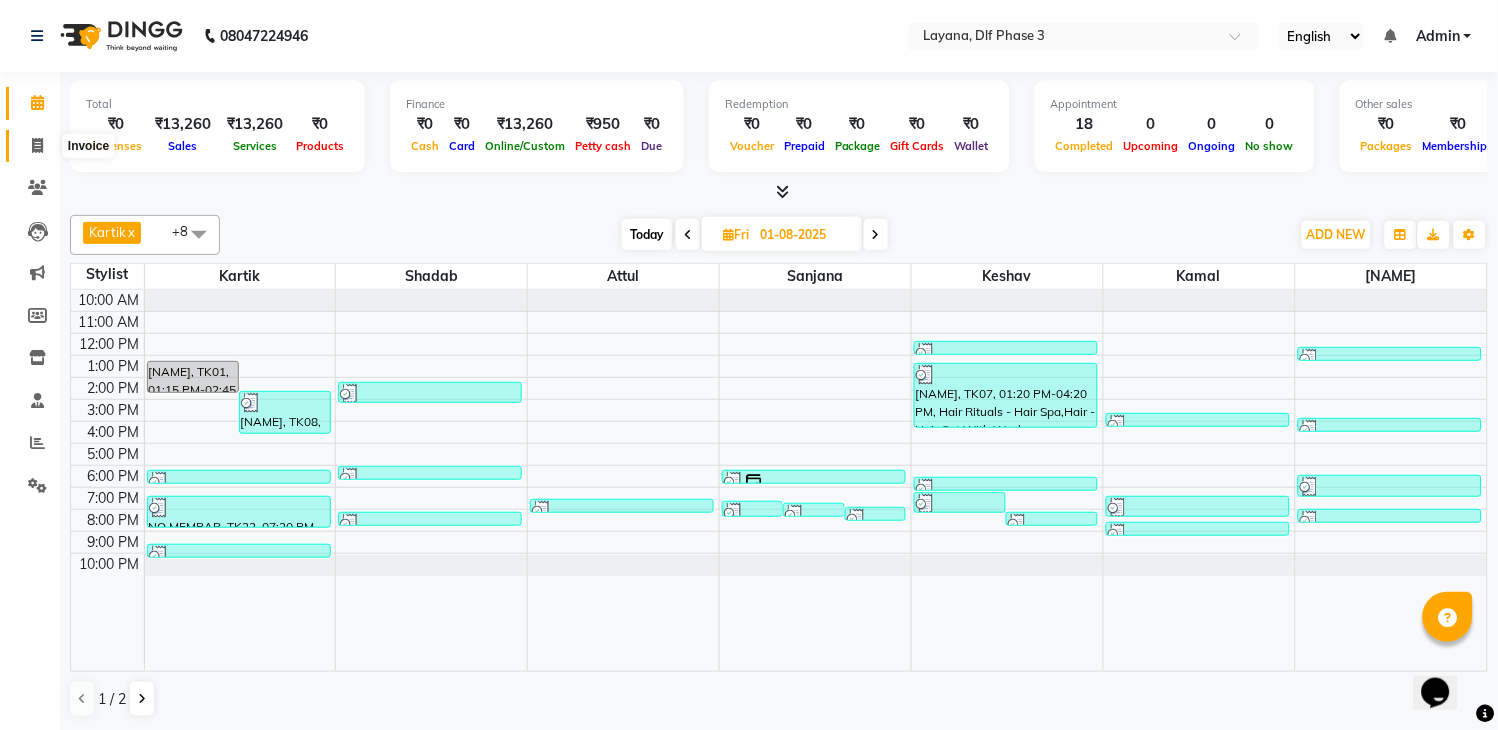 click 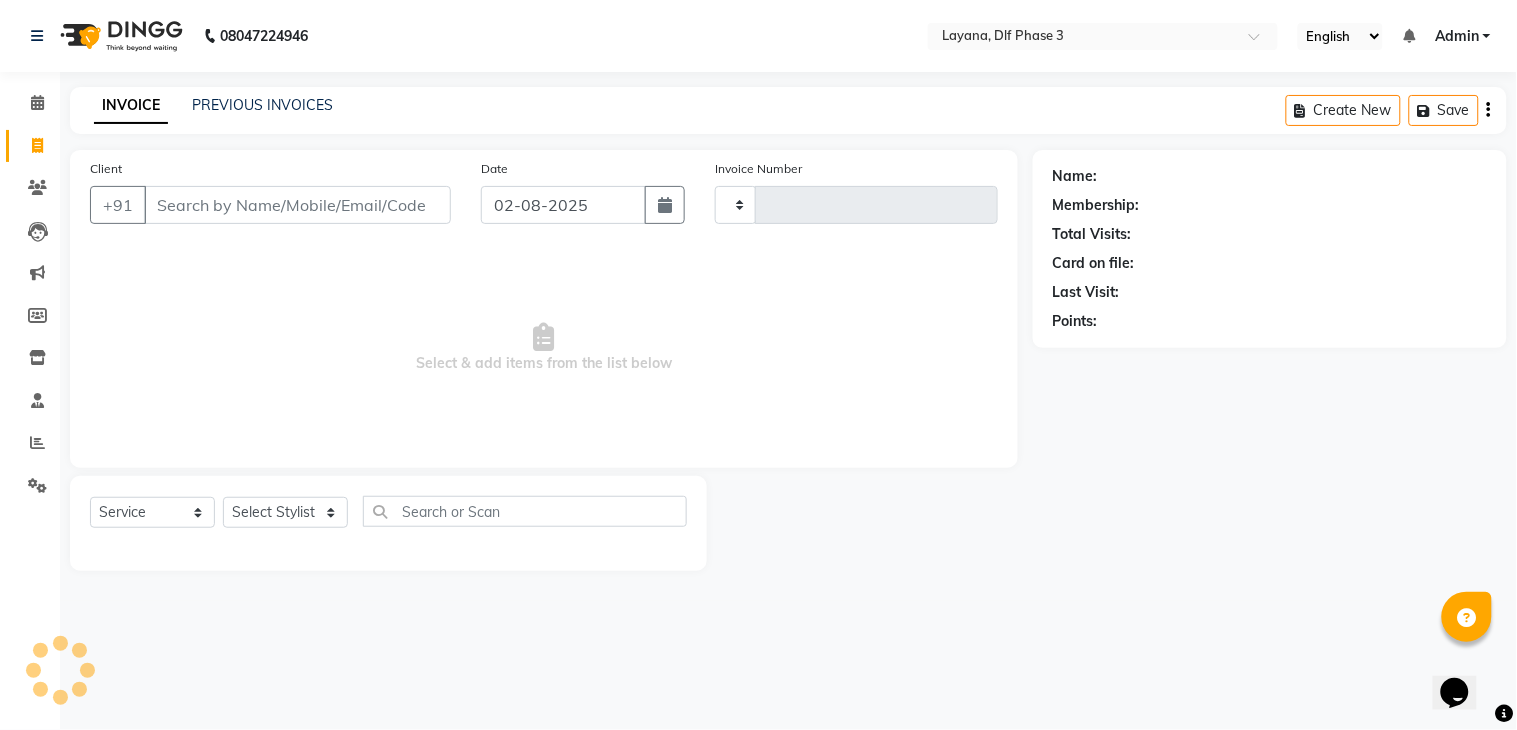 type on "2272" 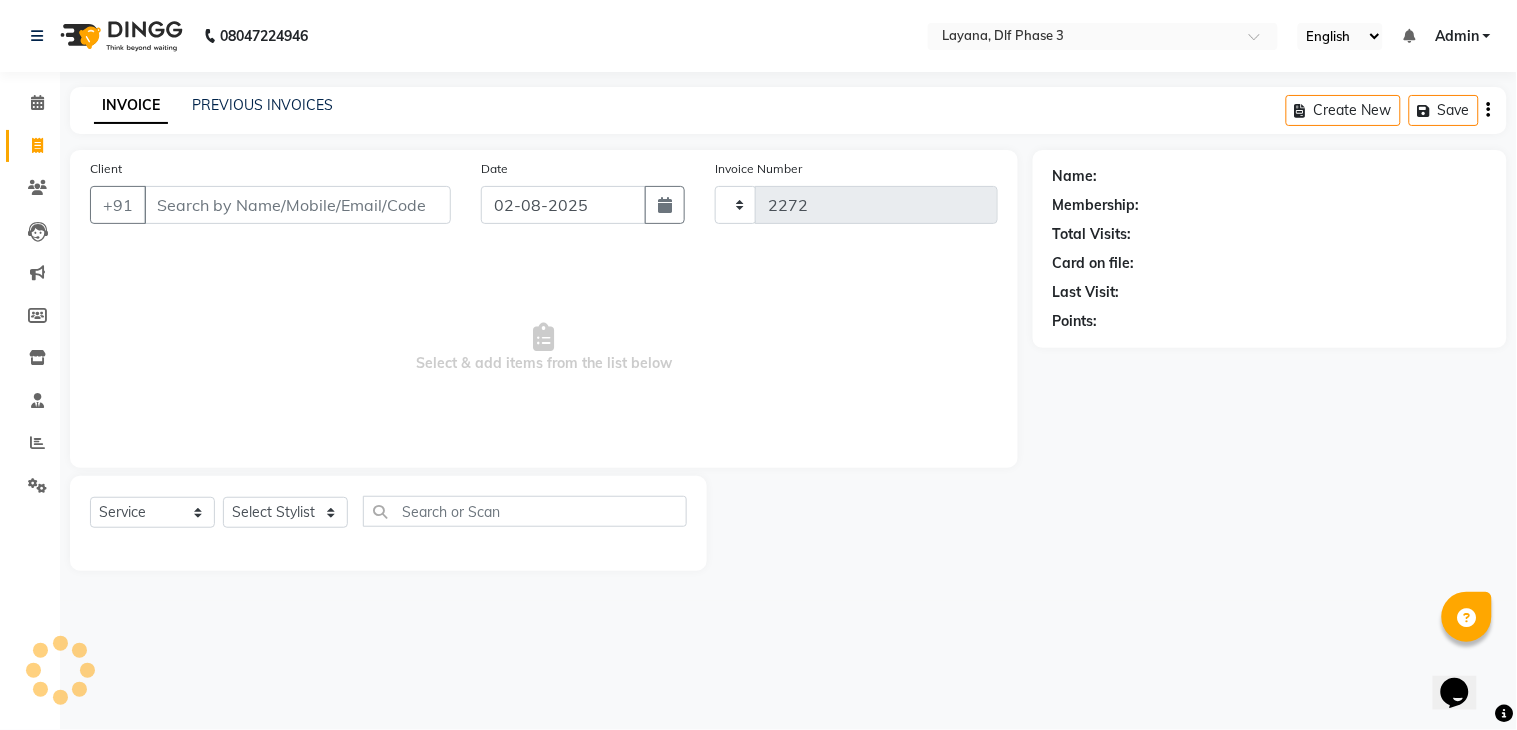 select on "6973" 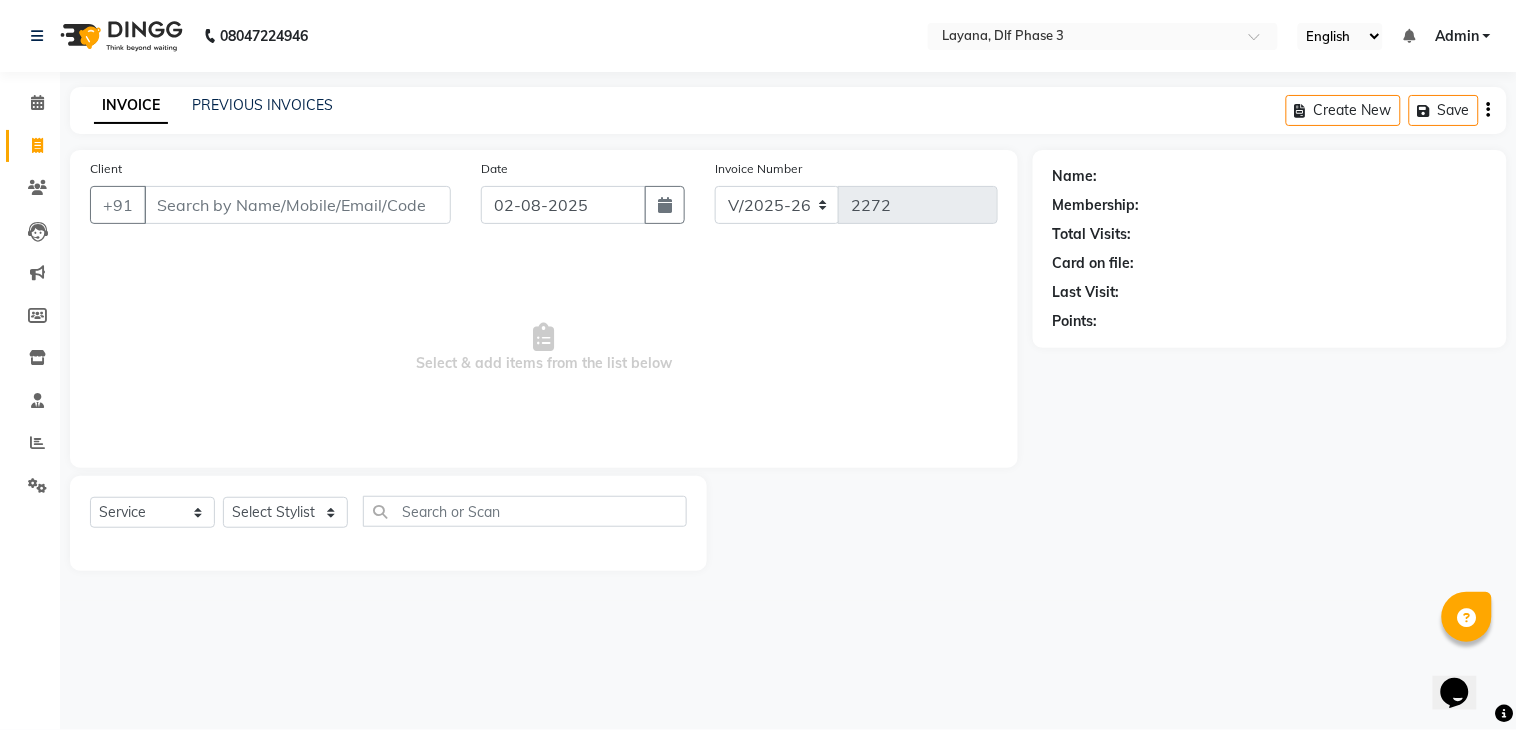 click 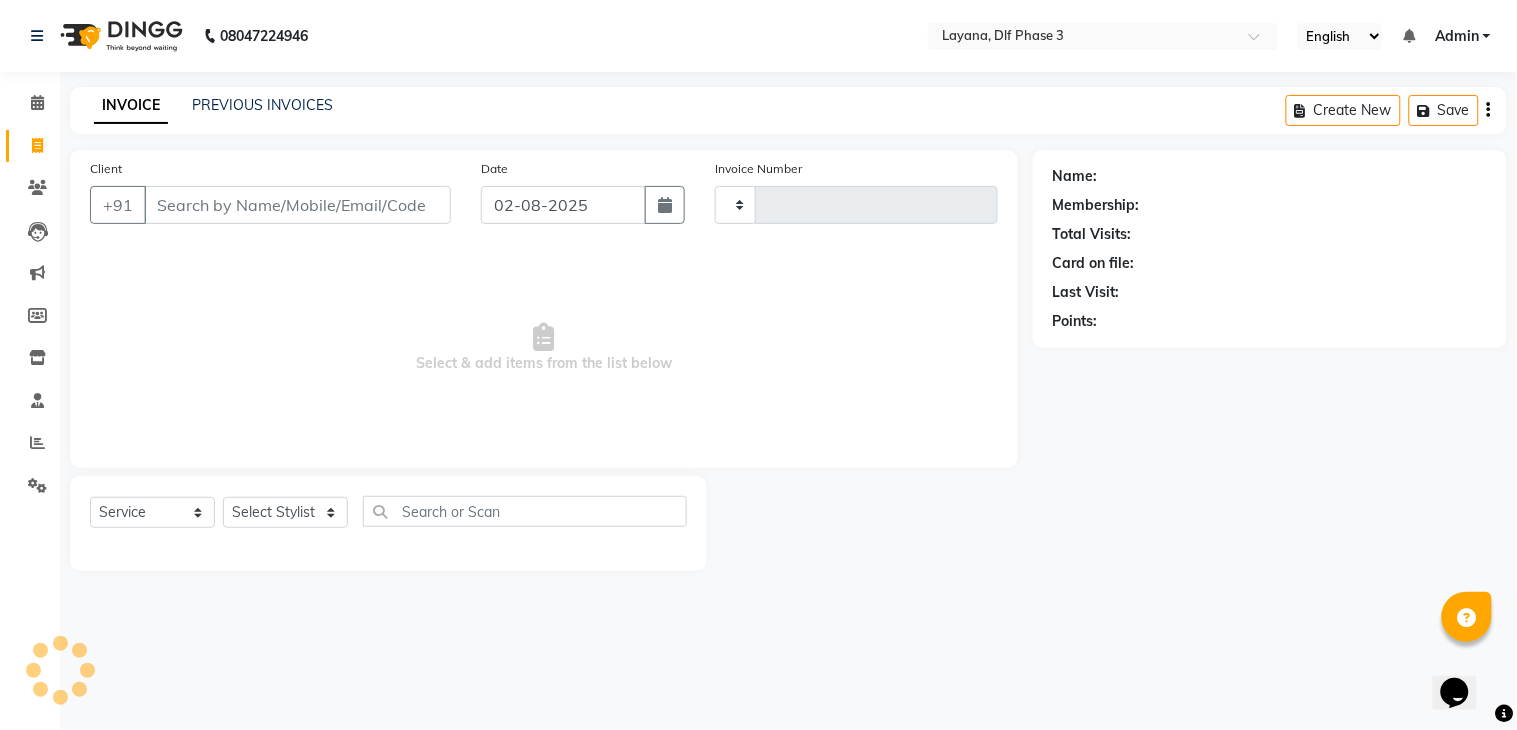 type on "2272" 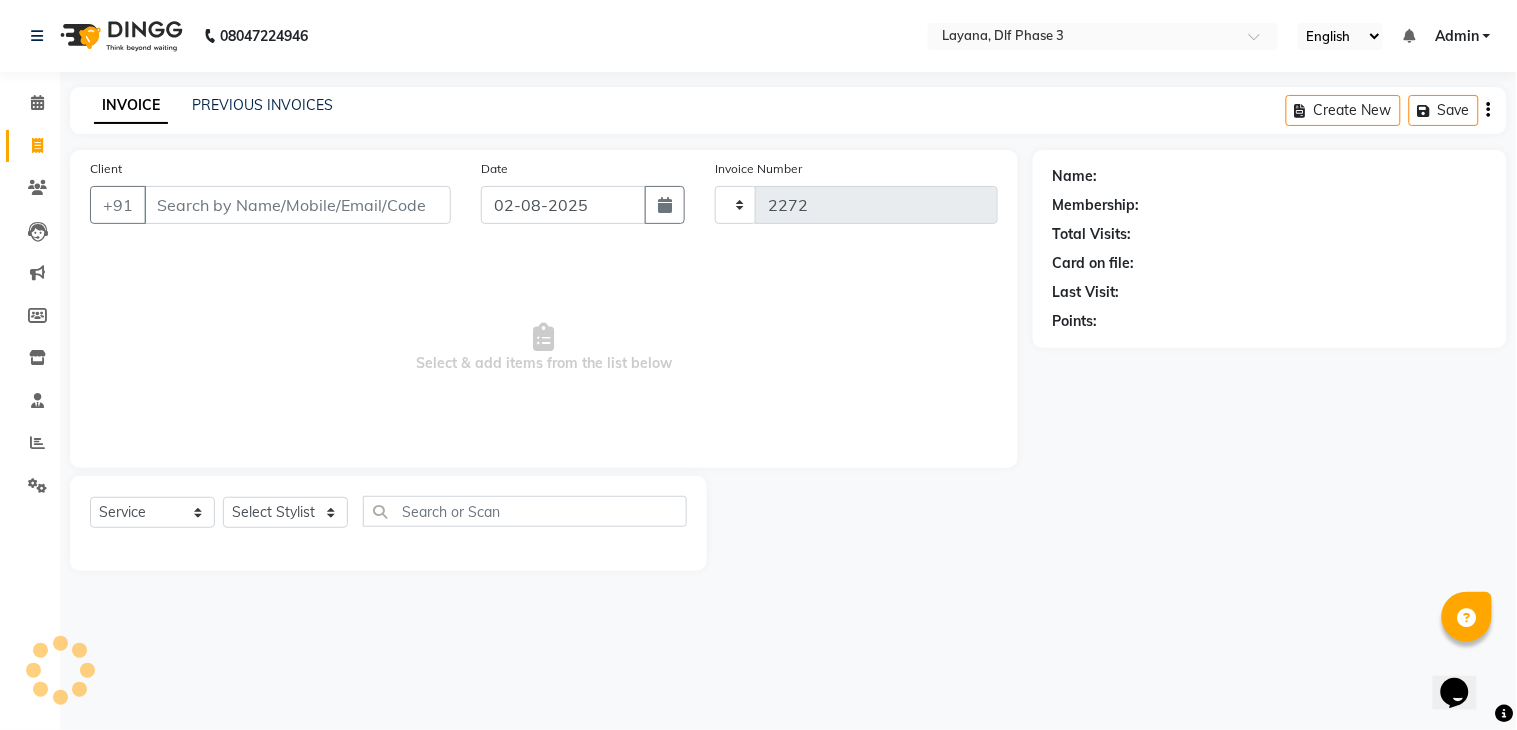 select on "6973" 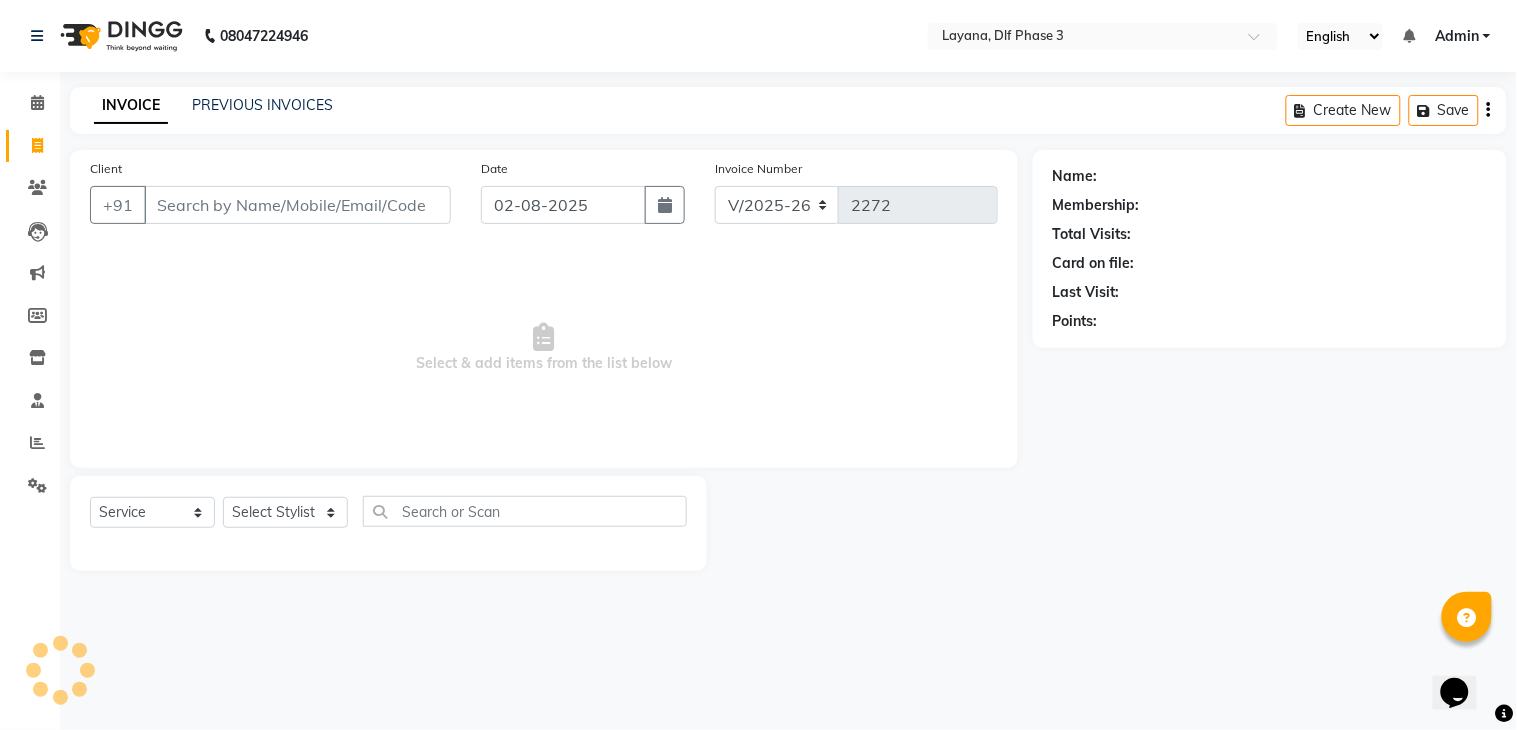 click on "Client" at bounding box center (297, 205) 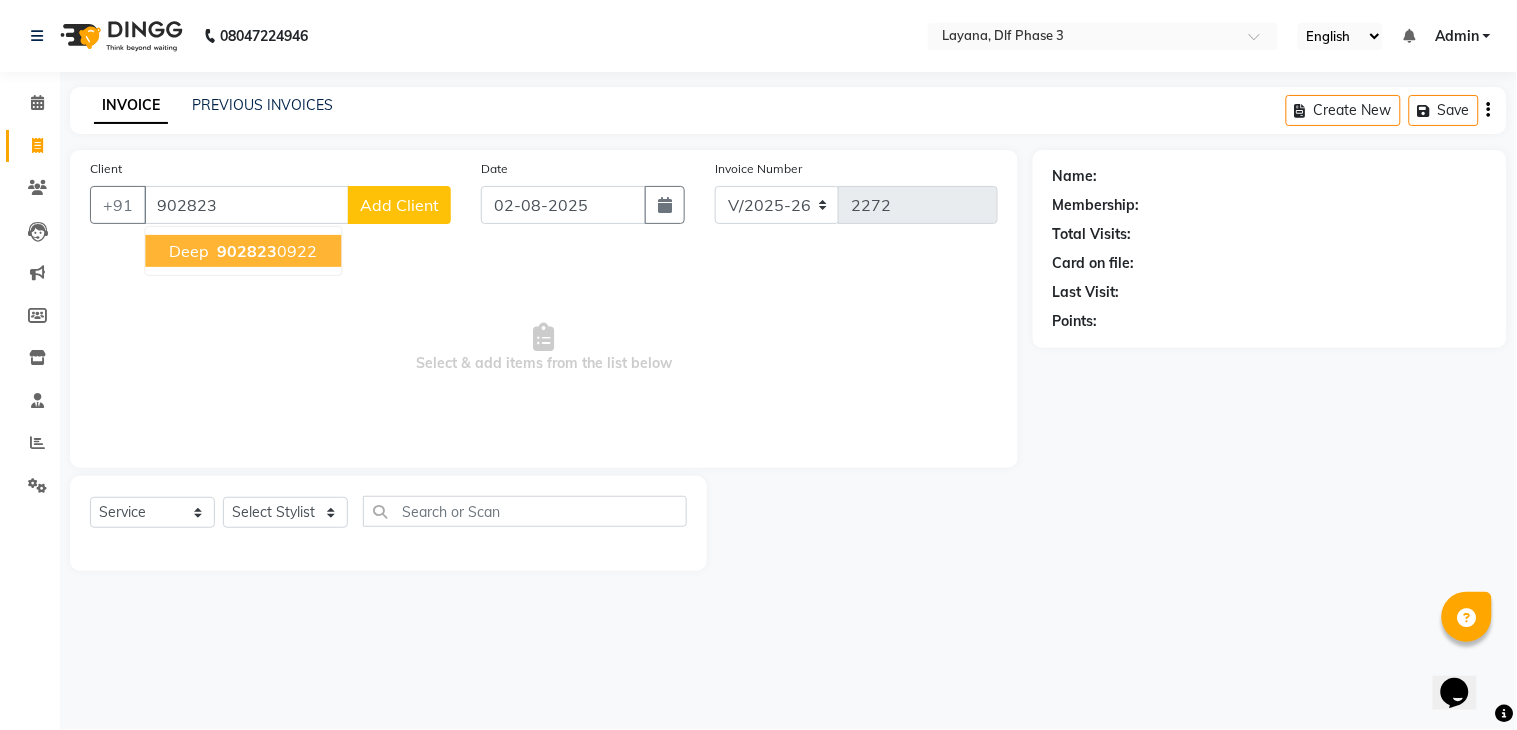 click on "902823" at bounding box center (247, 251) 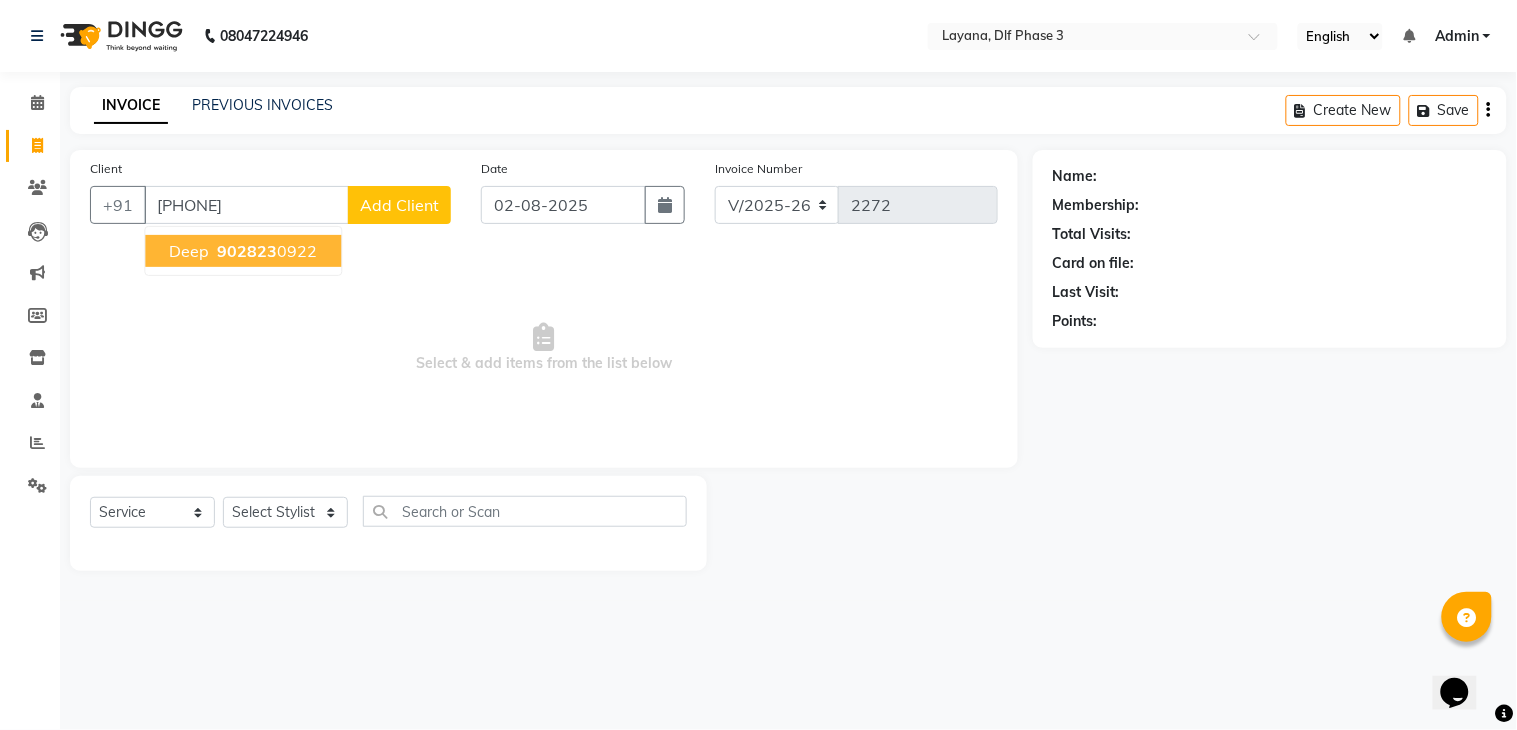 type on "9028230922" 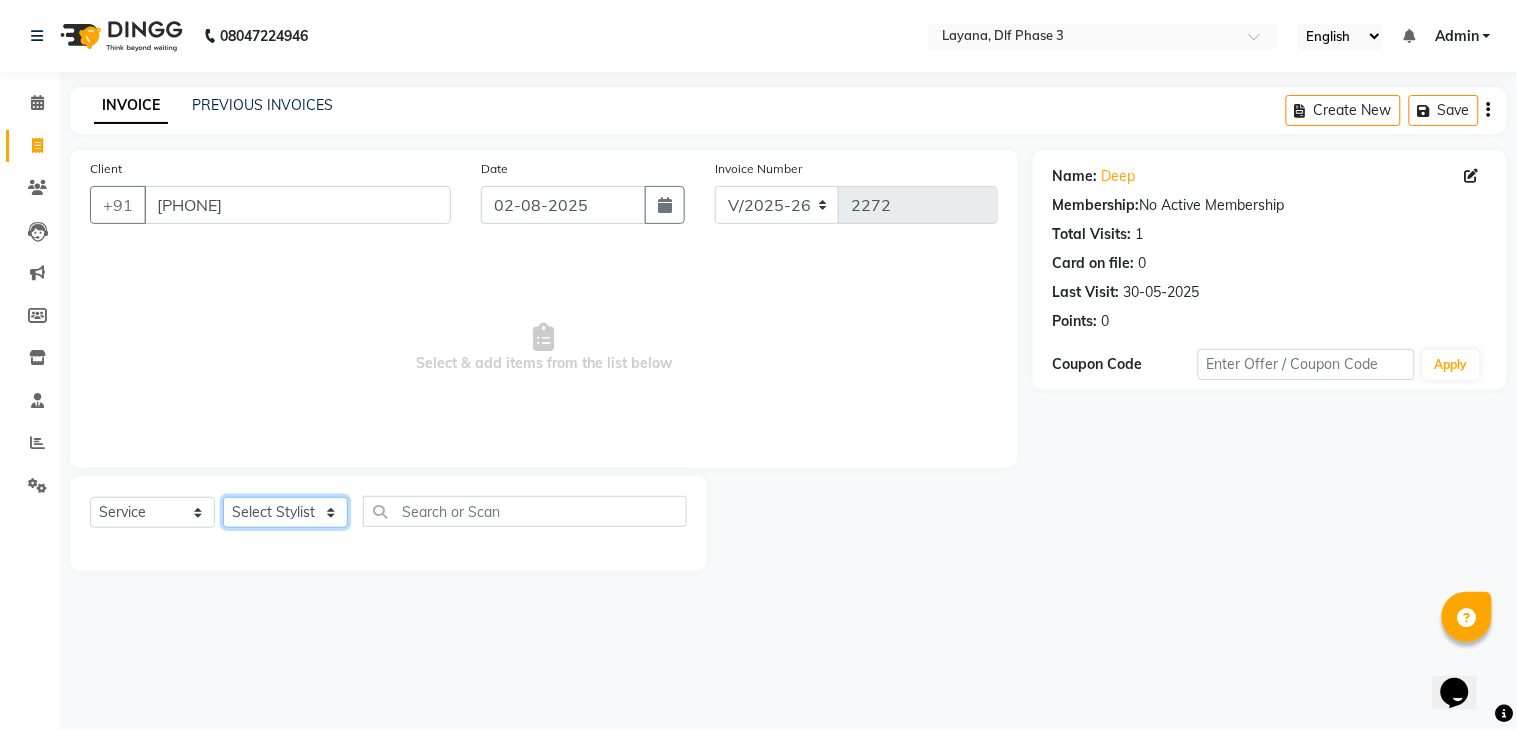 click on "Select Stylist Aakhil Attul kamal Kartik  keshav sanjana Shadab supriya" 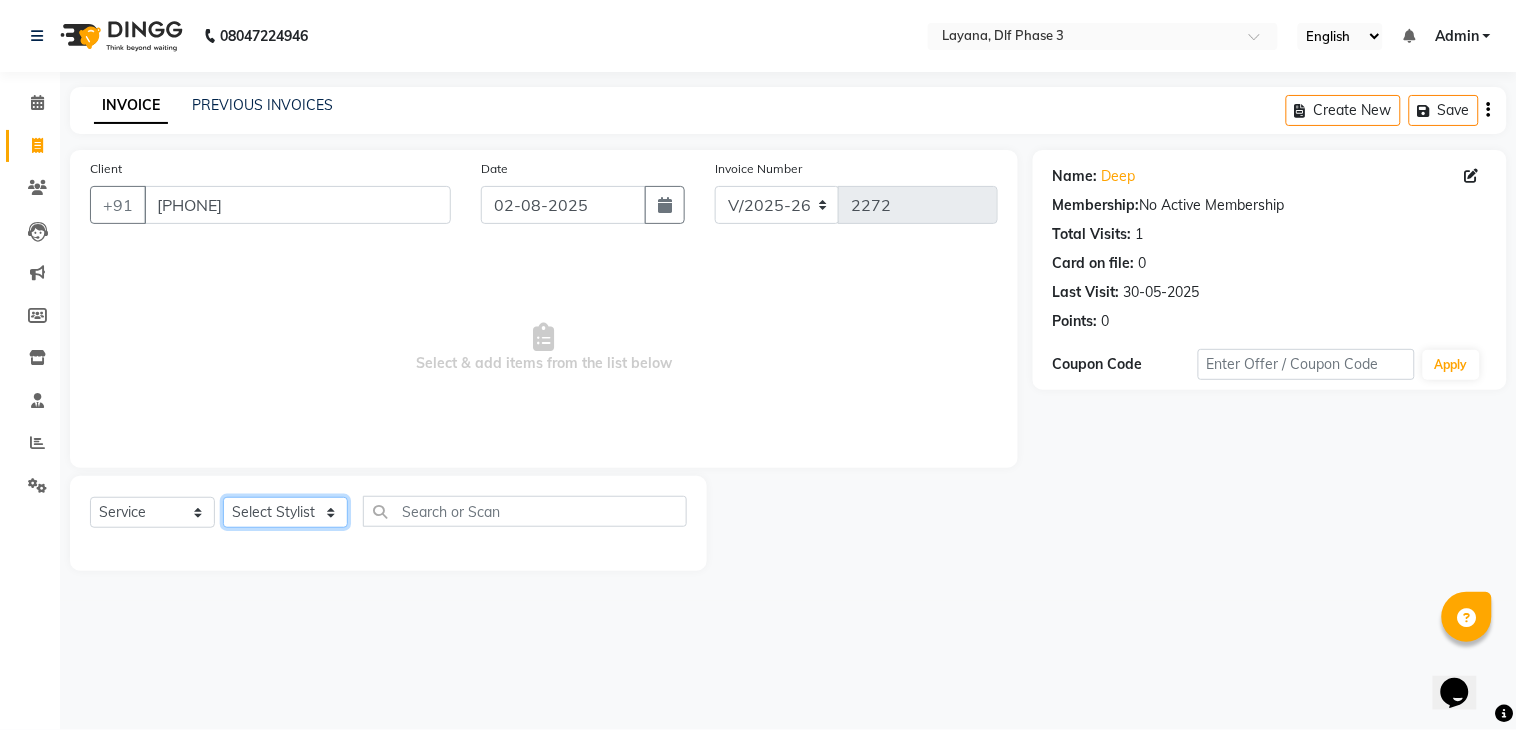 select on "68217" 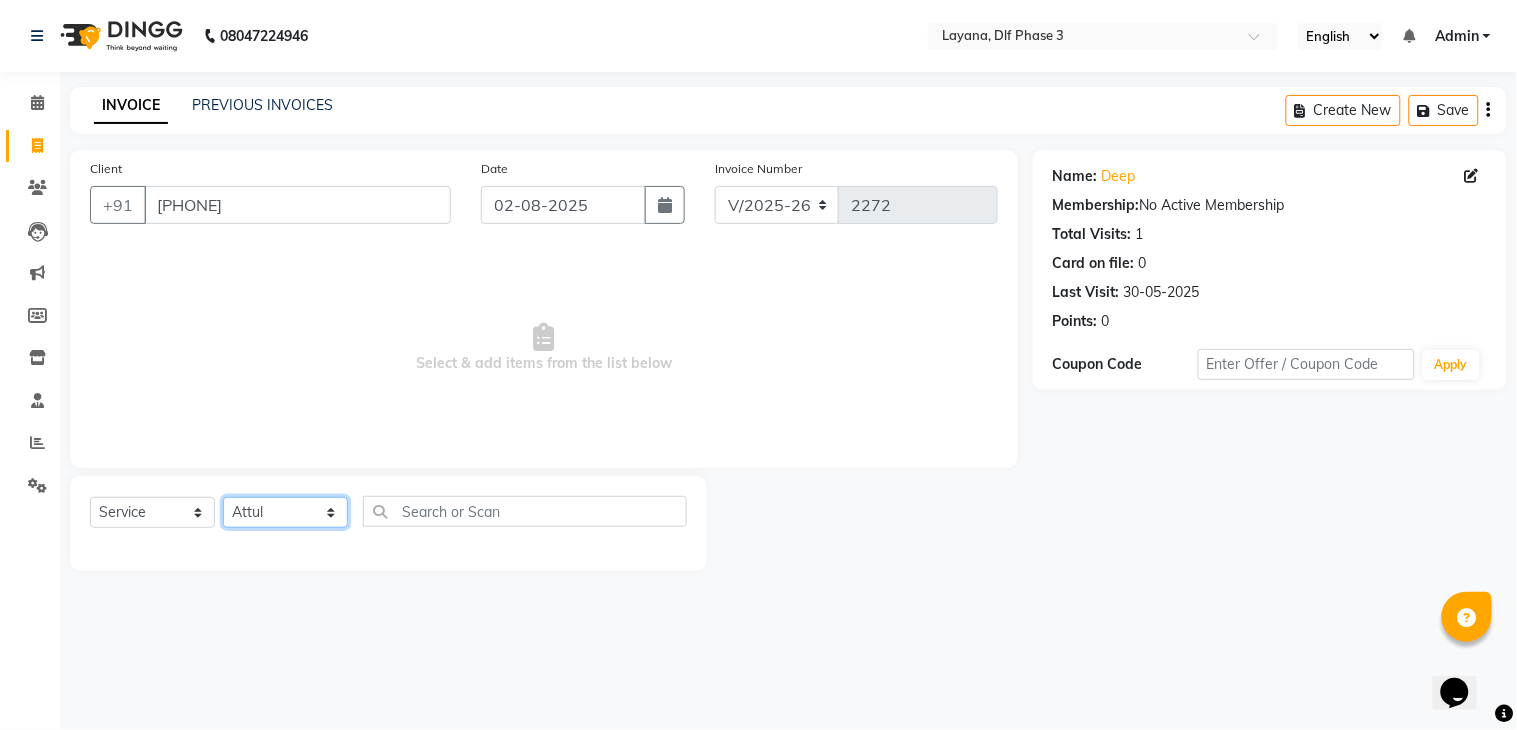 click on "Select Stylist Aakhil Attul kamal Kartik  keshav sanjana Shadab supriya" 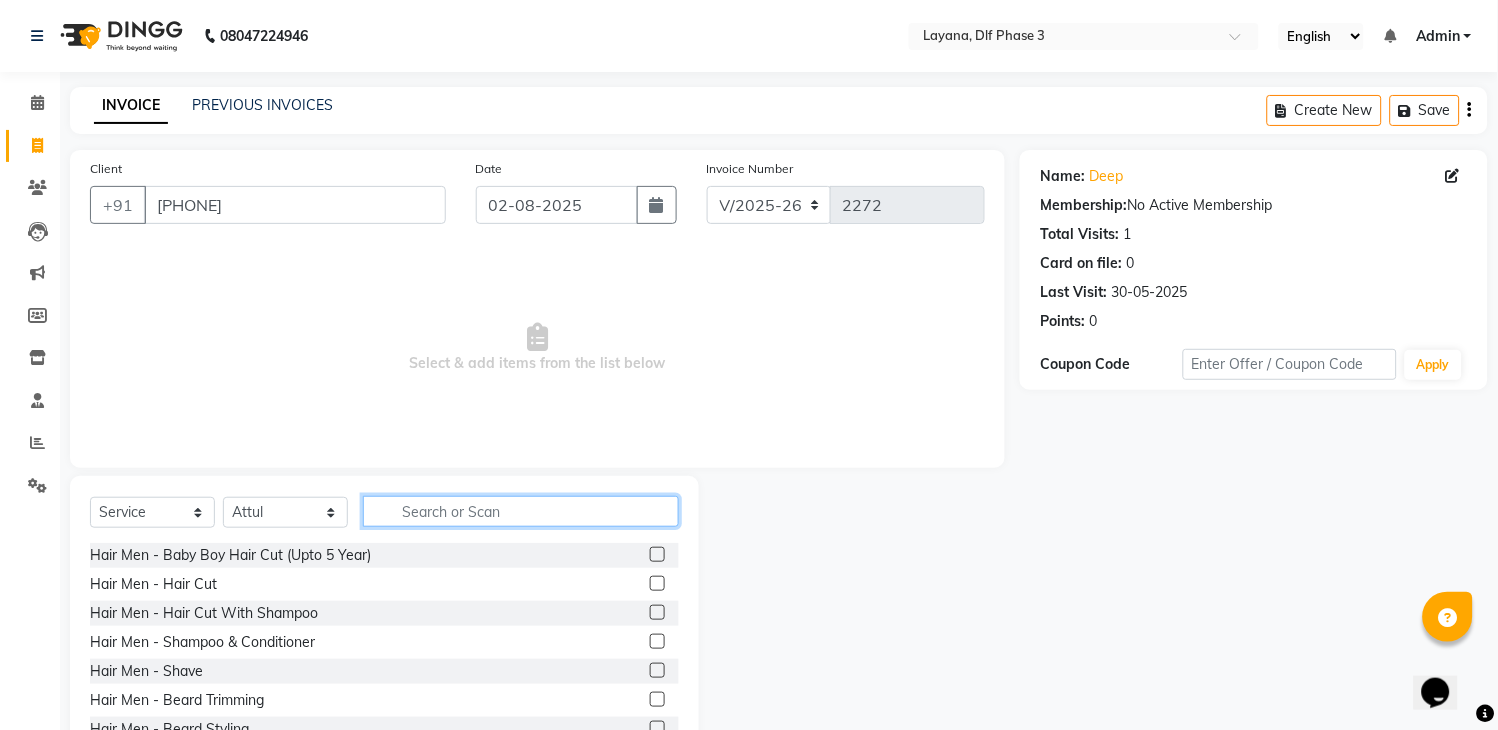 click 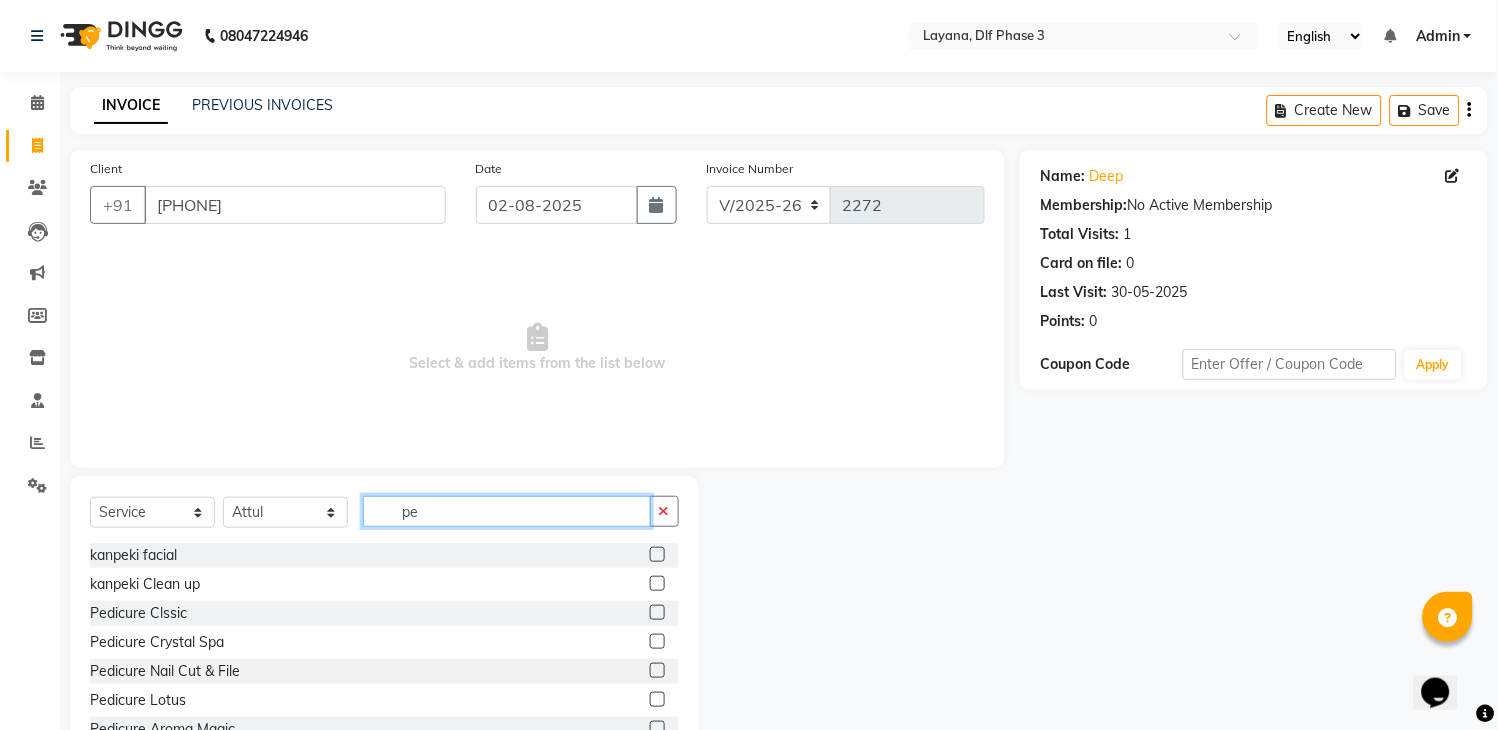 type on "pe" 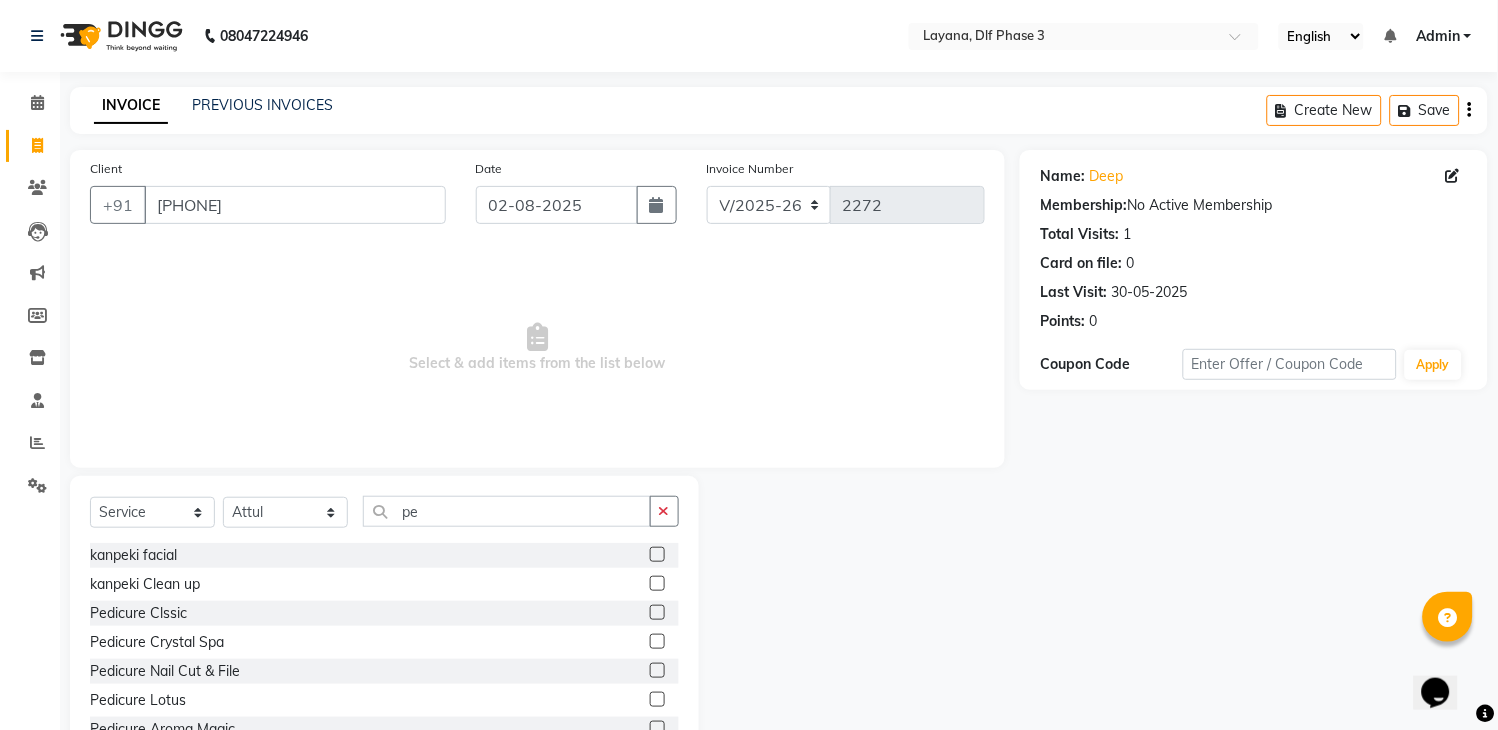 click 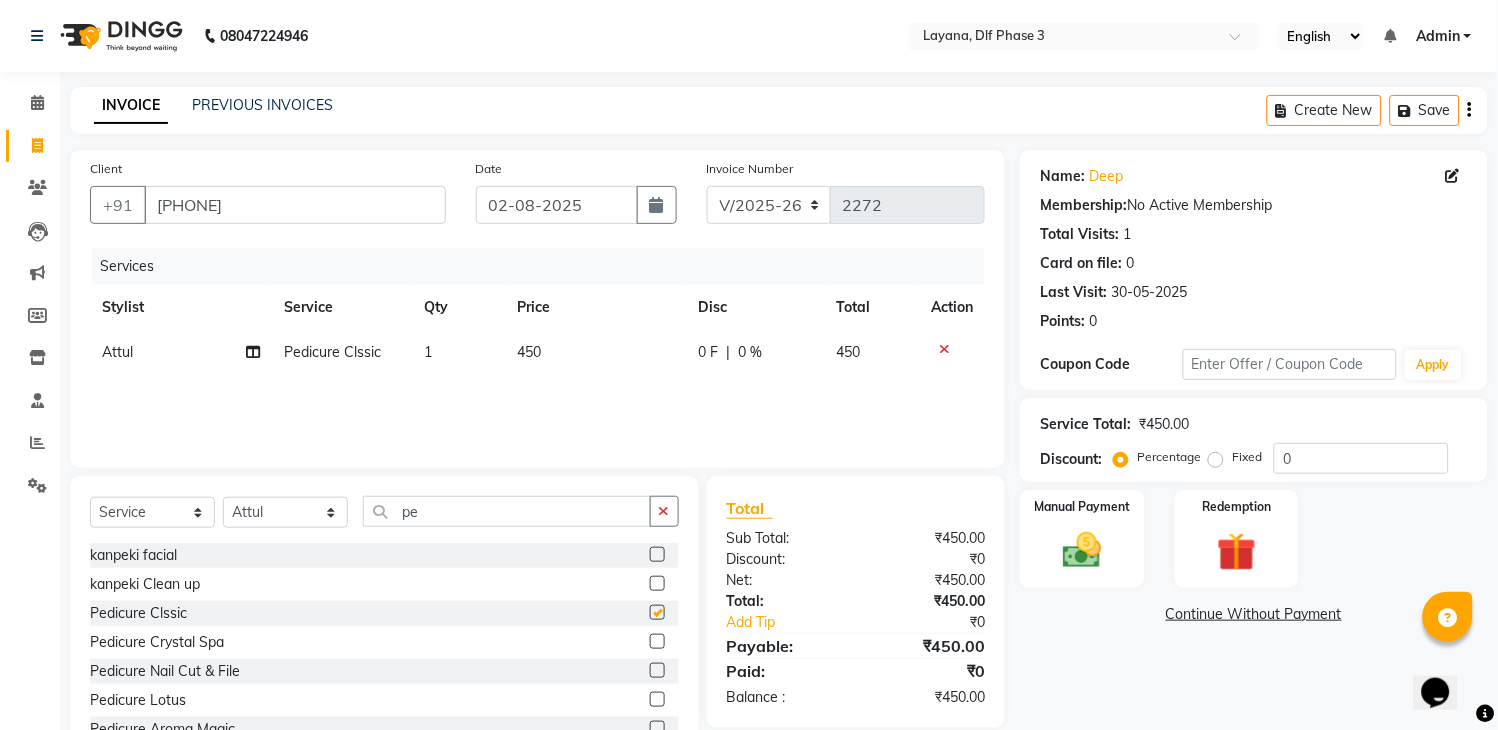 checkbox on "false" 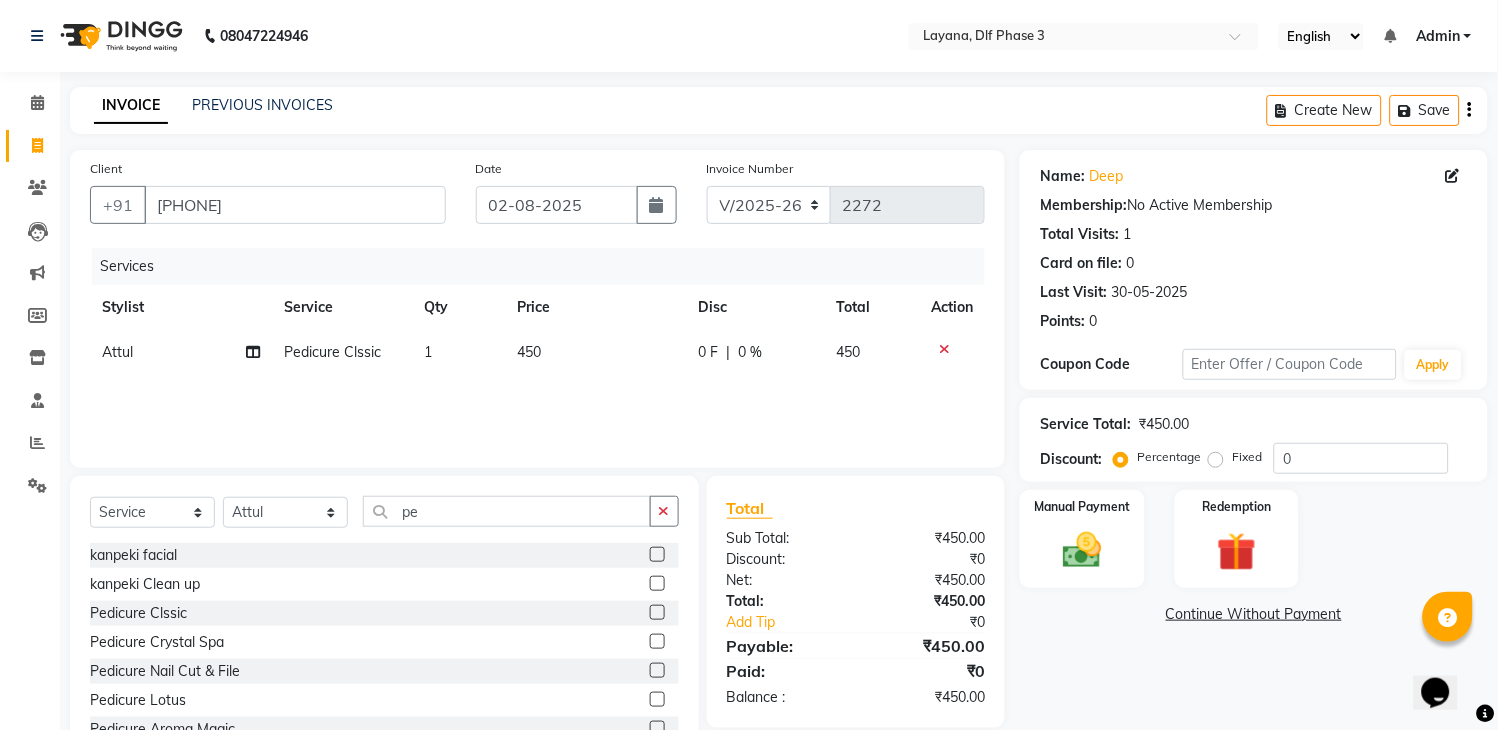 drag, startPoint x: 657, startPoint y: 505, endPoint x: 613, endPoint y: 503, distance: 44.04543 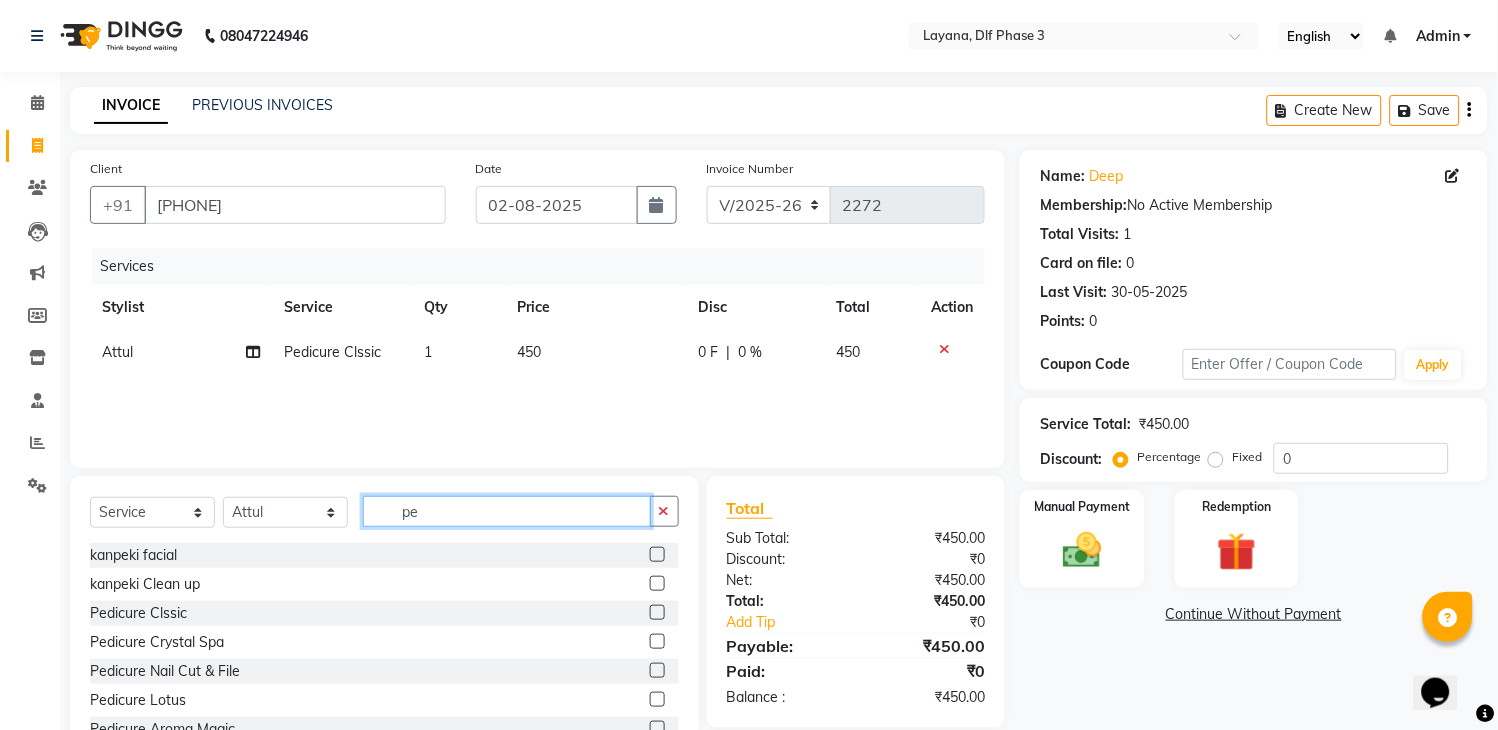 click on "pe" 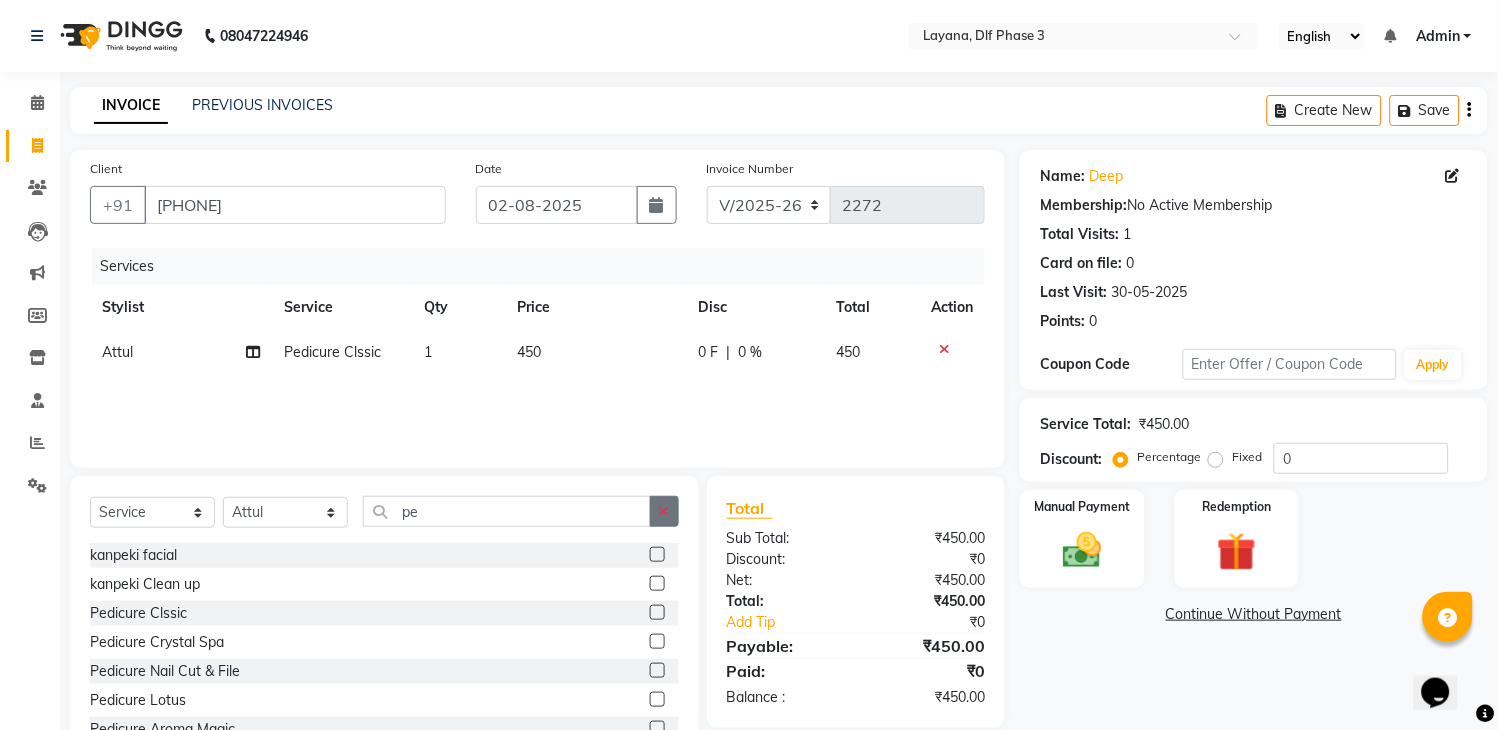 click 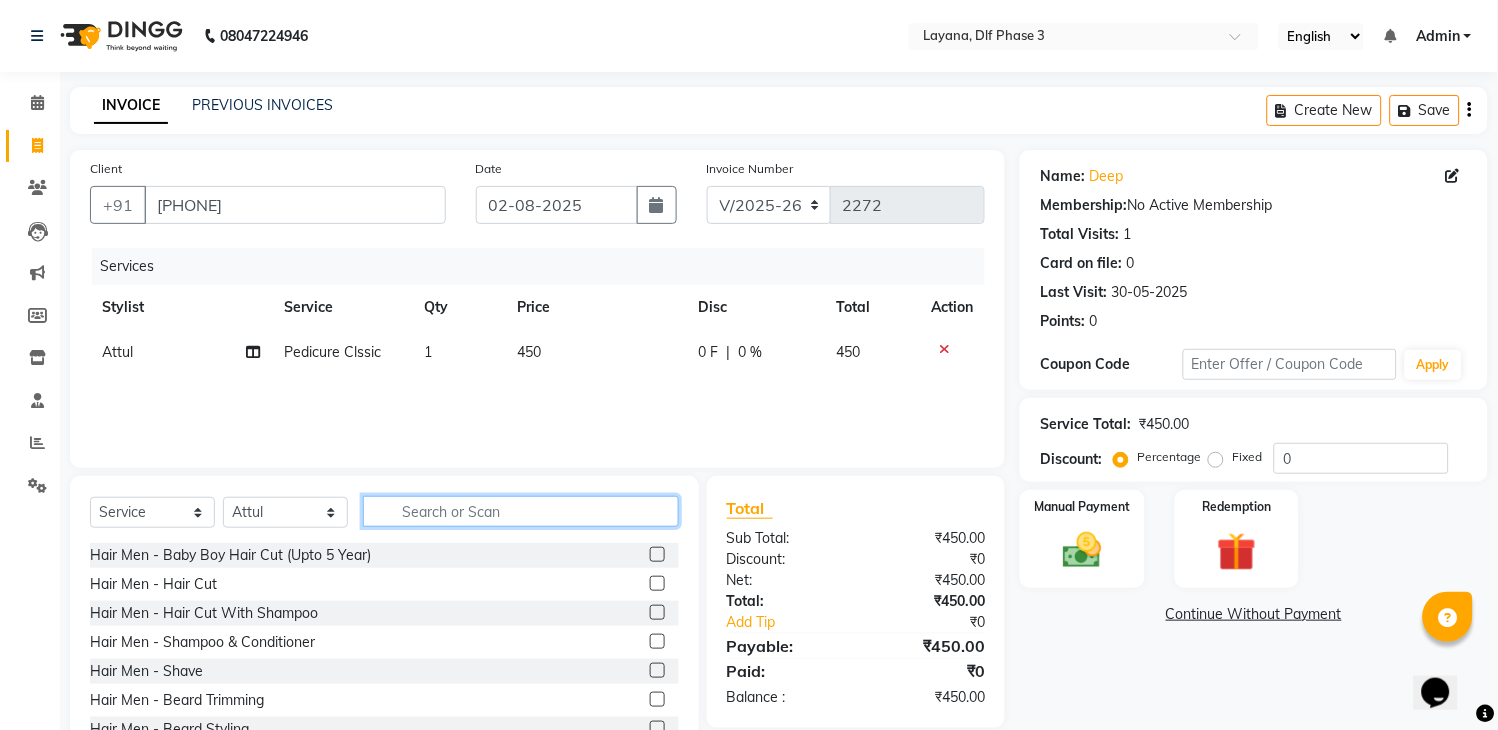 click 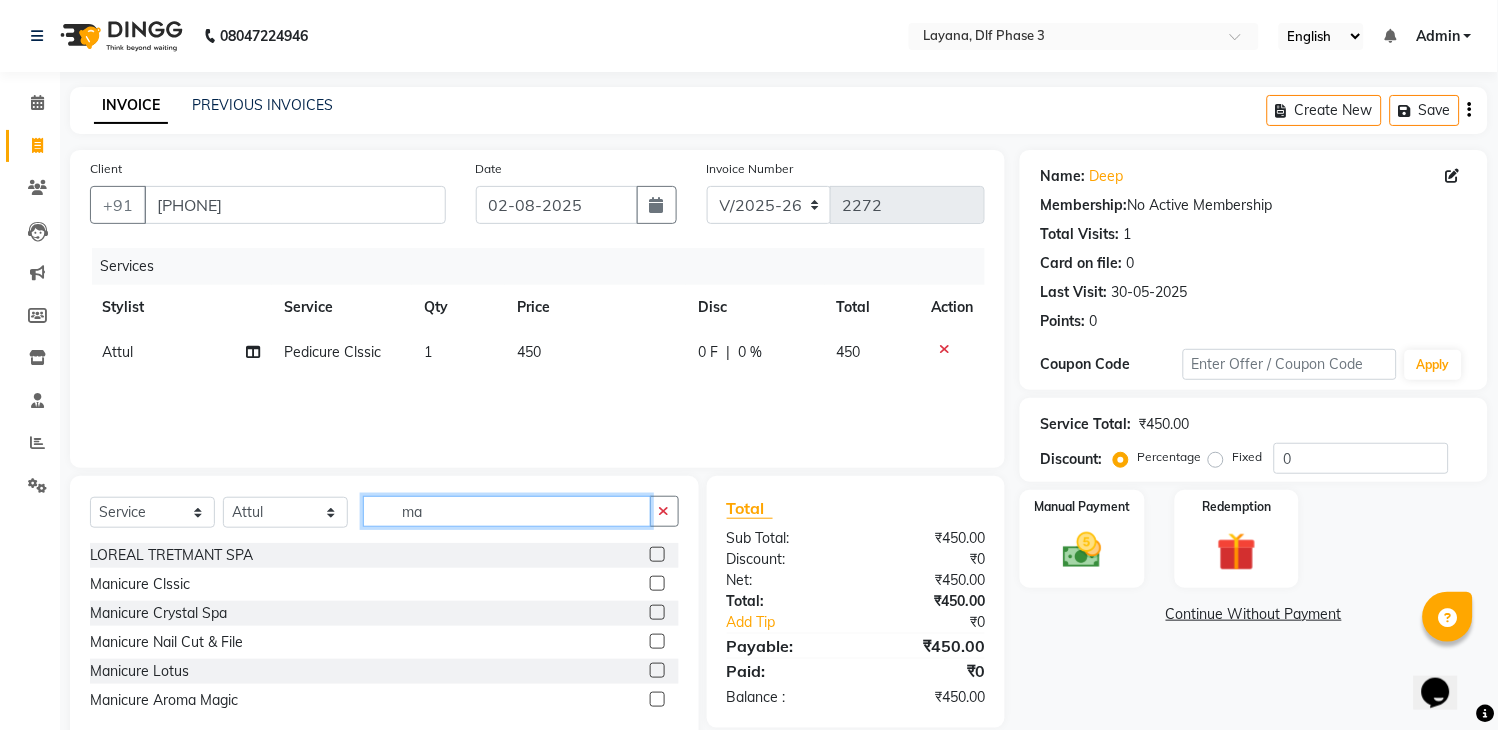 type on "m" 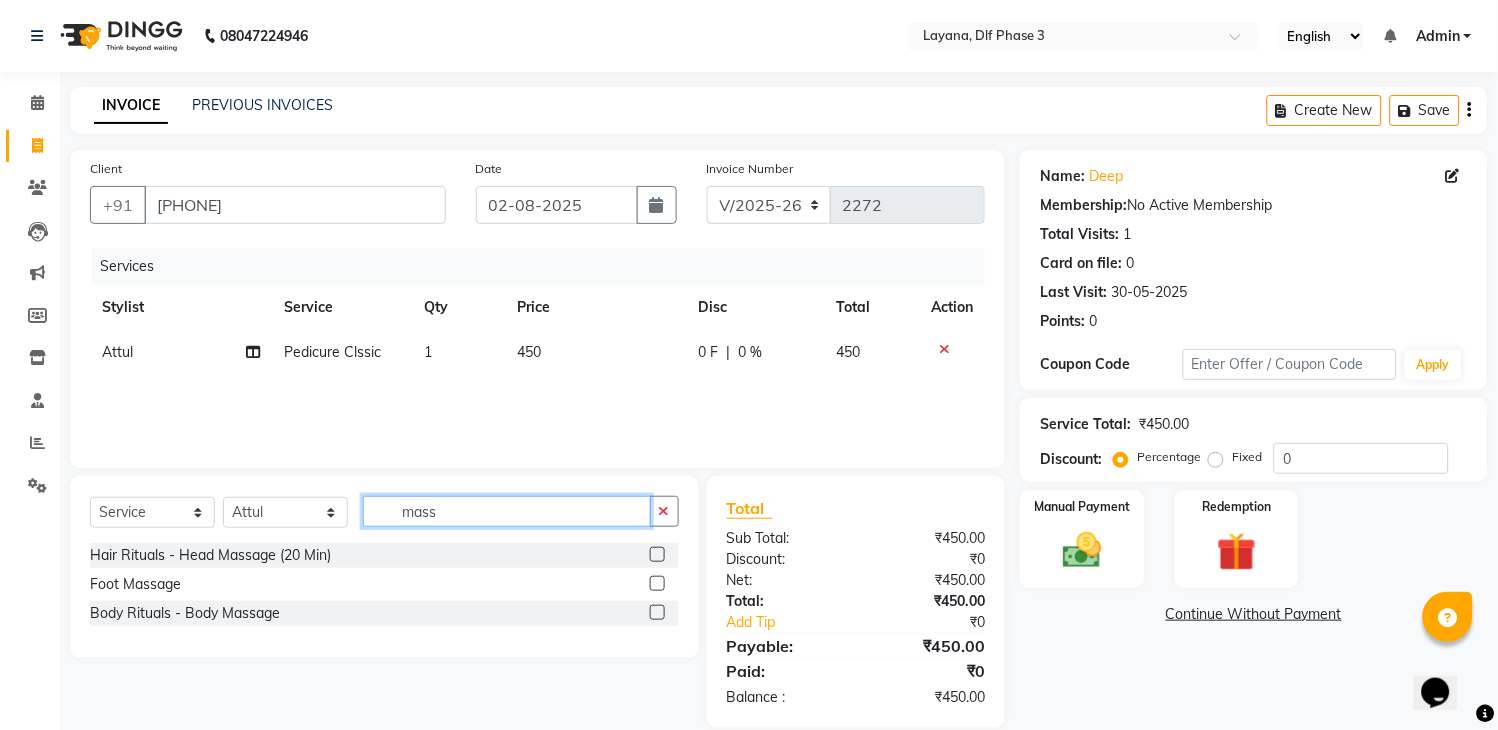 type on "mass" 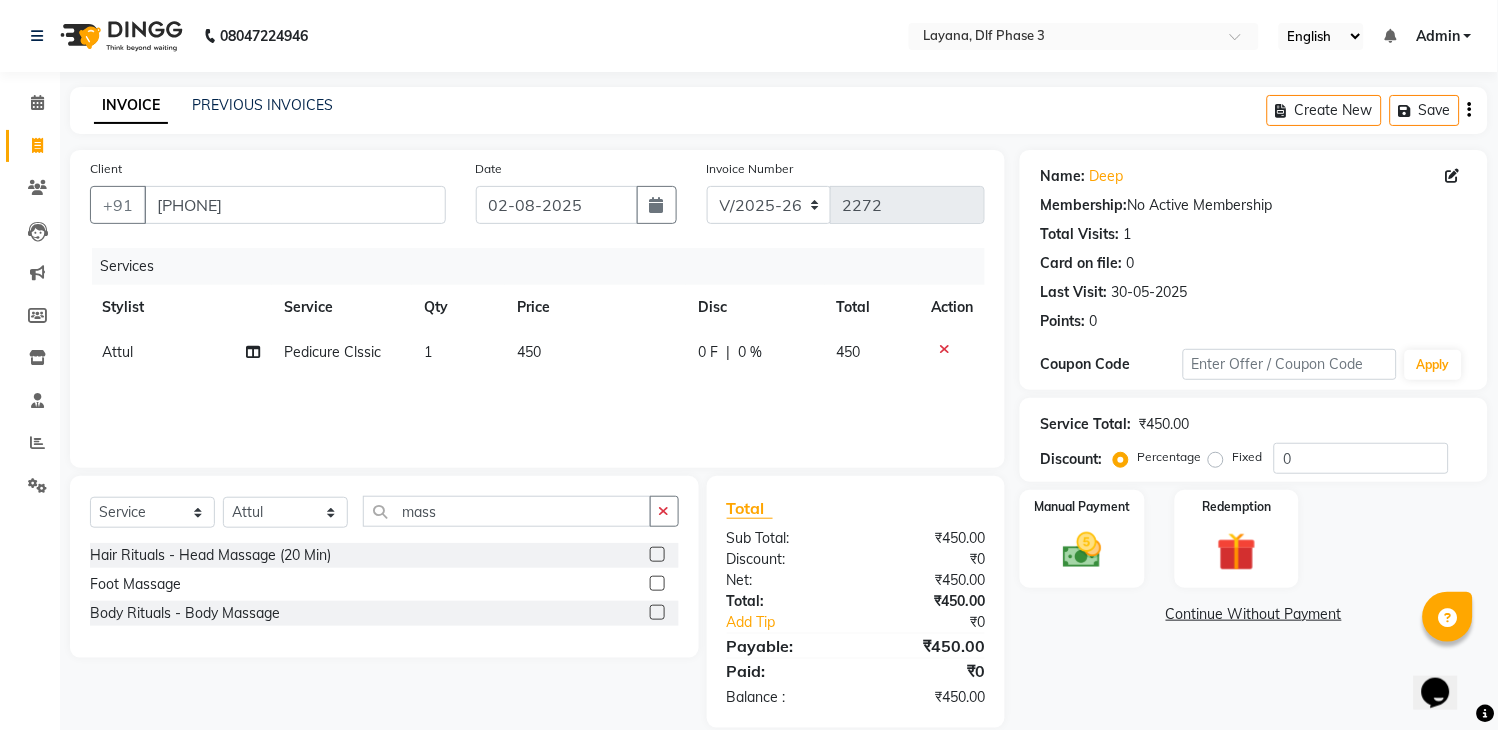 click 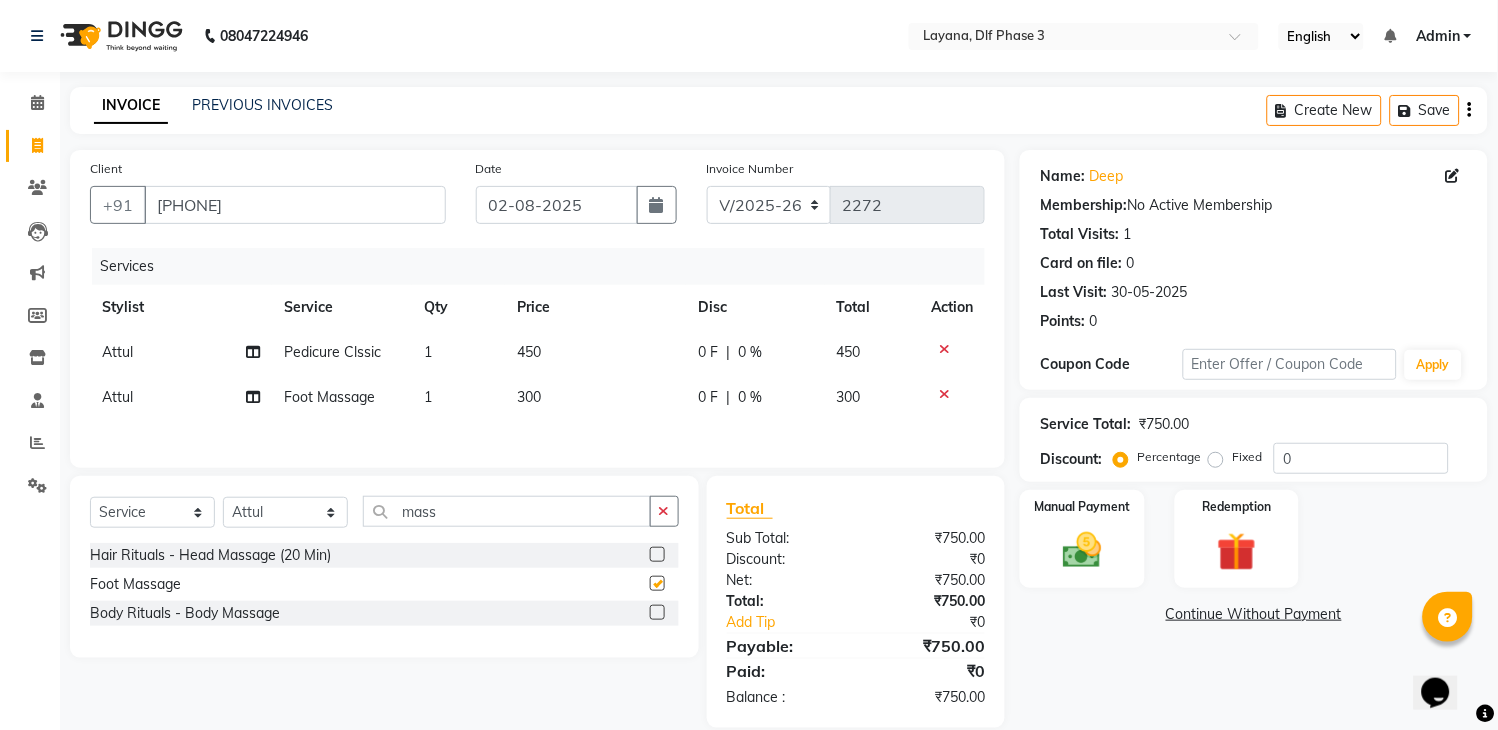 checkbox on "false" 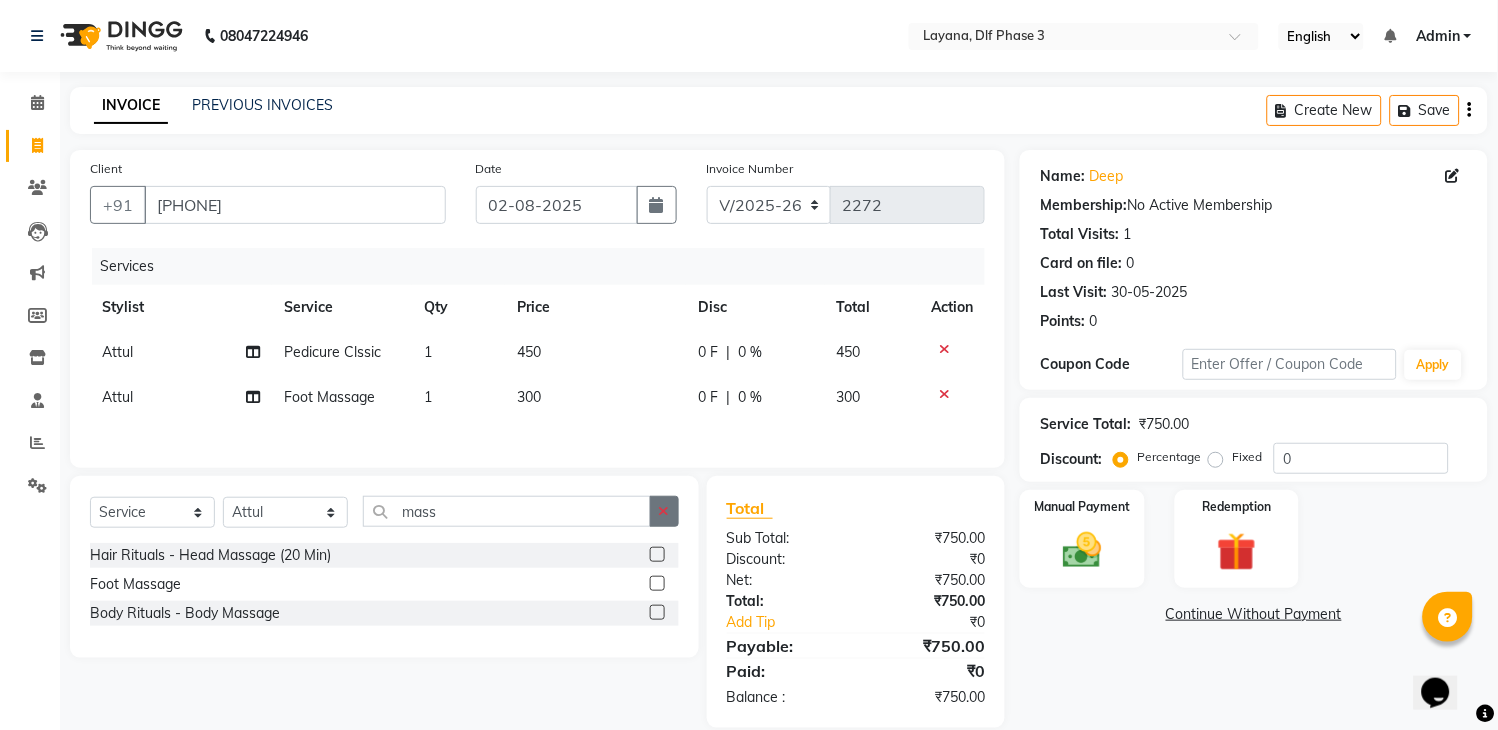 click 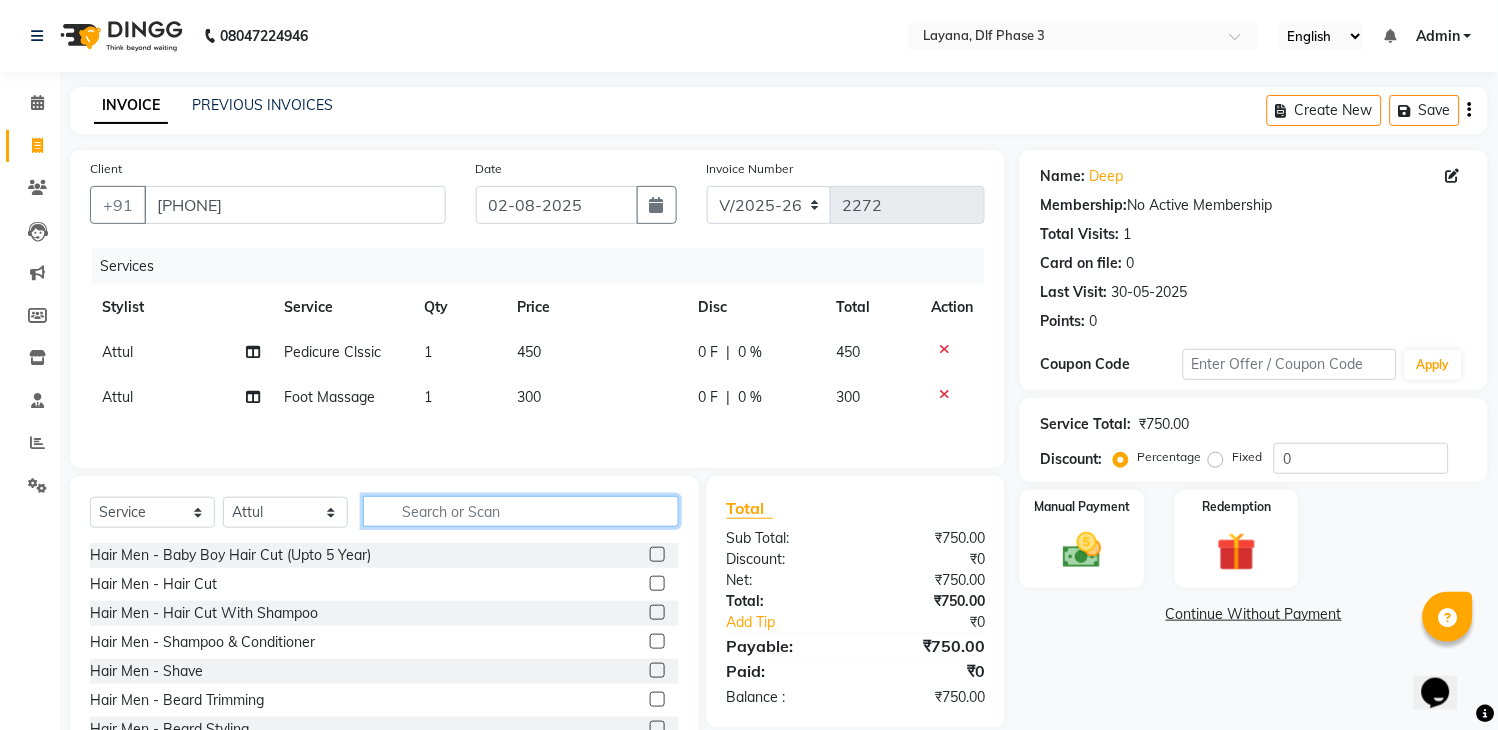 click 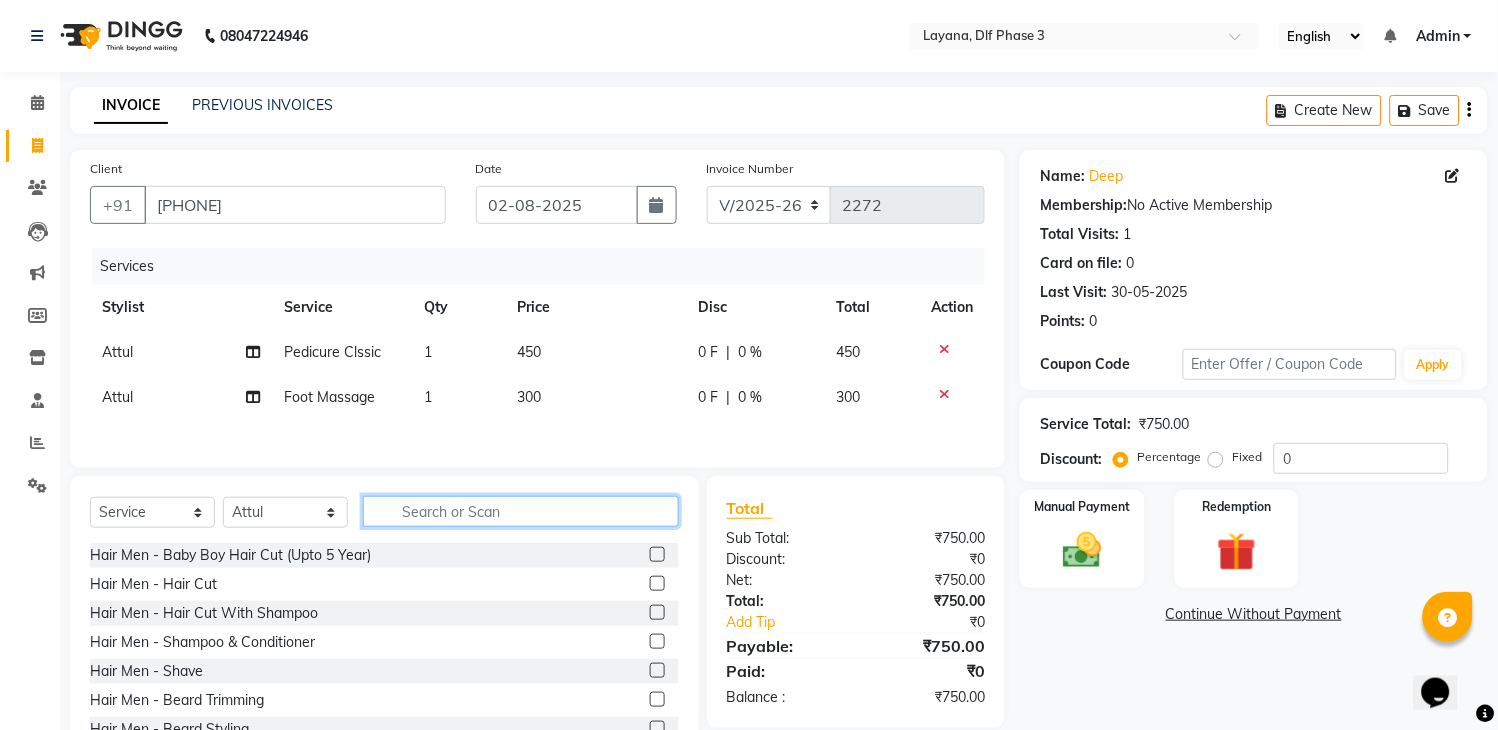 click 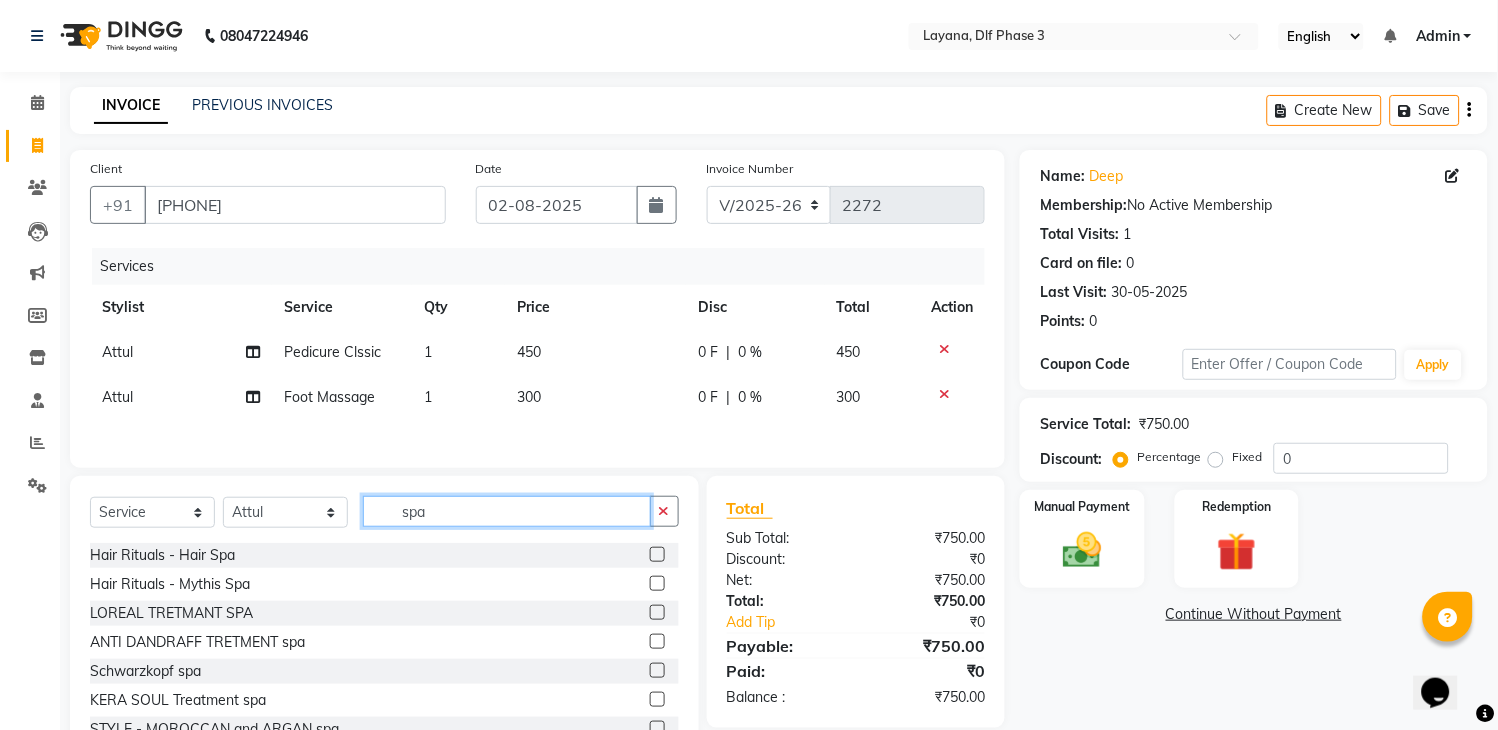 type on "spa" 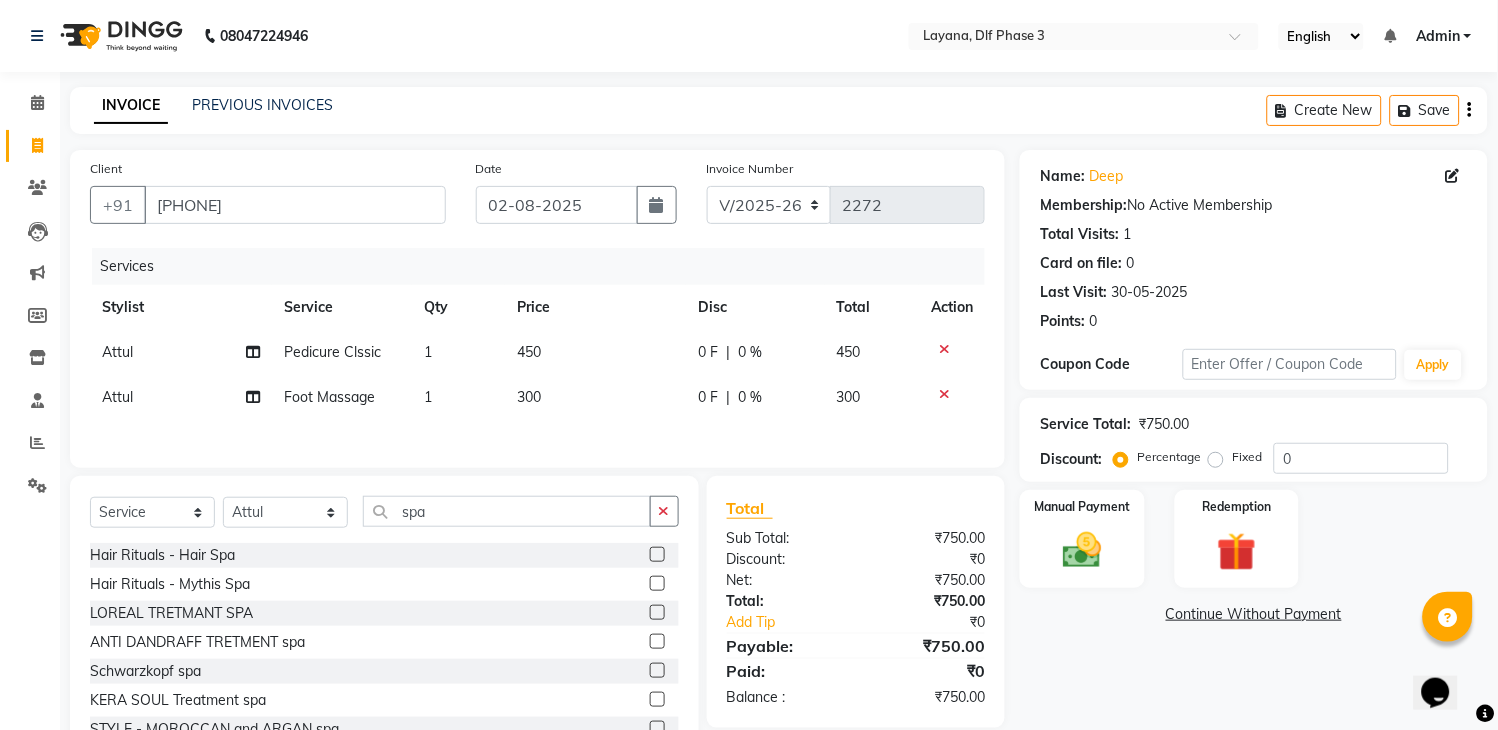click 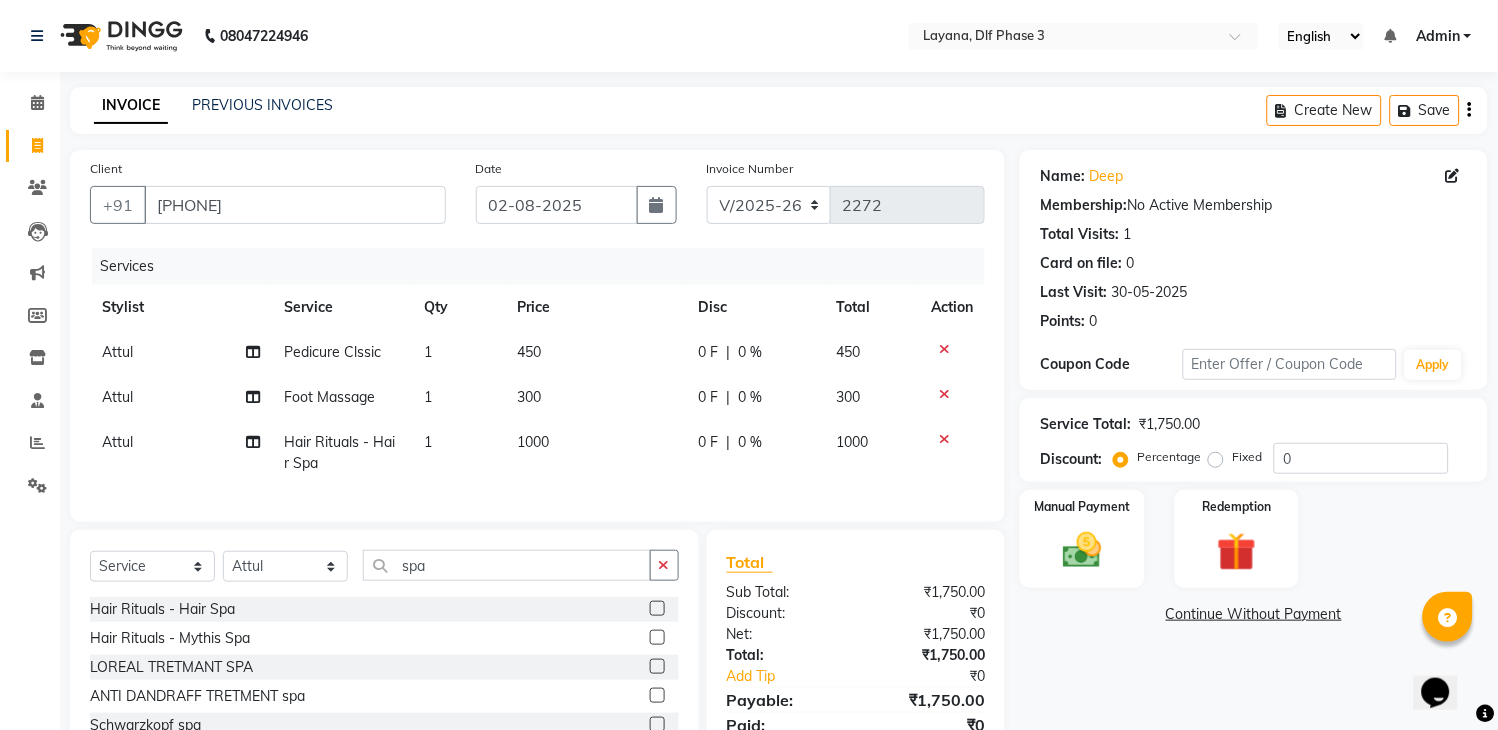 click 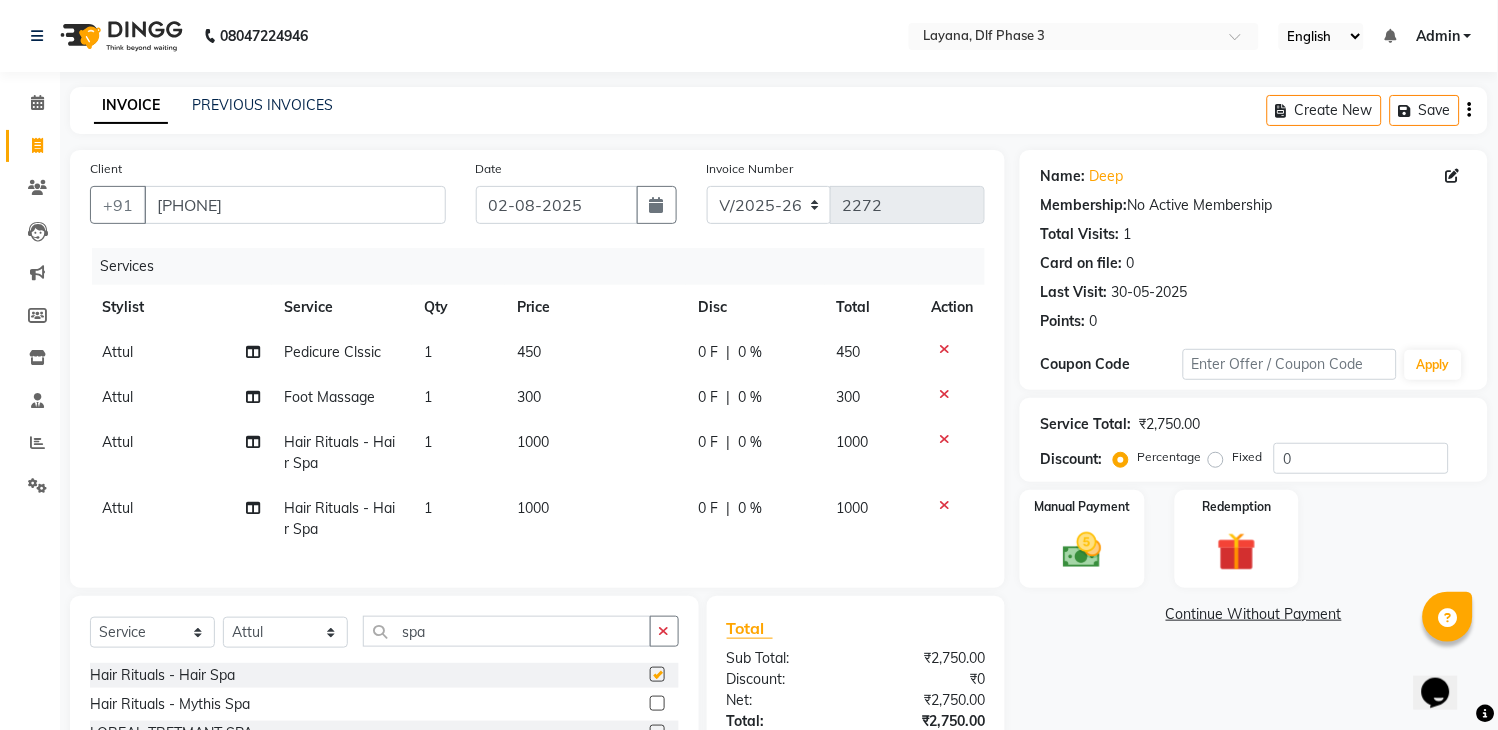checkbox on "false" 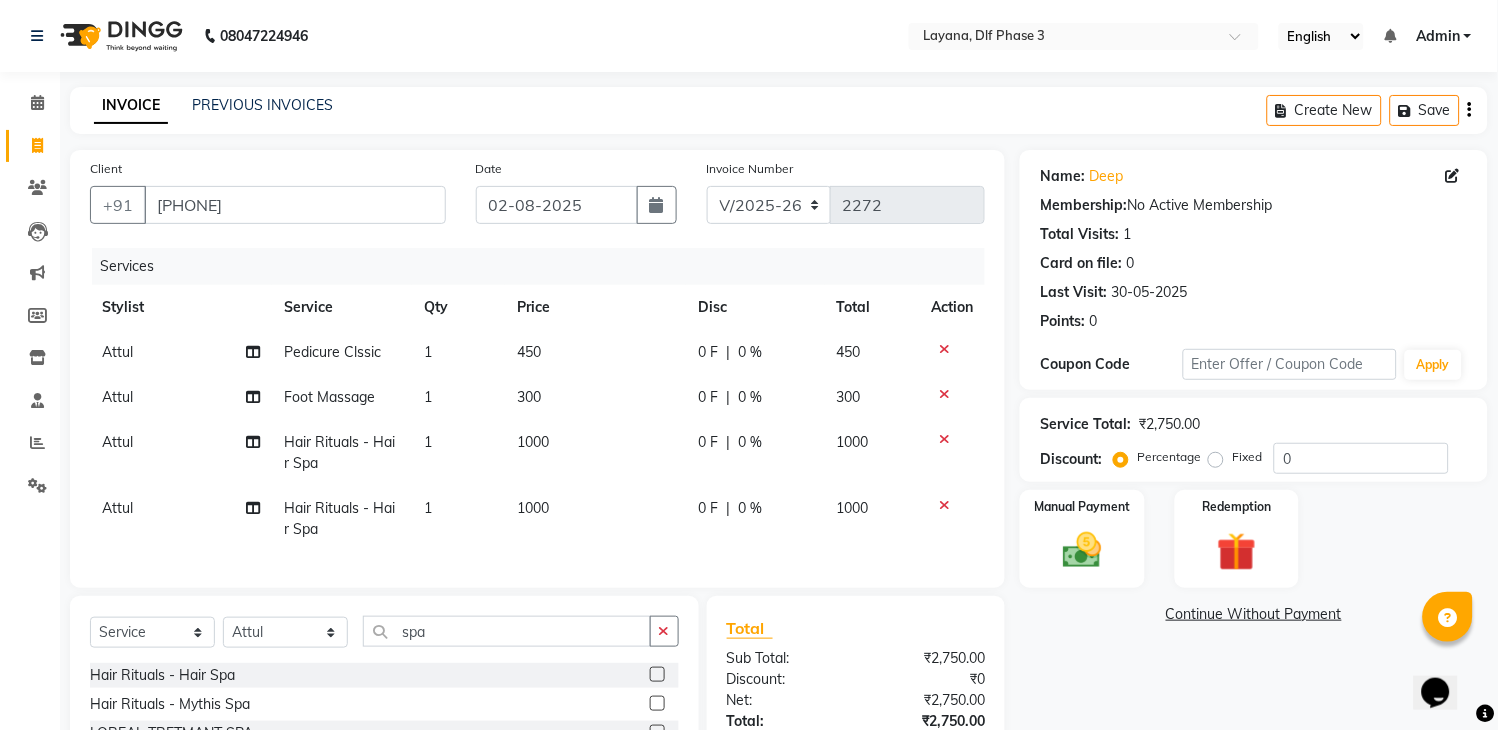 click on "Attul" 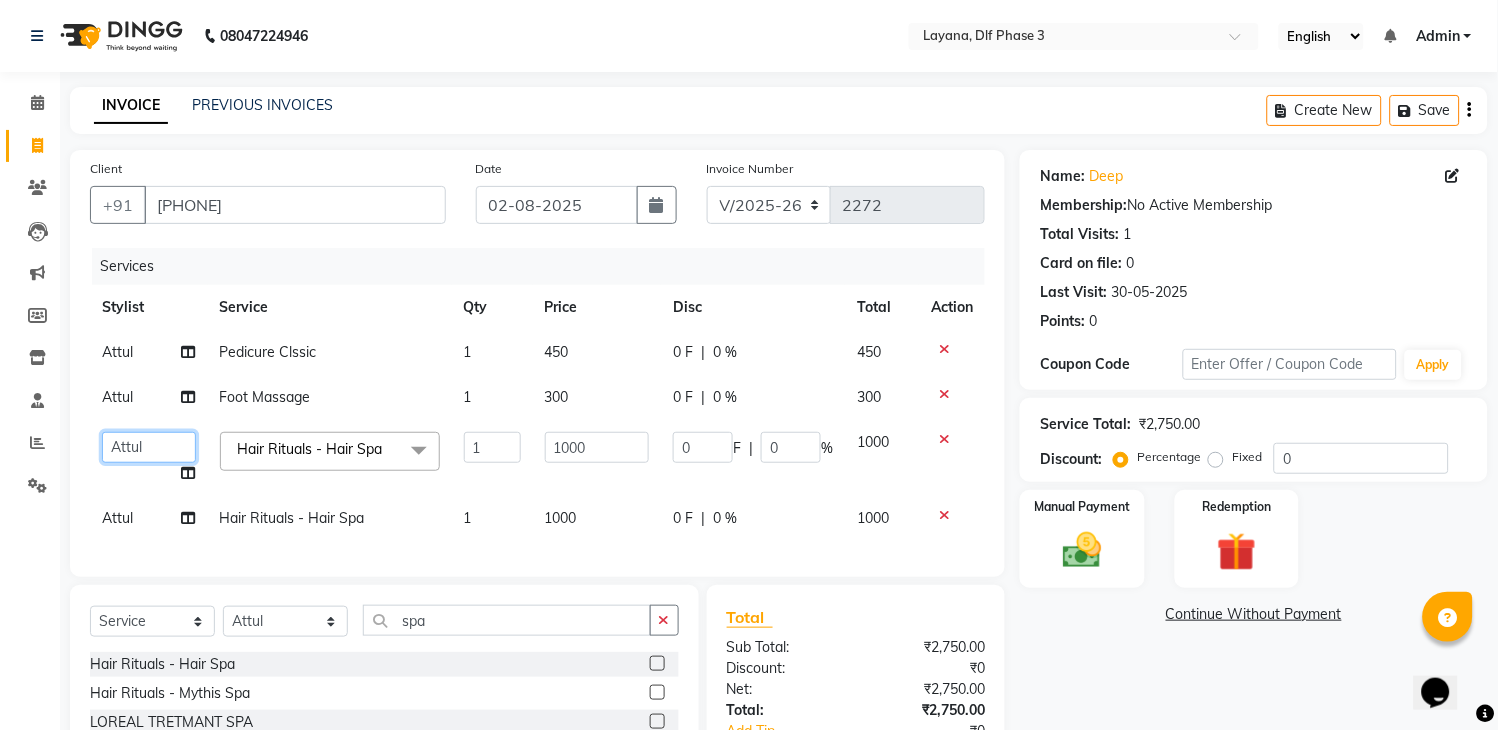 click on "Aakhil   Attul   kamal   Kartik    keshav   sanjana   Shadab   supriya" 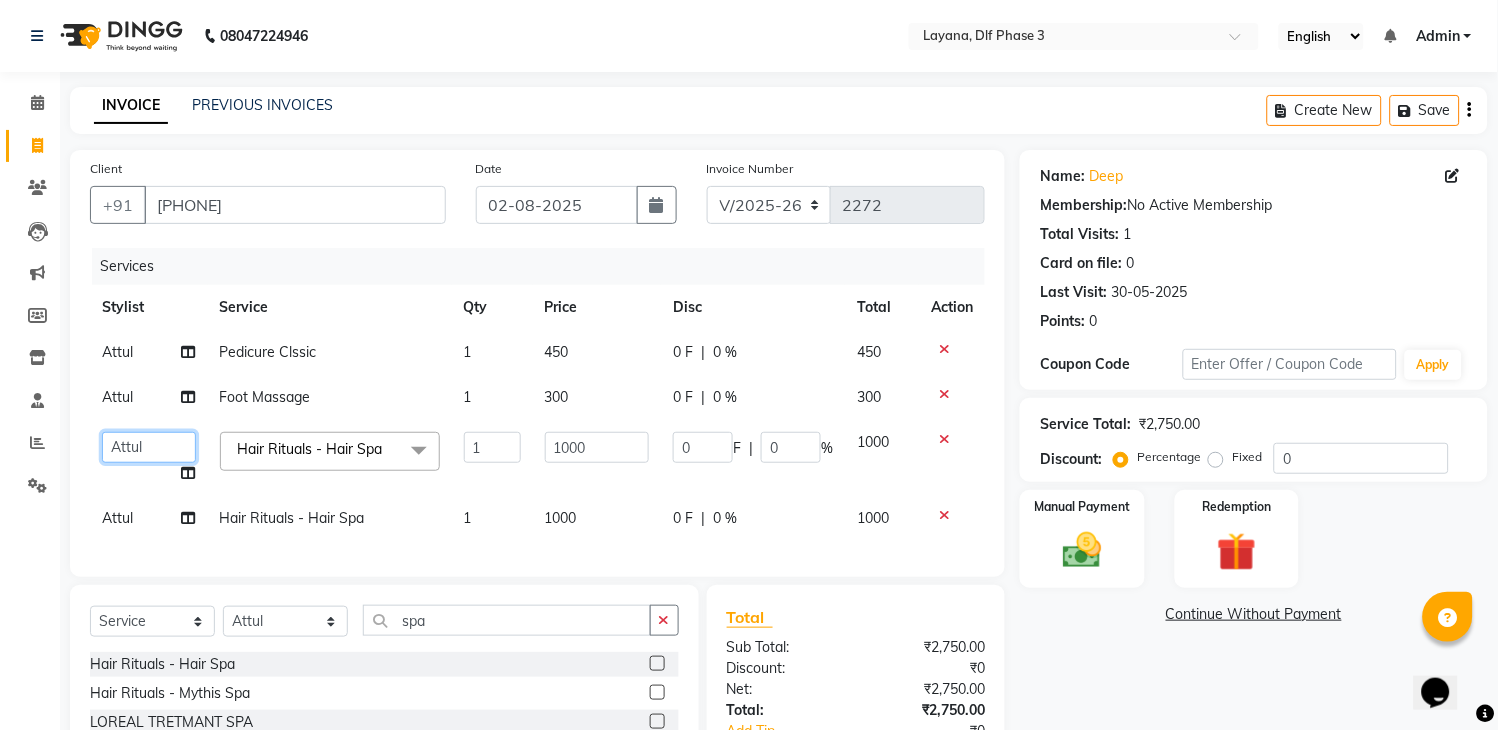 click on "Aakhil   Attul   kamal   Kartik    keshav   sanjana   Shadab   supriya" 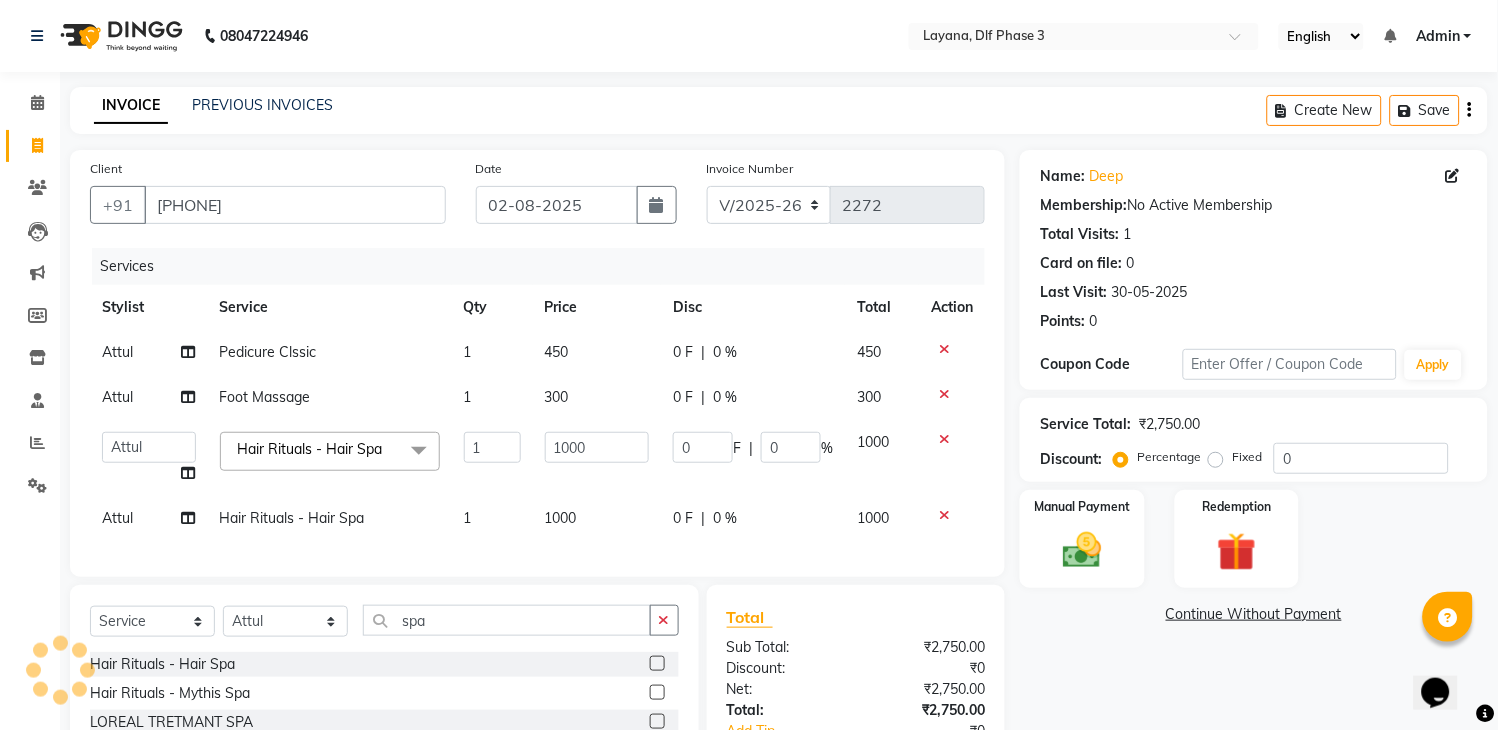 click on "Attul" 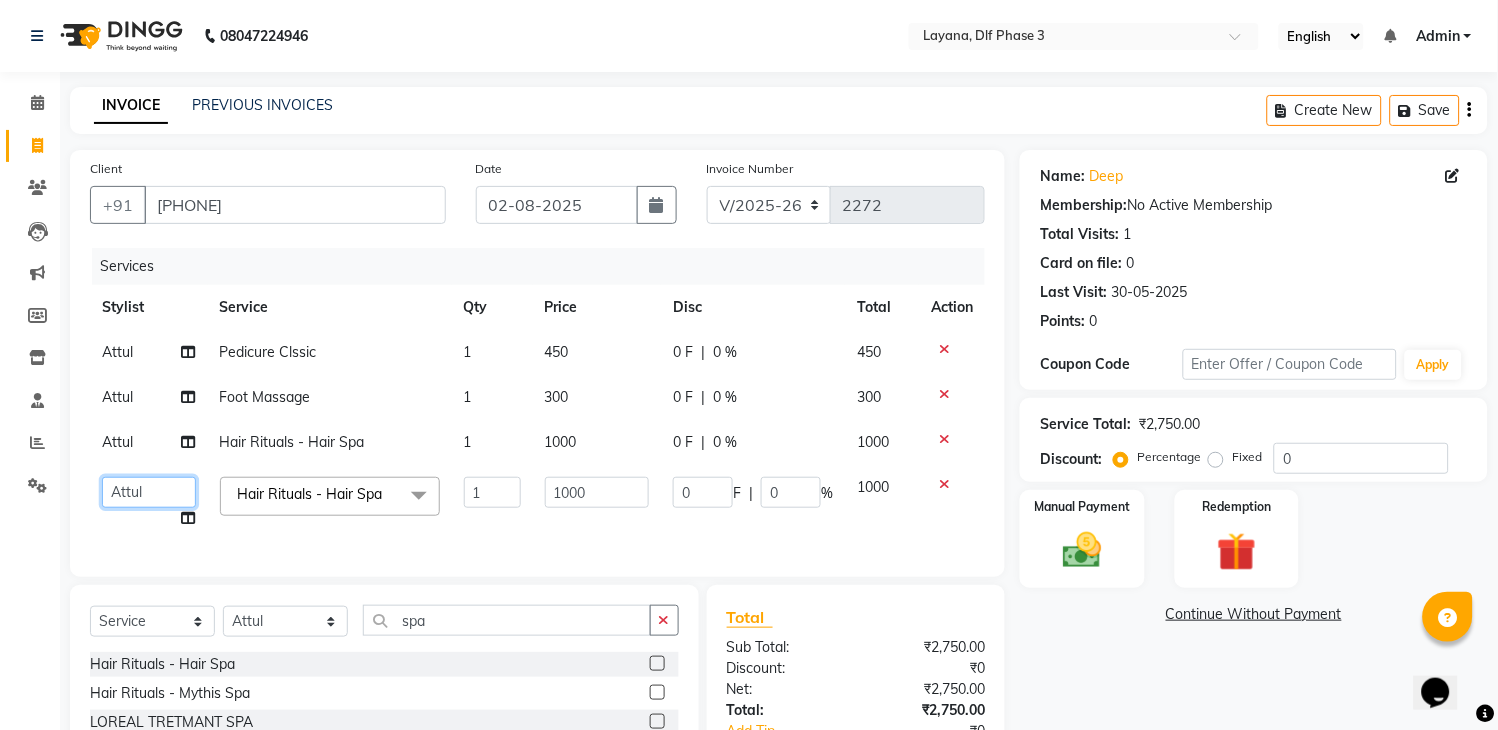 click on "Aakhil   Attul   kamal   Kartik    keshav   sanjana   Shadab   supriya" 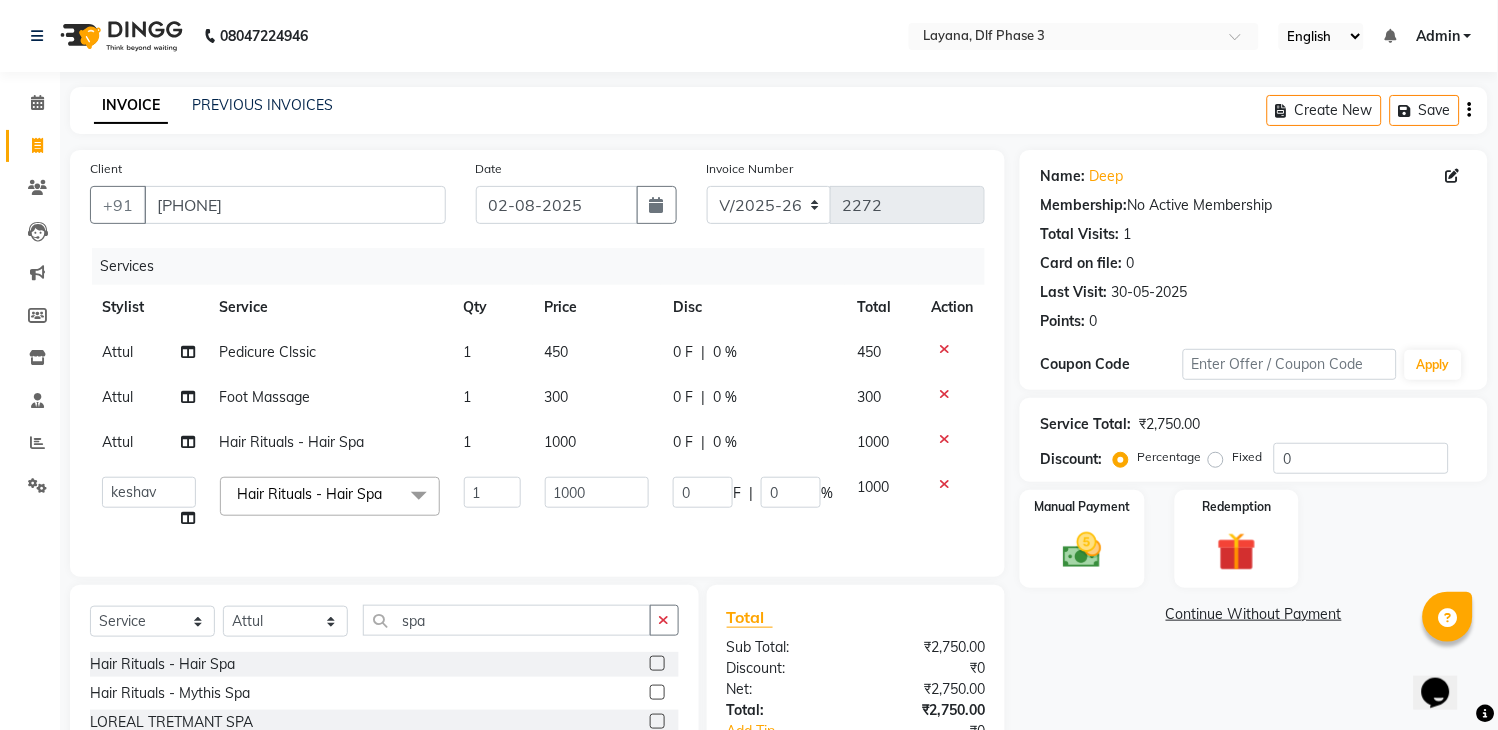 select on "74482" 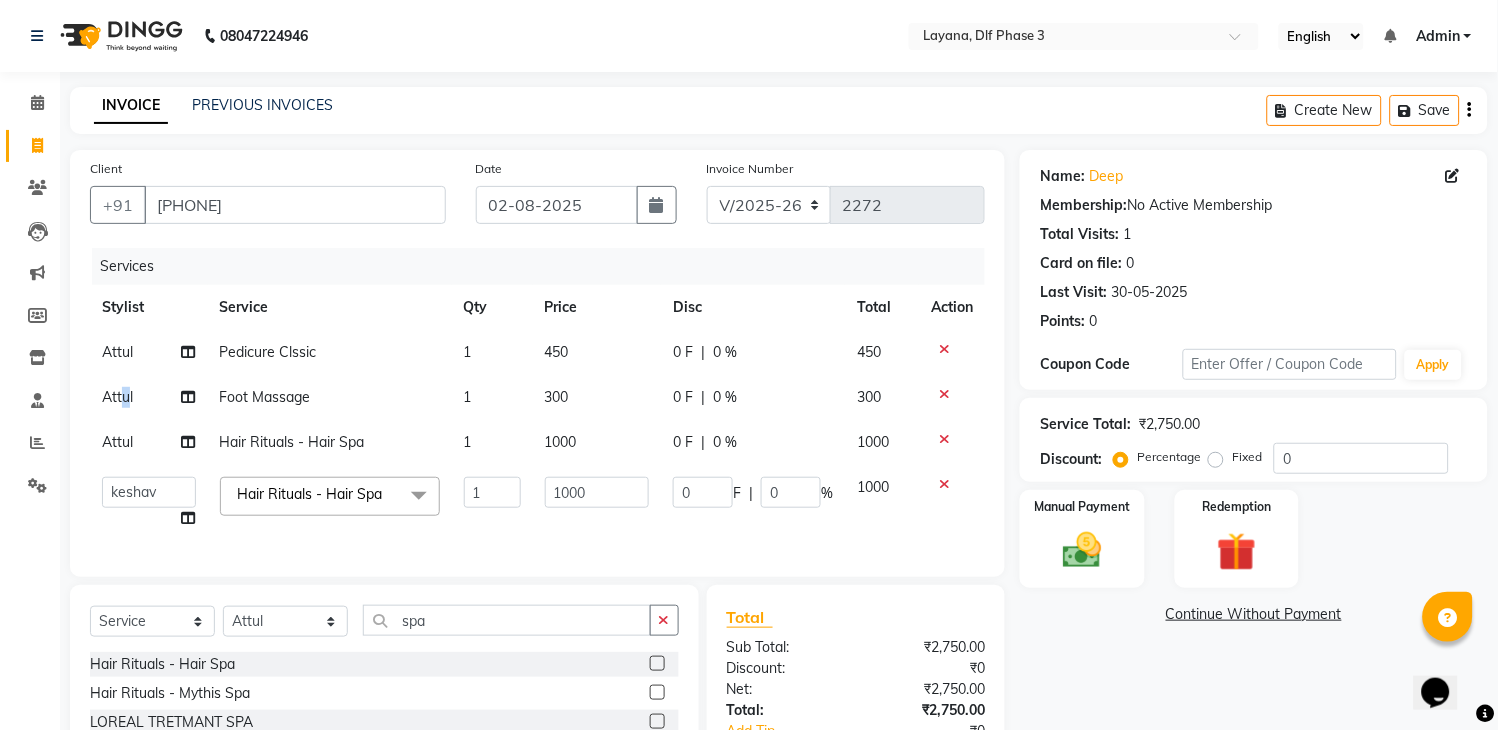 click on "Attul" 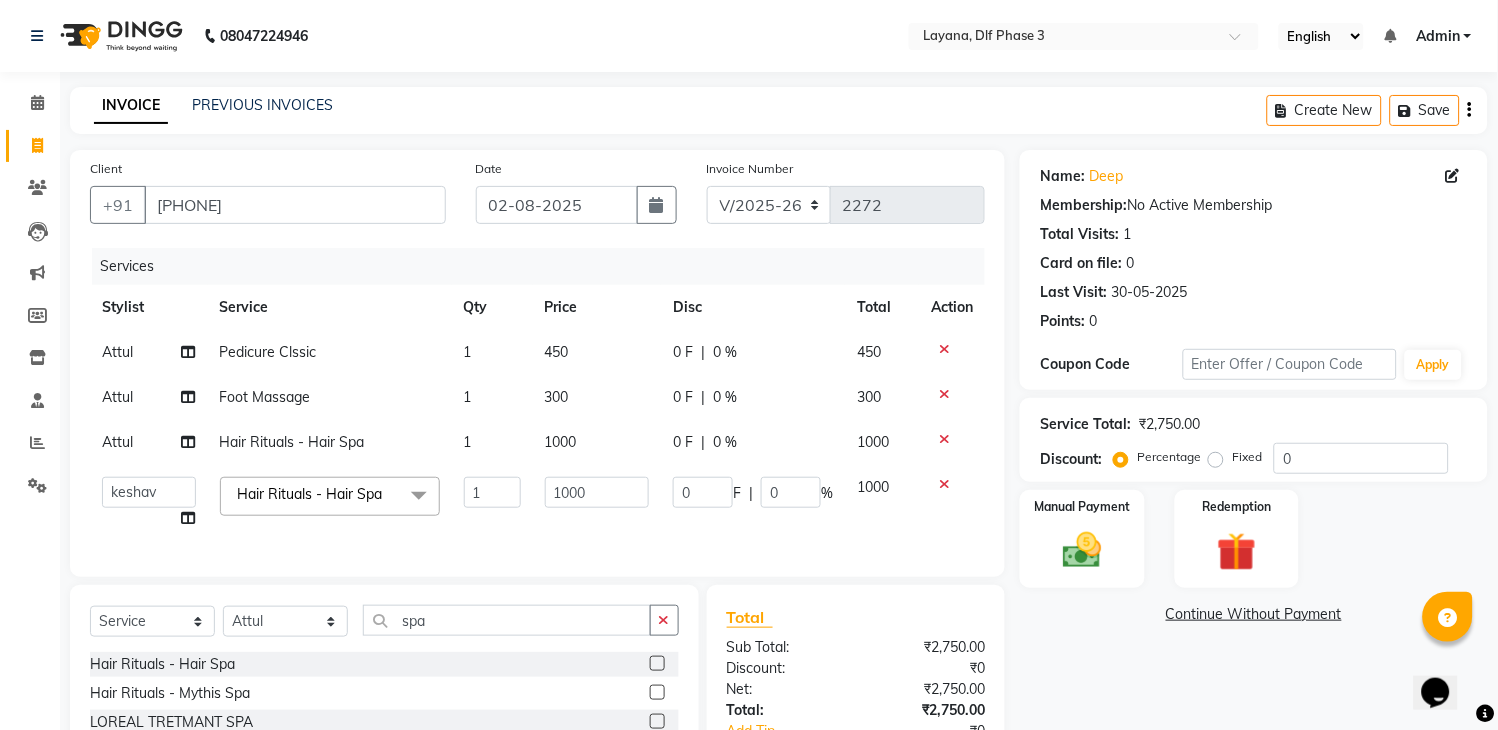 select on "68217" 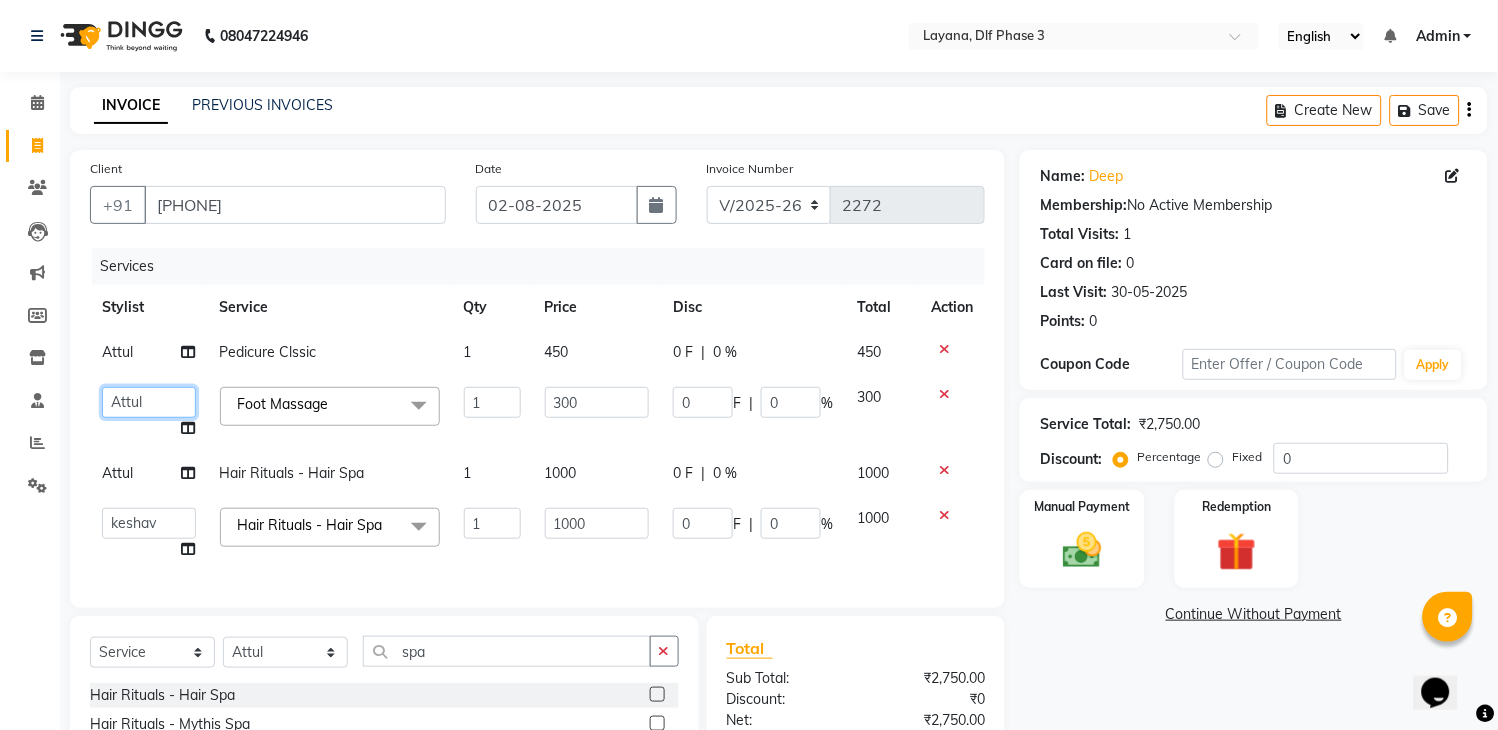 click on "Aakhil   Attul   kamal   Kartik    keshav   sanjana   Shadab   supriya" 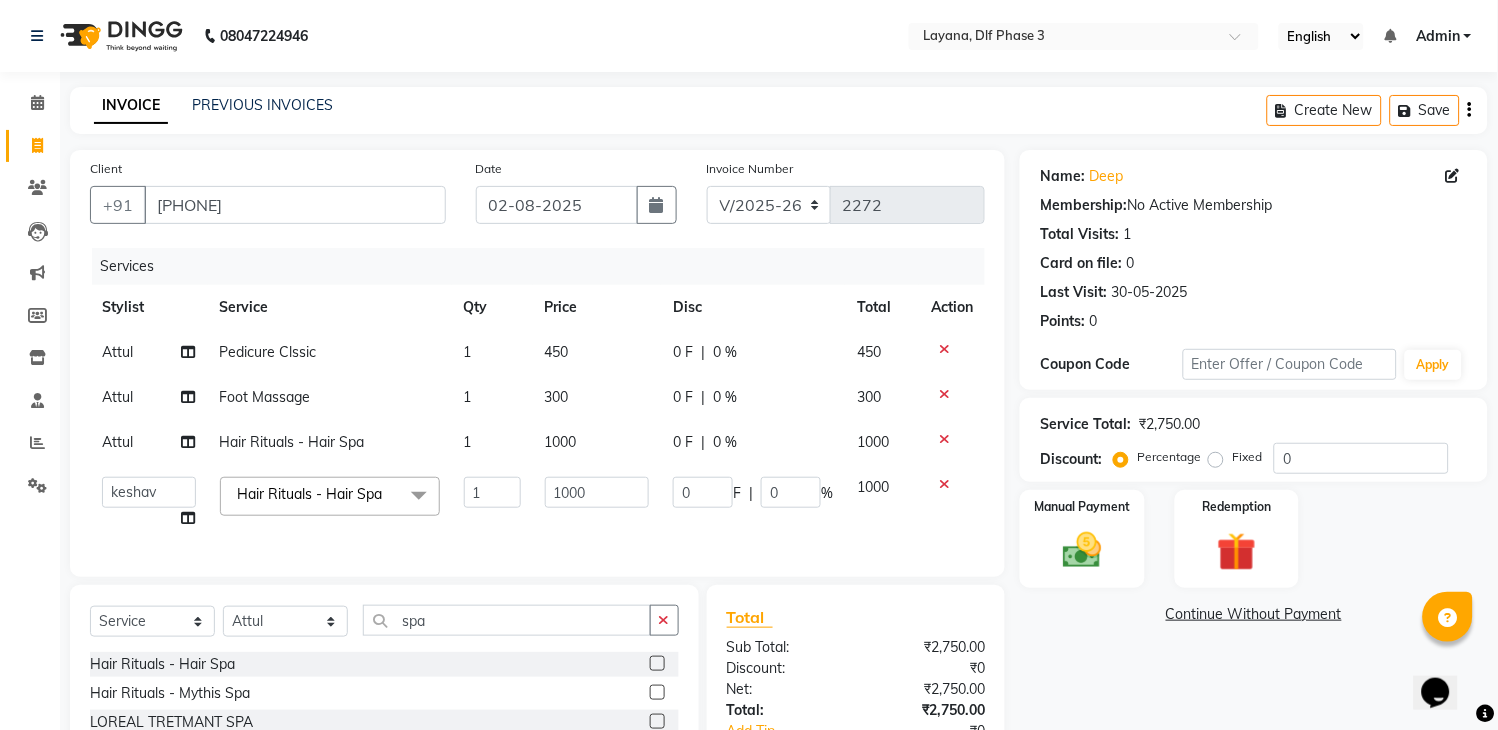 click on "0 F | 0 %" 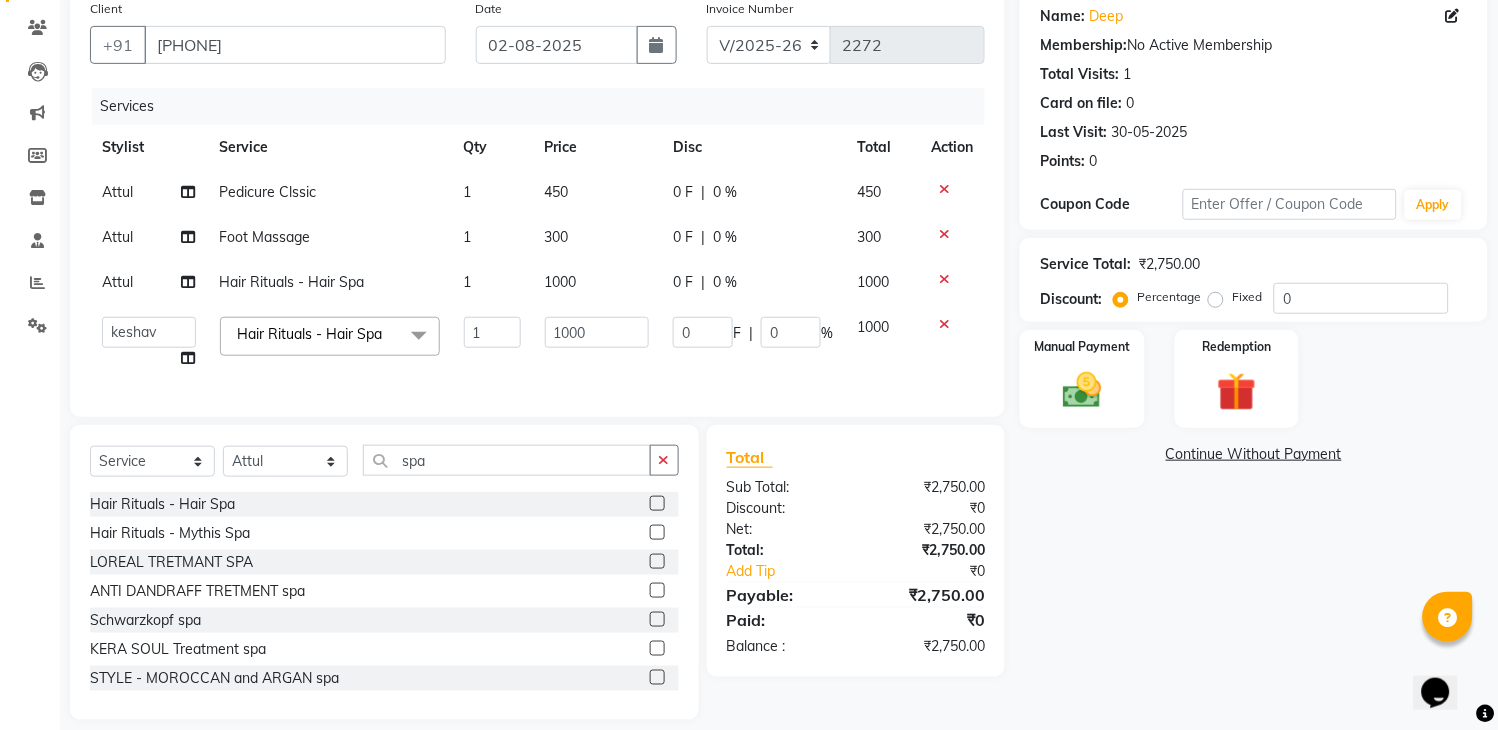 scroll, scrollTop: 165, scrollLeft: 0, axis: vertical 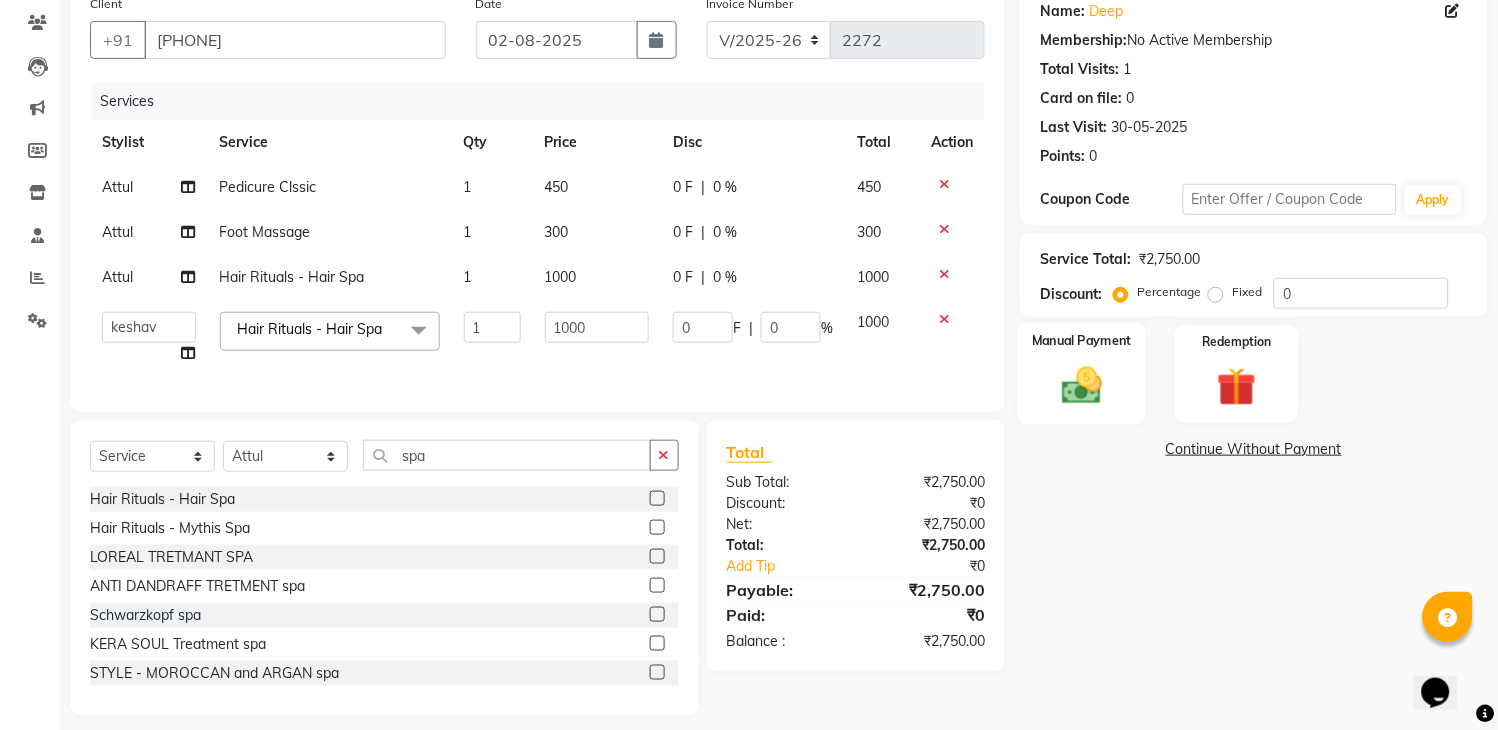 click 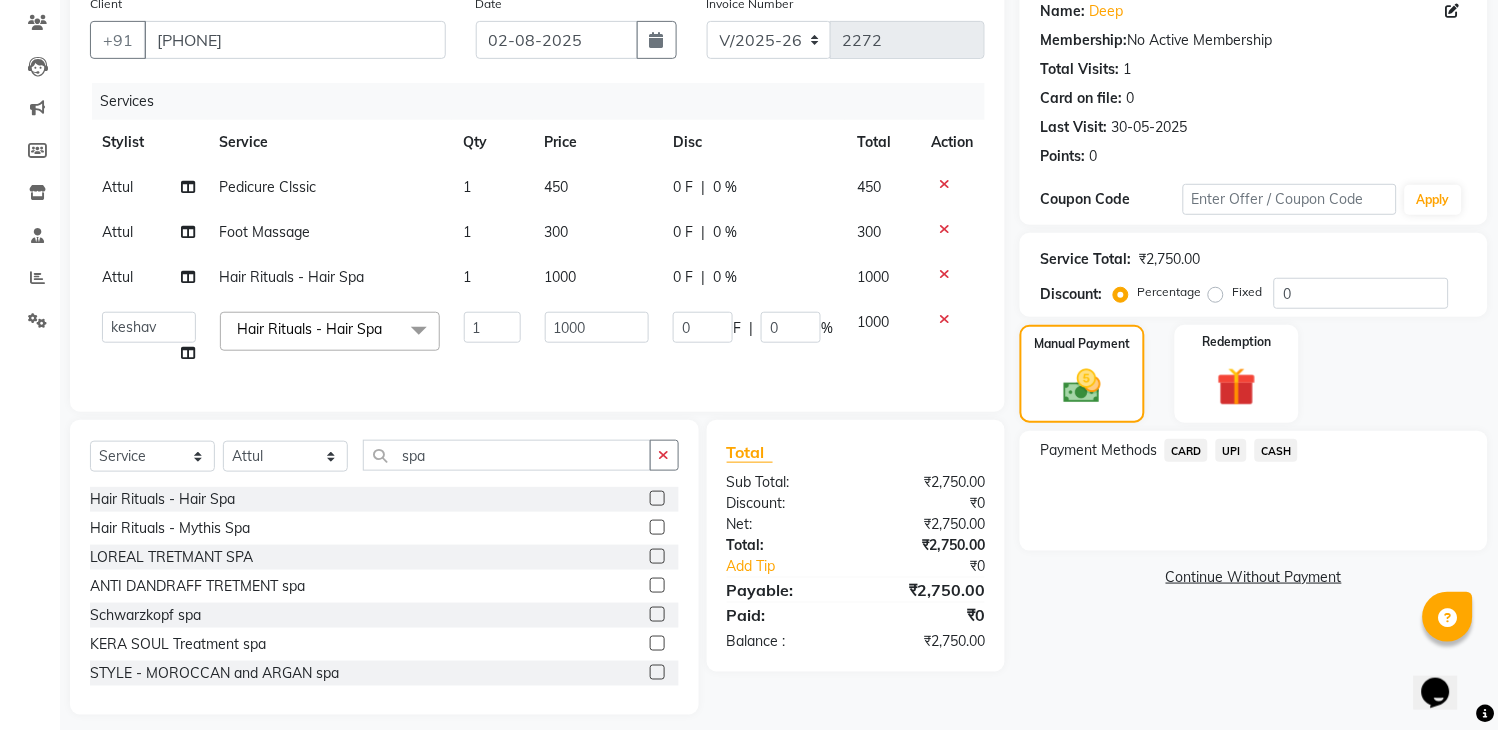 click on "UPI" 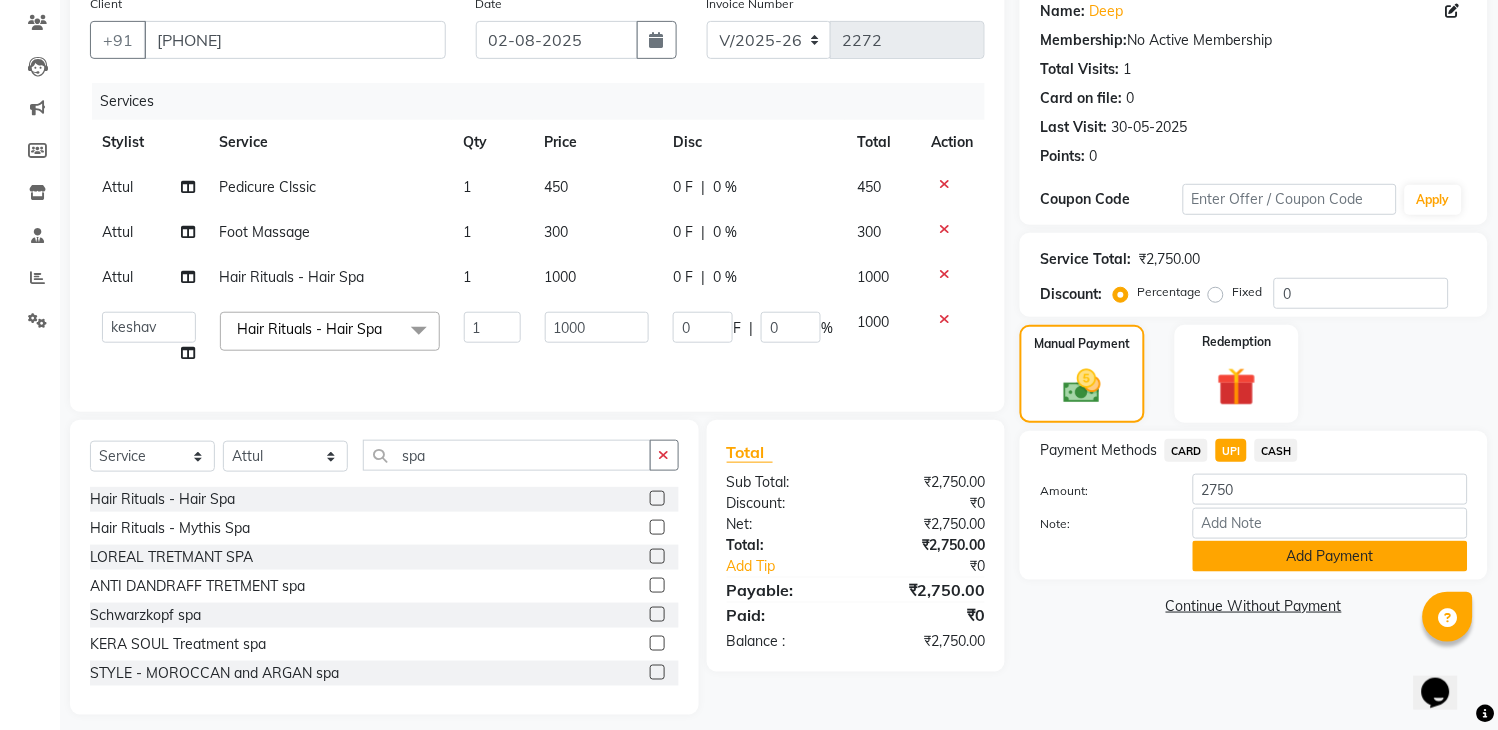 click on "Add Payment" 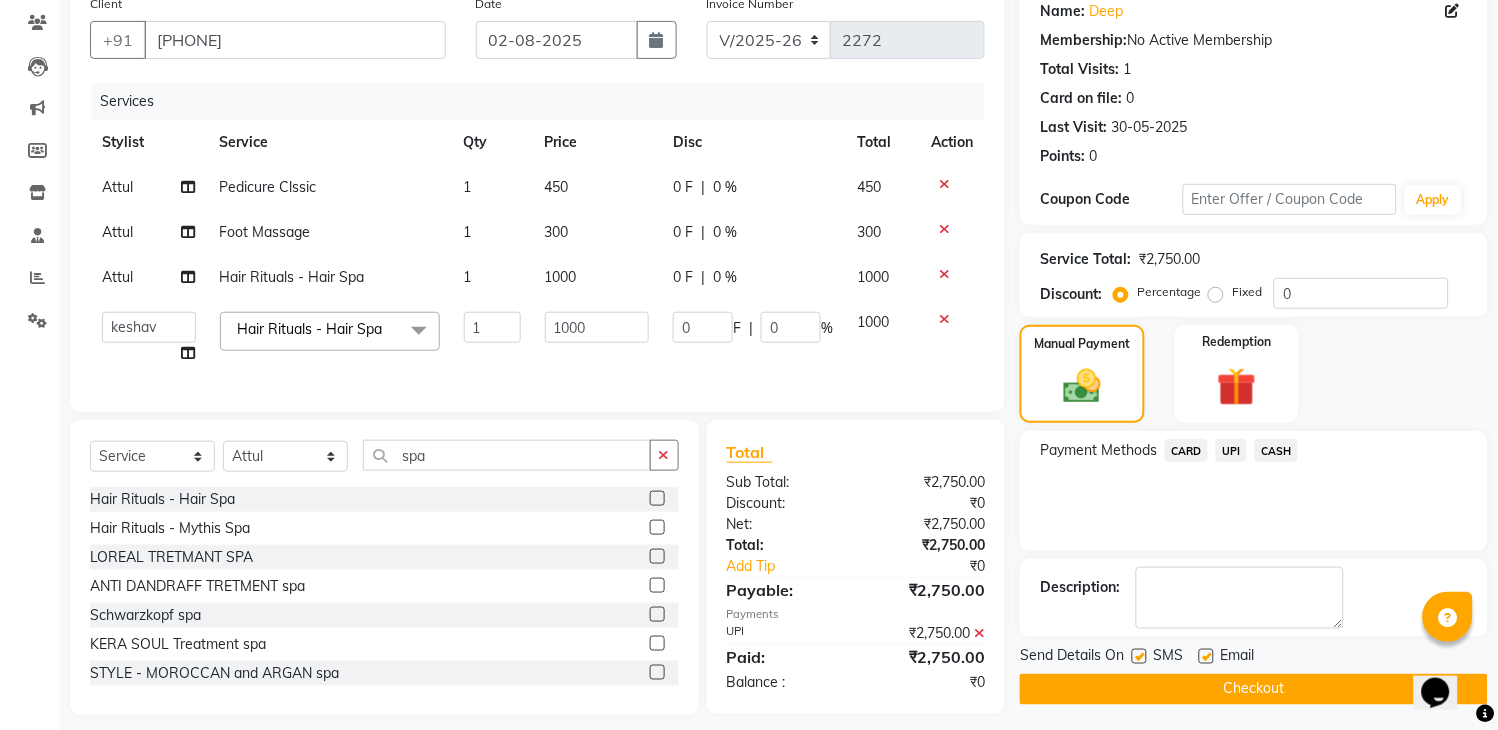 click on "Checkout" 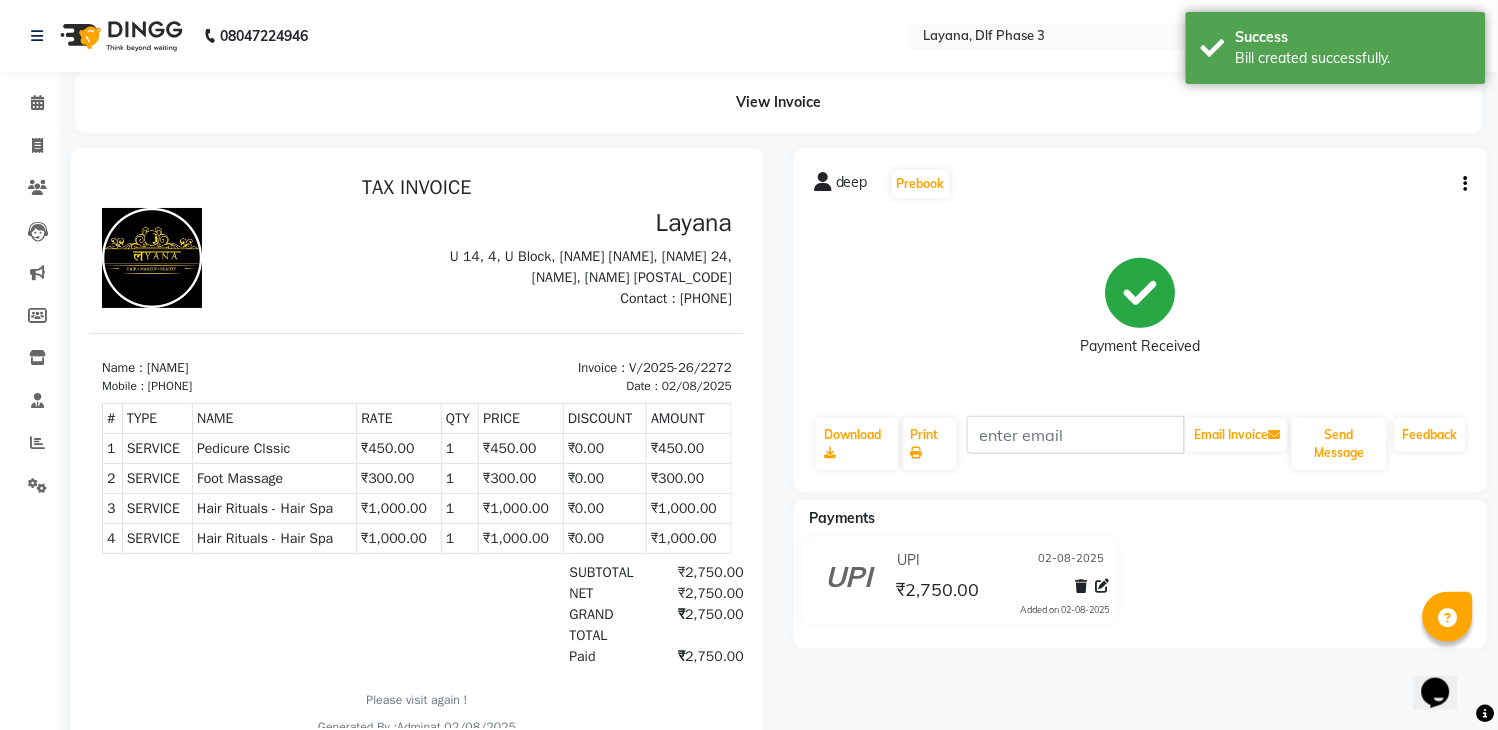 scroll, scrollTop: 0, scrollLeft: 0, axis: both 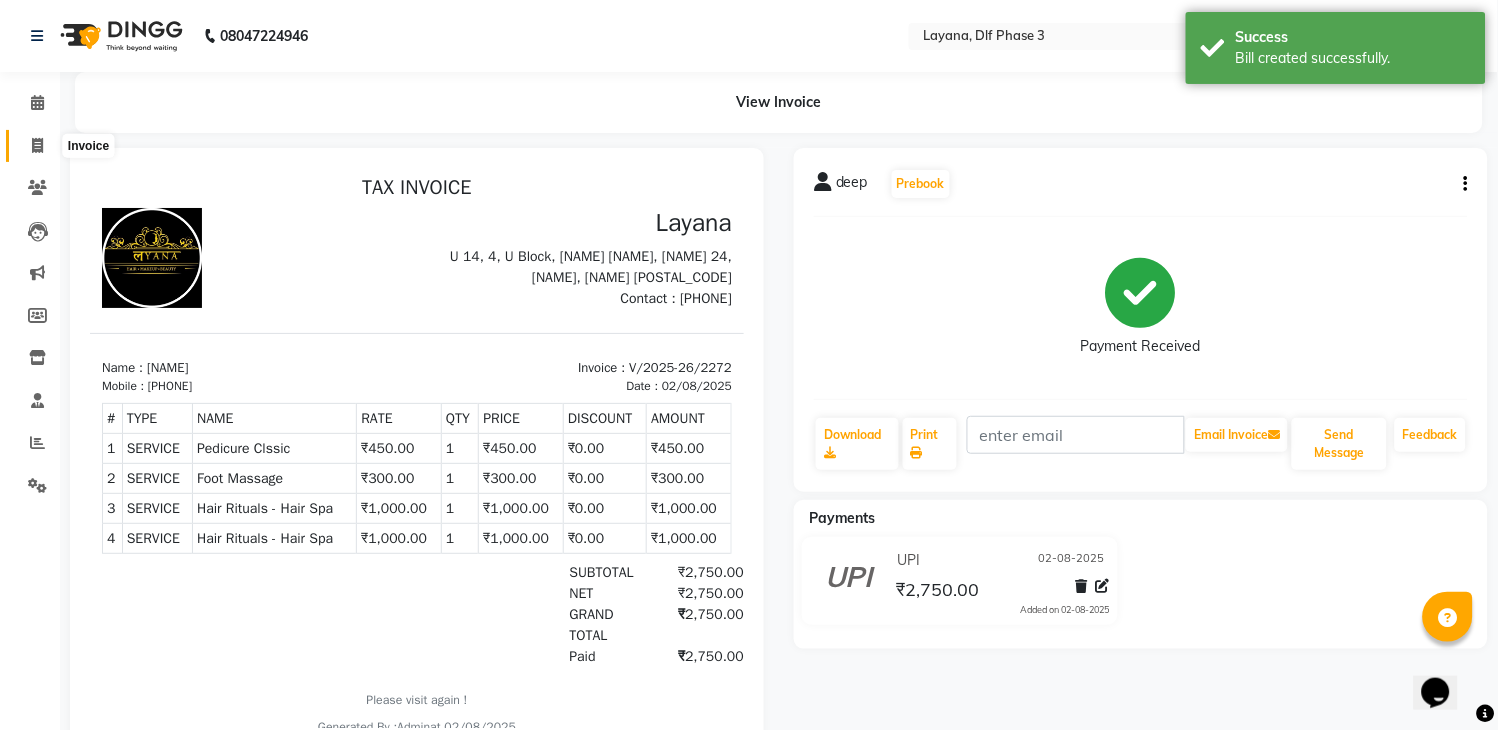 click 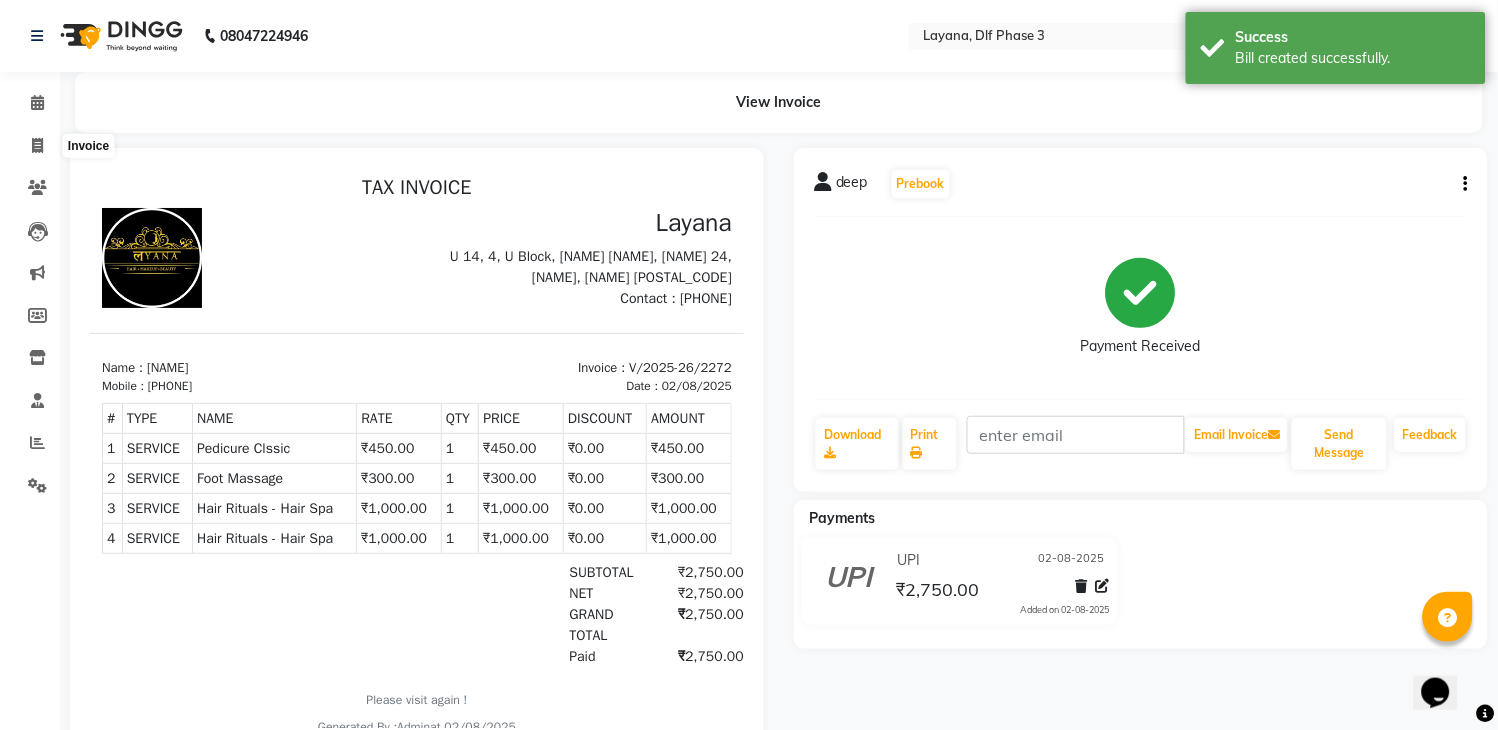 select on "6973" 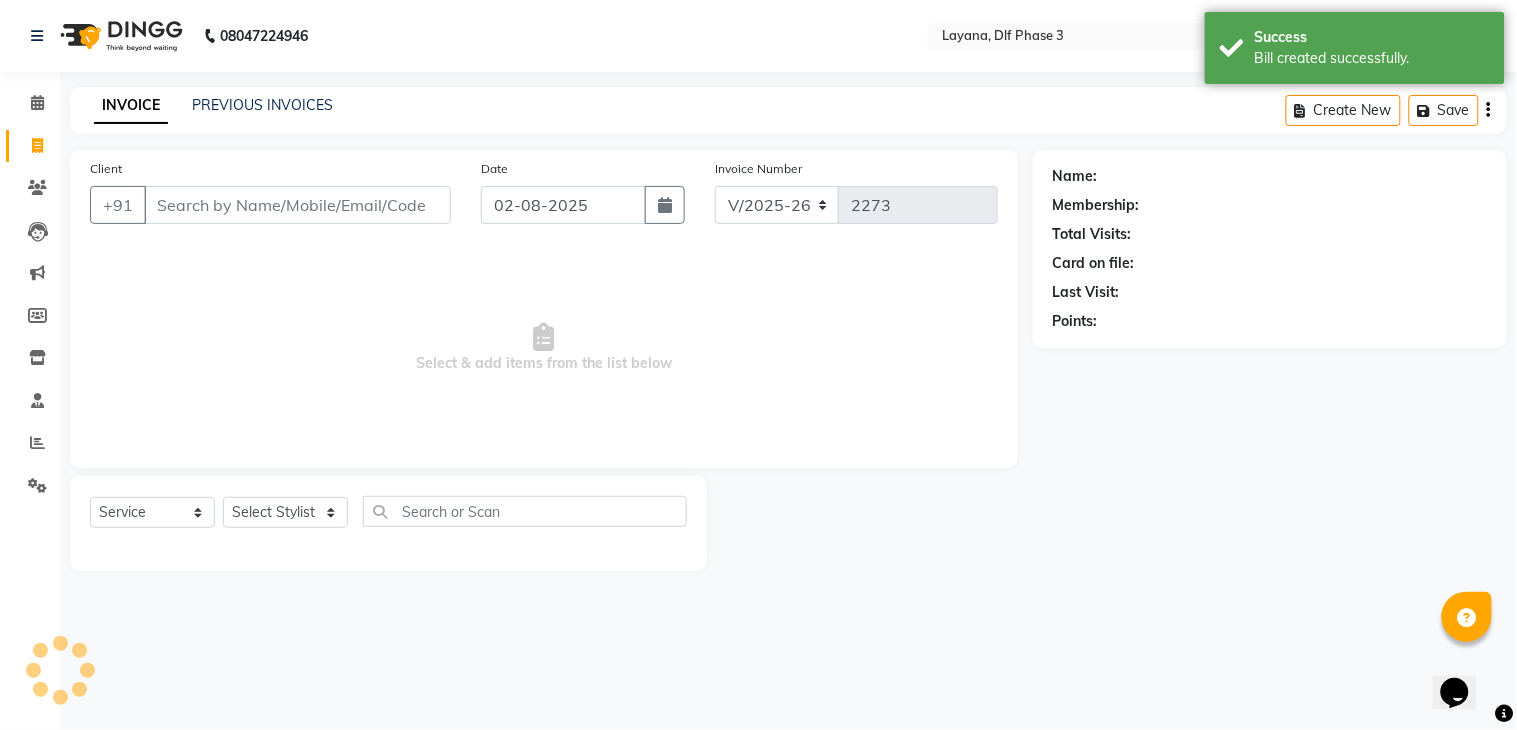 click on "Client" at bounding box center (297, 205) 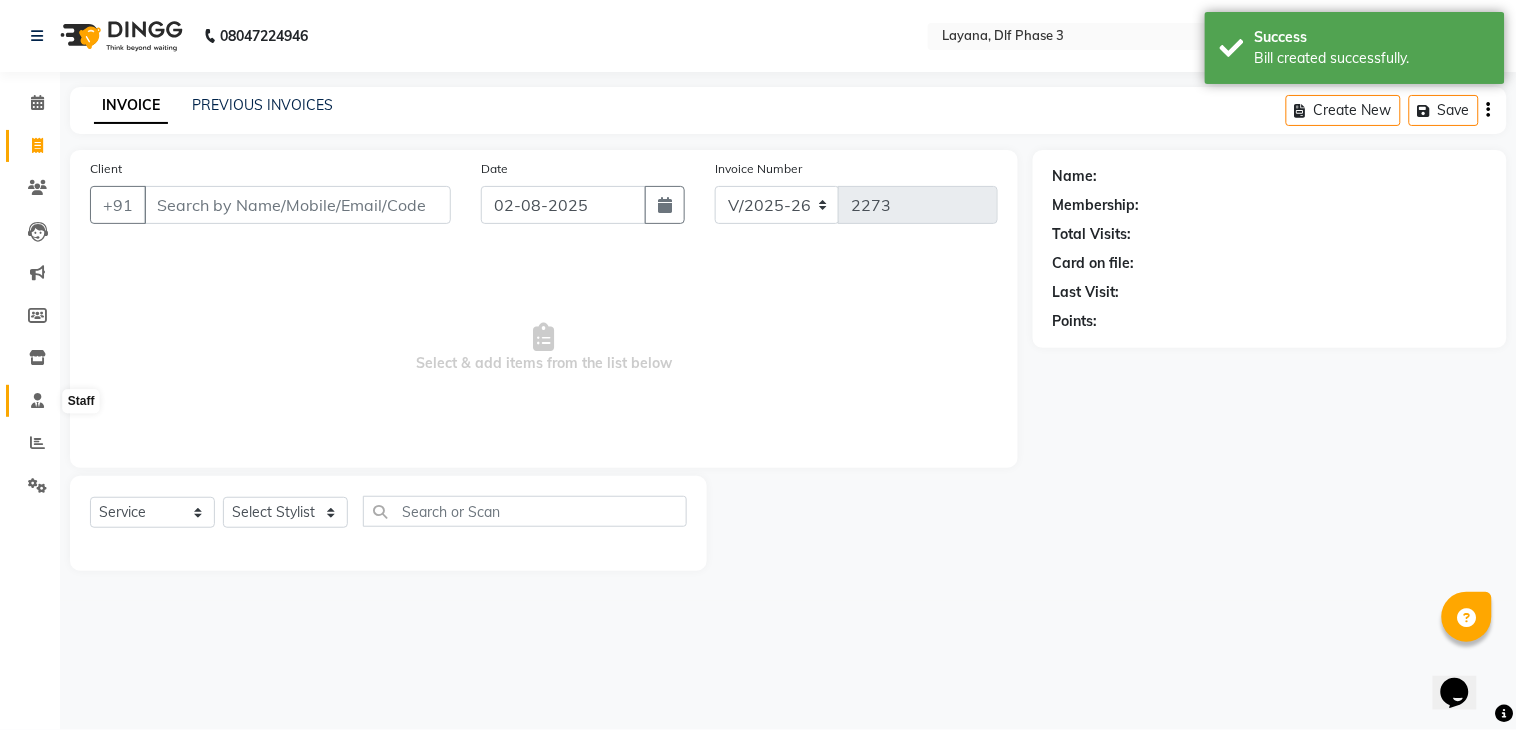 click 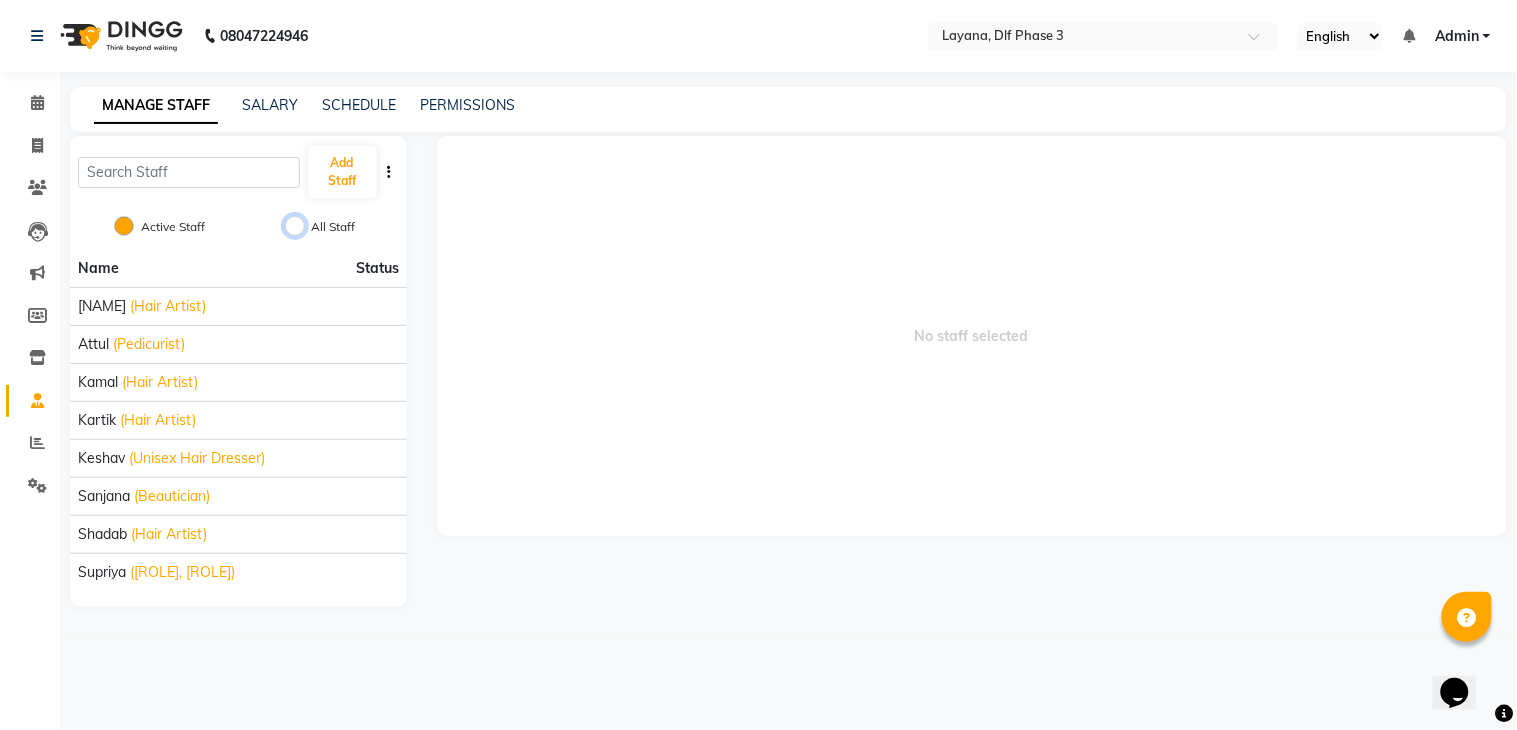 click on "All Staff" at bounding box center (295, 226) 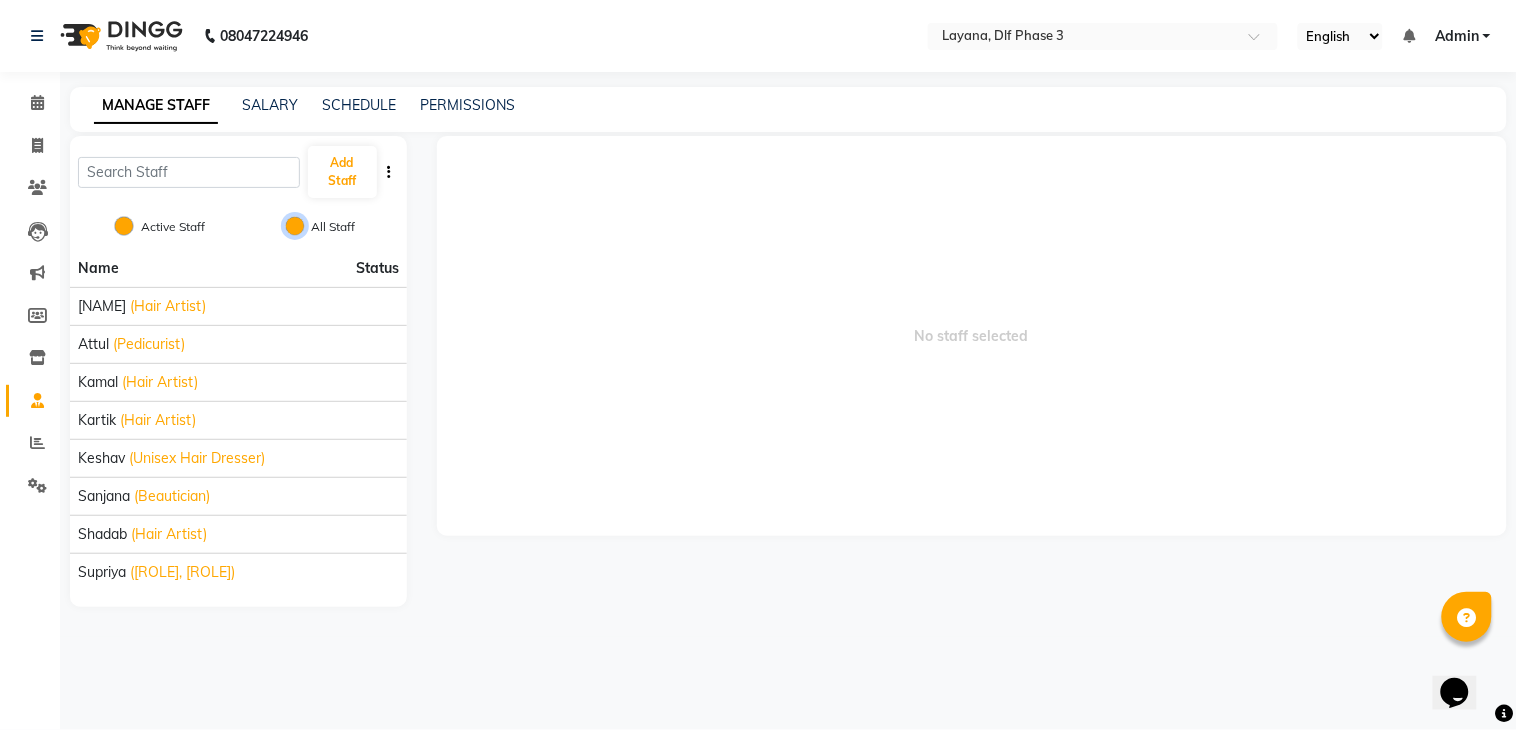 radio on "false" 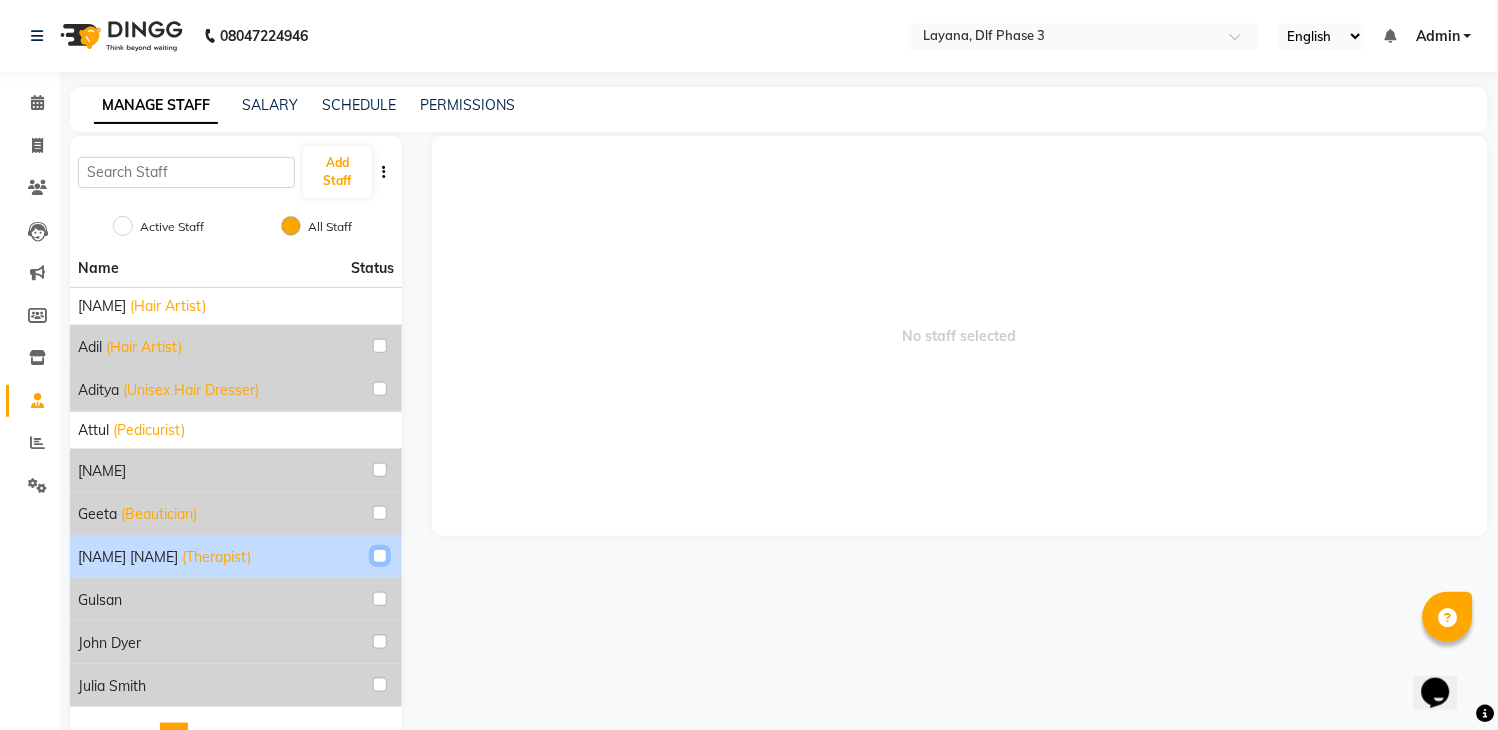 click at bounding box center (380, 556) 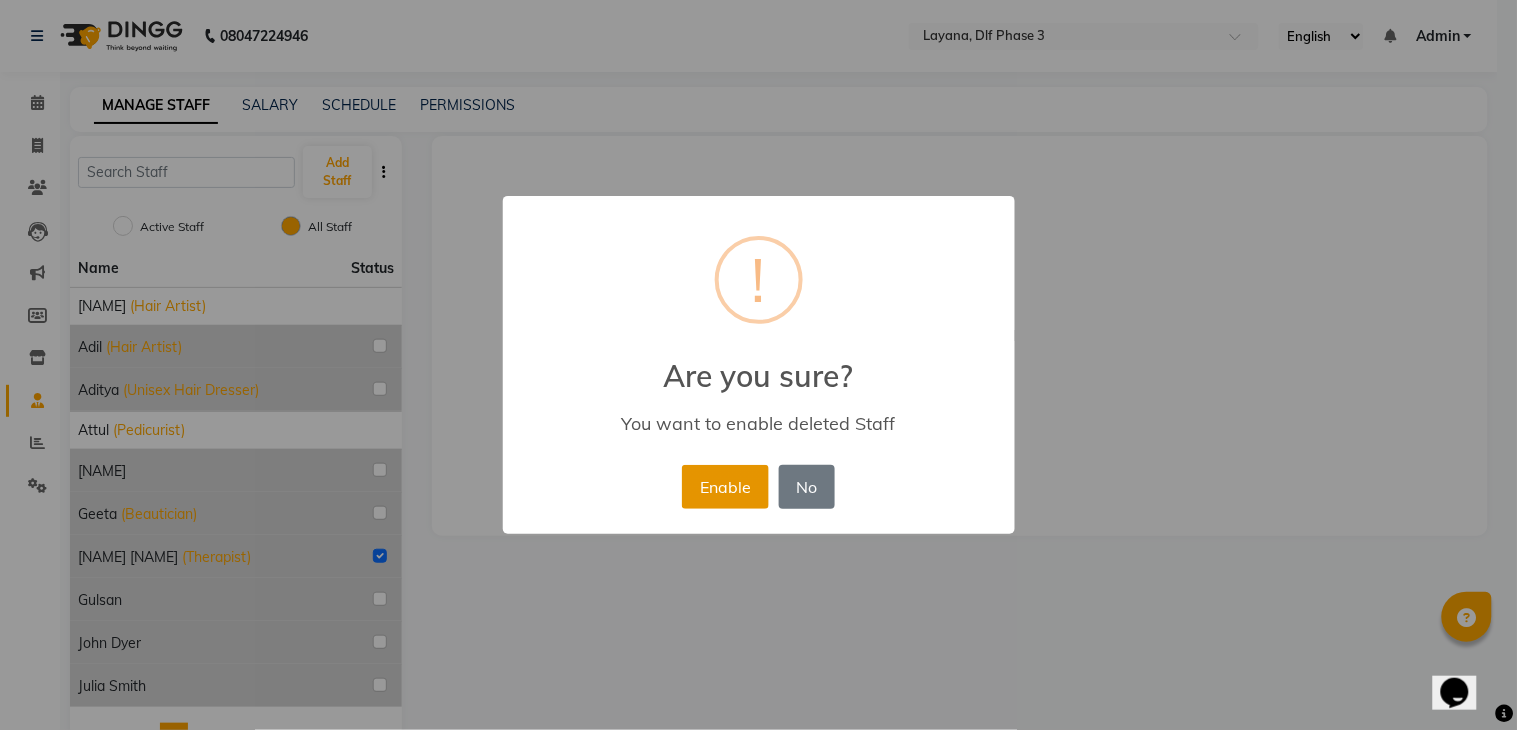 click on "Enable" at bounding box center [725, 487] 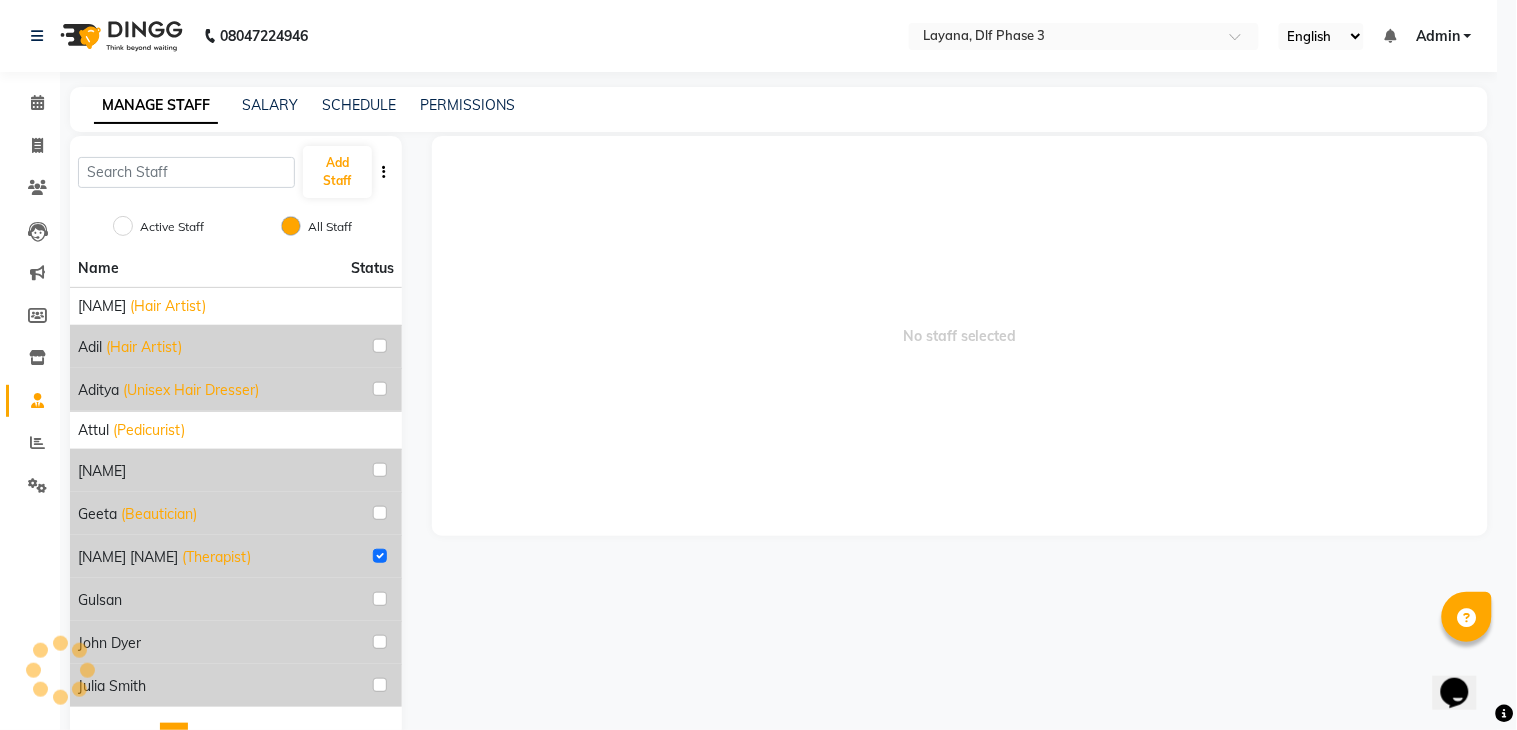 radio on "true" 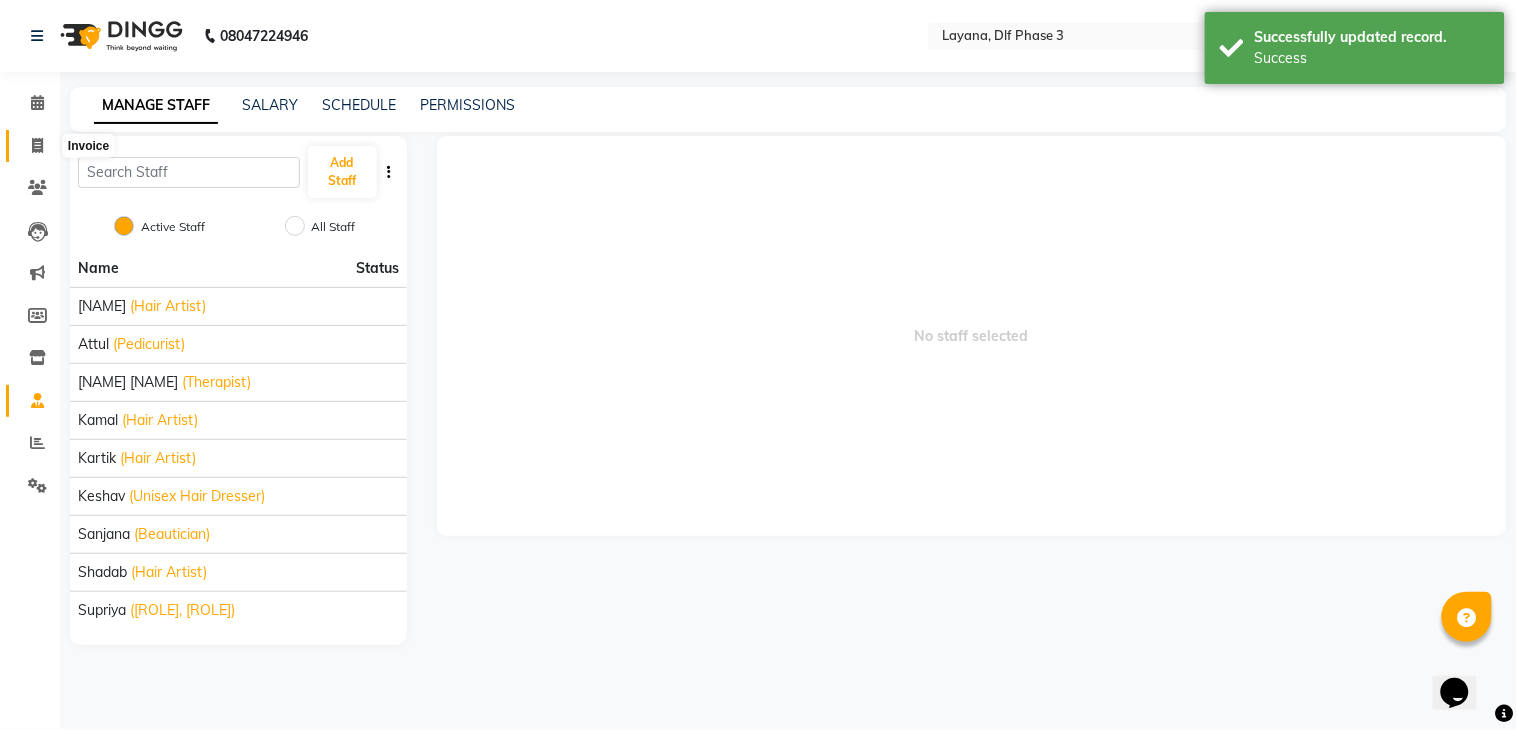 click 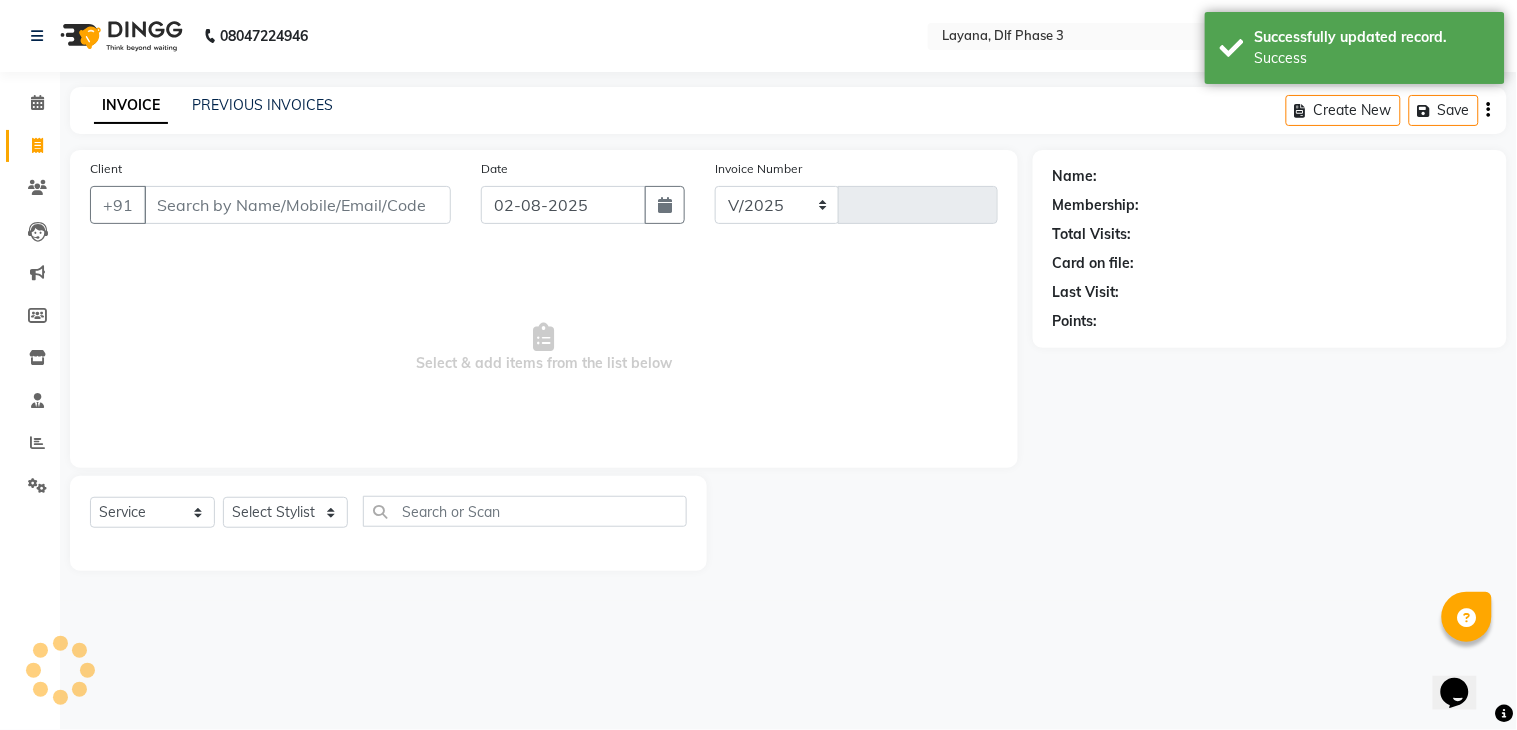 select on "6973" 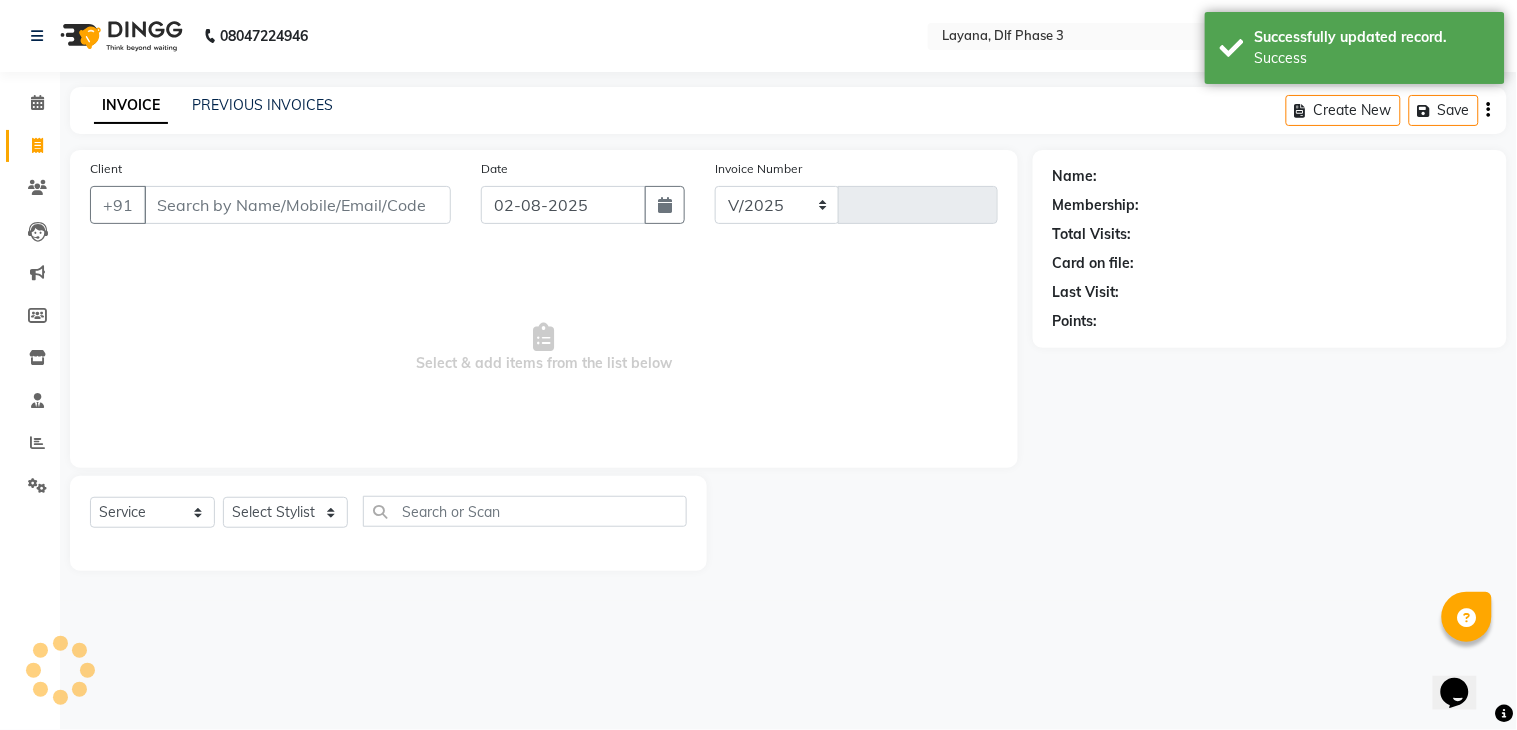 type on "2273" 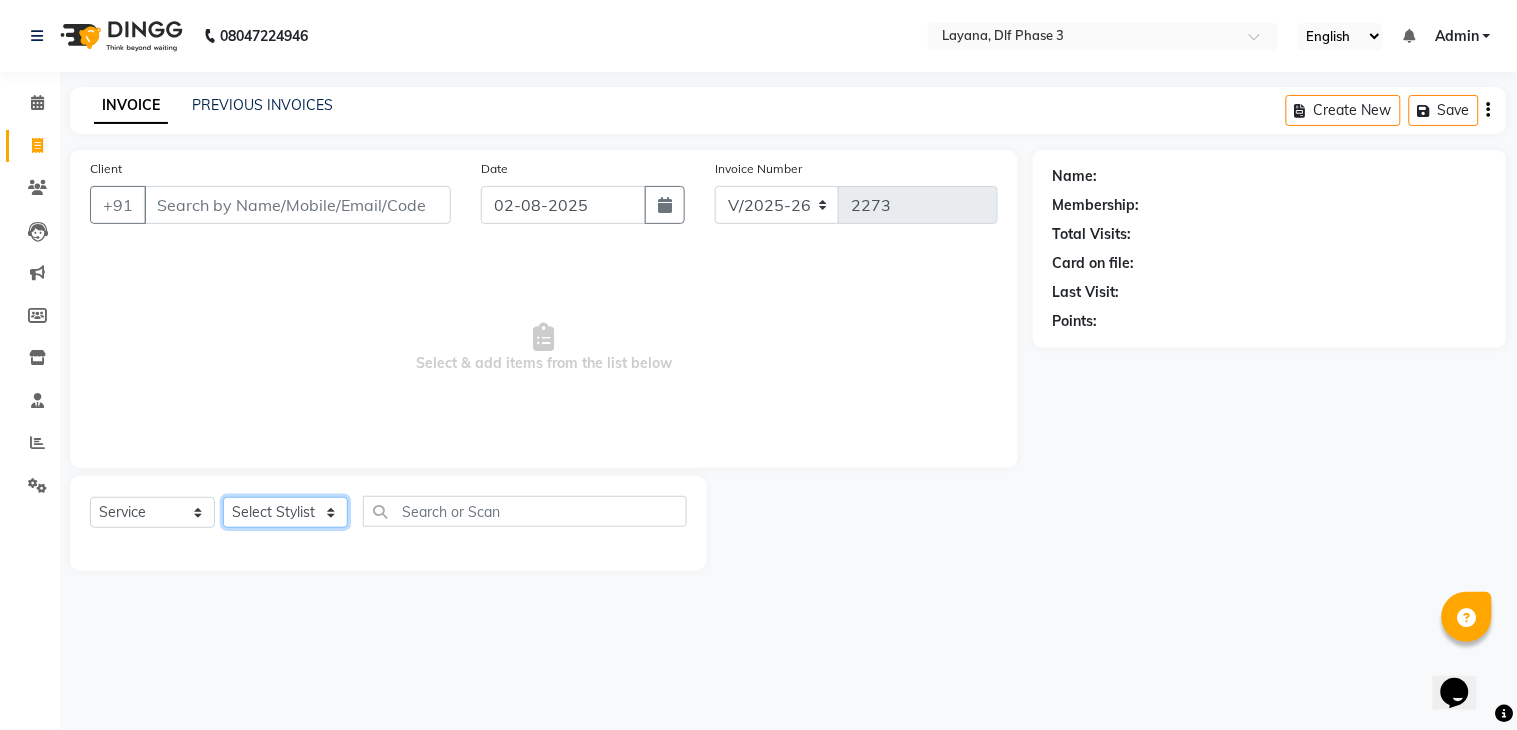 click on "Select Stylist Aakhil Attul kamal Kartik  keshav sanjana Shadab supriya" 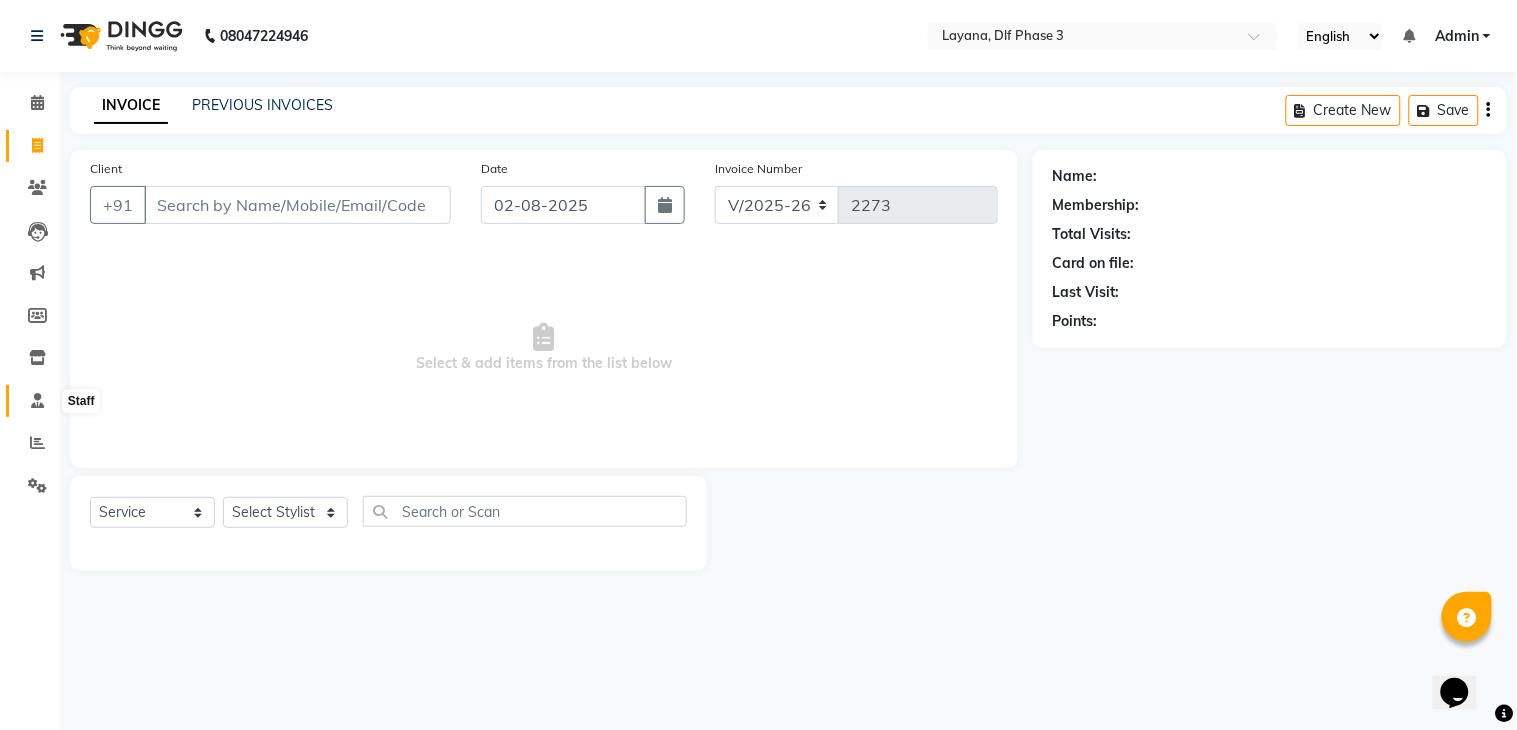 click 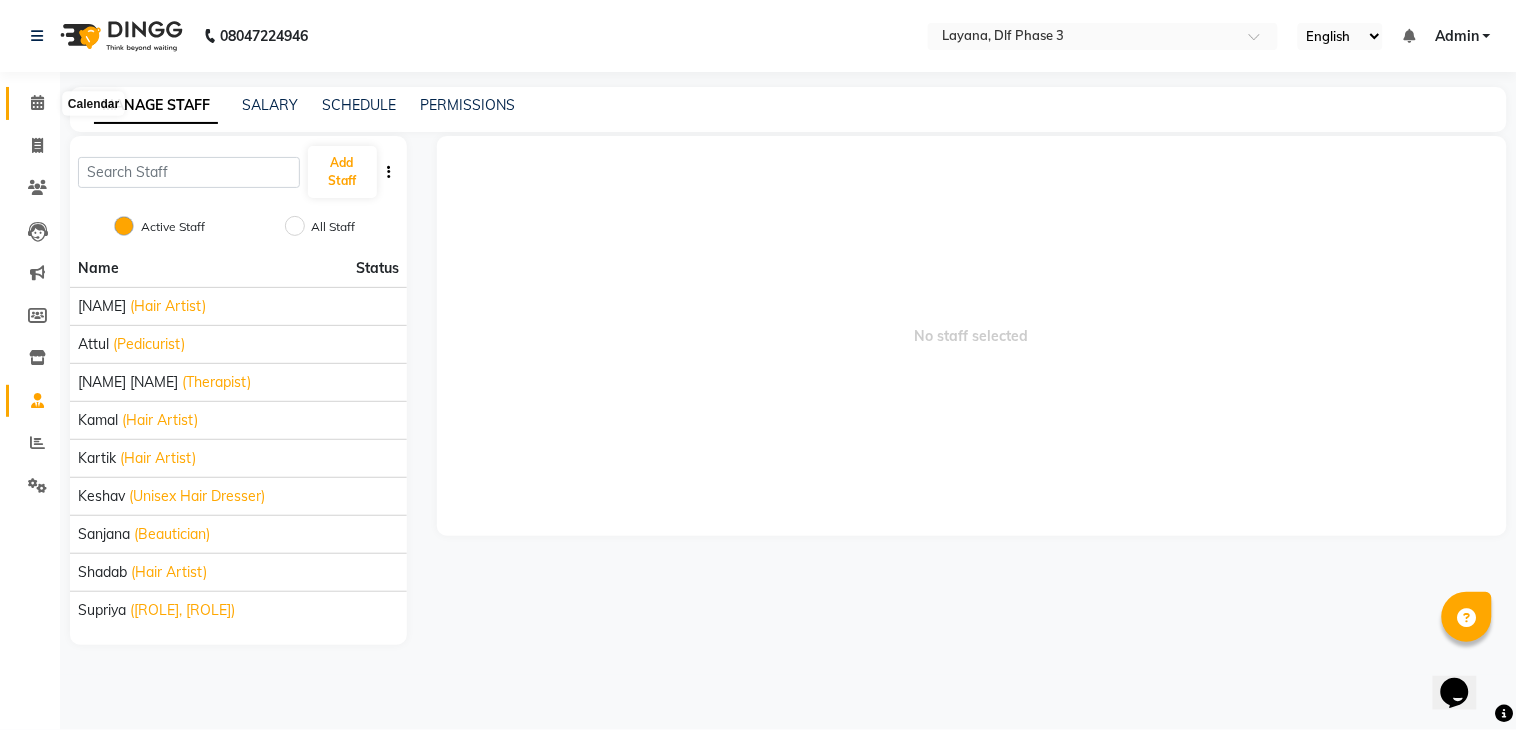 click 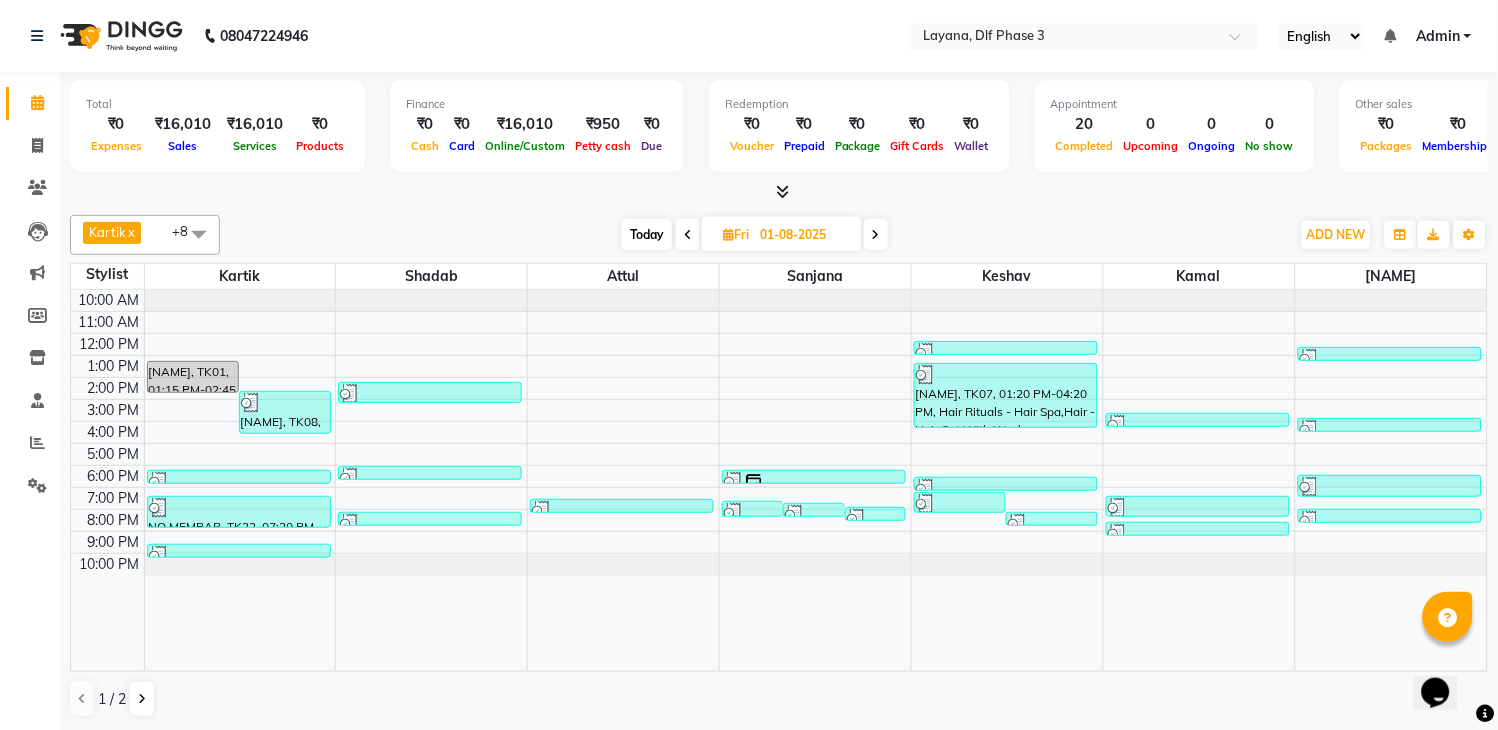 click at bounding box center (199, 234) 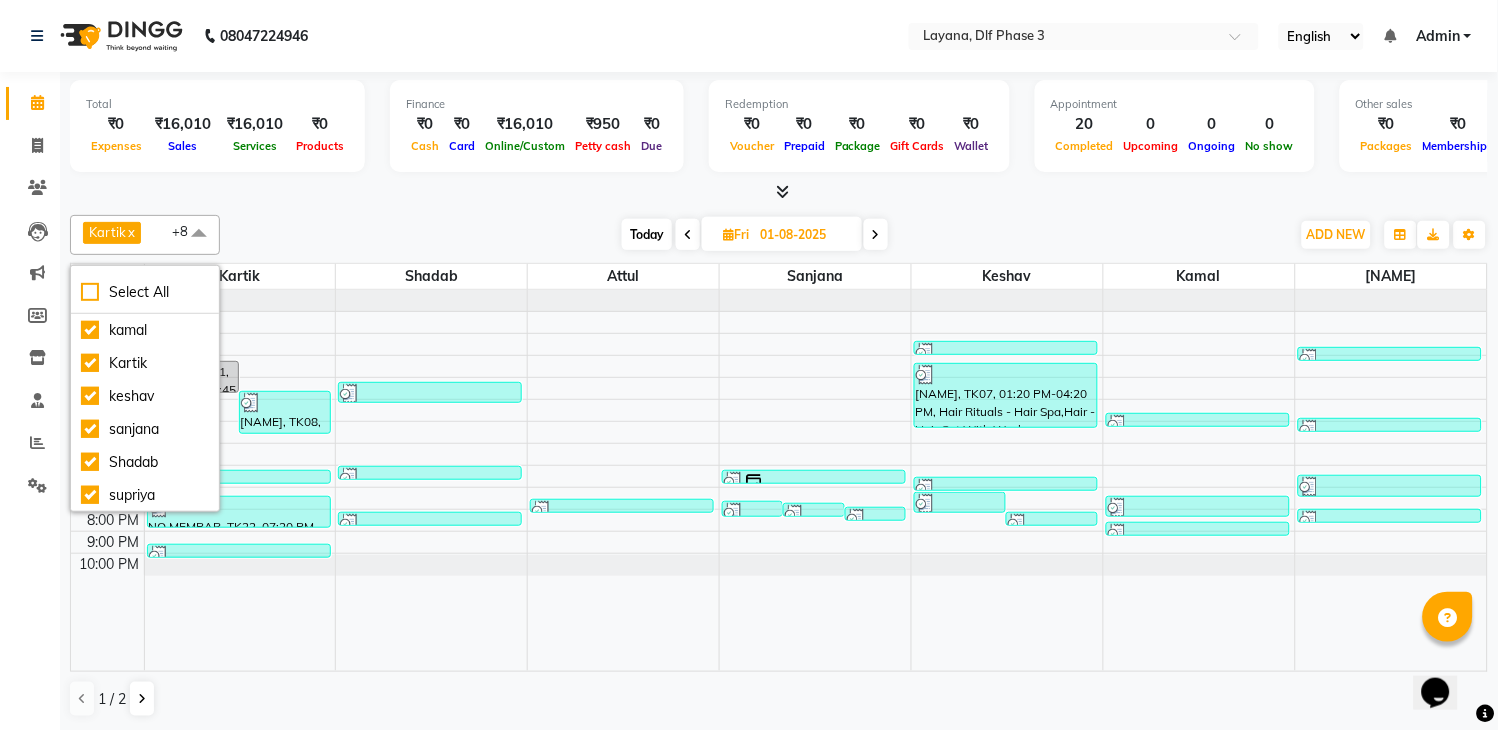scroll, scrollTop: 0, scrollLeft: 0, axis: both 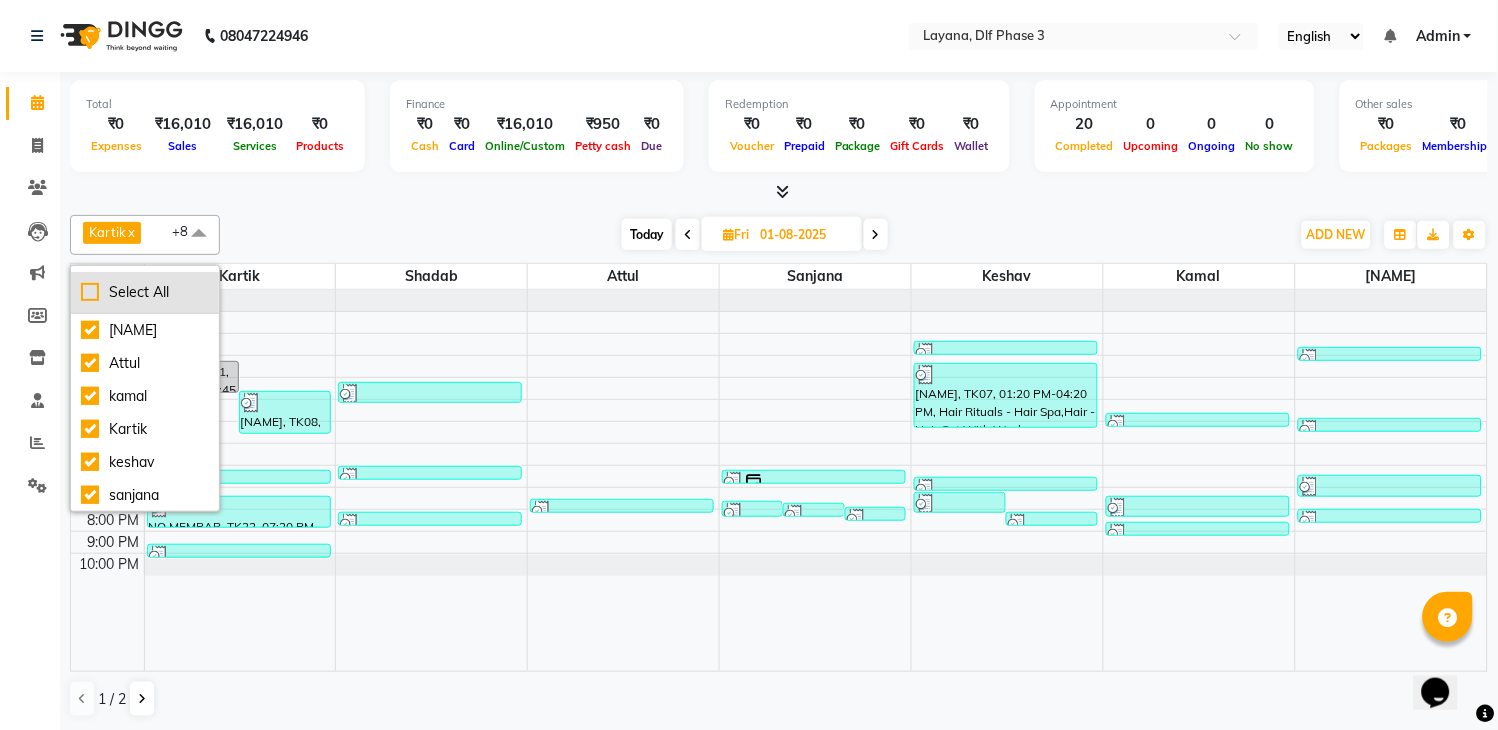 click on "Select All" at bounding box center [145, 292] 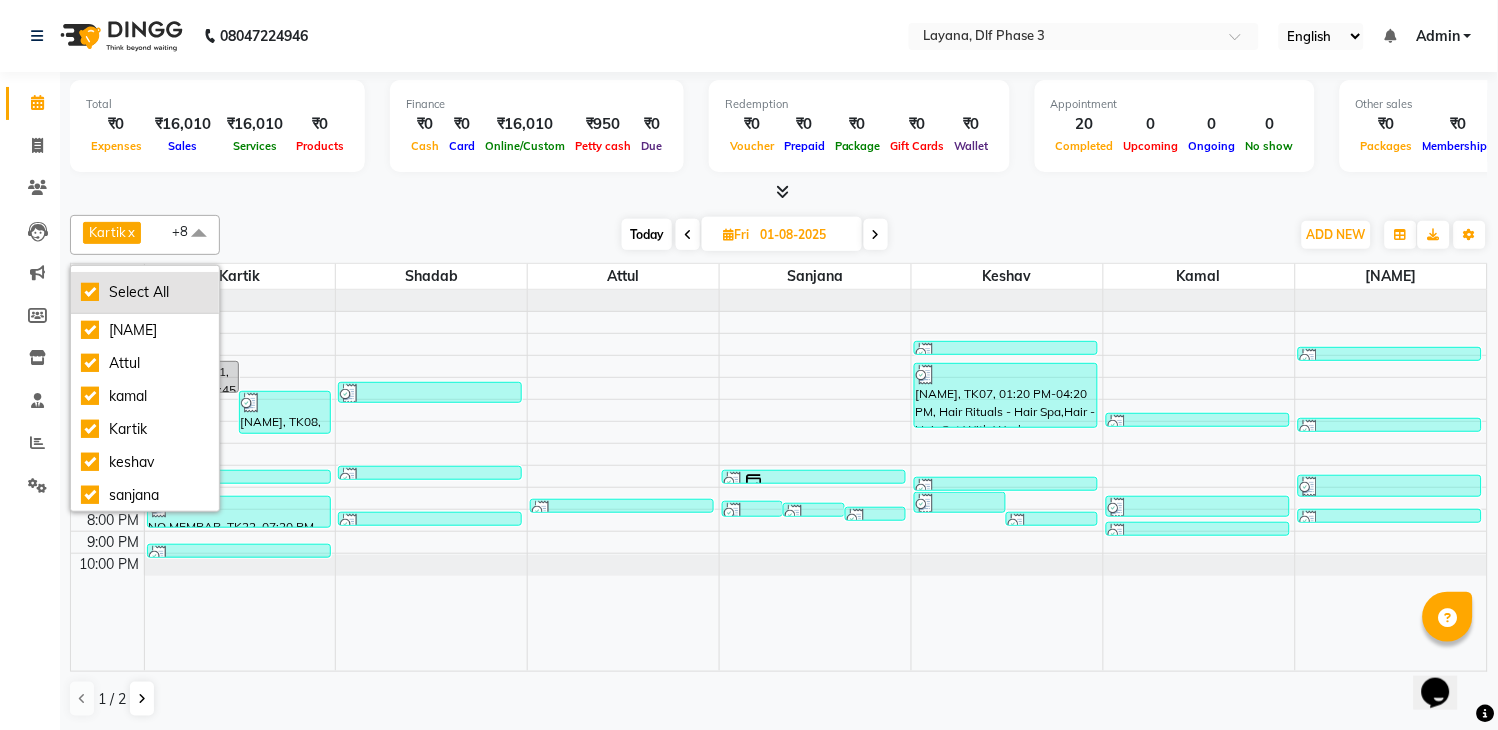 checkbox on "true" 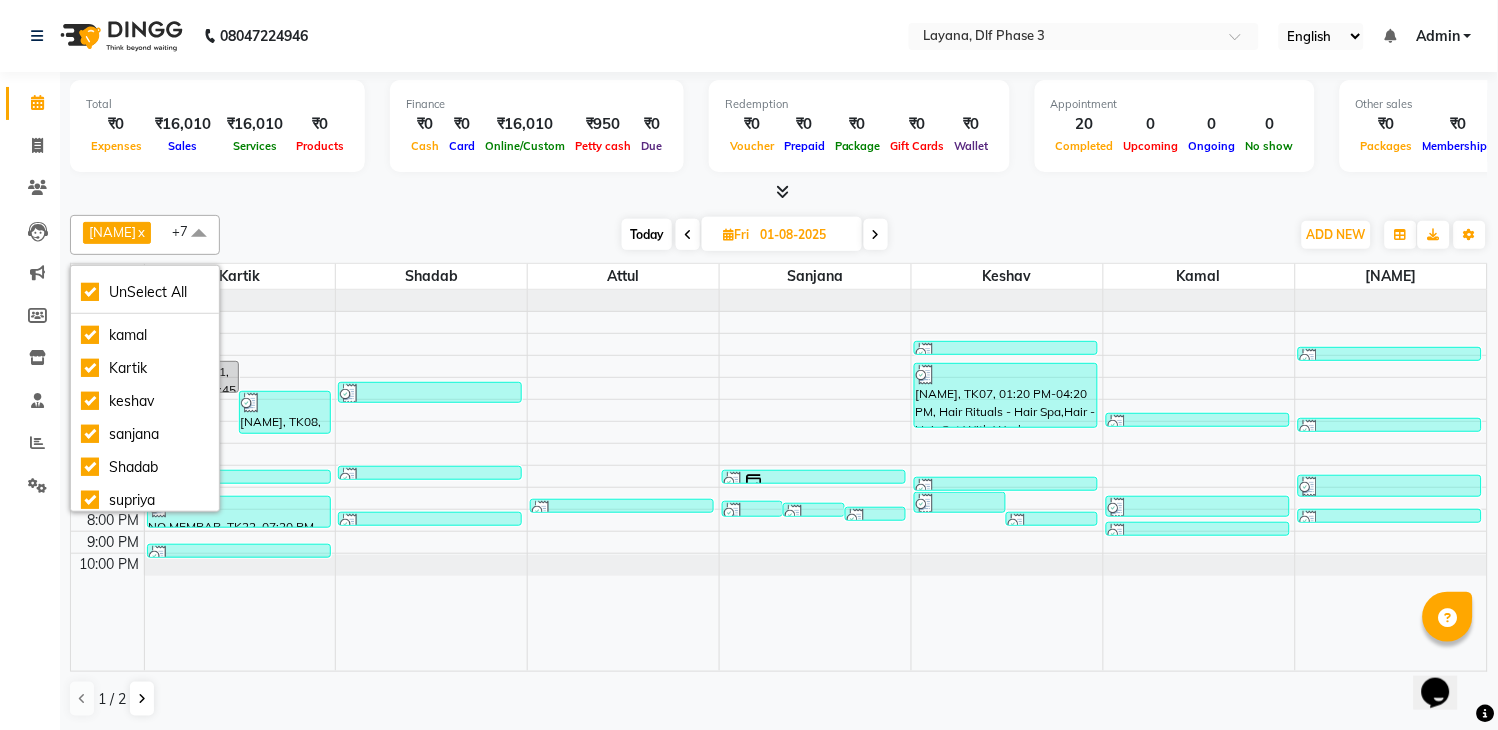 scroll, scrollTop: 66, scrollLeft: 0, axis: vertical 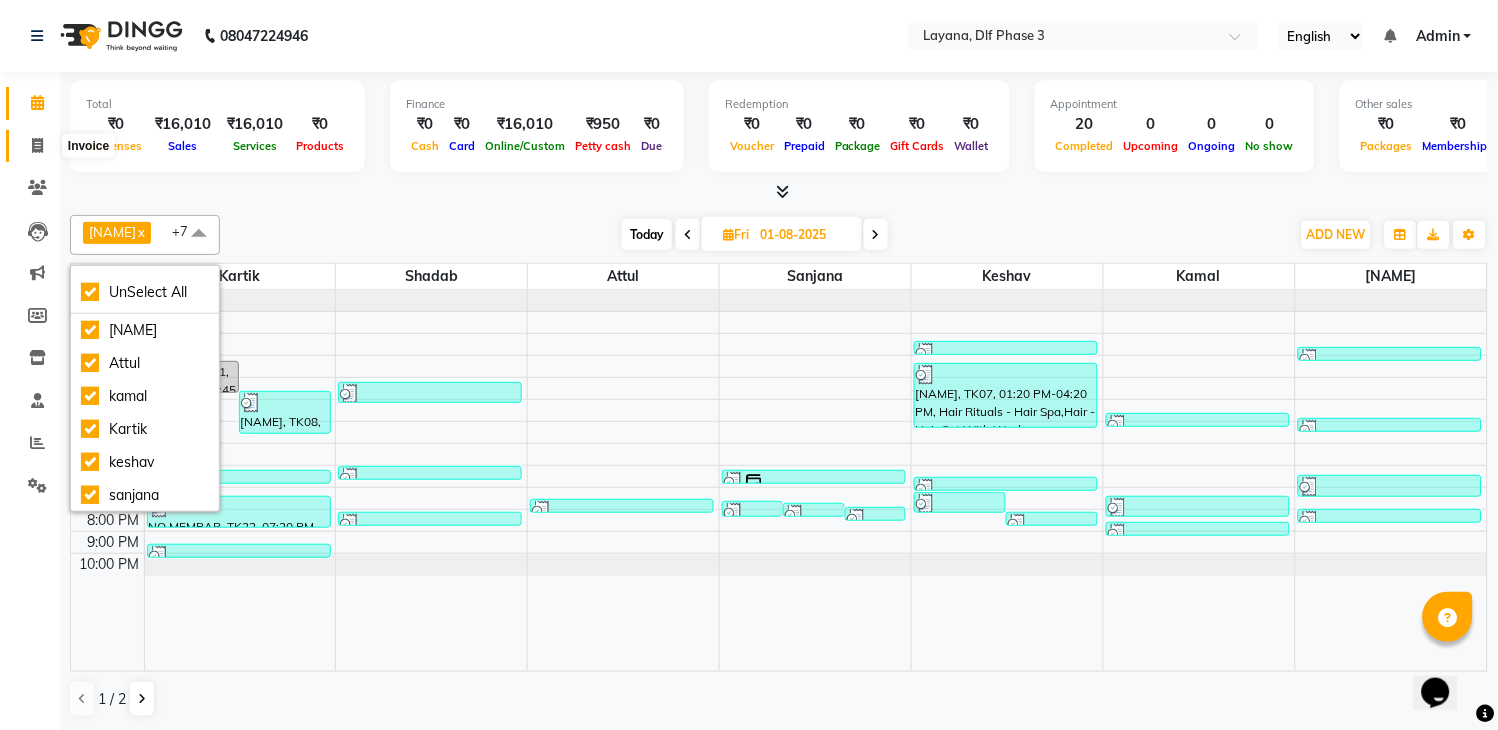 click 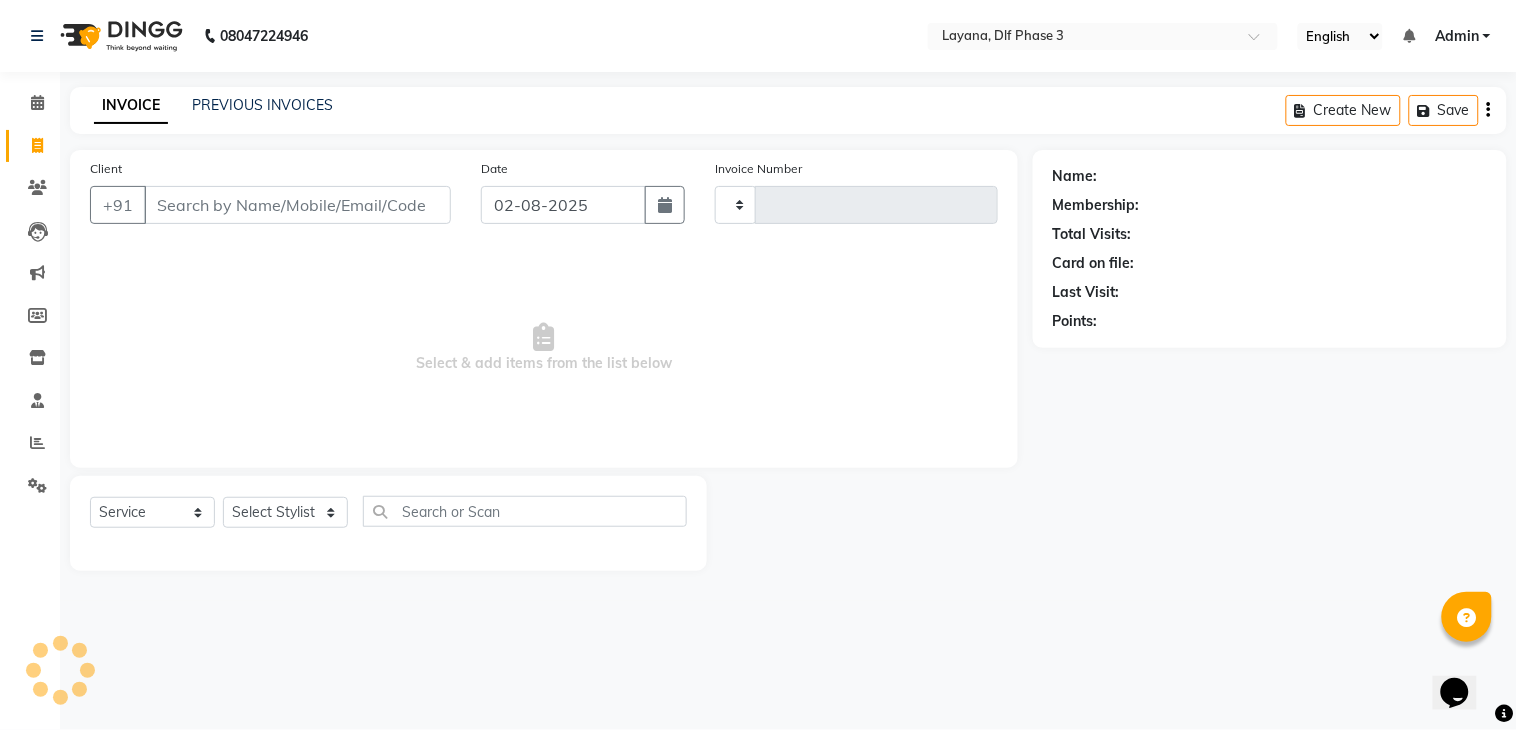 type on "2273" 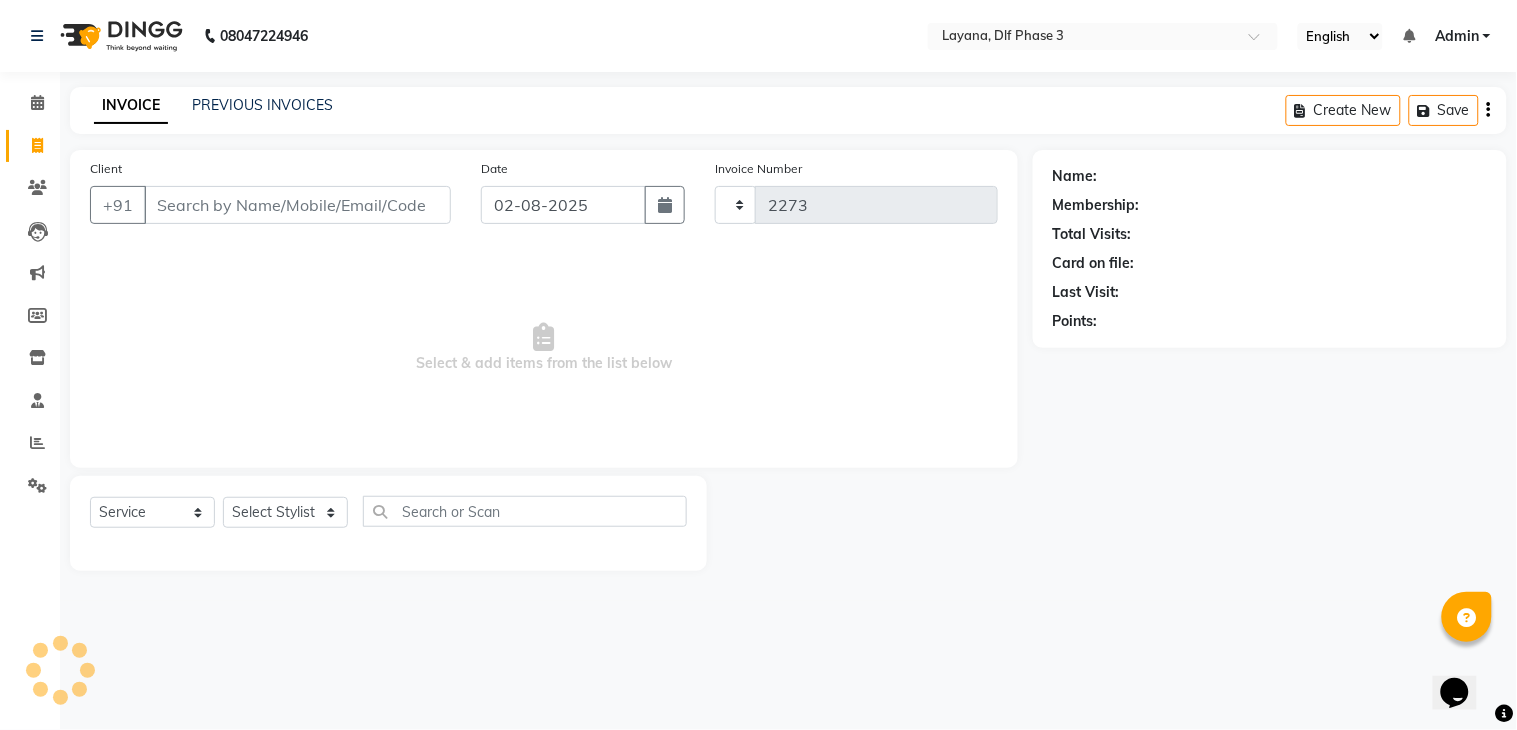 select on "6973" 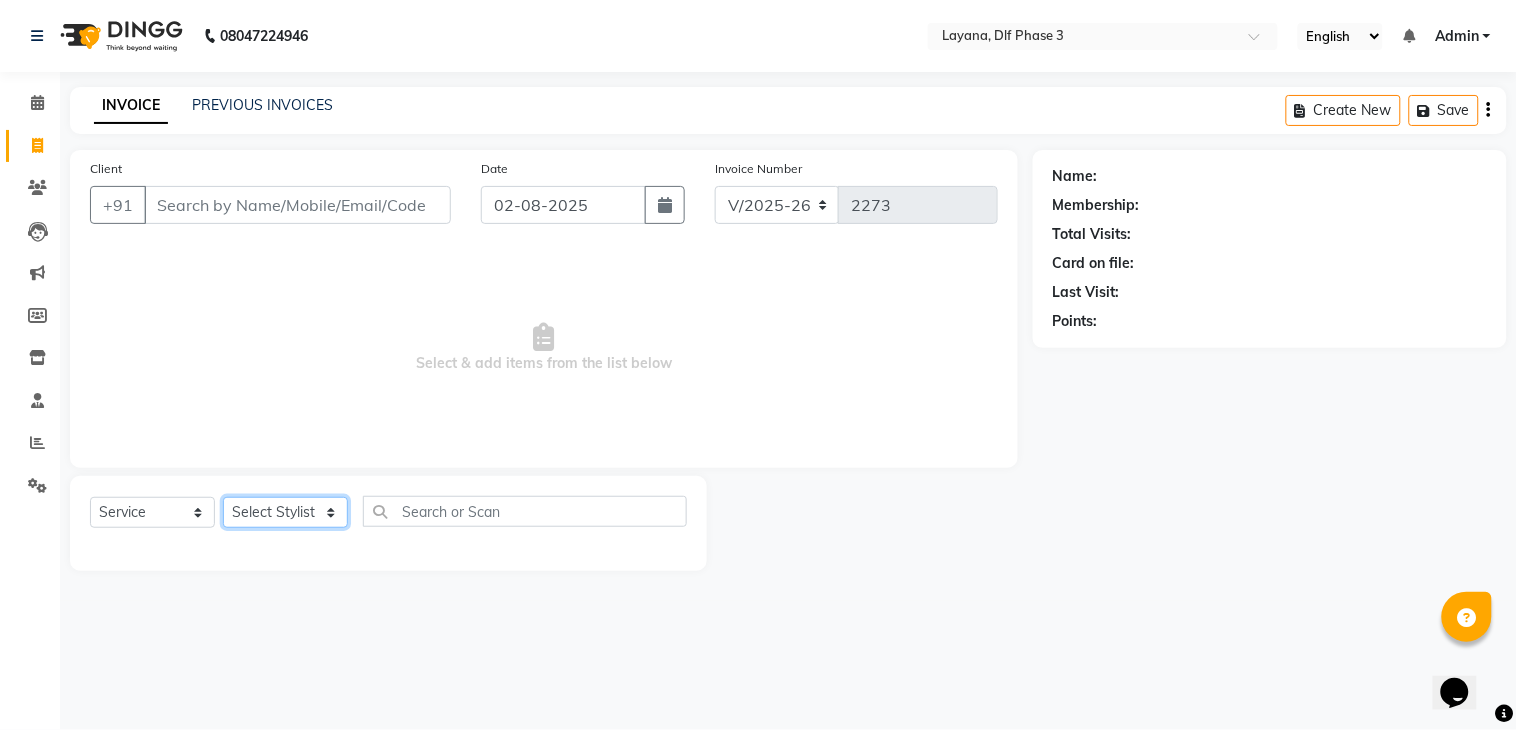 click on "Select Stylist Aakhil Attul kamal Kartik  keshav sanjana Shadab supriya" 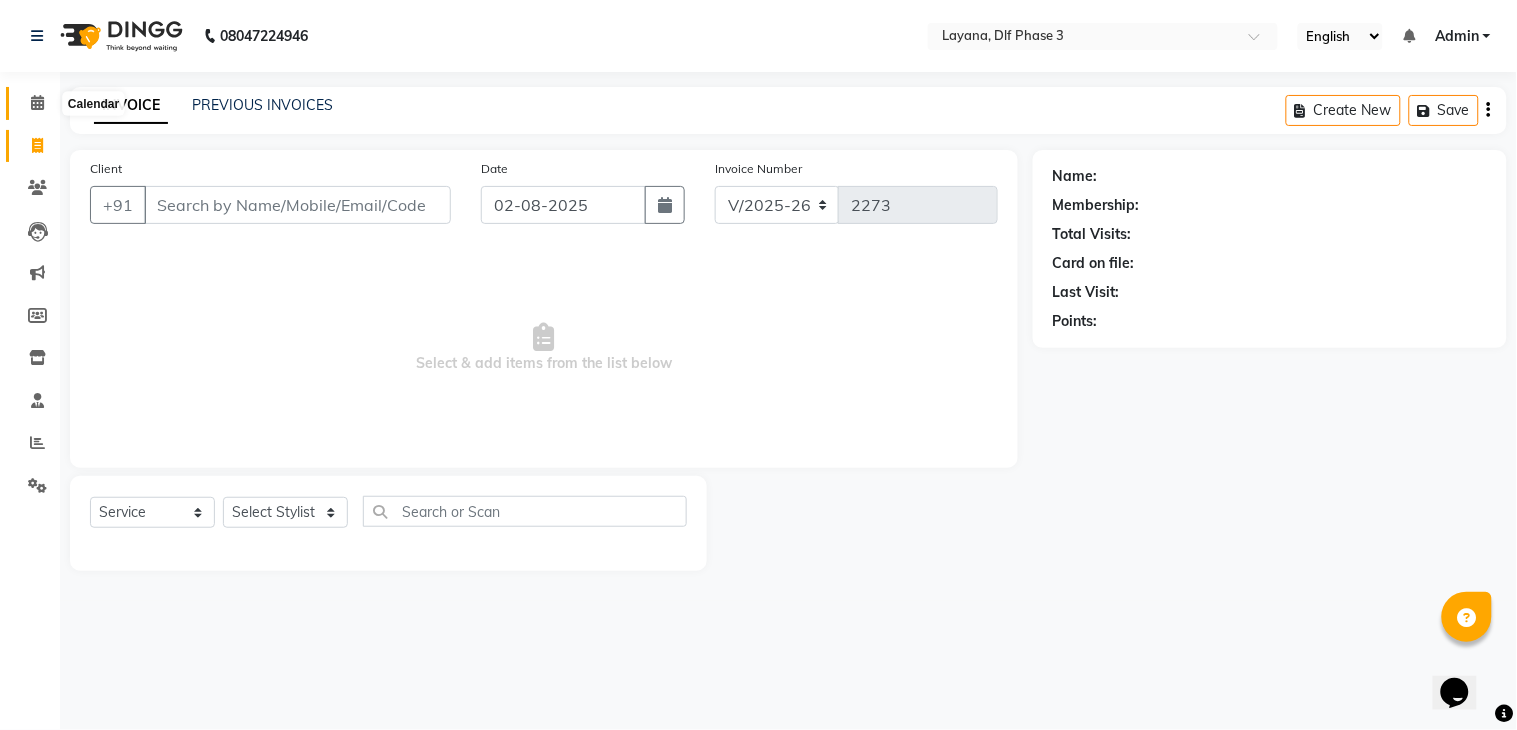 click 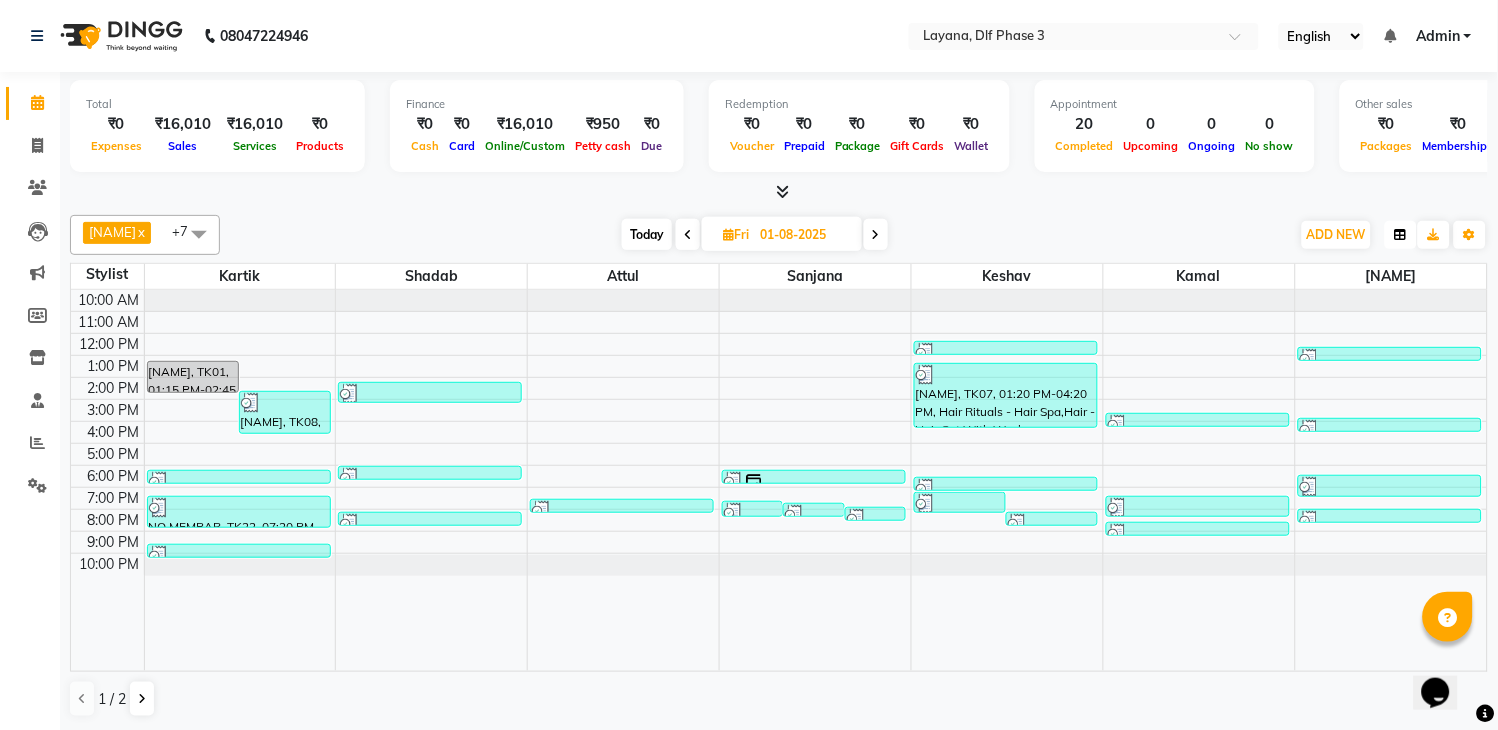 click at bounding box center (1401, 235) 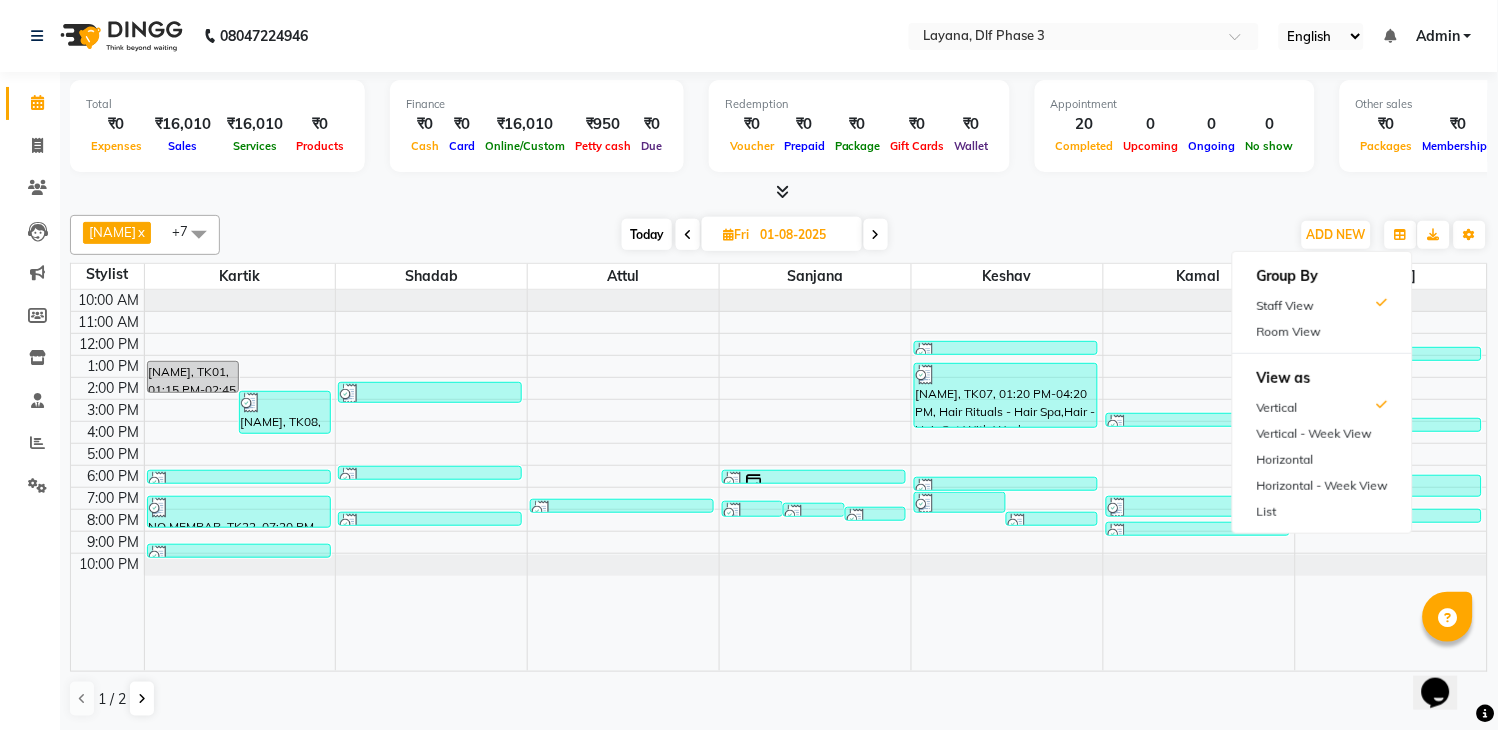 click on "Aakhil  x Attul  x kamal  x Kartik   x keshav  x sanjana  x Shadab  x supriya  x +7 Select All Aakhil Attul Gopal das kamal Kartik  keshav sanjana Shadab supriya Today  Fri 01-08-2025 Toggle Dropdown Add Appointment Add Invoice Add Expense Add Attendance Add Client Add Transaction Toggle Dropdown Add Appointment Add Invoice Add Expense Add Attendance Add Client ADD NEW Toggle Dropdown Add Appointment Add Invoice Add Expense Add Attendance Add Client Add Transaction Aakhil  x Attul  x kamal  x Kartik   x keshav  x sanjana  x Shadab  x supriya  x +7 Select All Aakhil Attul Gopal das kamal Kartik  keshav sanjana Shadab supriya Group By  Staff View   Room View  View as Vertical  Vertical - Week View  Horizontal  Horizontal - Week View  List  Toggle Dropdown Calendar Settings Manage Tags   Arrange Stylists   Reset Stylists  Full Screen  Show Available Stylist  Appointment Form Zoom 25% Staff/Room Display Count 7" at bounding box center (779, 235) 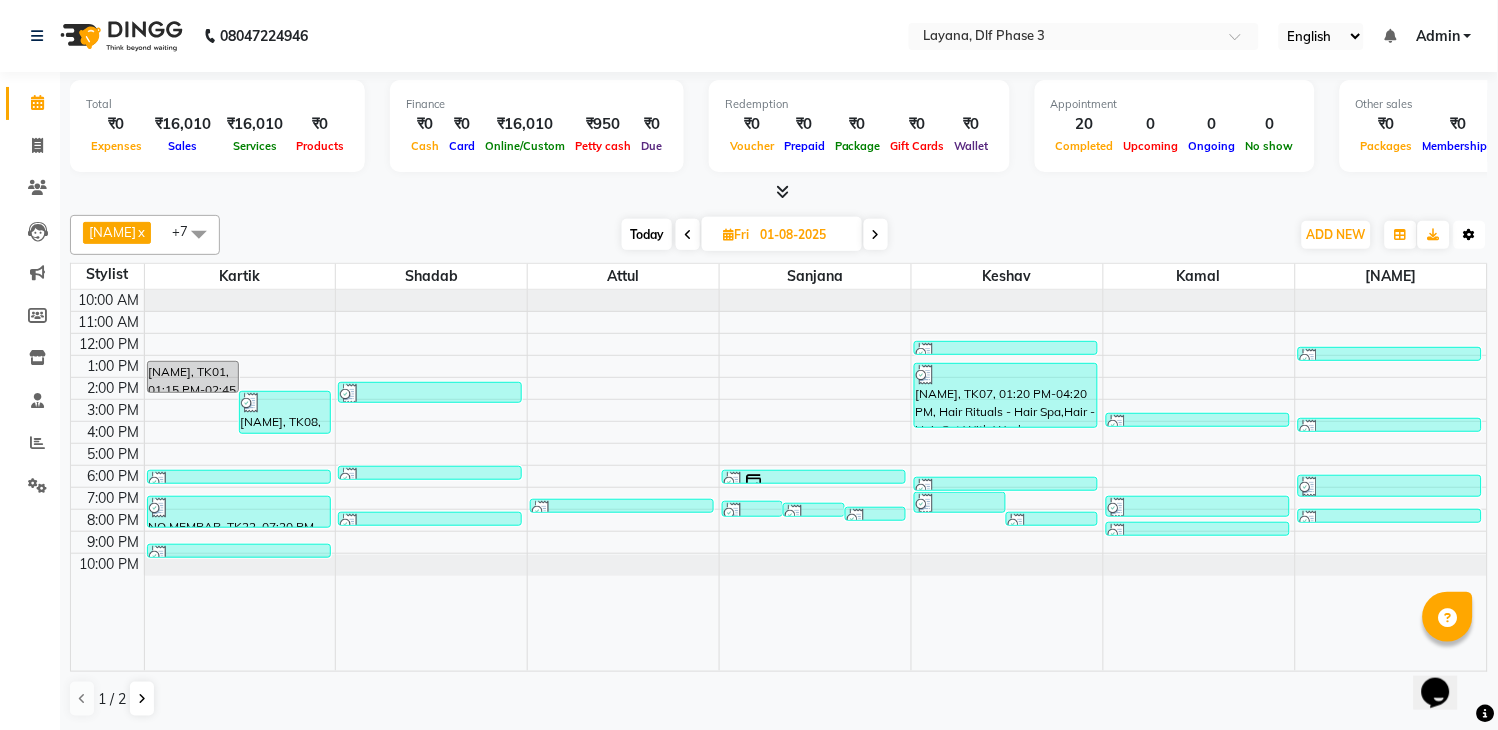 click at bounding box center [1470, 235] 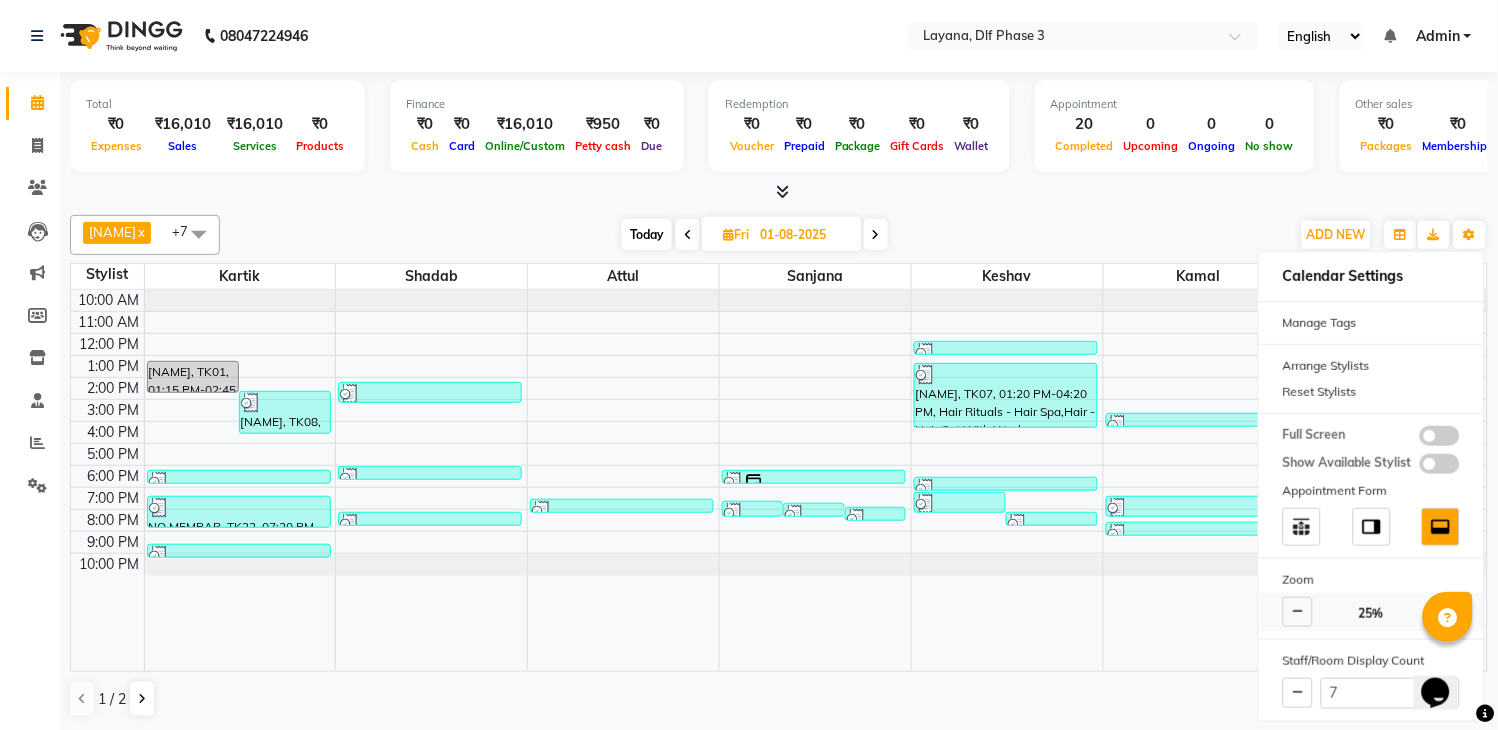 click at bounding box center [1298, 612] 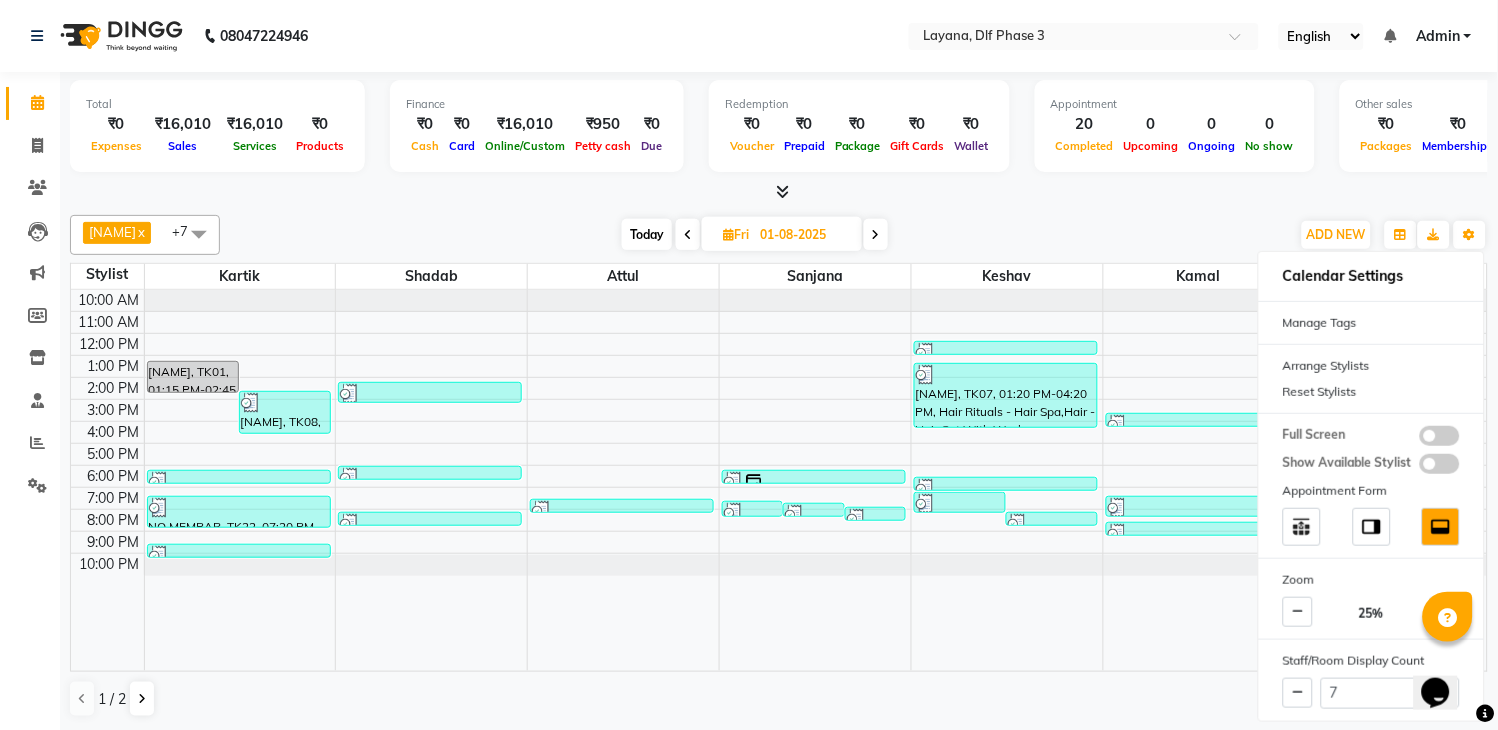 click at bounding box center (1486, 714) 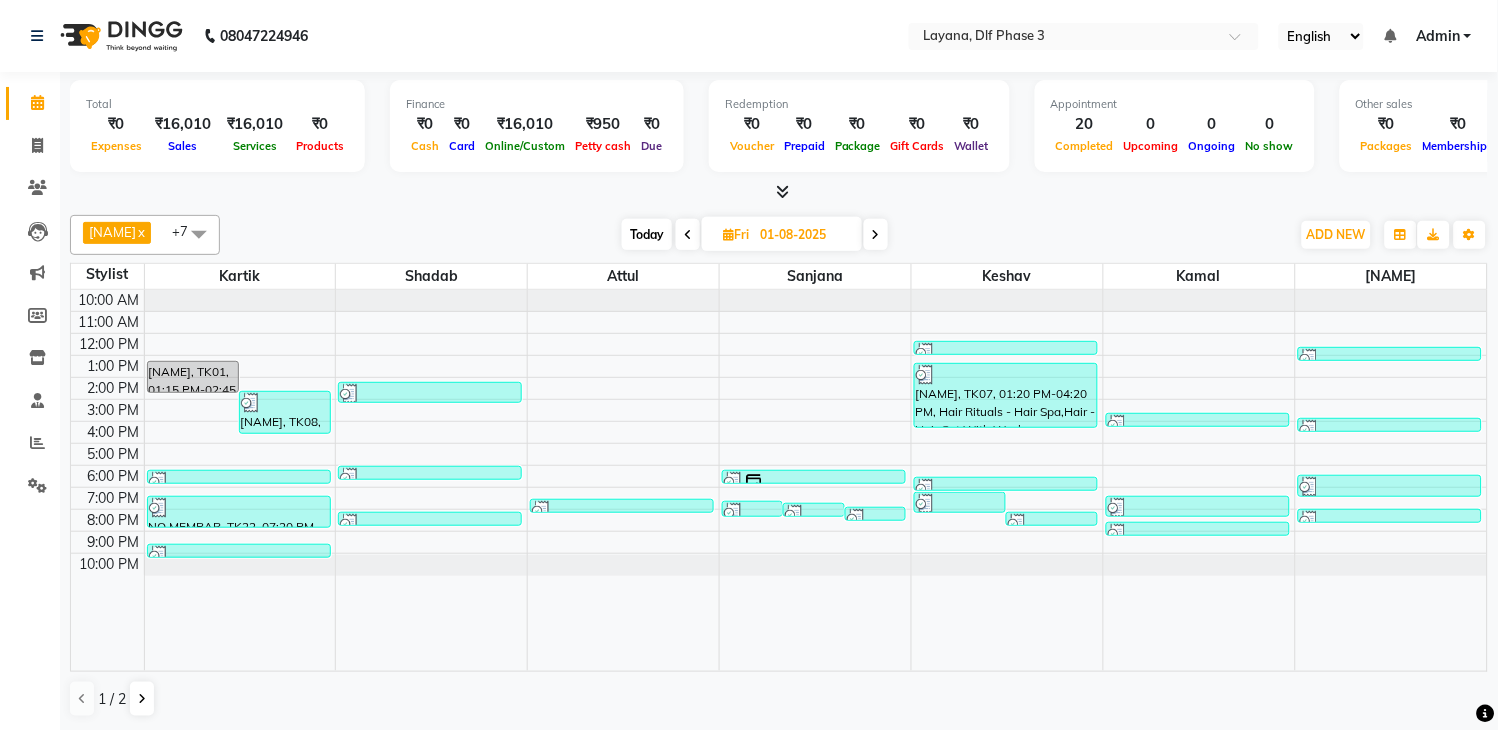 click at bounding box center [1486, 714] 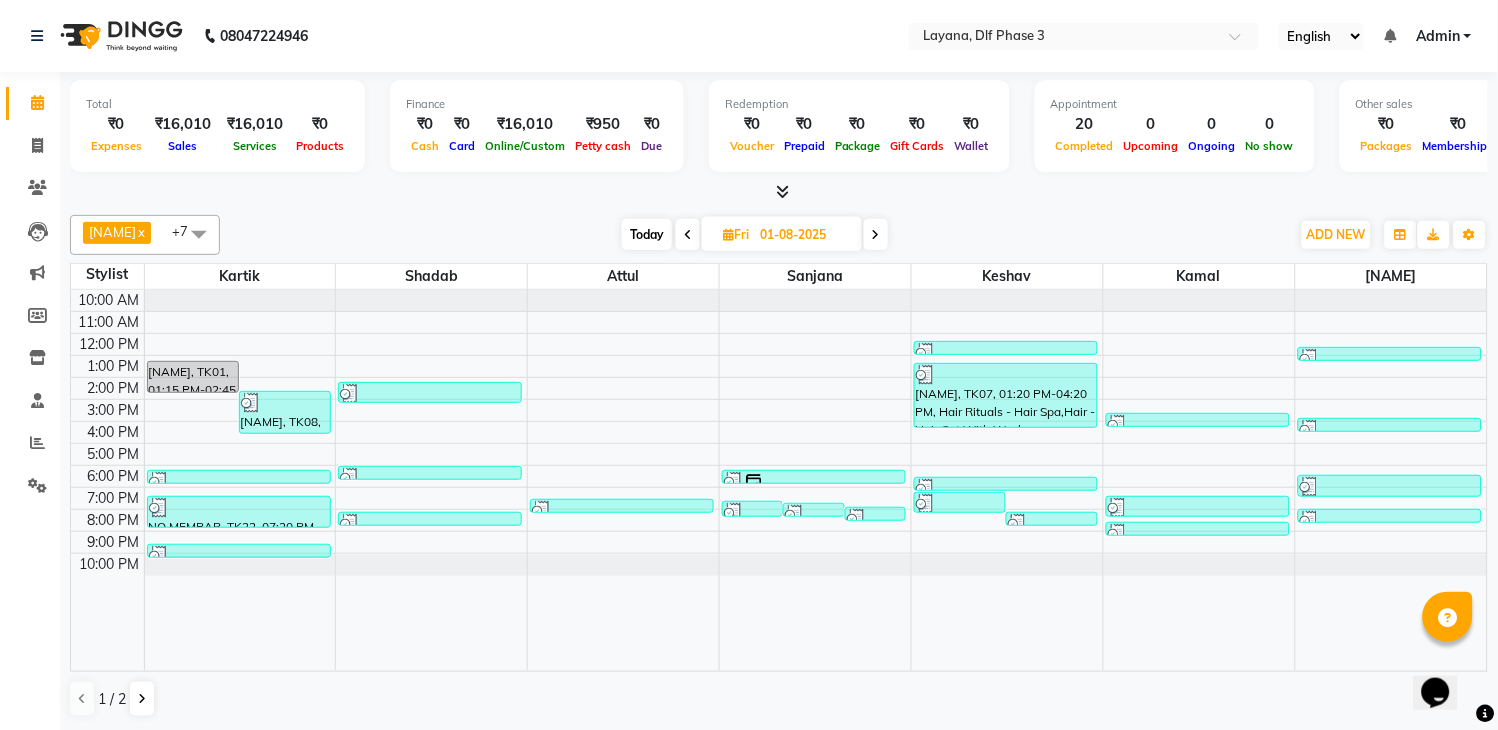click at bounding box center [1486, 714] 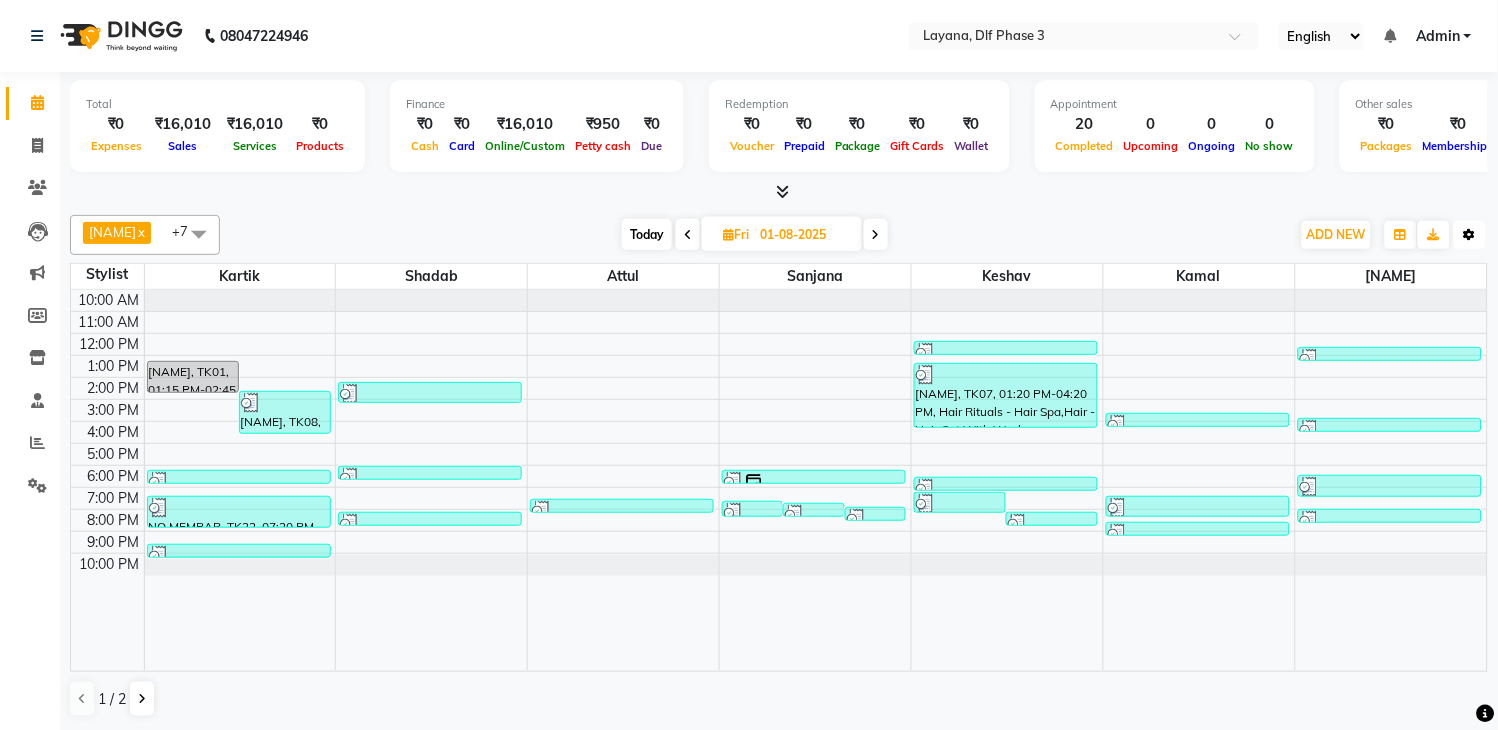 click at bounding box center (1470, 235) 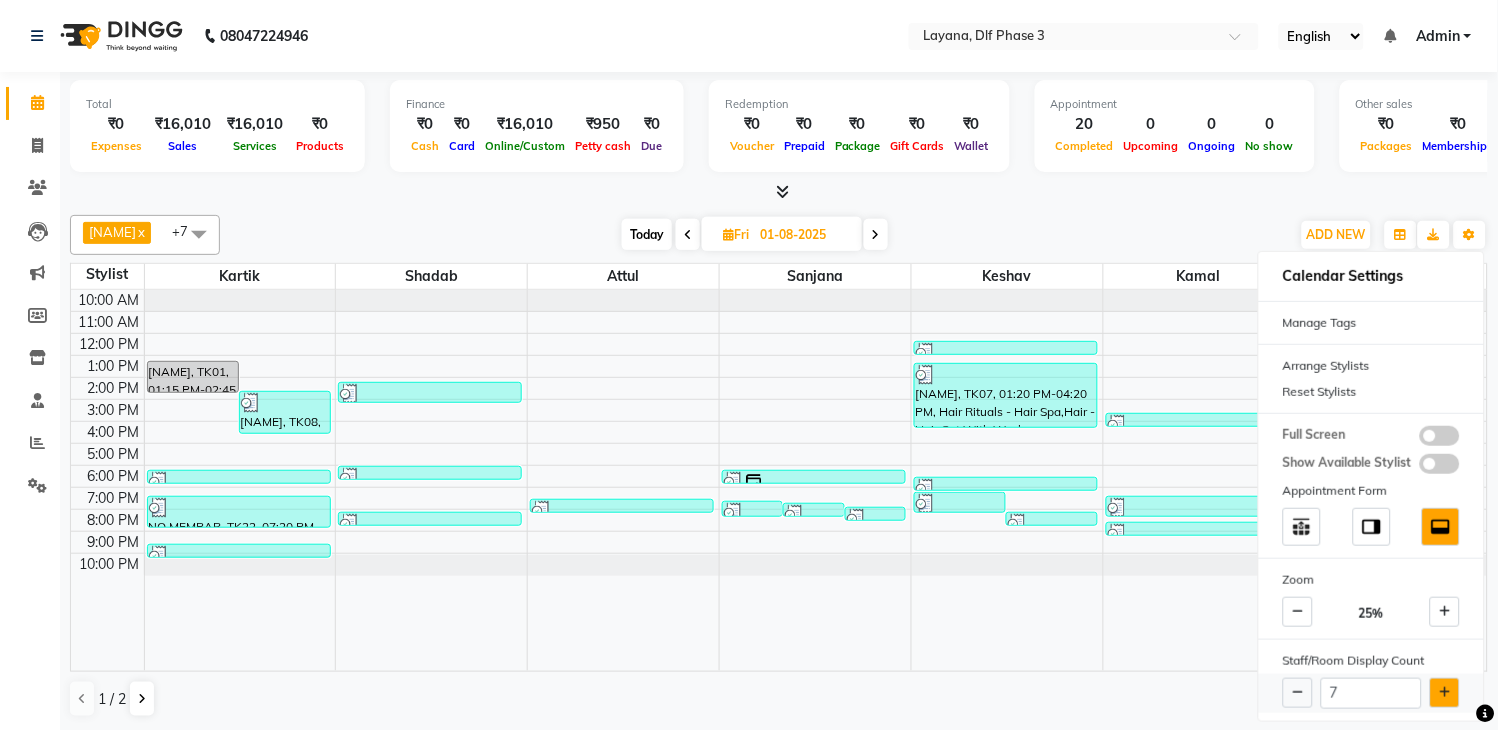 click at bounding box center [1445, 693] 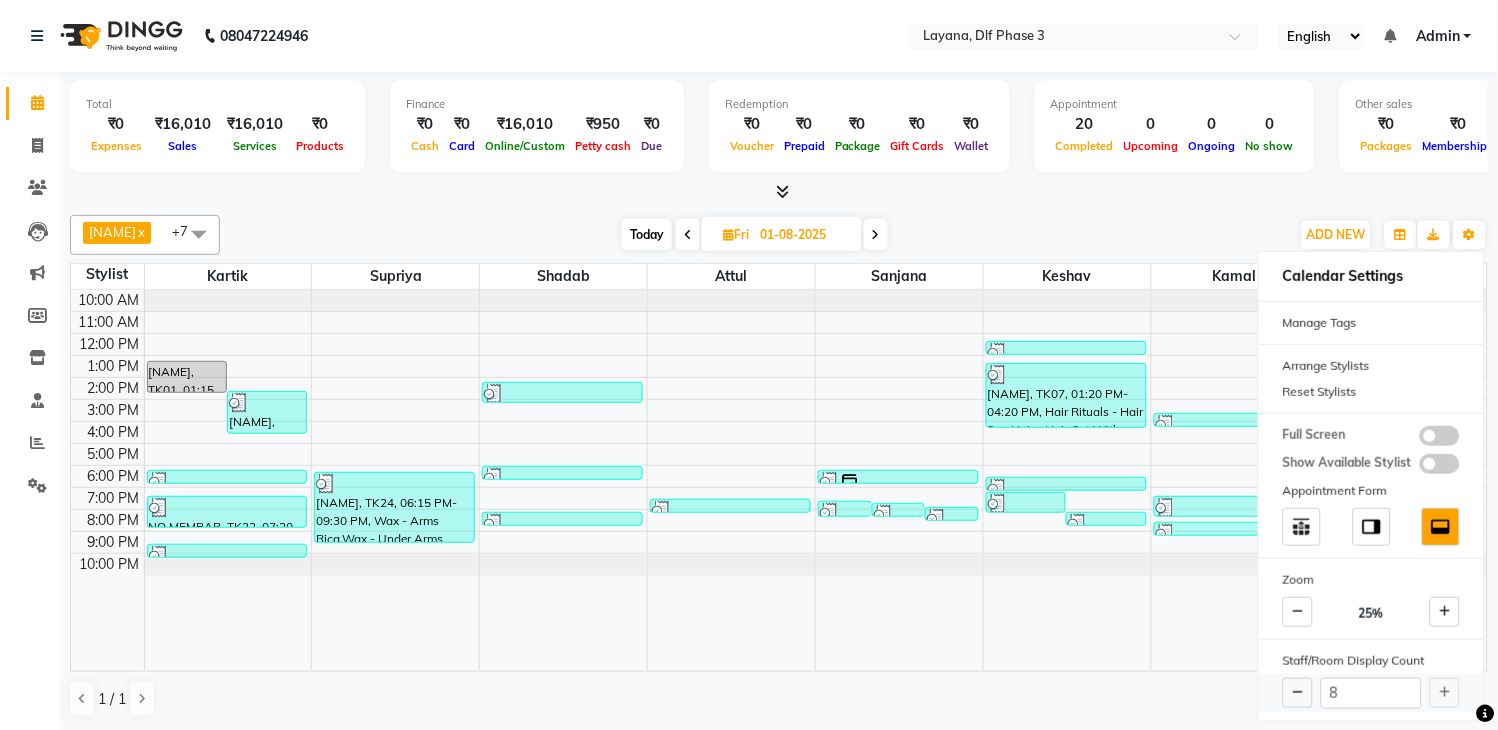click on "8" at bounding box center [1371, 693] 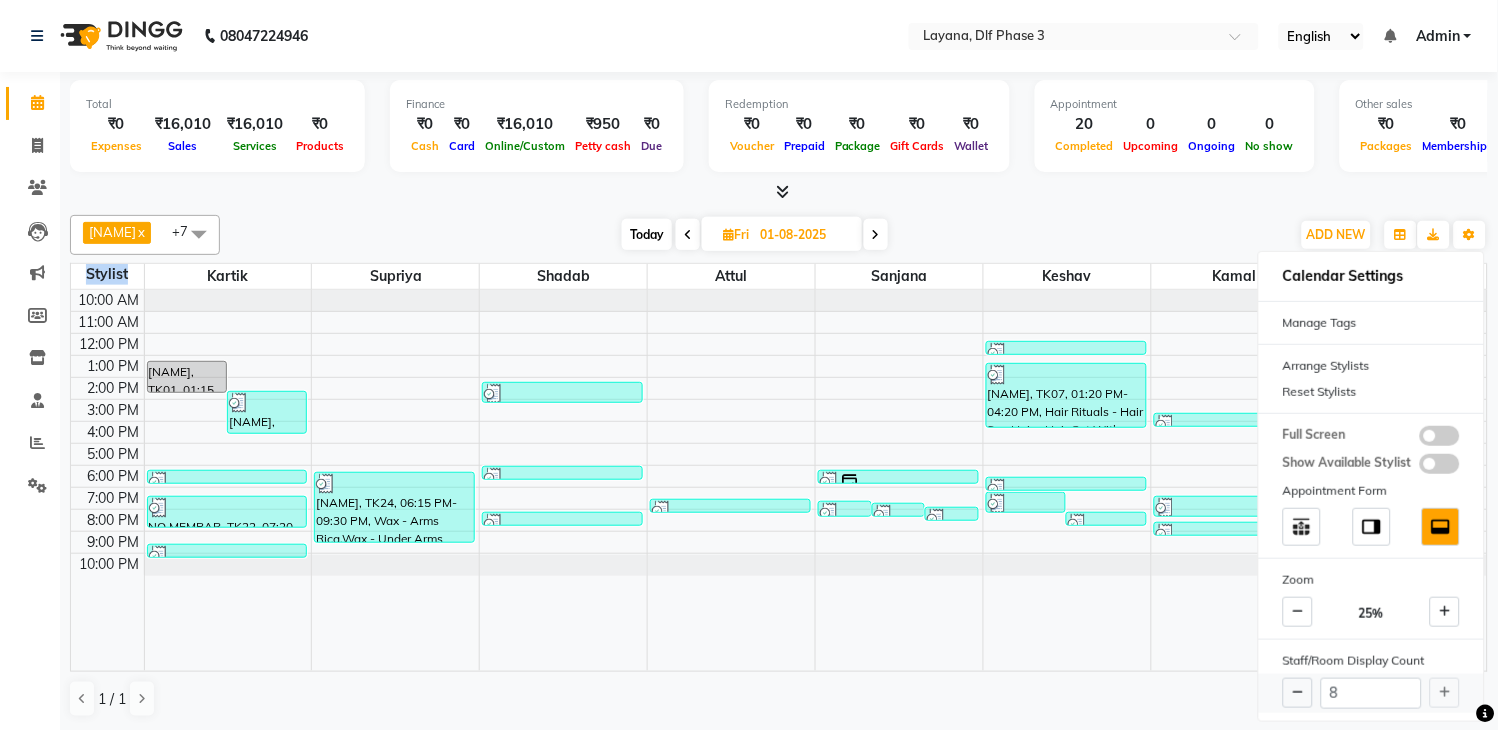 click on "8" at bounding box center (1371, 693) 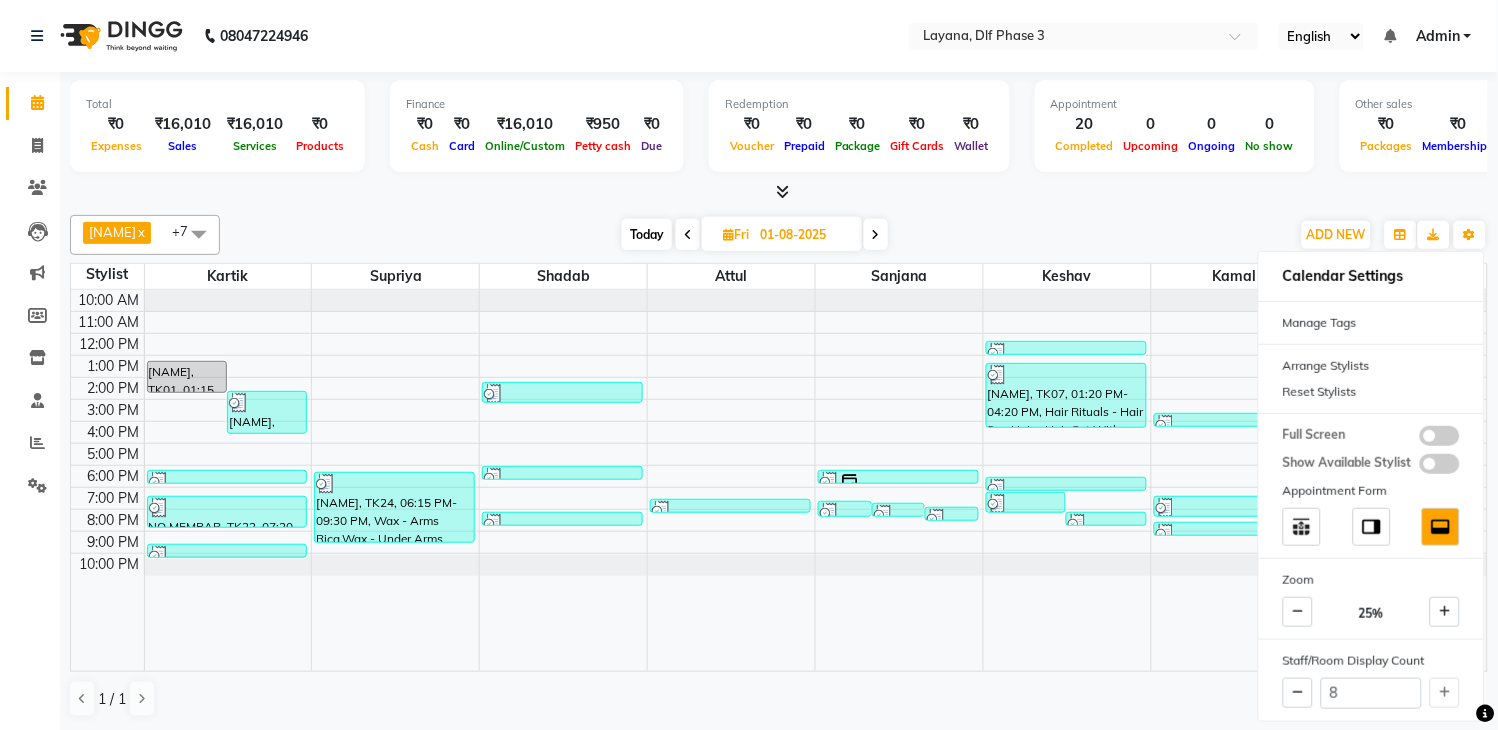 click at bounding box center (1235, 480) 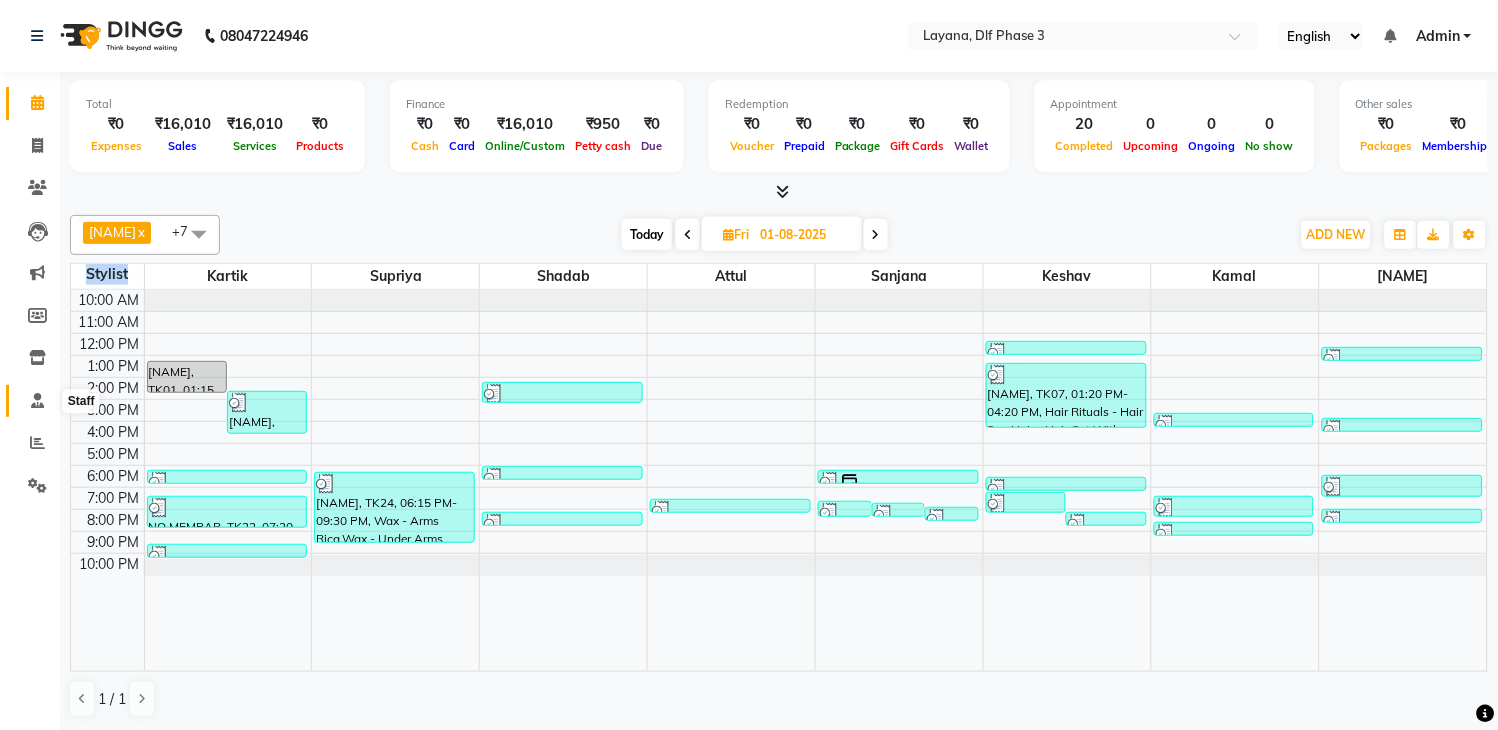 click 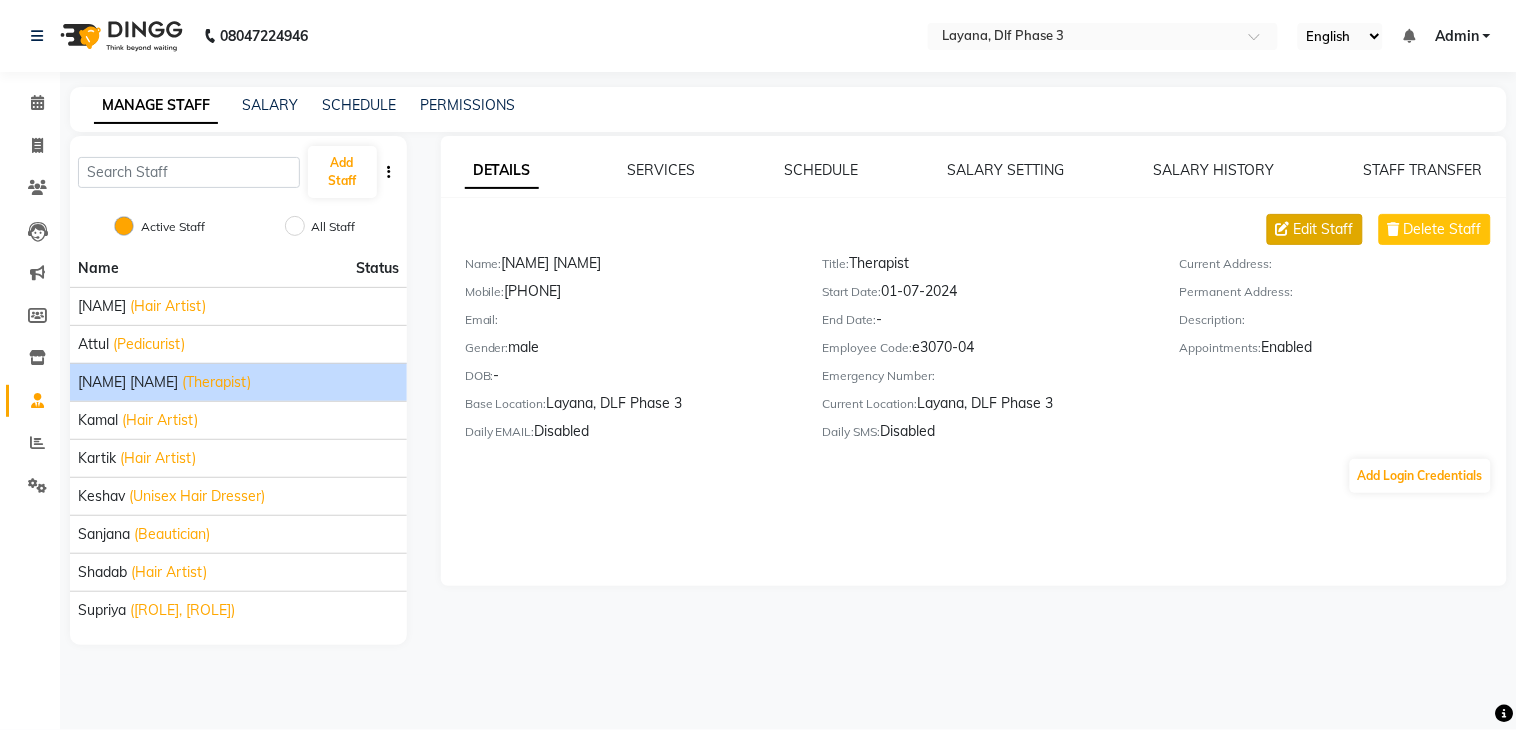 click on "Edit Staff" 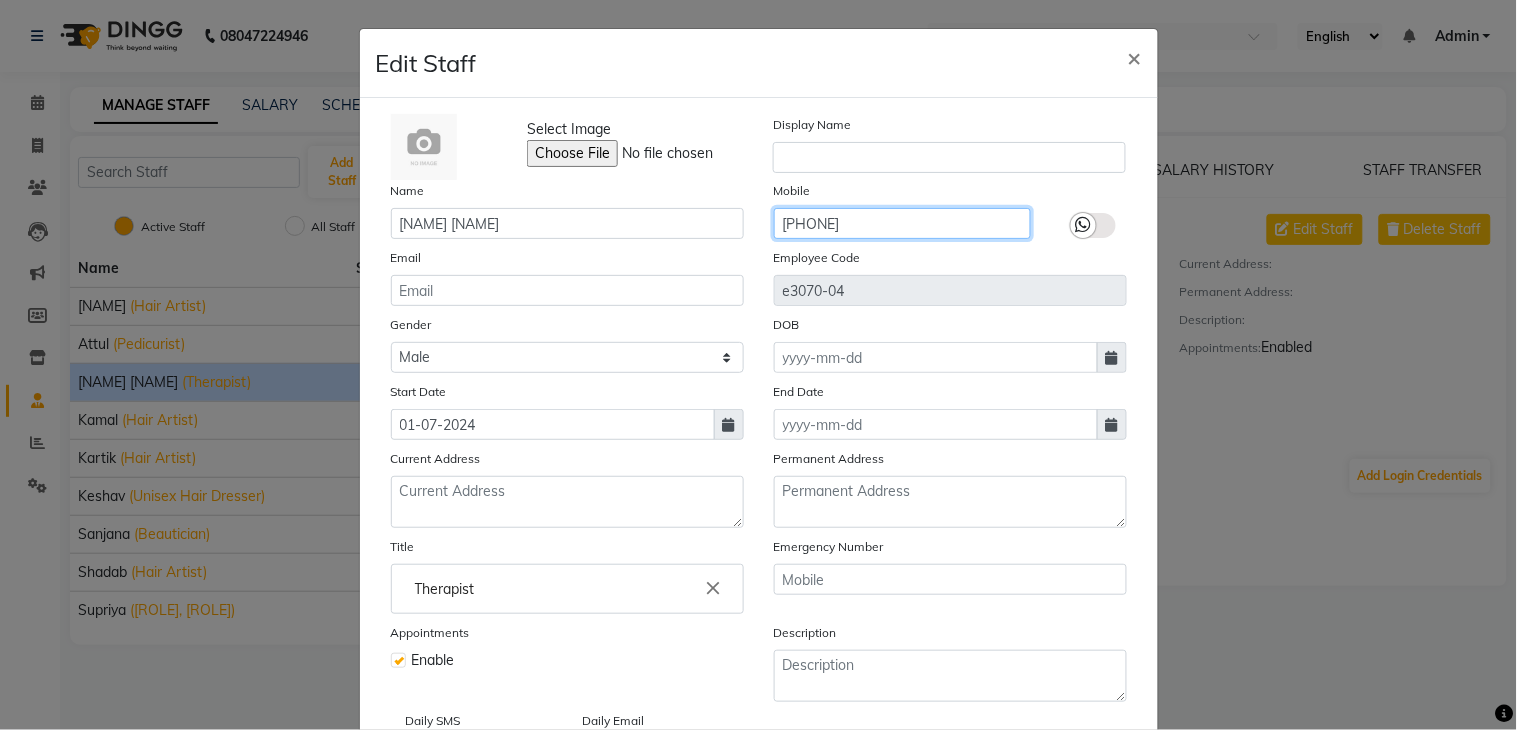 click on "8368147129" 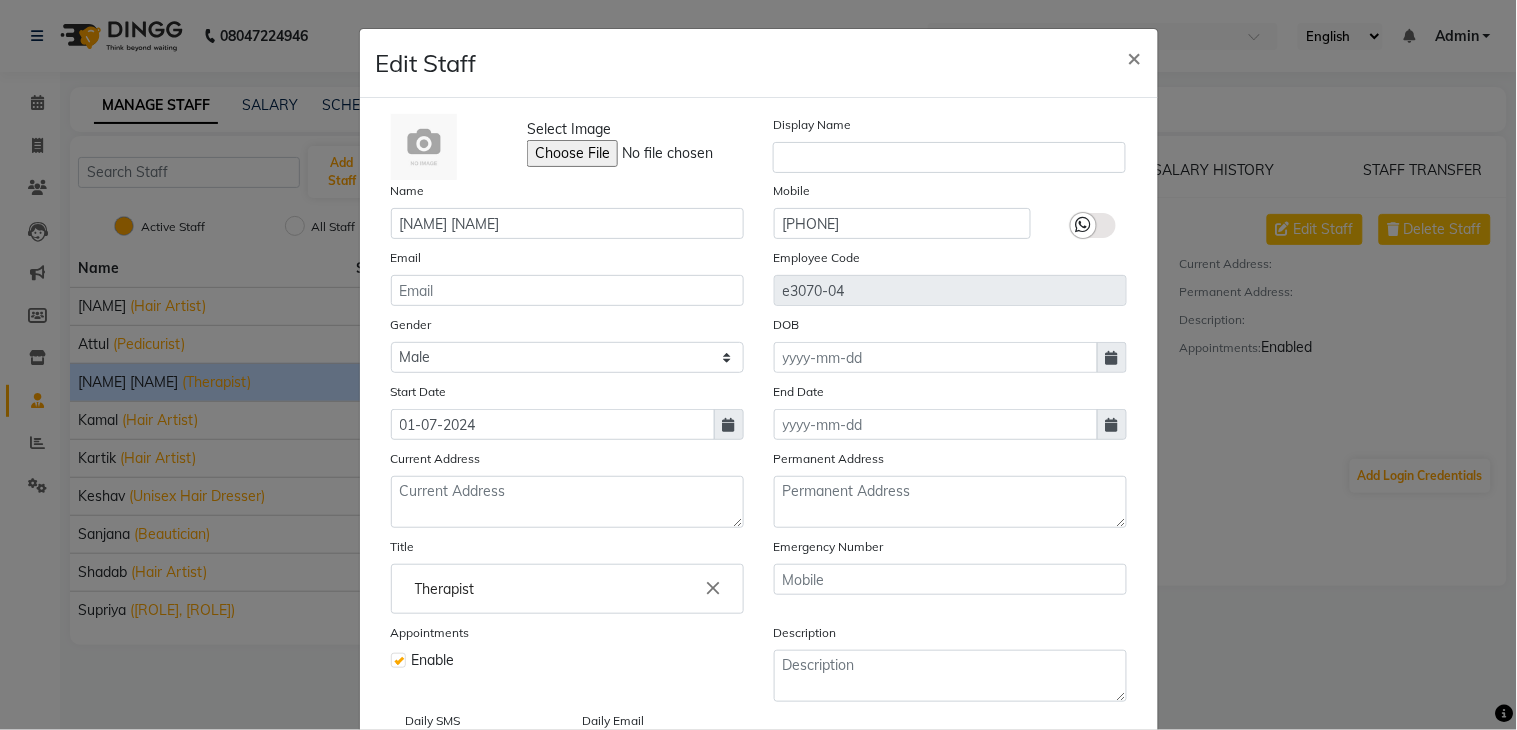 scroll, scrollTop: 154, scrollLeft: 0, axis: vertical 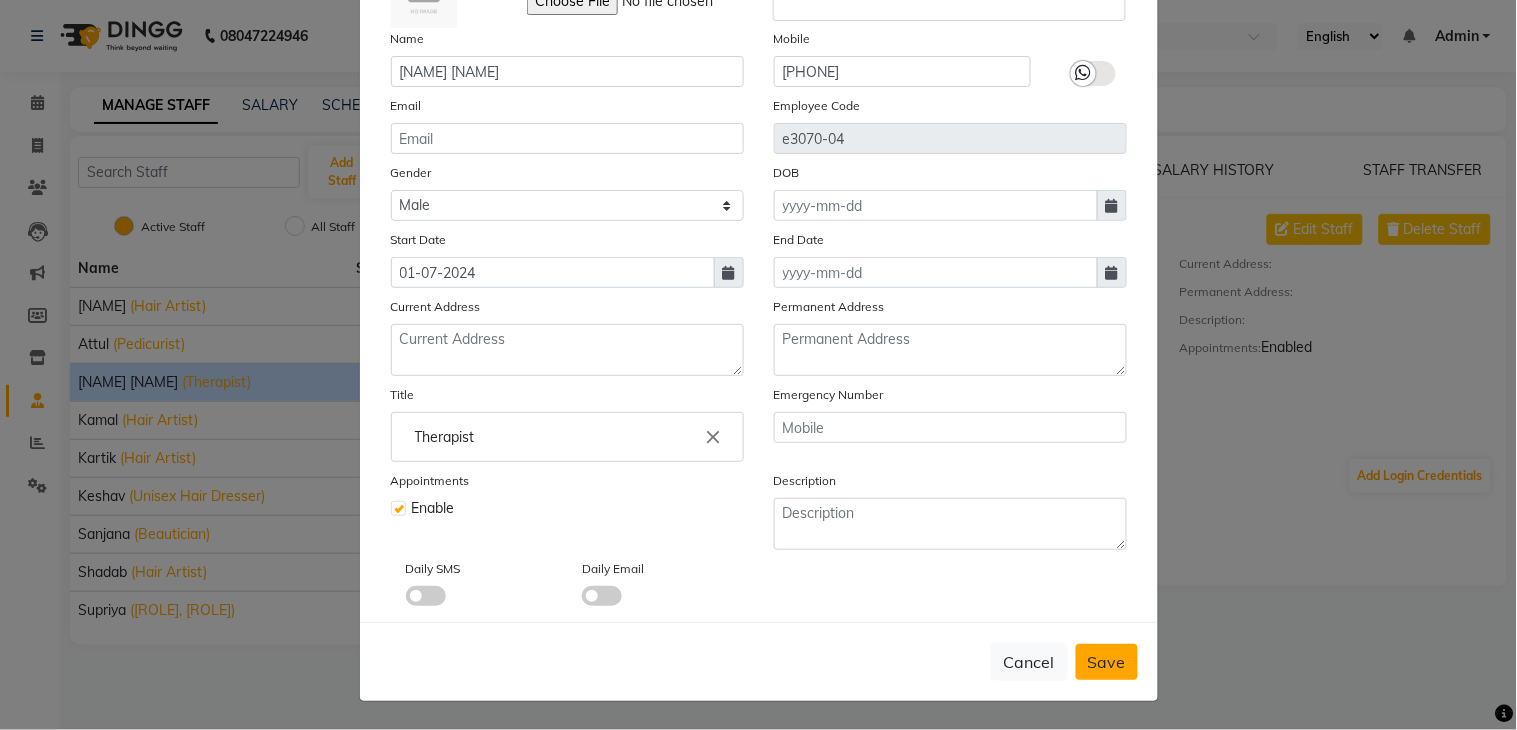 click on "Save" at bounding box center [1107, 662] 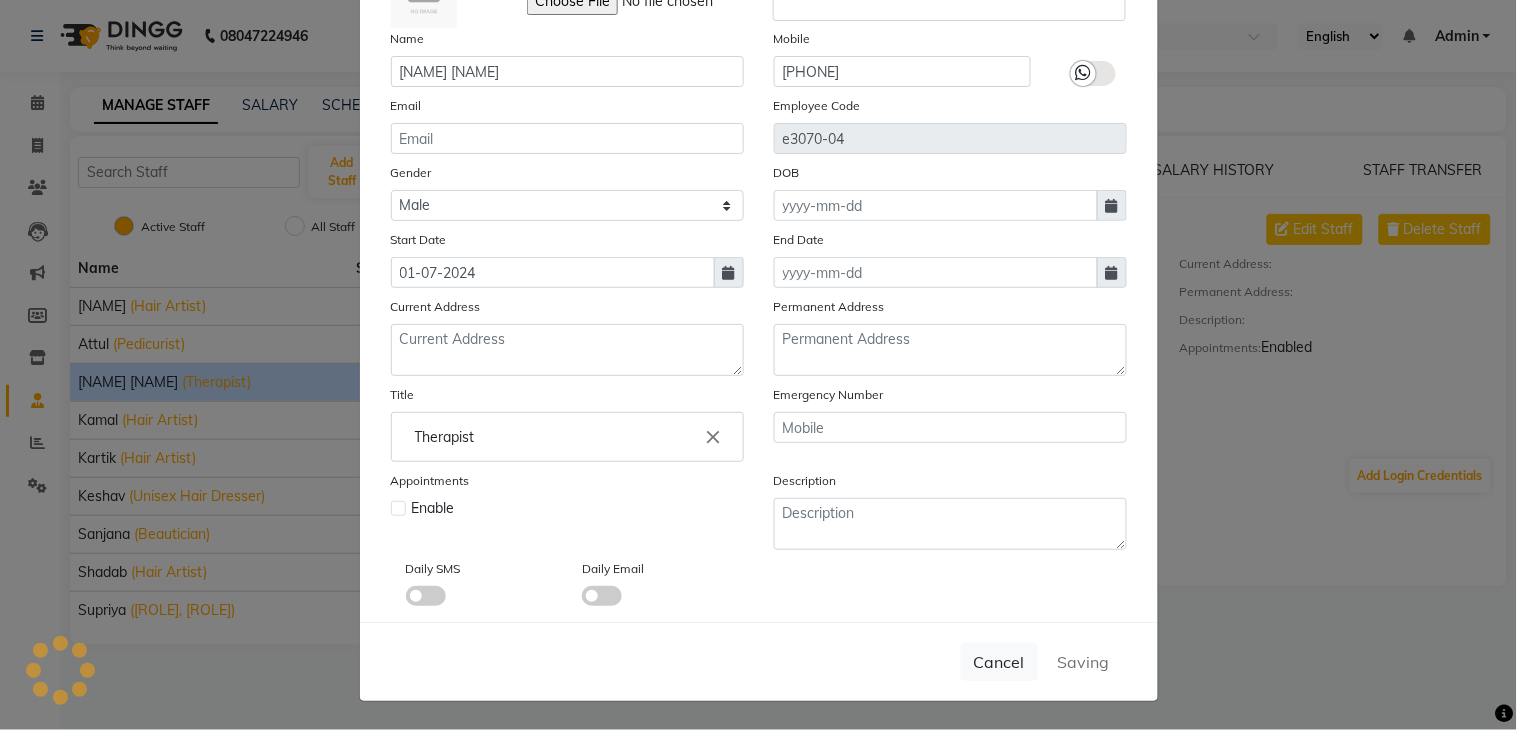 type 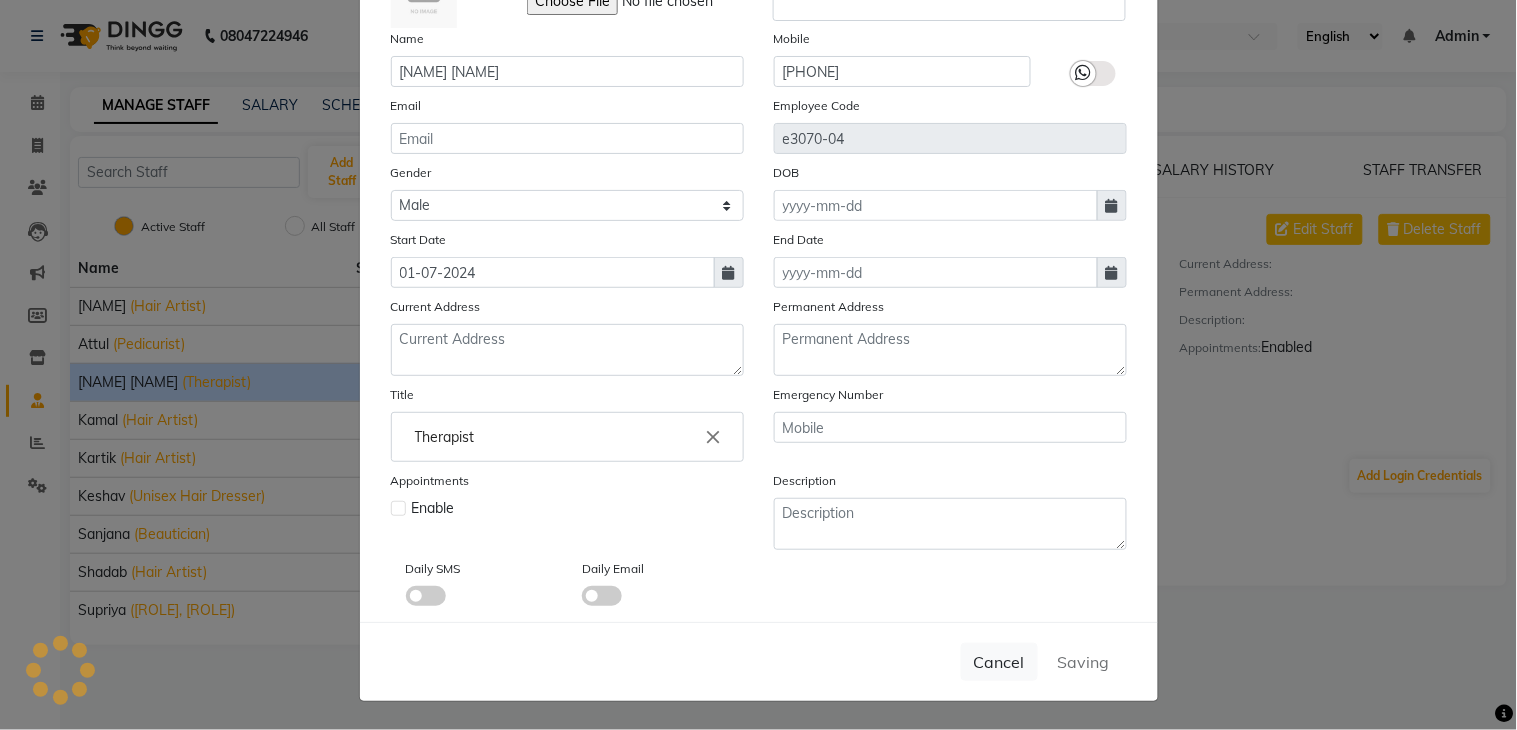 type 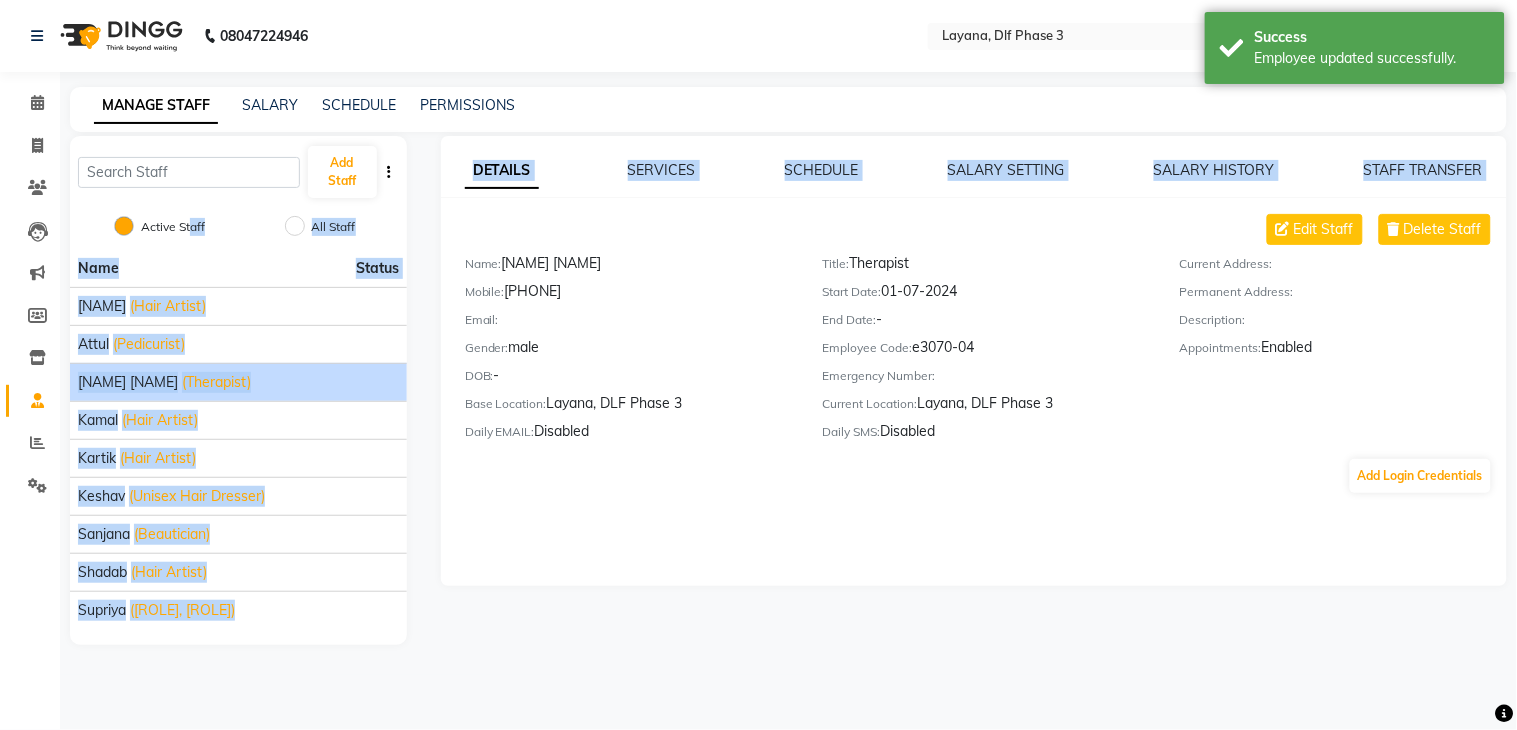 drag, startPoint x: 927, startPoint y: 240, endPoint x: 178, endPoint y: 232, distance: 749.0427 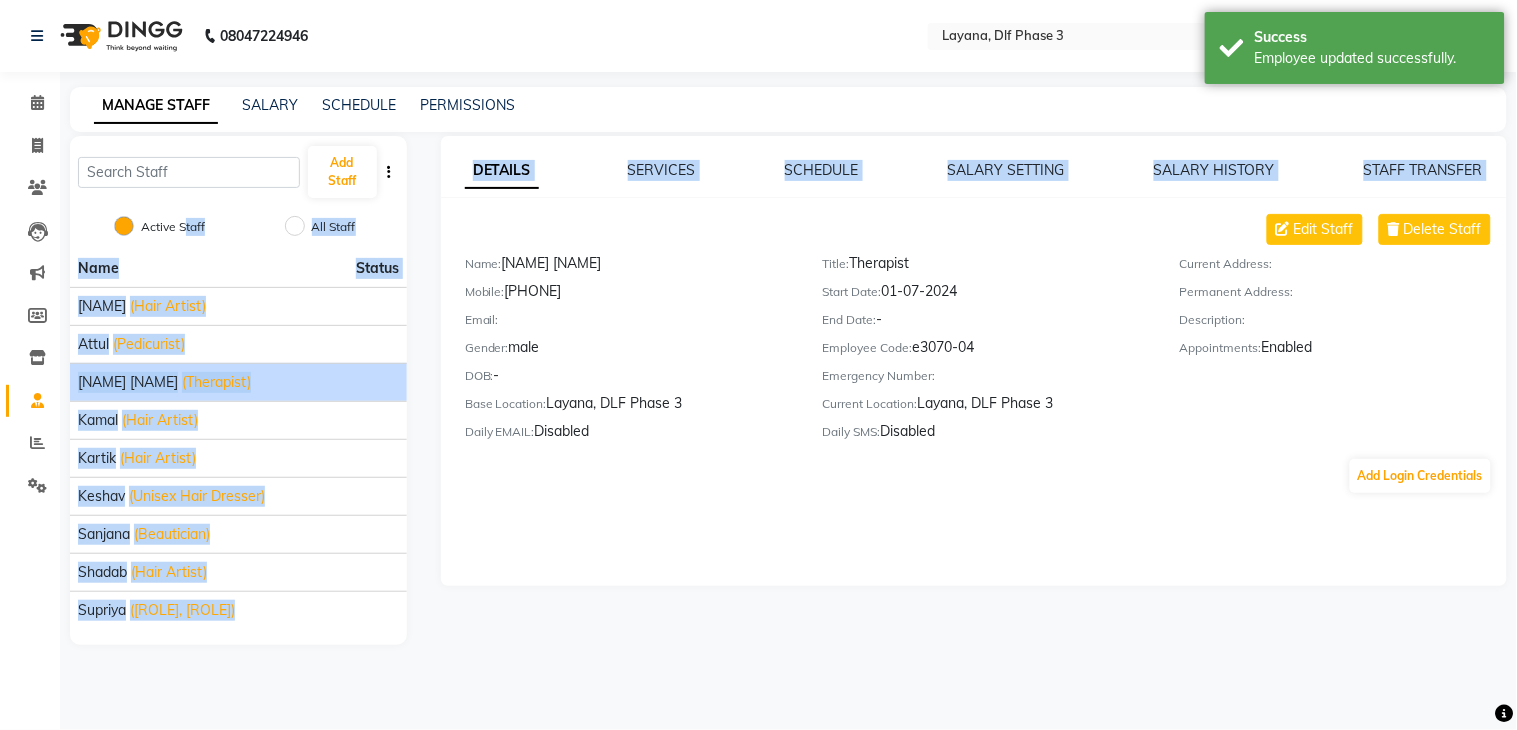 click on "Name Status" 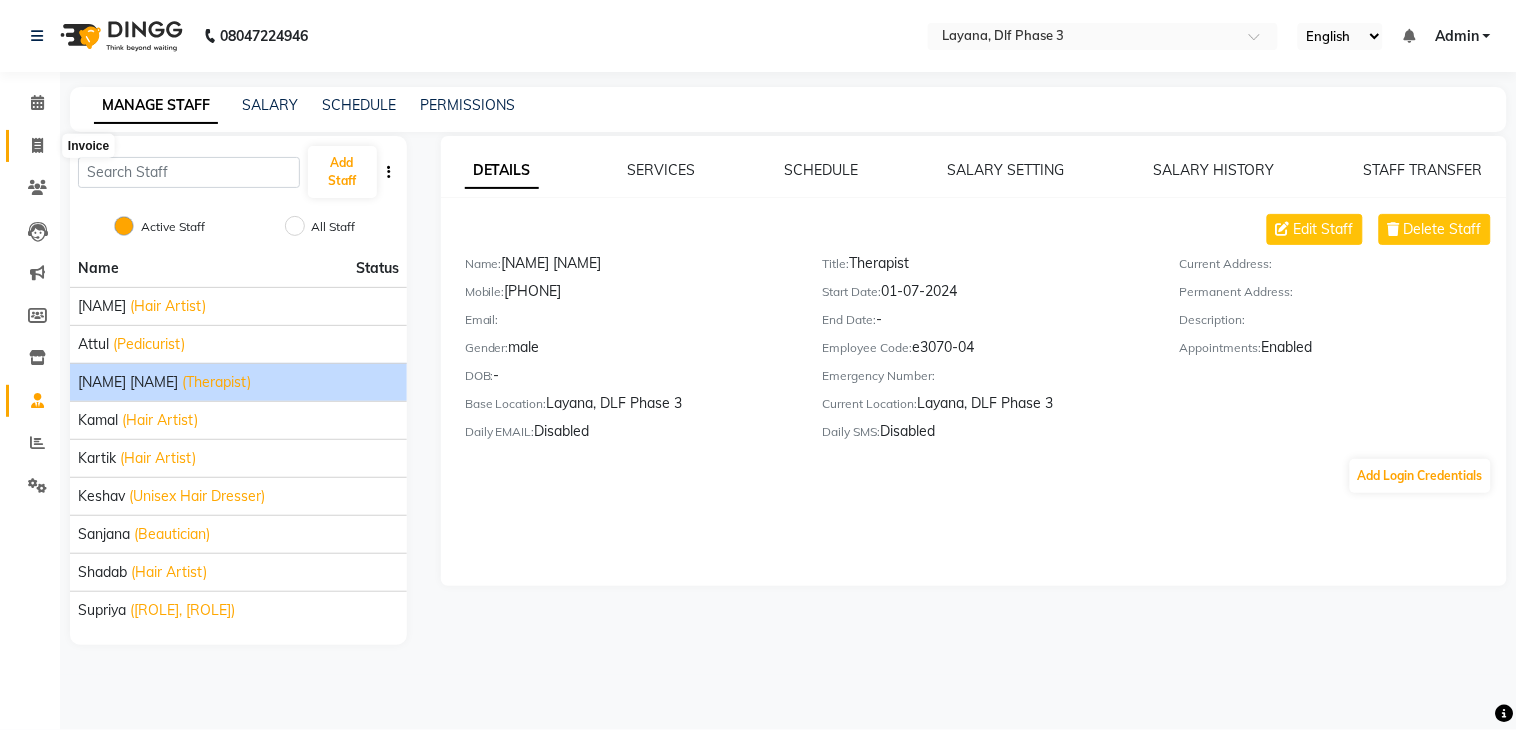 click 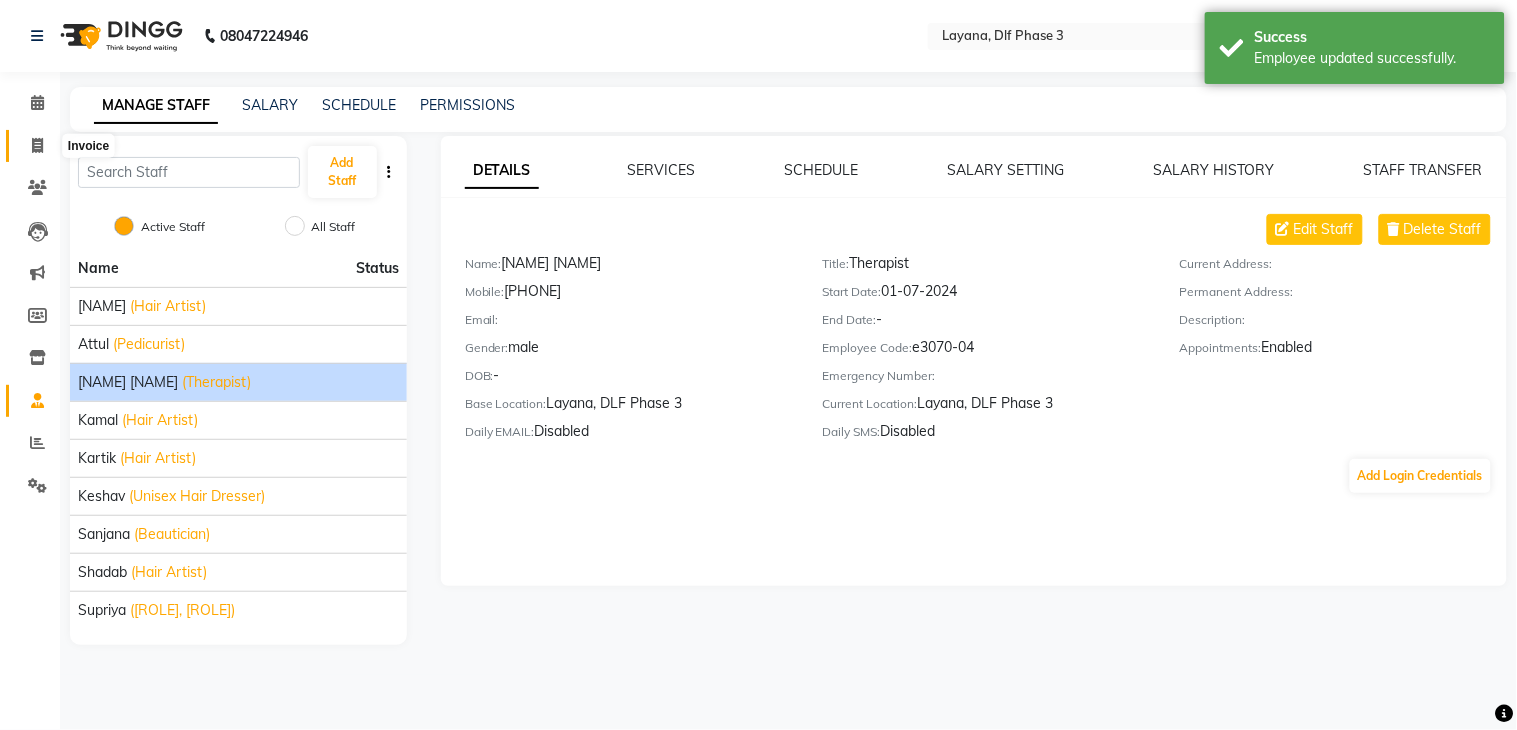 select on "service" 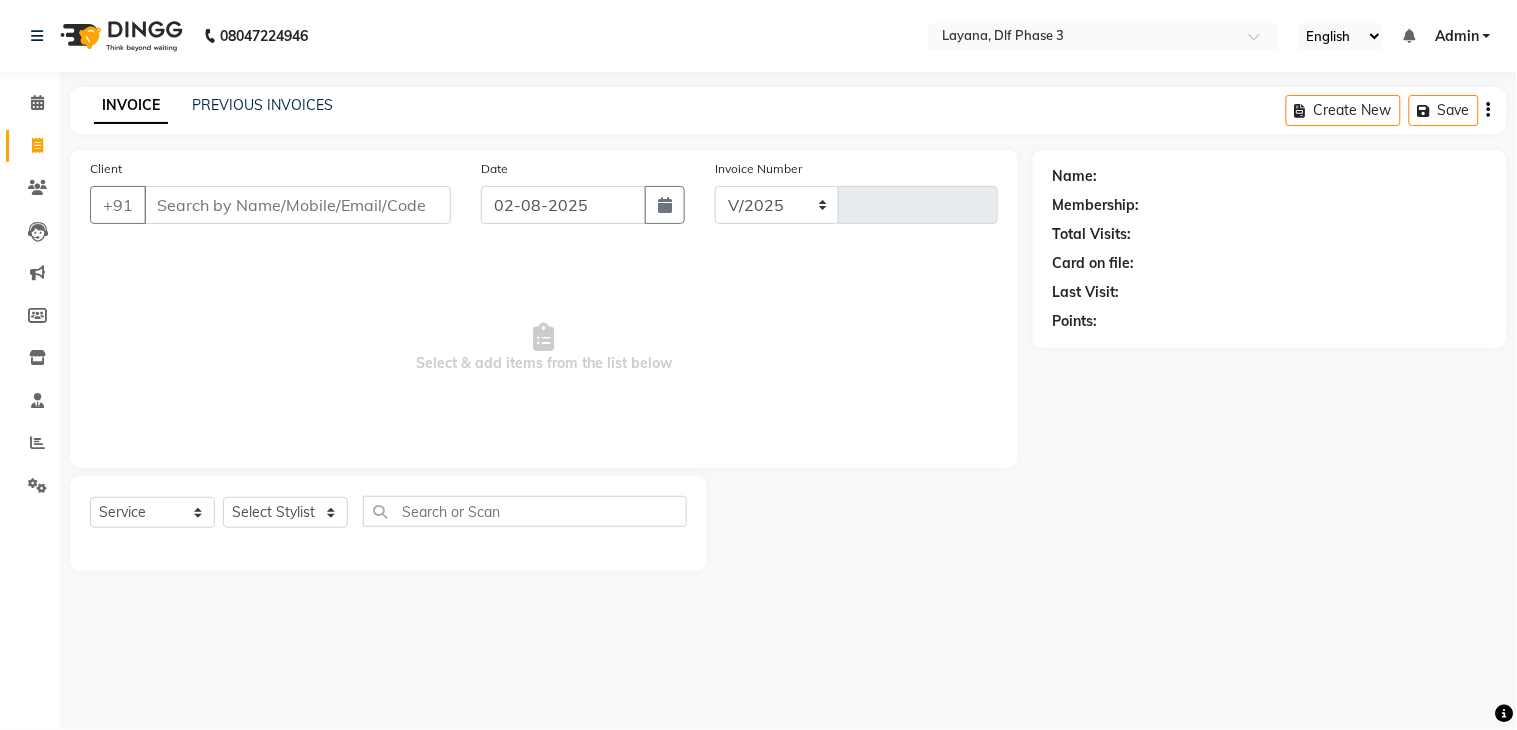 select on "6973" 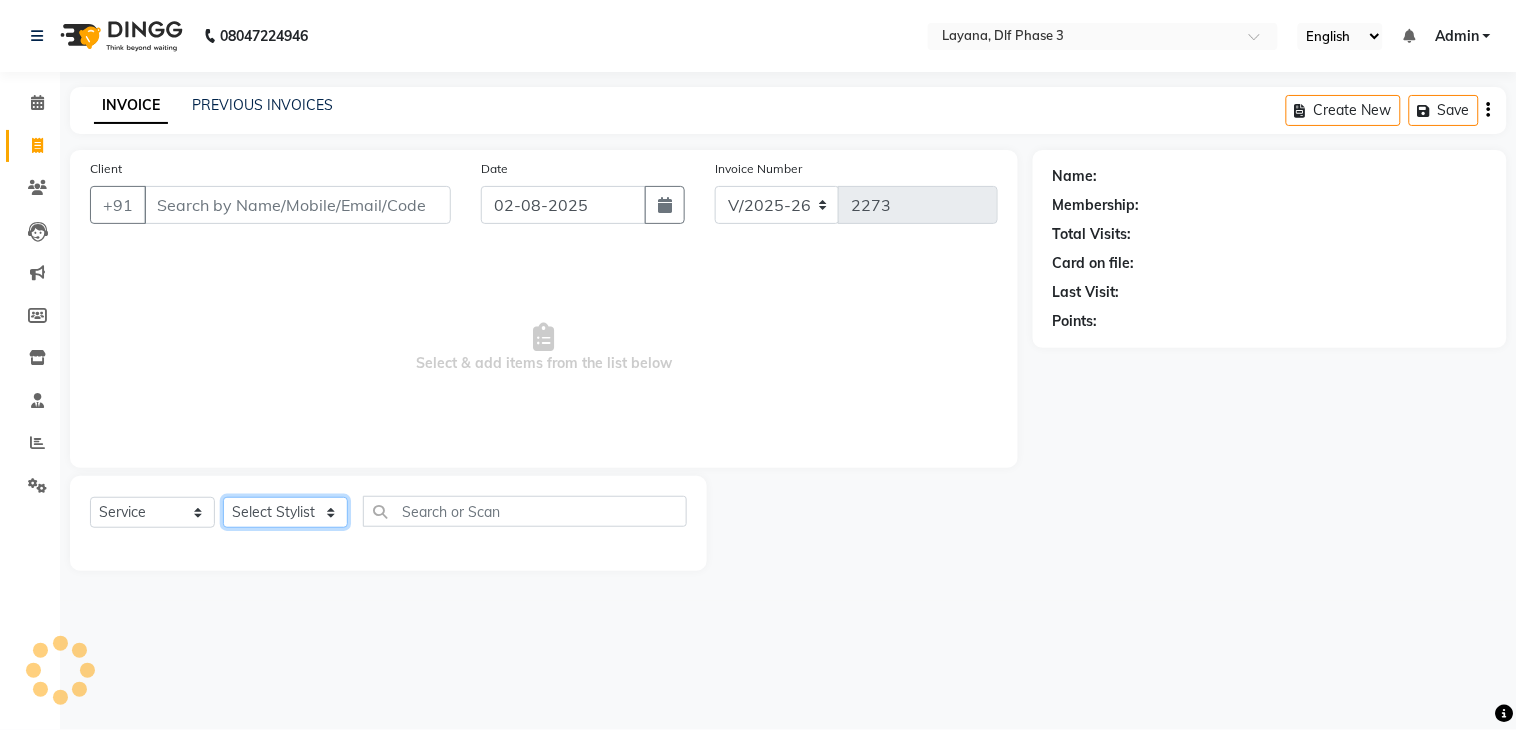 click on "Select Stylist" 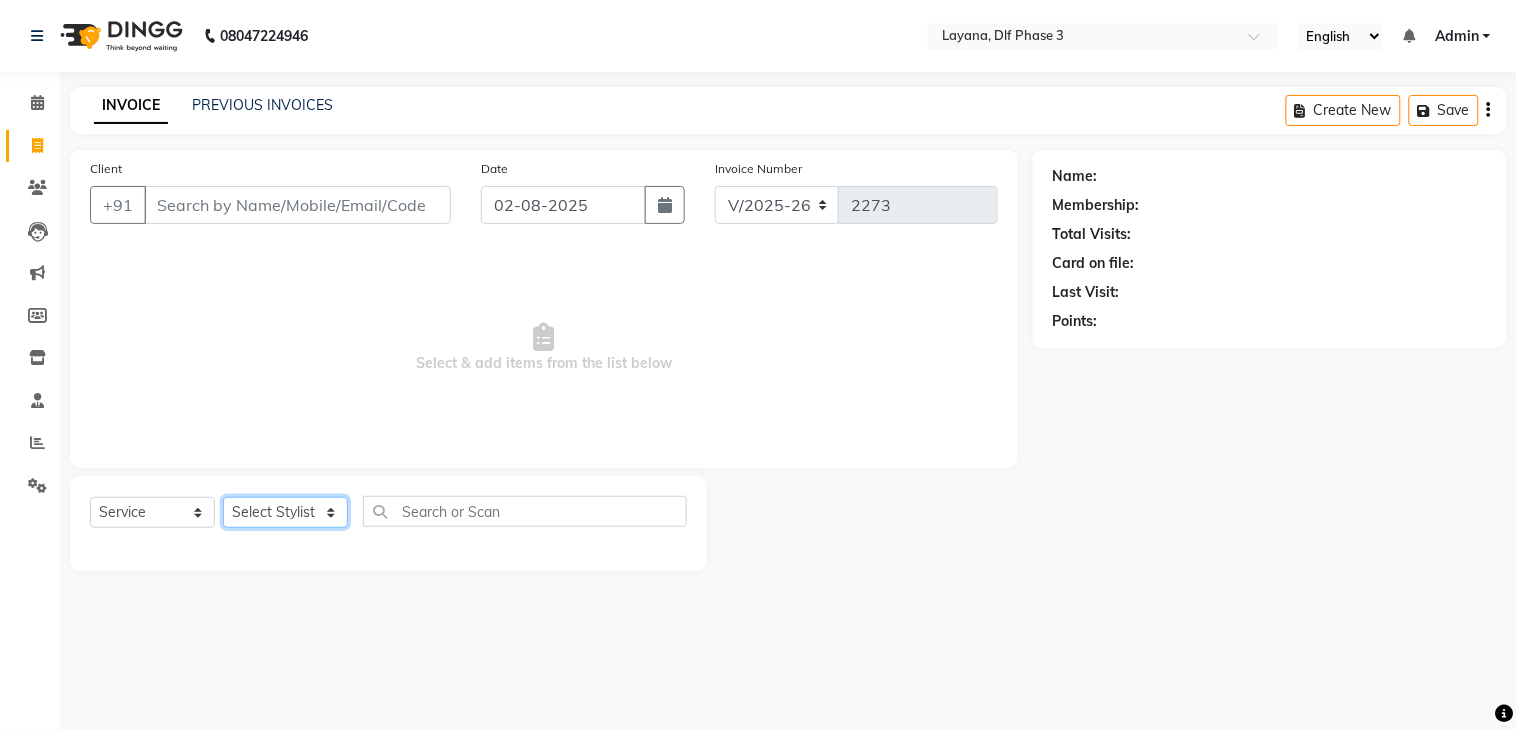 click on "Select Stylist" 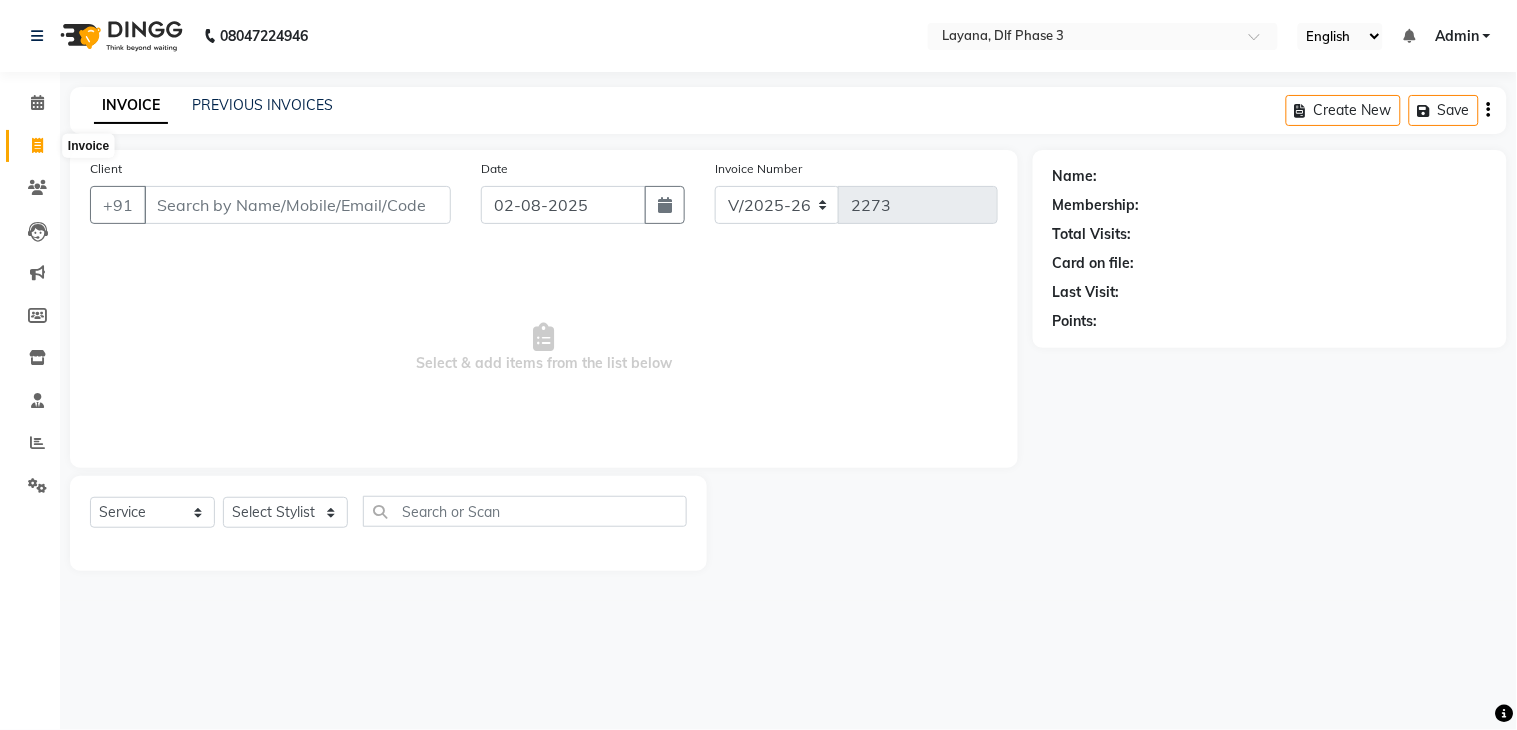 click 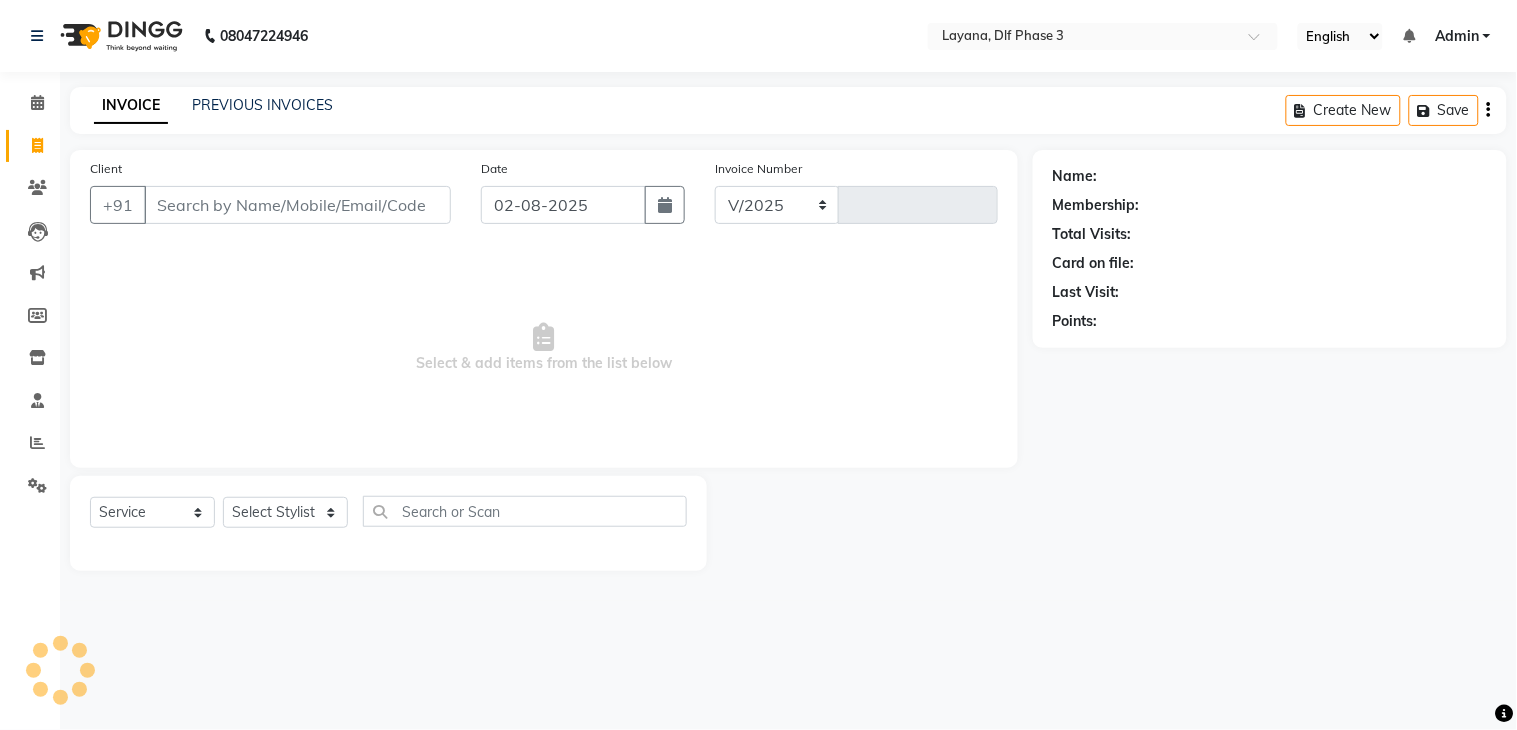 select on "6973" 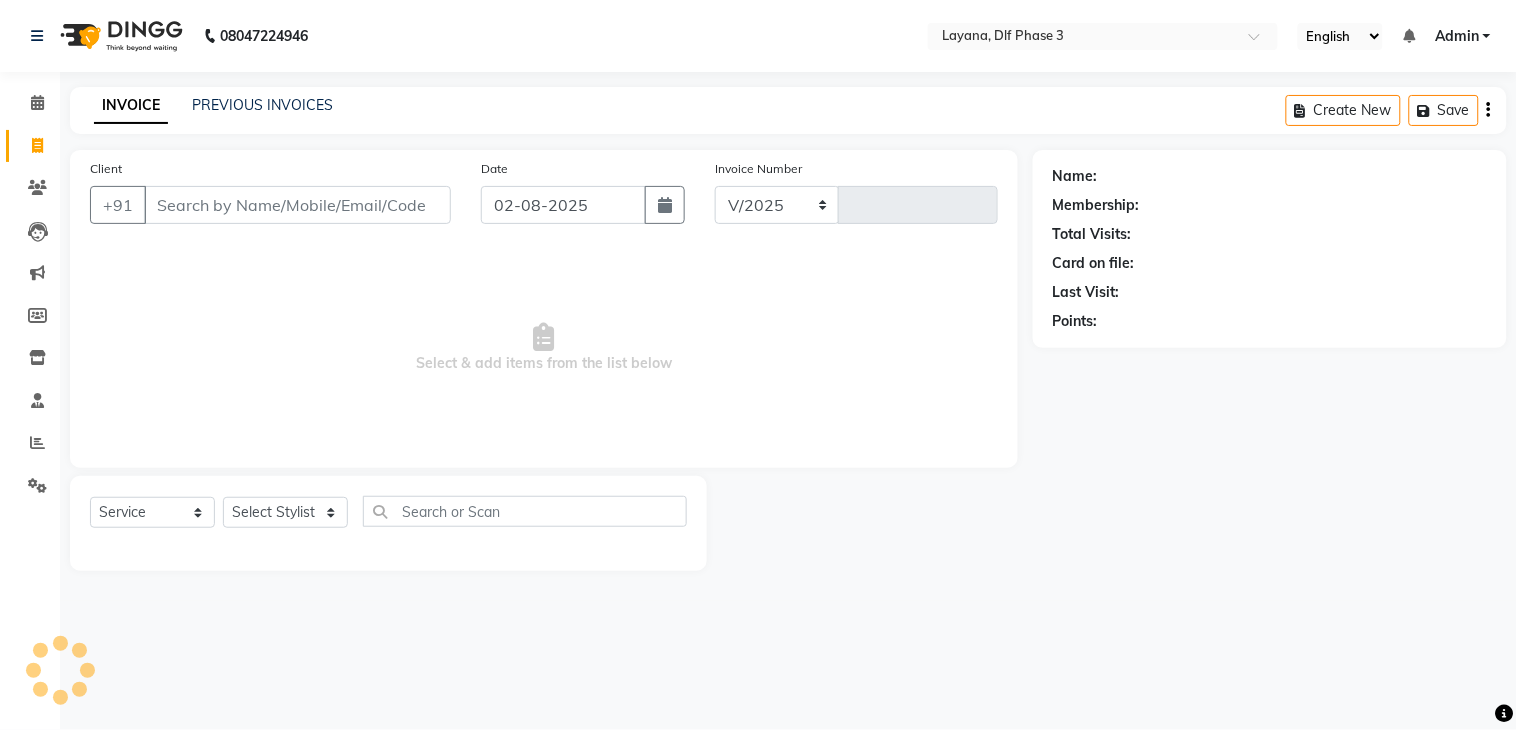 type on "2273" 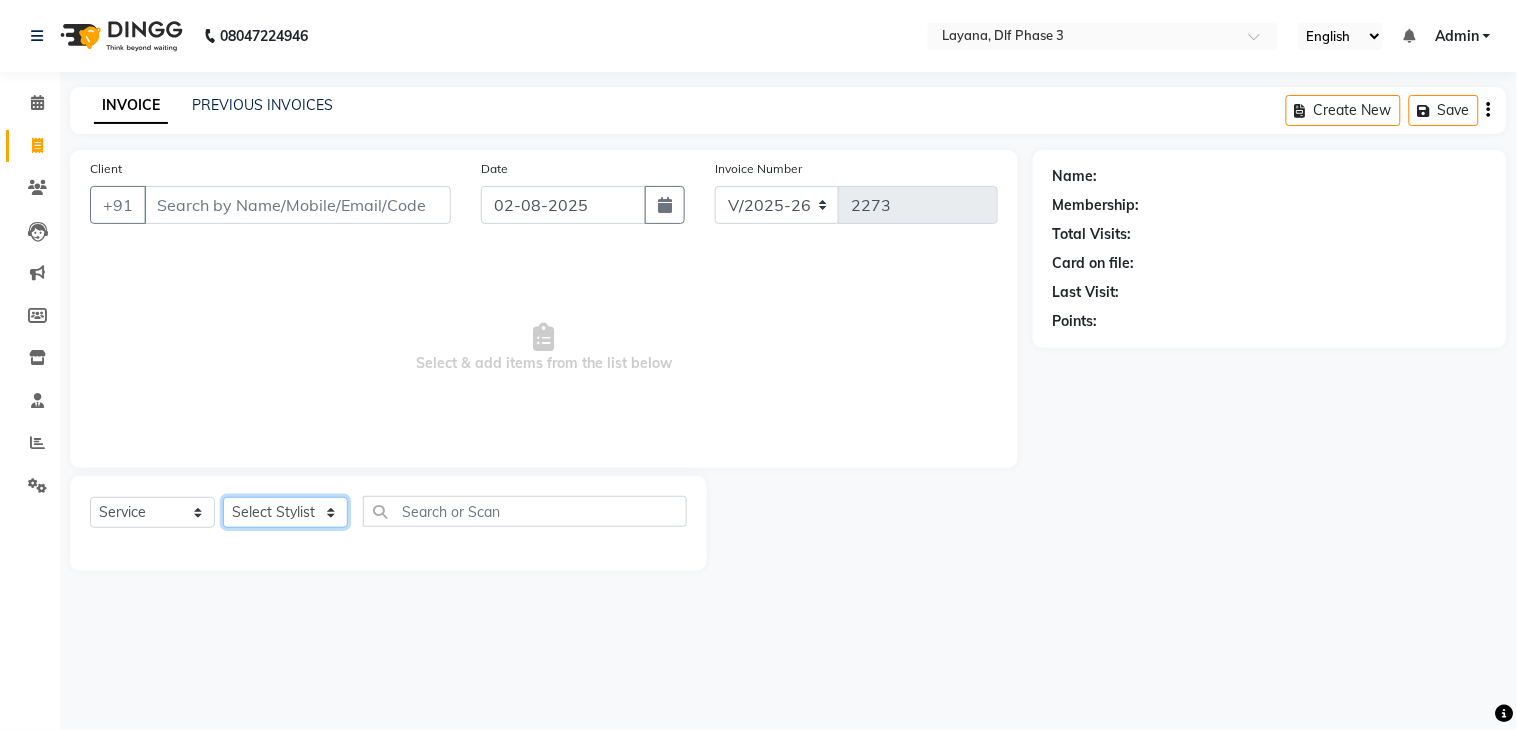 click on "Select Stylist [FIRST] [LAST] [LAST] [LAST] [LAST] [LAST]  [LAST] [LAST] [LAST]" 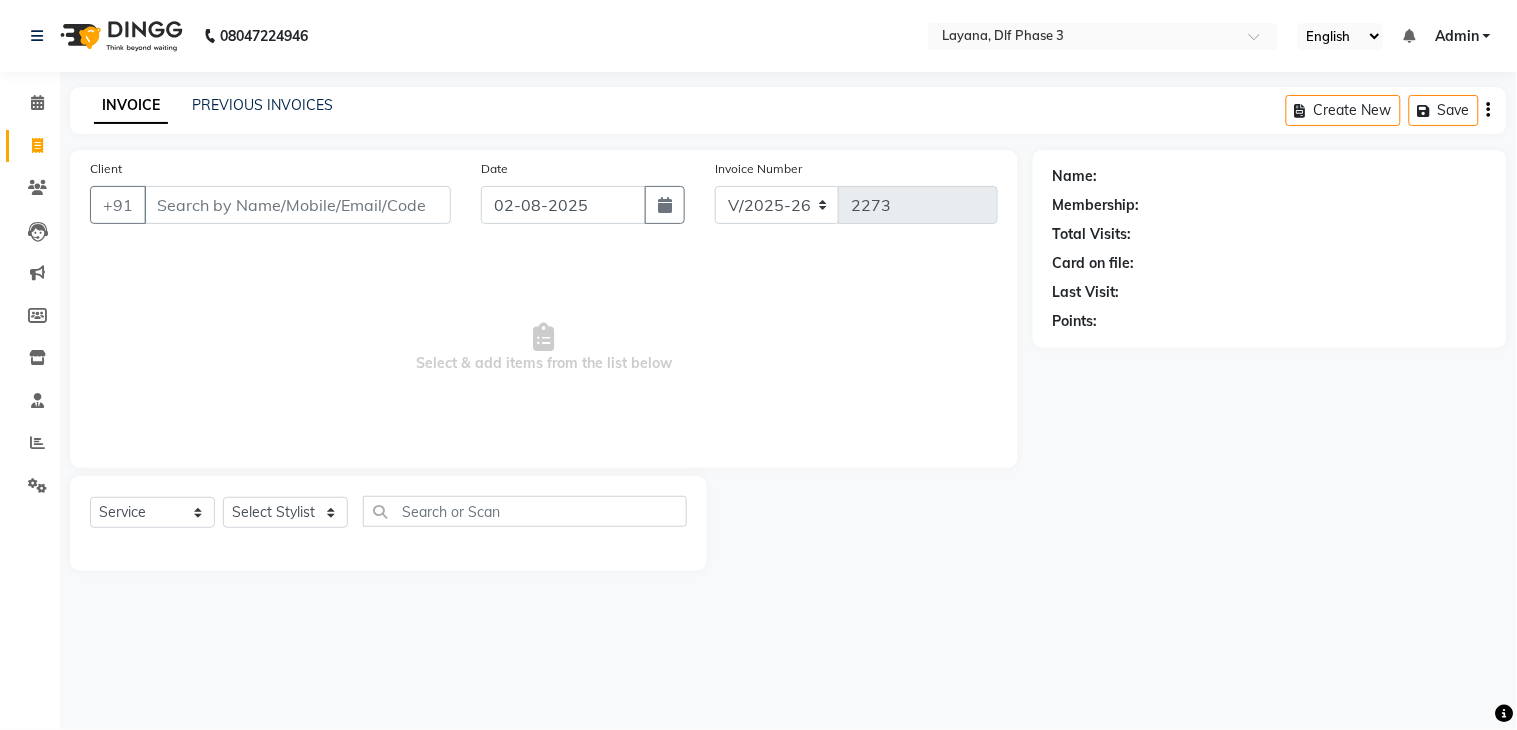 click on "Client +91 Date 02-08-2025 Invoice Number V/2025 V/2025-26 2273  Select & add items from the list below" 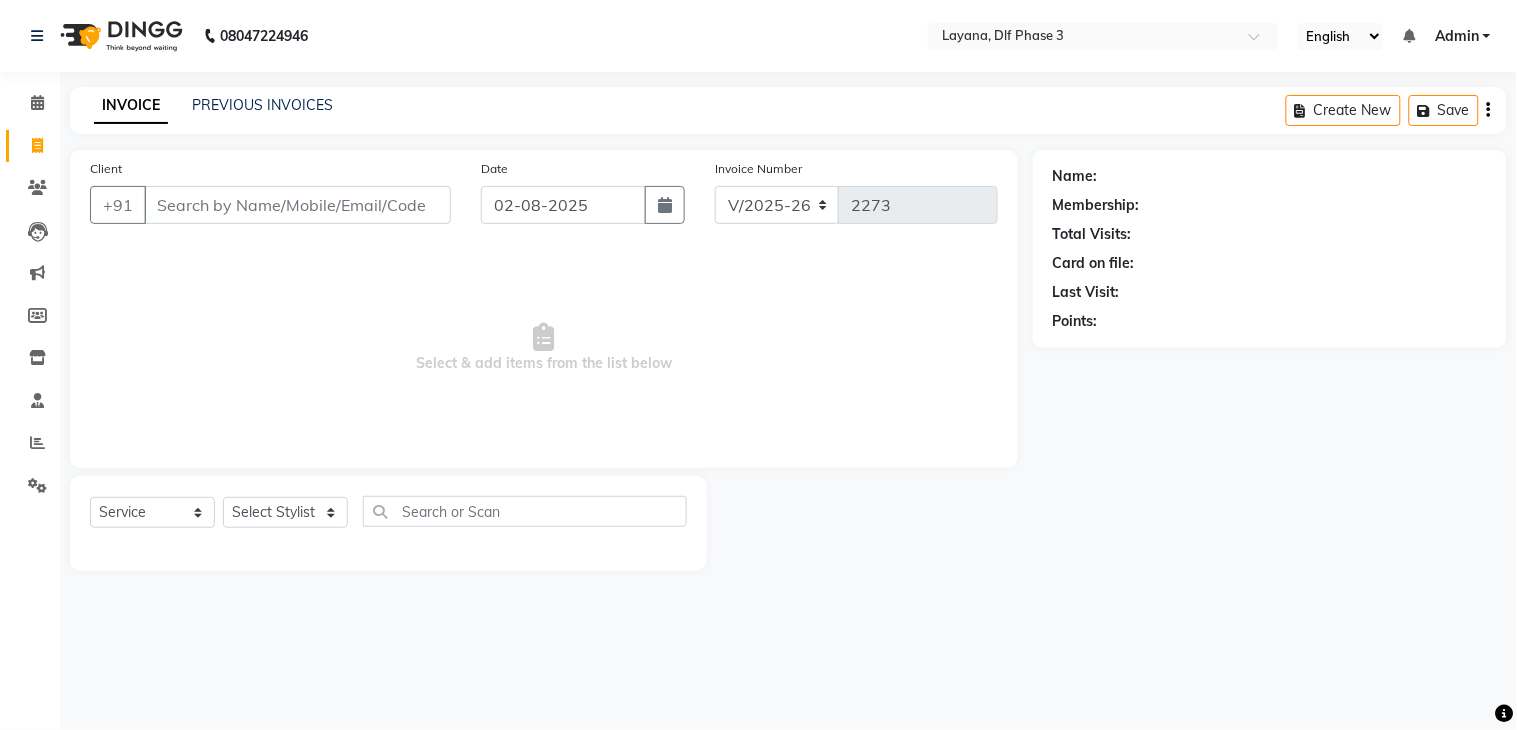 click on "INVOICE PREVIOUS INVOICES Create New   Save" 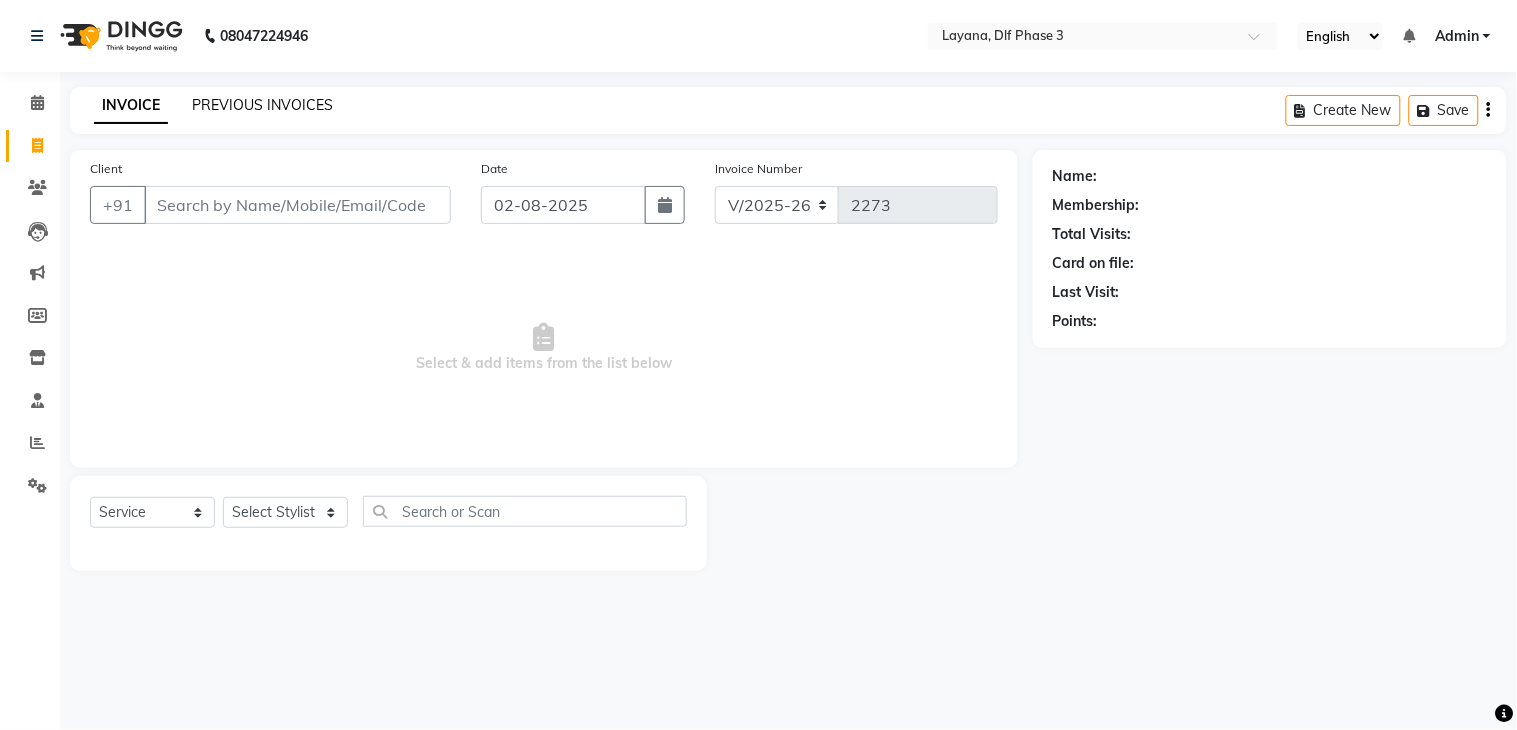 click on "PREVIOUS INVOICES" 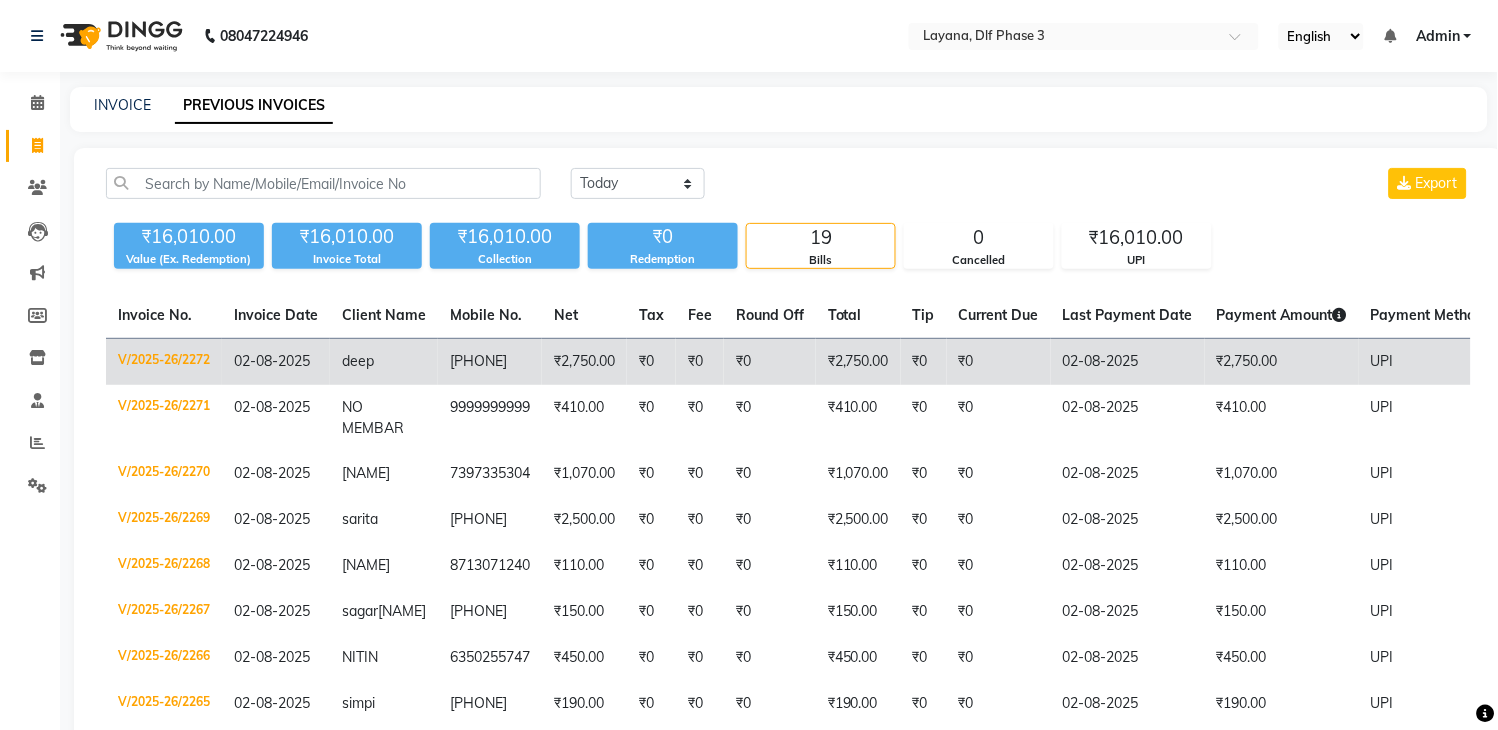 click on "₹2,750.00" 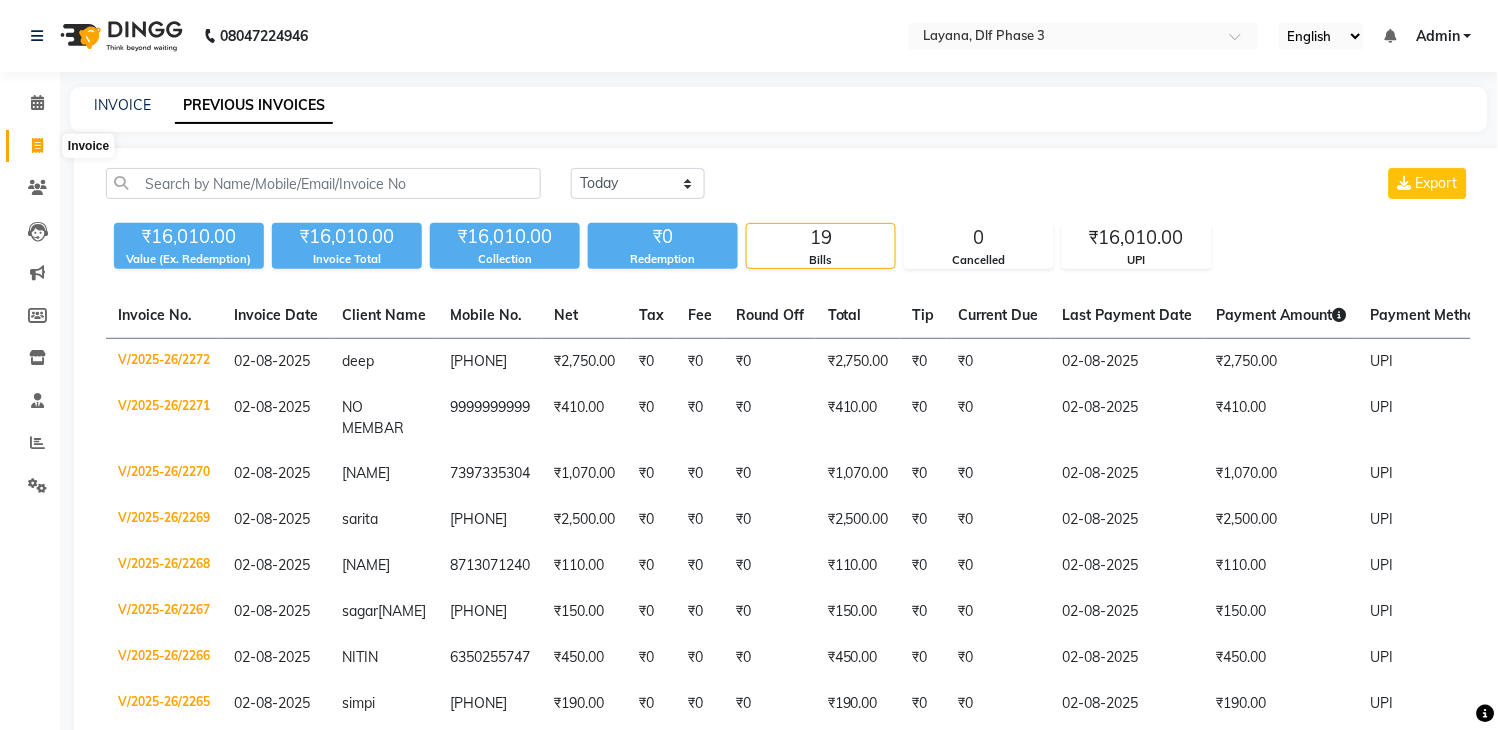 click 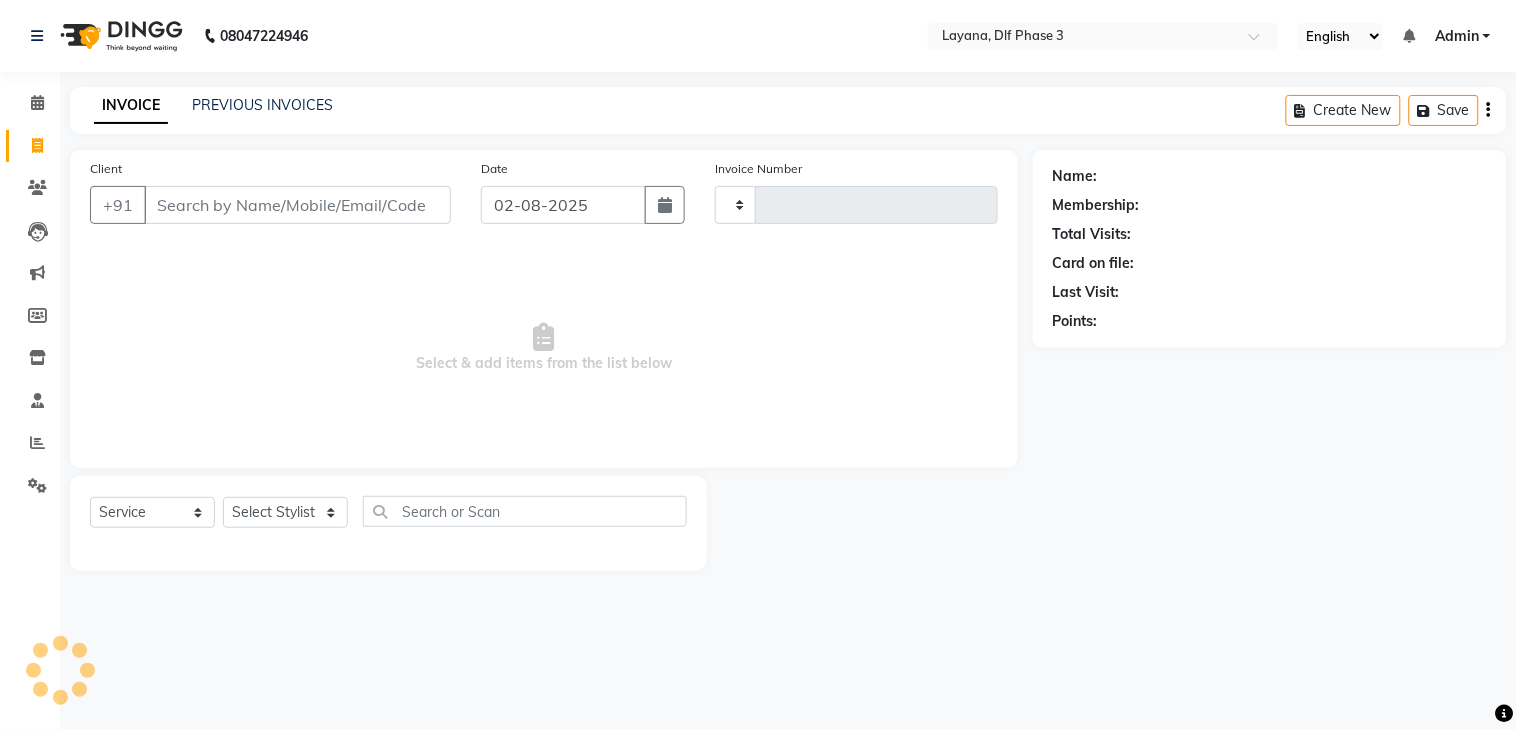 type on "2273" 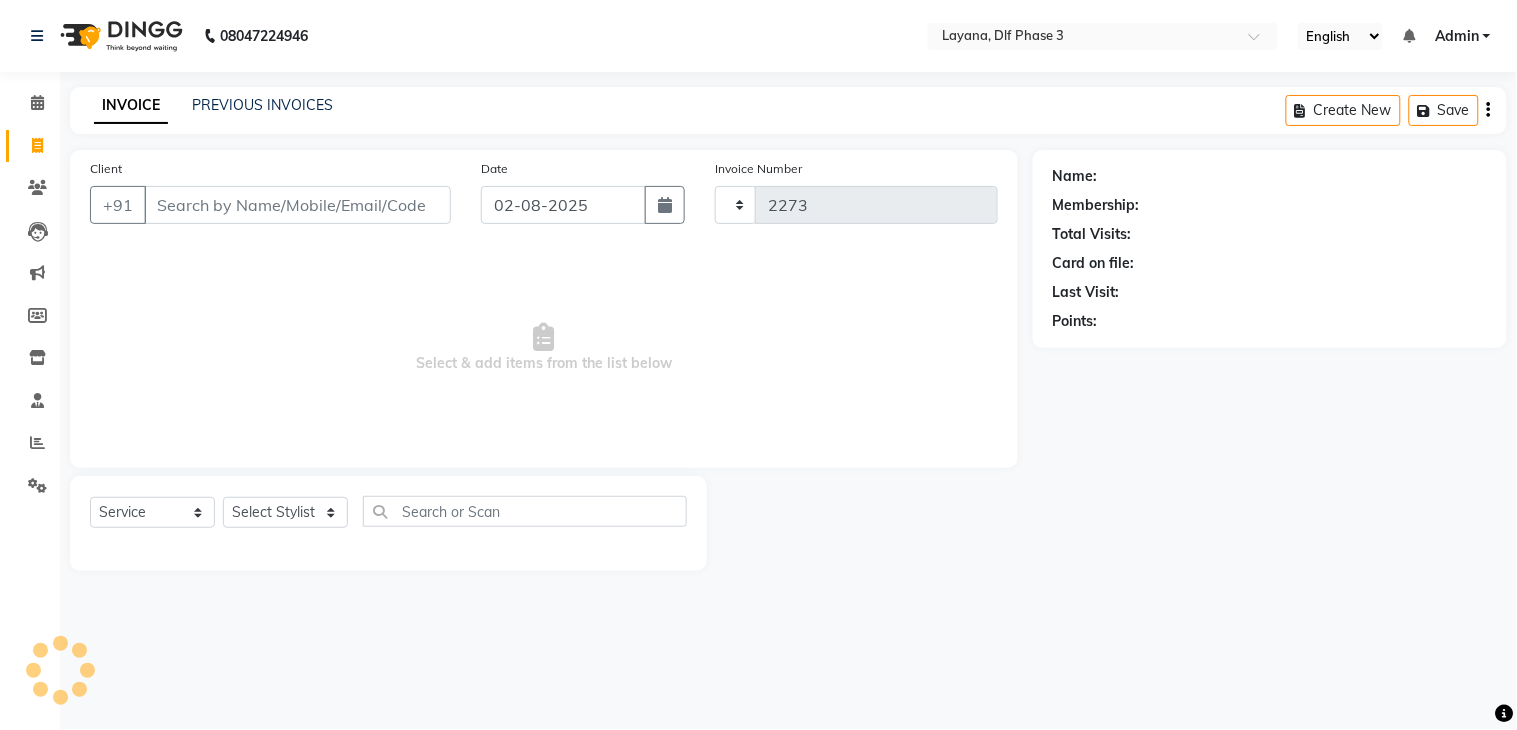 select on "6973" 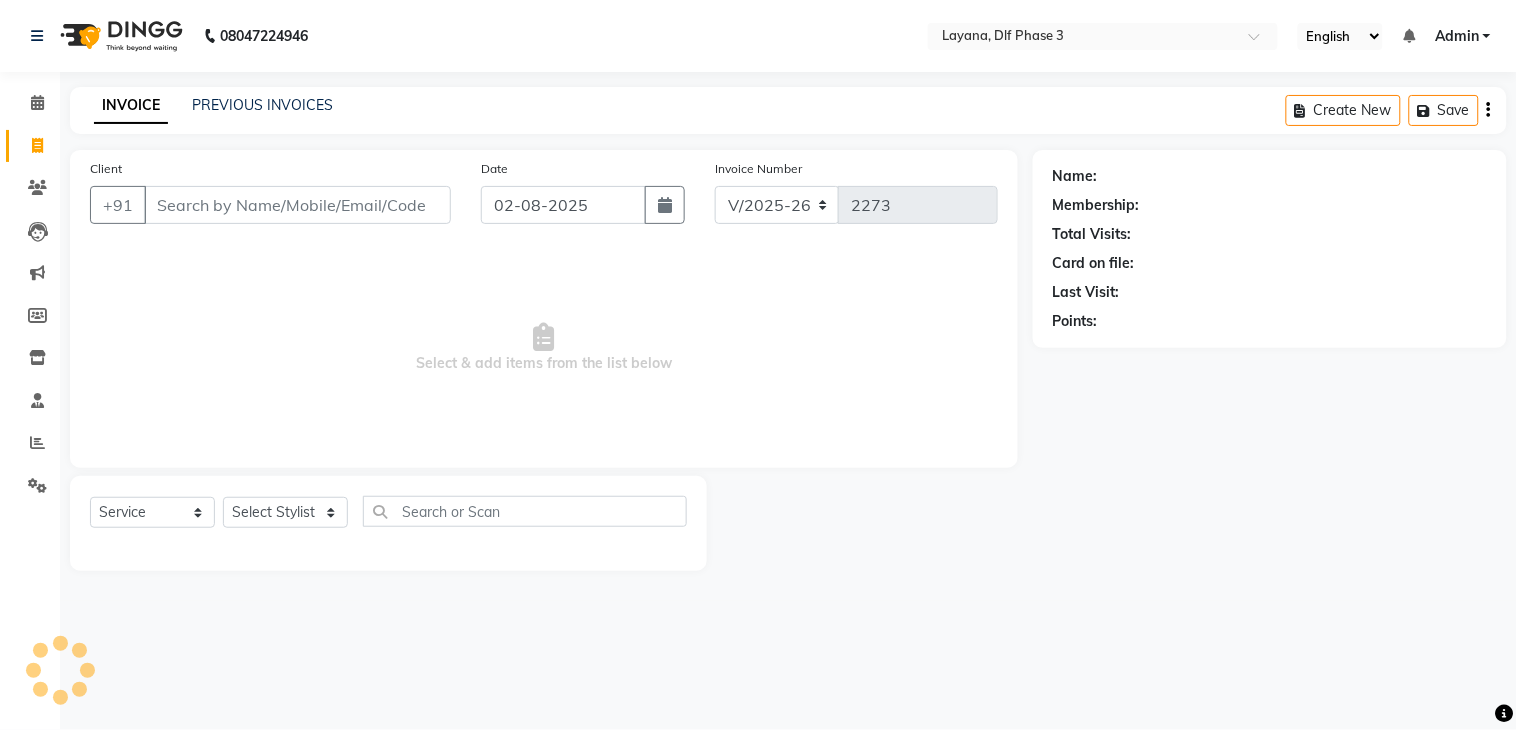 click on "Client" at bounding box center (297, 205) 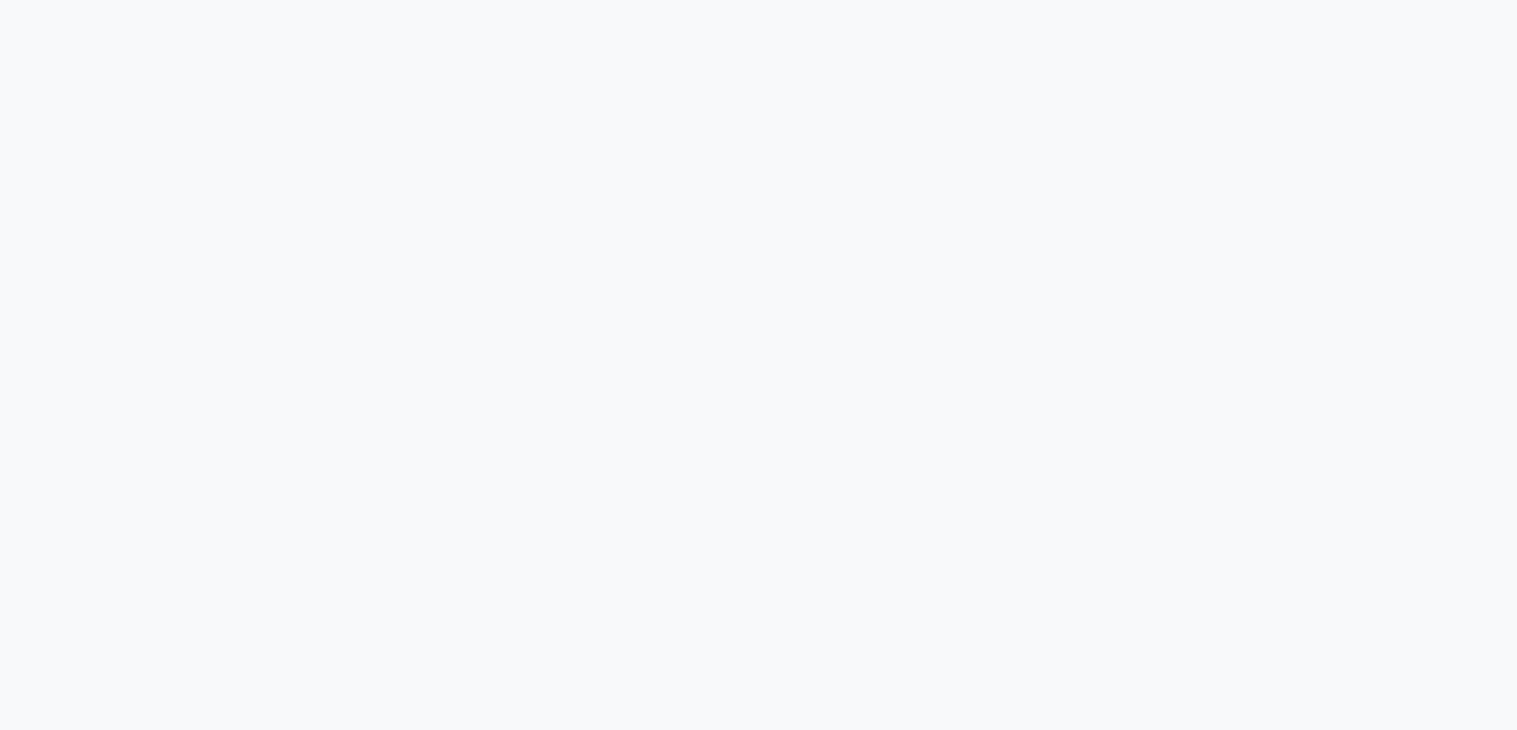 scroll, scrollTop: 0, scrollLeft: 0, axis: both 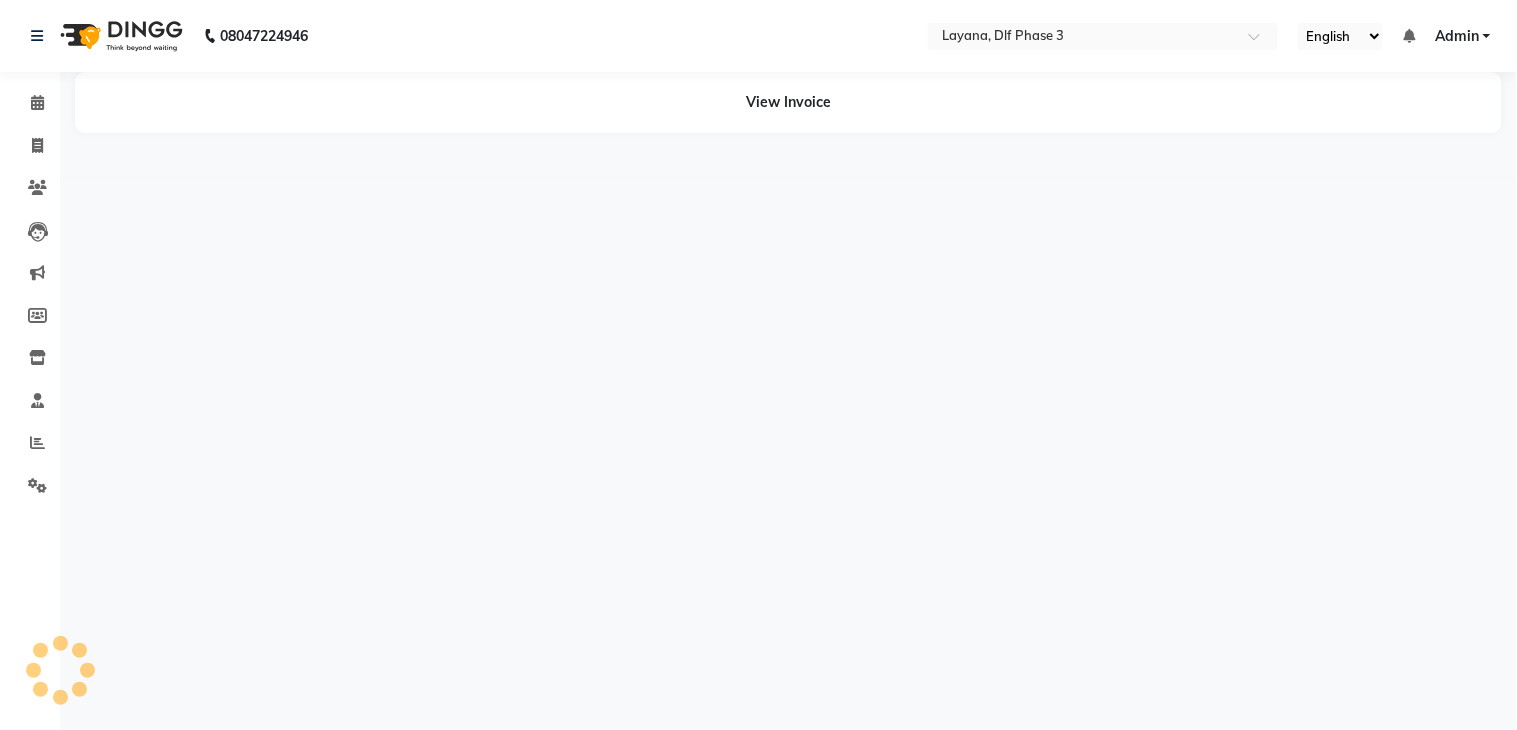select on "en" 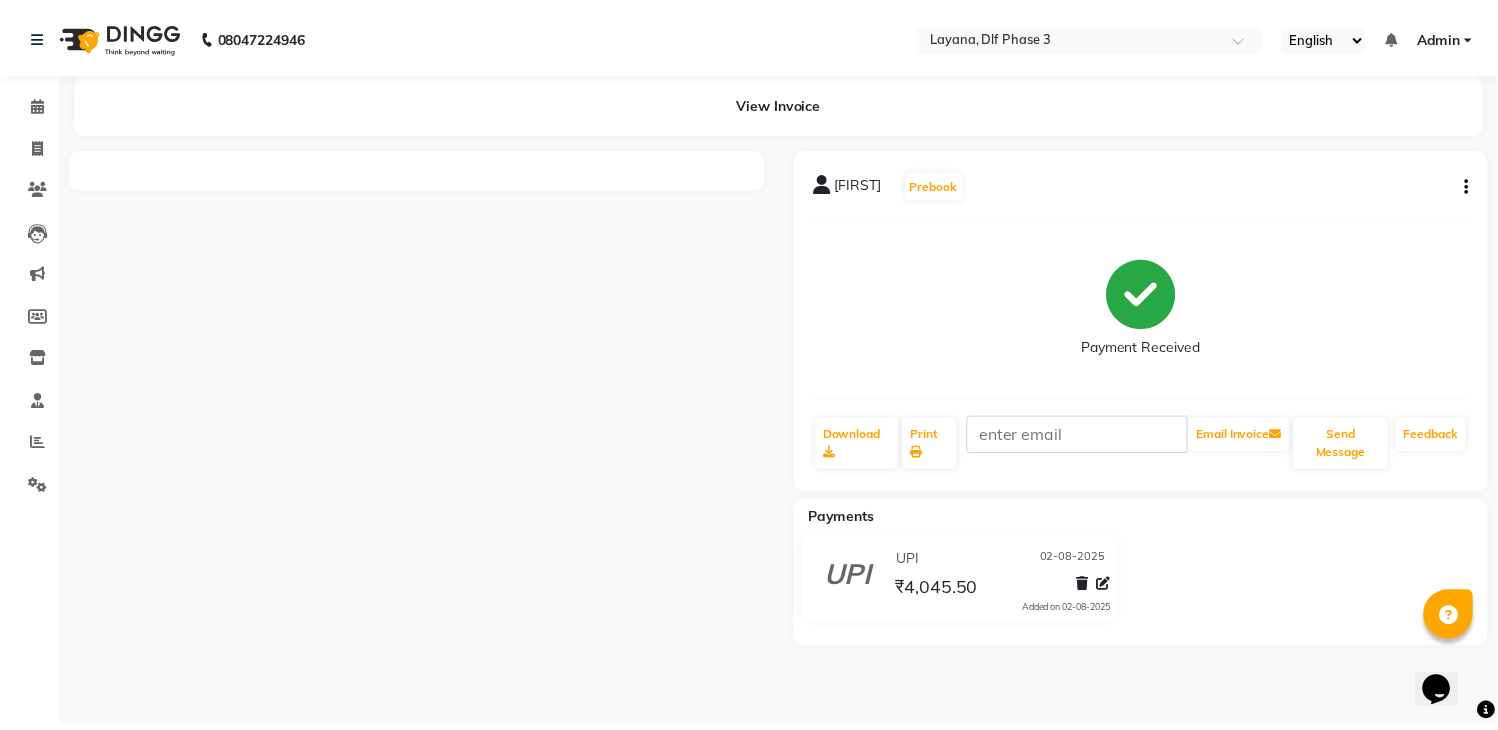 scroll, scrollTop: 0, scrollLeft: 0, axis: both 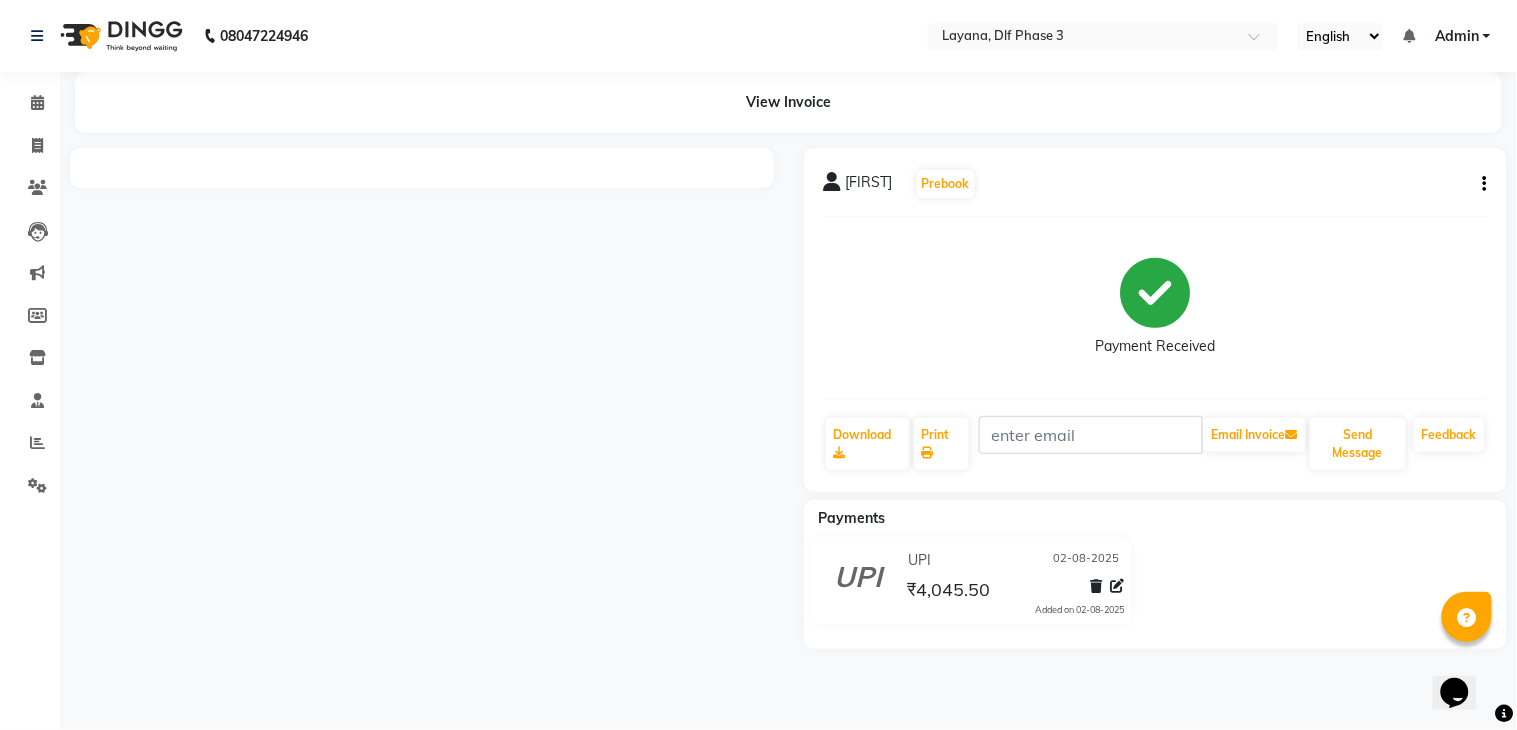 click 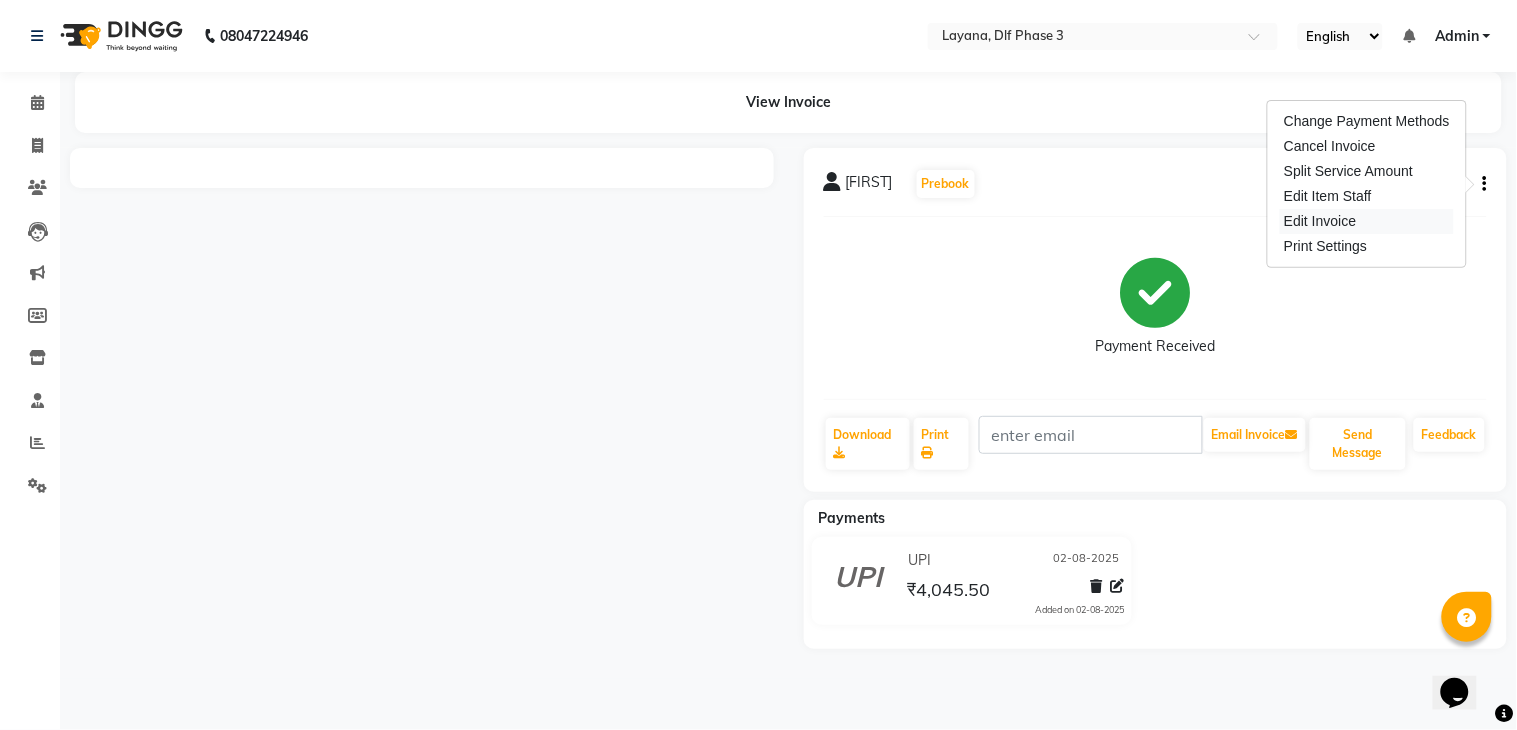 click on "Edit Invoice" at bounding box center (1367, 221) 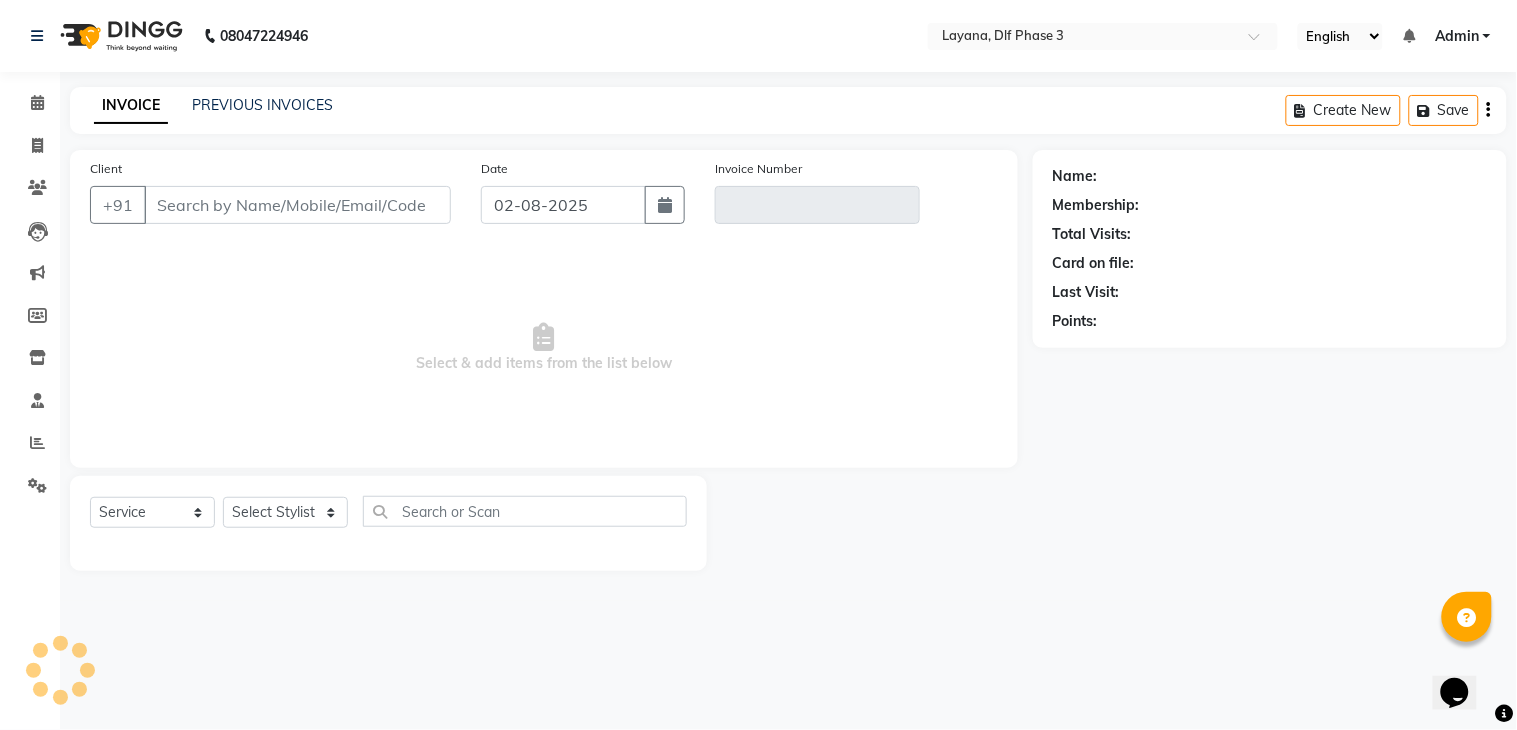 type on "[PHONE]" 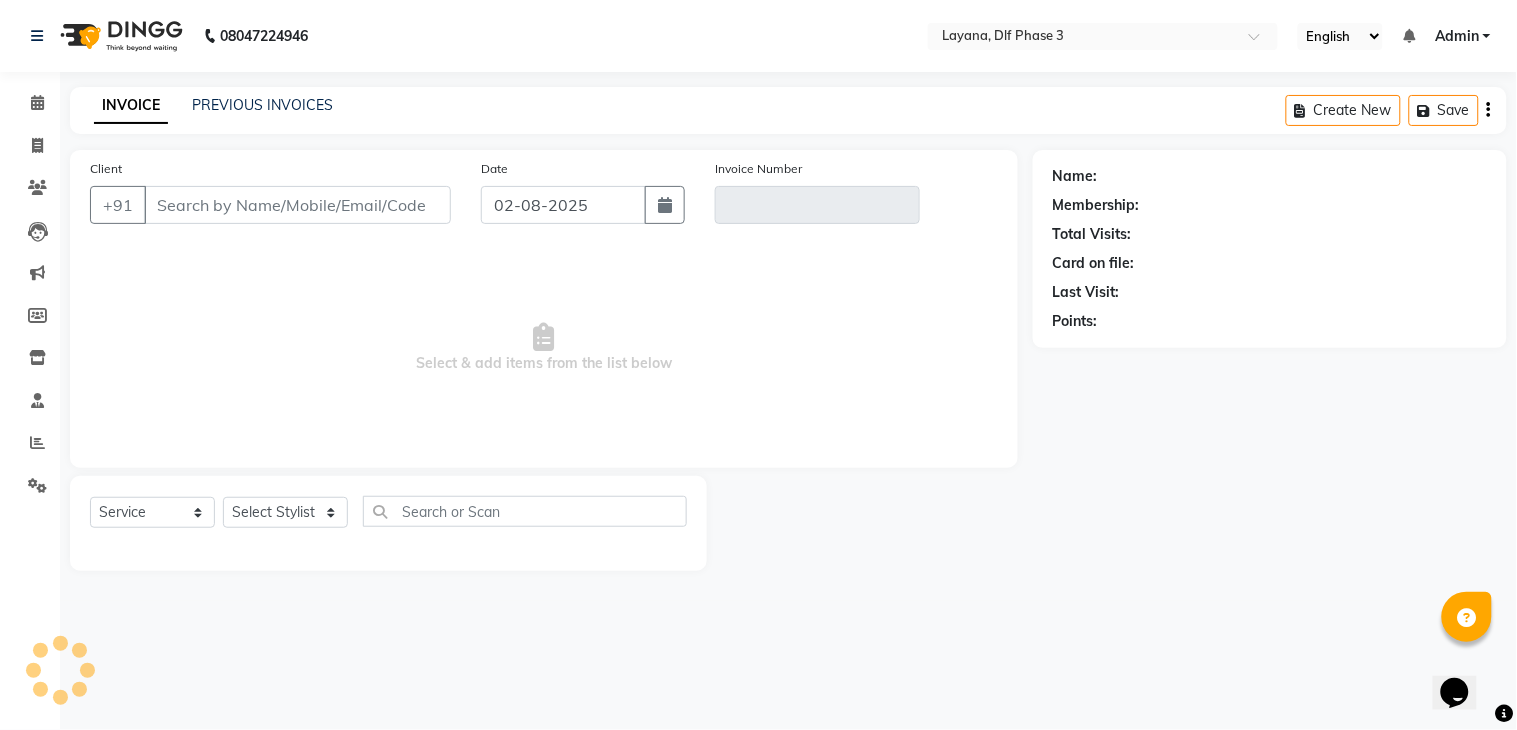 type on "V/2025-26/2254" 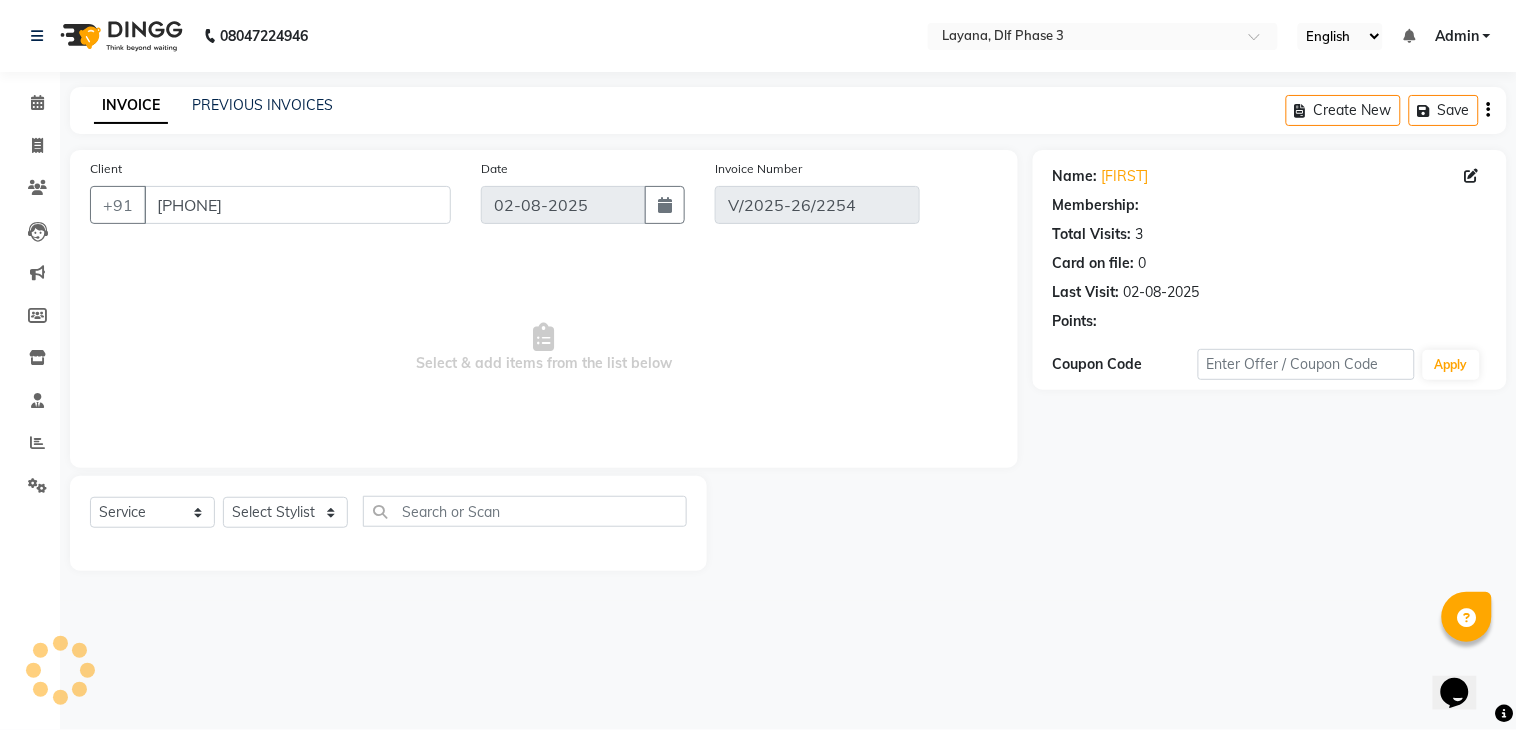 select on "select" 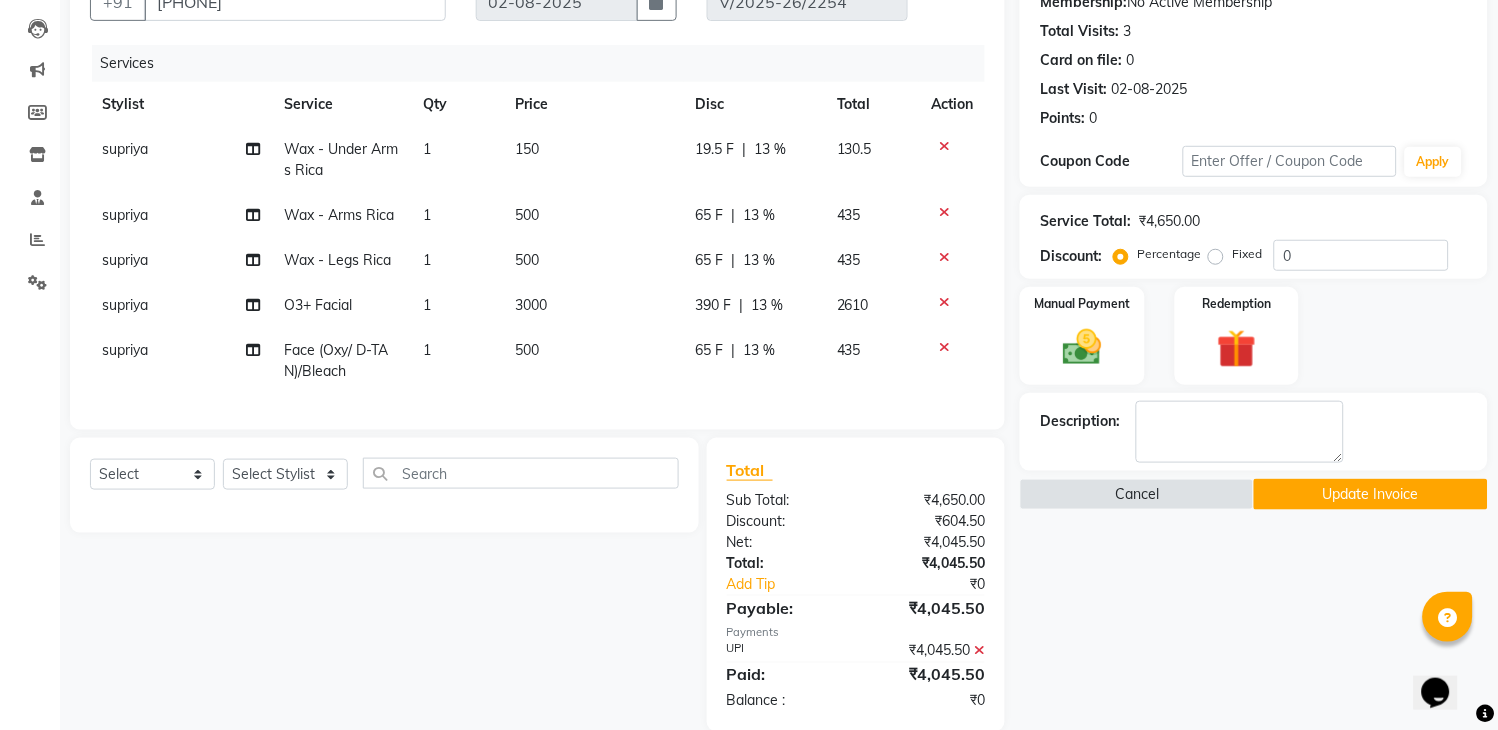 scroll, scrollTop: 206, scrollLeft: 0, axis: vertical 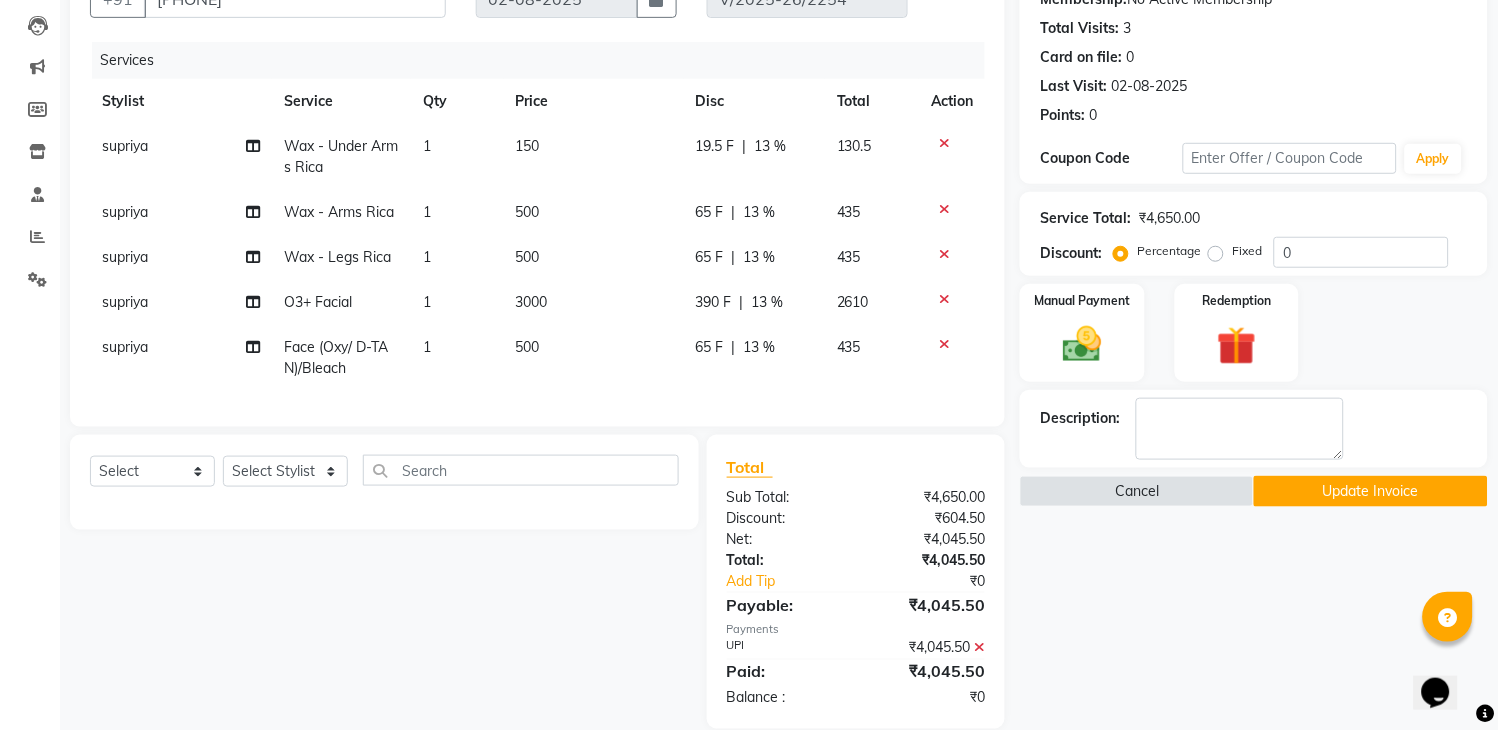 click 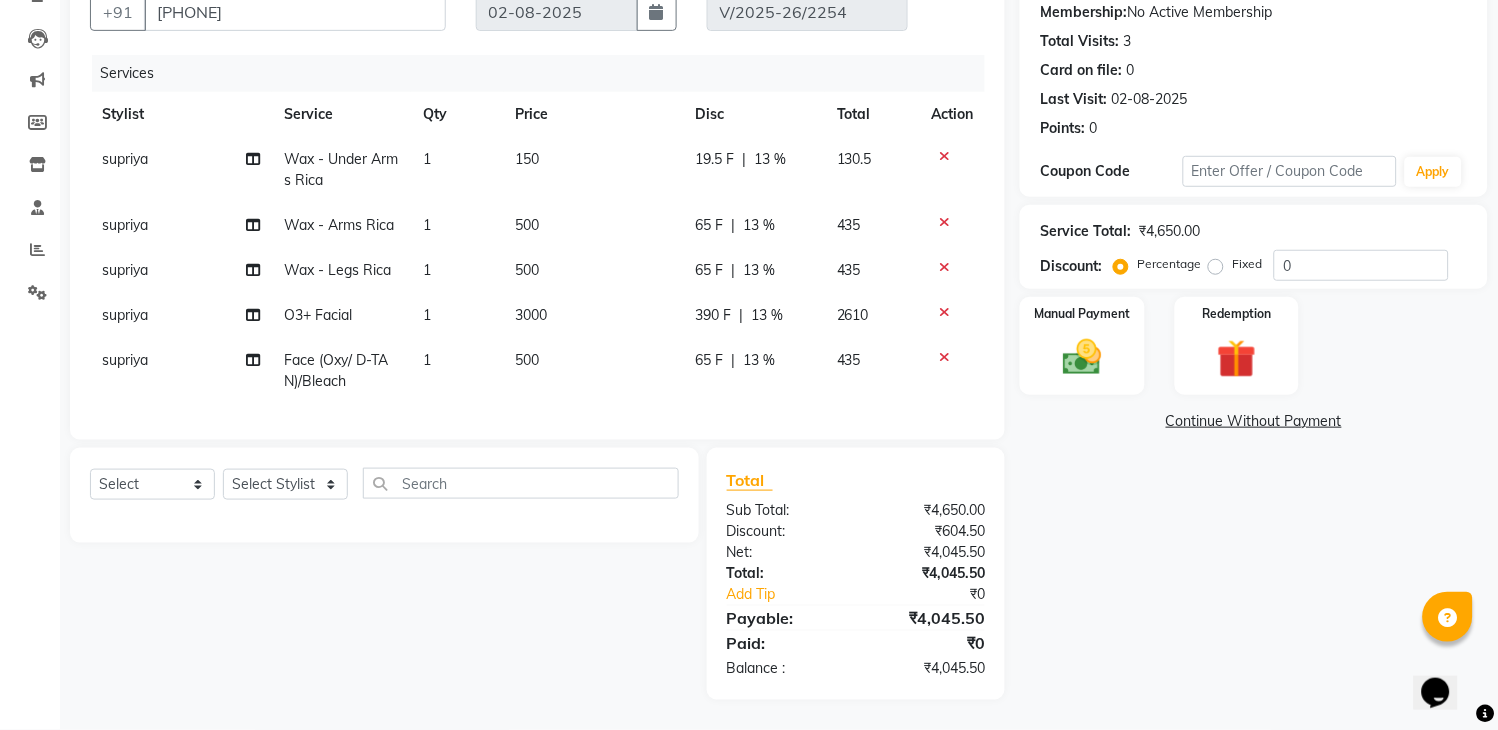 click on "13 %" 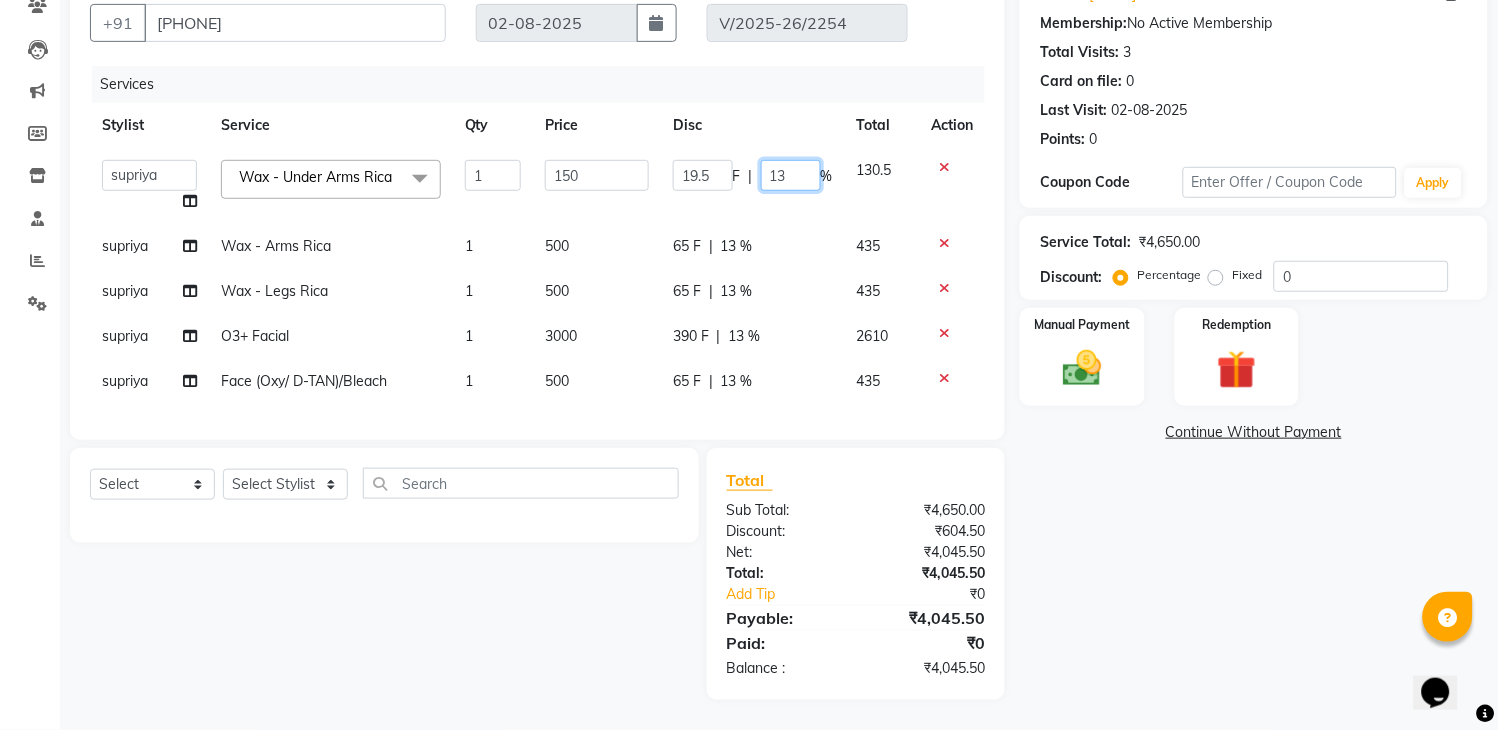 click on "13" 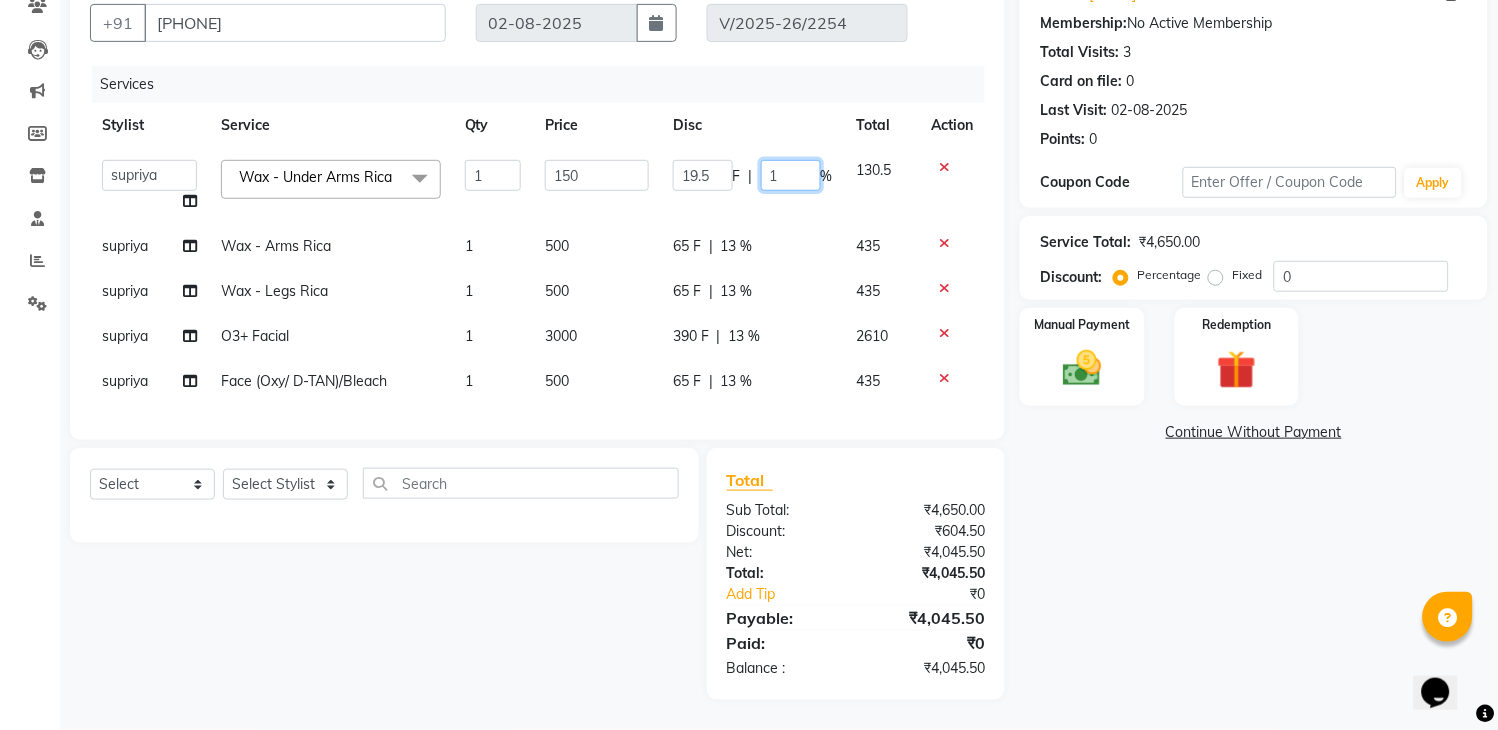 type 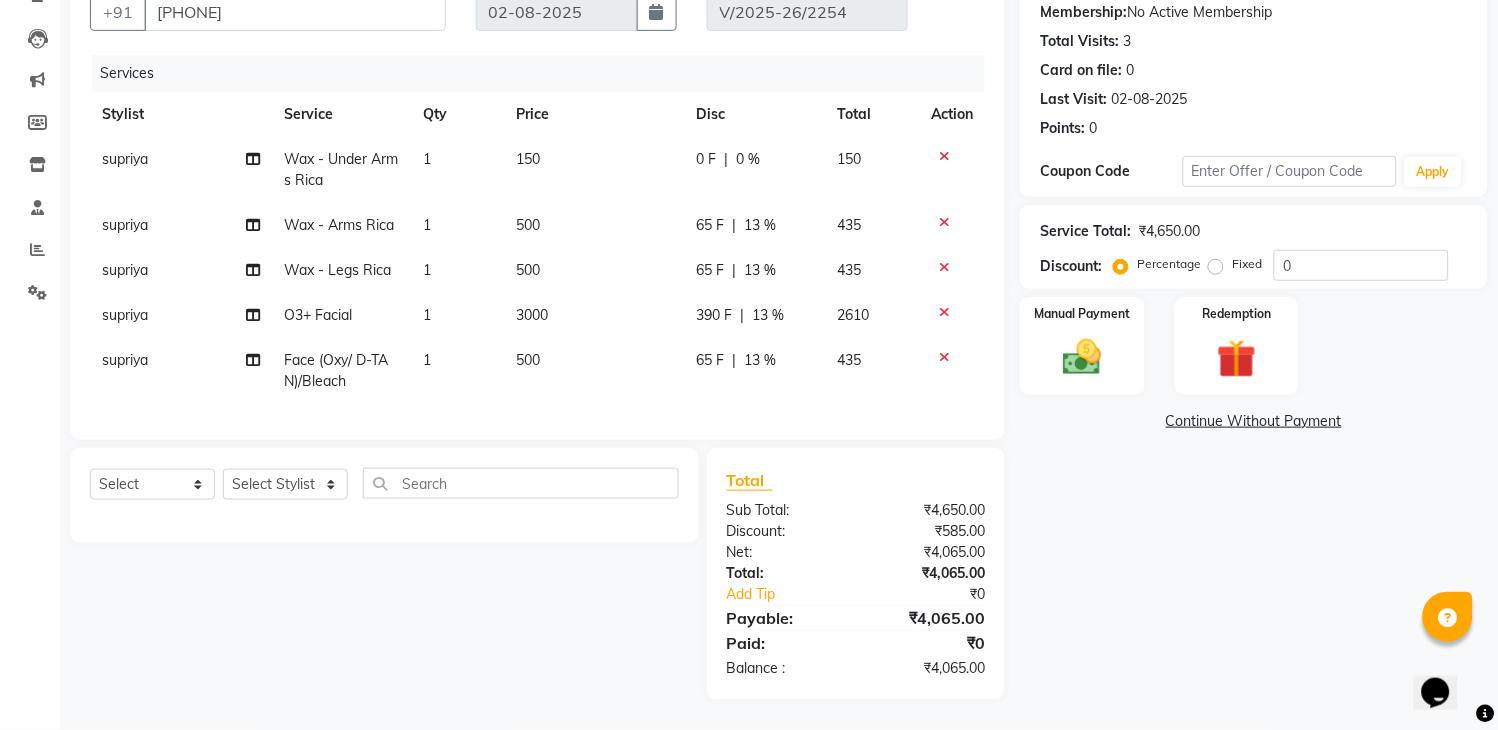 click on "supriya Wax - Under Arms Rica 1 150 0 F | 0 % 150 supriya Wax - Arms Rica 1 500 65 F | 13 % 435 supriya Wax - Legs Rica 1 500 65 F | 13 % 435 supriya  O3+ Facial 1 3000 390 F | 13 % 2610 supriya  Face (Oxy/ D-TAN)/Bleach 1 500 65 F | 13 % 435" 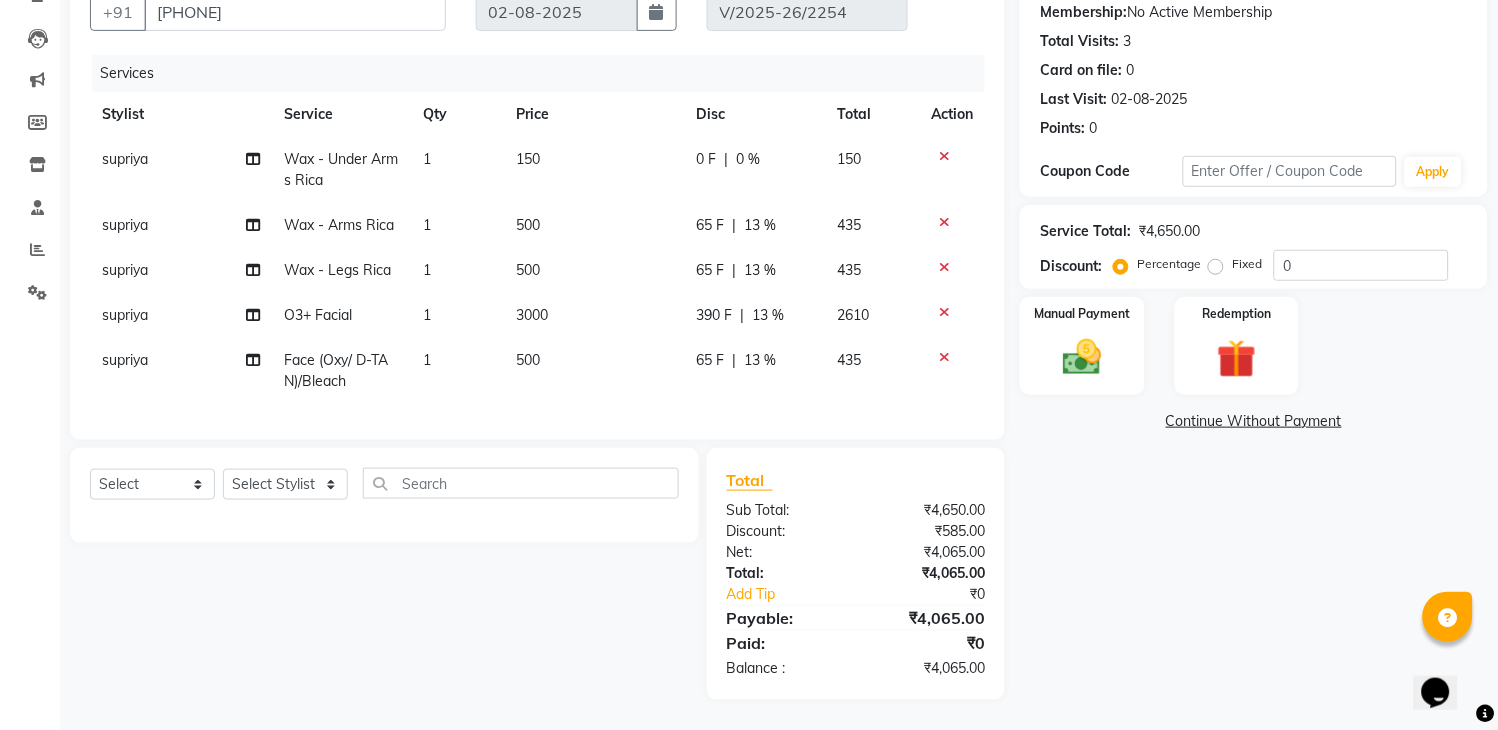 click on "0 F | 0 %" 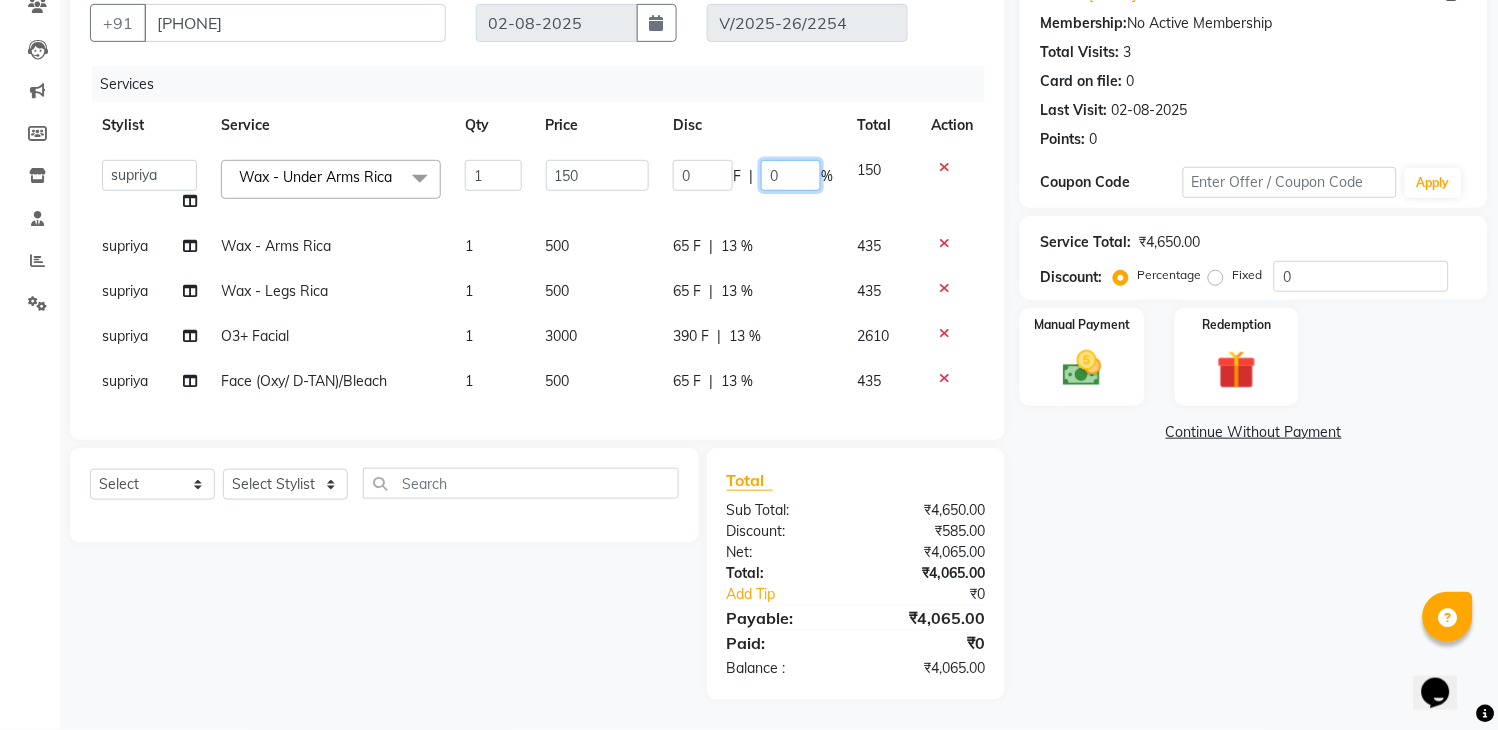 click on "0" 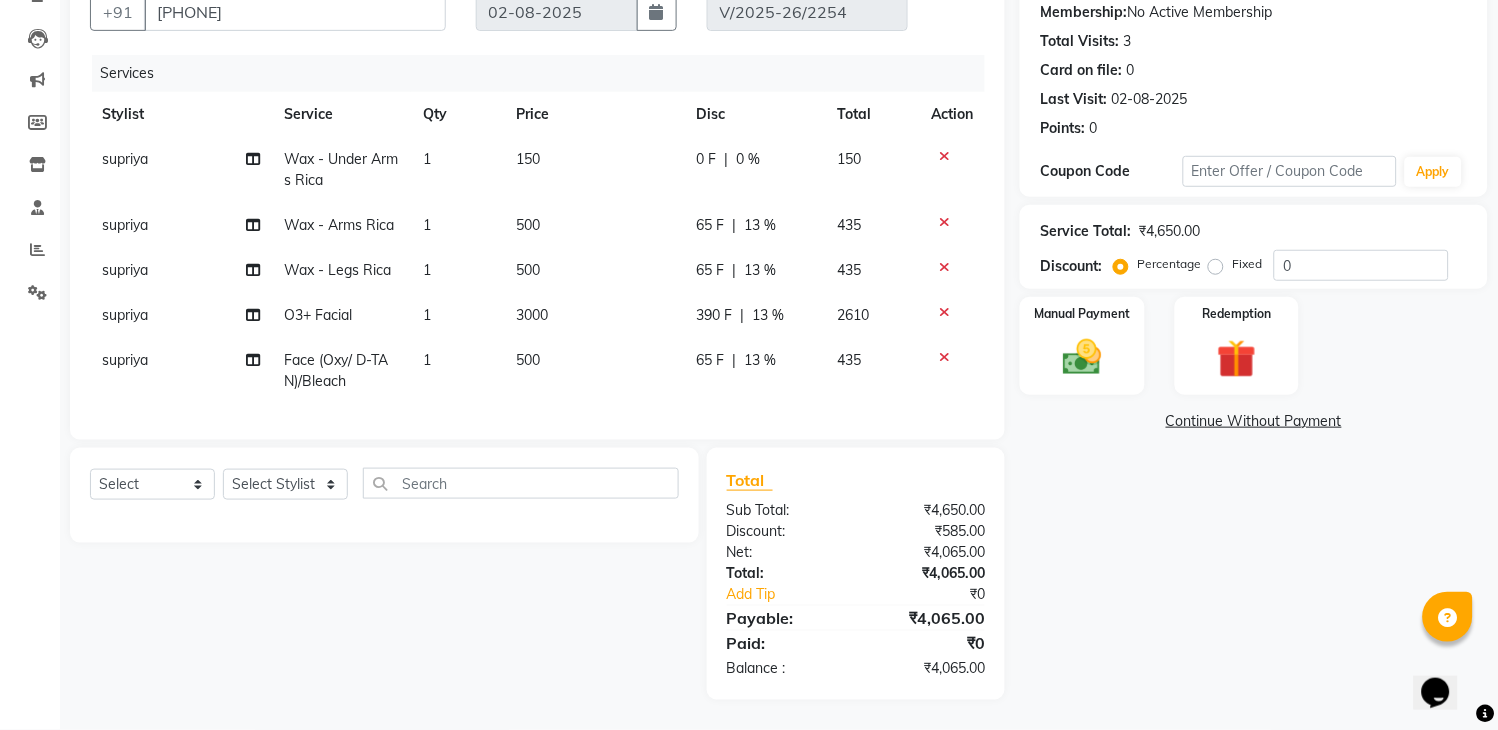 click on "0 F" 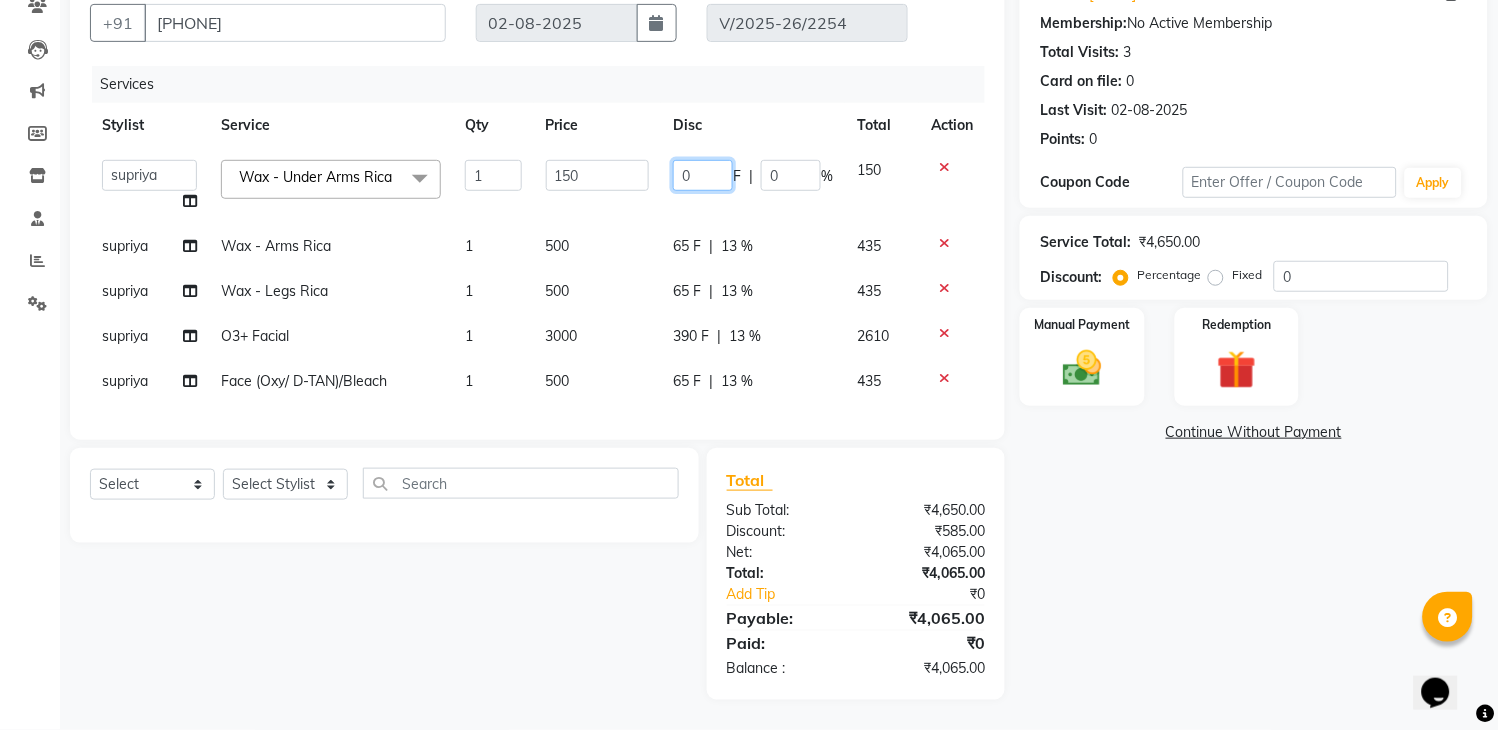 click on "0" 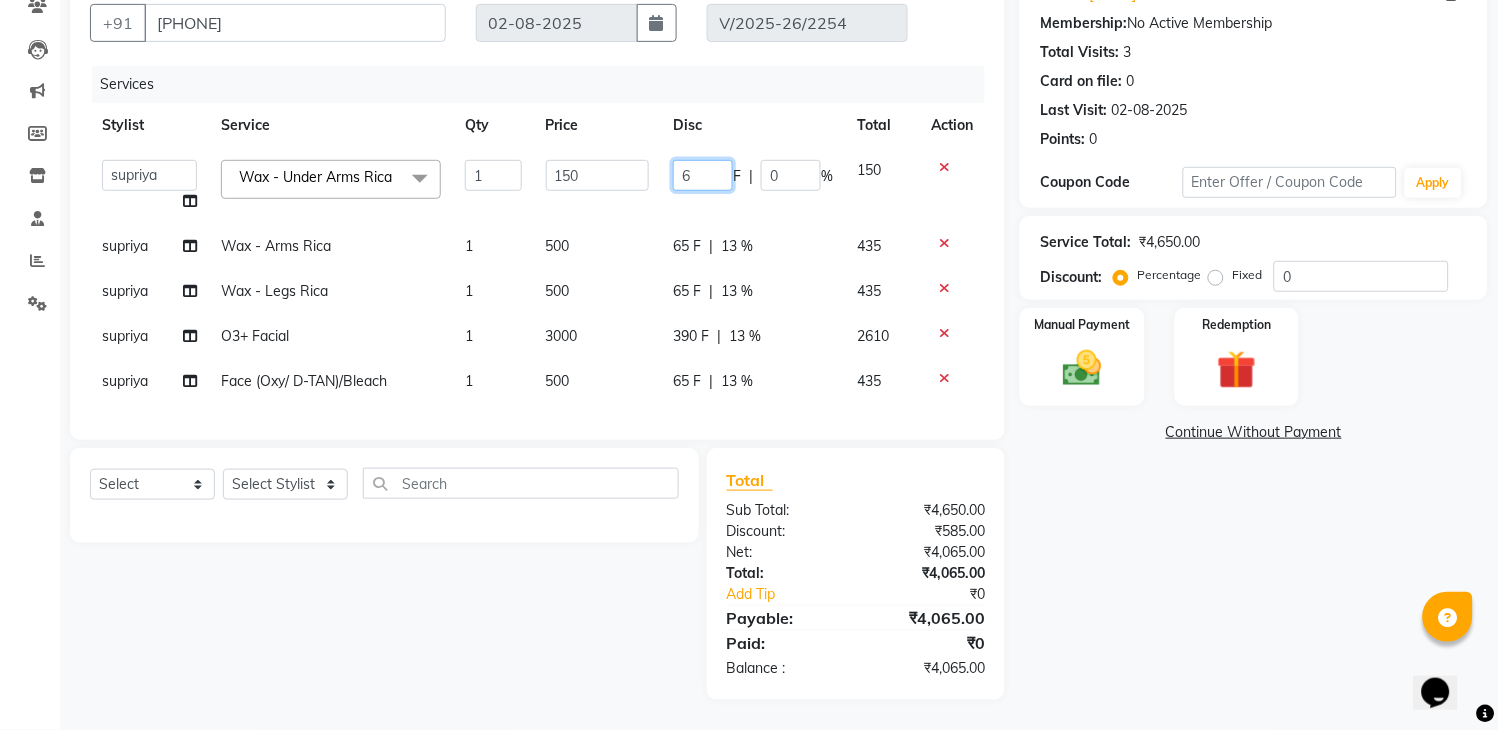 type on "65" 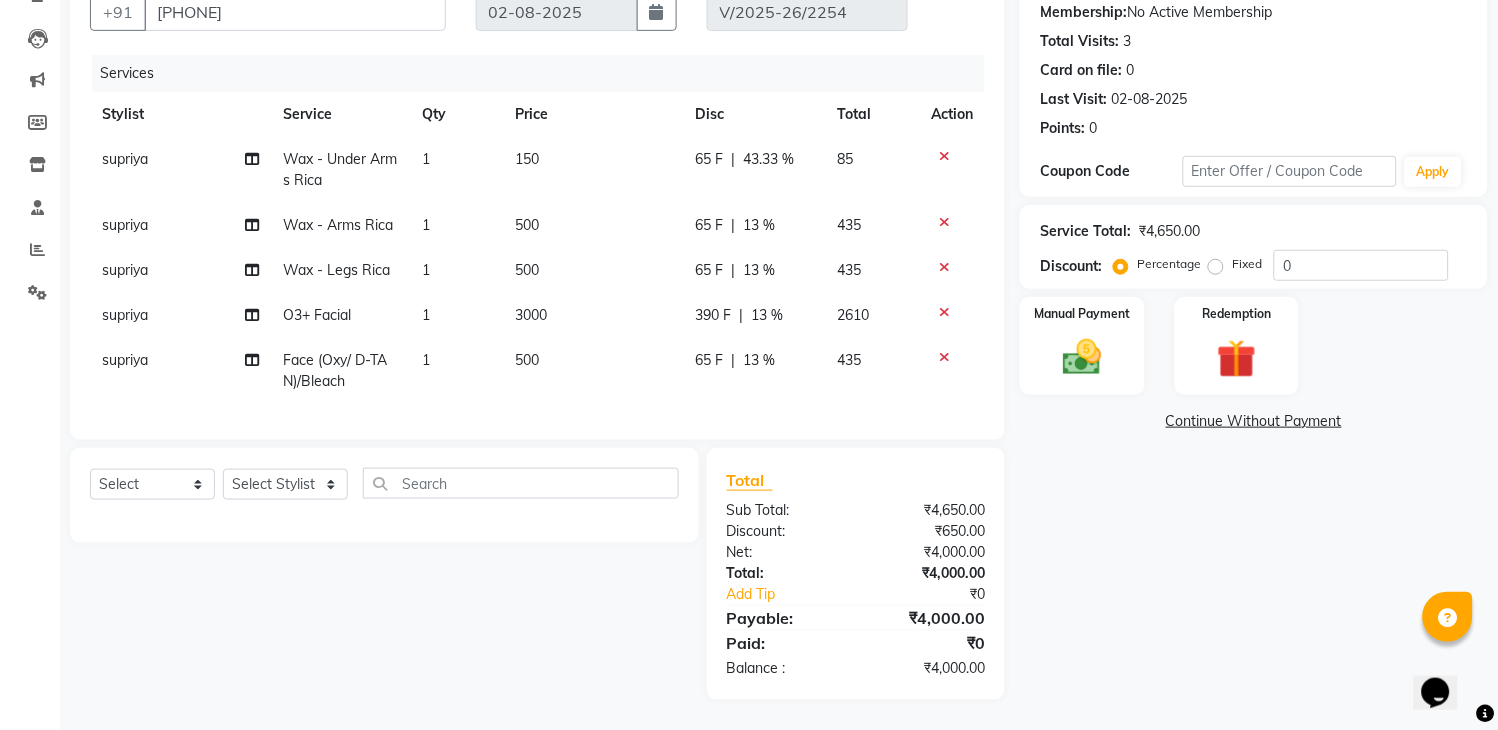 click on "Select  Service  Product  Membership  Package Voucher Prepaid Gift Card  Select Stylist Aakhil Attul kamal Kartik  keshav sanjana Shadab supriya" 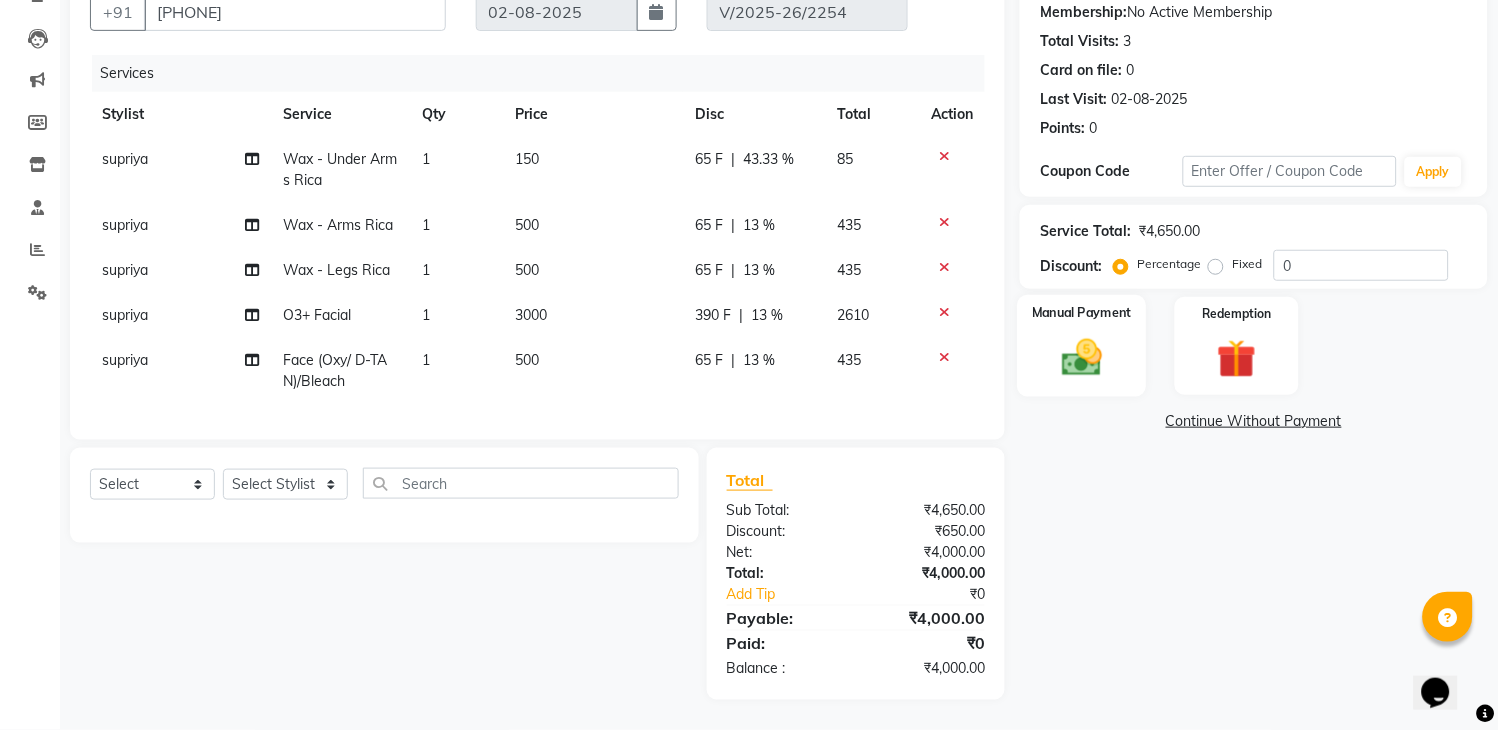 click on "Manual Payment" 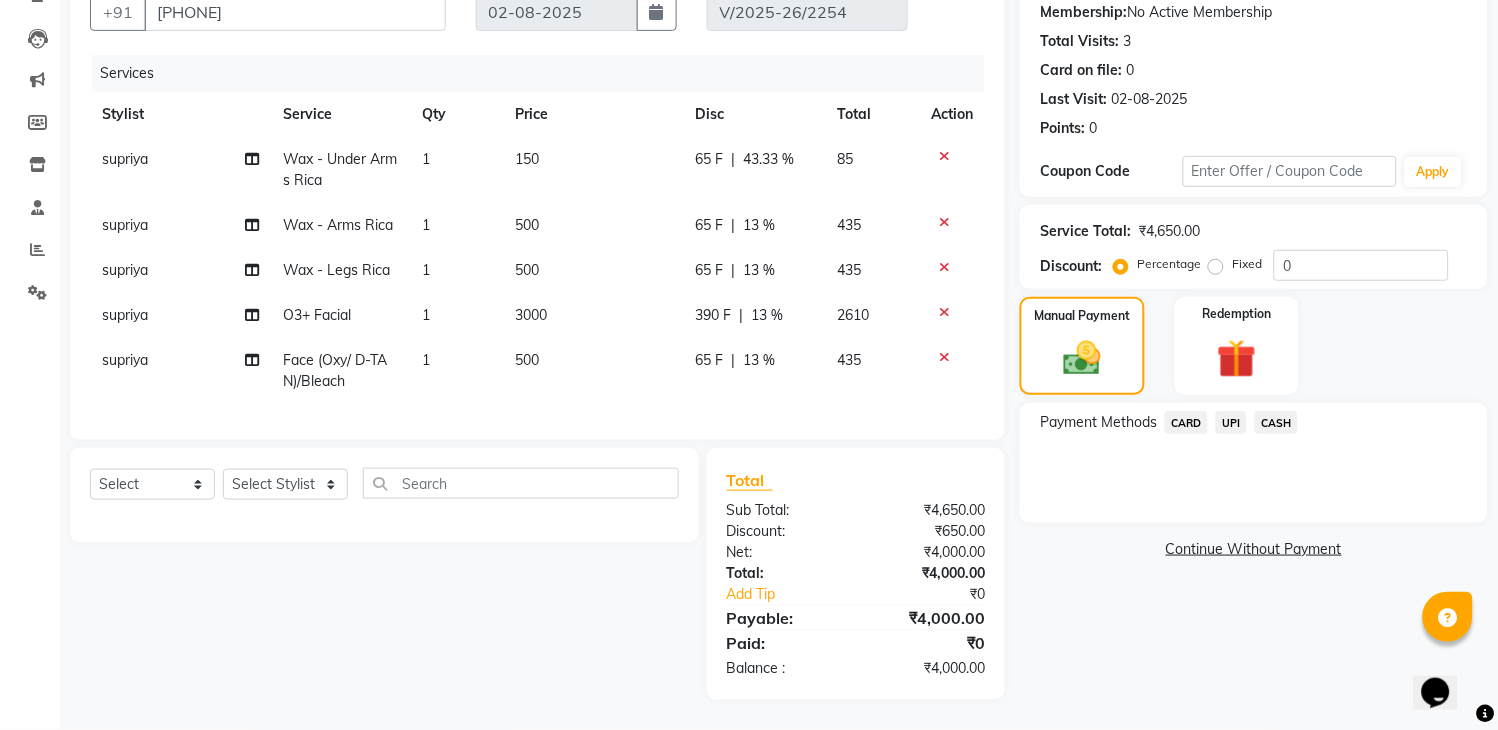 click on "UPI" 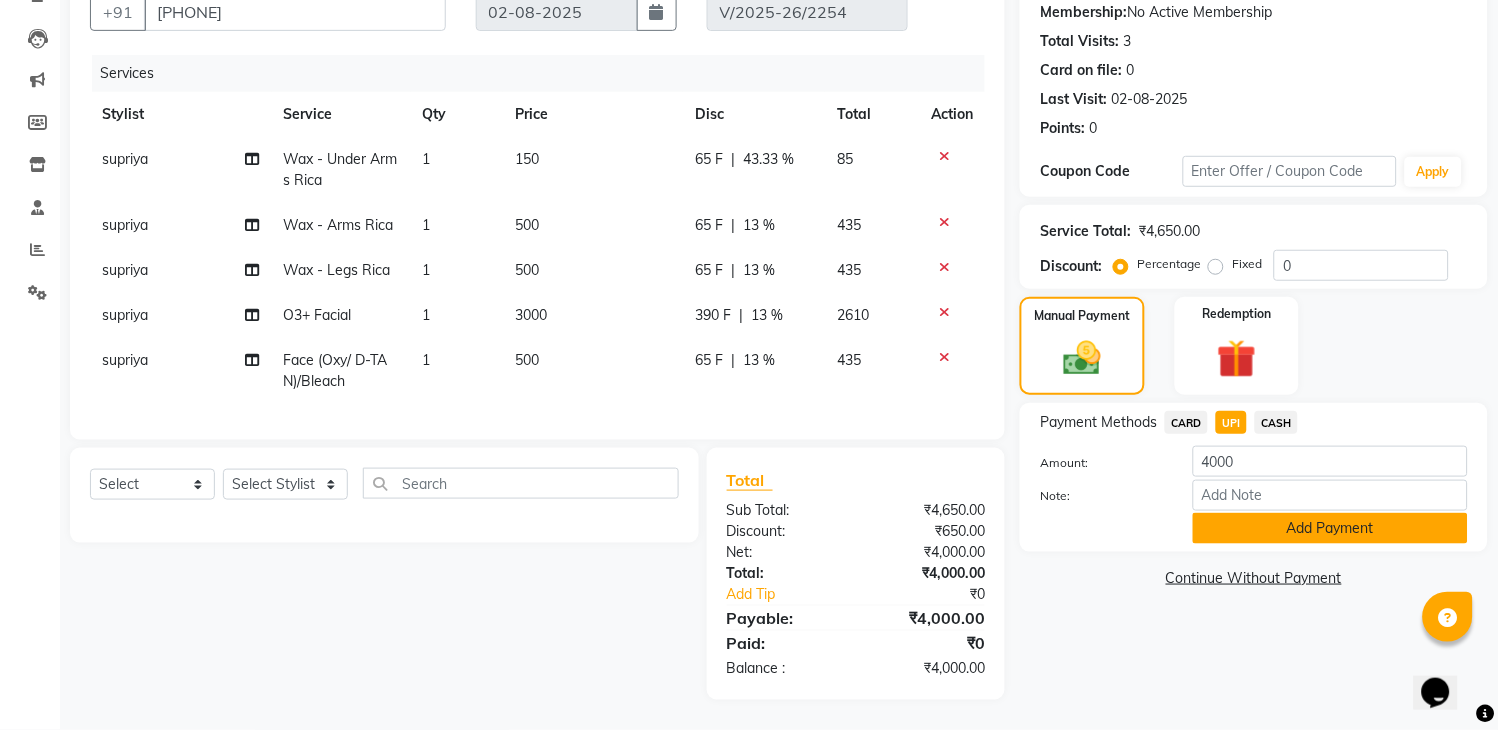 click on "Add Payment" 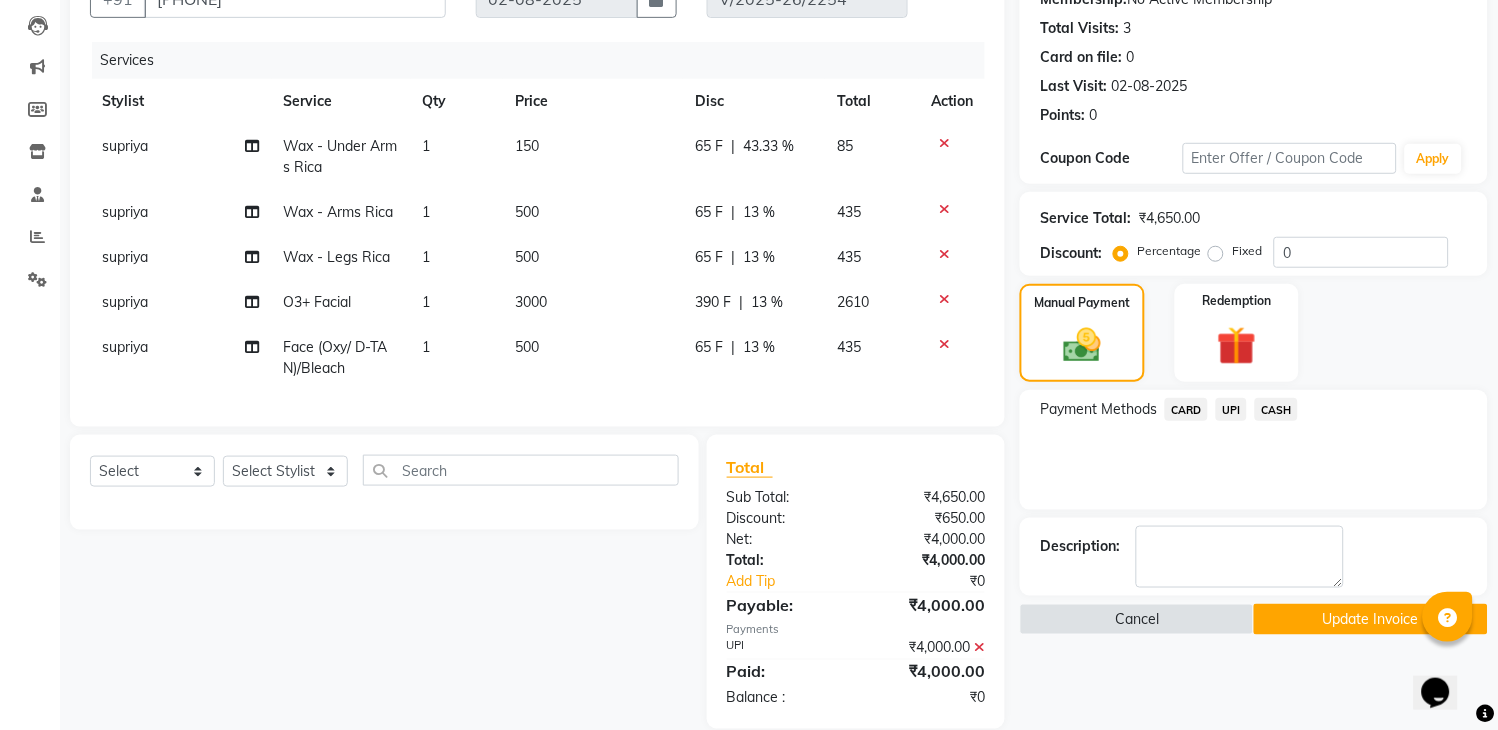 scroll, scrollTop: 254, scrollLeft: 0, axis: vertical 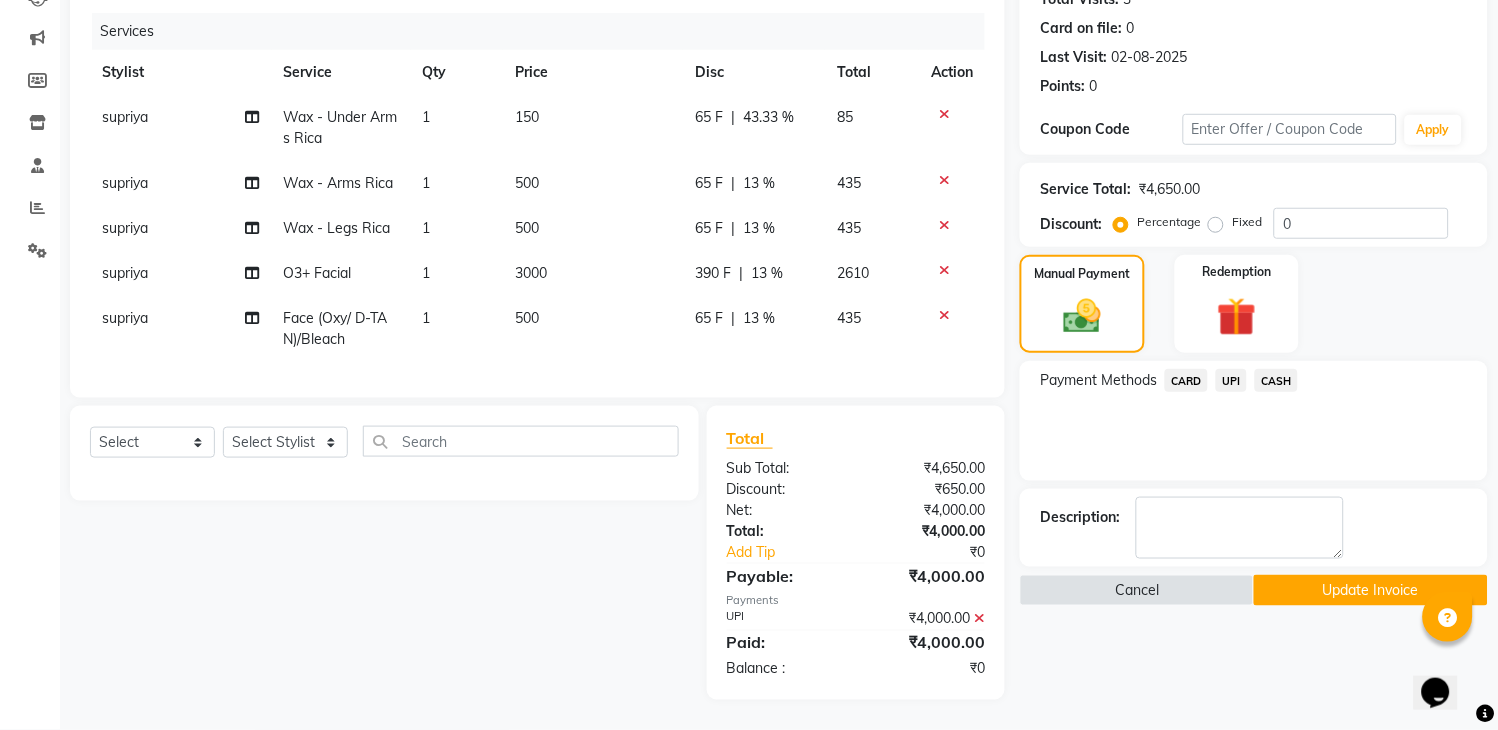 click on "Update Invoice" 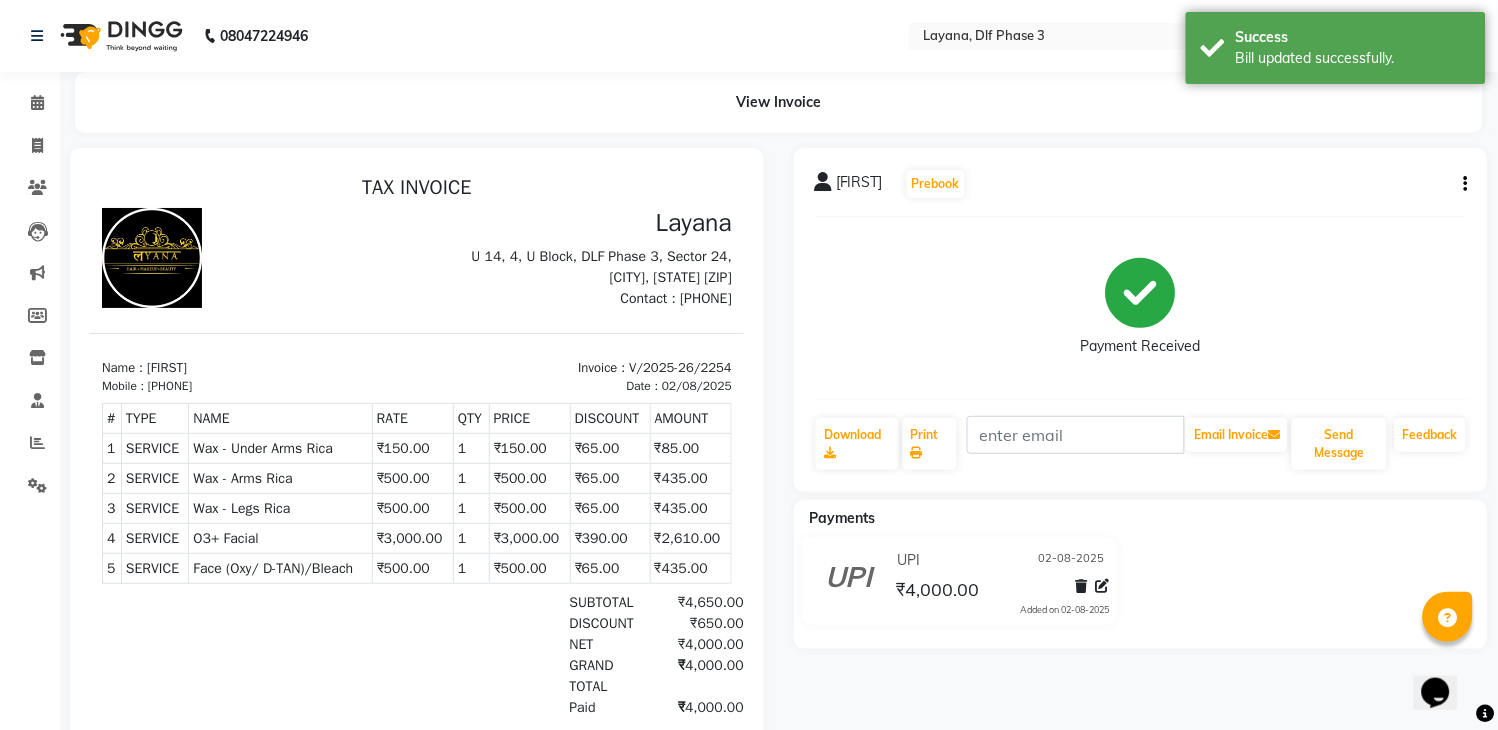 scroll, scrollTop: 0, scrollLeft: 0, axis: both 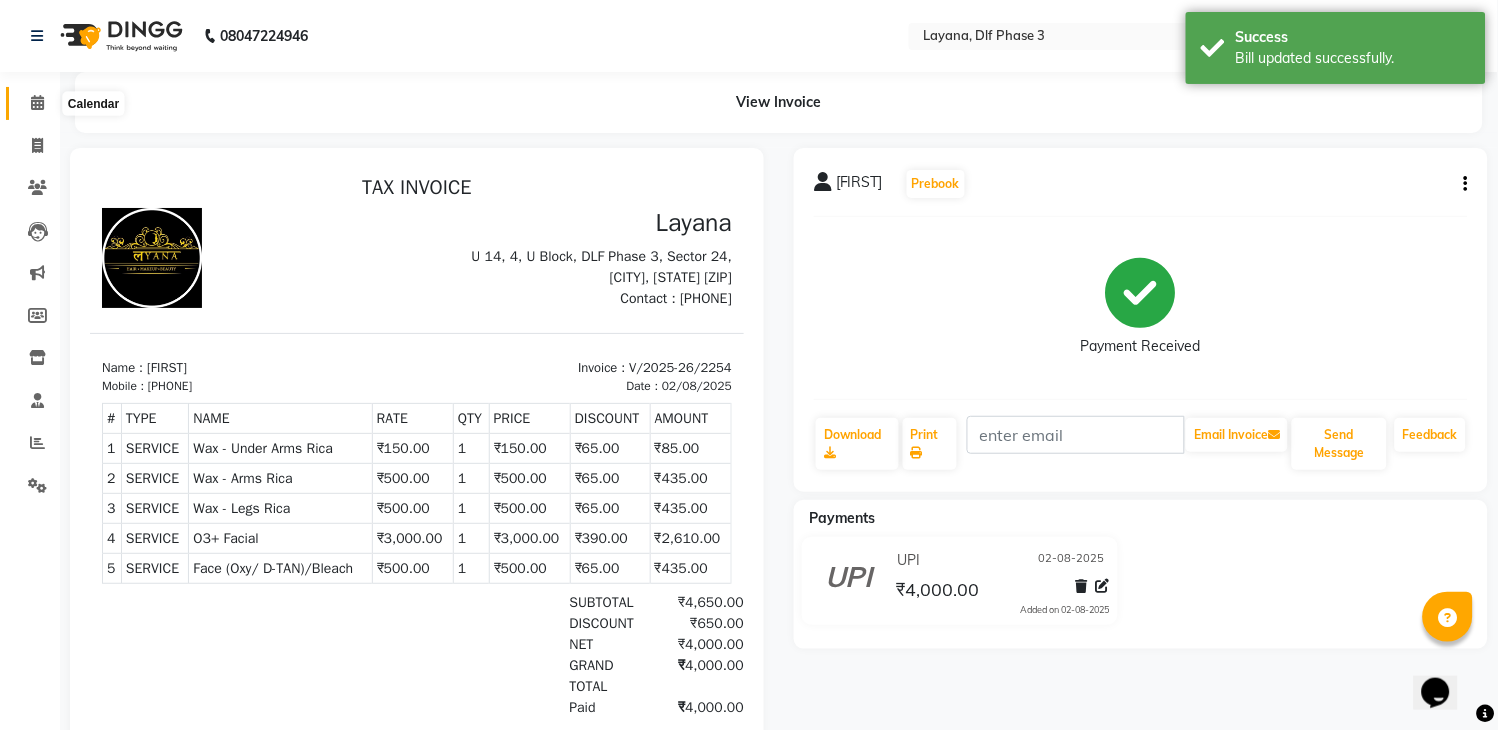 click 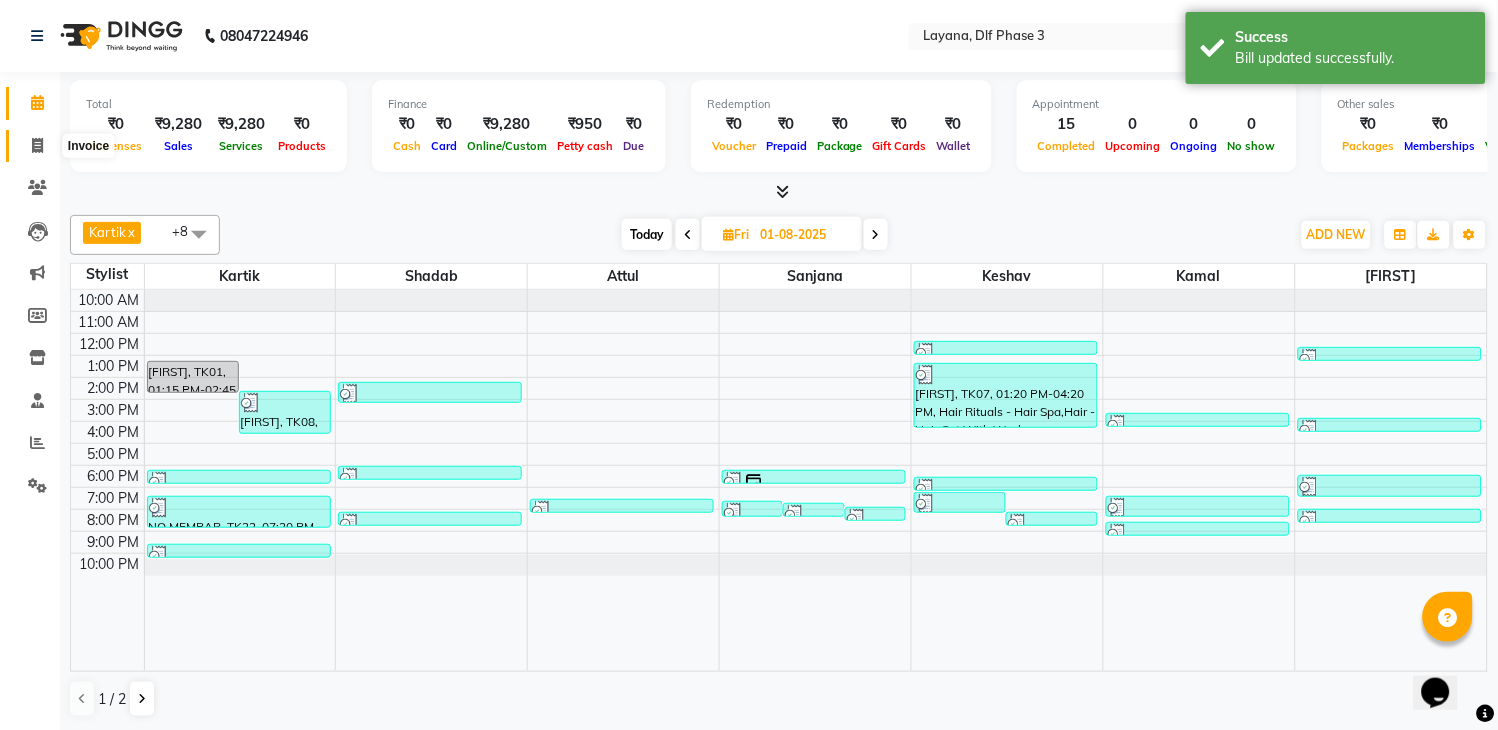 click 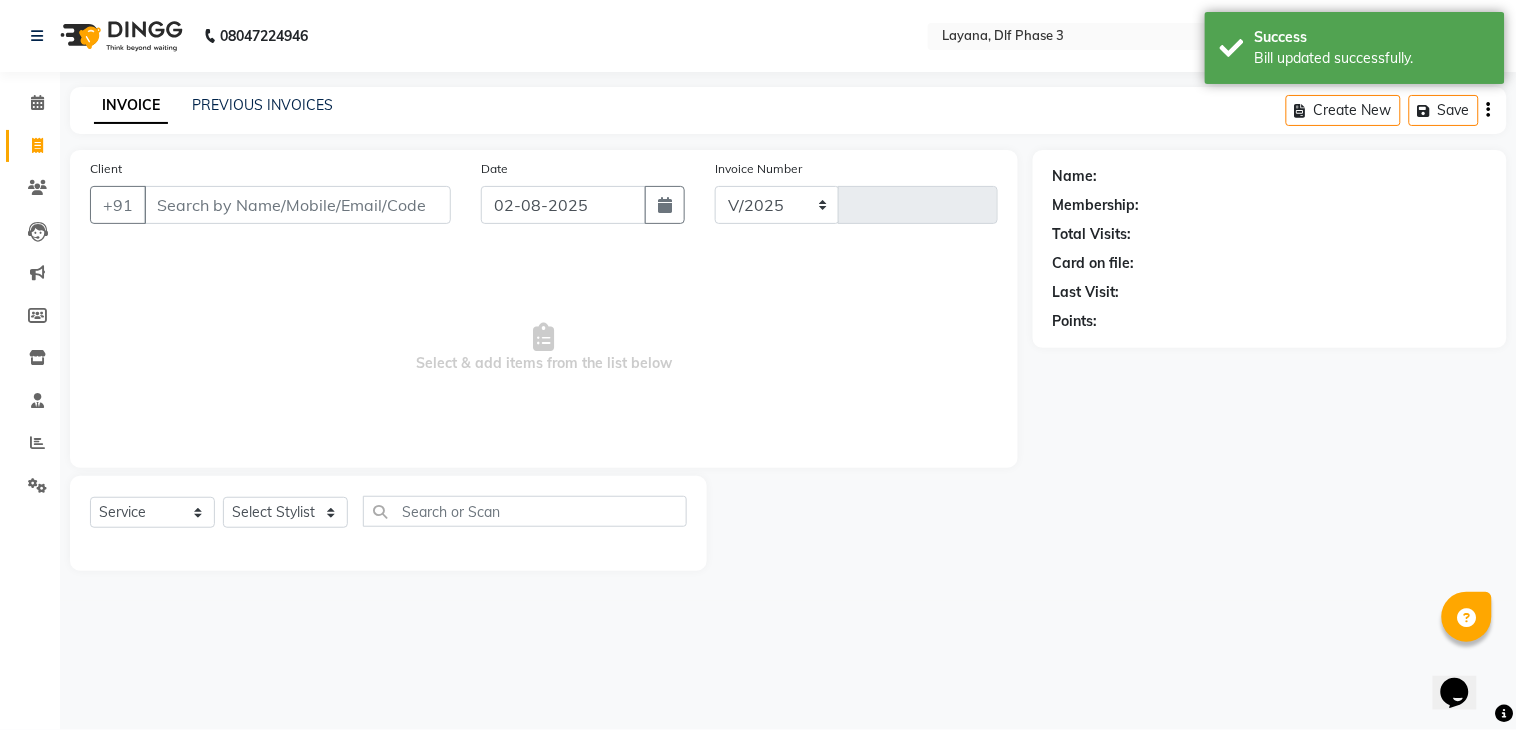 select on "6973" 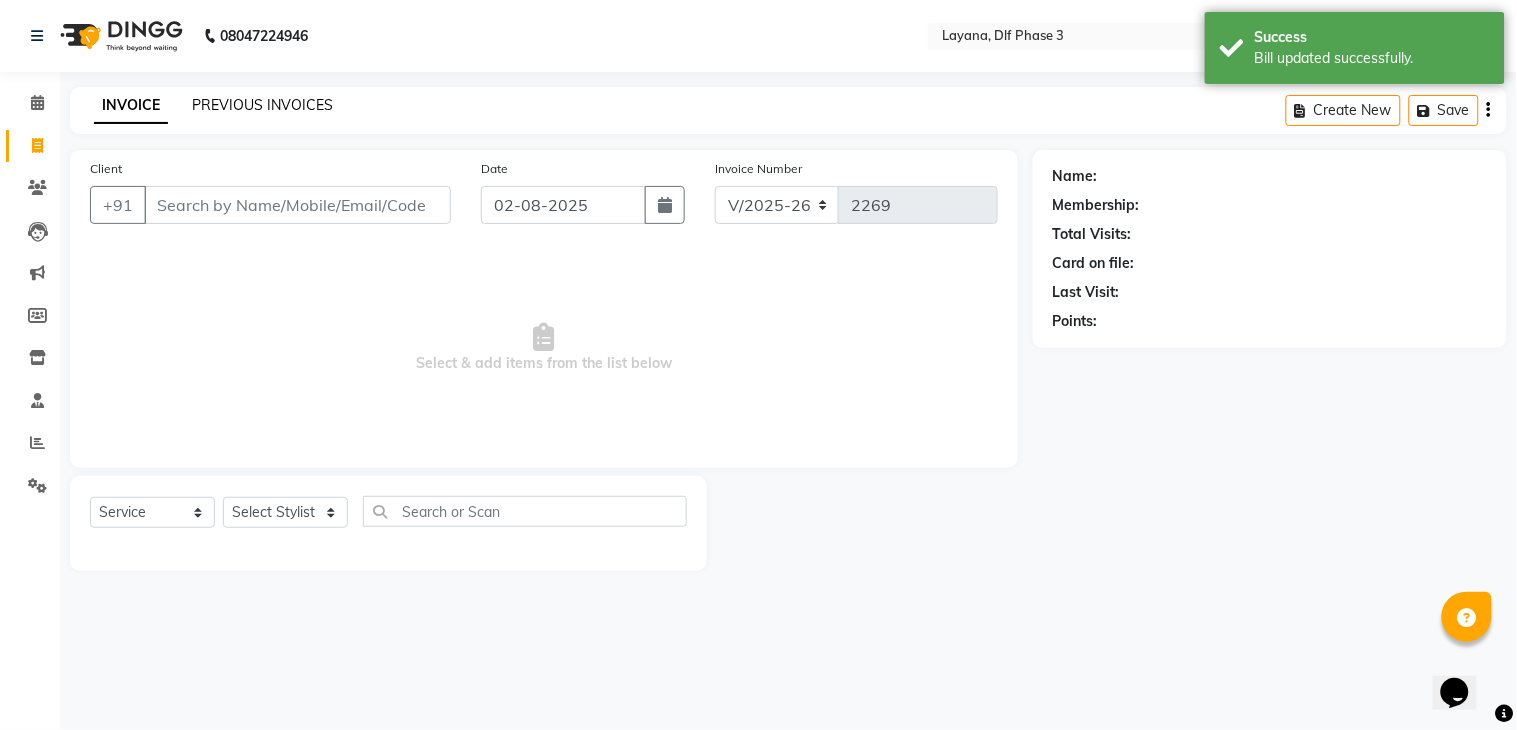 click on "PREVIOUS INVOICES" 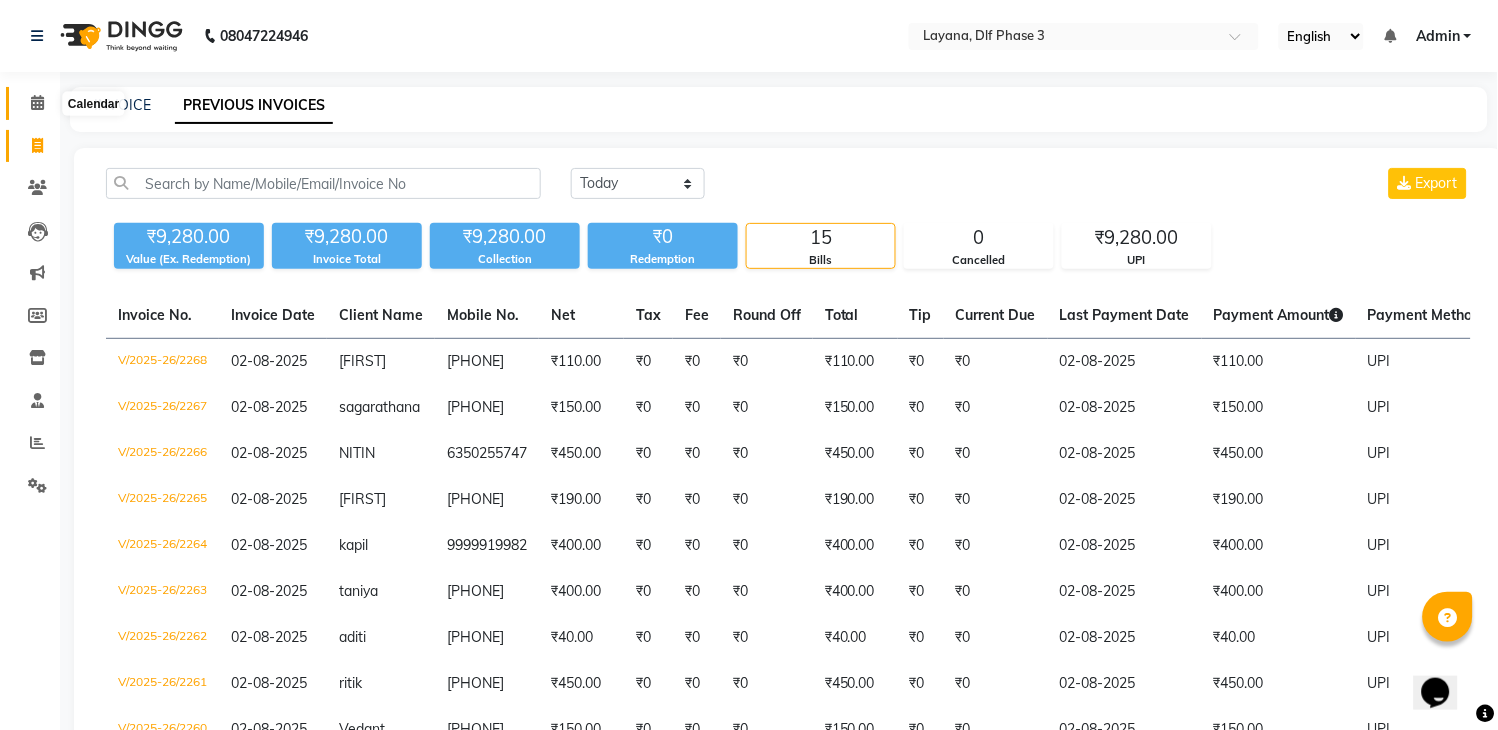 click 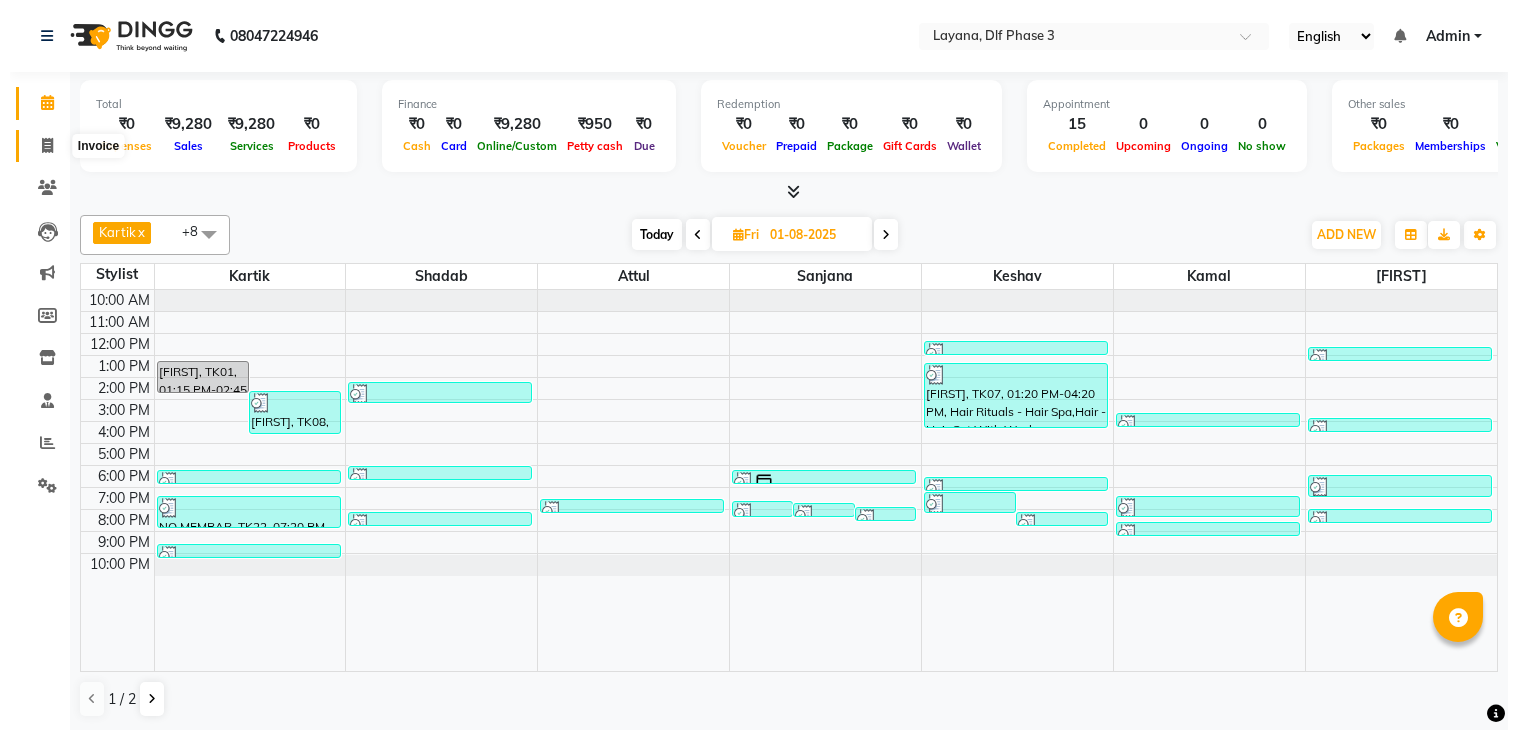 scroll, scrollTop: 0, scrollLeft: 0, axis: both 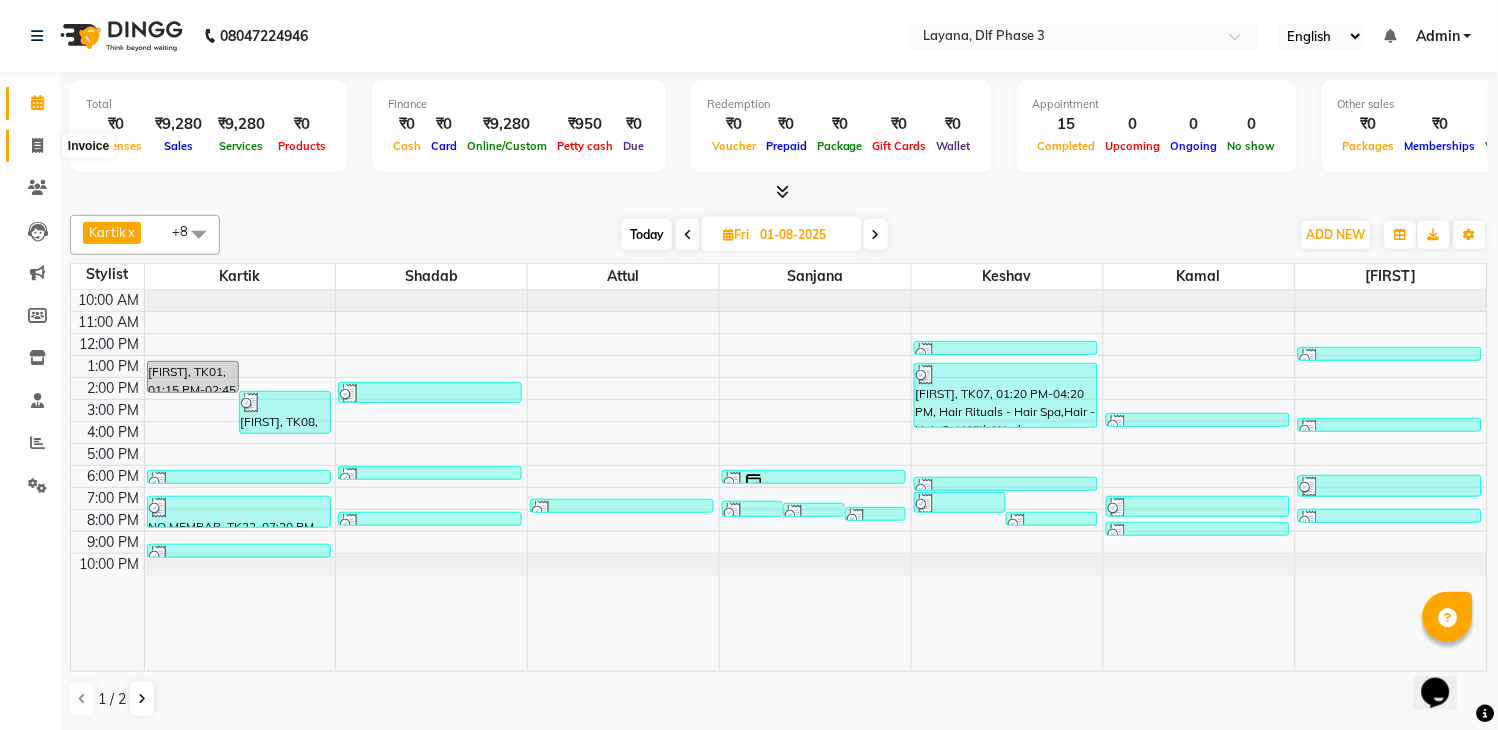 click 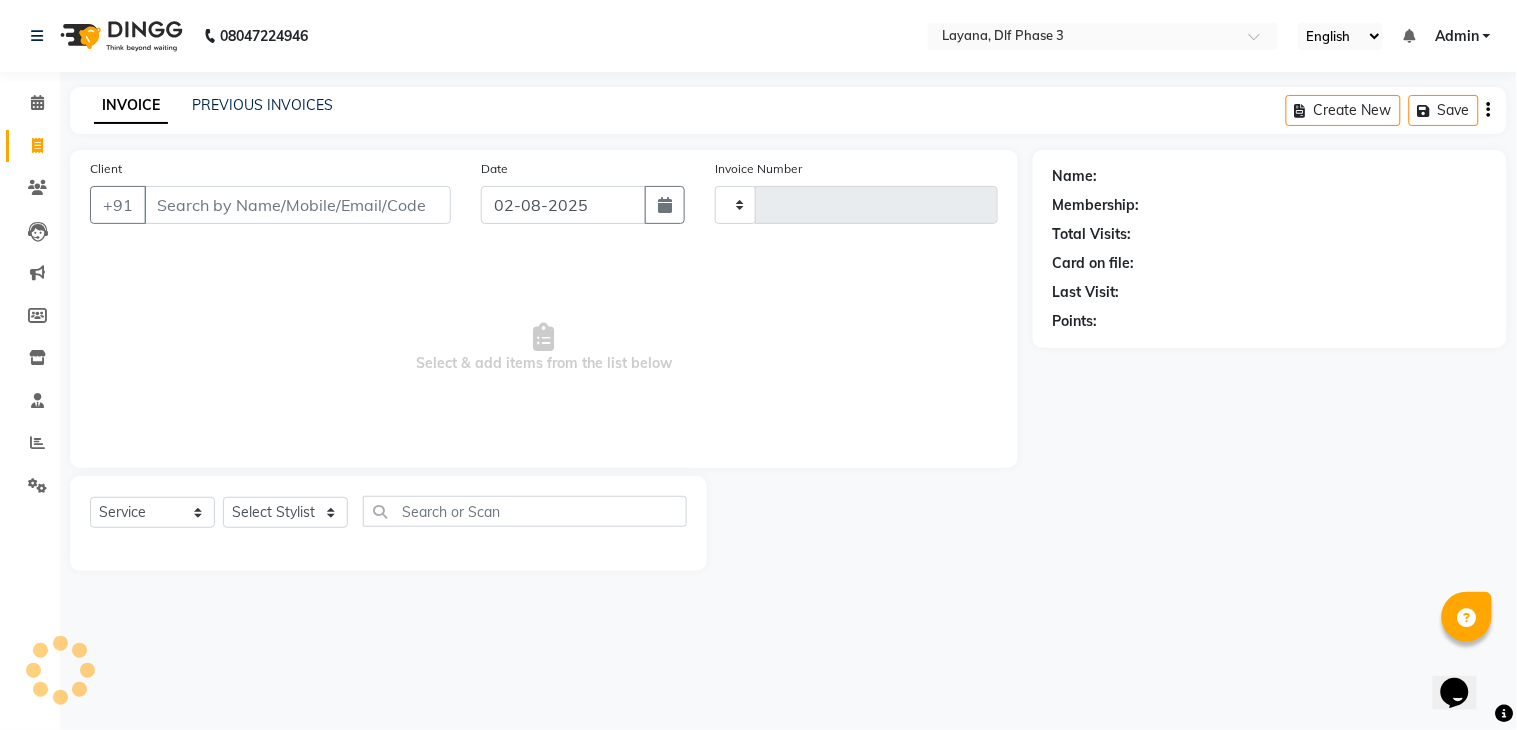 scroll, scrollTop: 0, scrollLeft: 0, axis: both 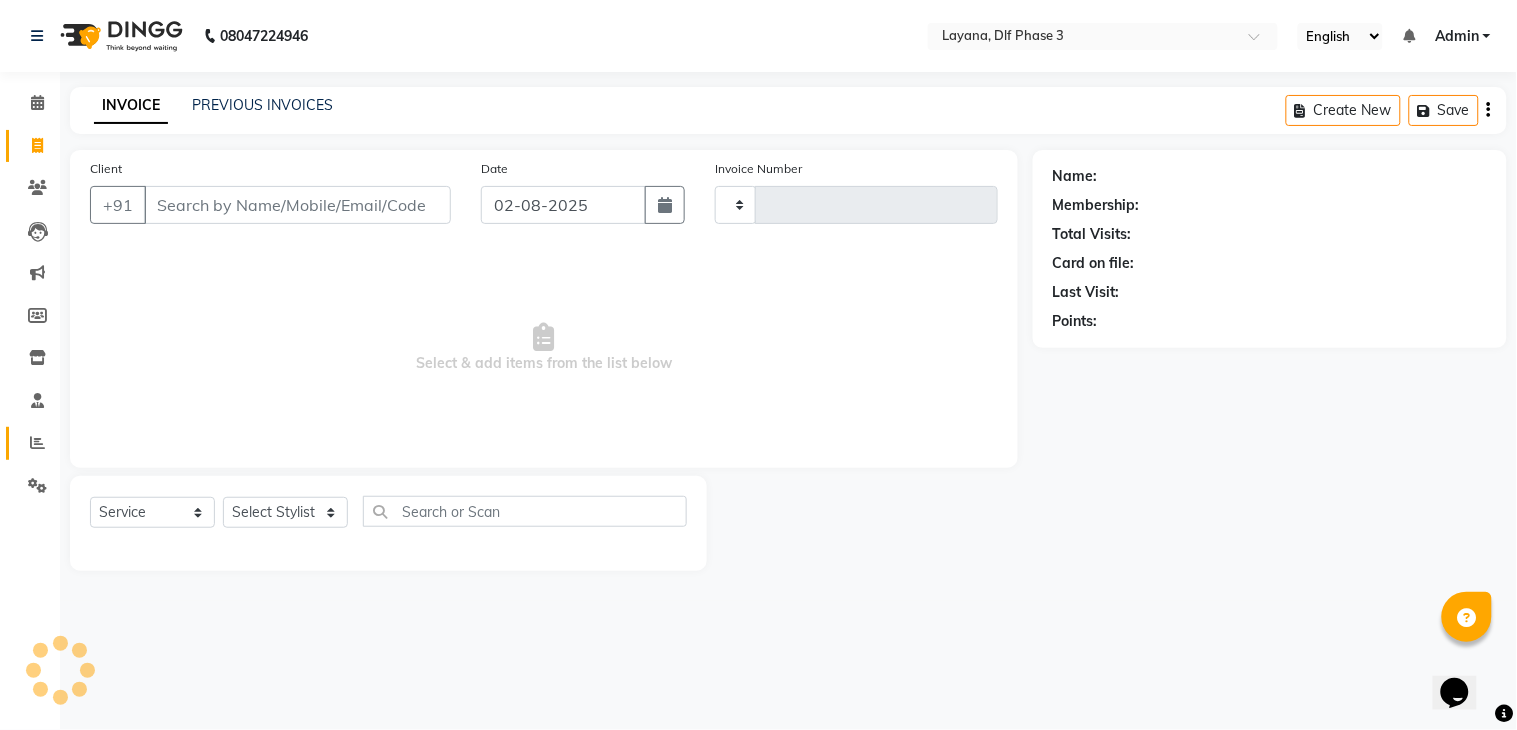 type on "2272" 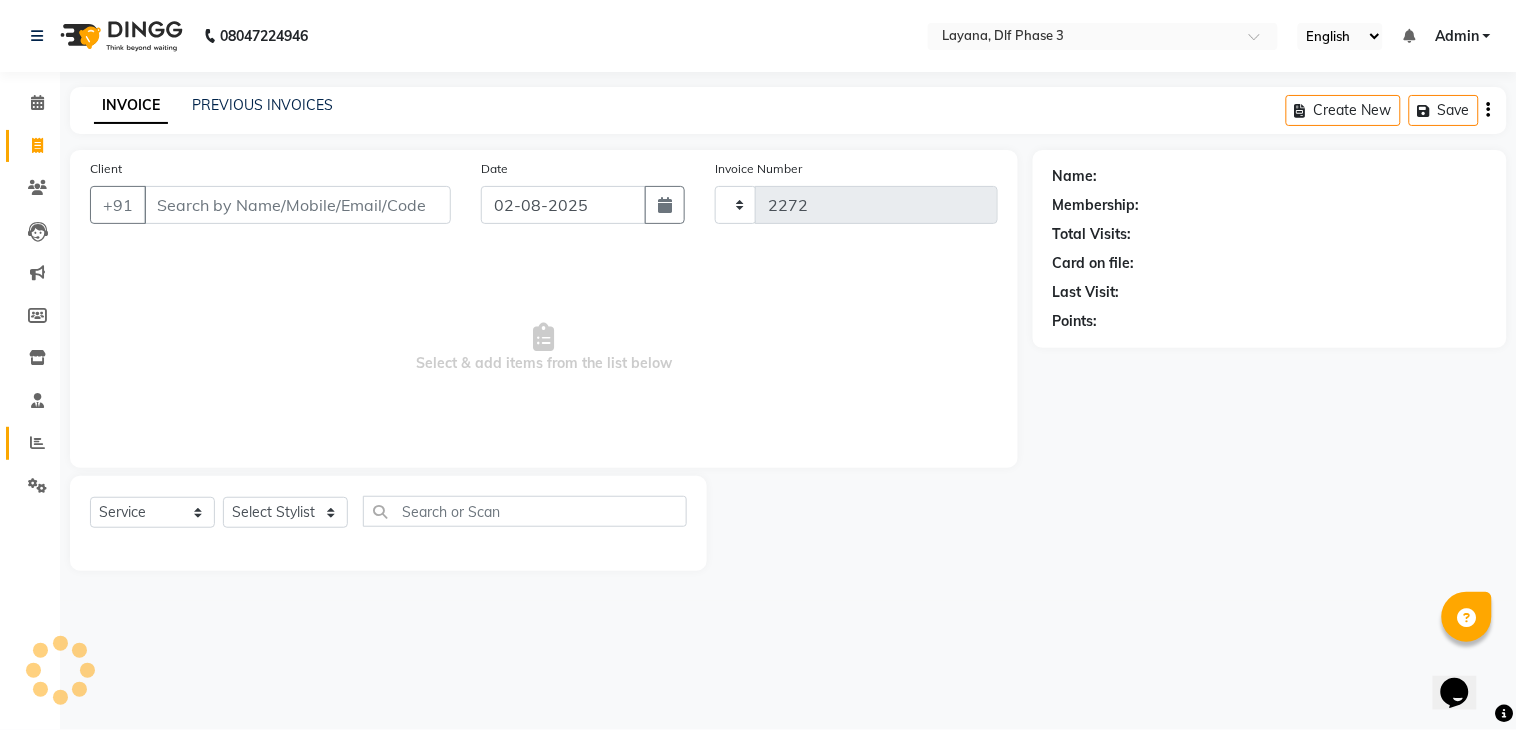 select on "6973" 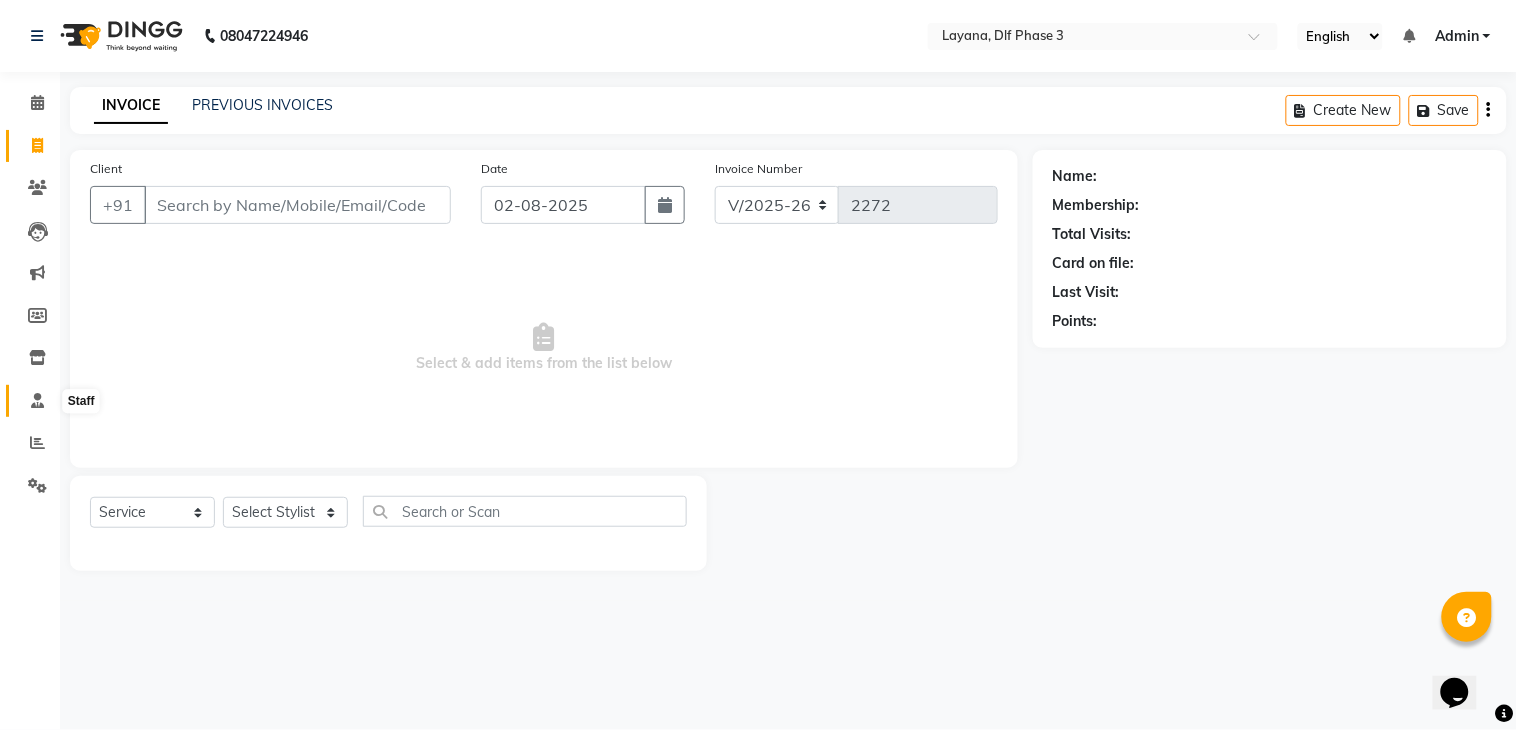 click 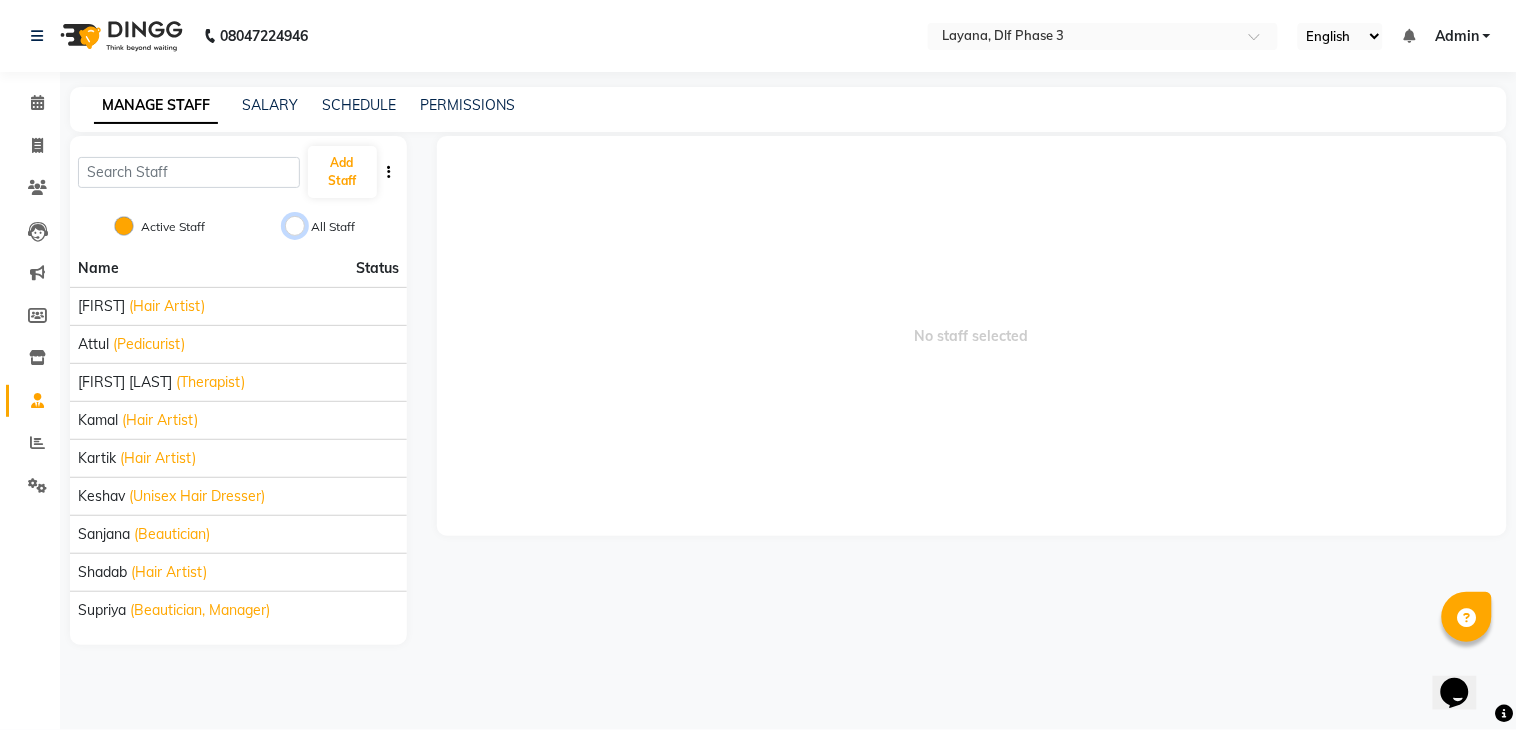 click on "All Staff" at bounding box center [295, 226] 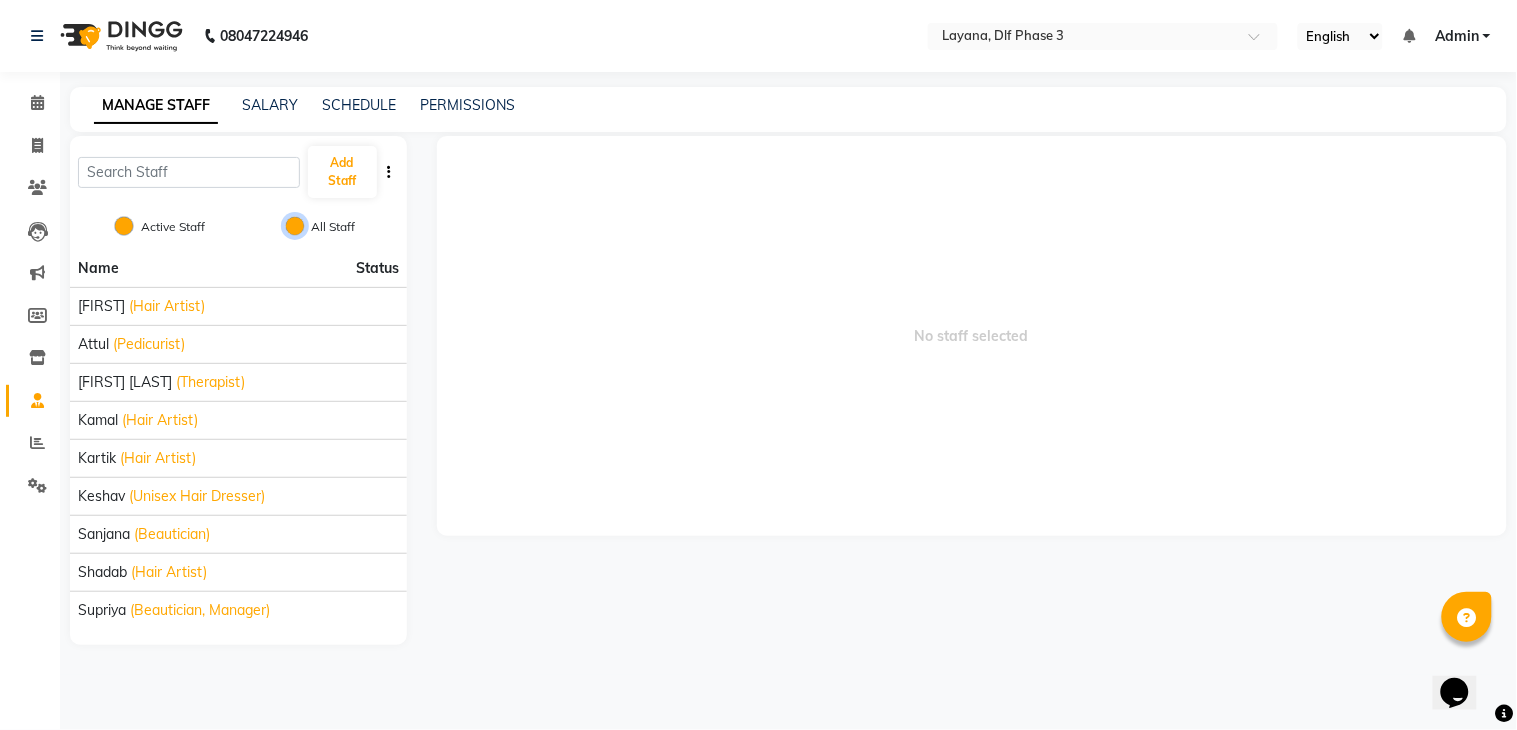 radio on "false" 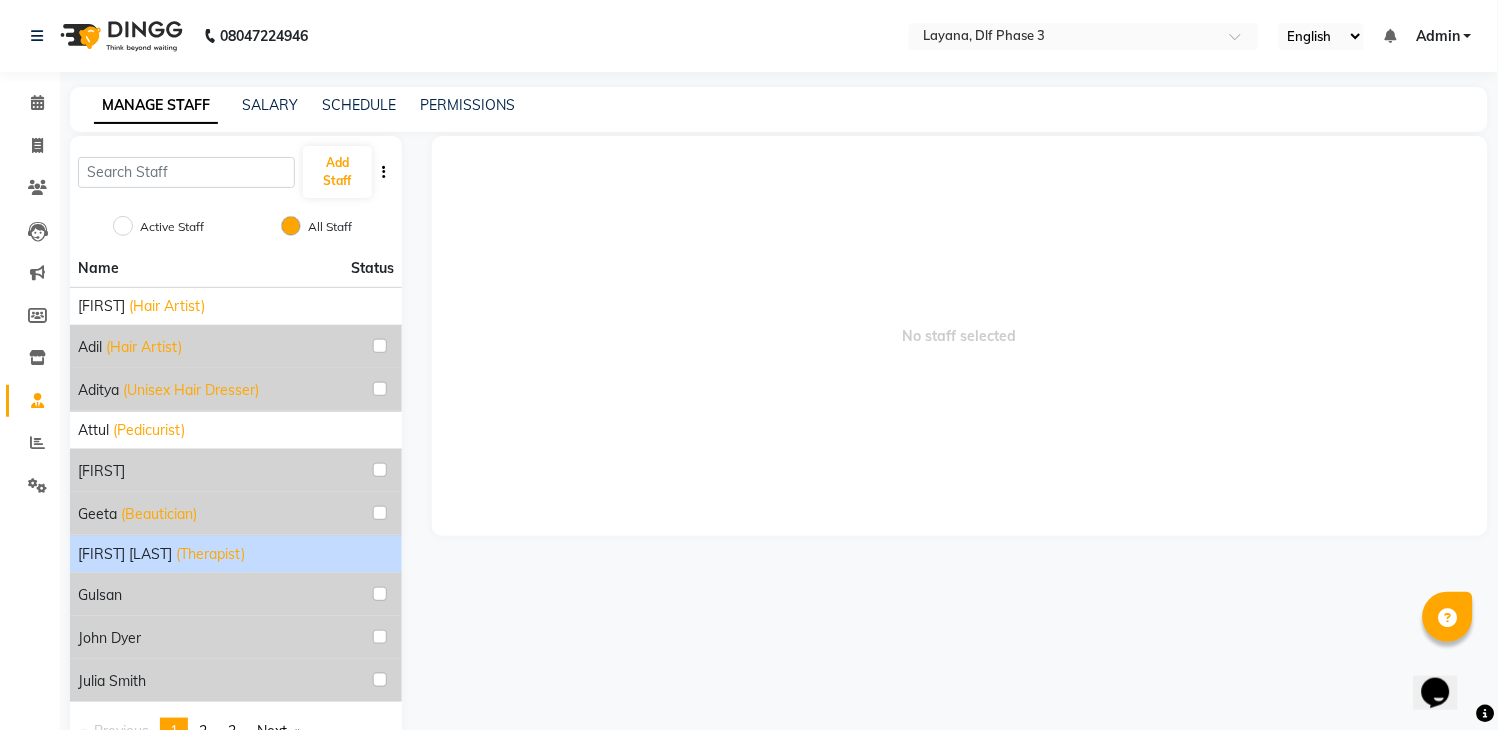 click on "(Therapist)" 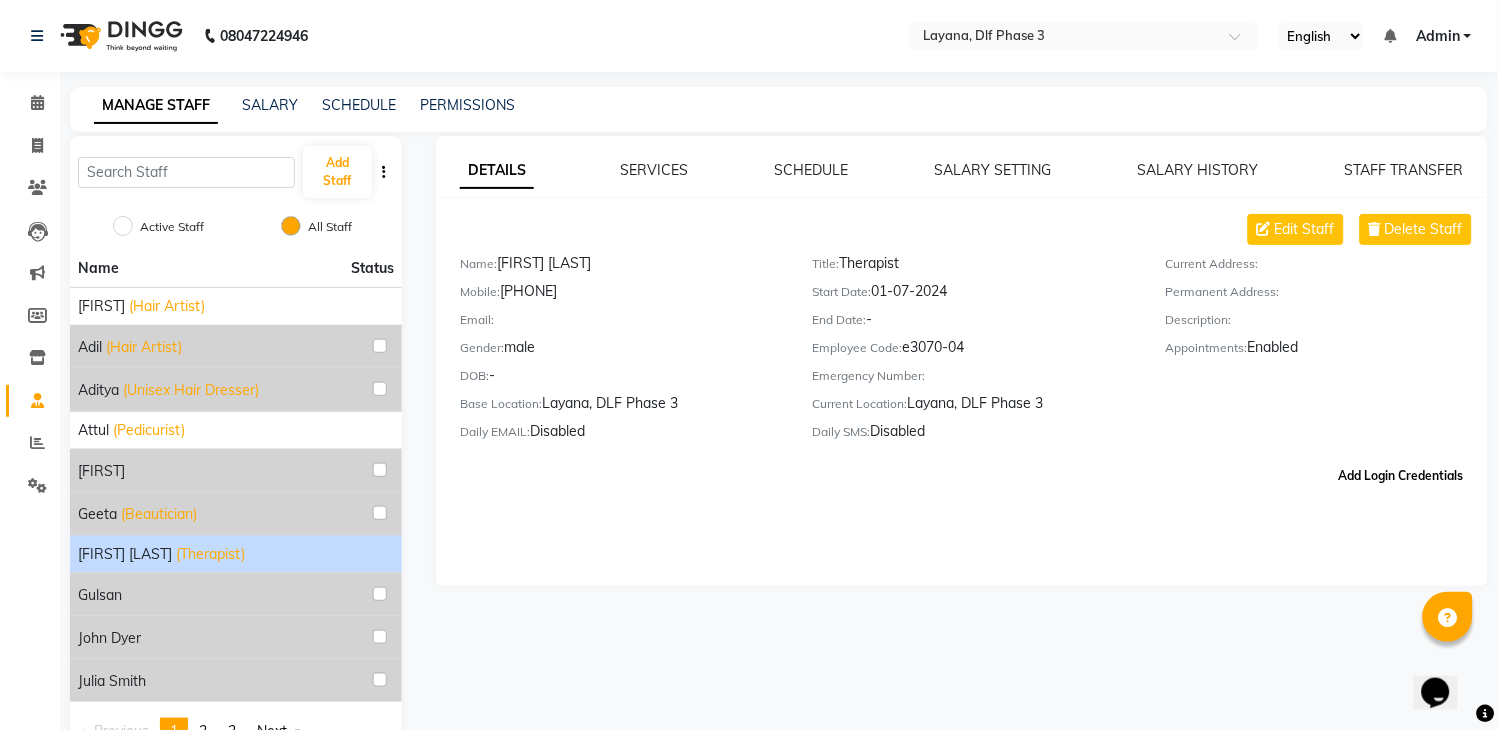 click on "Add Login Credentials" 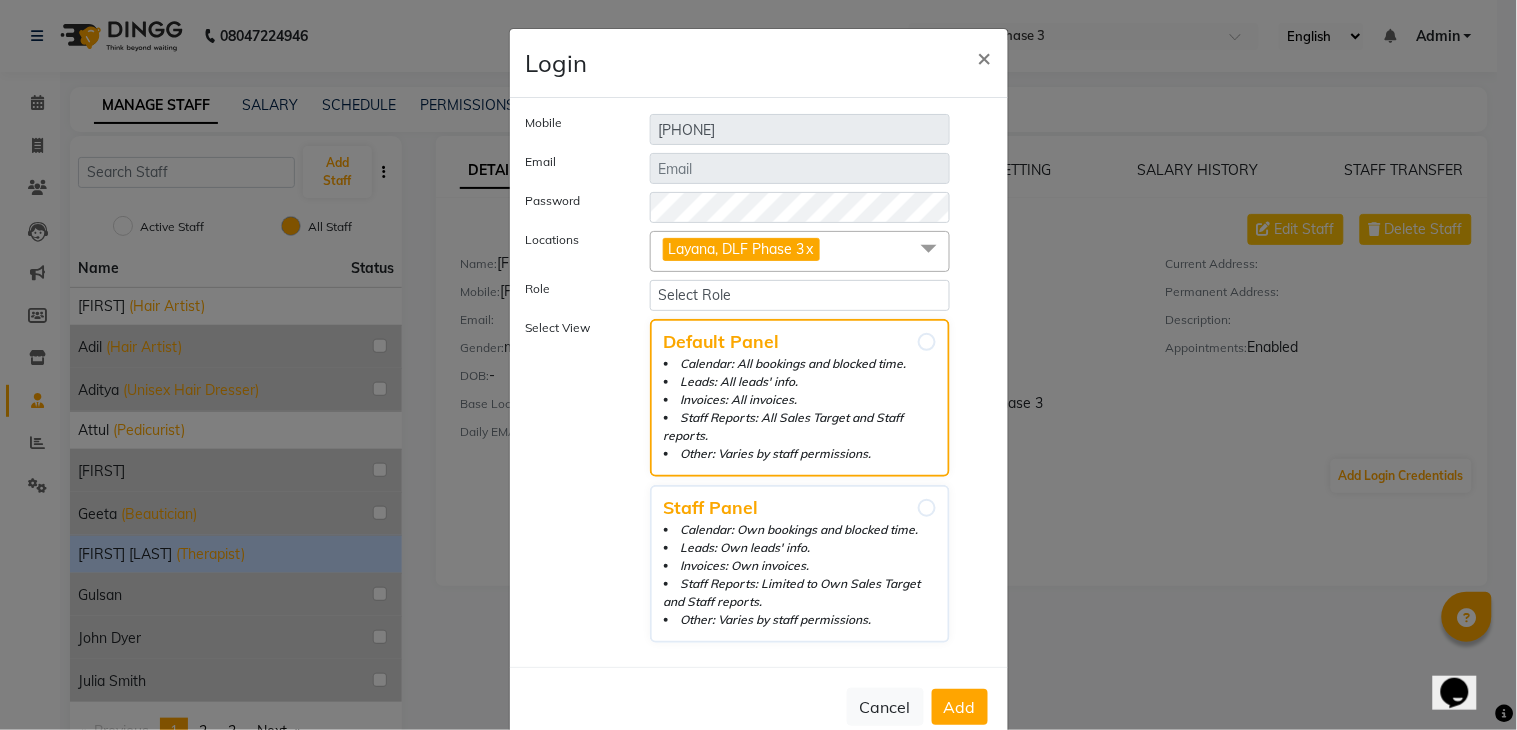 click on "Add" 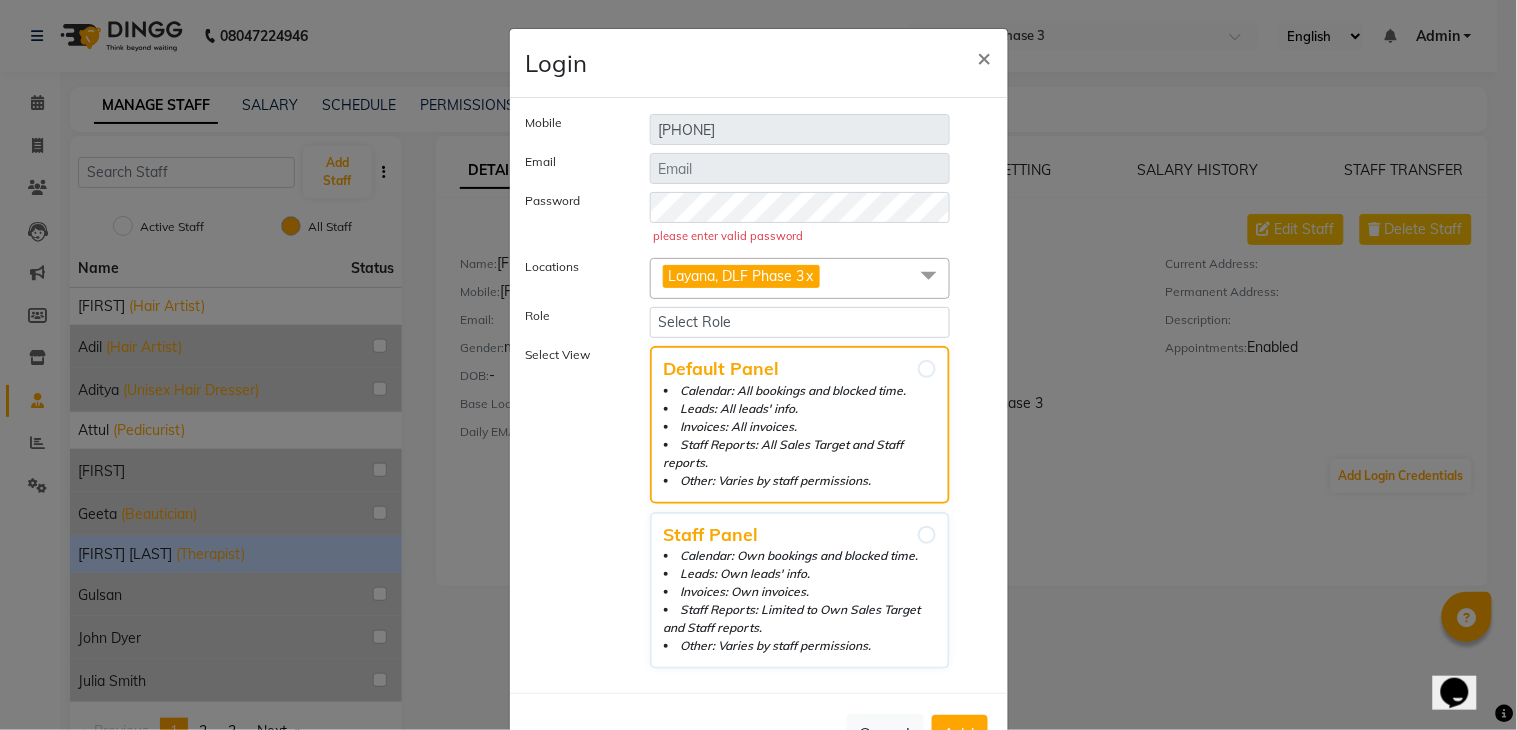 click on "Add" 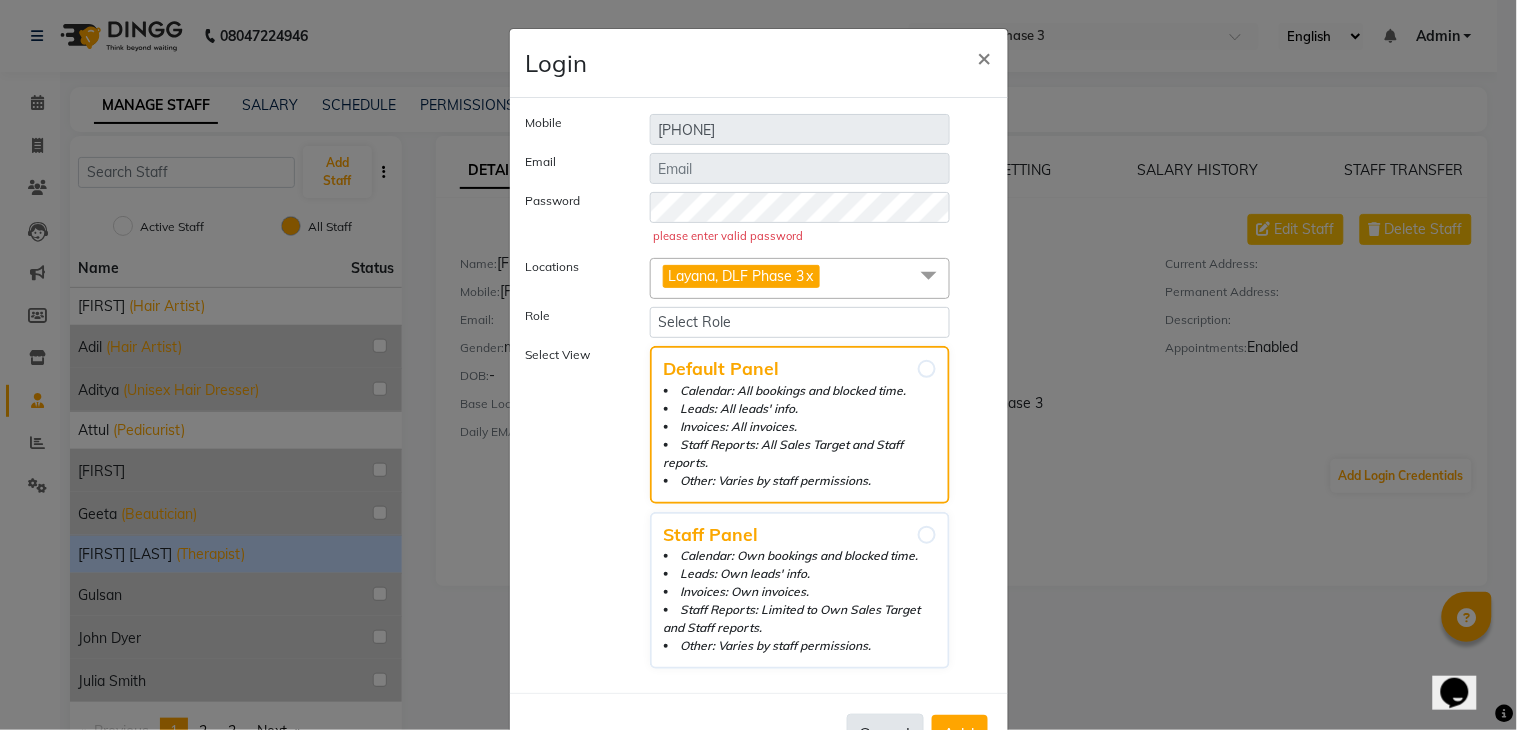 click on "Cancel" 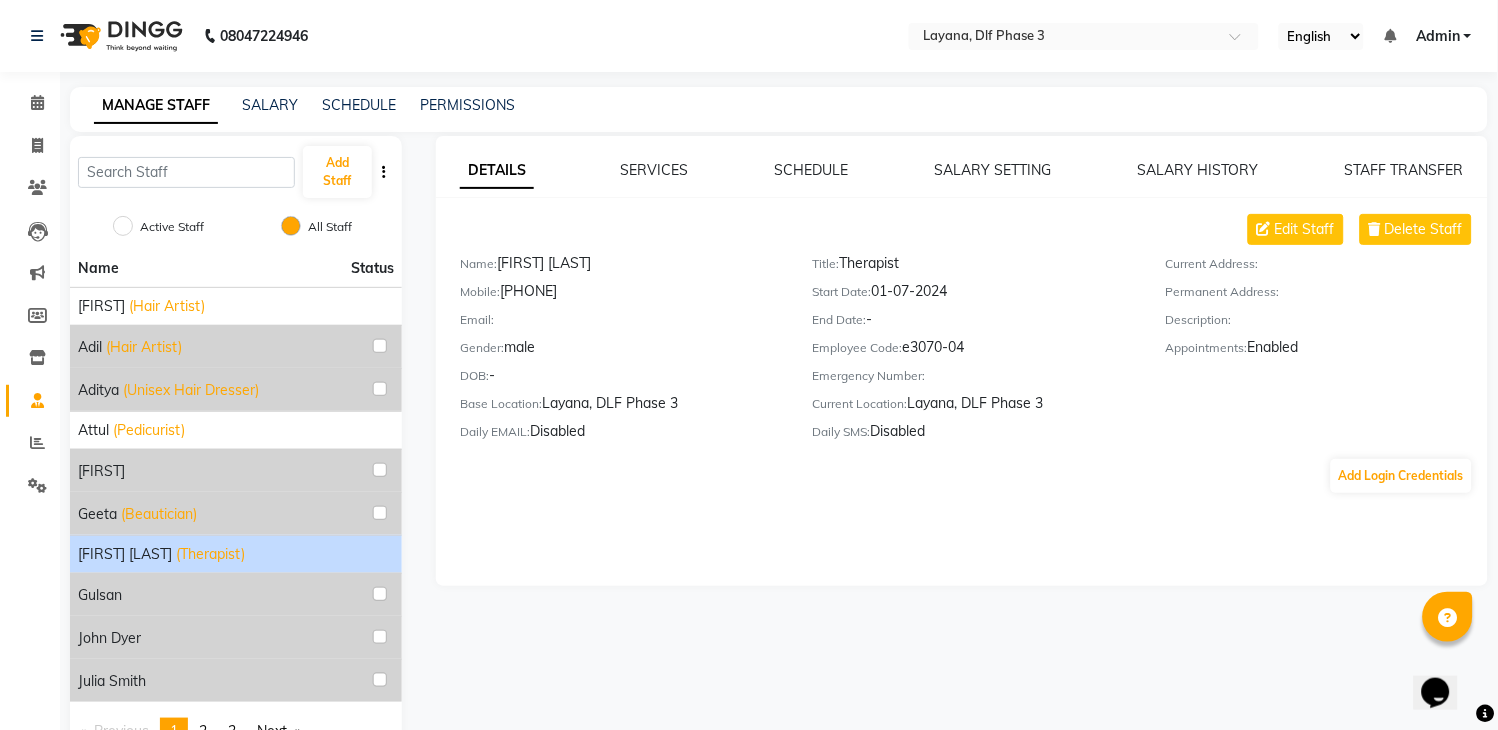 click on "Gopal das (Therapist)" 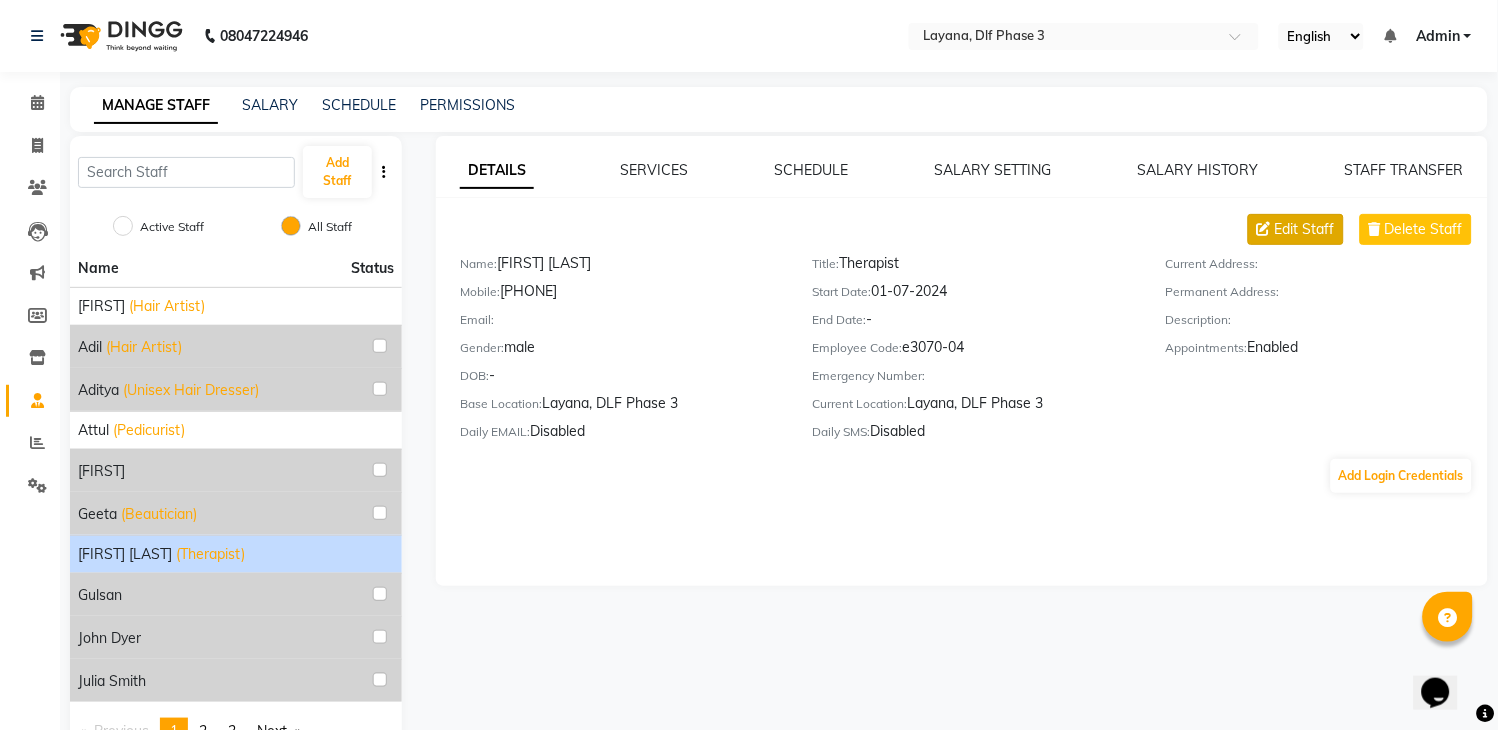 click on "Edit Staff" 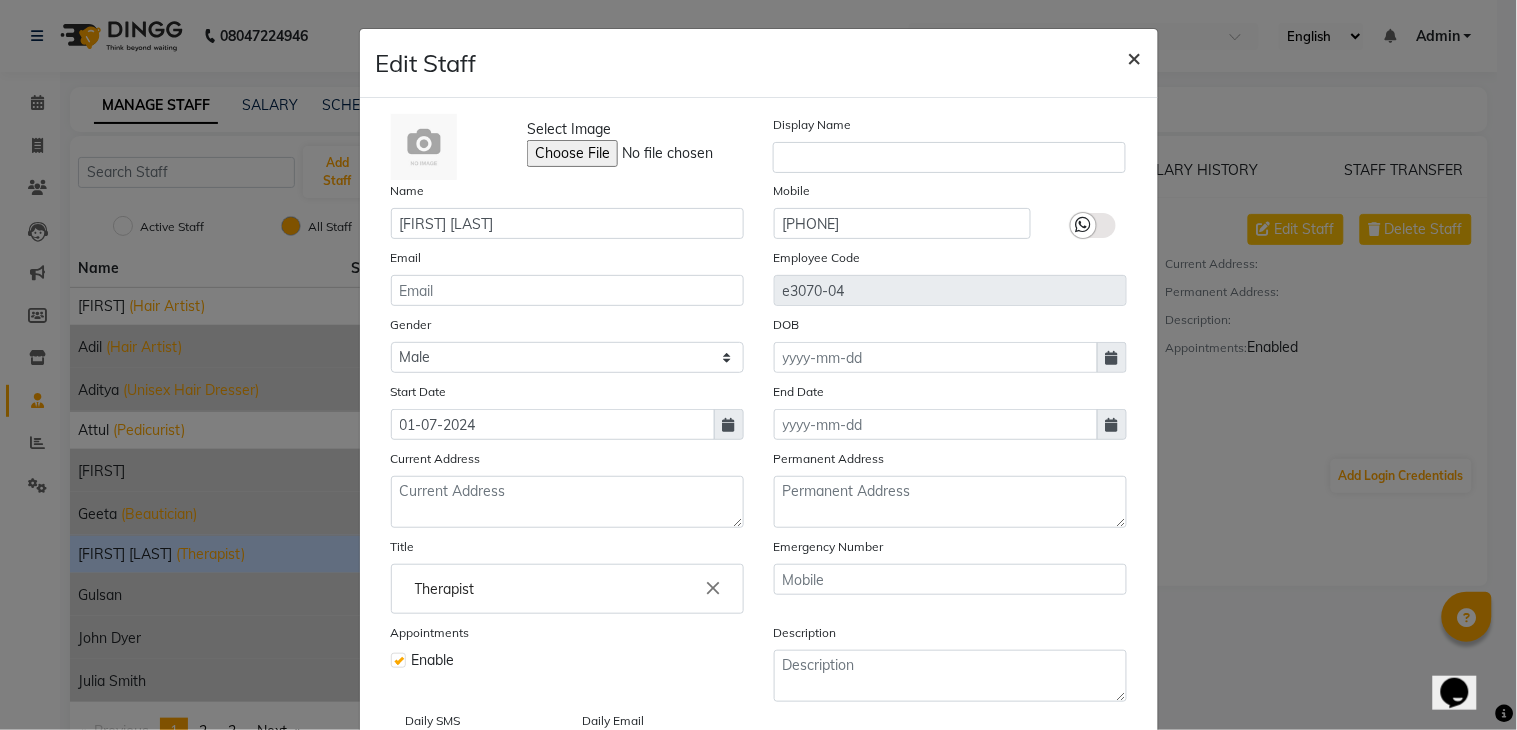 click on "×" 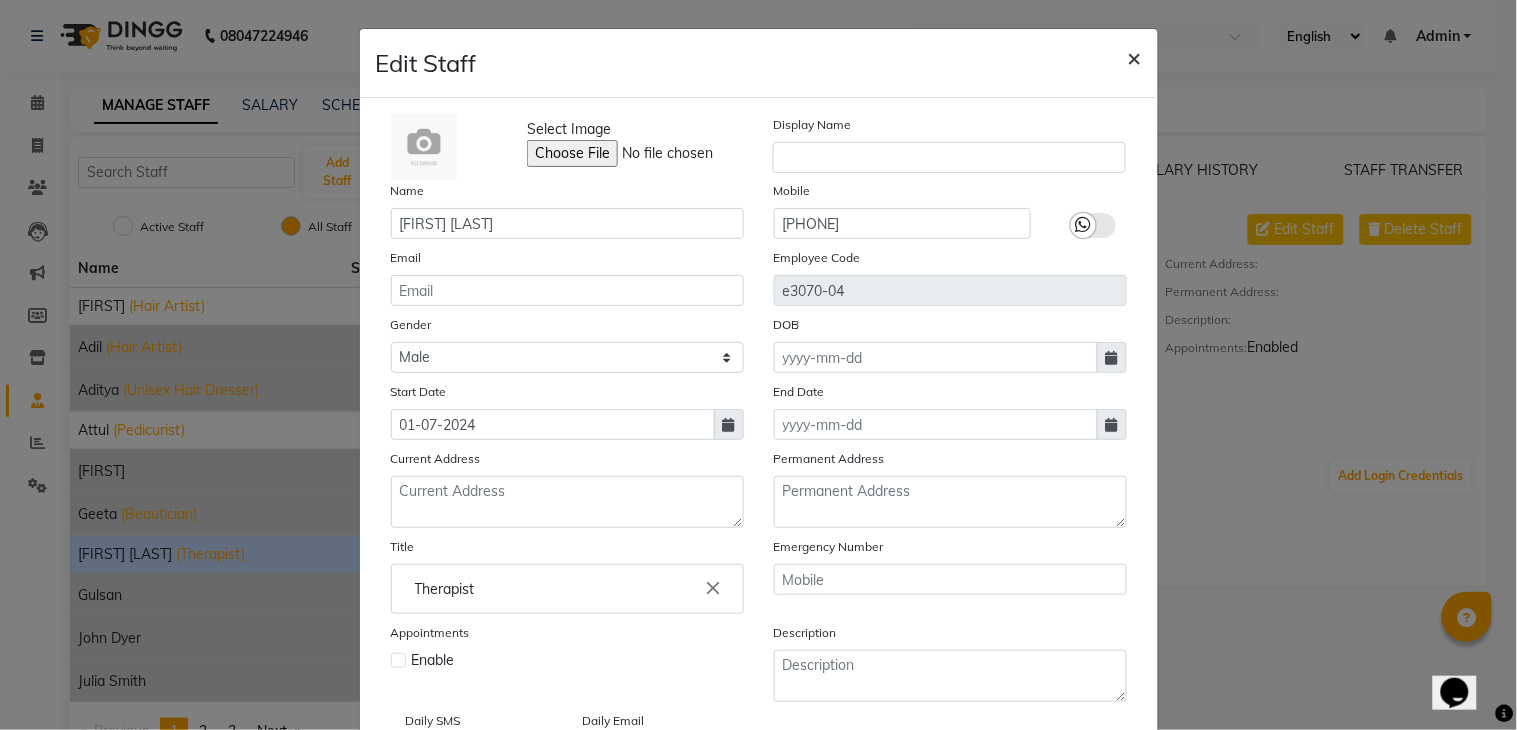 type 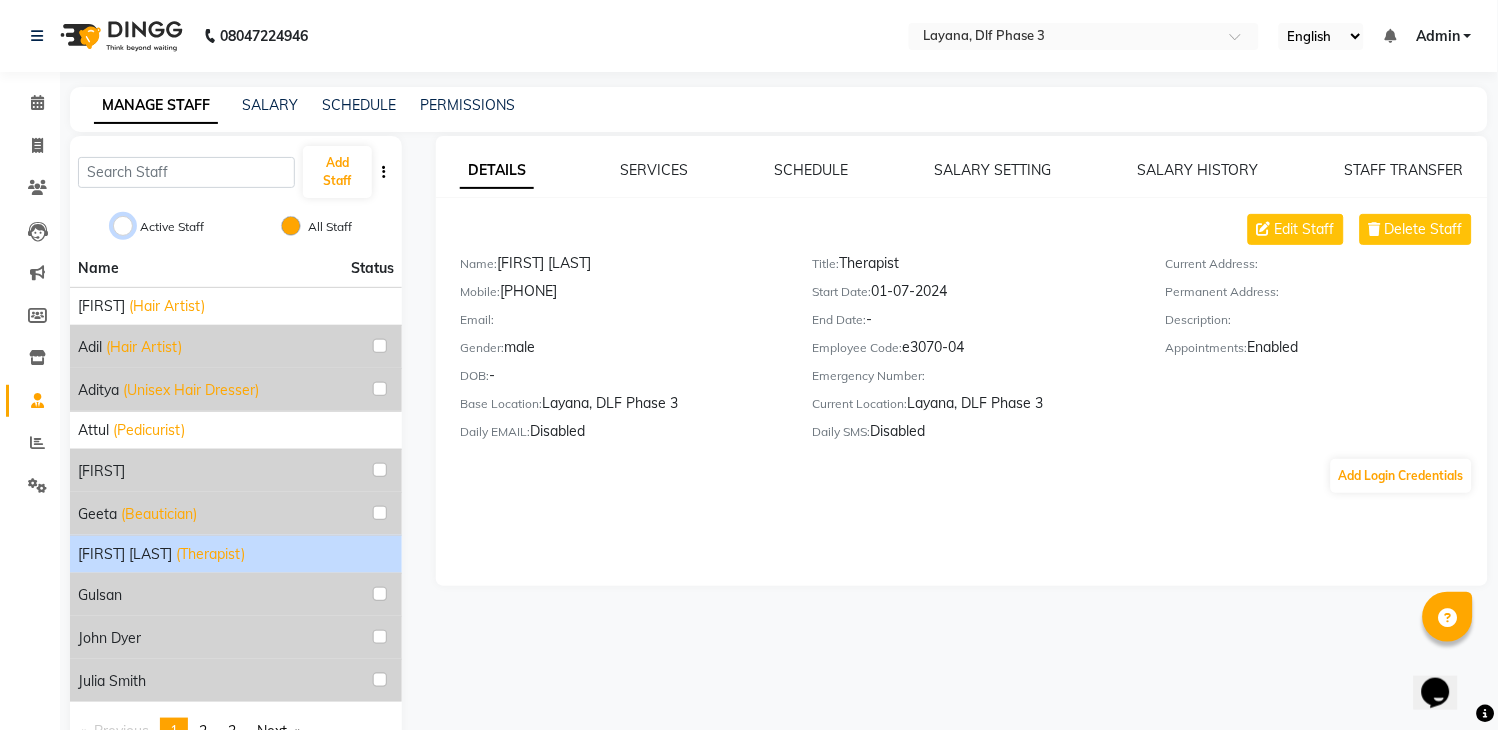 click on "Active Staff" at bounding box center [123, 226] 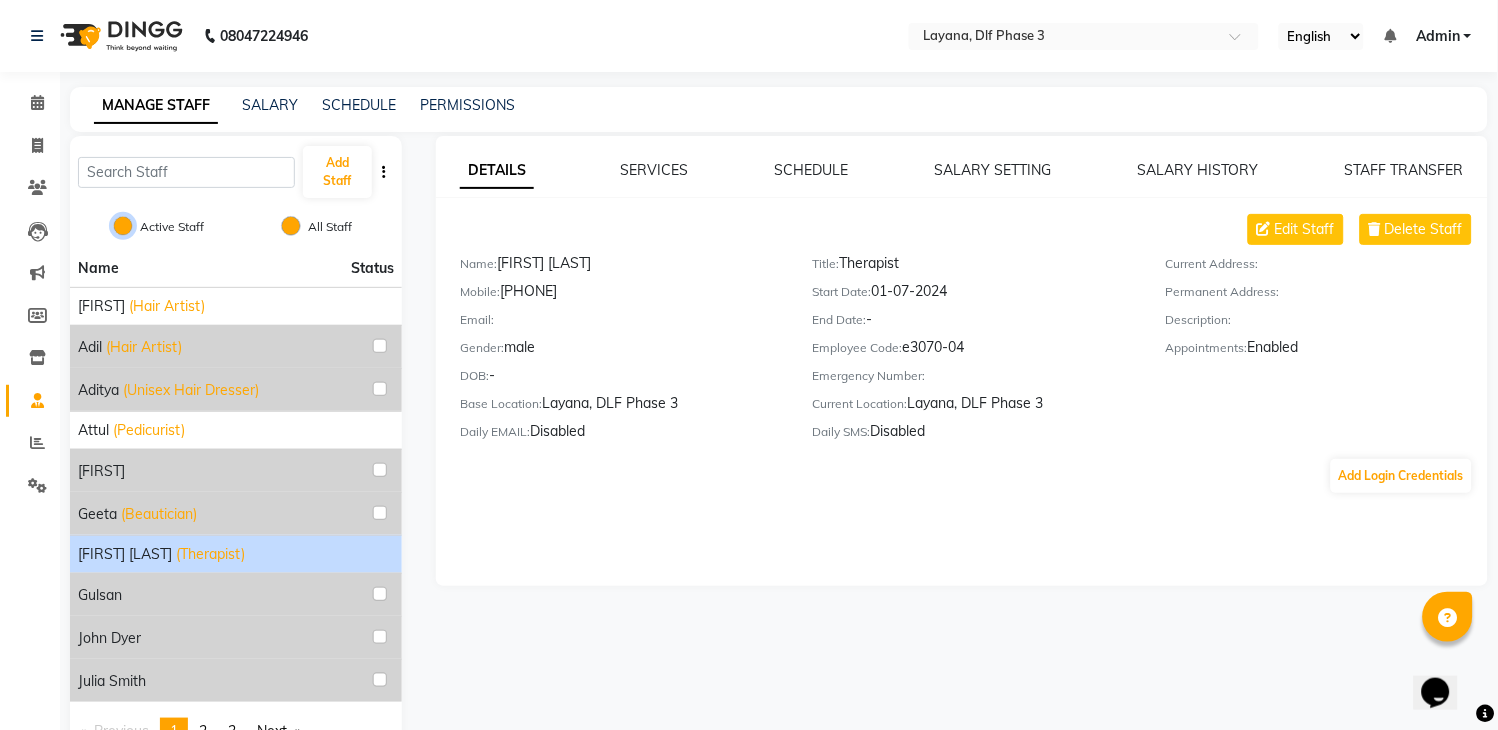 radio on "false" 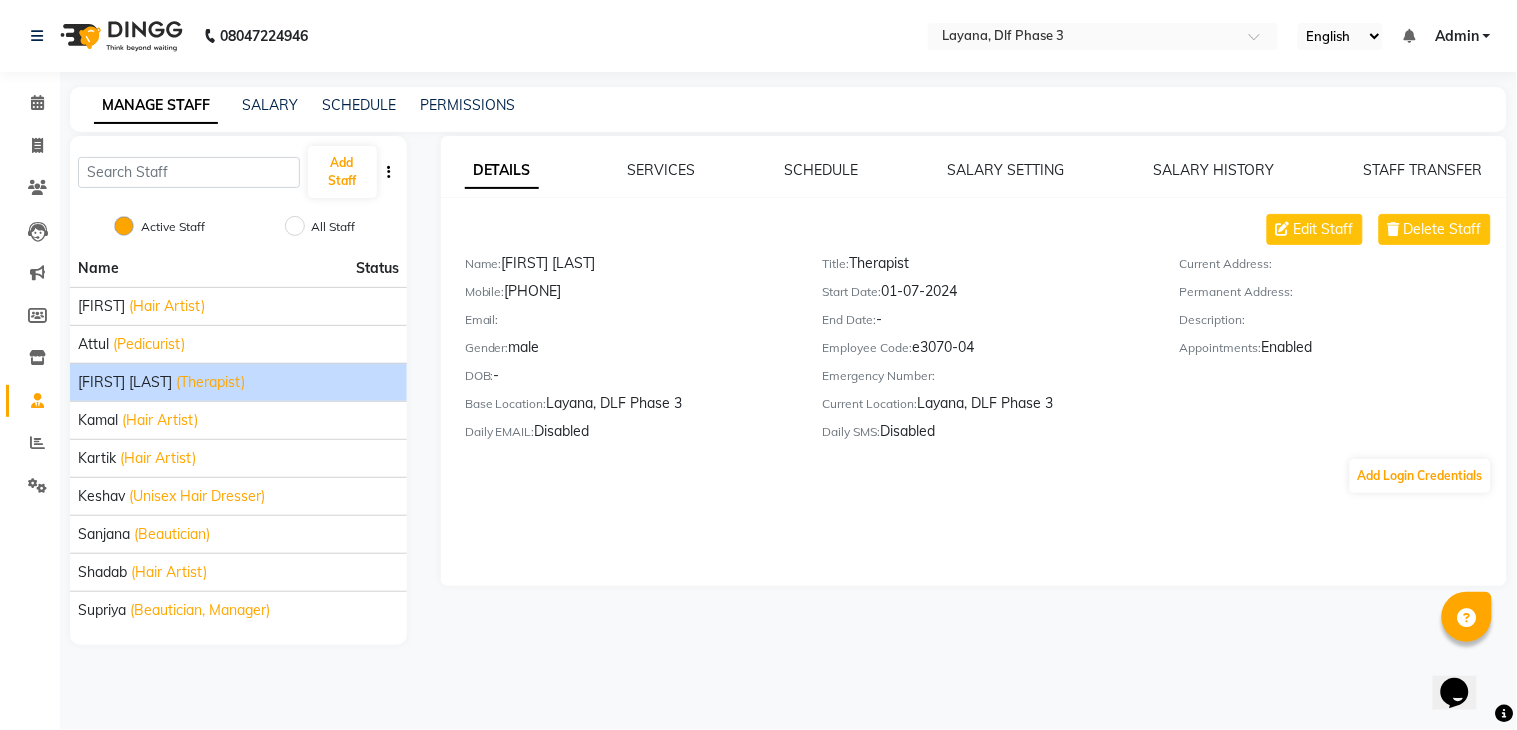 click on "[NAME] [NAME]" 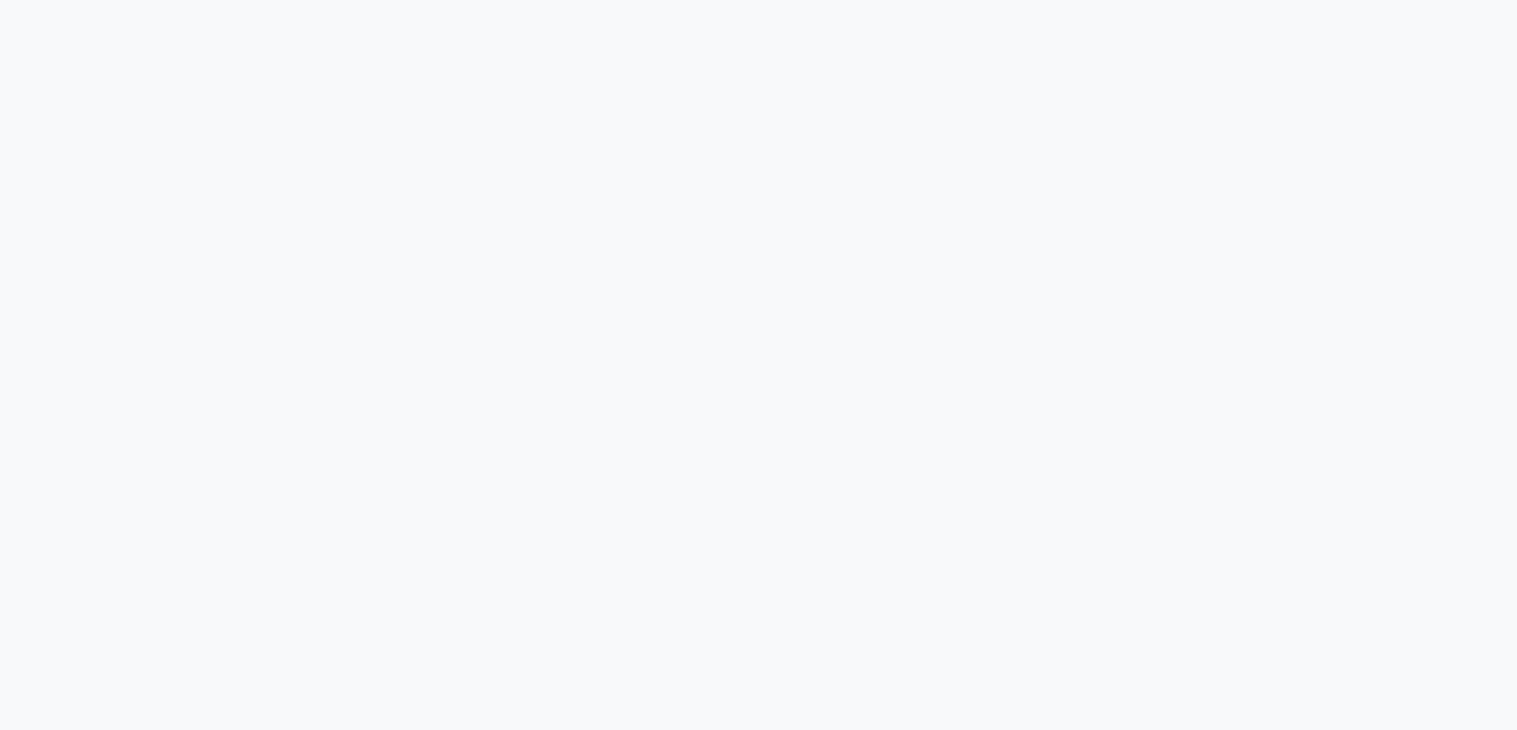 scroll, scrollTop: 0, scrollLeft: 0, axis: both 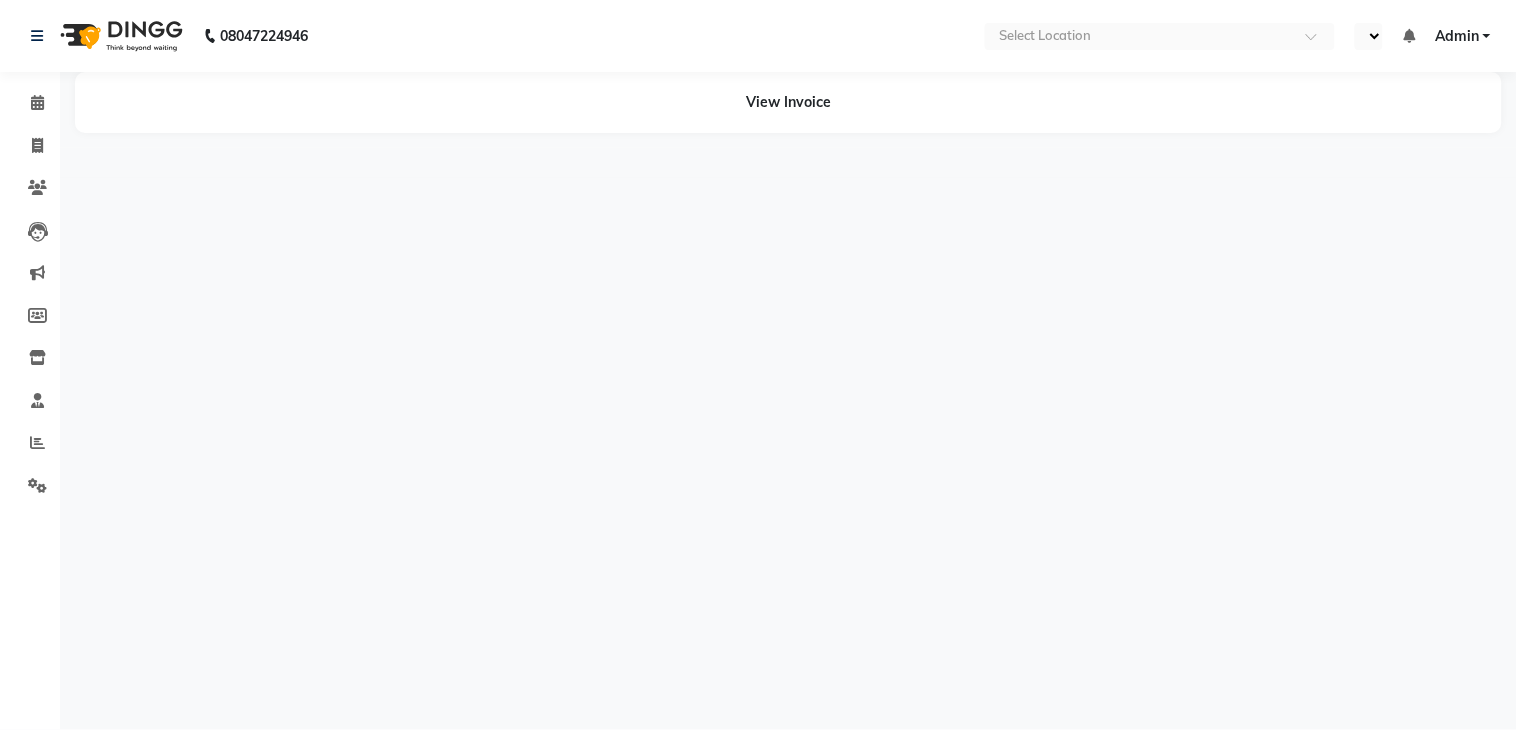 select on "en" 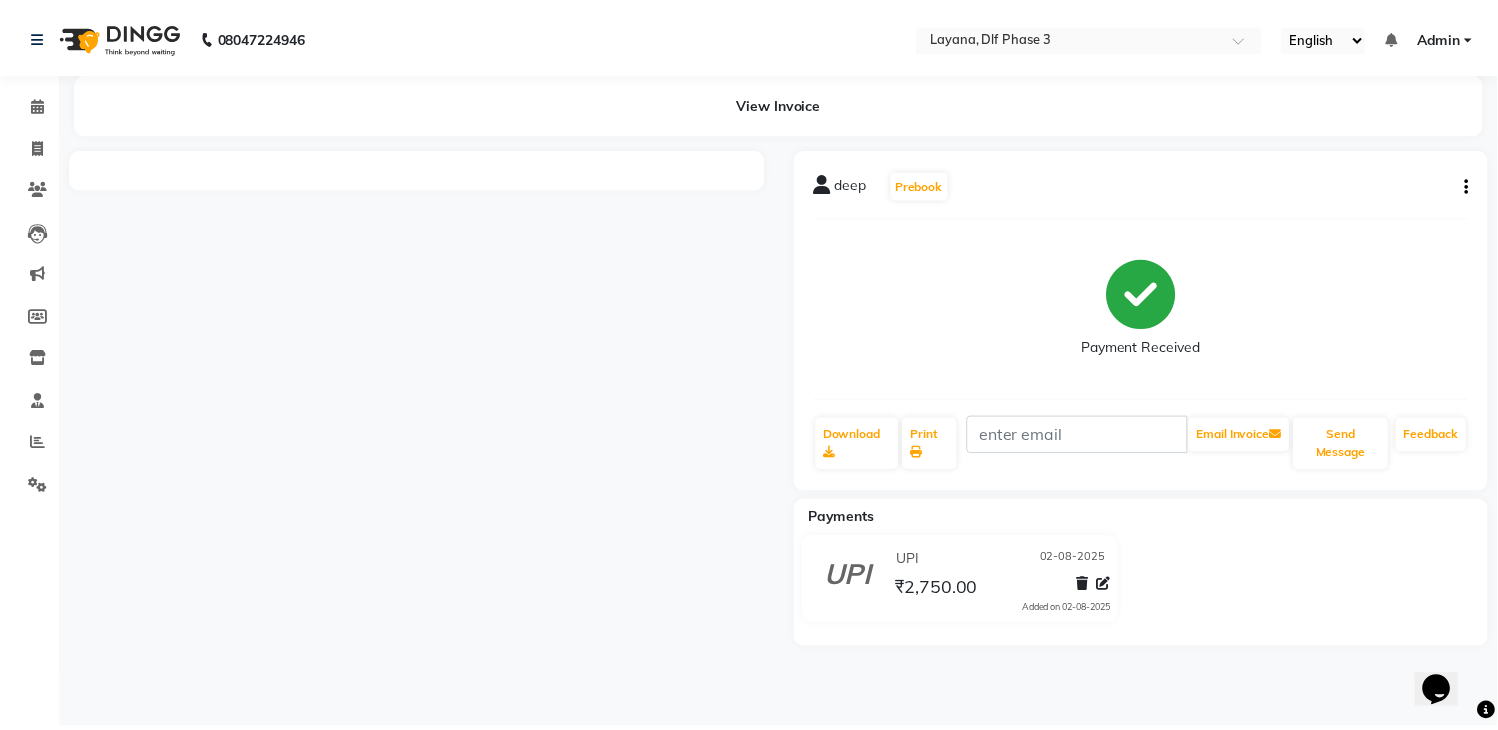 scroll, scrollTop: 0, scrollLeft: 0, axis: both 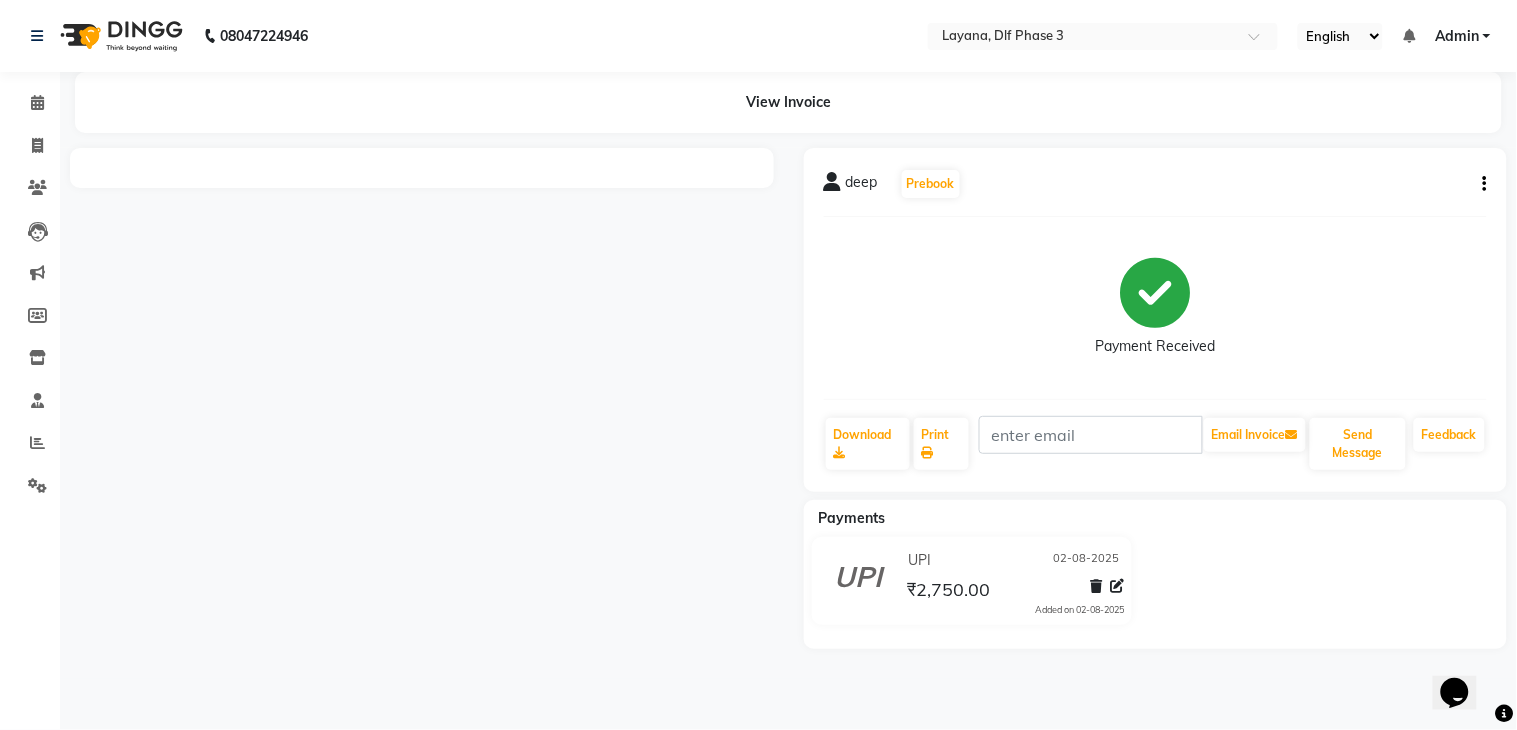 click 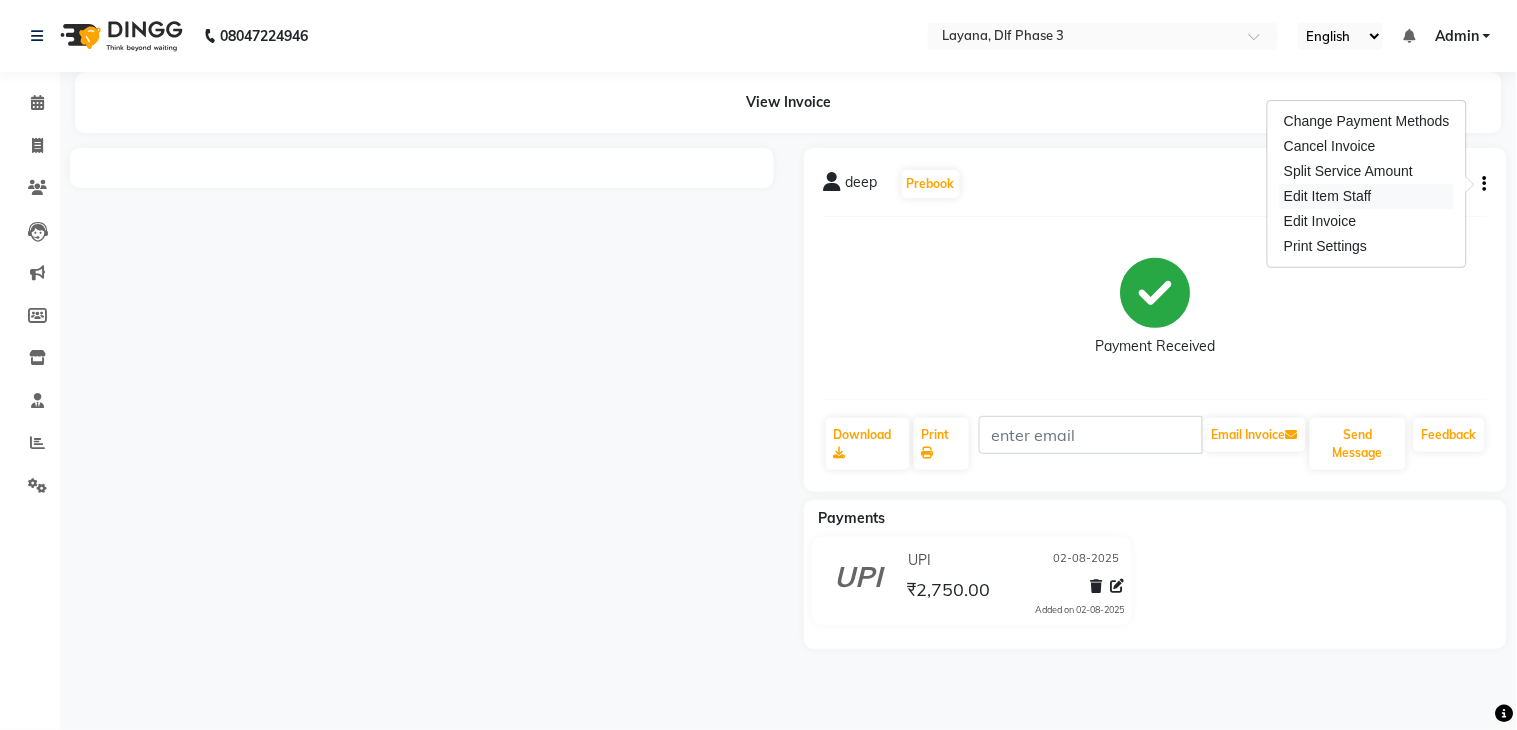 click on "Edit Item Staff" at bounding box center [1367, 196] 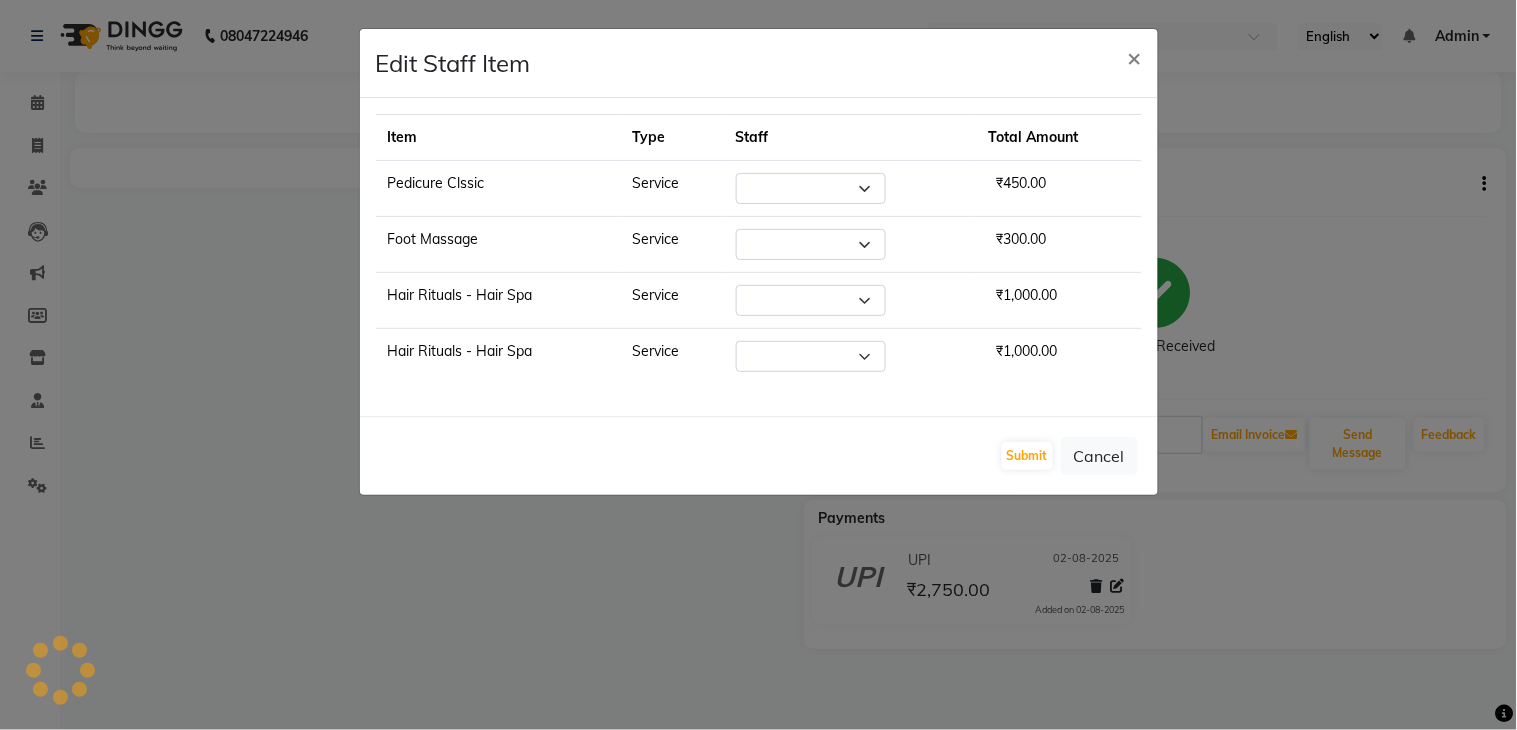 select on "68217" 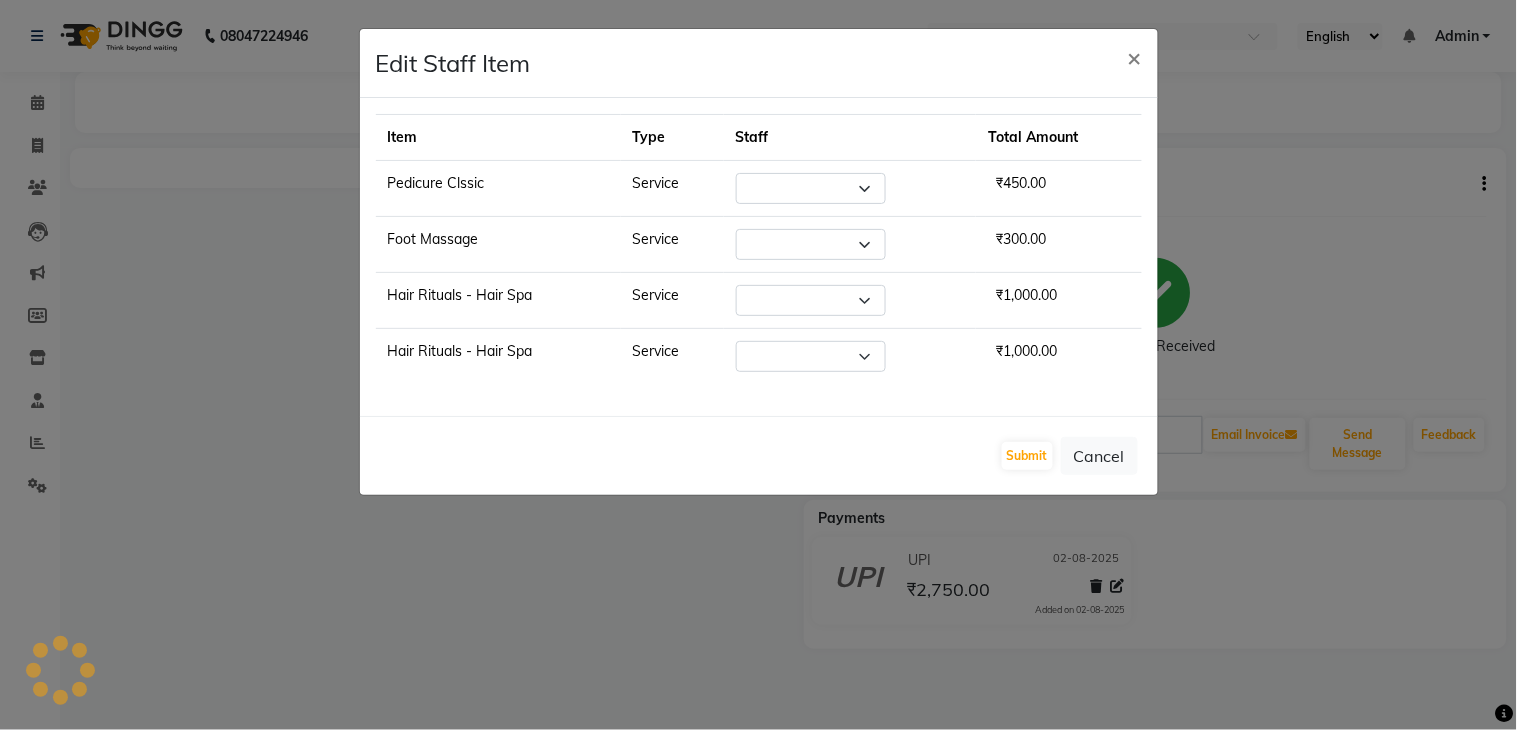 select on "68217" 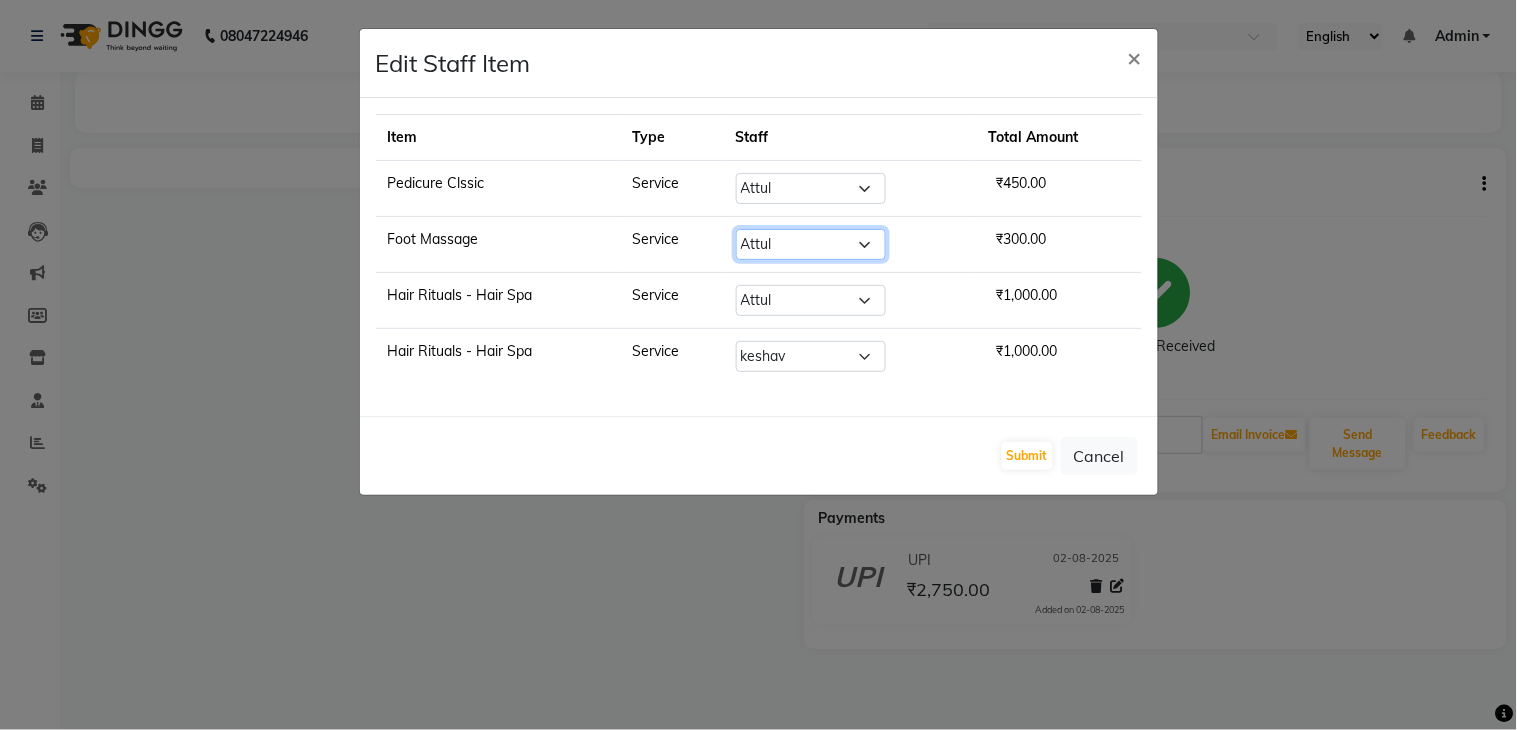 click on "Select  Aakhil   Attul   Gopal das   kamal   Kartik    keshav   sanjana   Shadab   supriya" 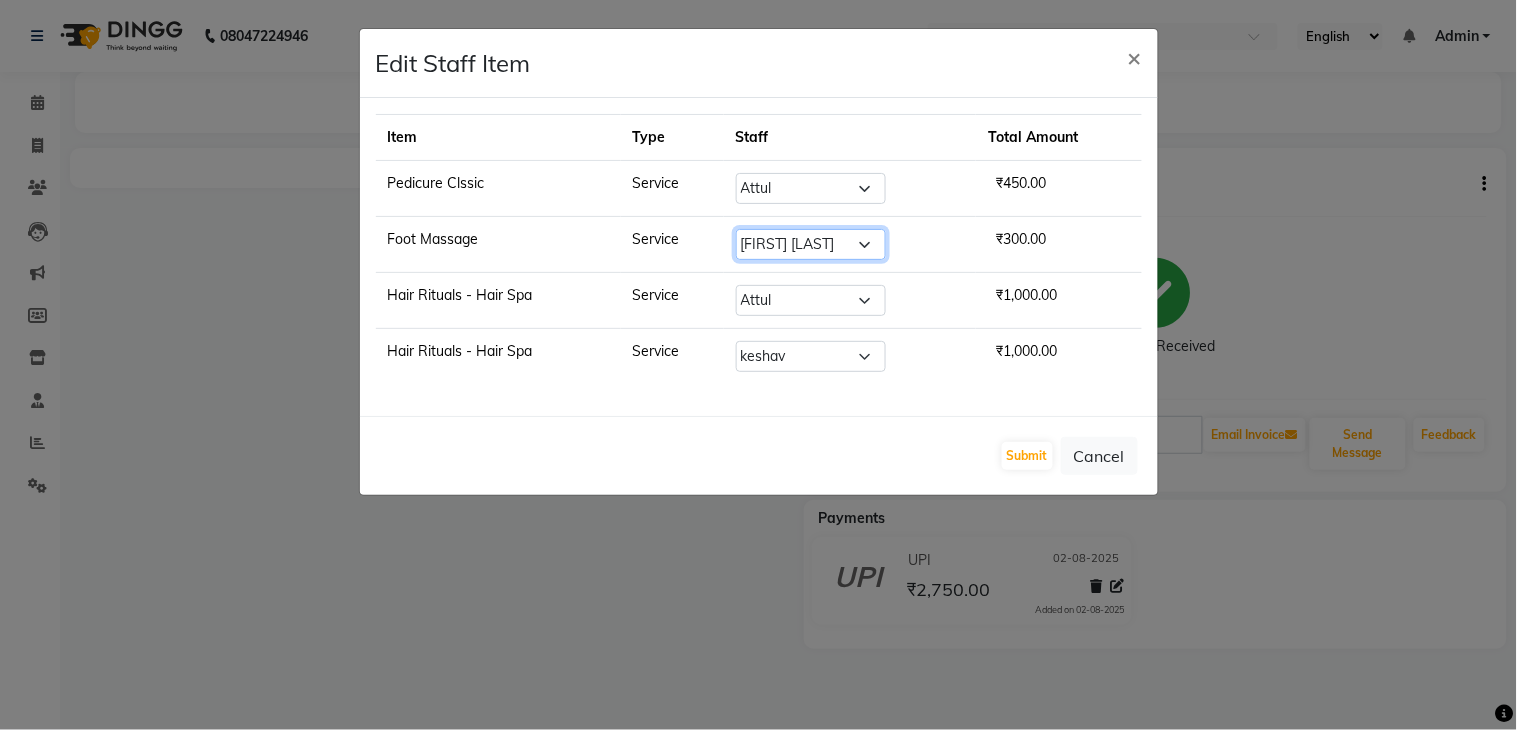 click on "Select  Aakhil   Attul   Gopal das   kamal   Kartik    keshav   sanjana   Shadab   supriya" 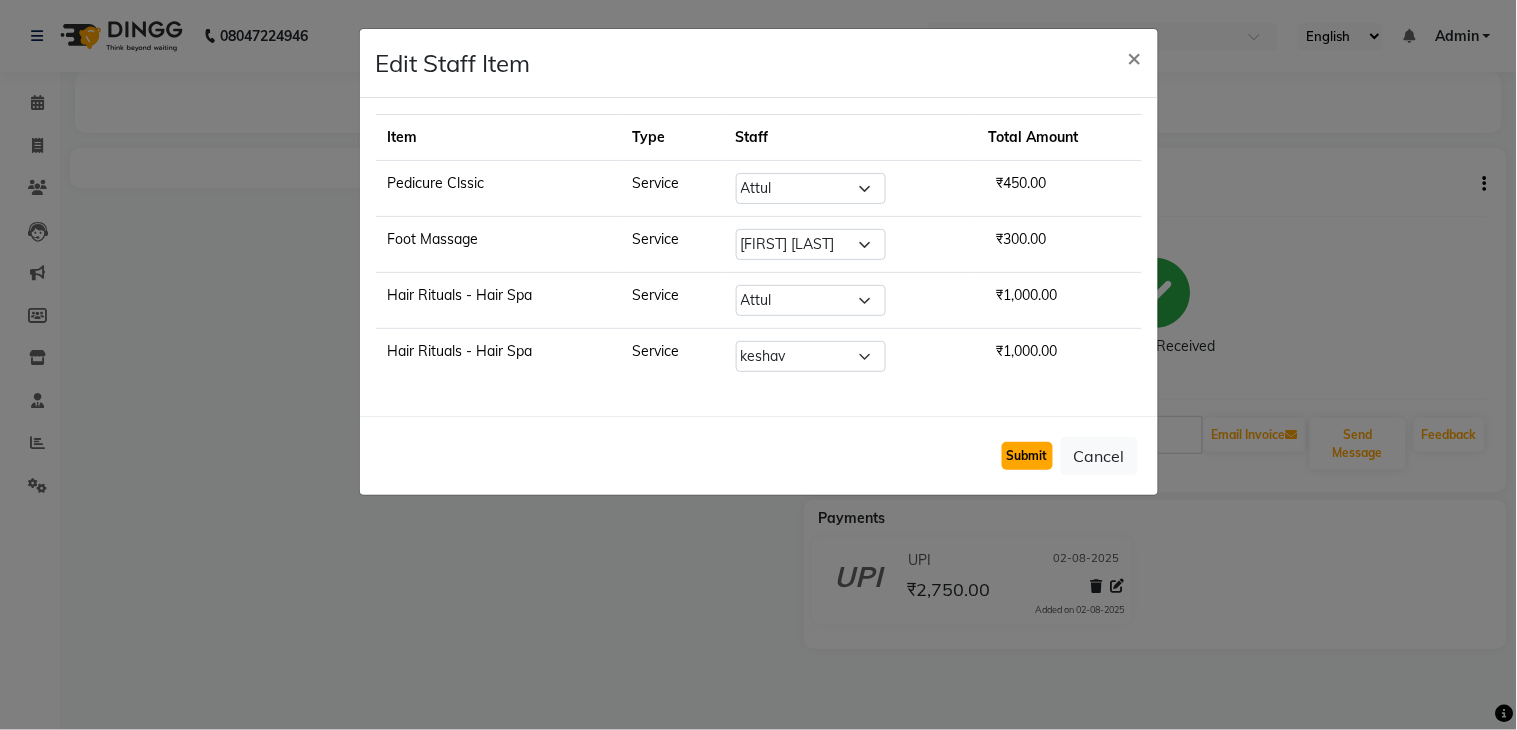 click on "Submit" 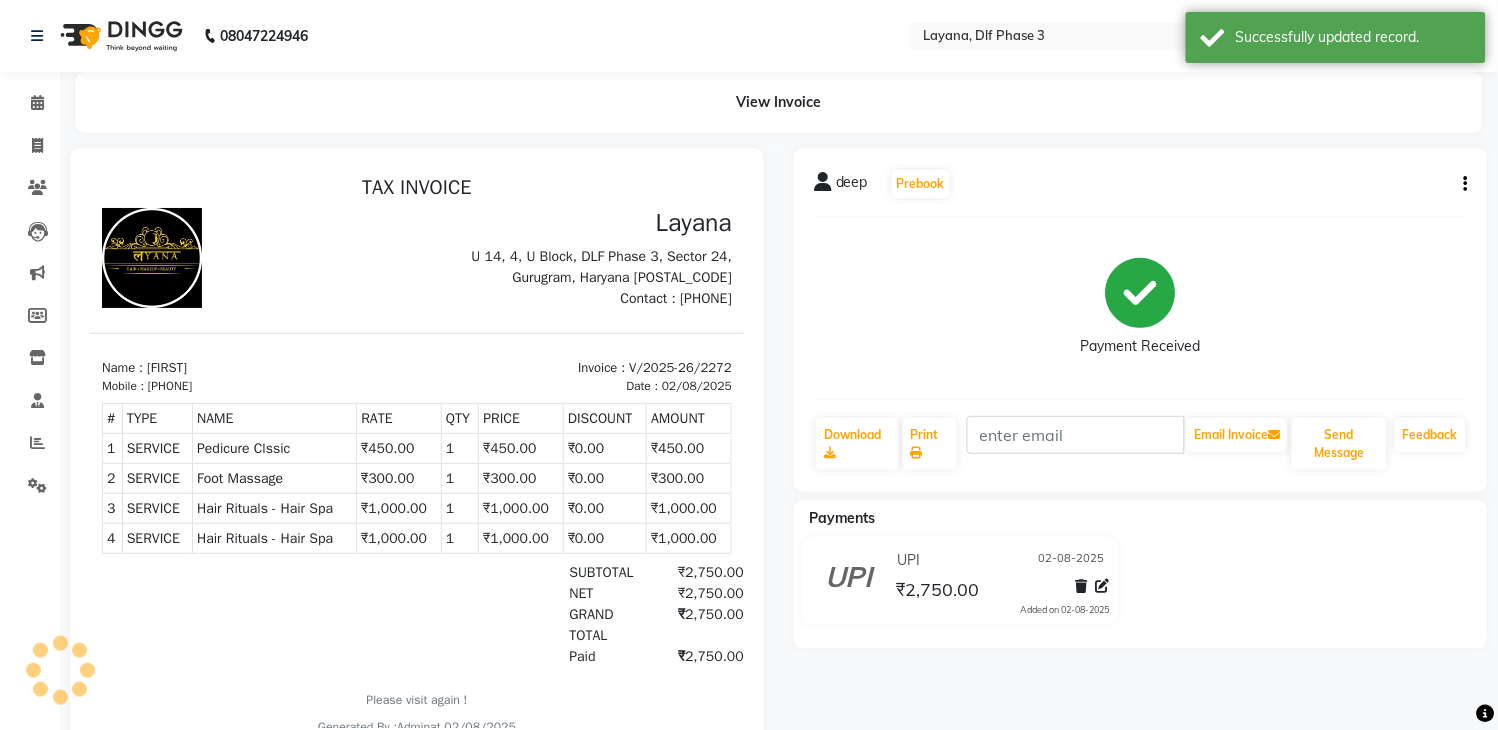 scroll, scrollTop: 0, scrollLeft: 0, axis: both 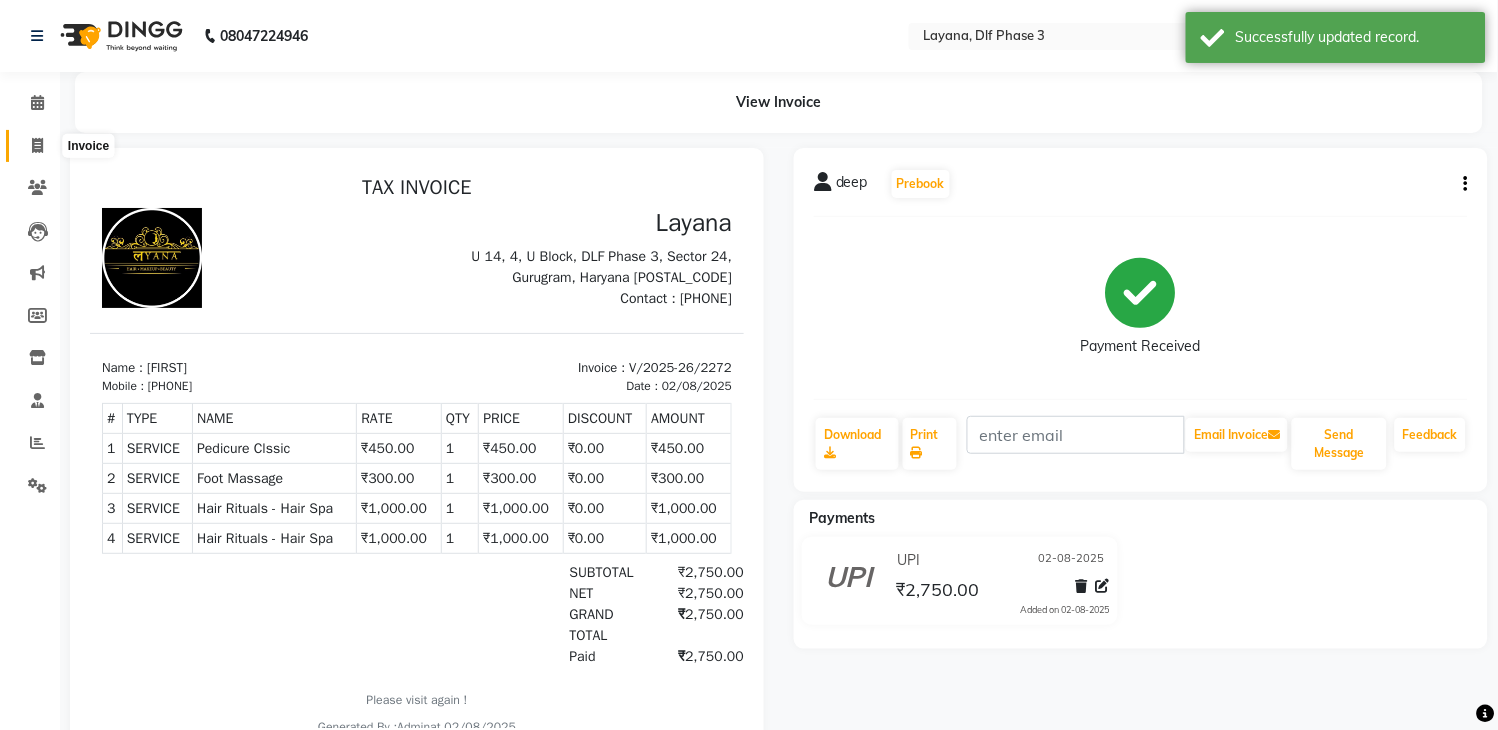 click 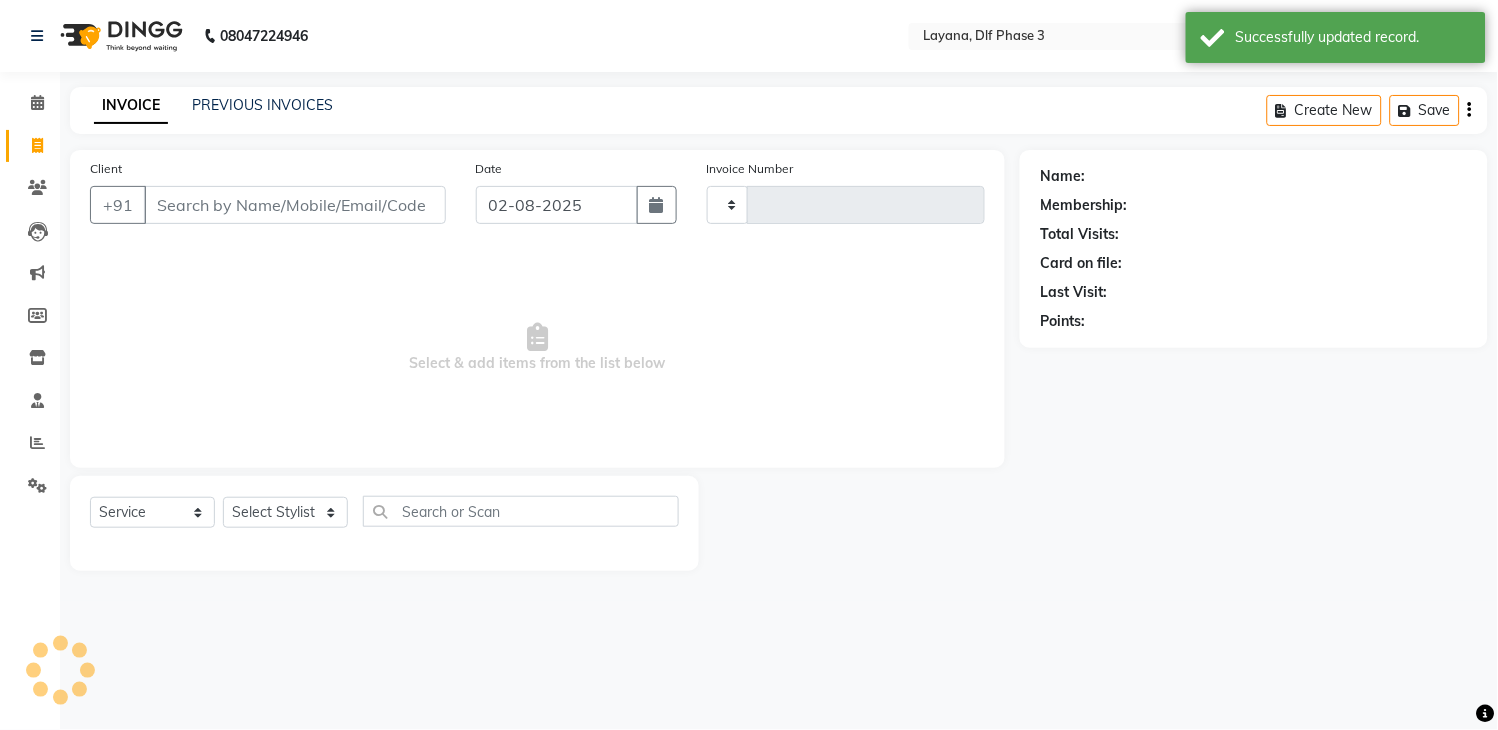 type on "2273" 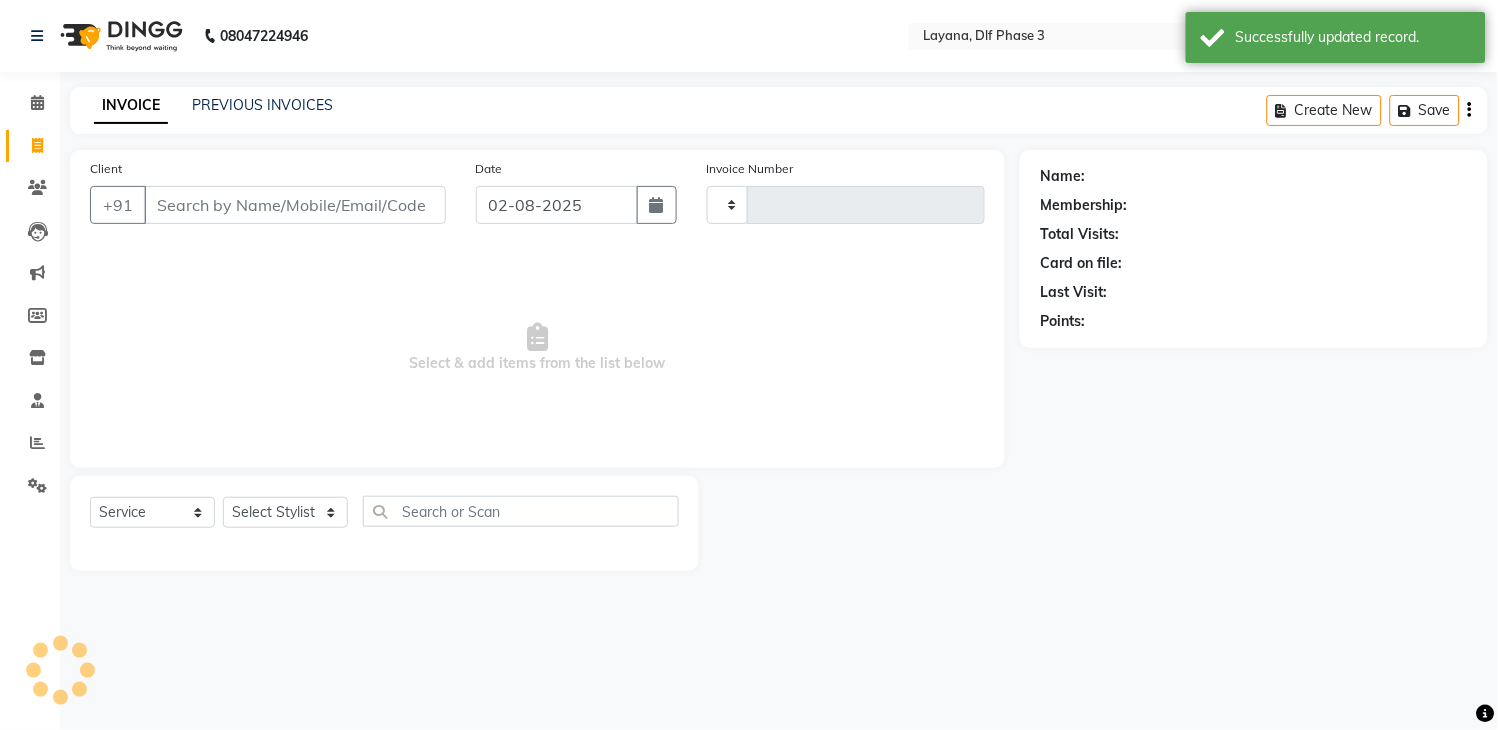 select on "6973" 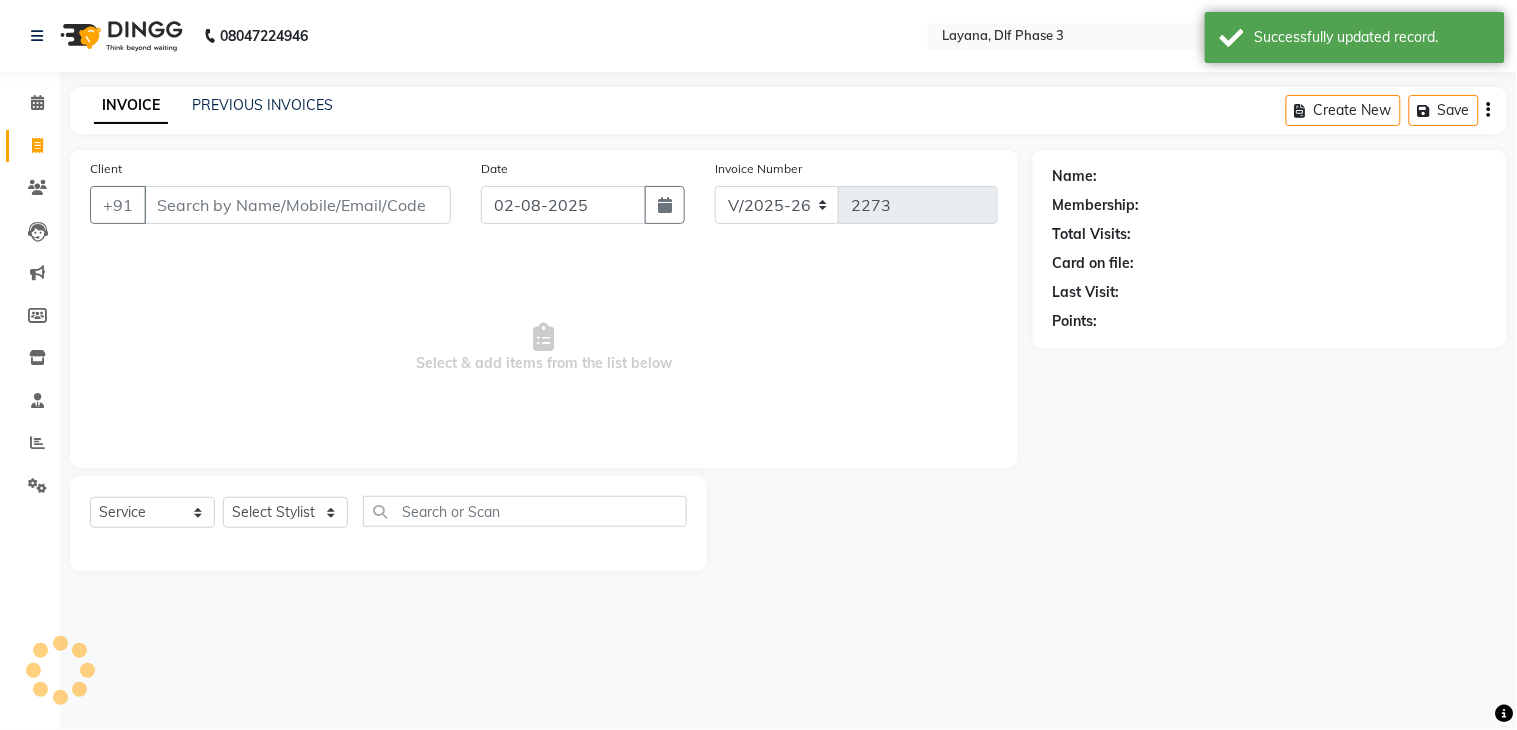 click on "Client" at bounding box center (297, 205) 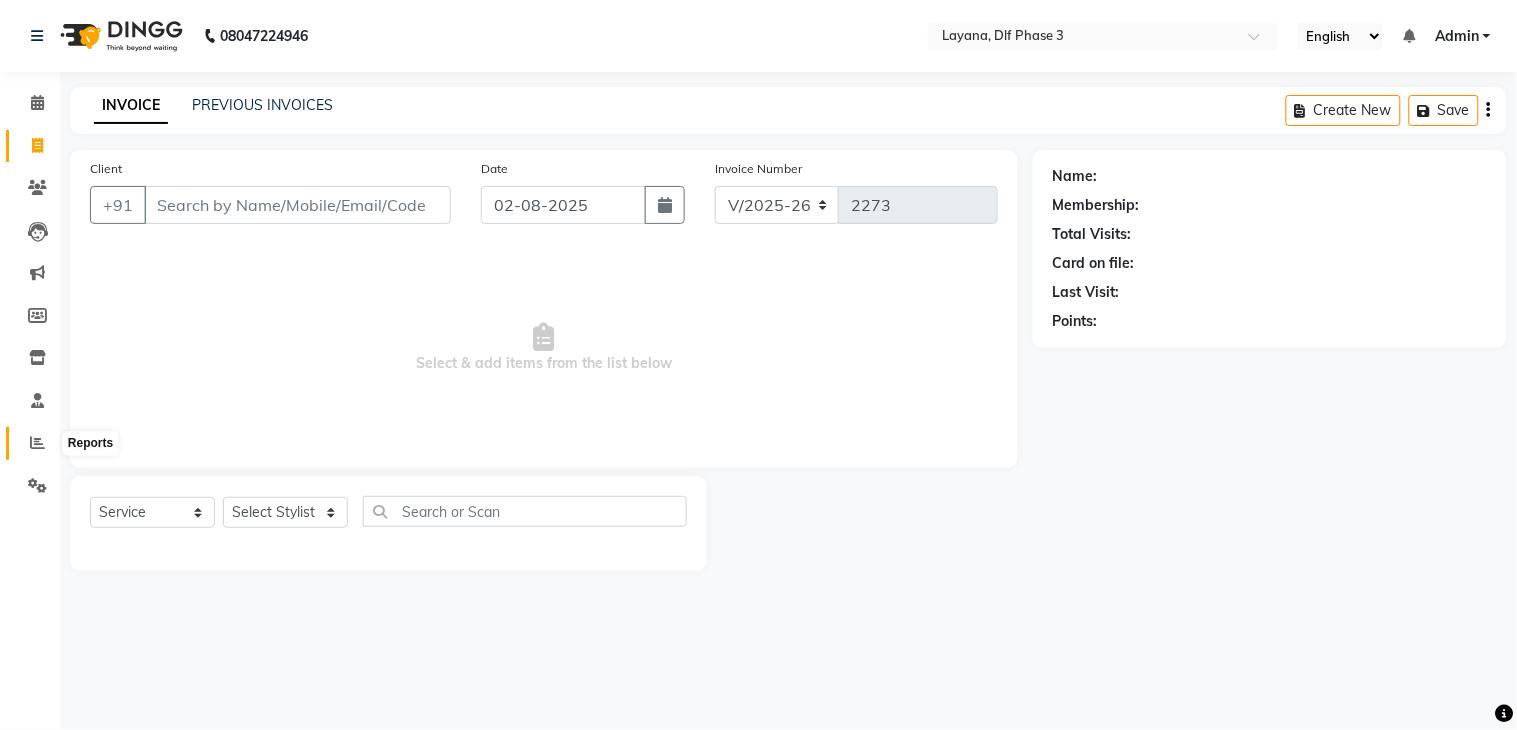 click 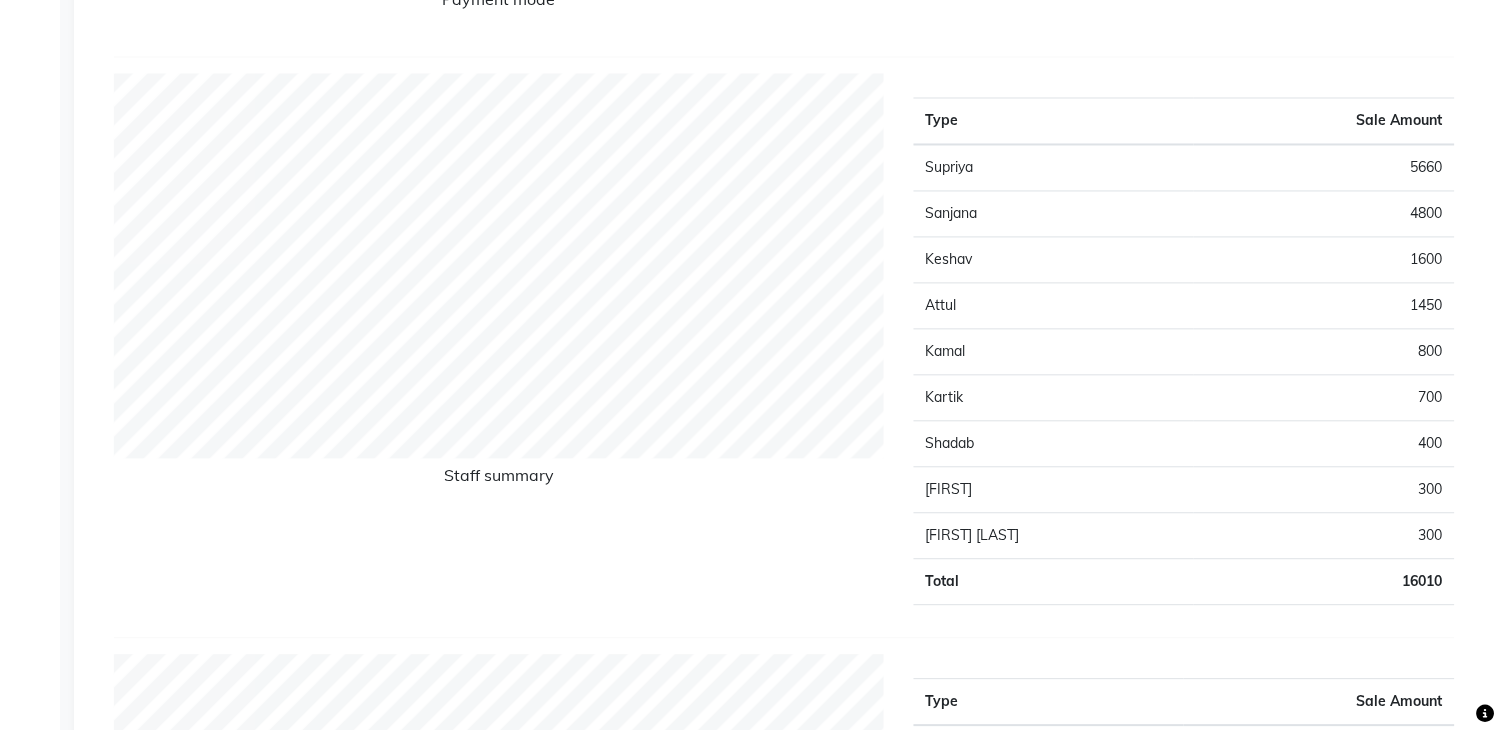 scroll, scrollTop: 764, scrollLeft: 0, axis: vertical 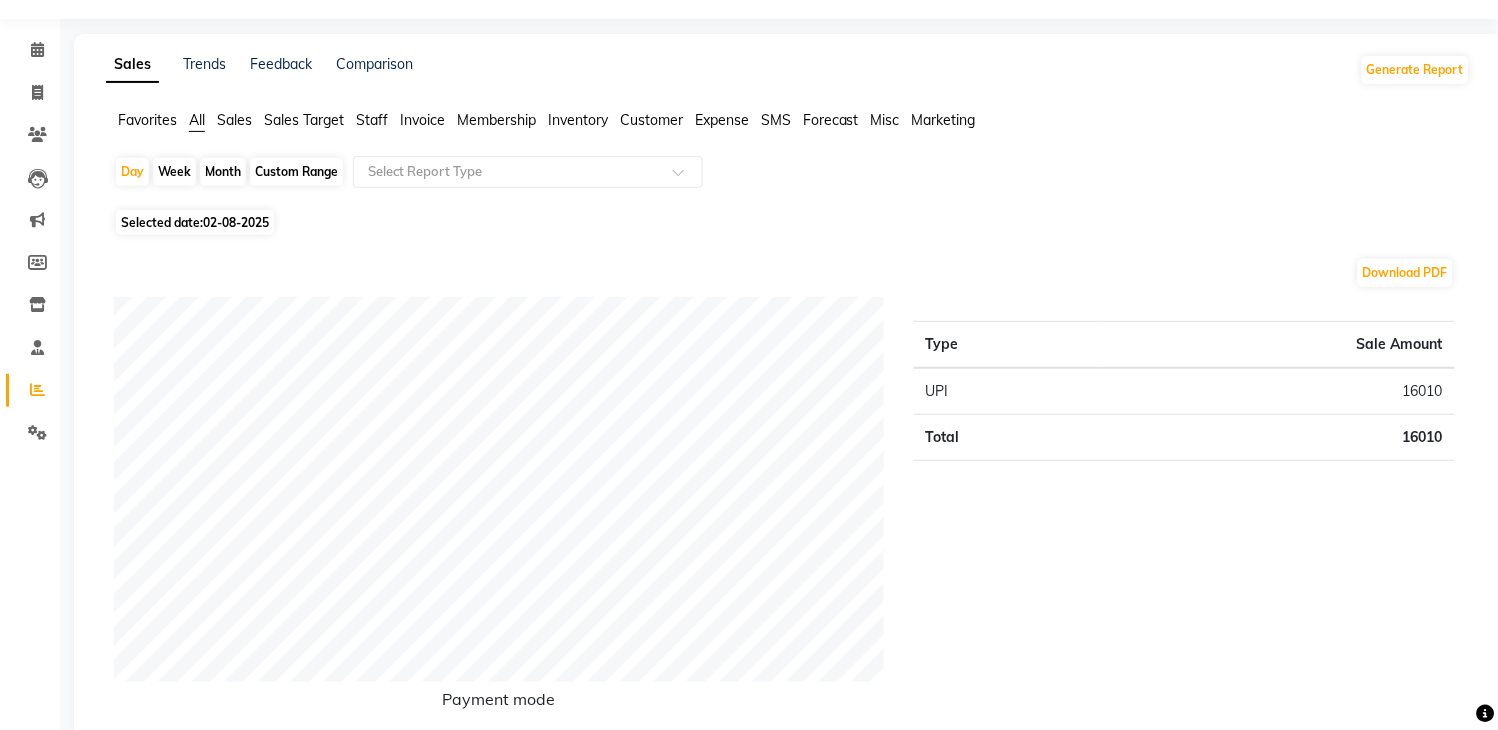click on "Week" 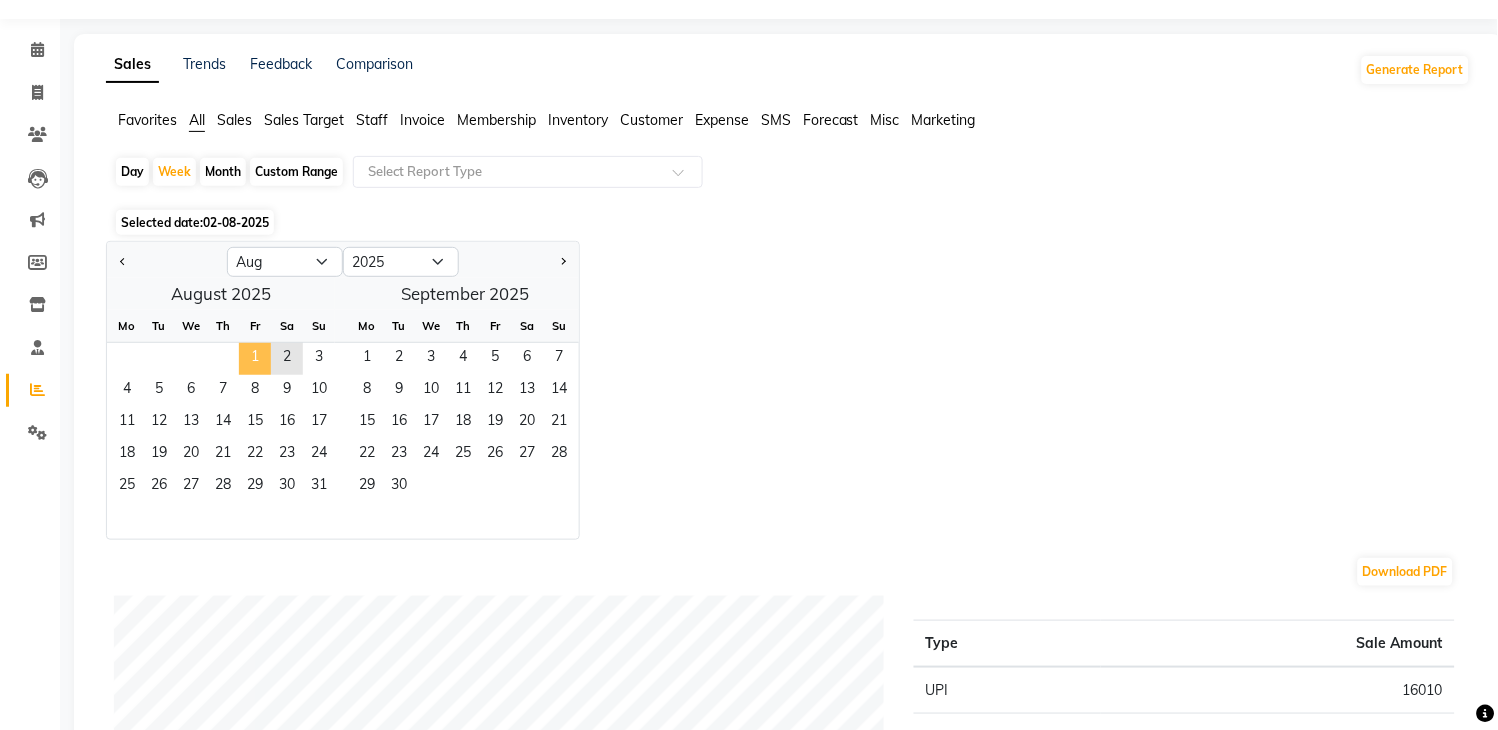 click on "1" 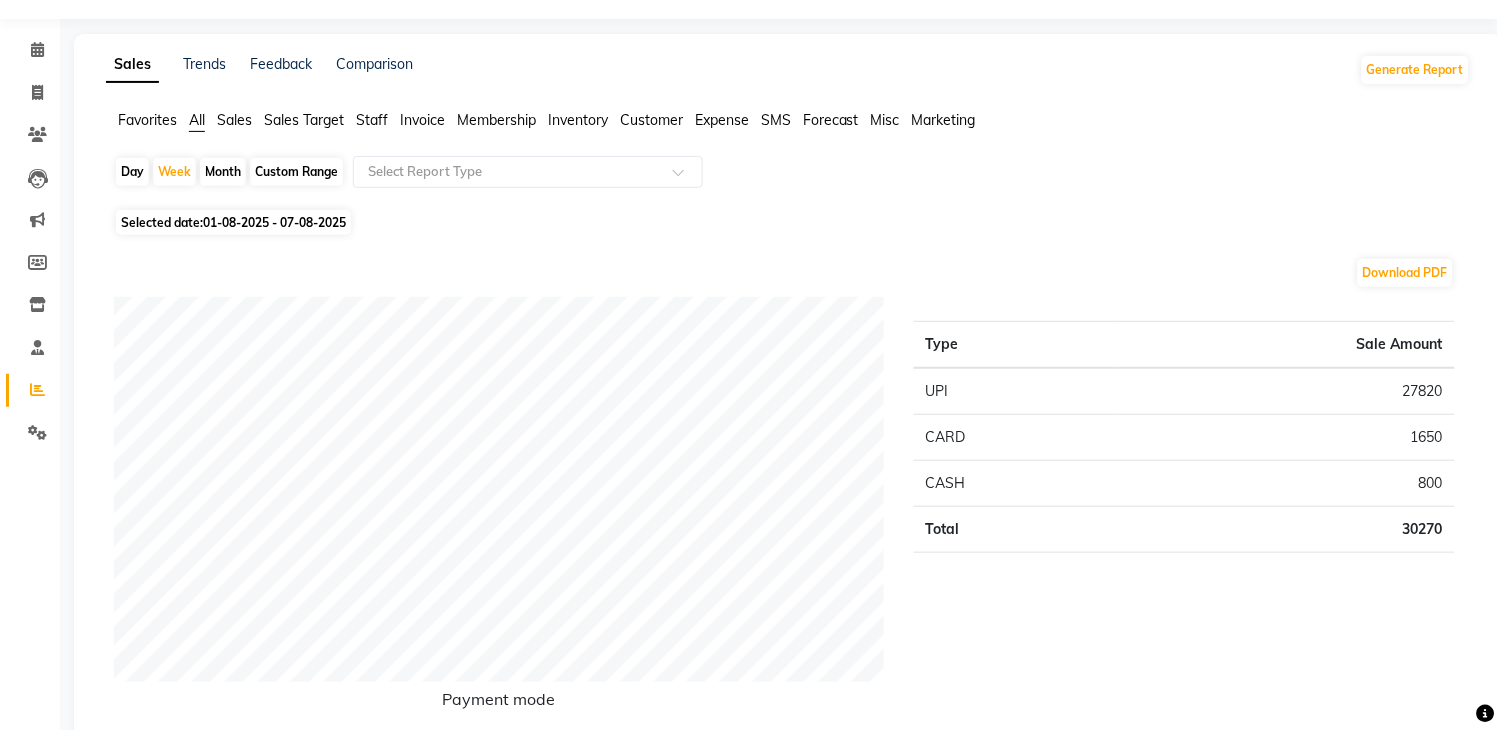 click on "Day" 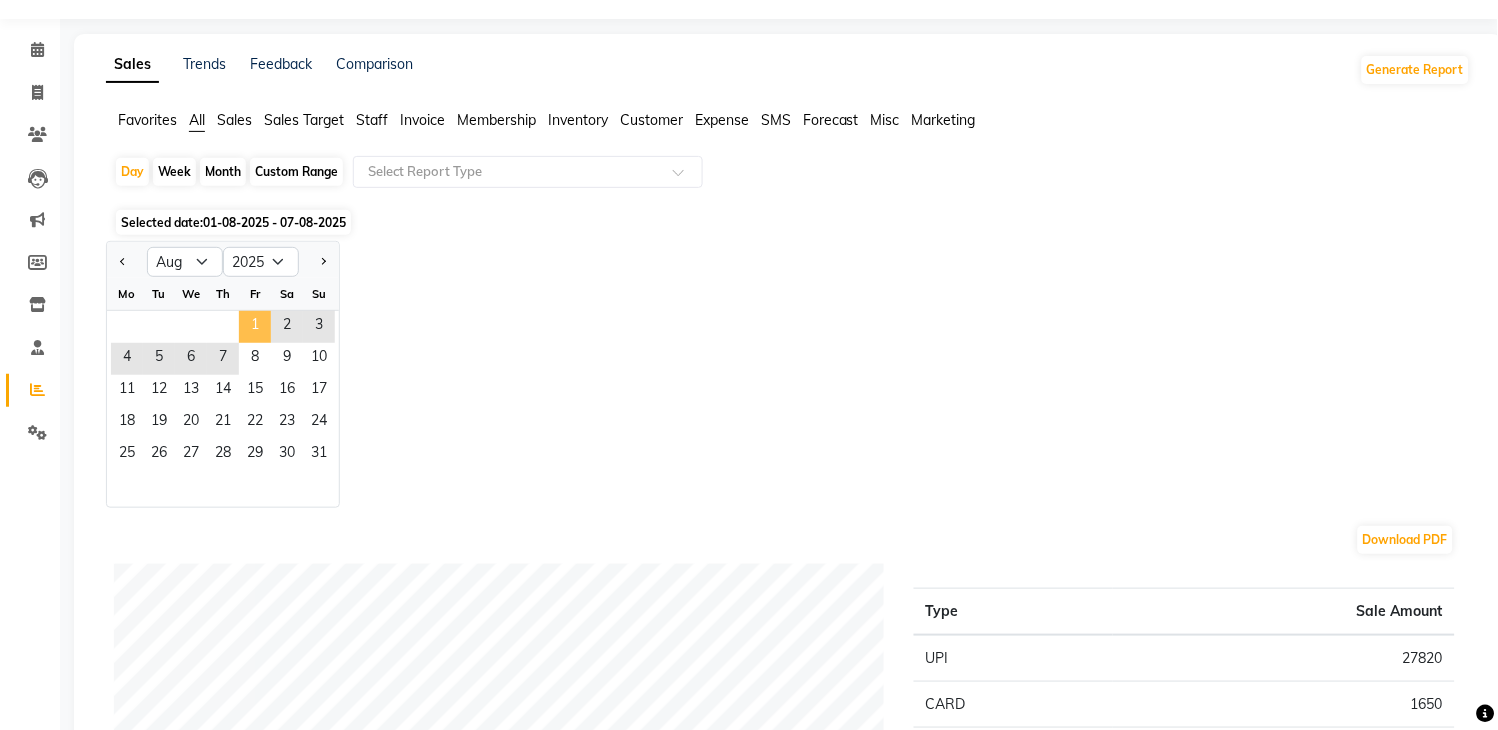 click on "1" 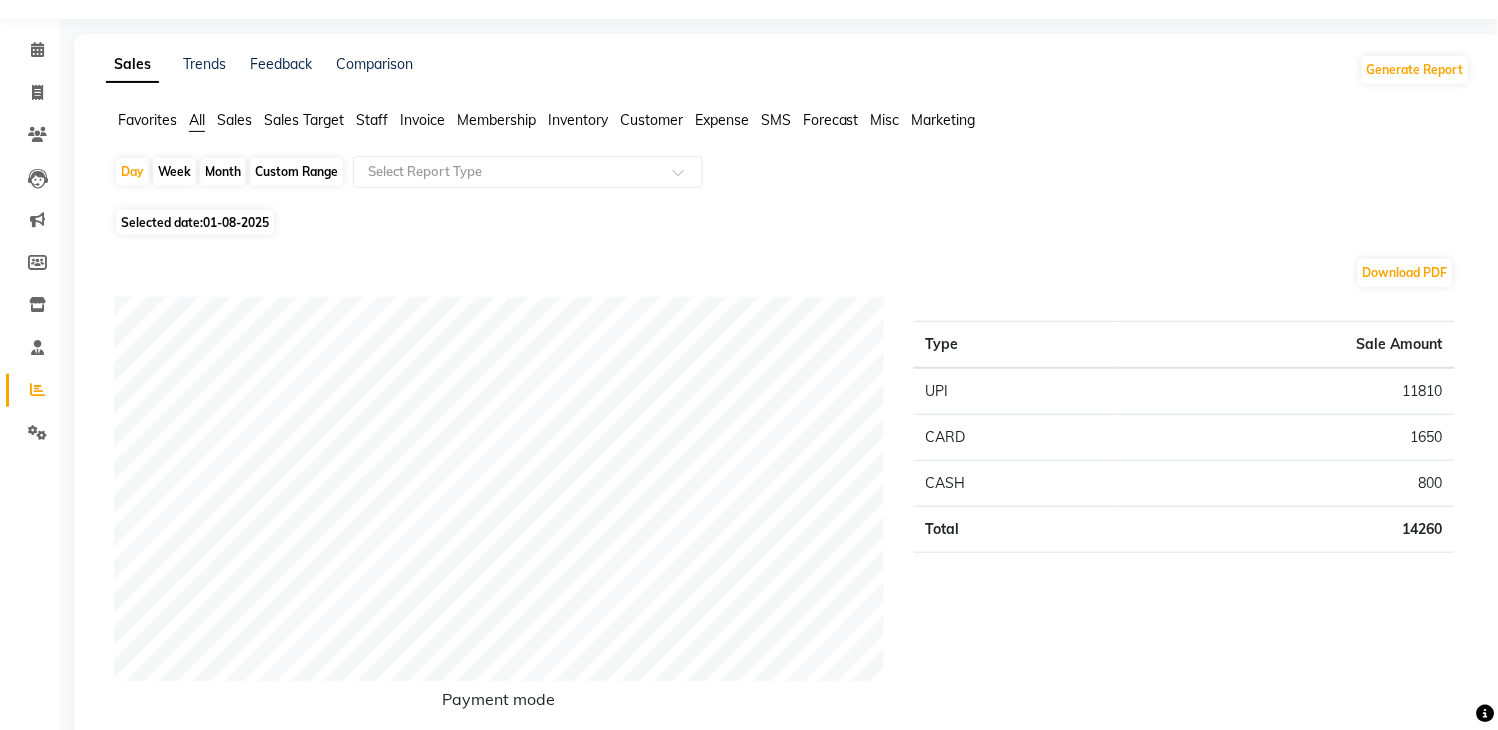 click on "Week" 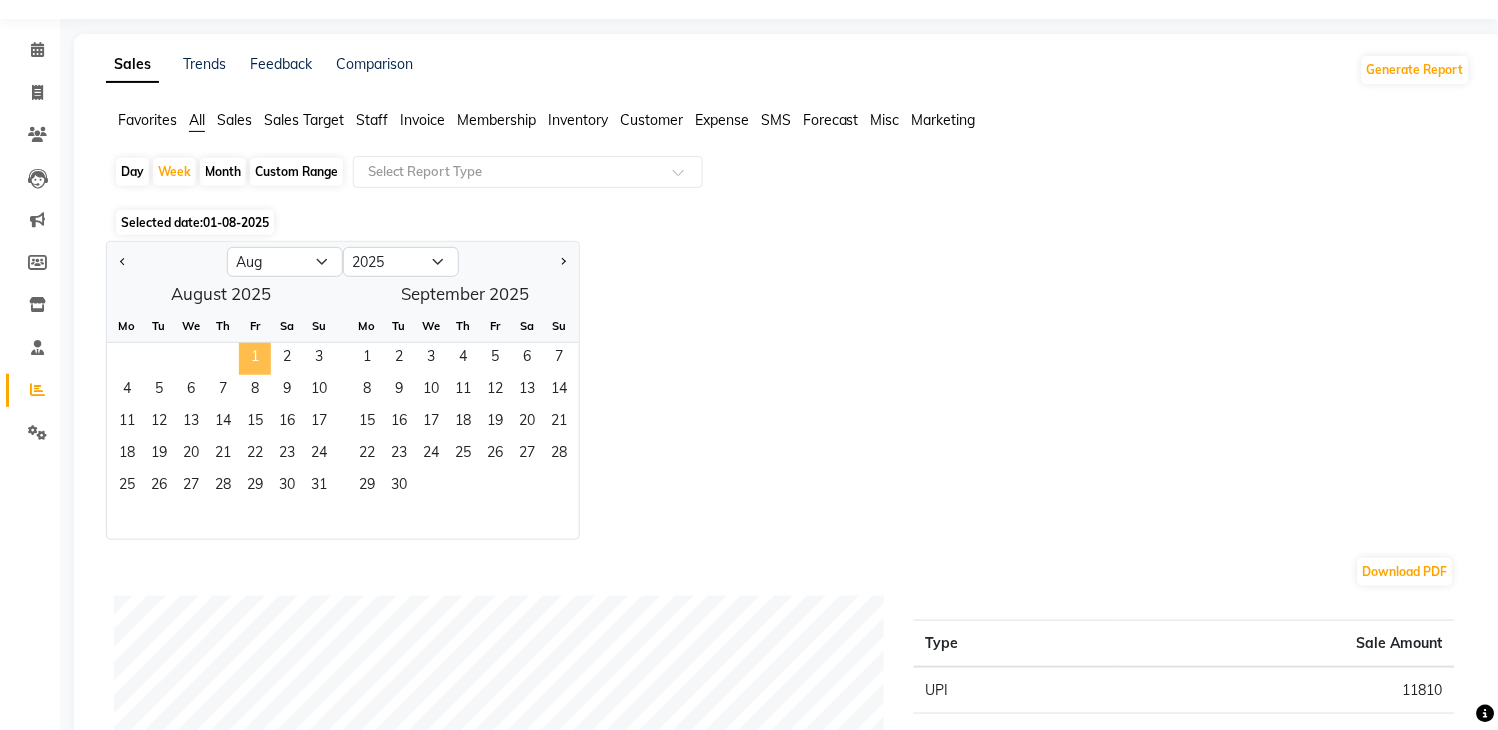 click on "1" 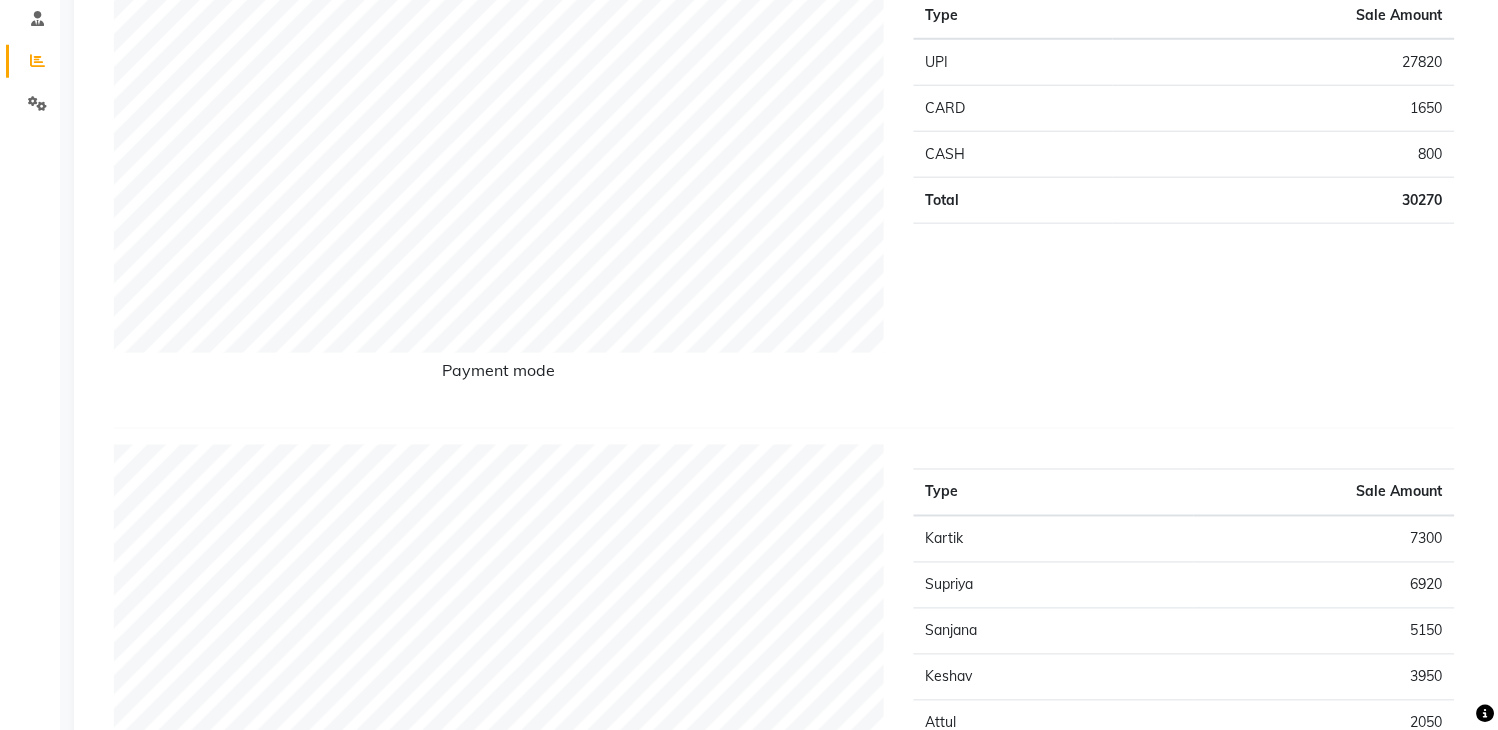 scroll, scrollTop: 420, scrollLeft: 0, axis: vertical 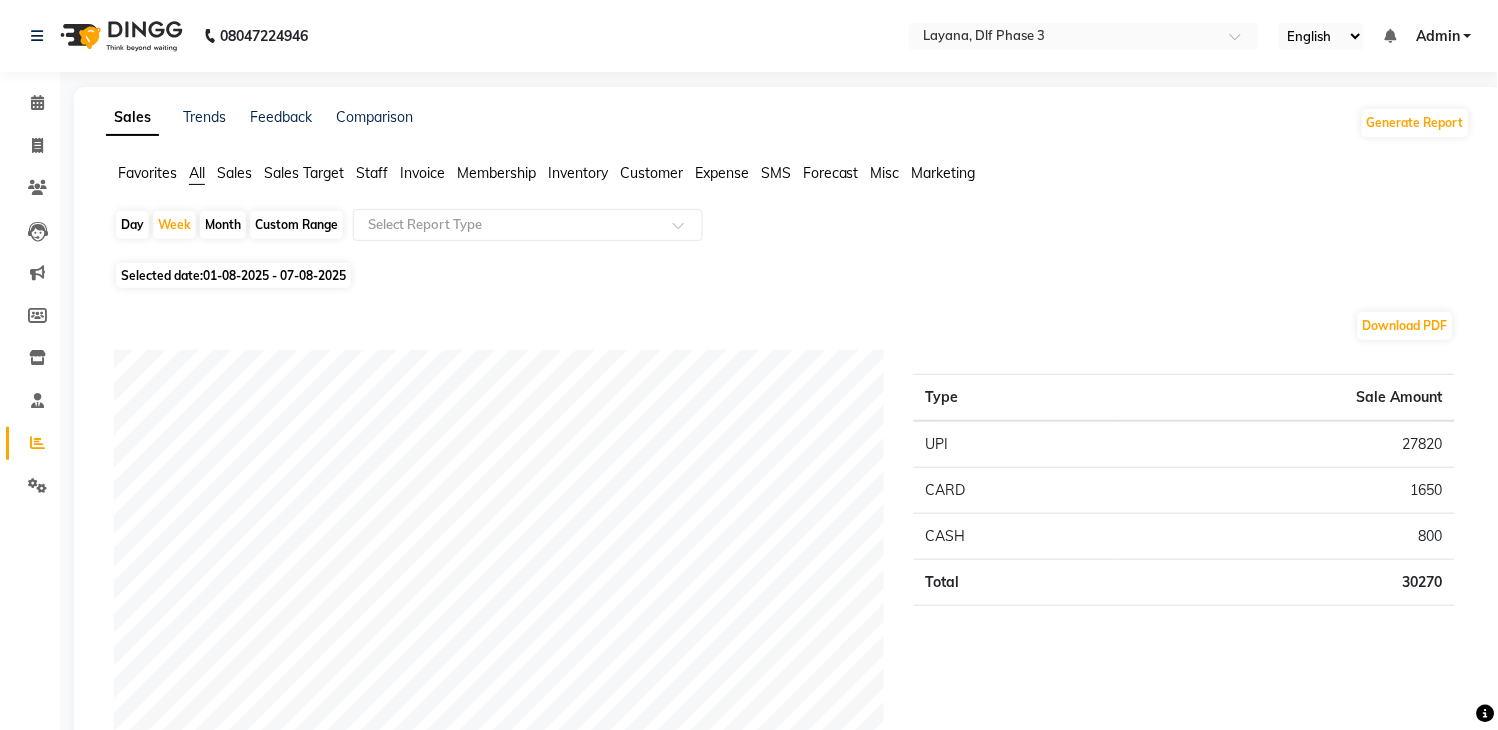click on "01-08-2025 - 07-08-2025" 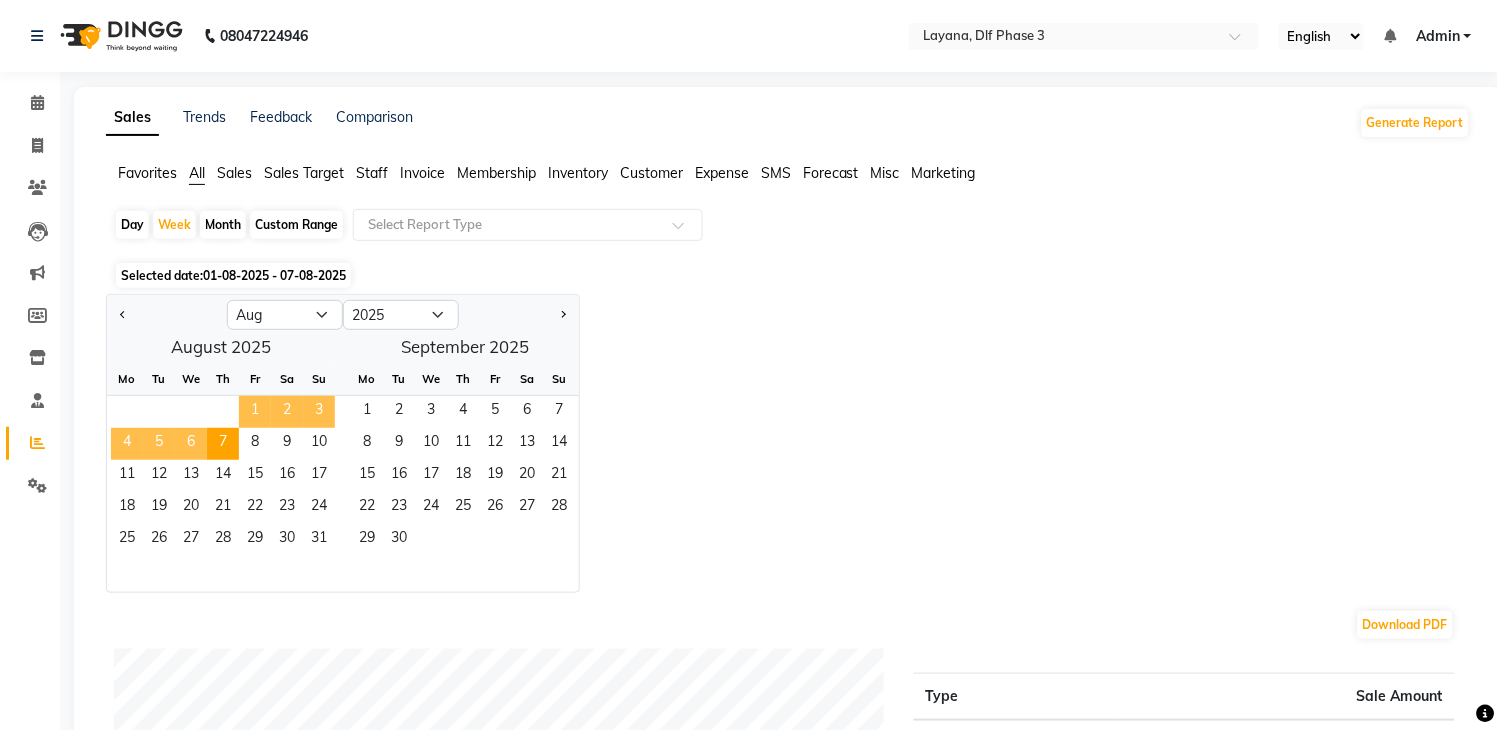 click on "1" 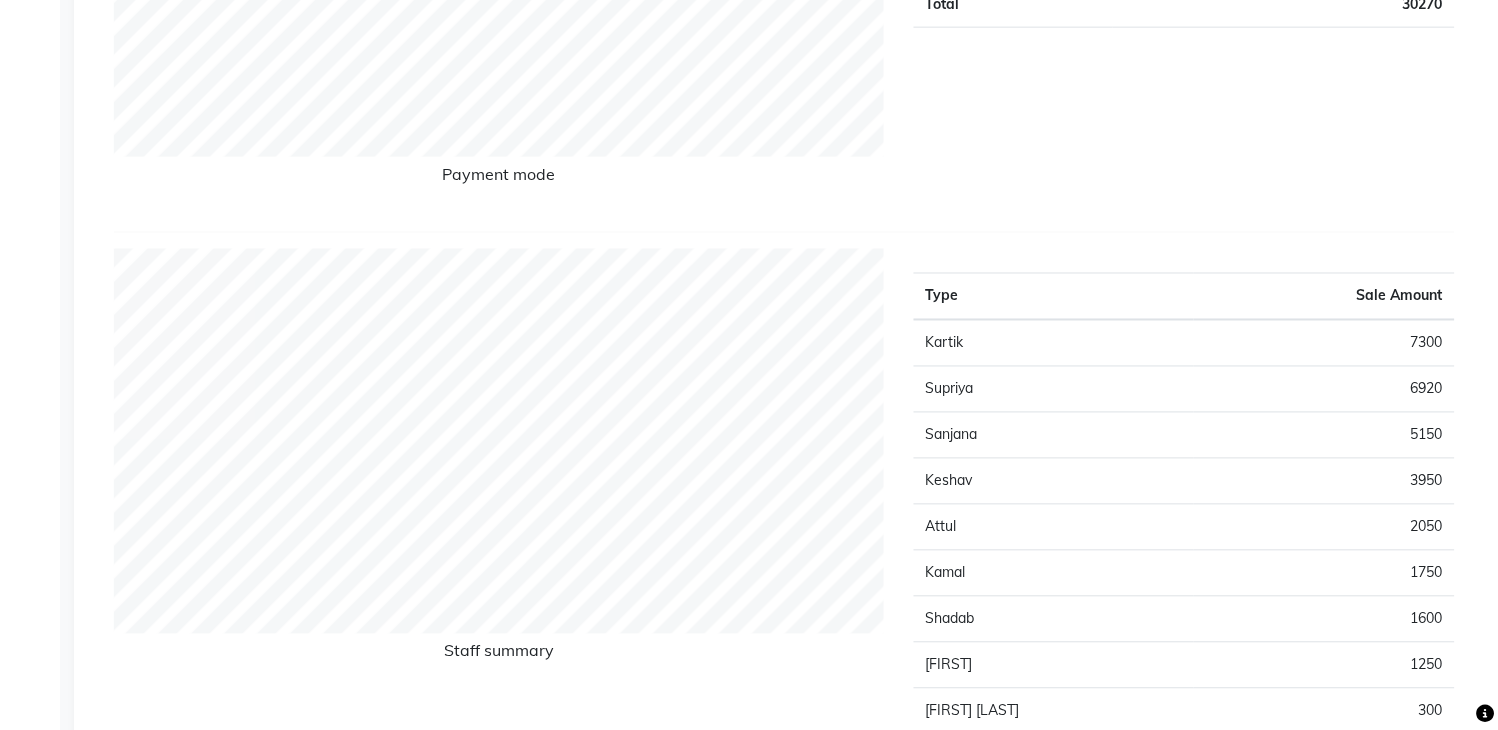 scroll, scrollTop: 573, scrollLeft: 0, axis: vertical 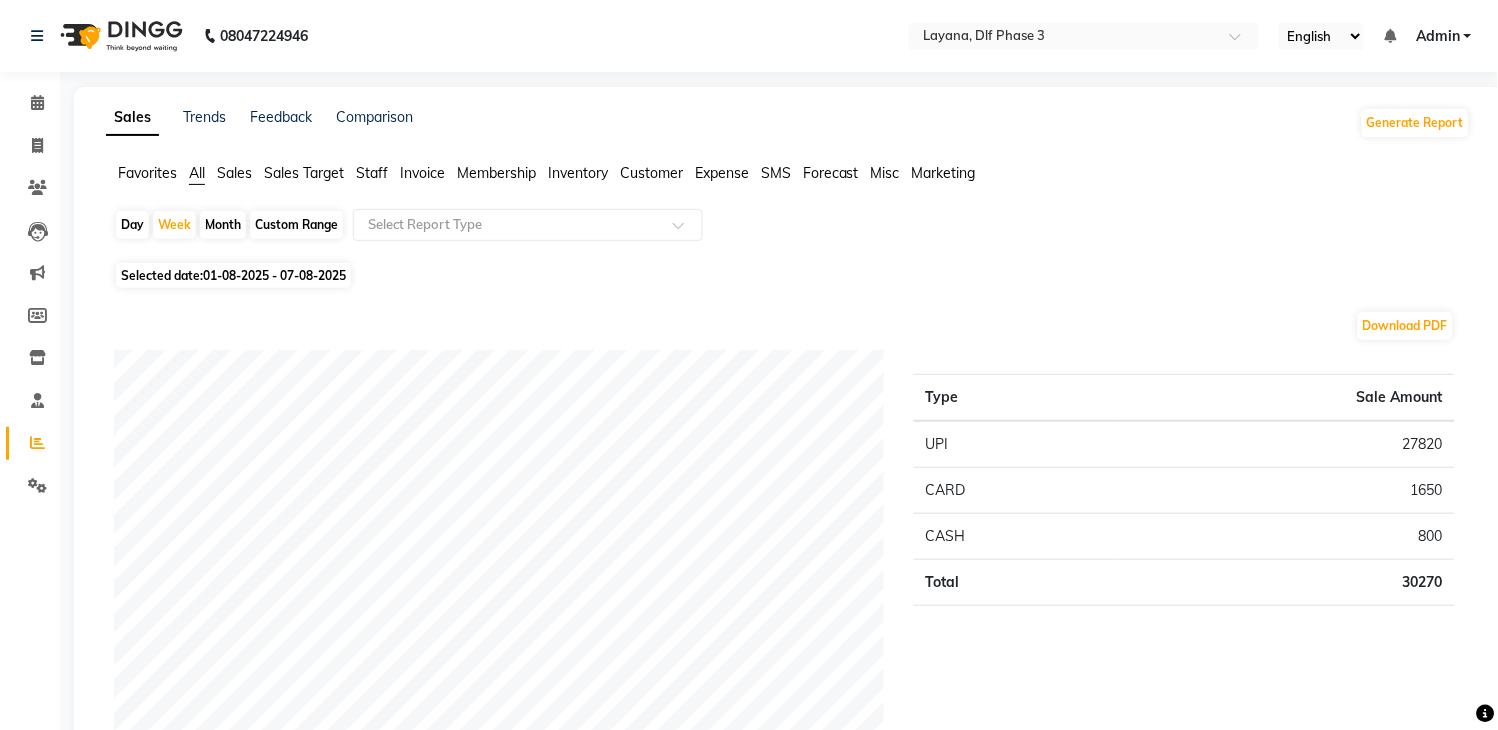 click on "Day" 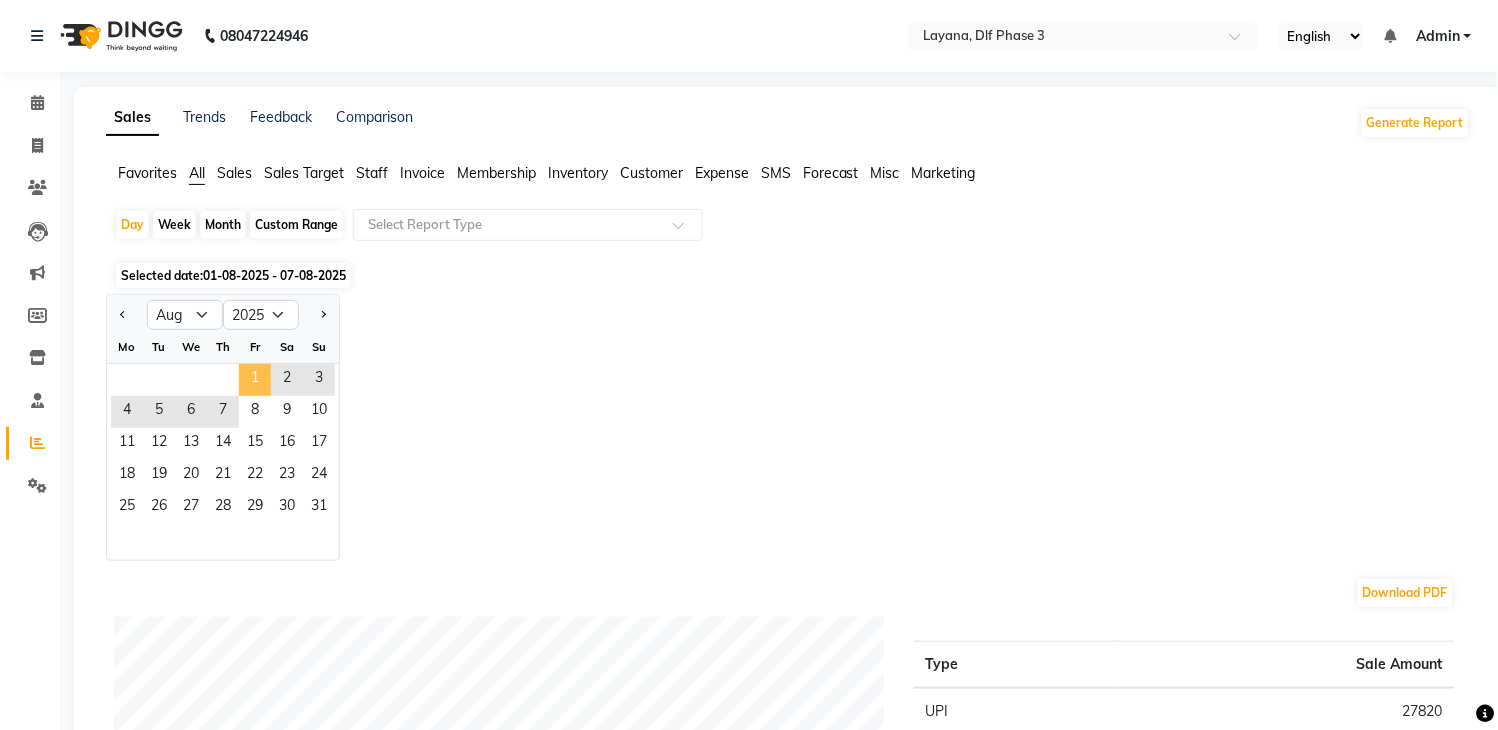 click on "1" 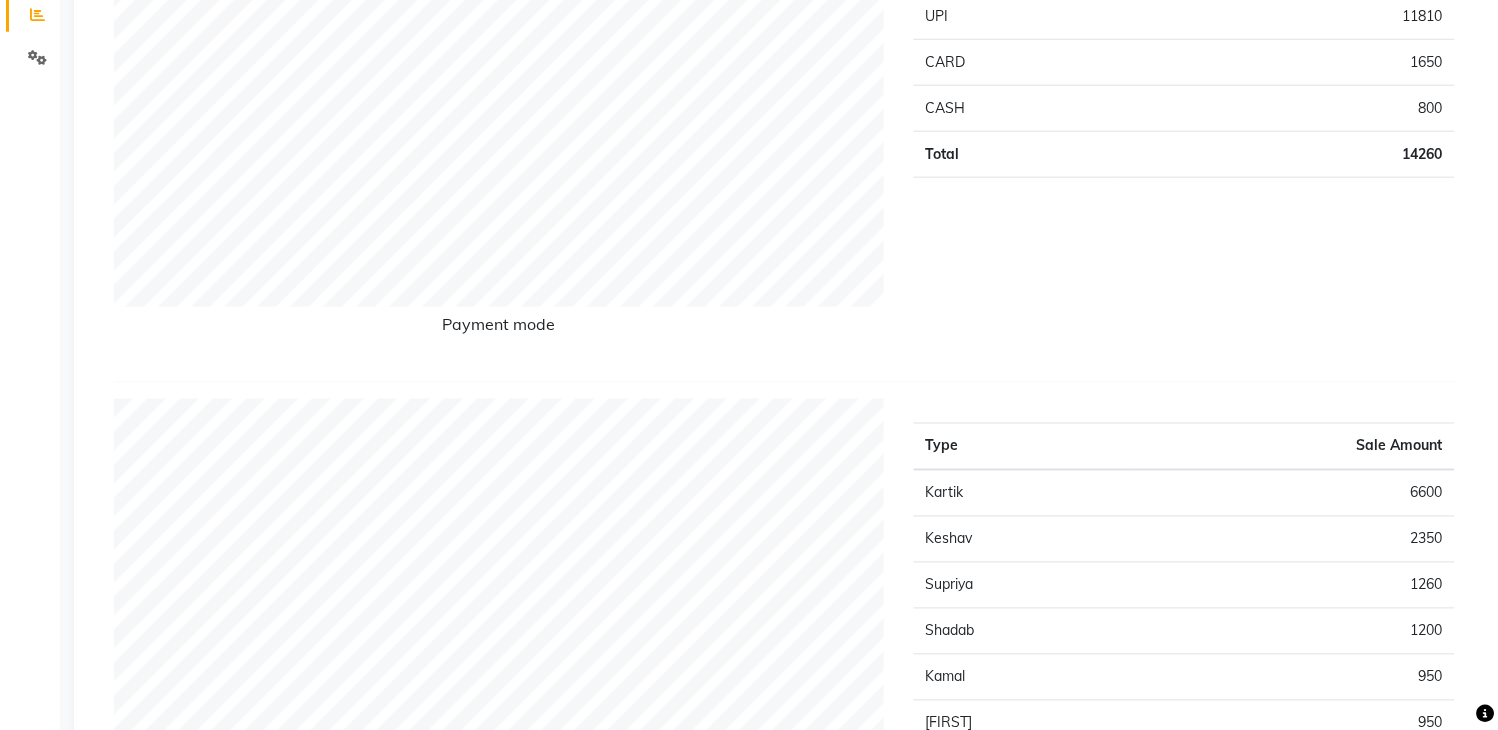 scroll, scrollTop: 455, scrollLeft: 0, axis: vertical 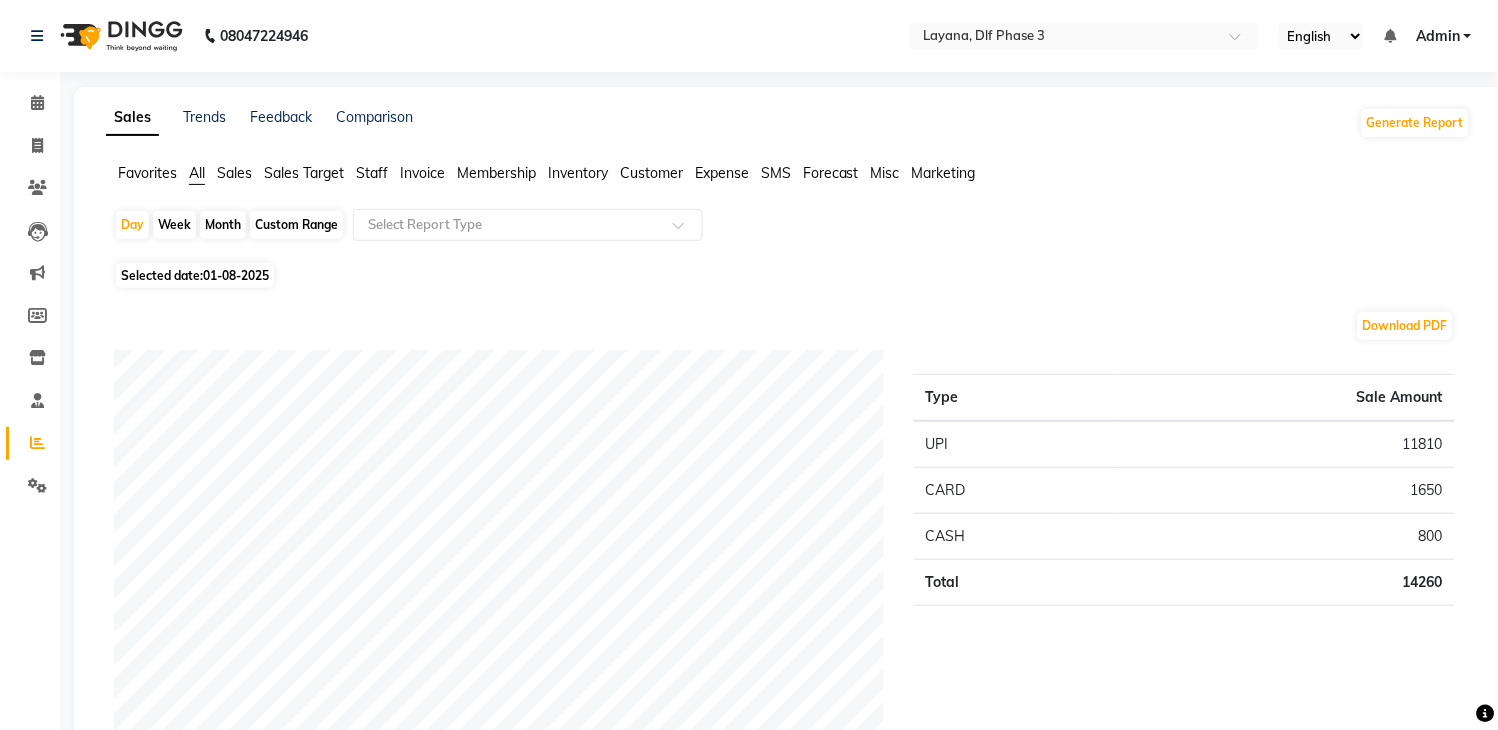 click on "Selected date:  01-08-2025" 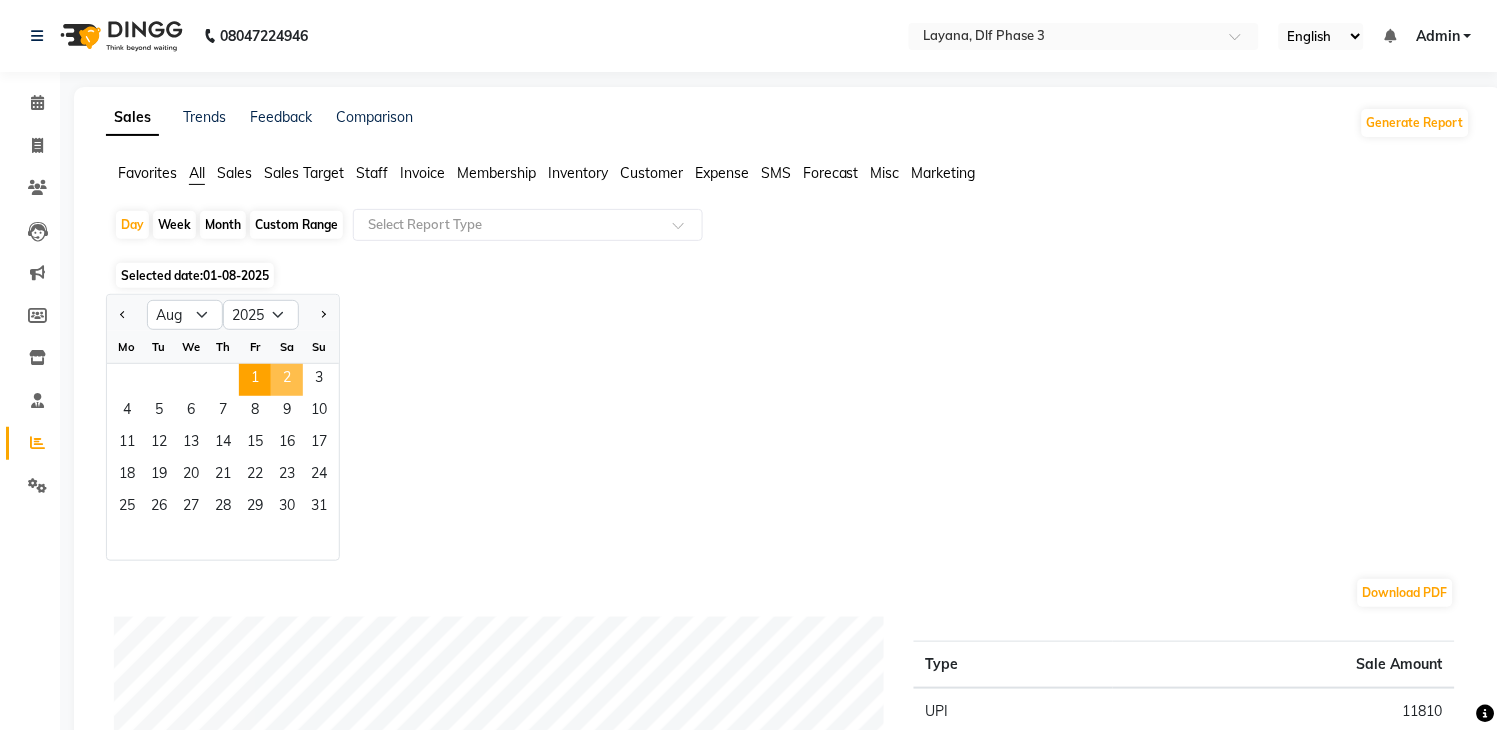 click on "2" 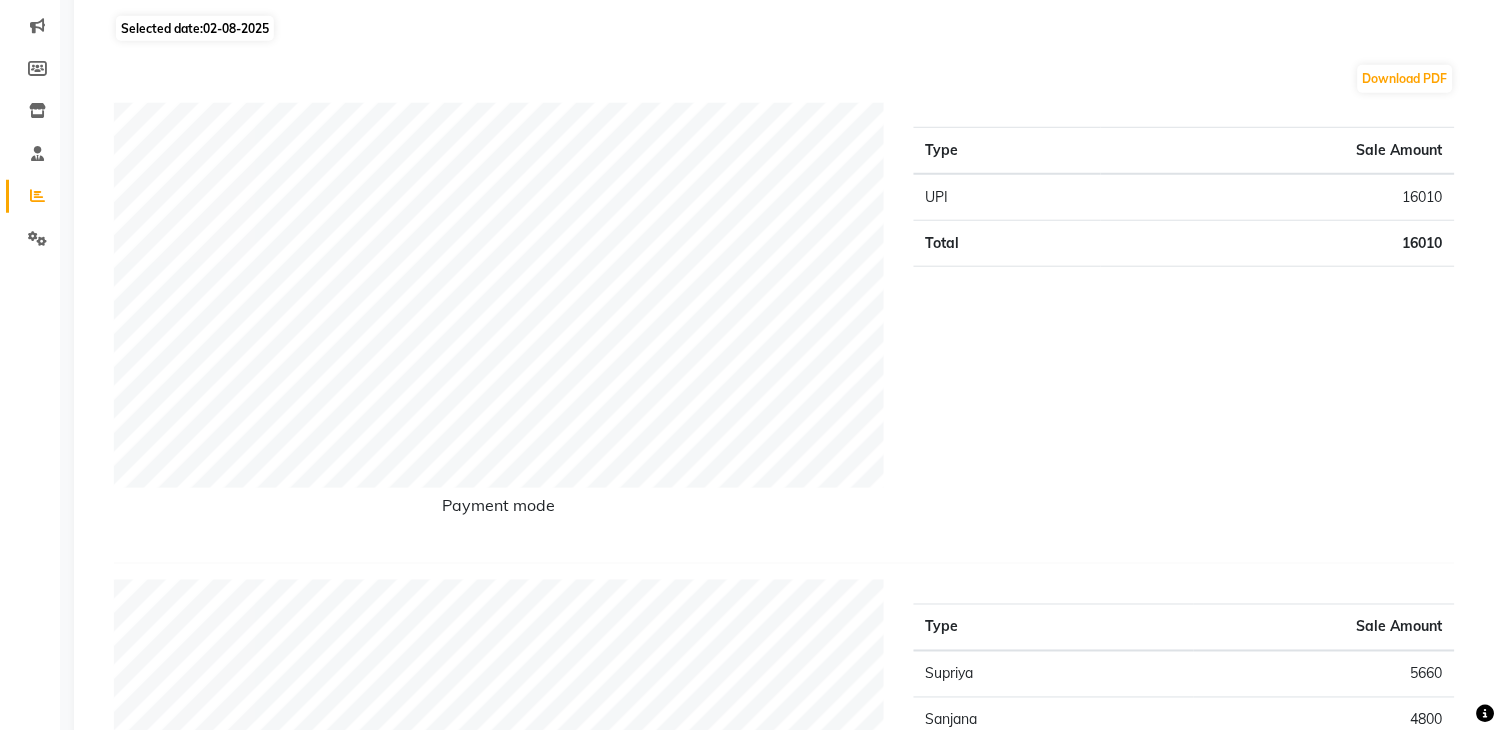 scroll, scrollTop: 258, scrollLeft: 0, axis: vertical 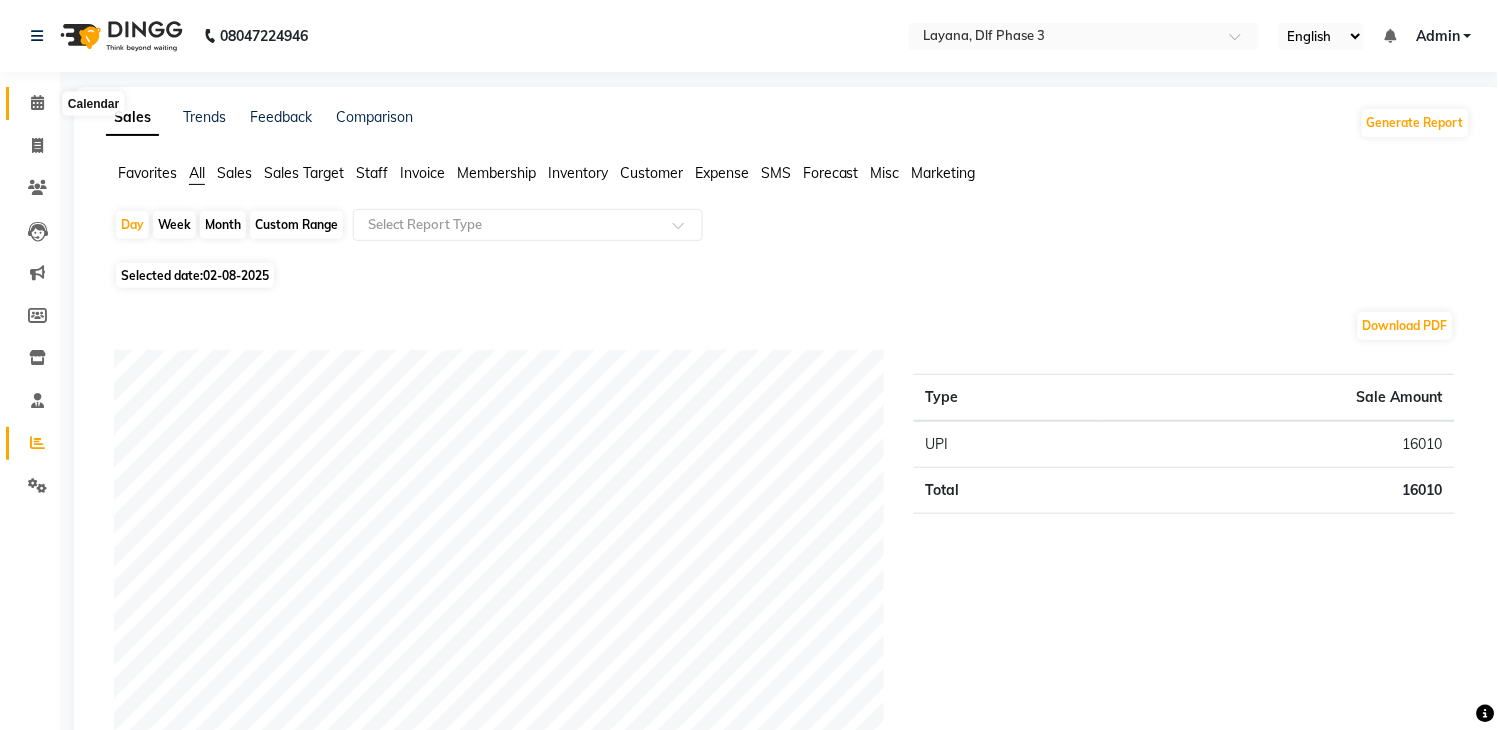 click 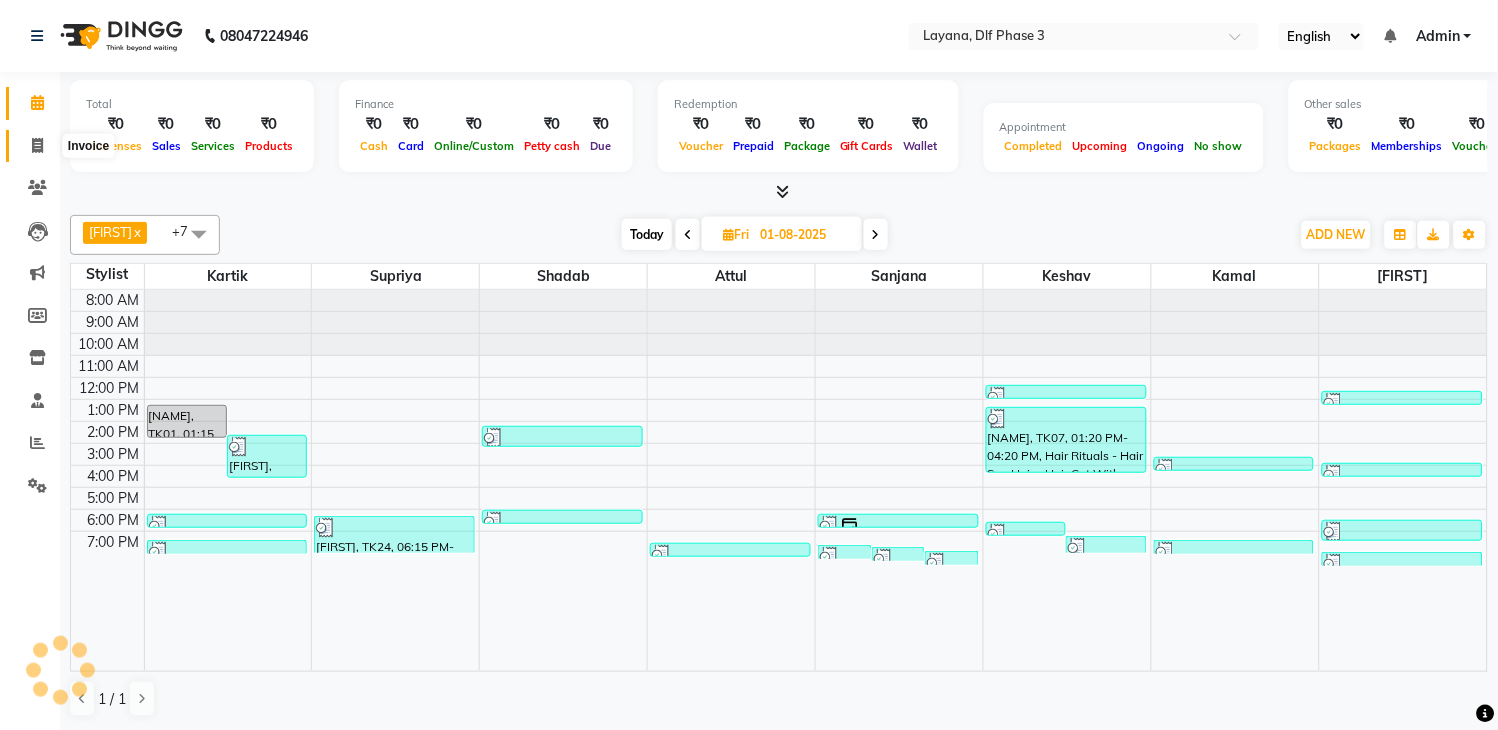 click 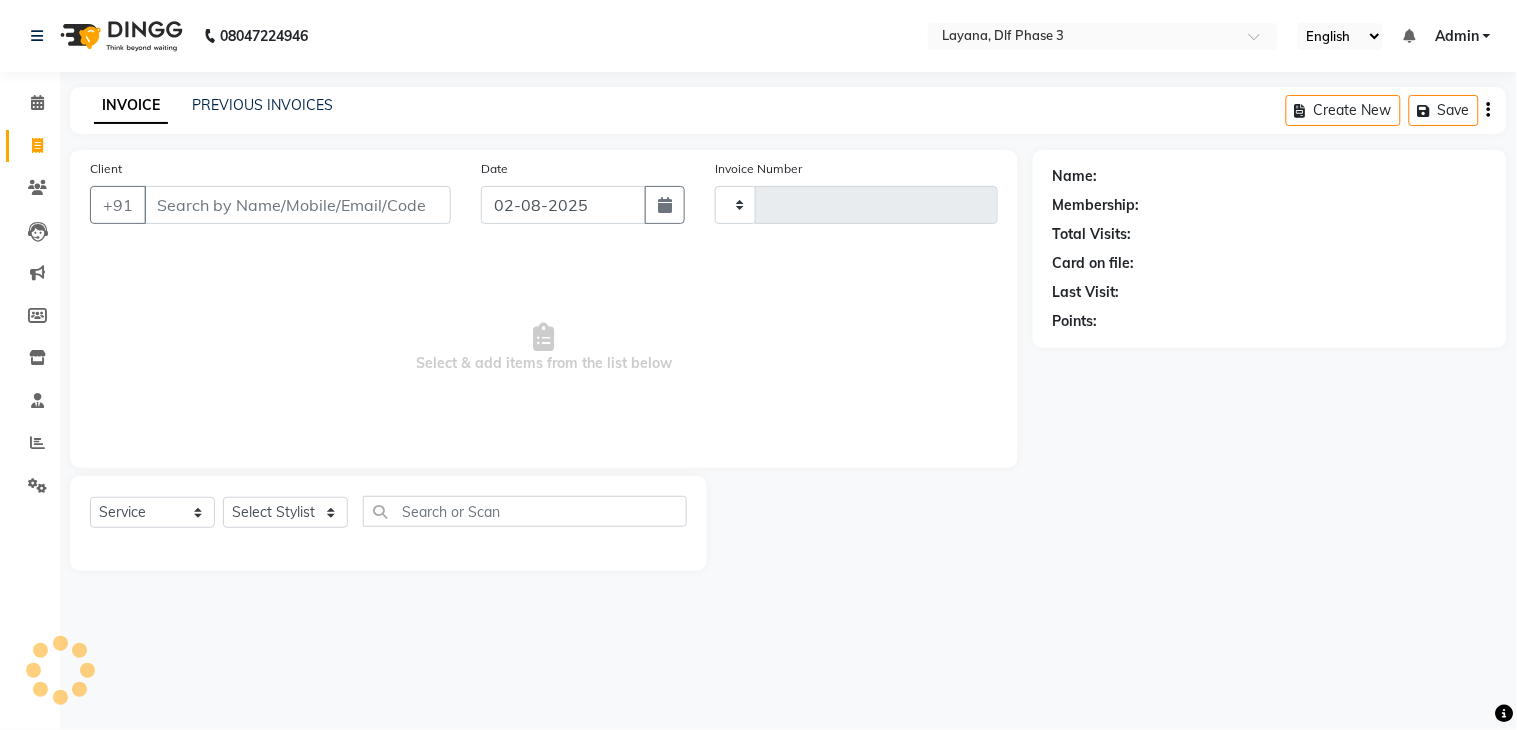 type on "2273" 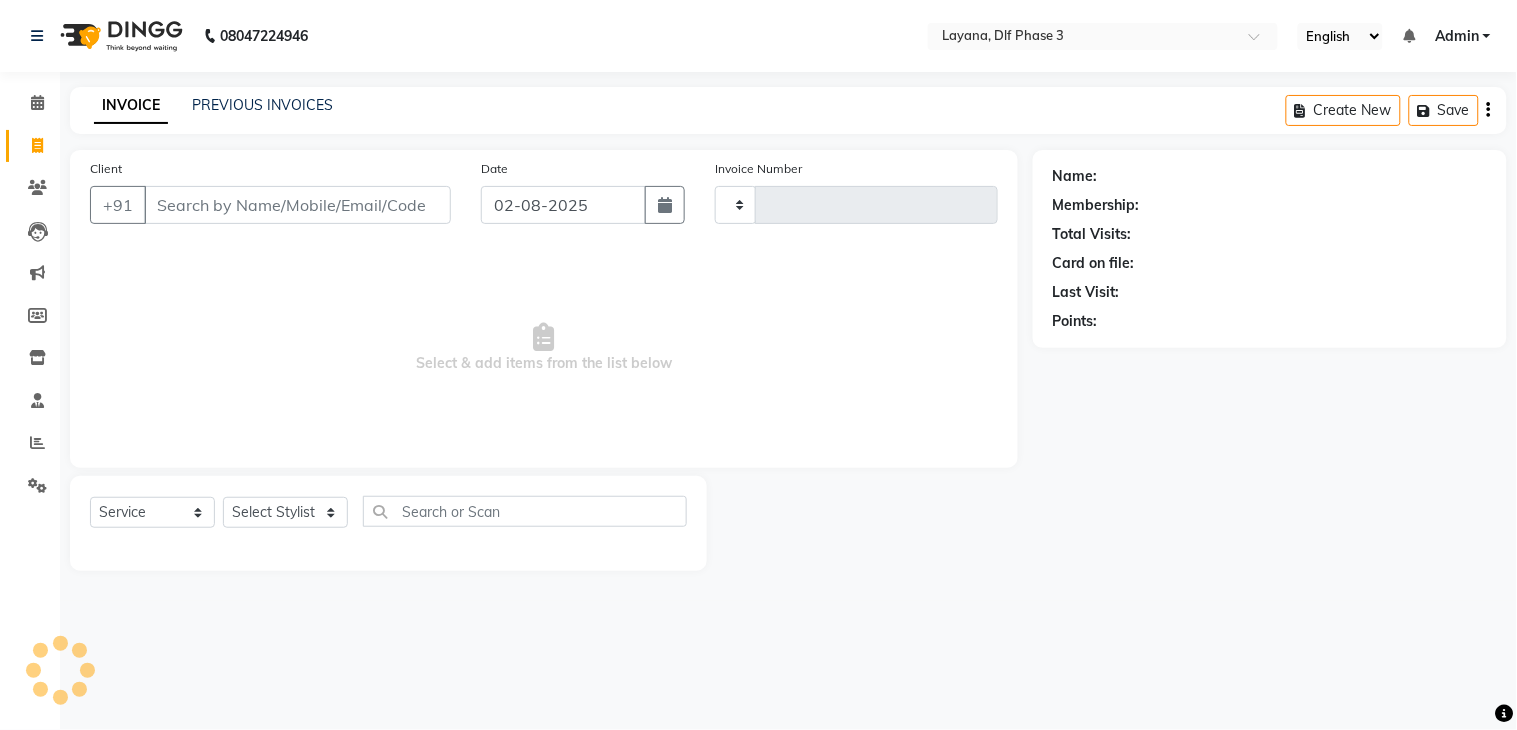 select on "6973" 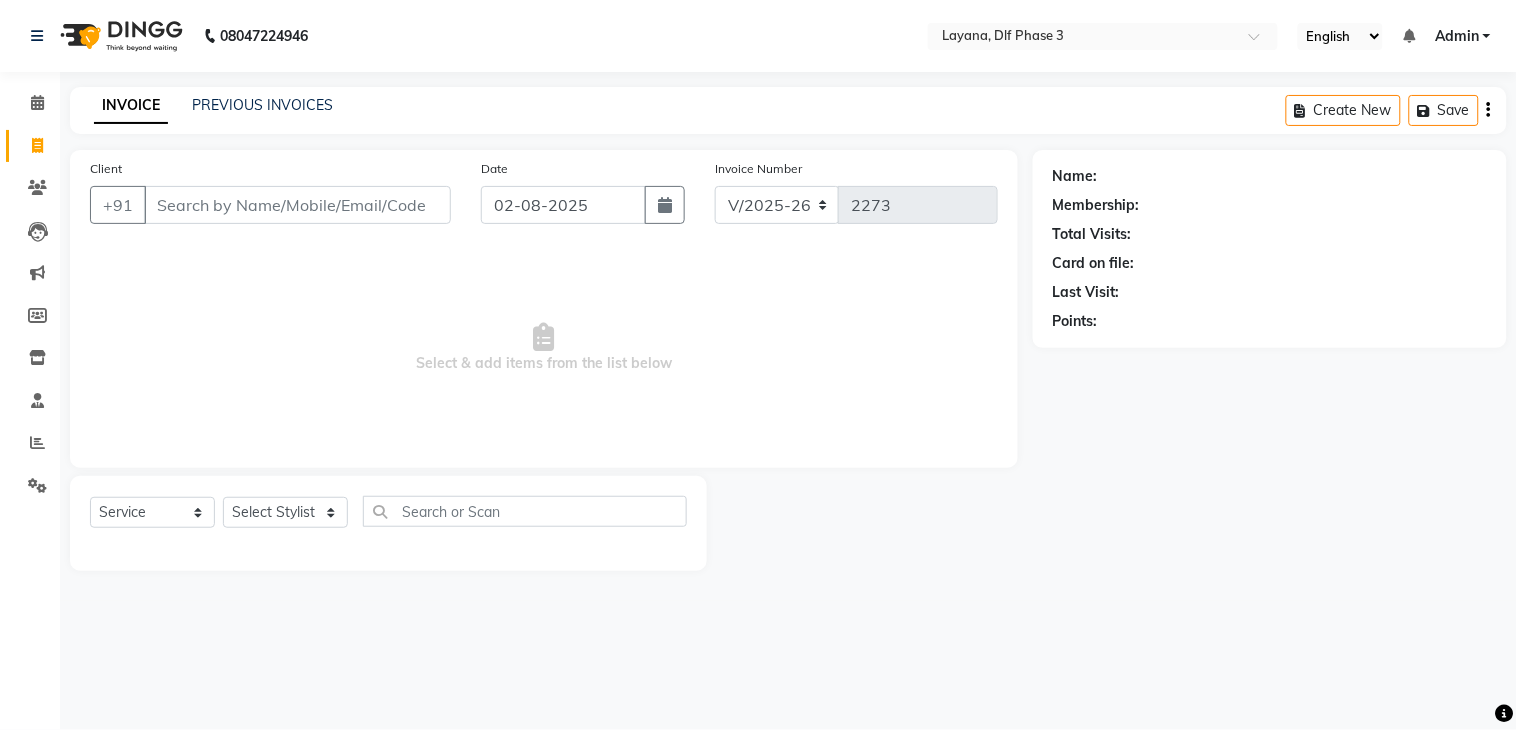click on "Client" at bounding box center (297, 205) 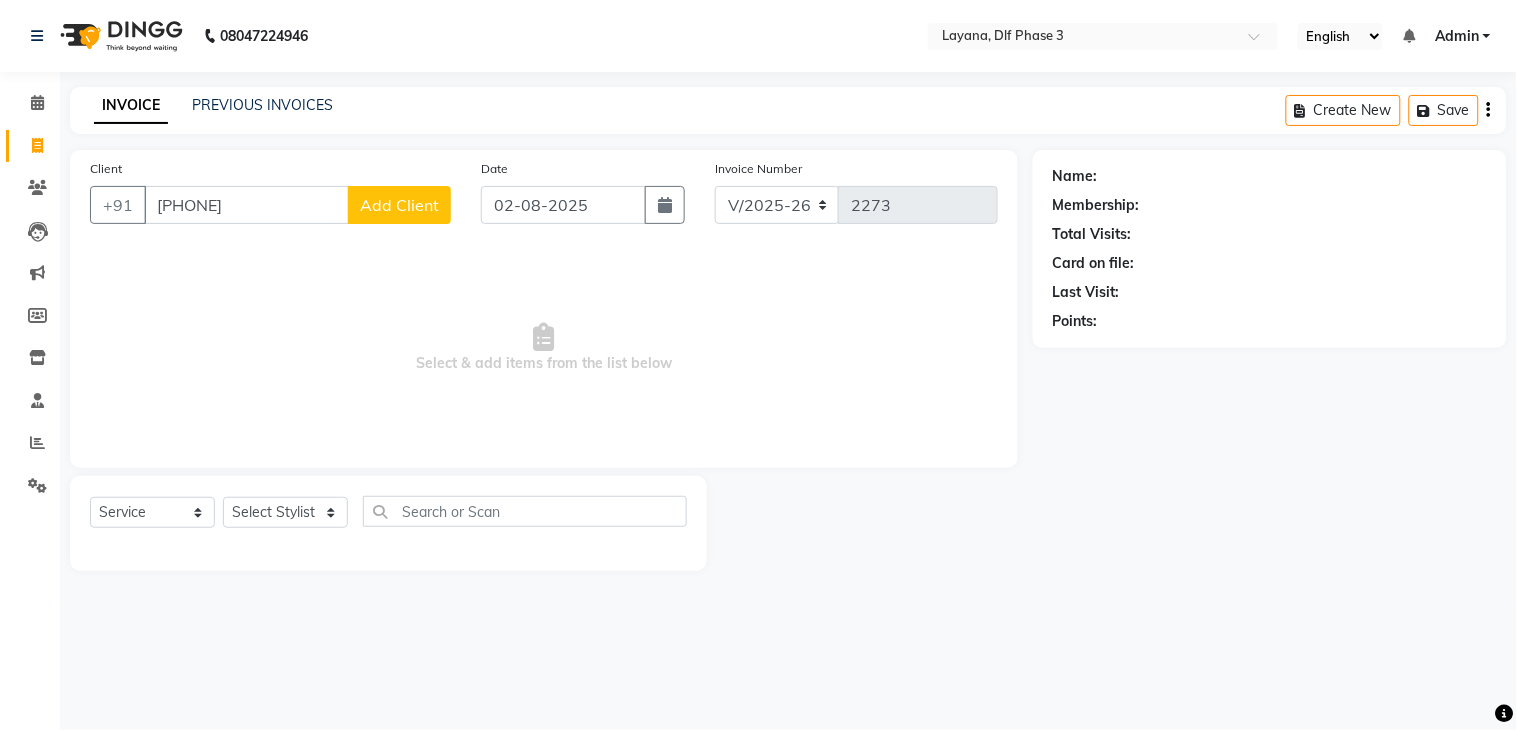 type on "7896341386" 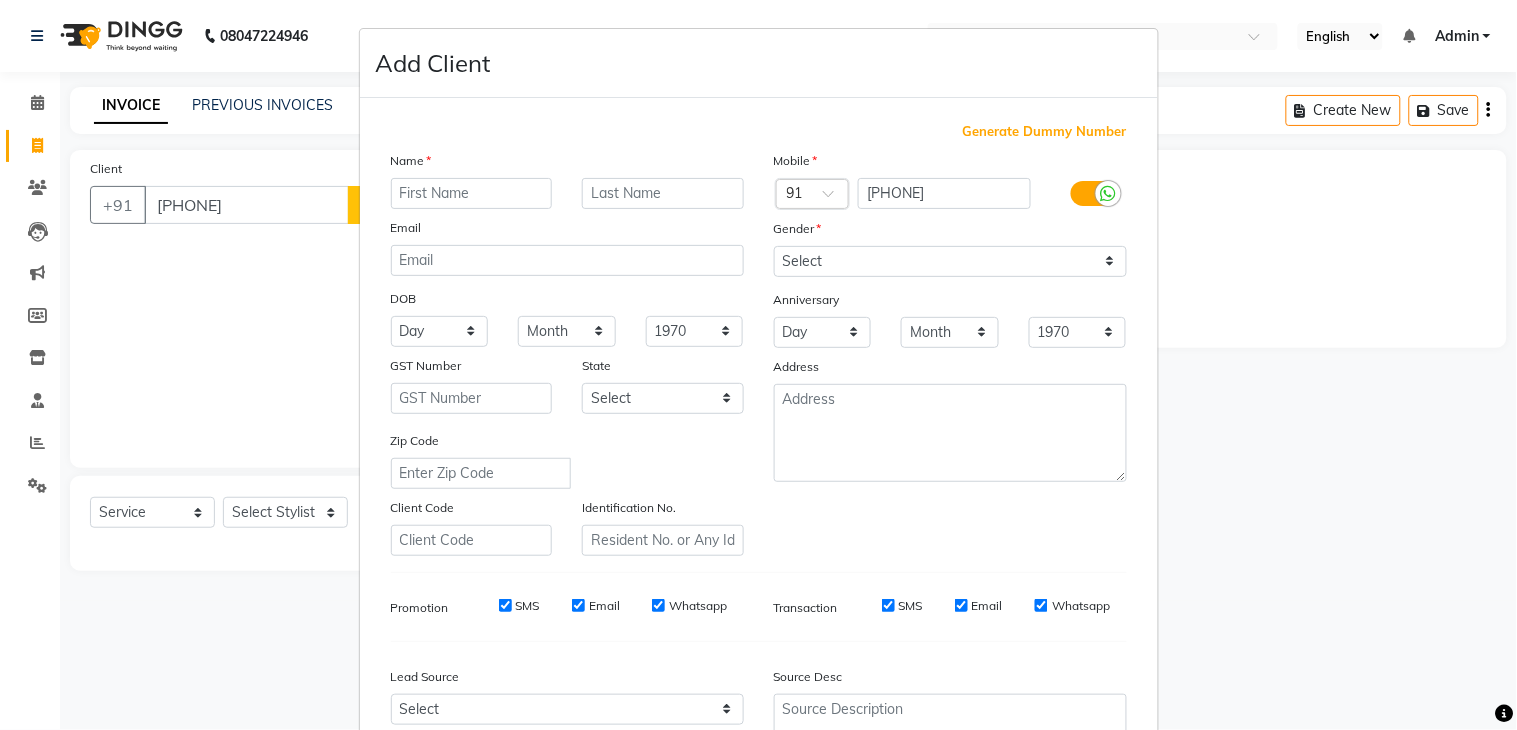 click at bounding box center (472, 193) 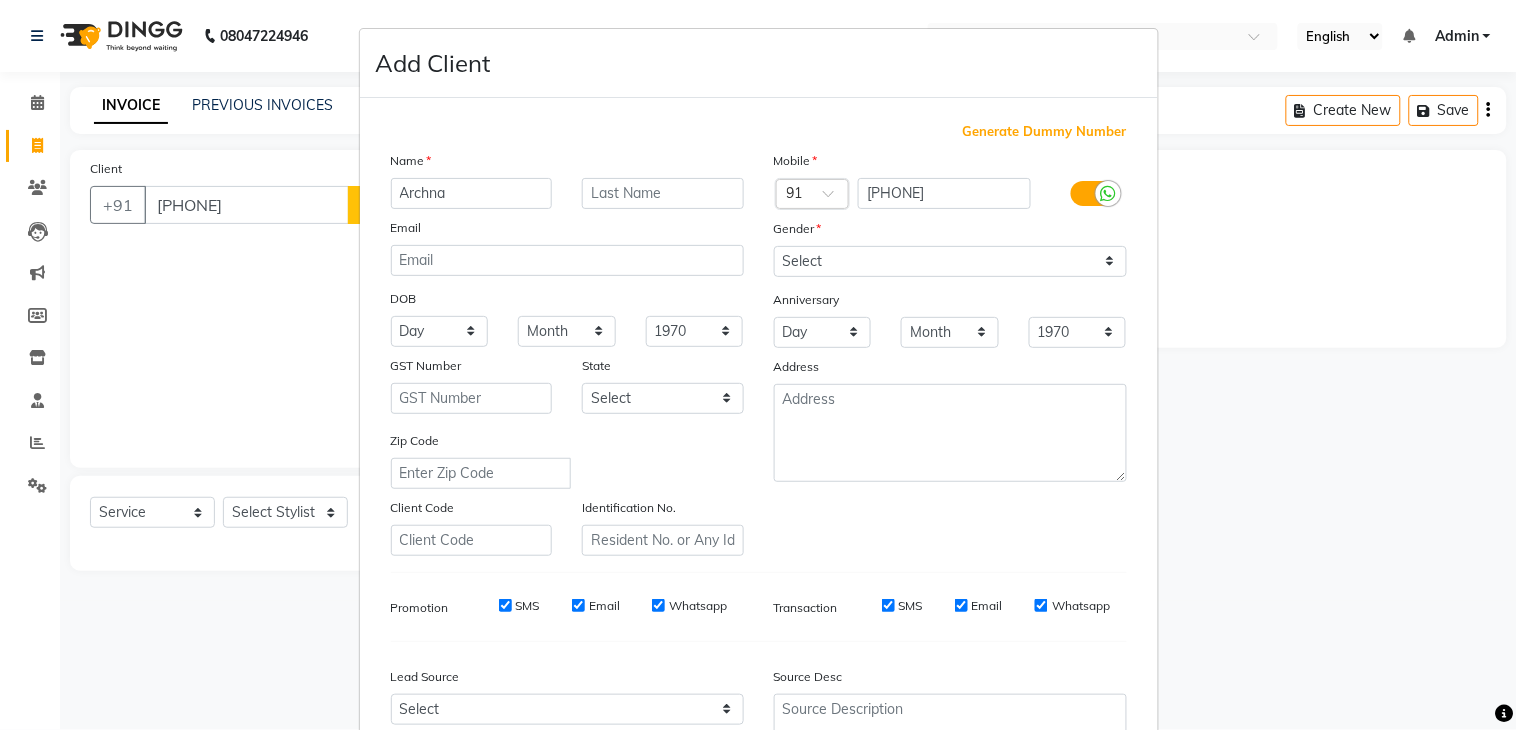 type on "Archna" 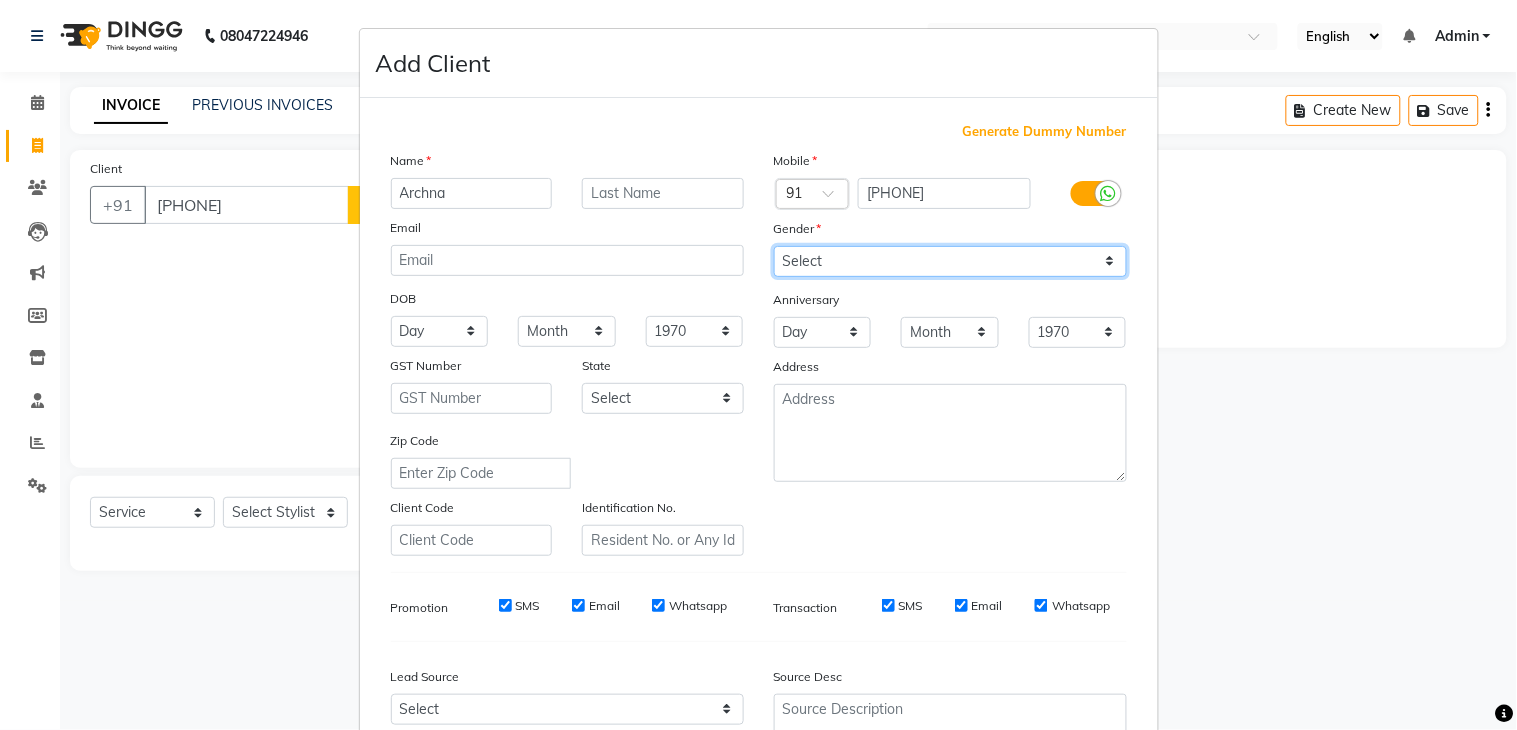 click on "Select Male Female Other Prefer Not To Say" at bounding box center (950, 261) 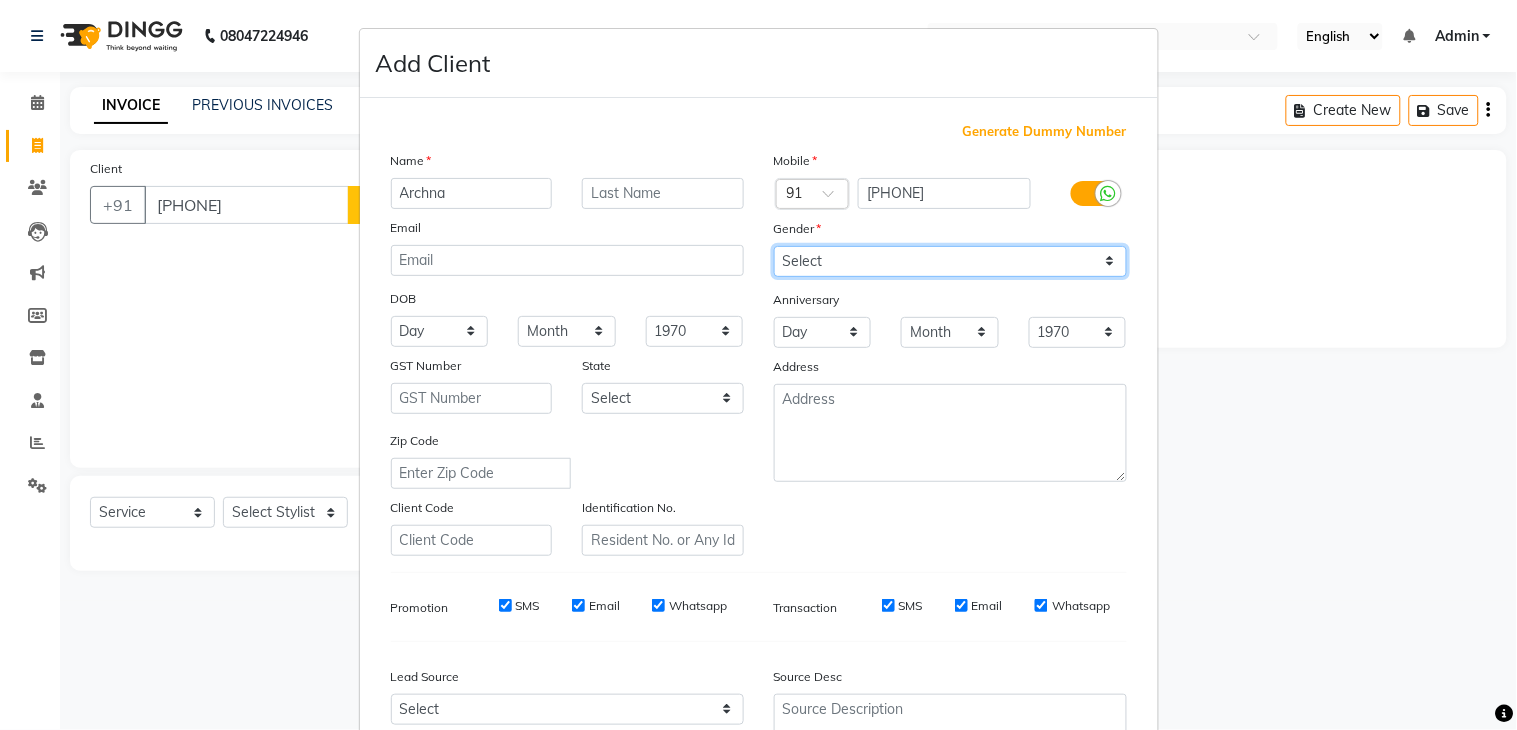 select on "female" 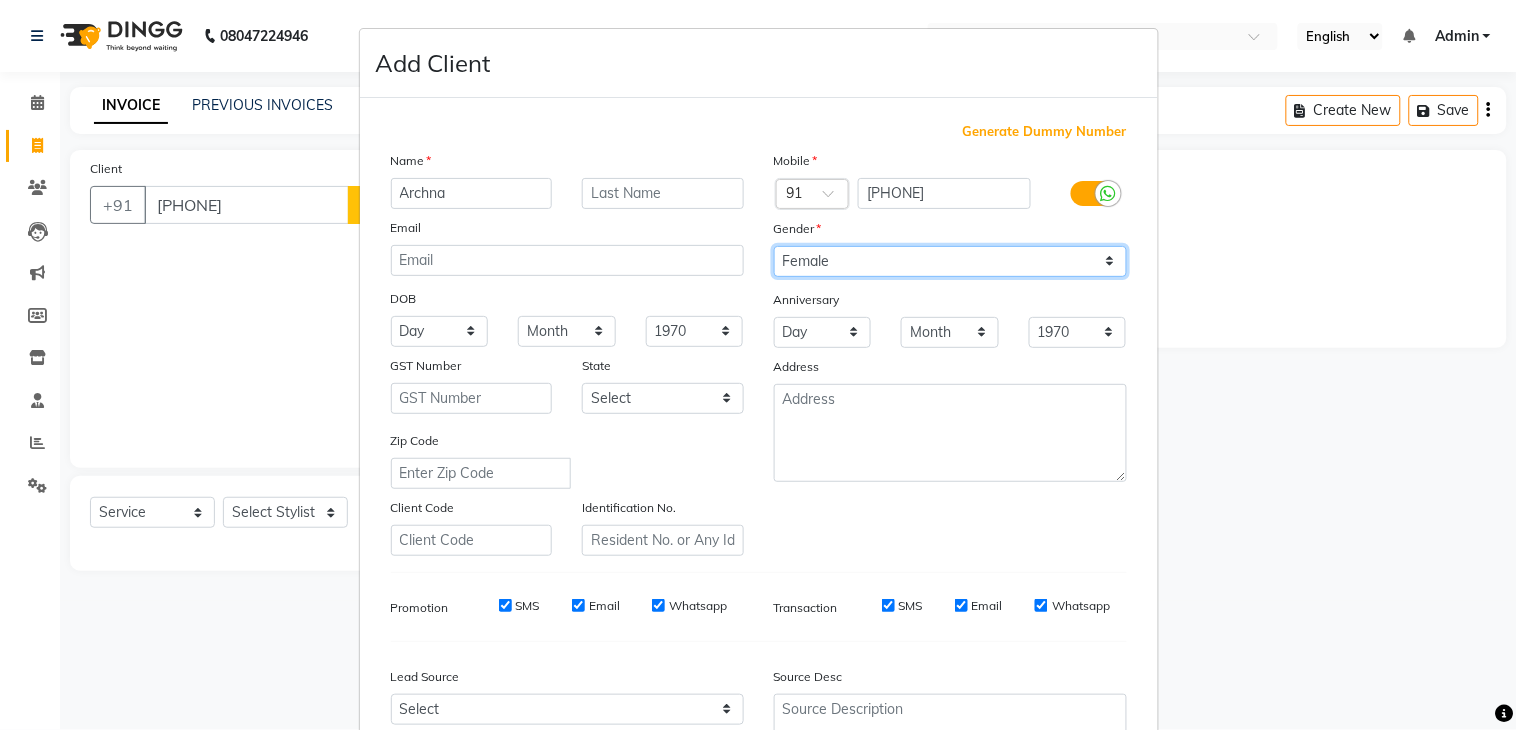 click on "Select Male Female Other Prefer Not To Say" at bounding box center (950, 261) 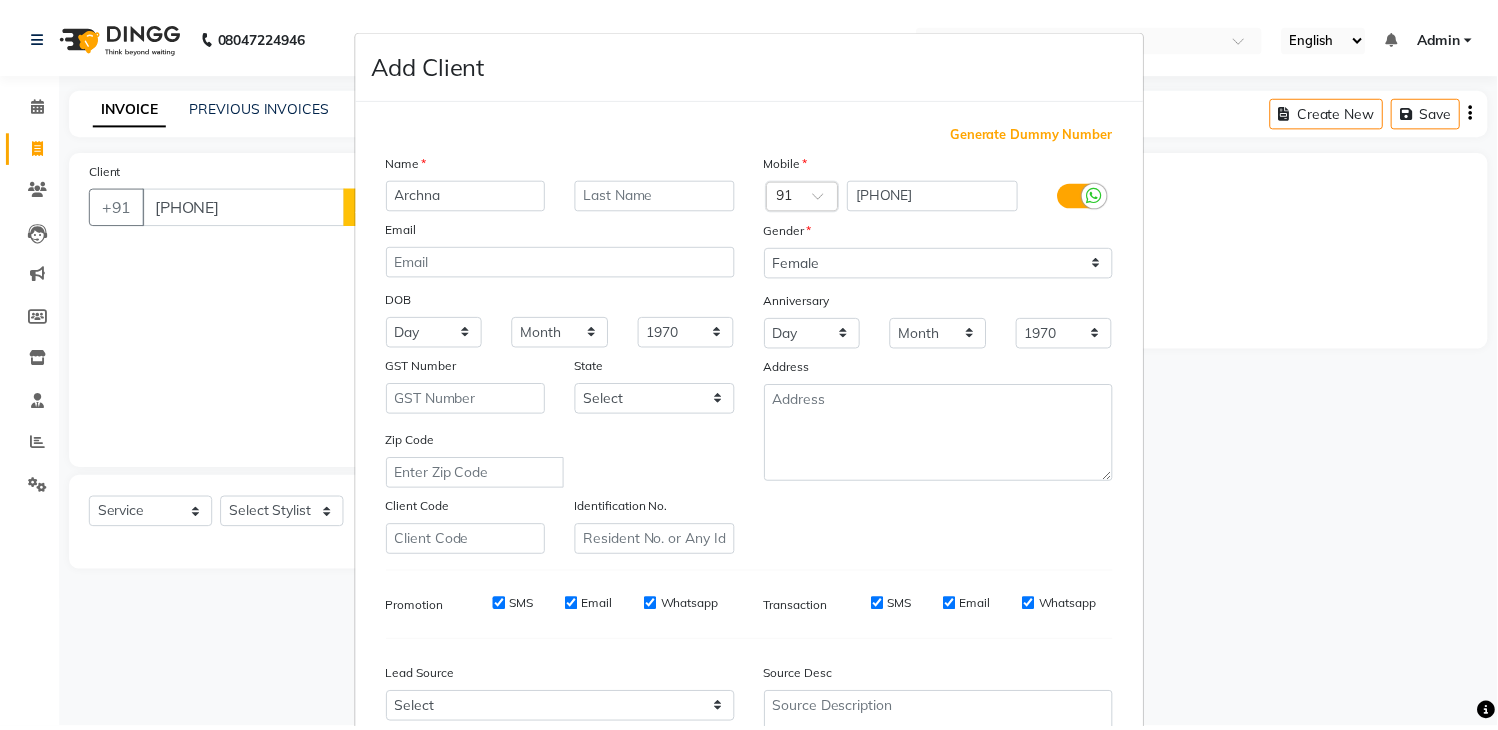 scroll, scrollTop: 194, scrollLeft: 0, axis: vertical 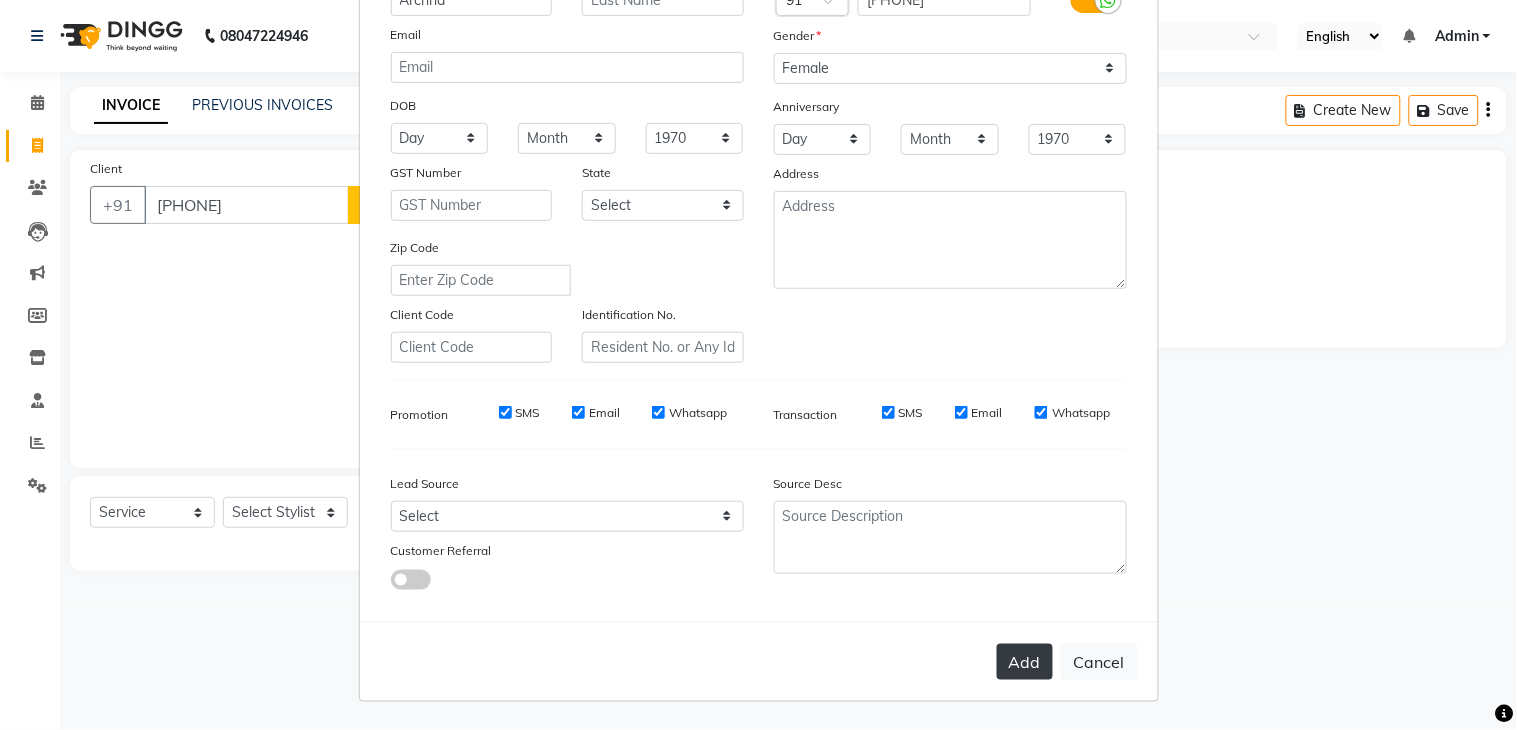 click on "Add" at bounding box center (1025, 662) 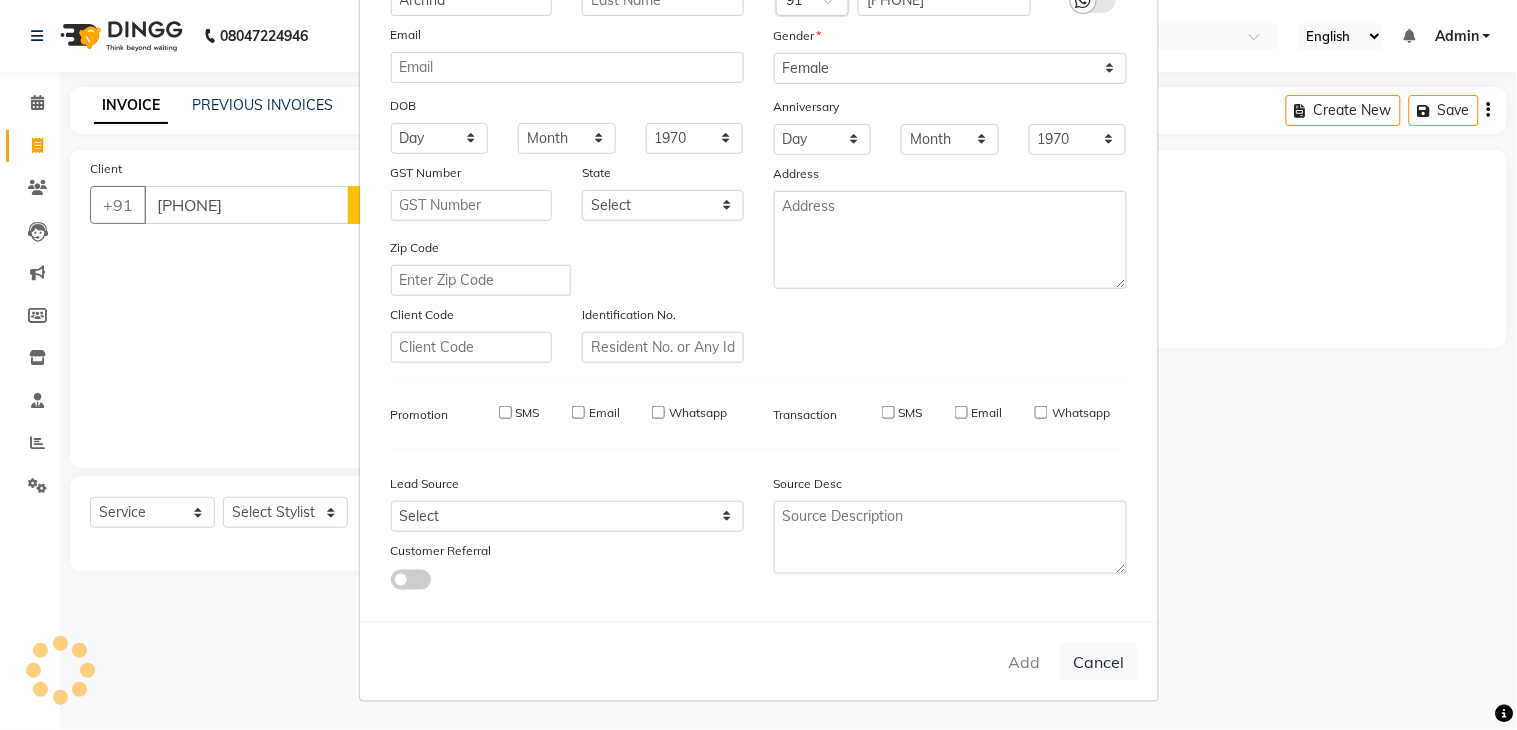 type 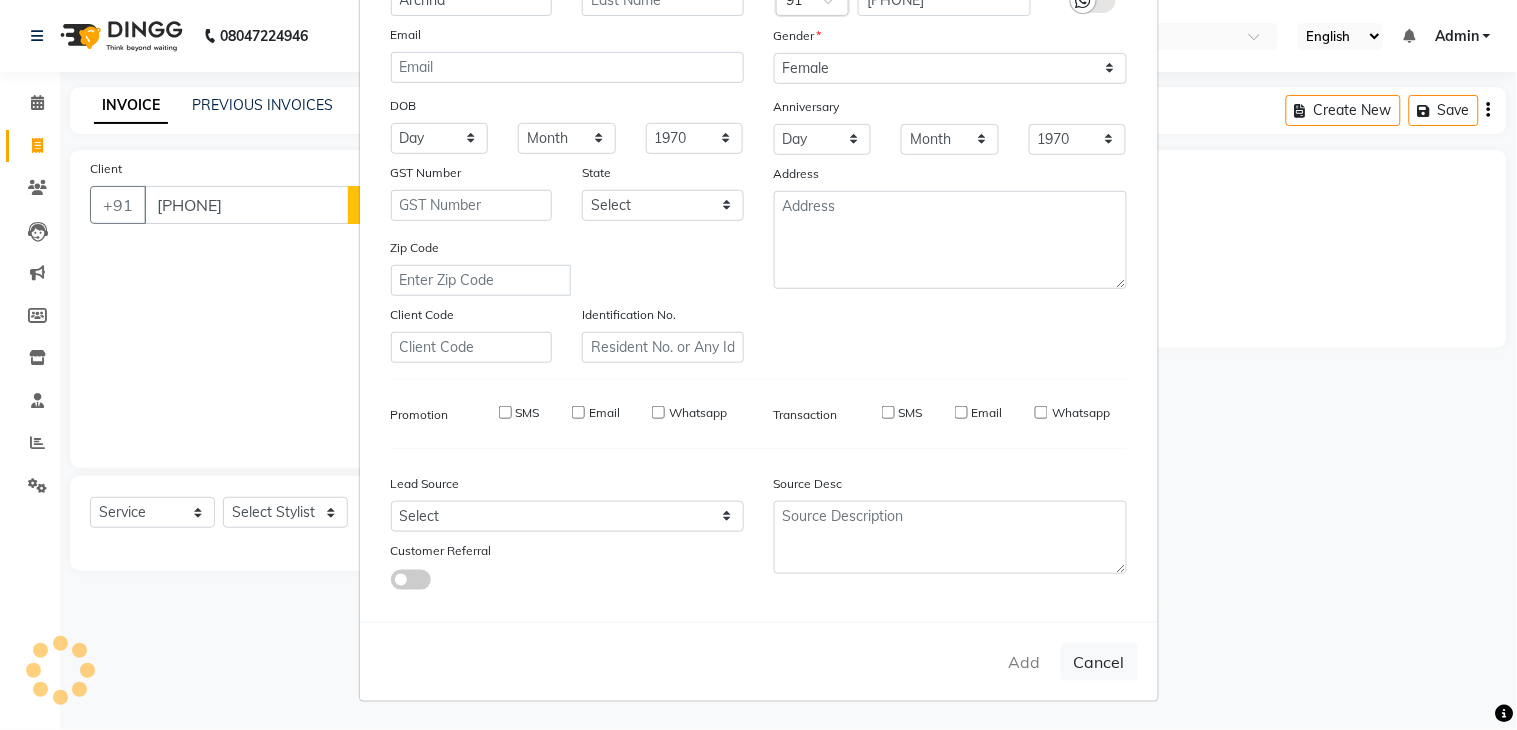 select 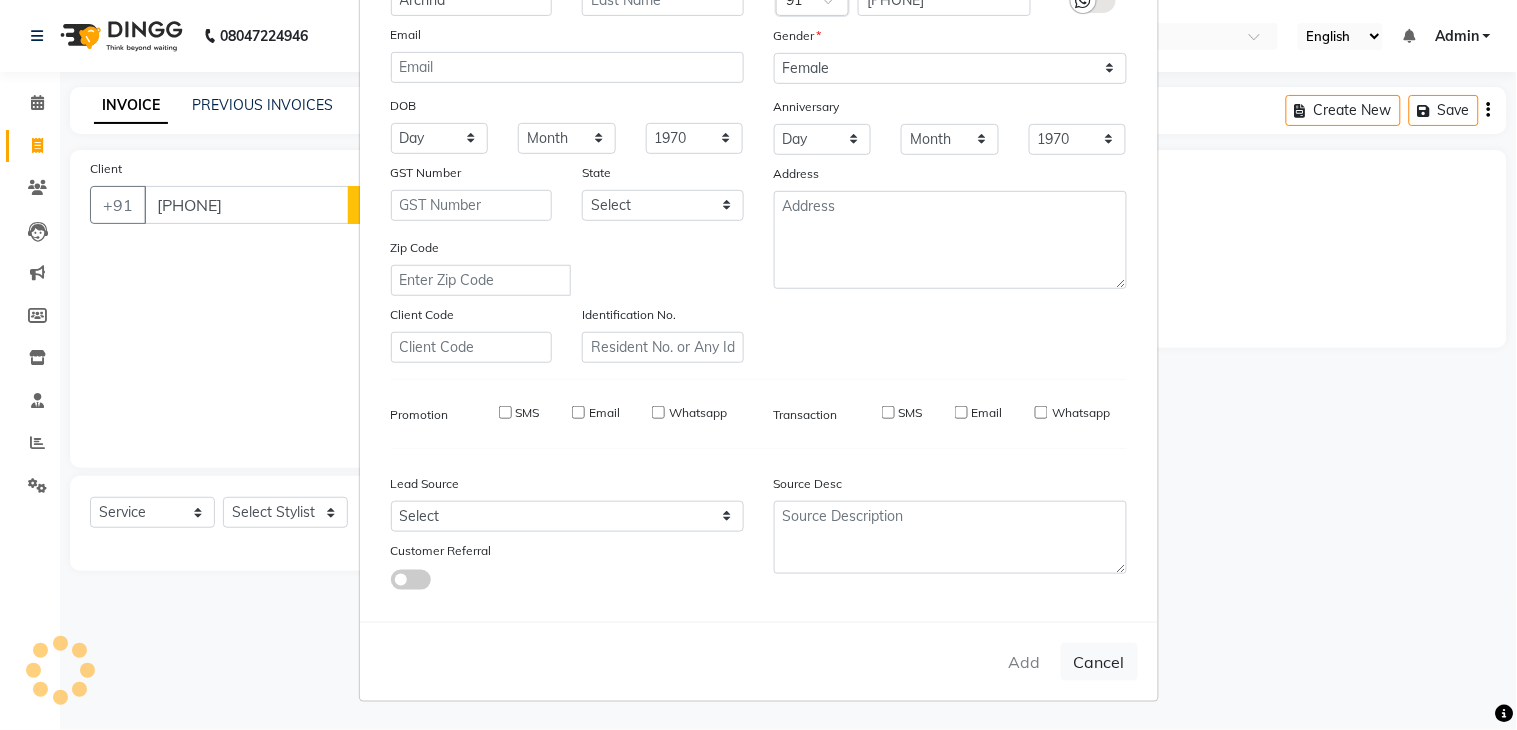 select 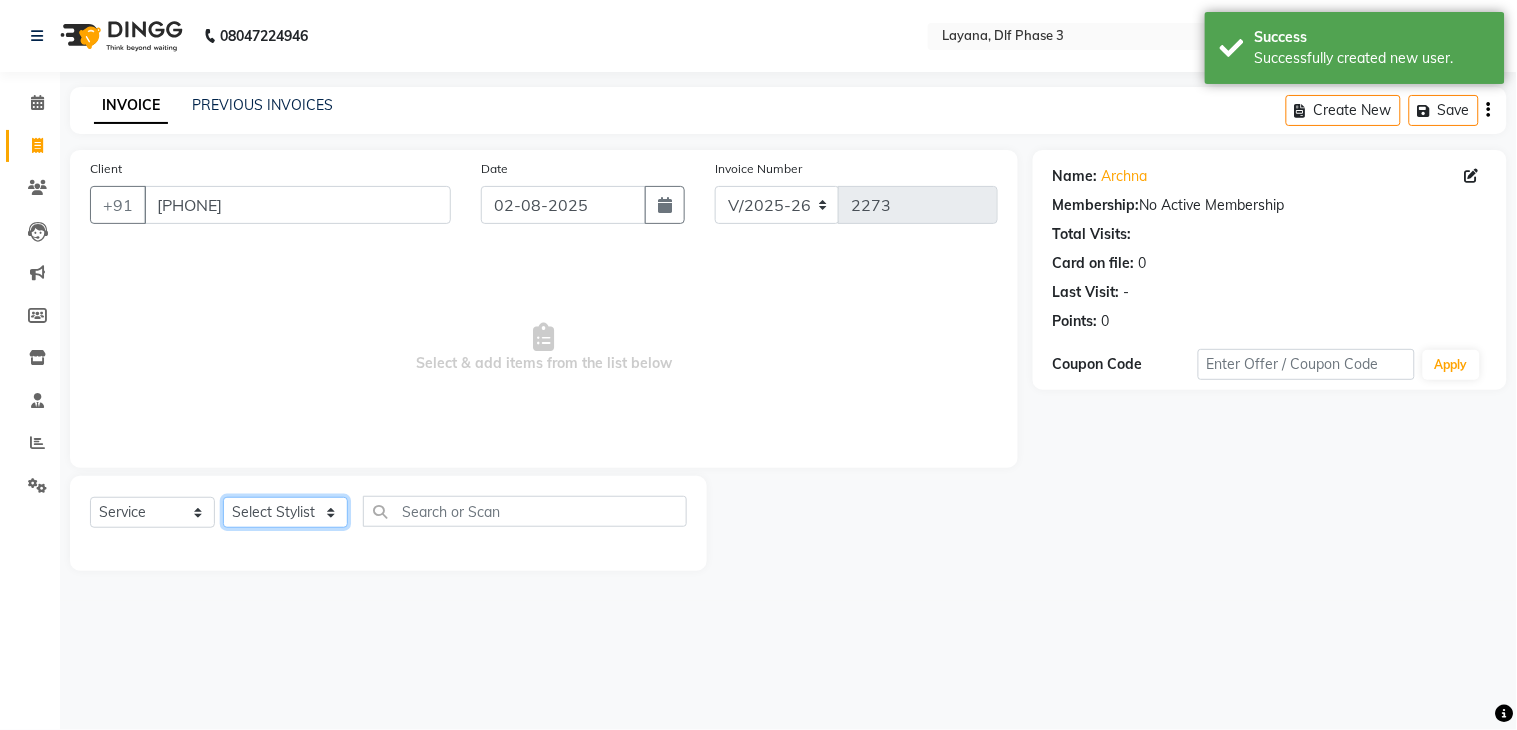 click on "Select Stylist [FIRST] [LAST] [LAST] [LAST] [LAST] [LAST]  [LAST] [LAST] [LAST]" 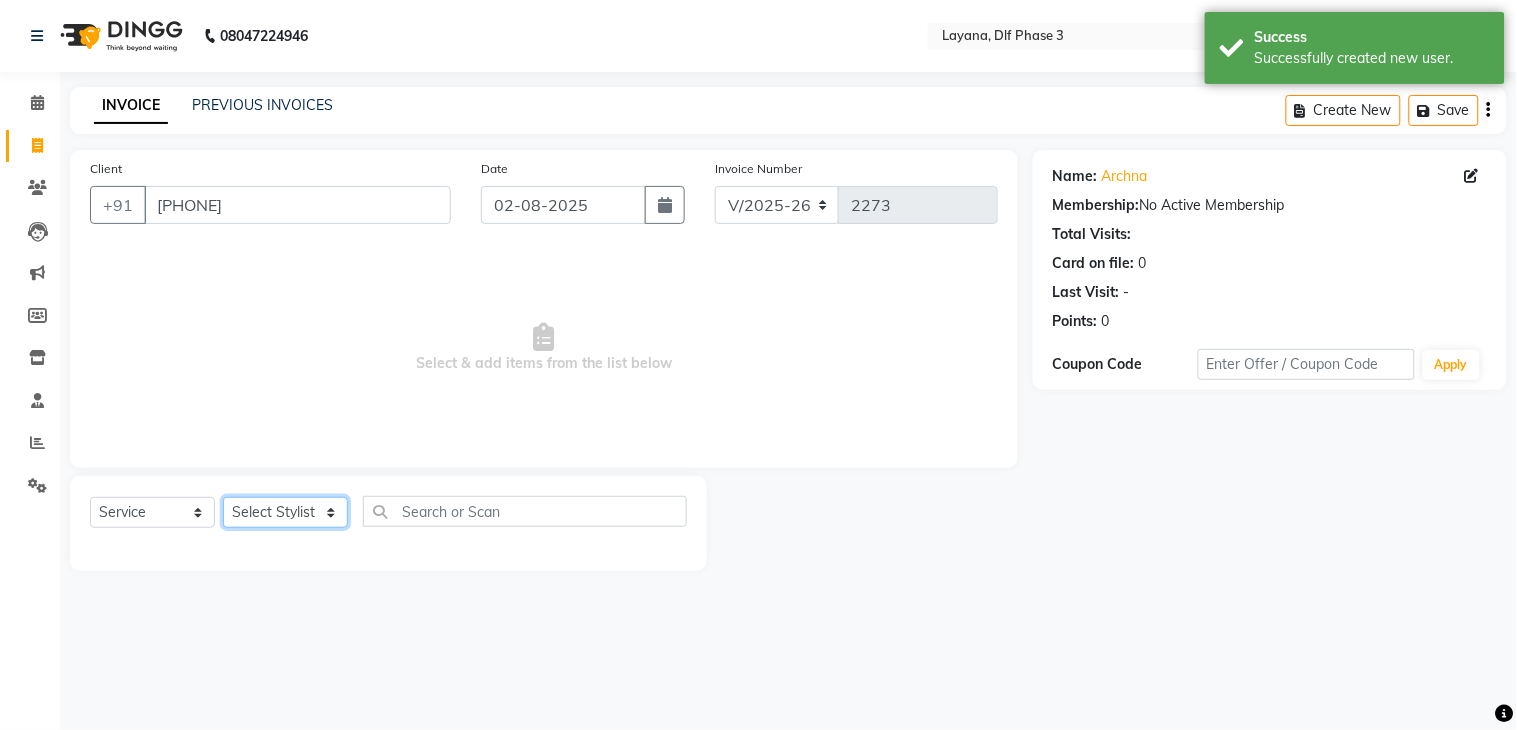 select on "74482" 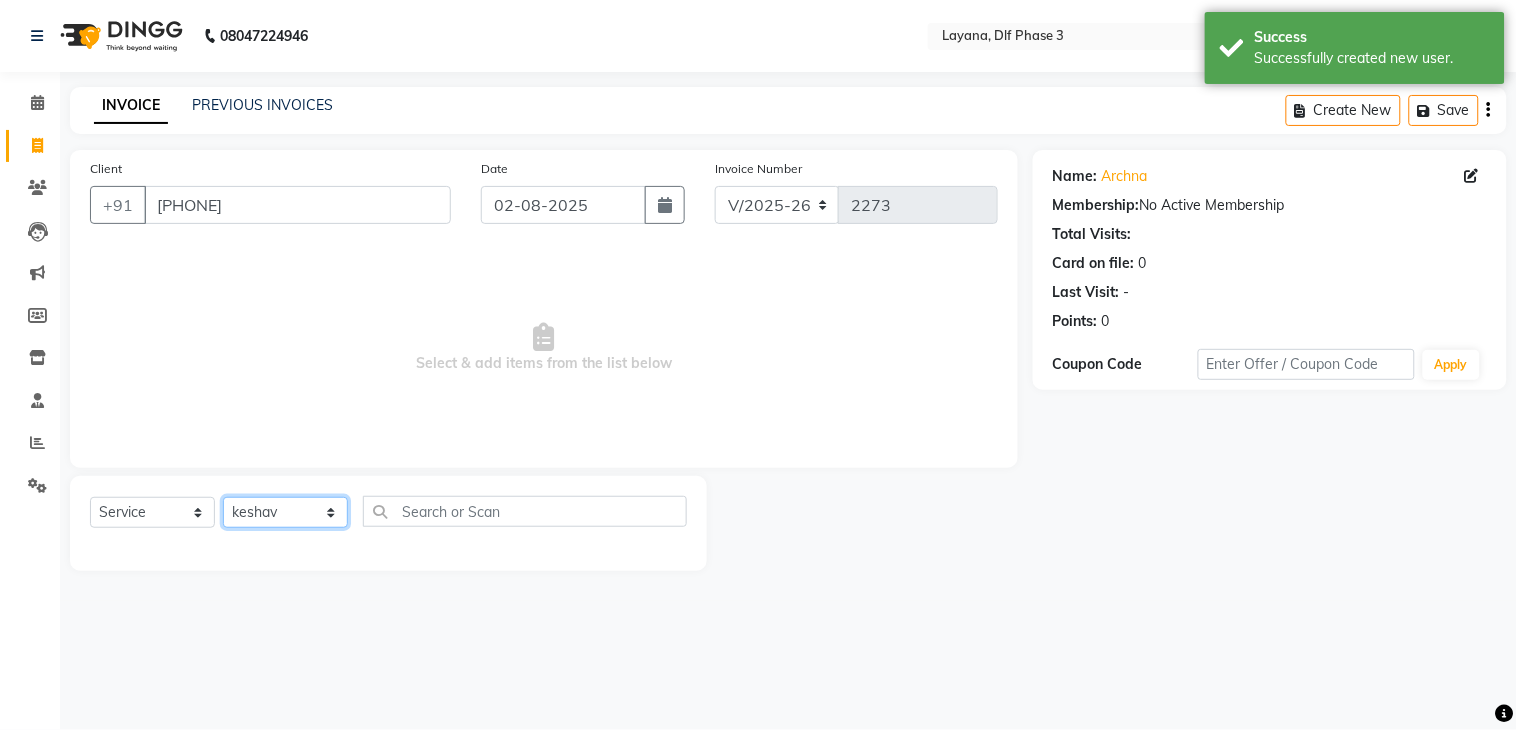 click on "Select Stylist [FIRST] [LAST] [LAST] [LAST] [LAST] [LAST]  [LAST] [LAST] [LAST]" 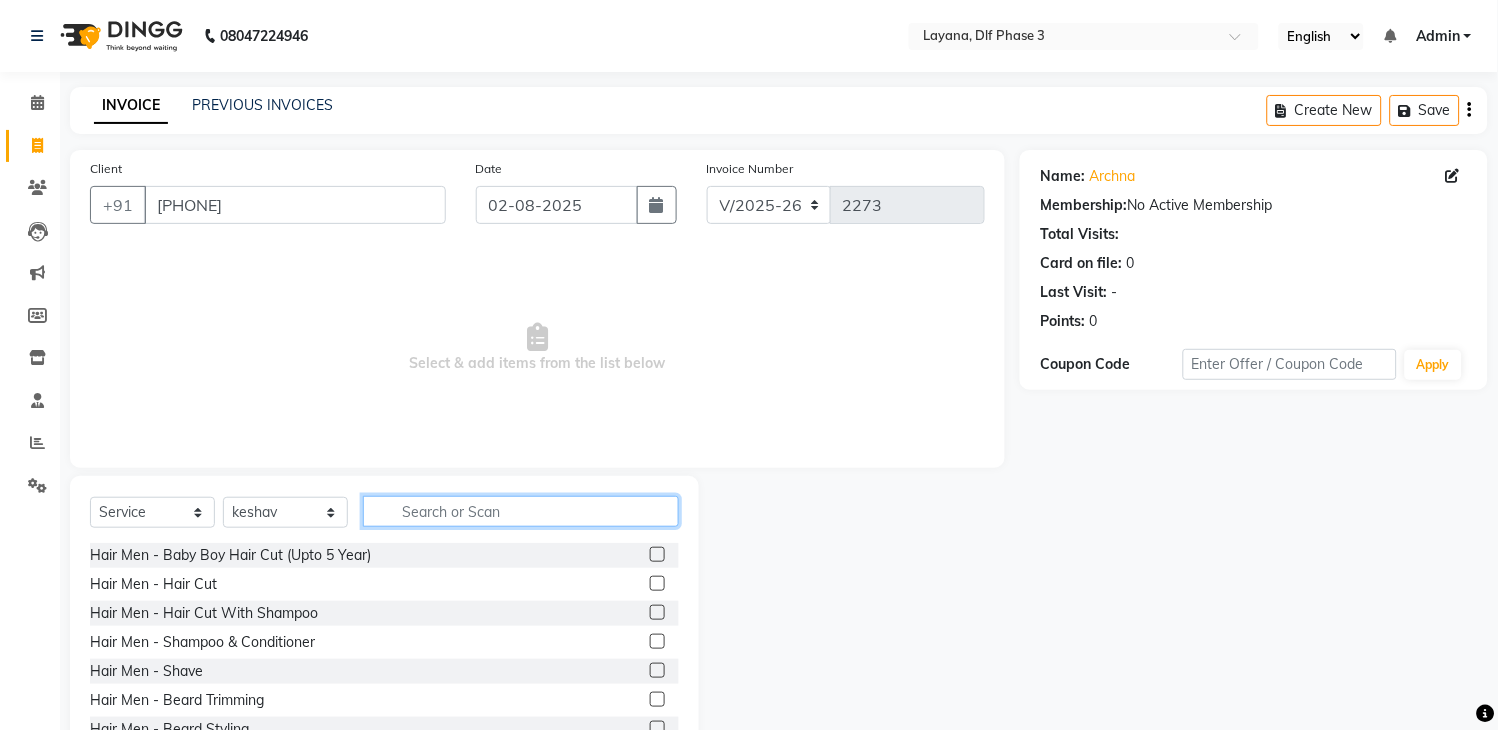 click 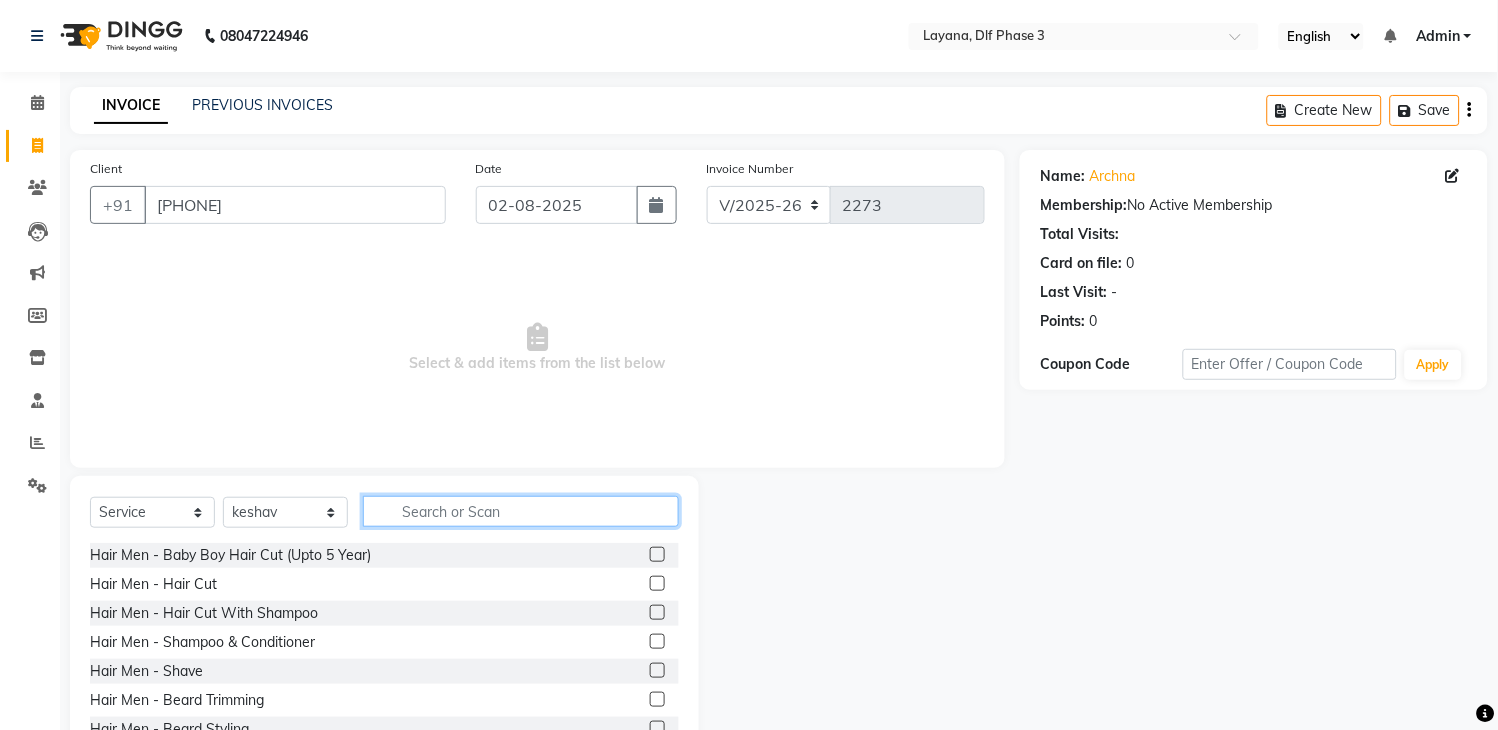 click 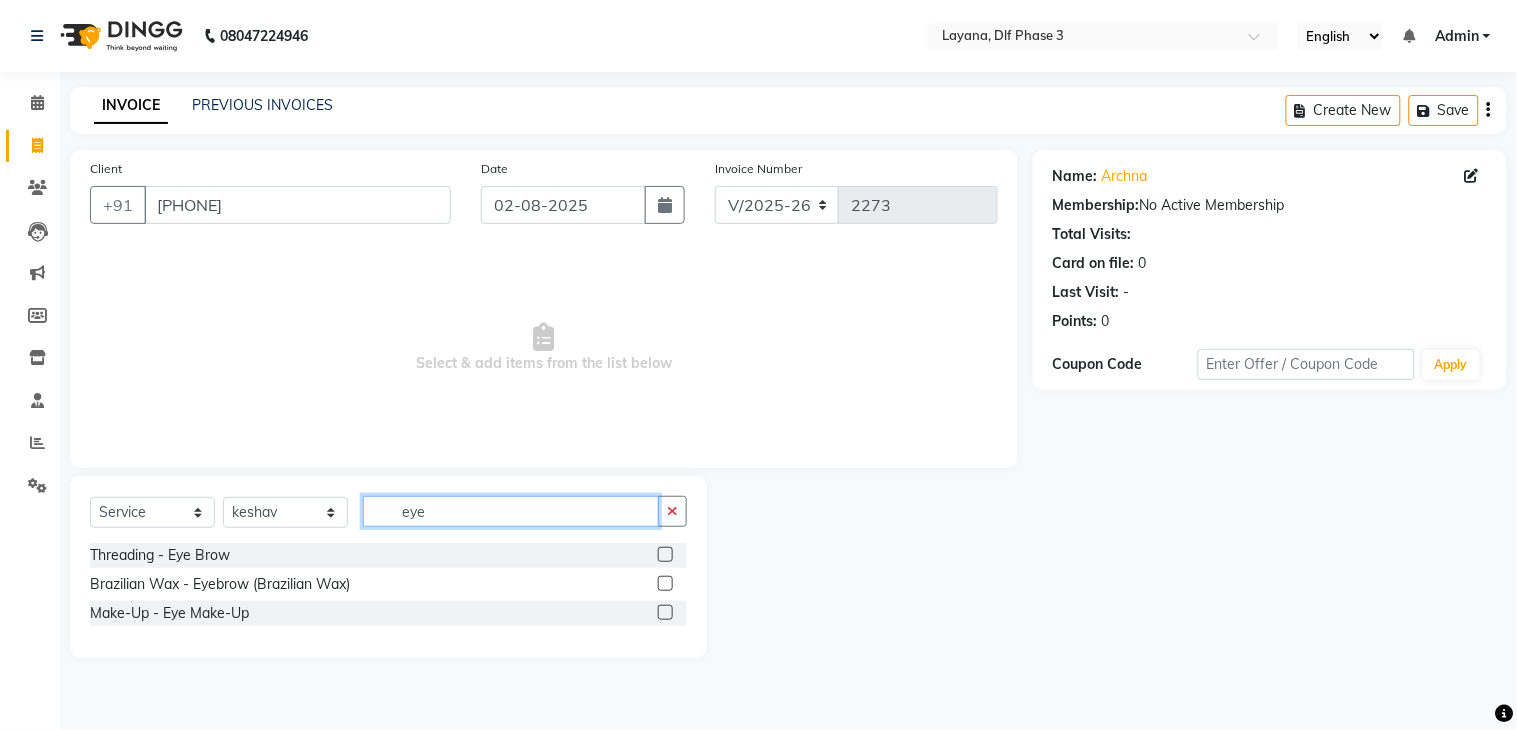 type on "eye" 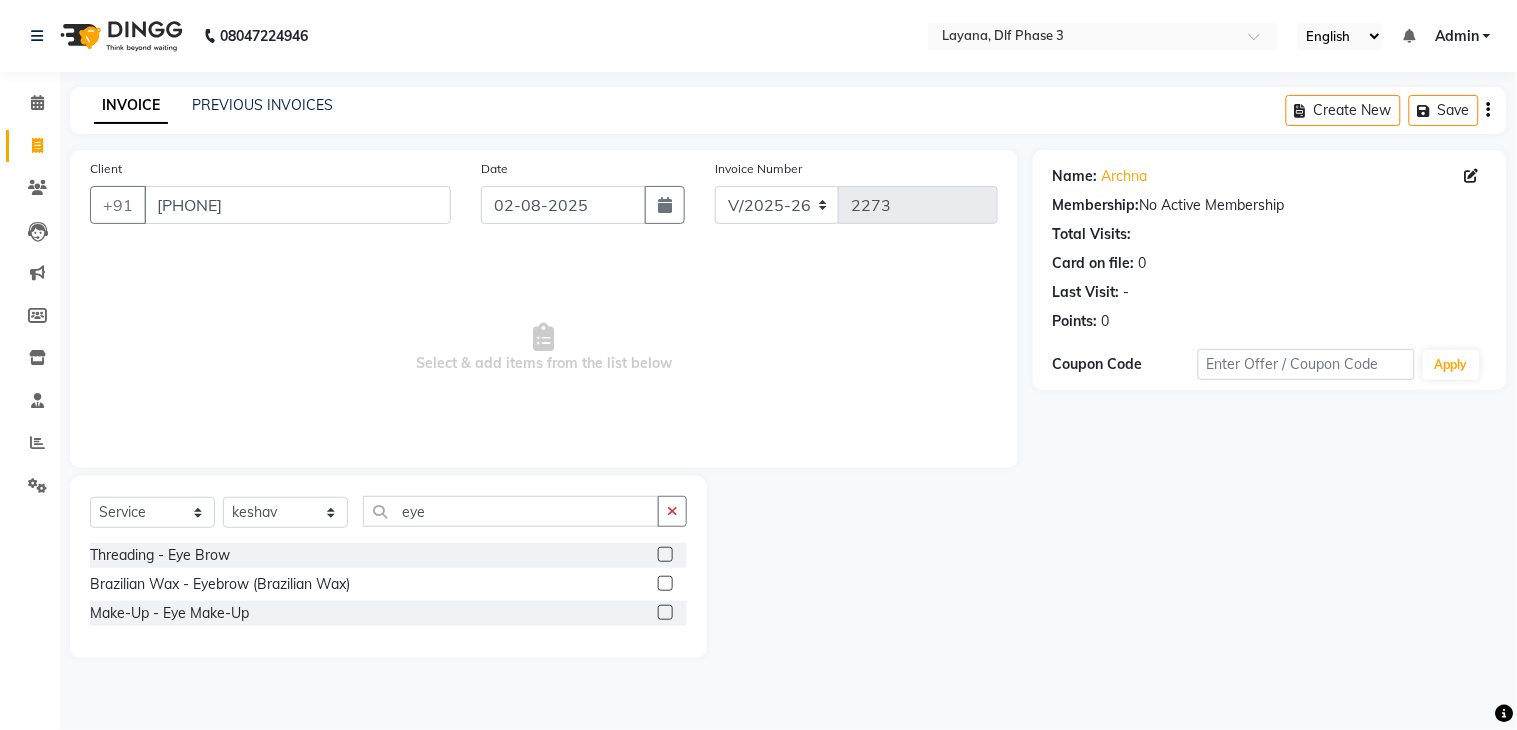 click 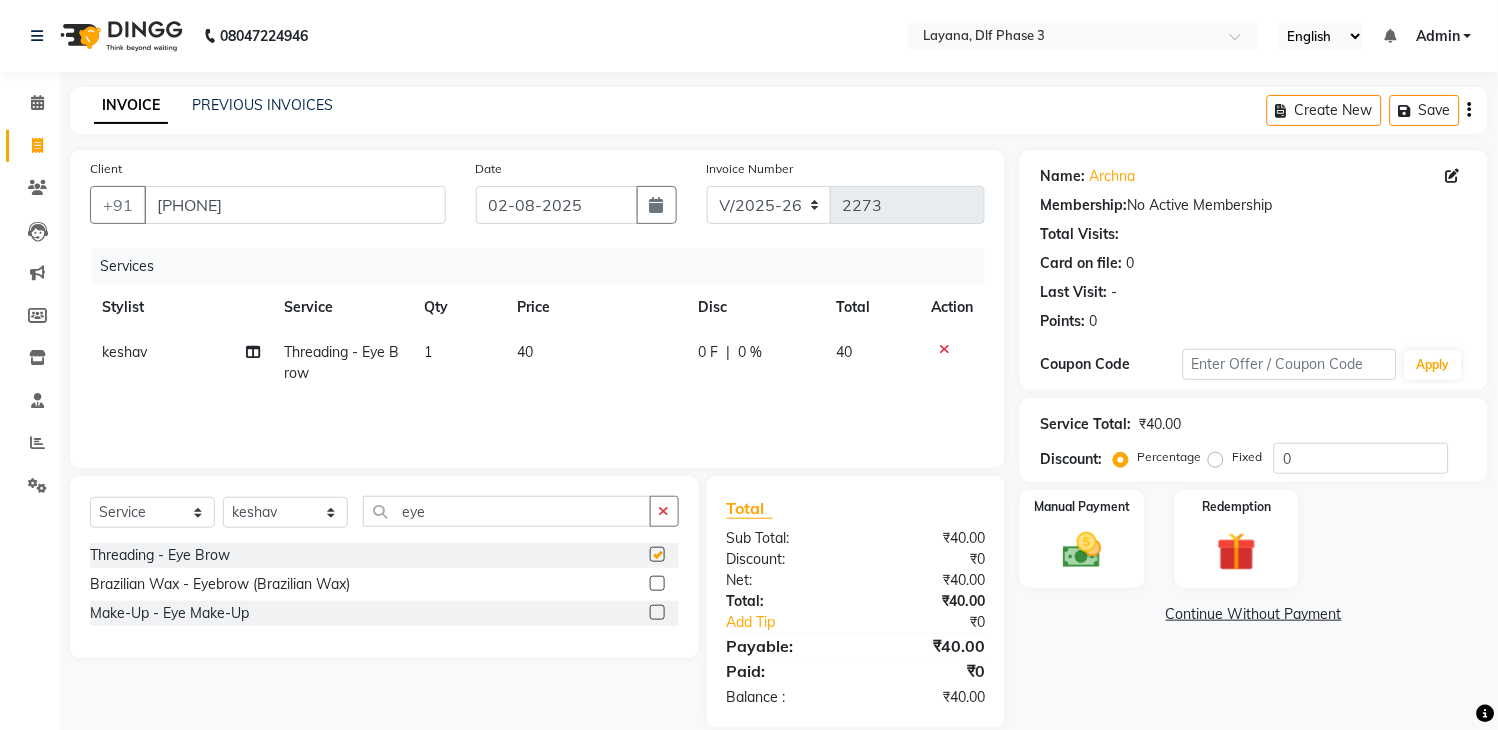 checkbox on "false" 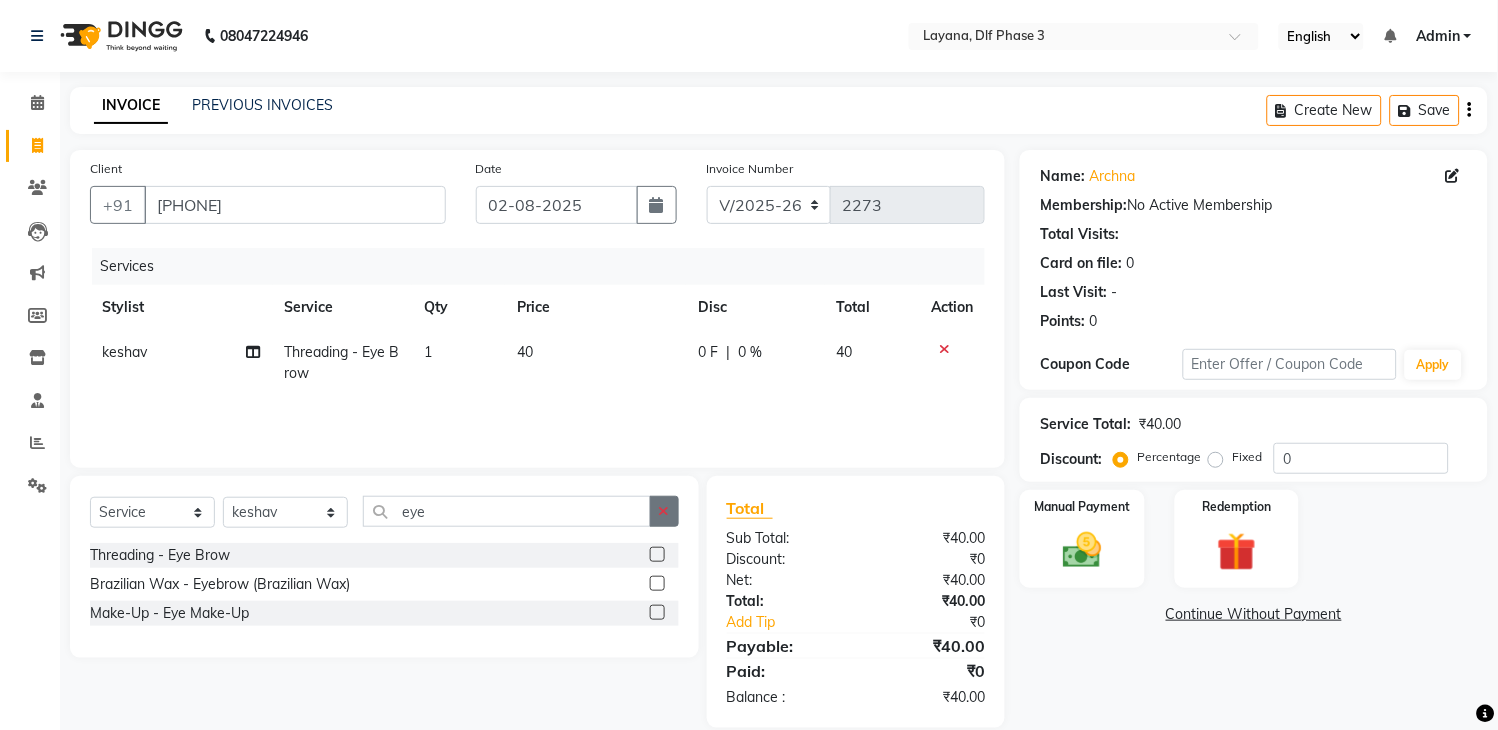 click 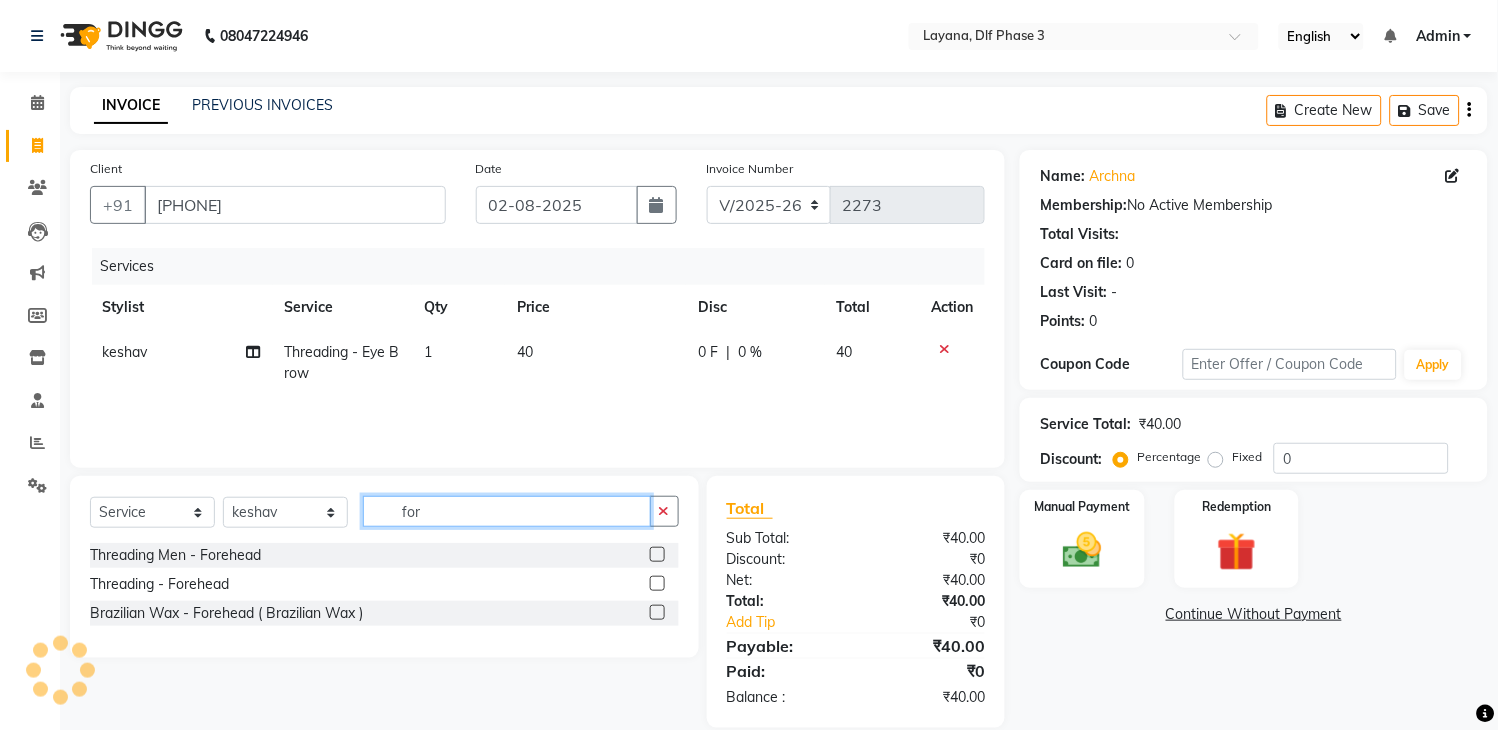 type on "for" 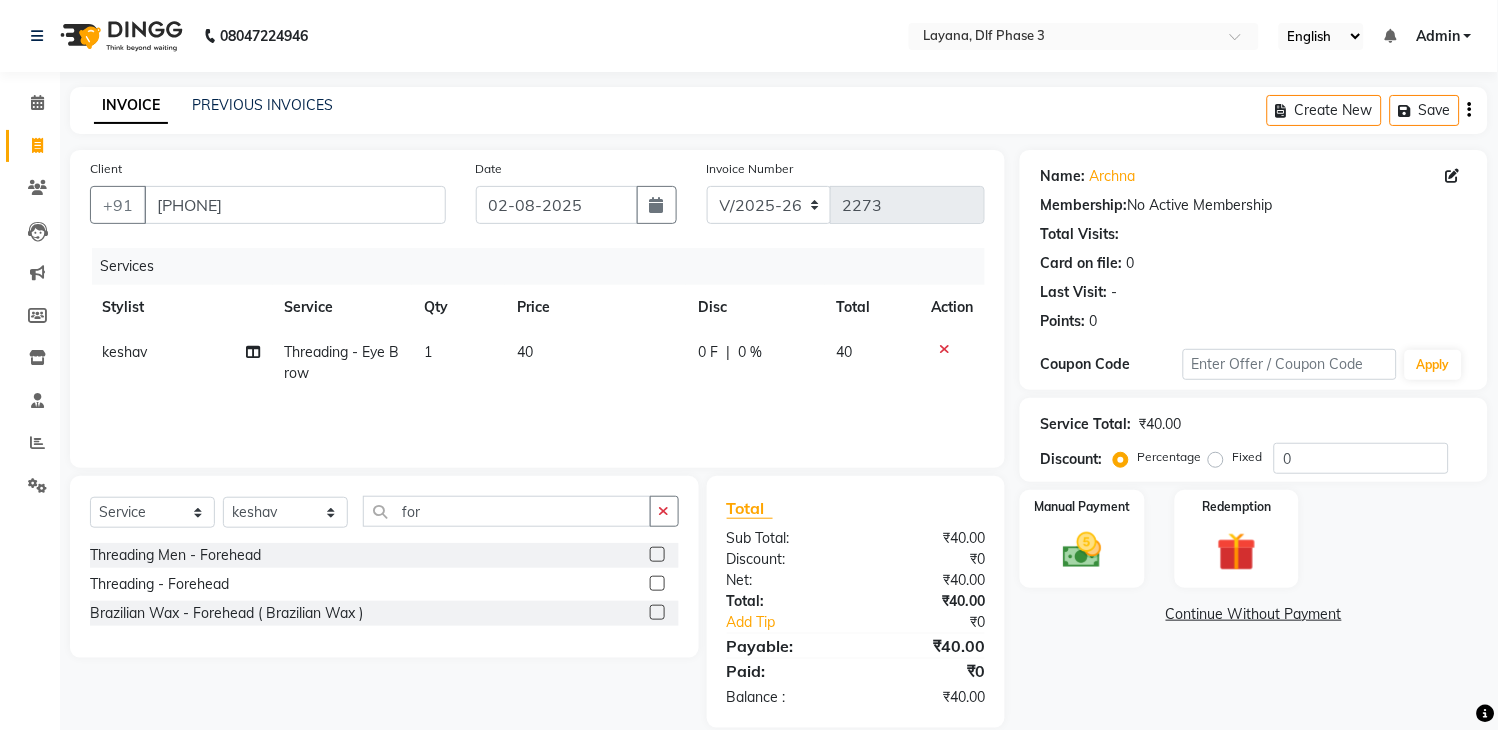 click 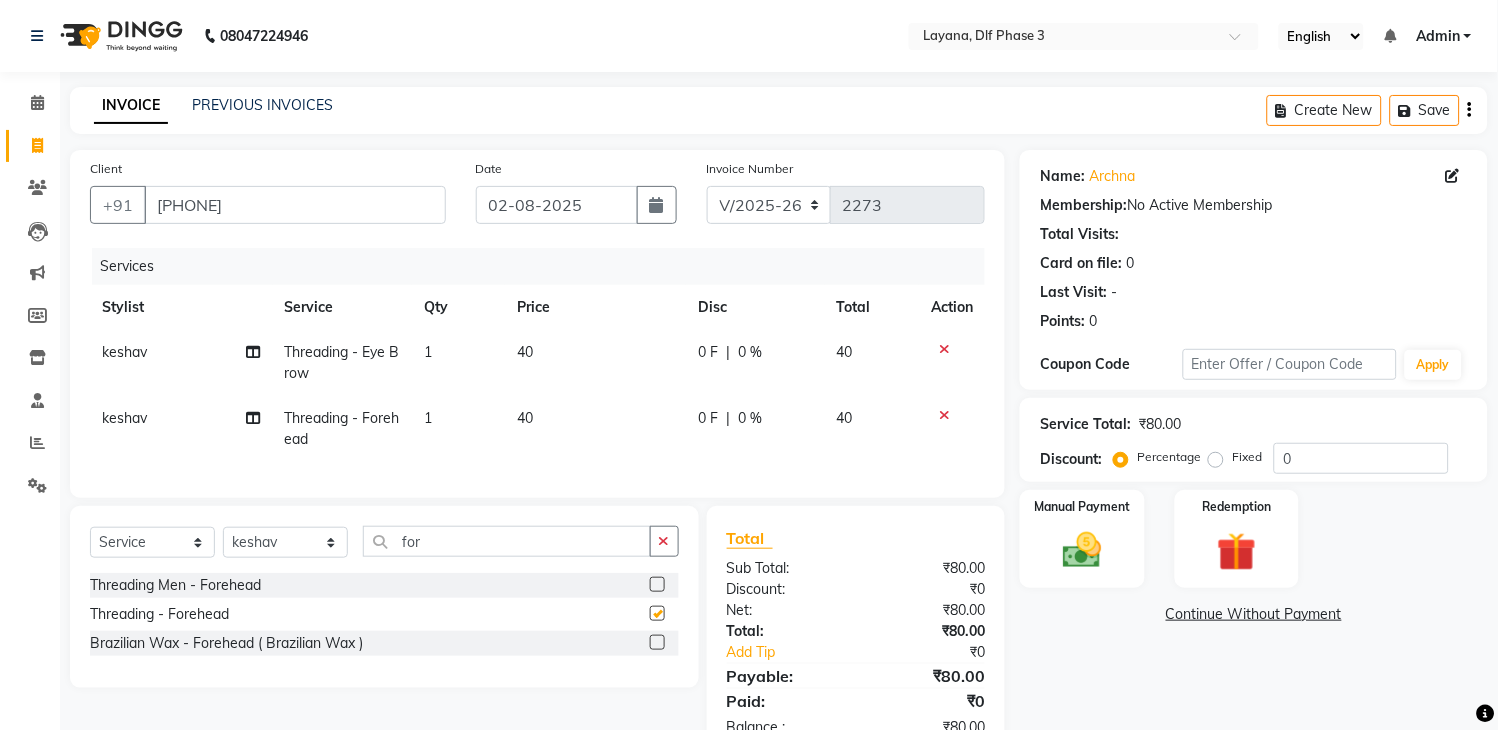 checkbox on "false" 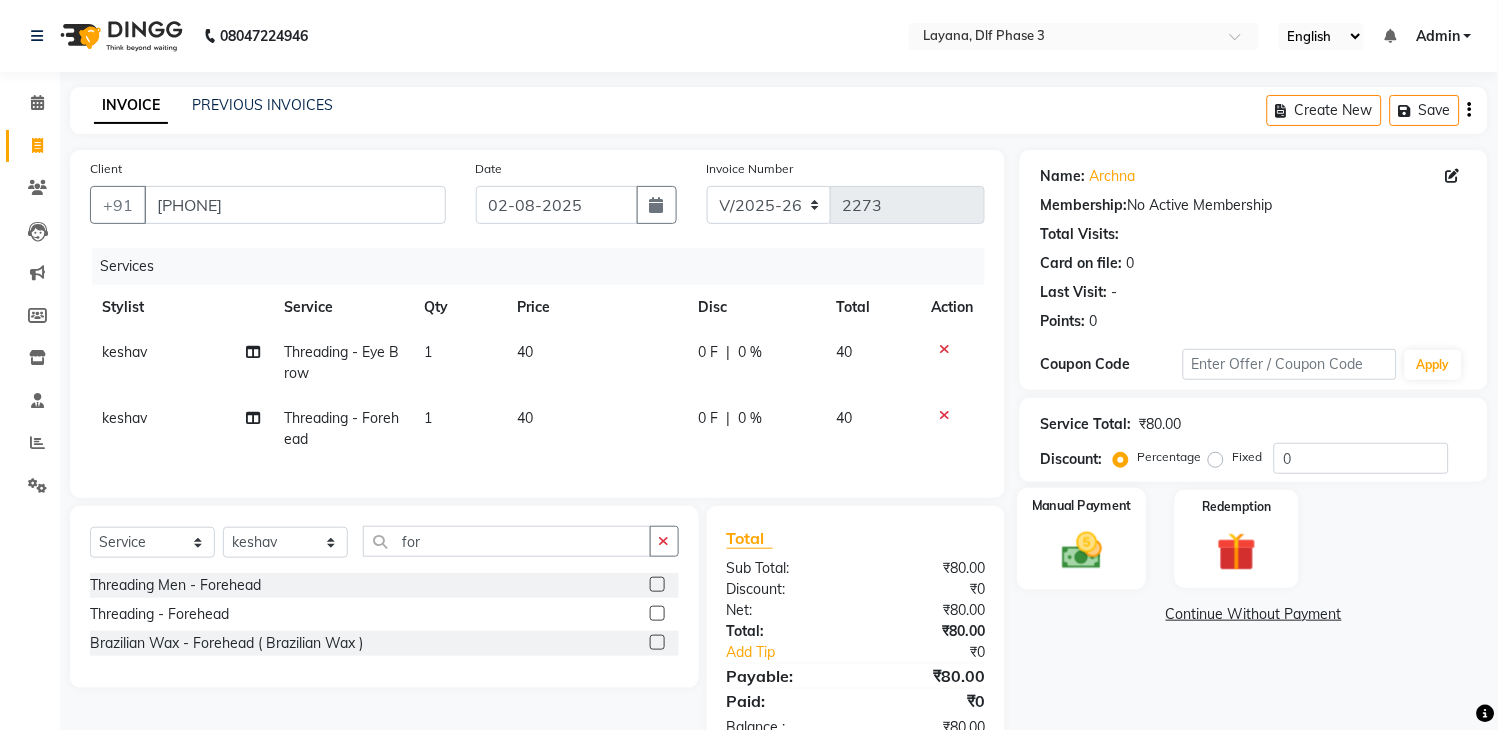 click 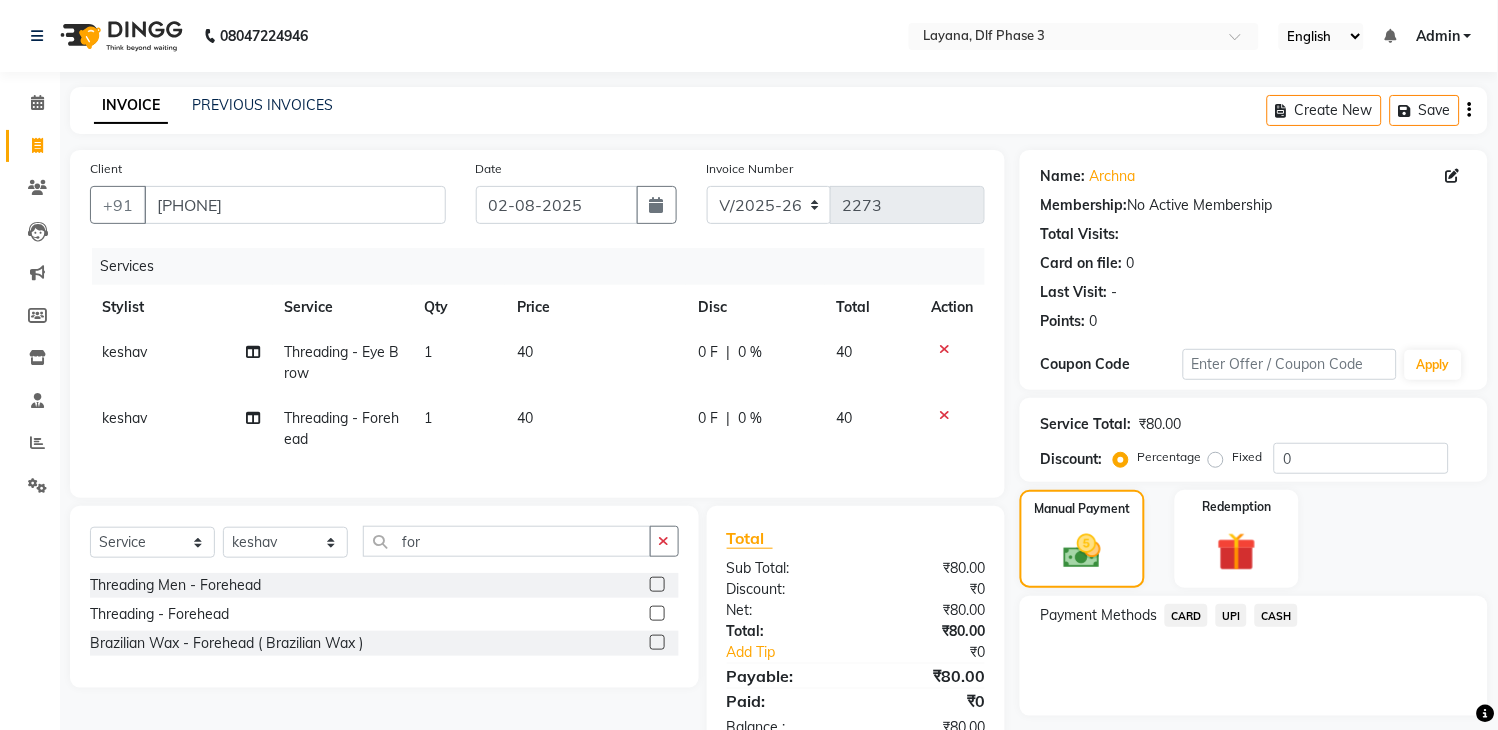 click on "UPI" 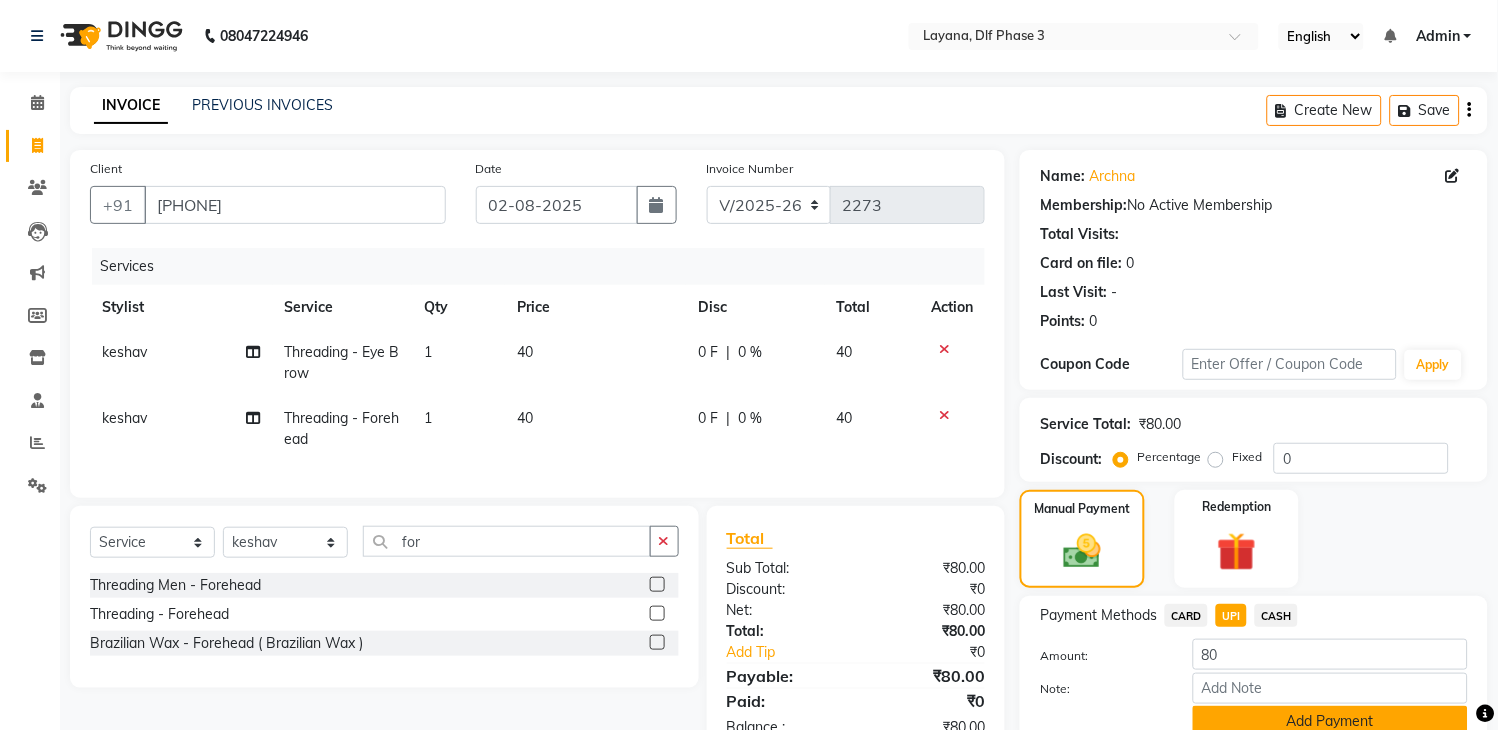 click on "Add Payment" 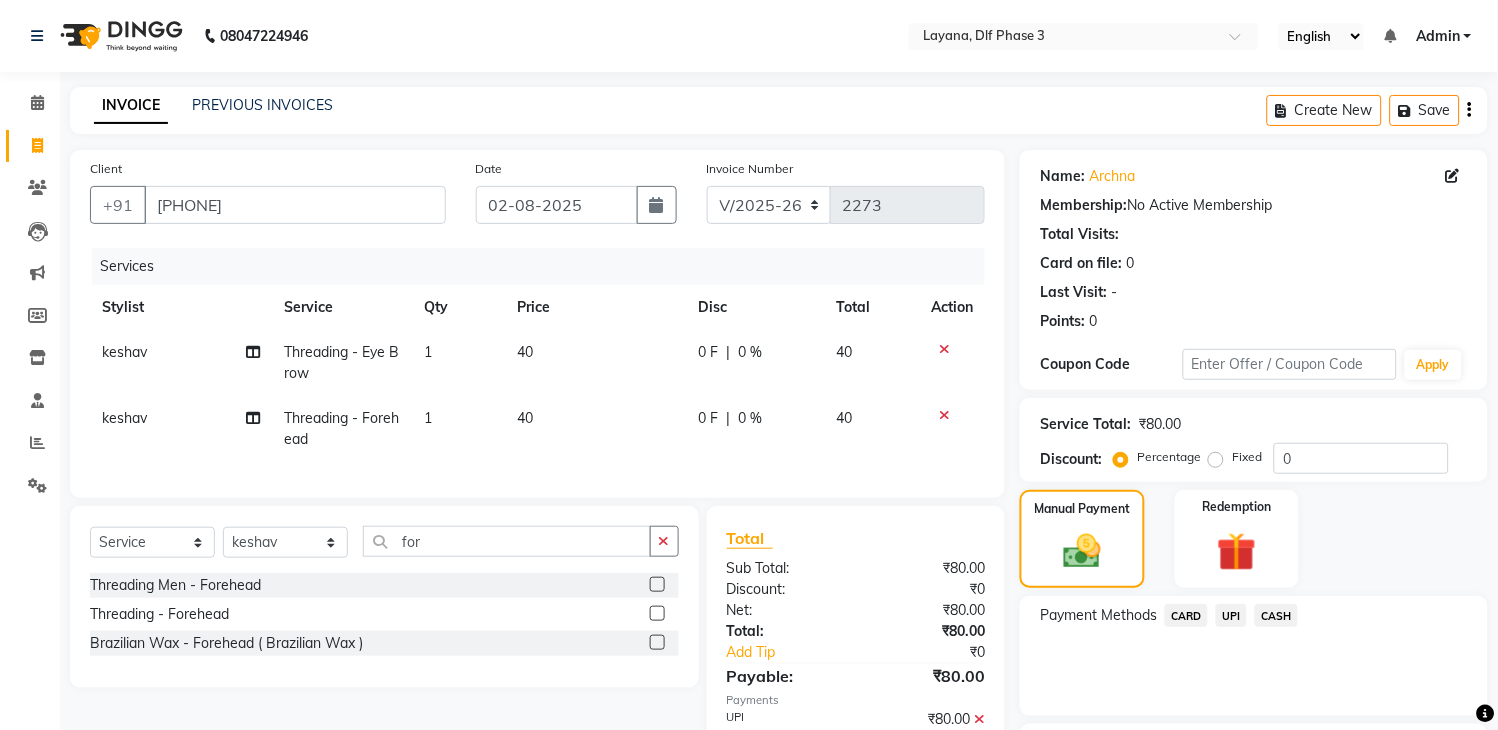 scroll, scrollTop: 170, scrollLeft: 0, axis: vertical 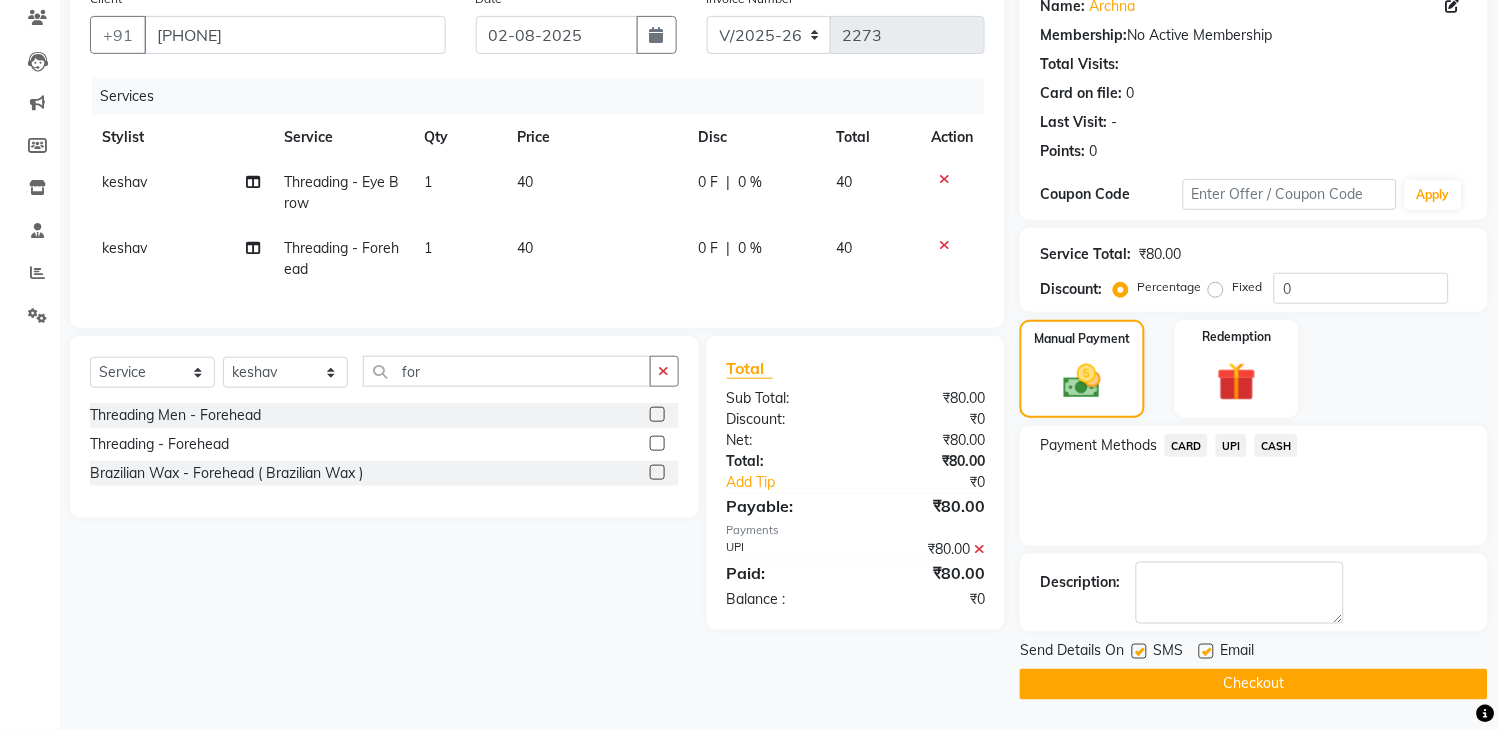 click 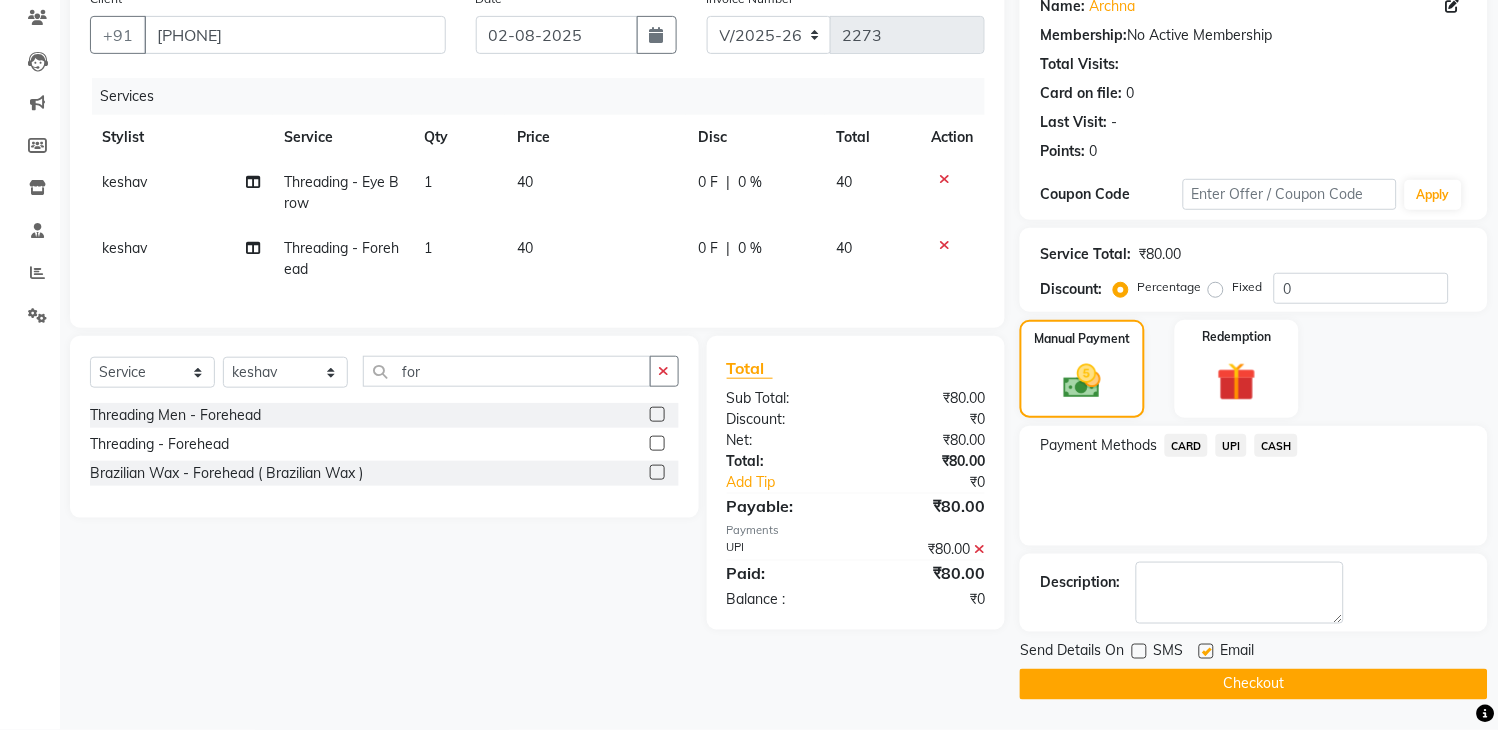 click on "Checkout" 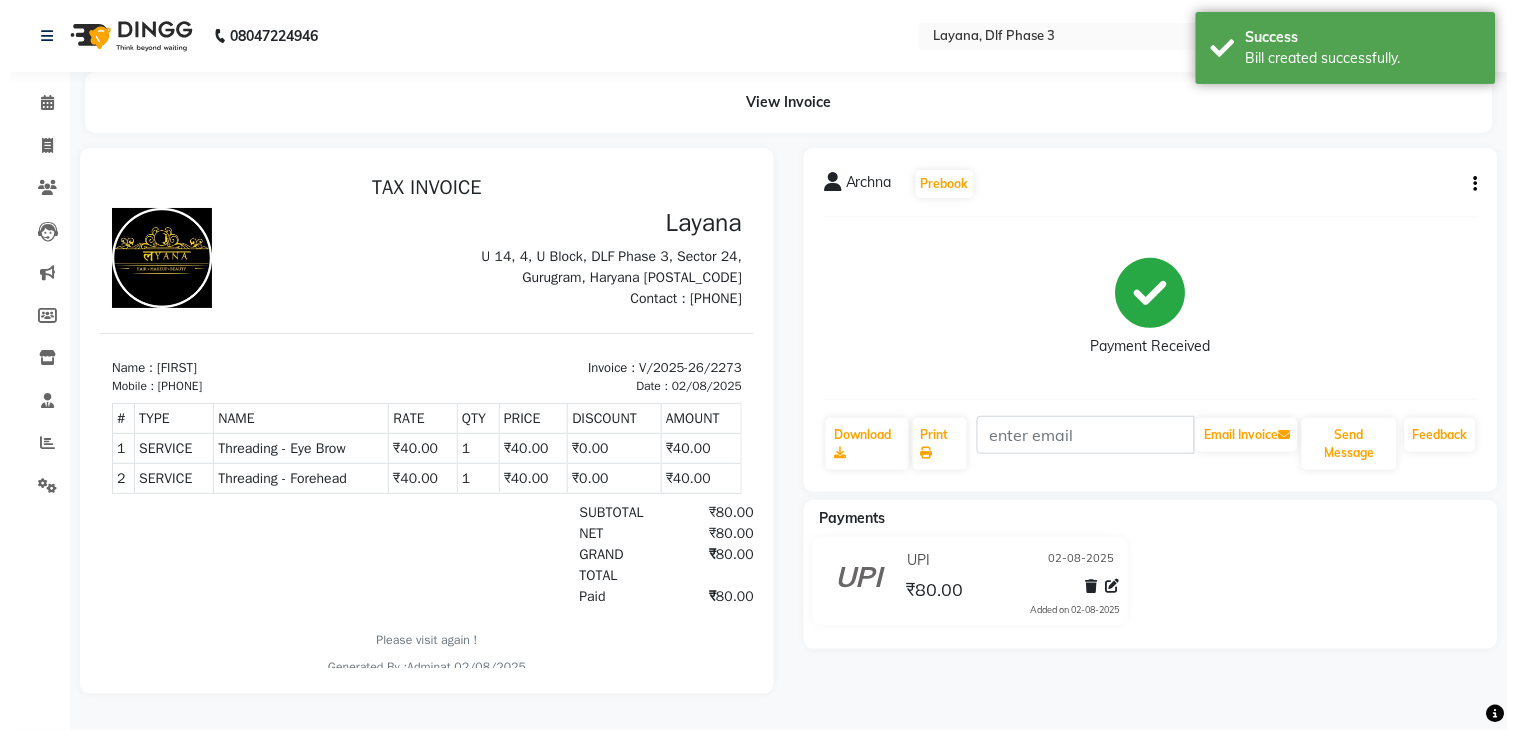scroll, scrollTop: 0, scrollLeft: 0, axis: both 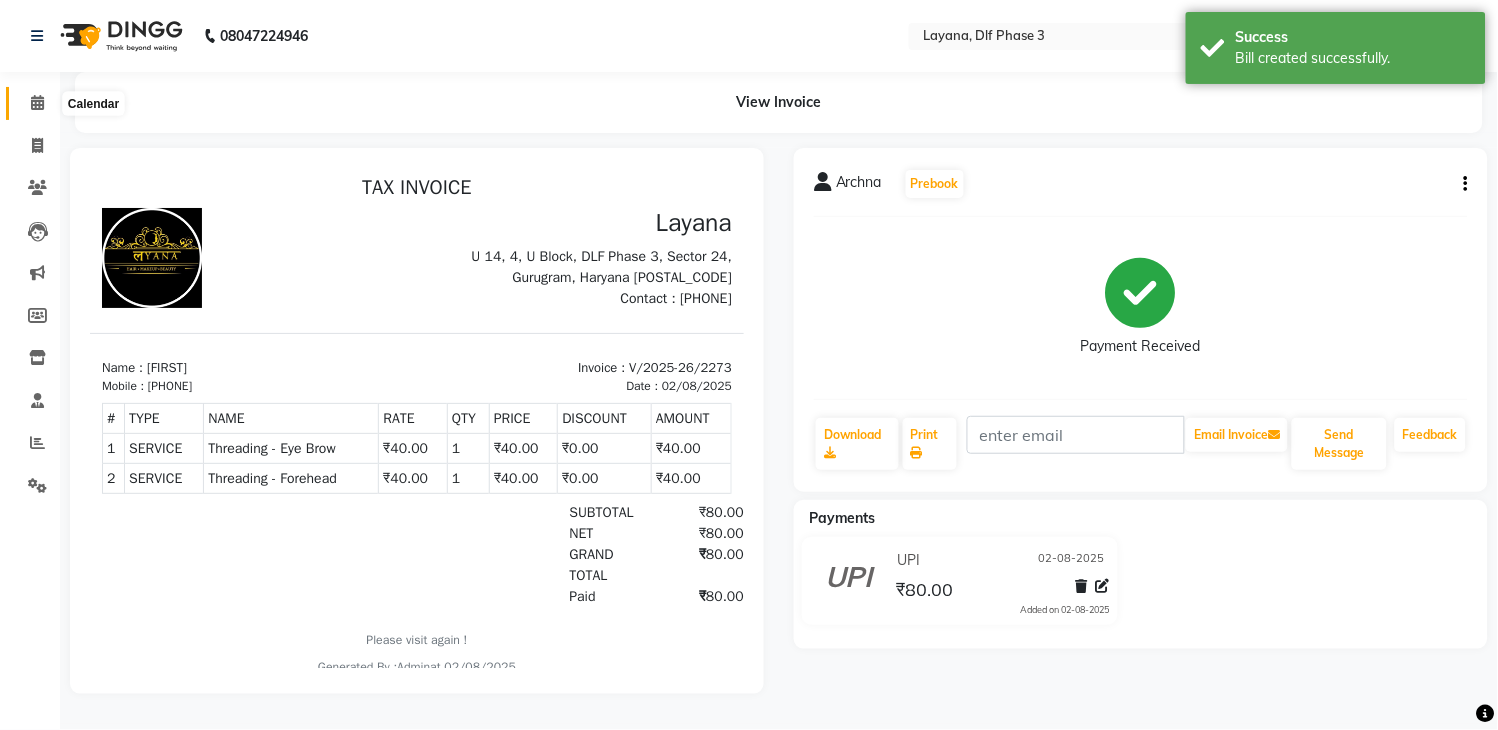 click 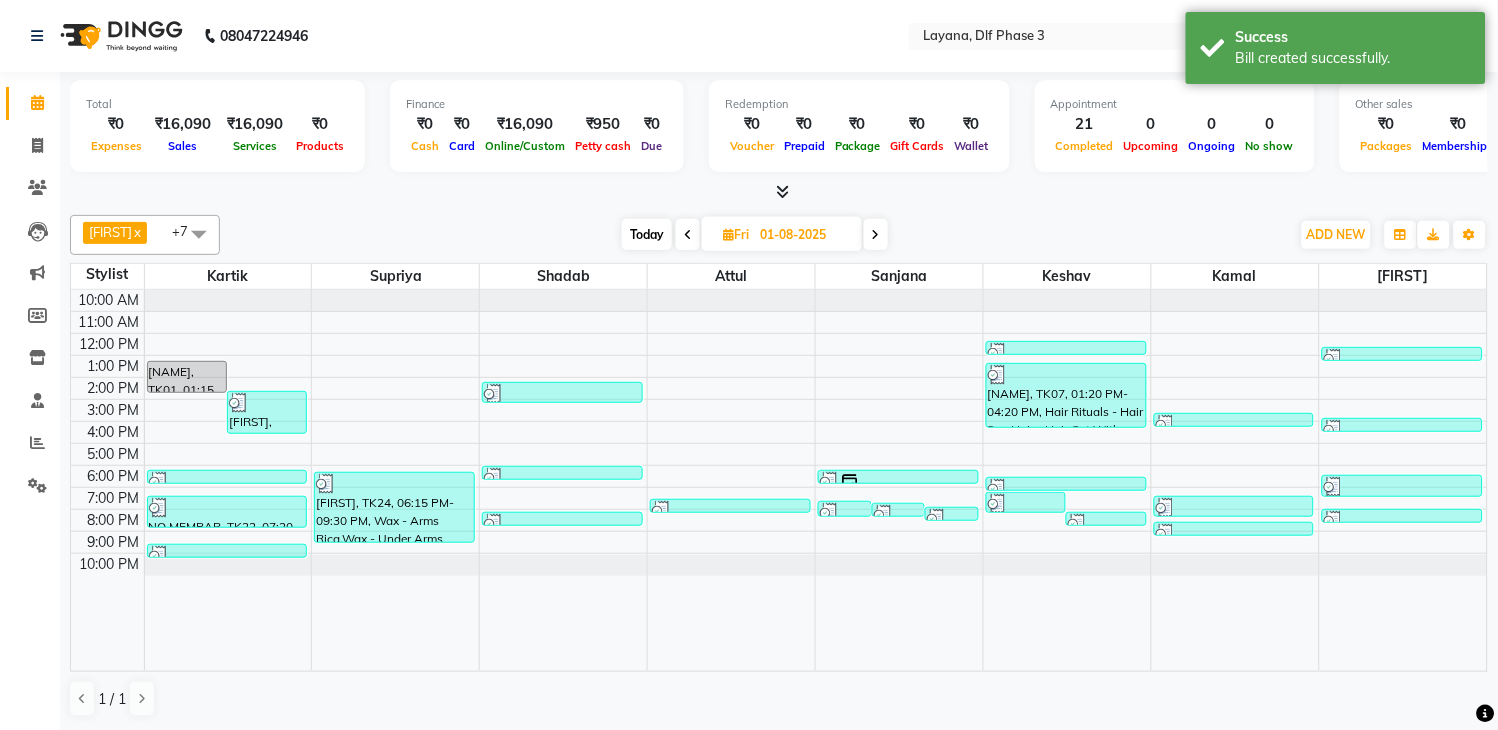 click on "Today" at bounding box center (647, 234) 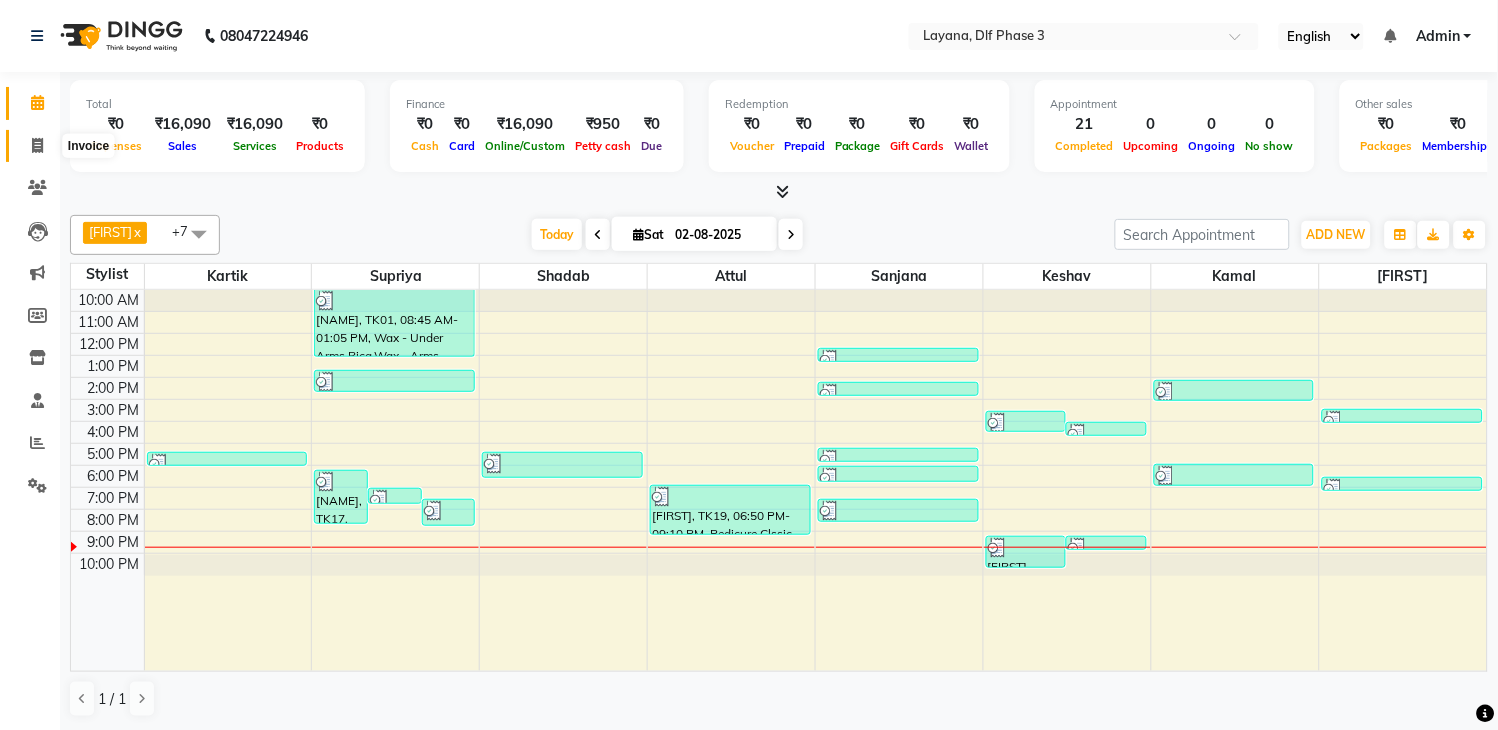 click 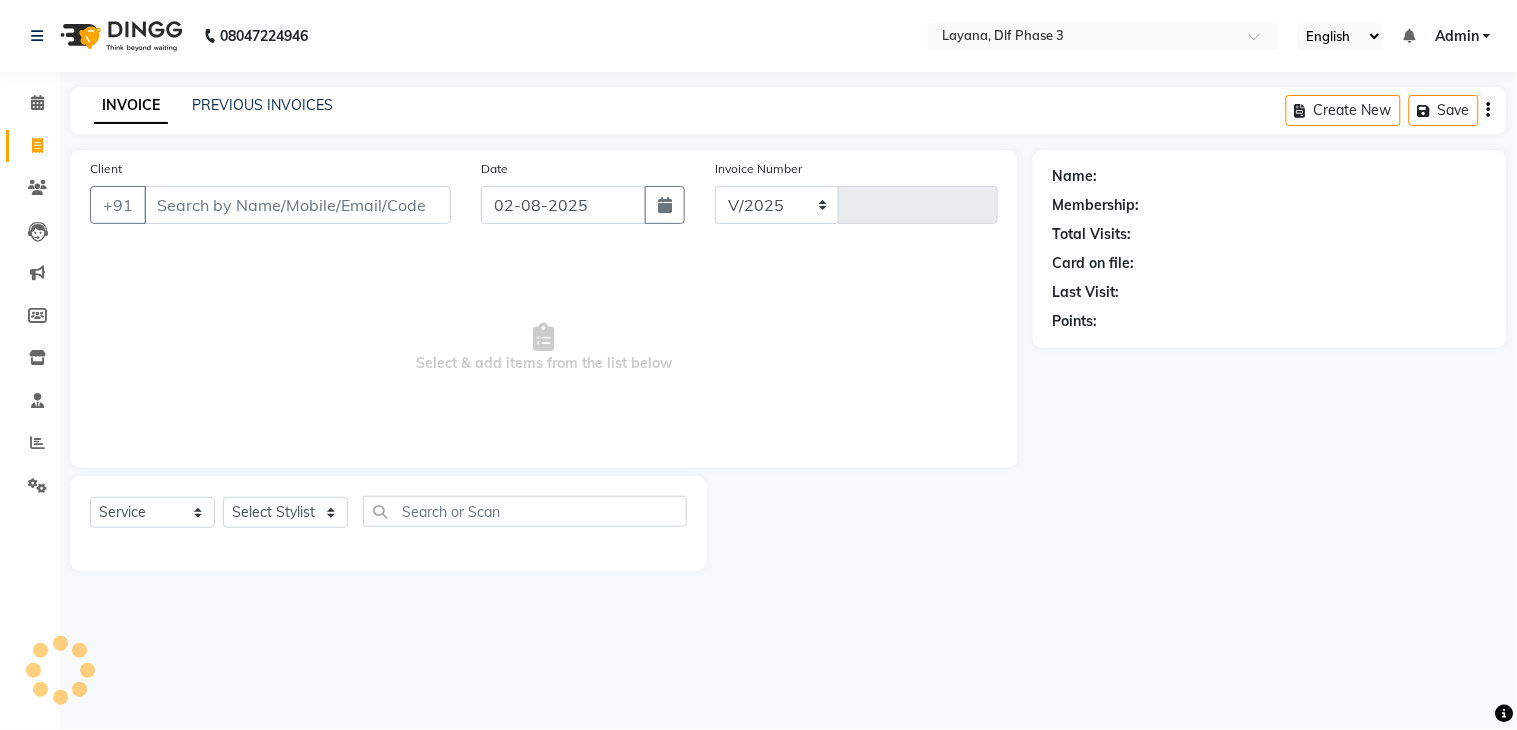 select on "6973" 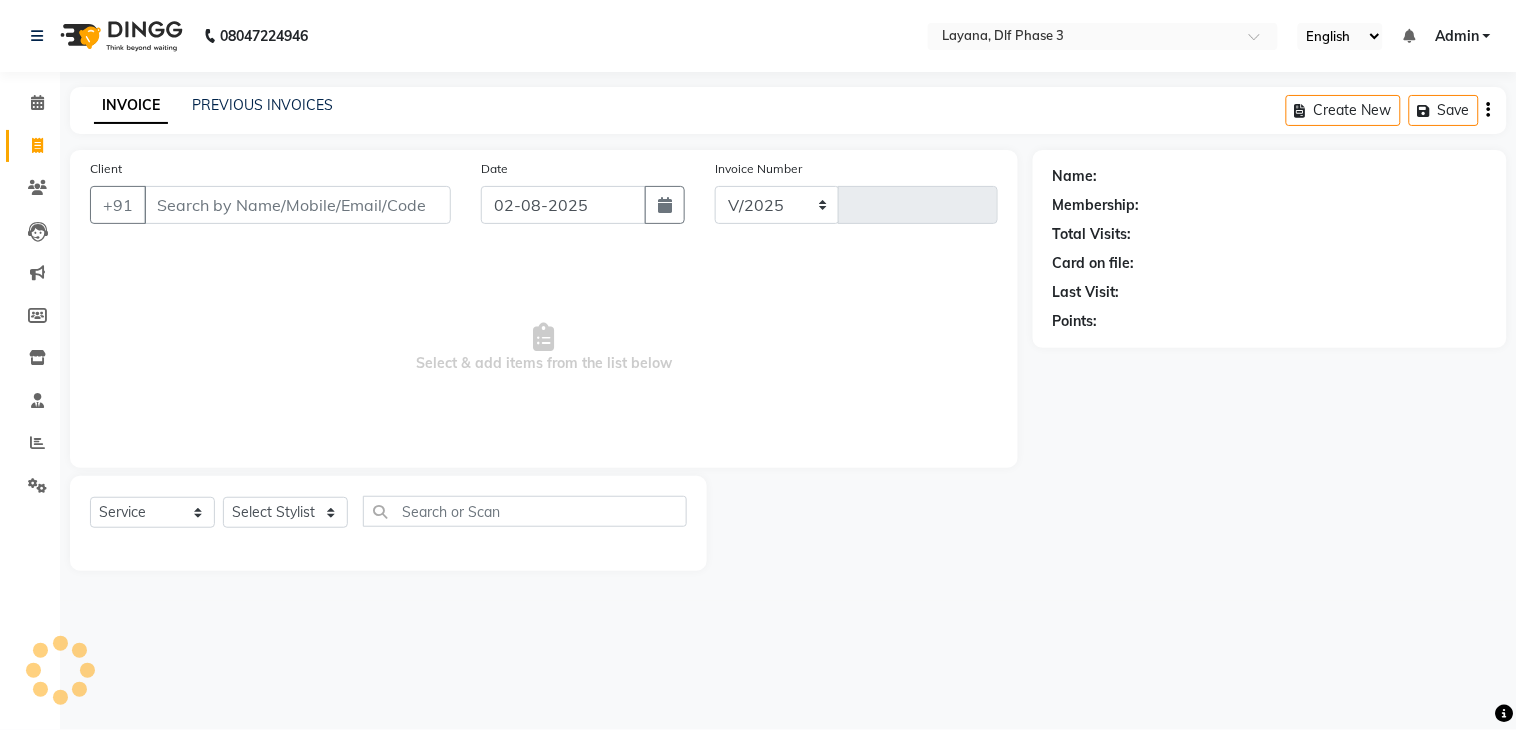 type on "2274" 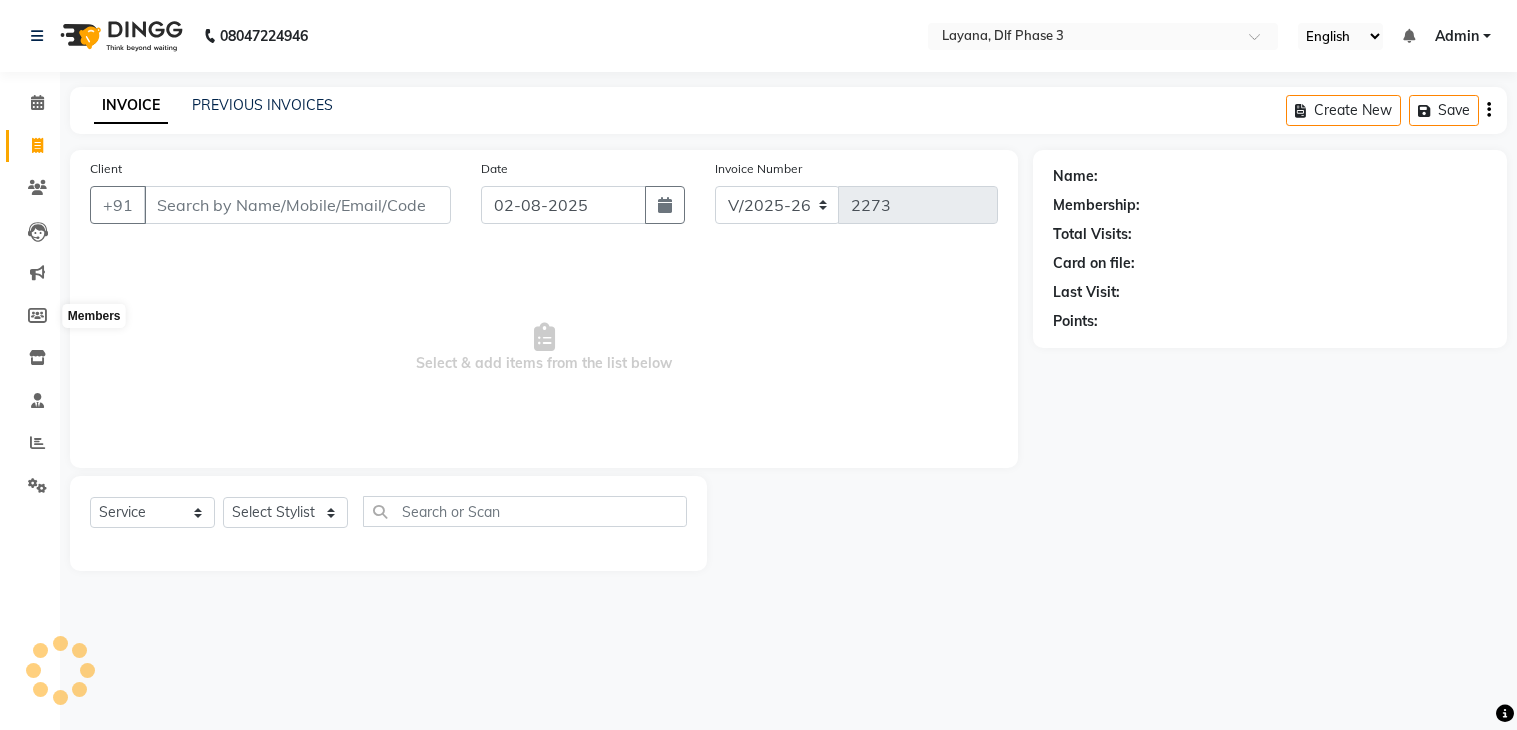select on "6973" 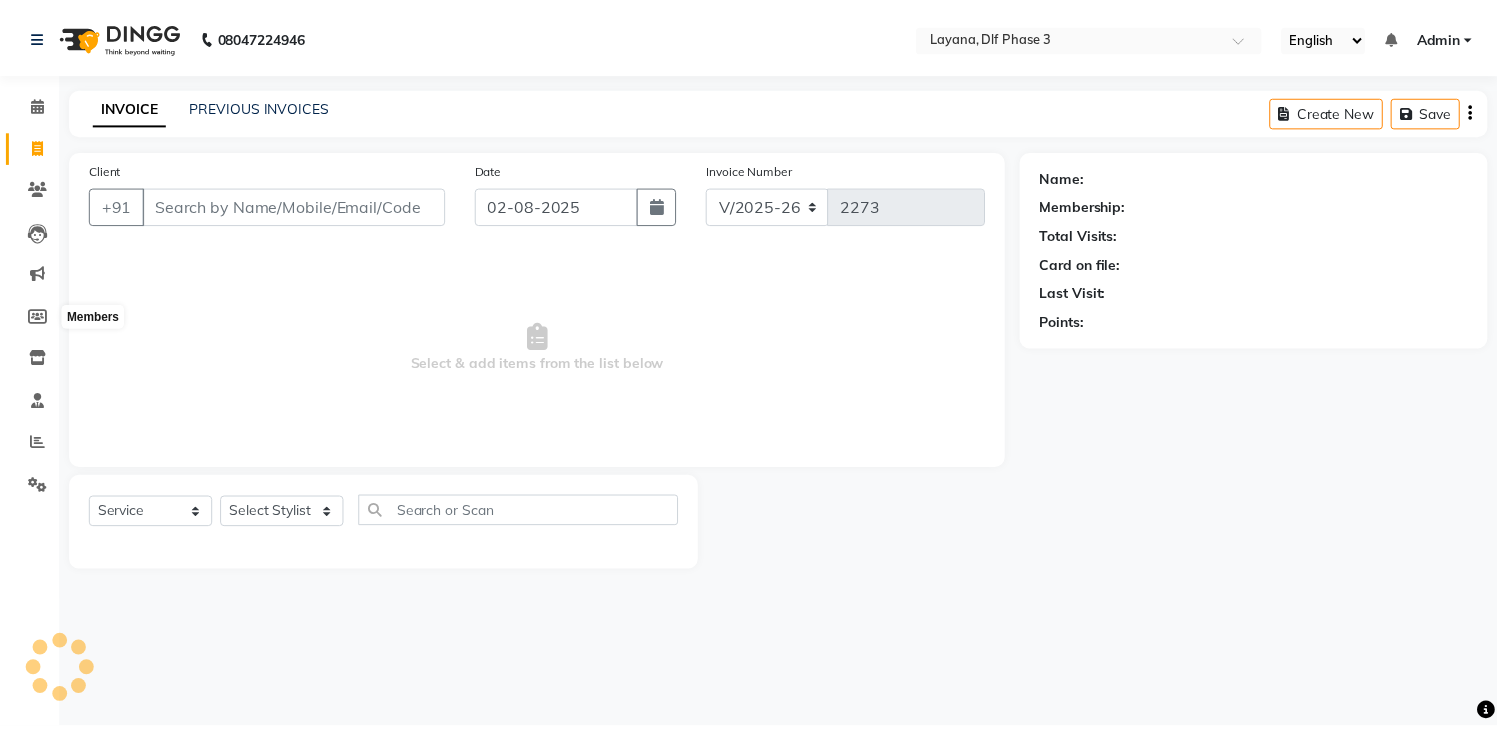 scroll, scrollTop: 0, scrollLeft: 0, axis: both 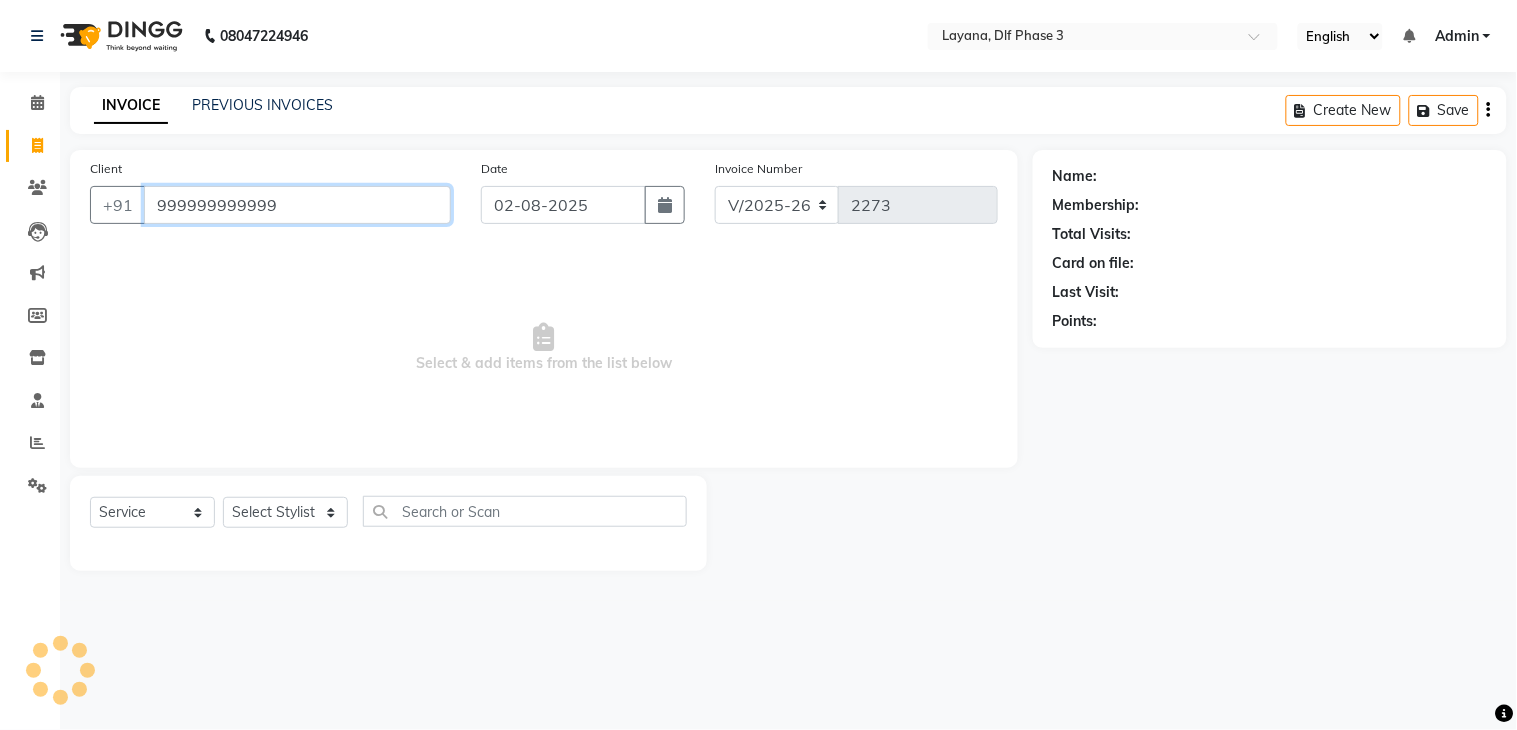 type on "999999999999" 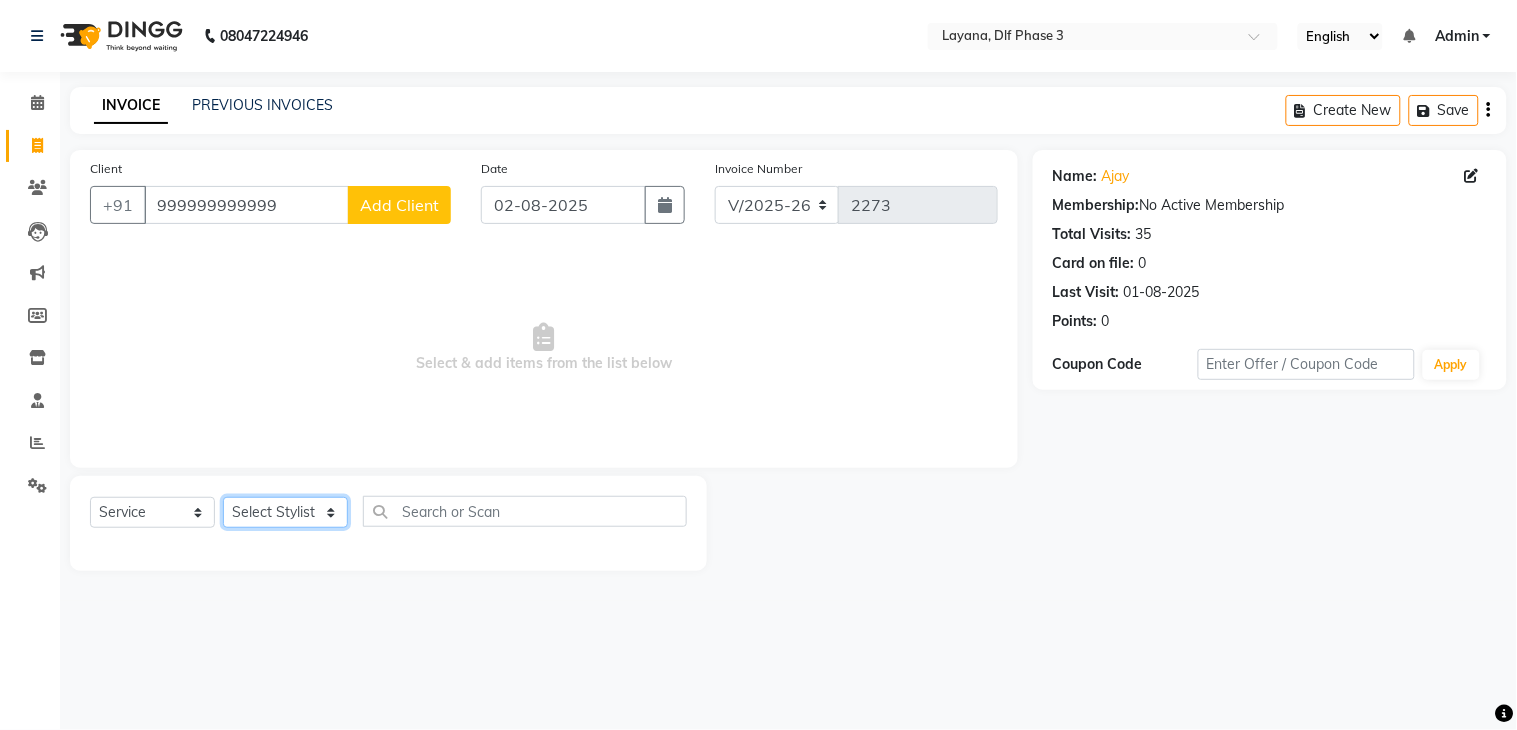 click on "Select Stylist [FIRST] [LAST] [LAST] [LAST] [LAST] [LAST]  [LAST] [LAST] [LAST]" 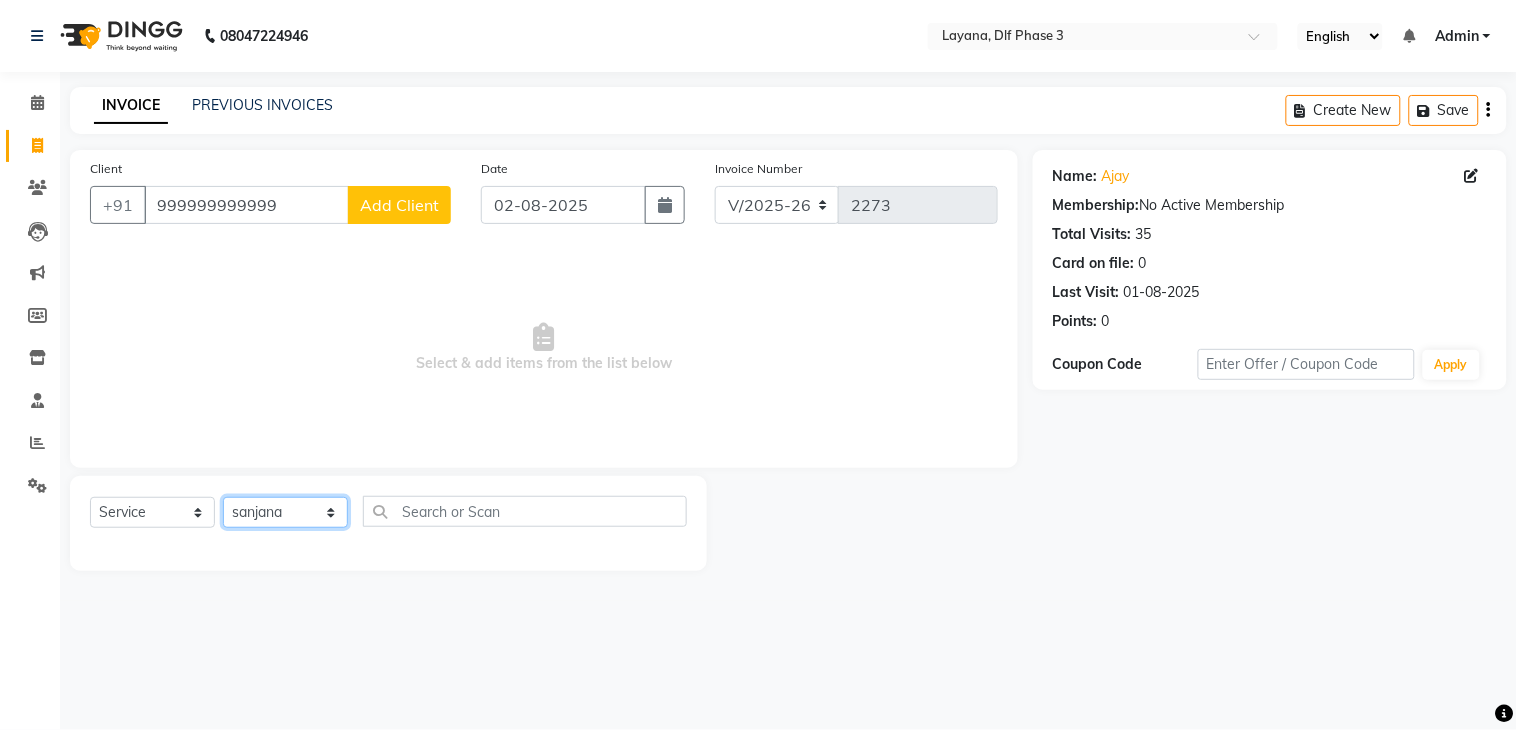 click on "Select Stylist [FIRST] [LAST] [LAST] [LAST] [LAST] [LAST]  [LAST] [LAST] [LAST]" 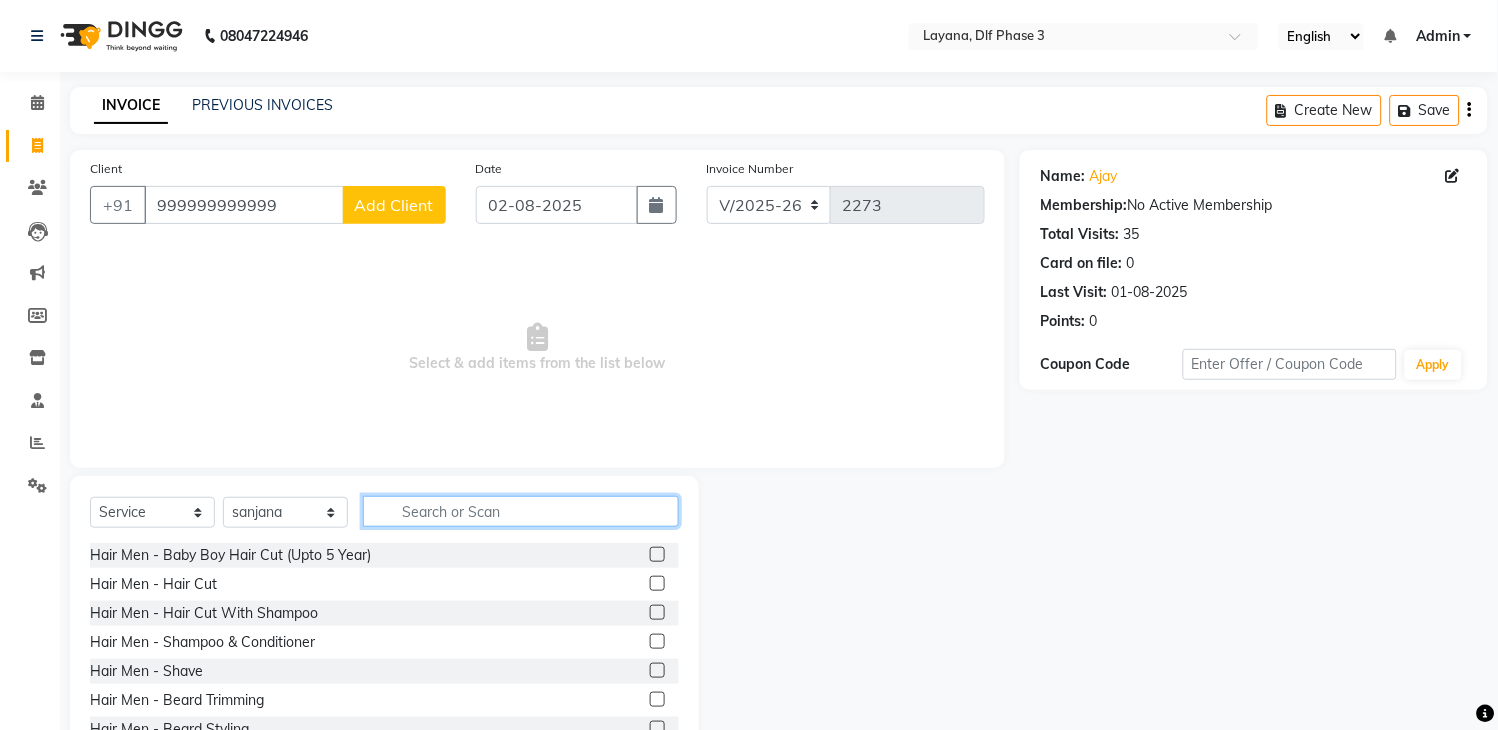 click 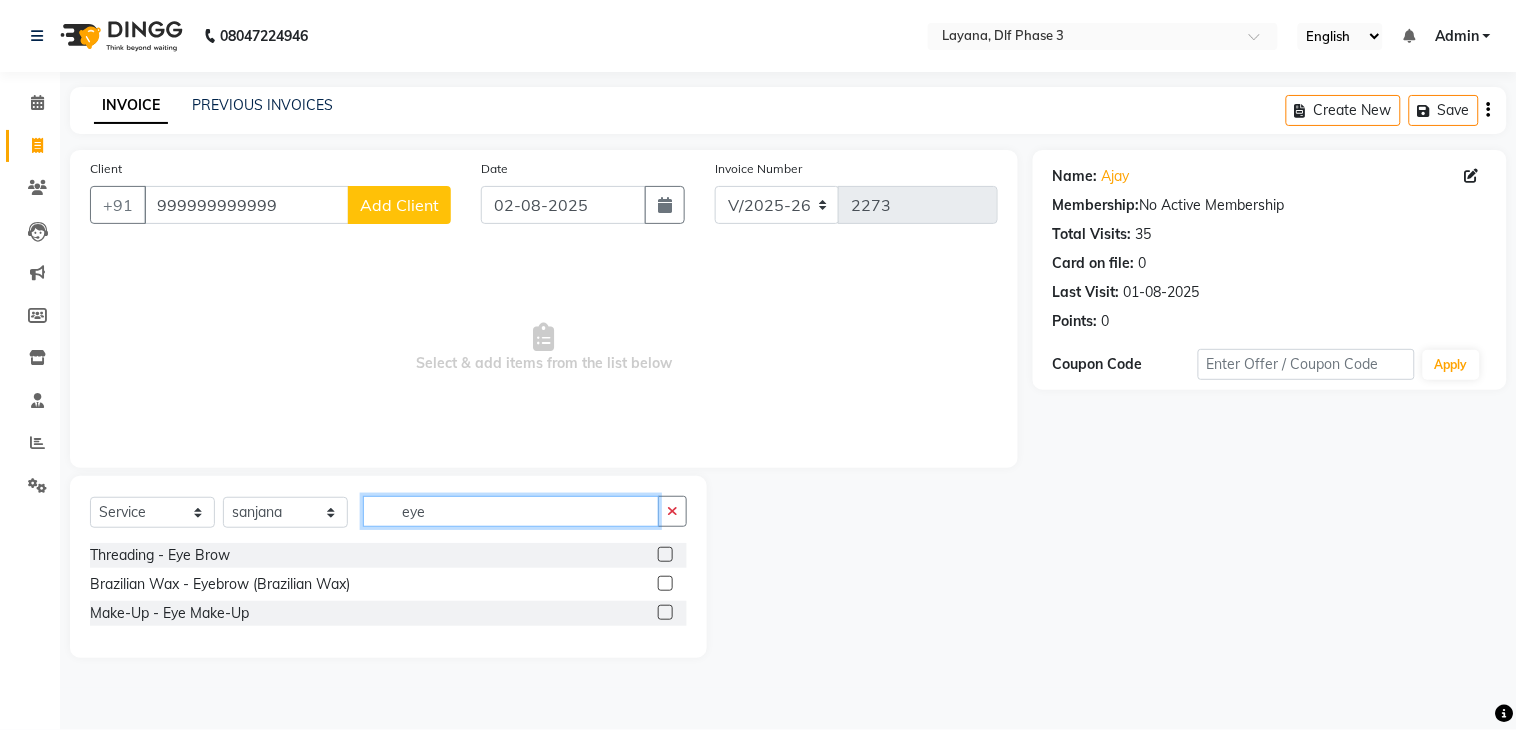 type on "eye" 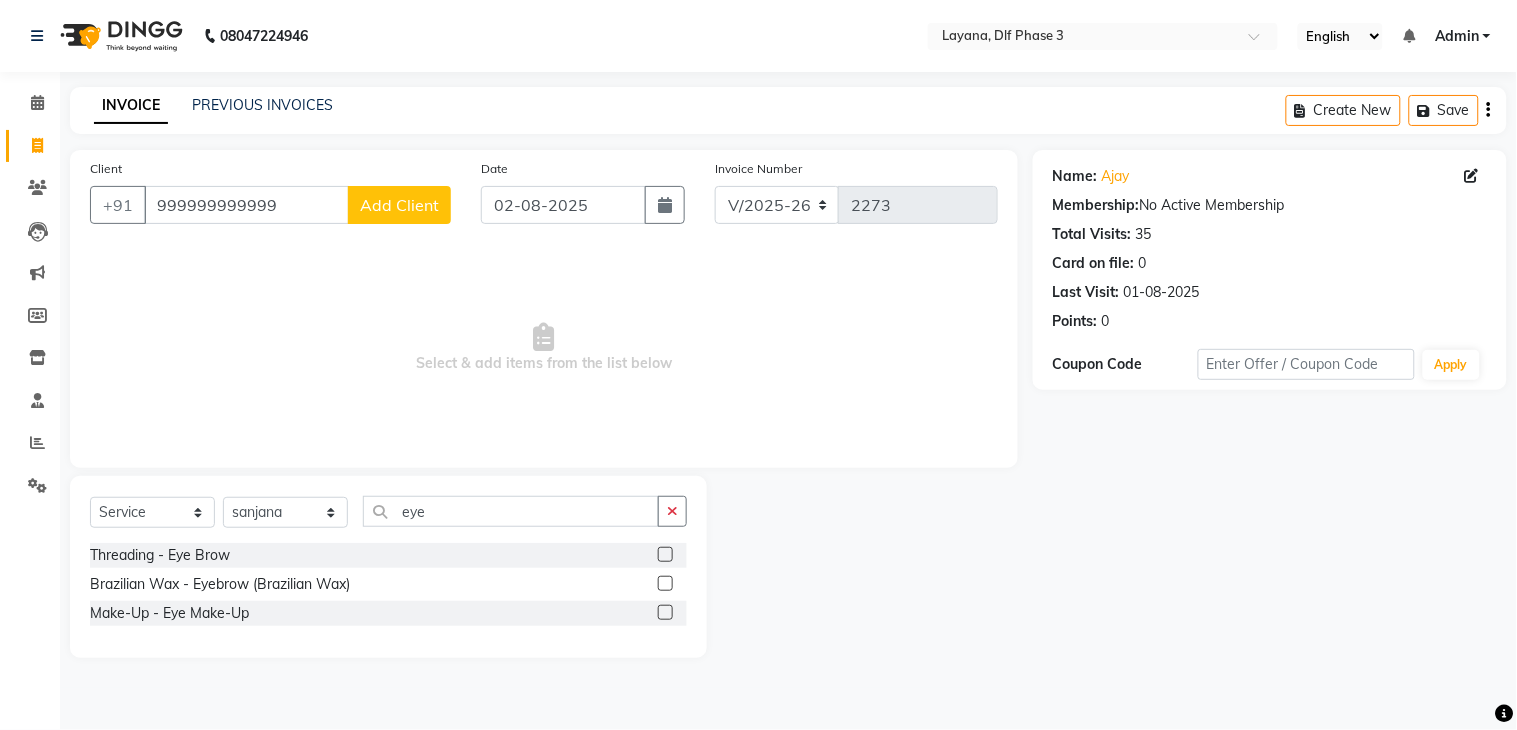 click 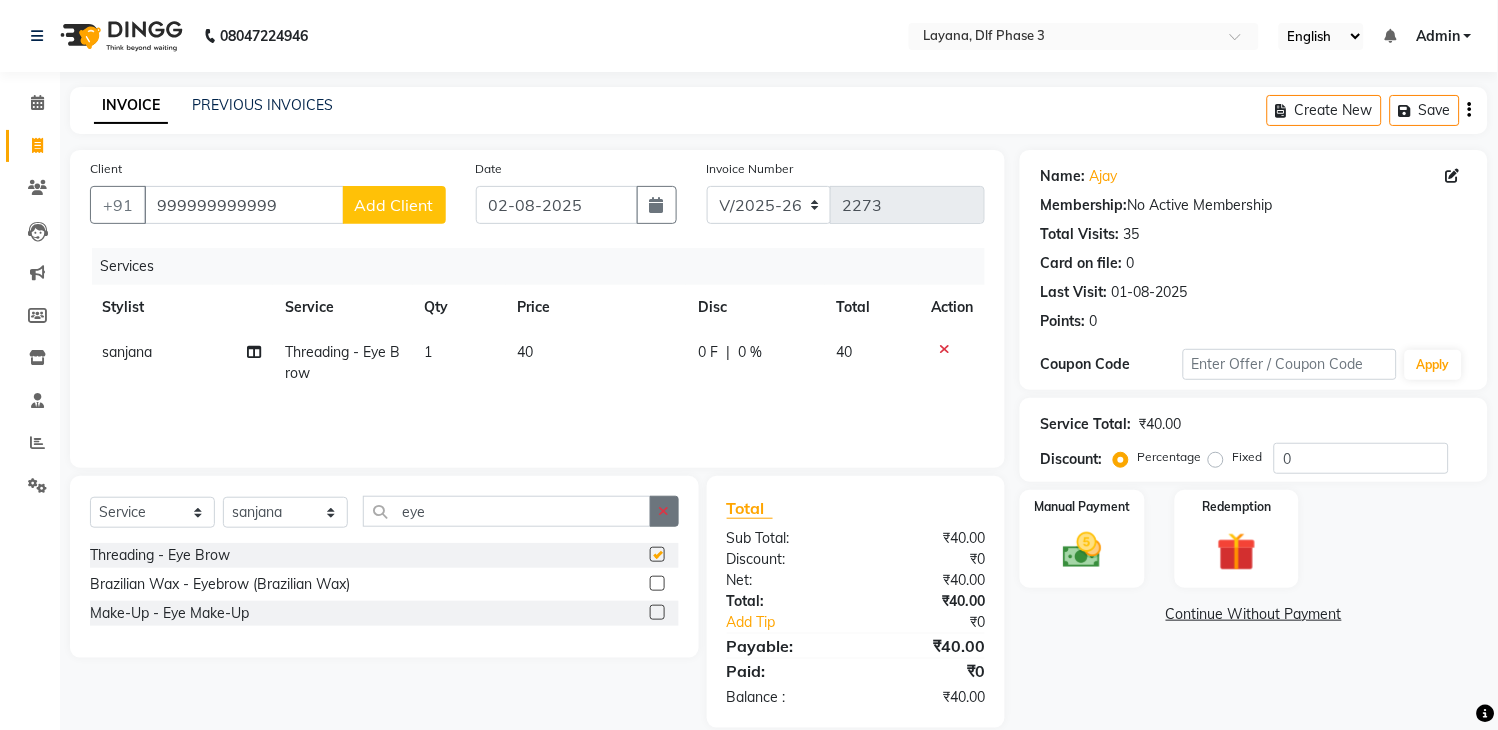 checkbox on "false" 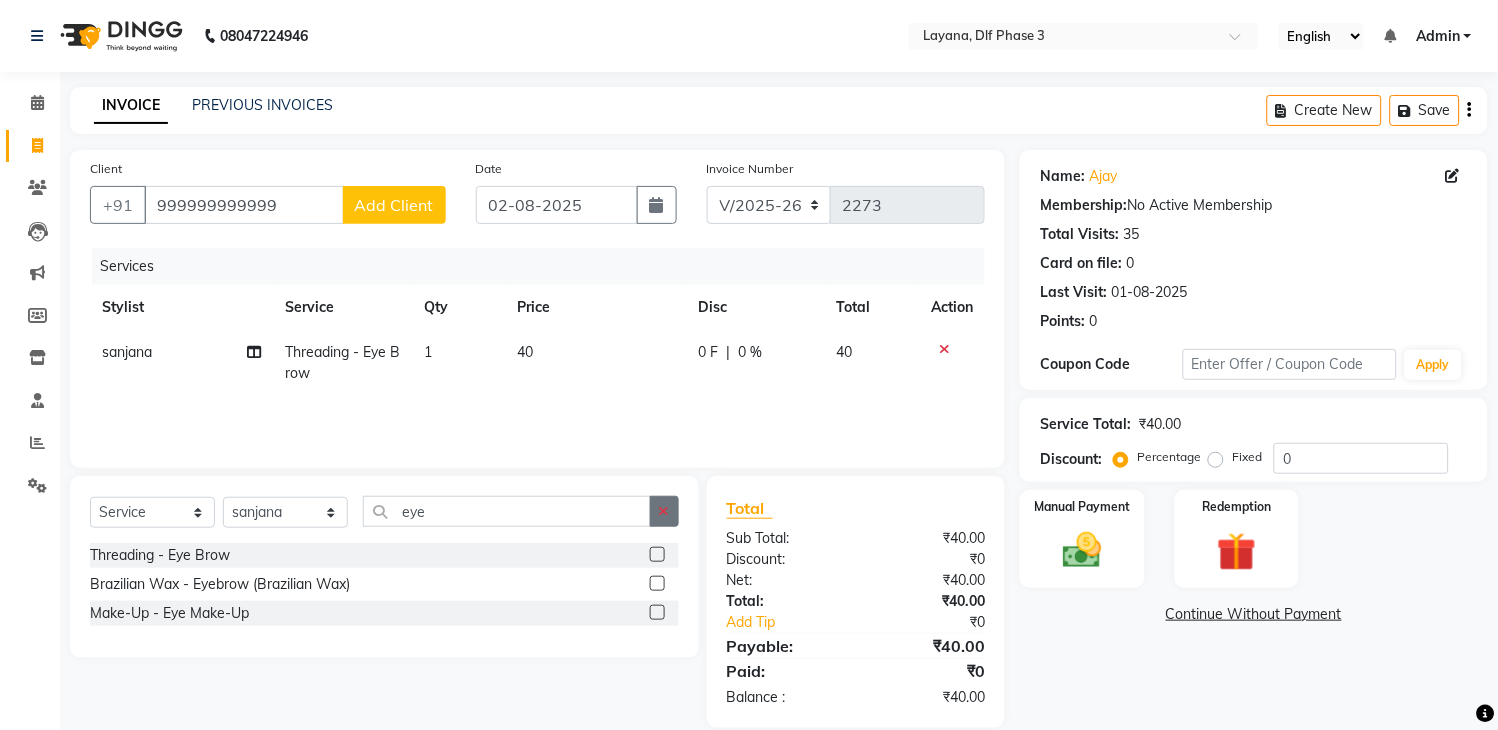 click 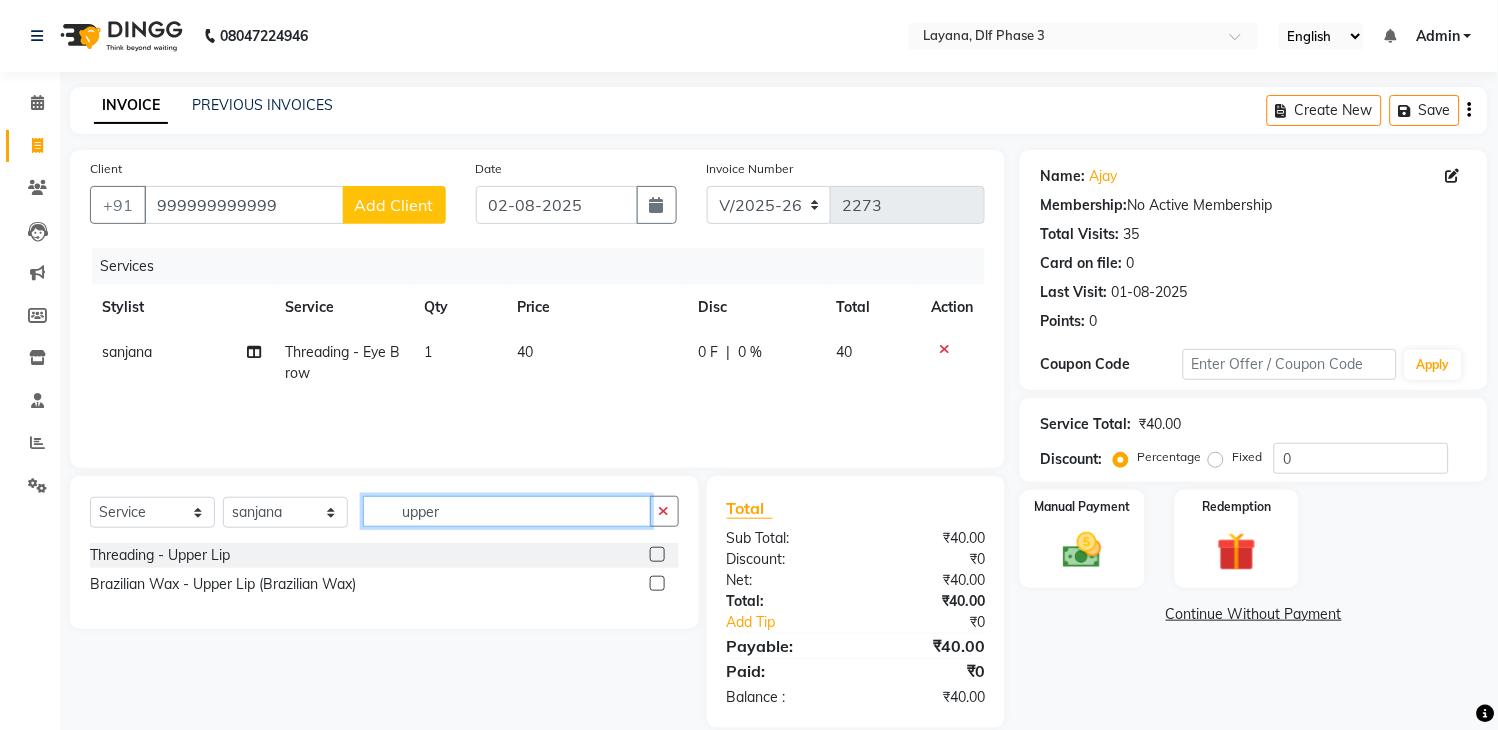 type on "upper" 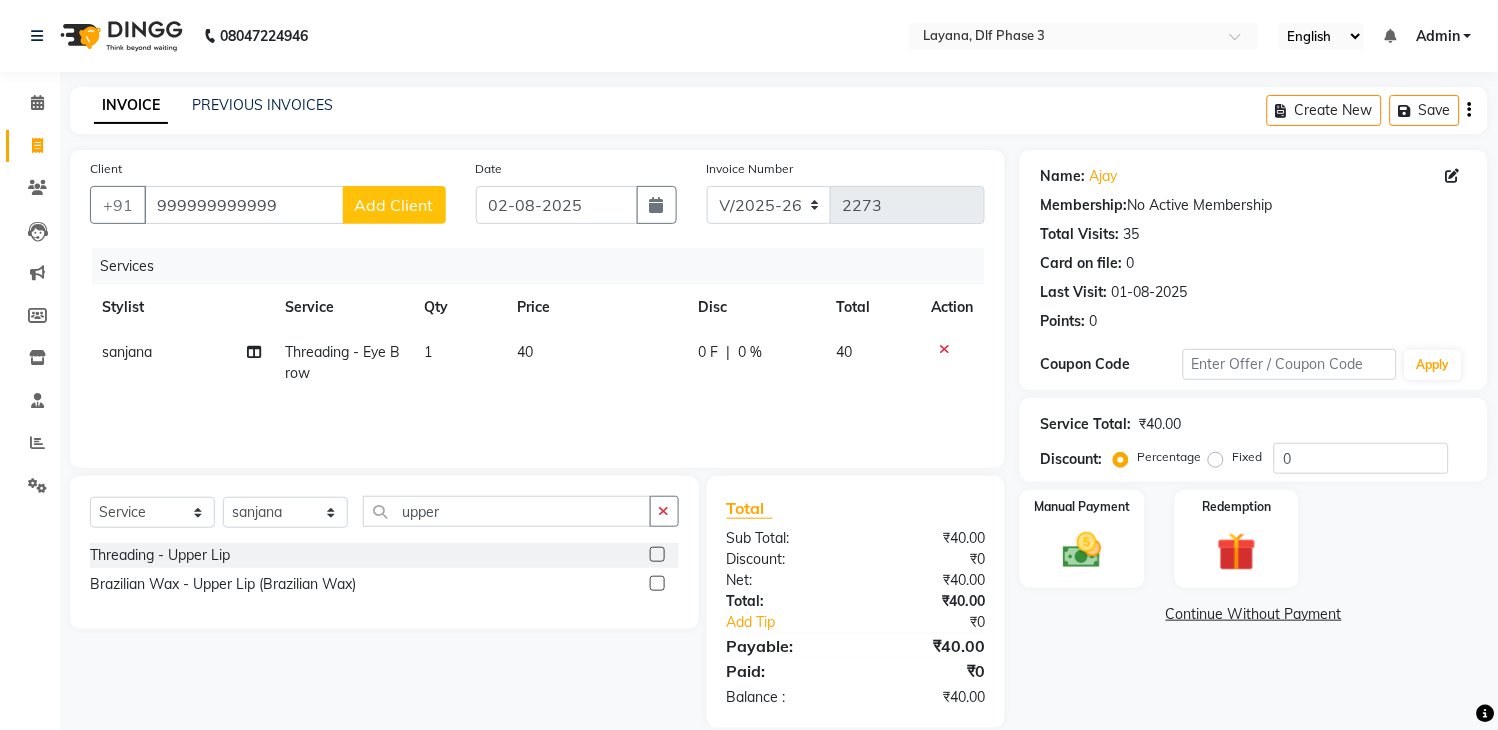 click 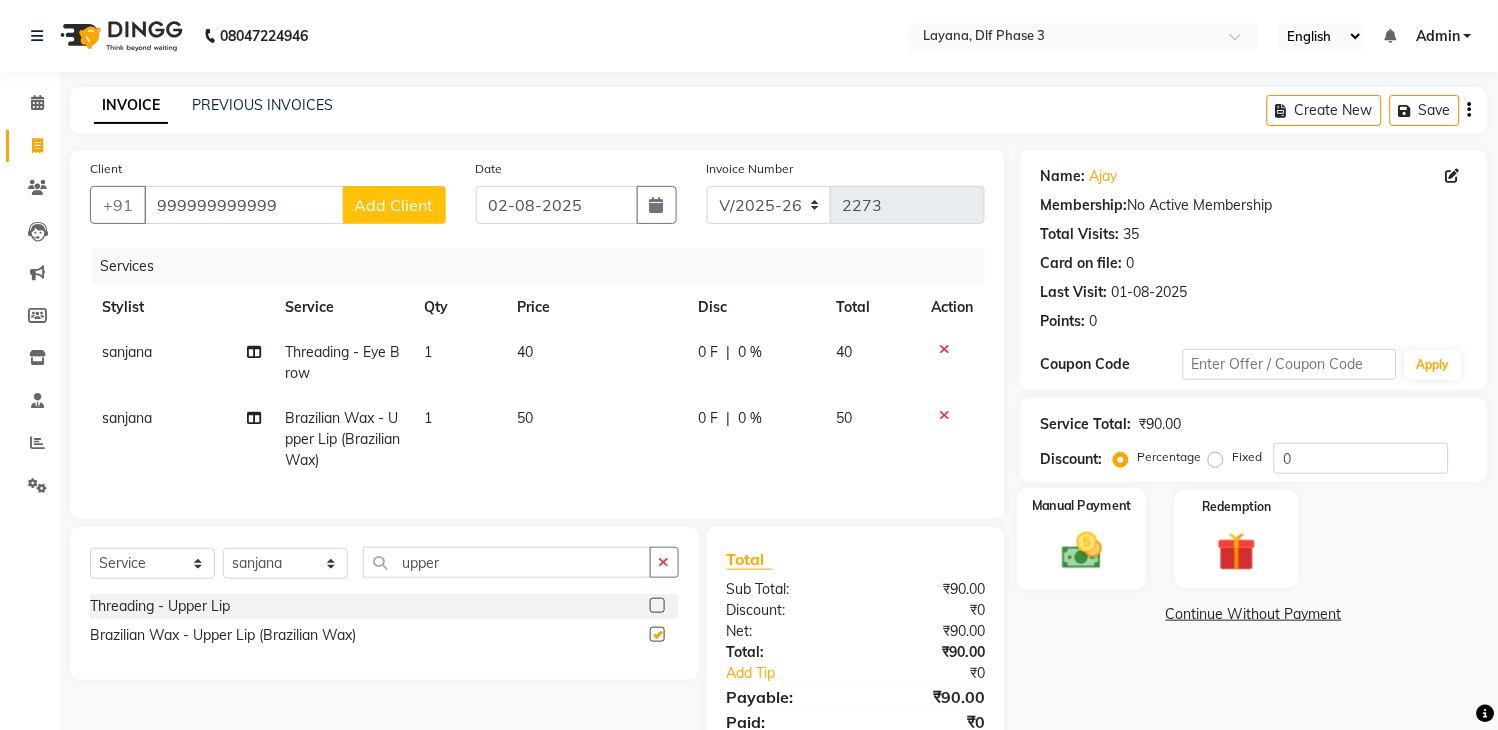 checkbox on "false" 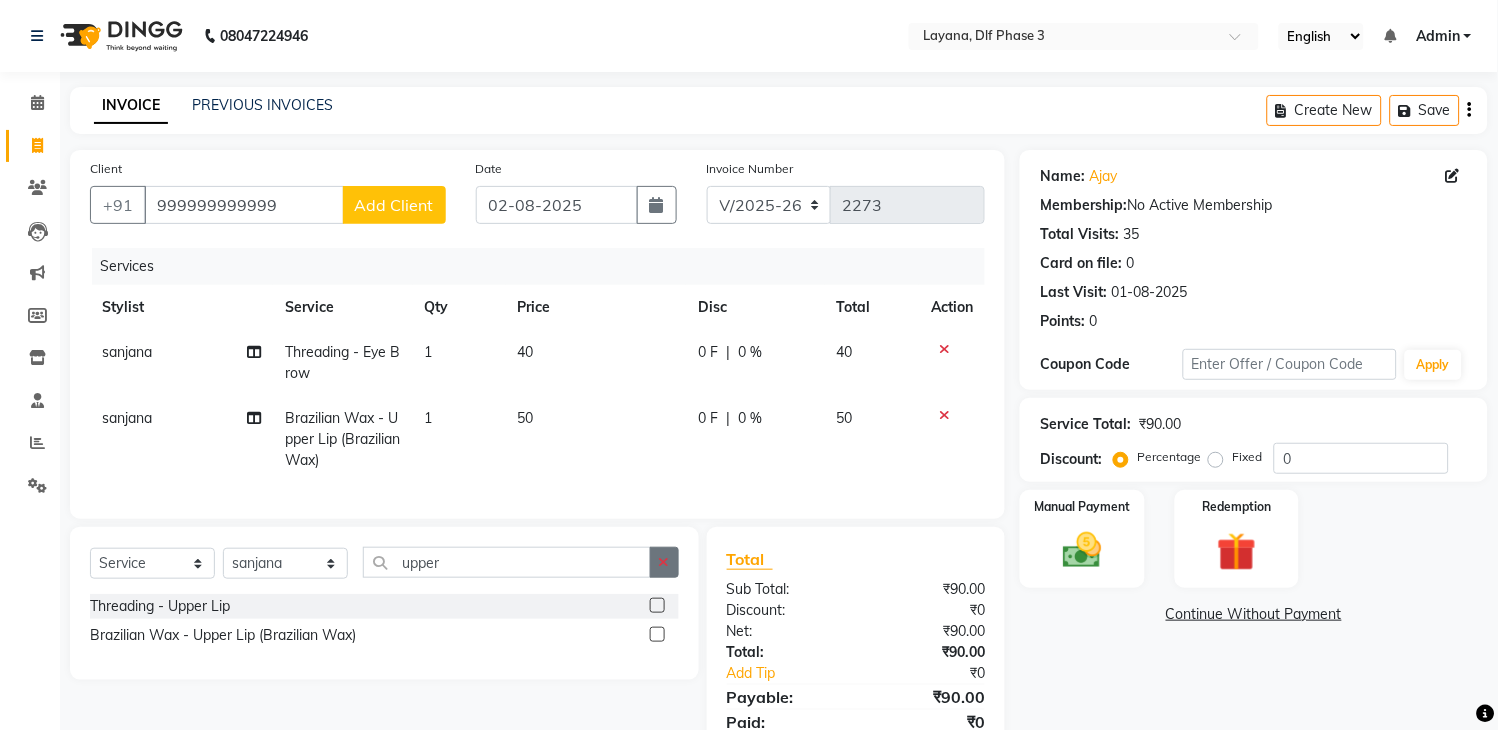 click 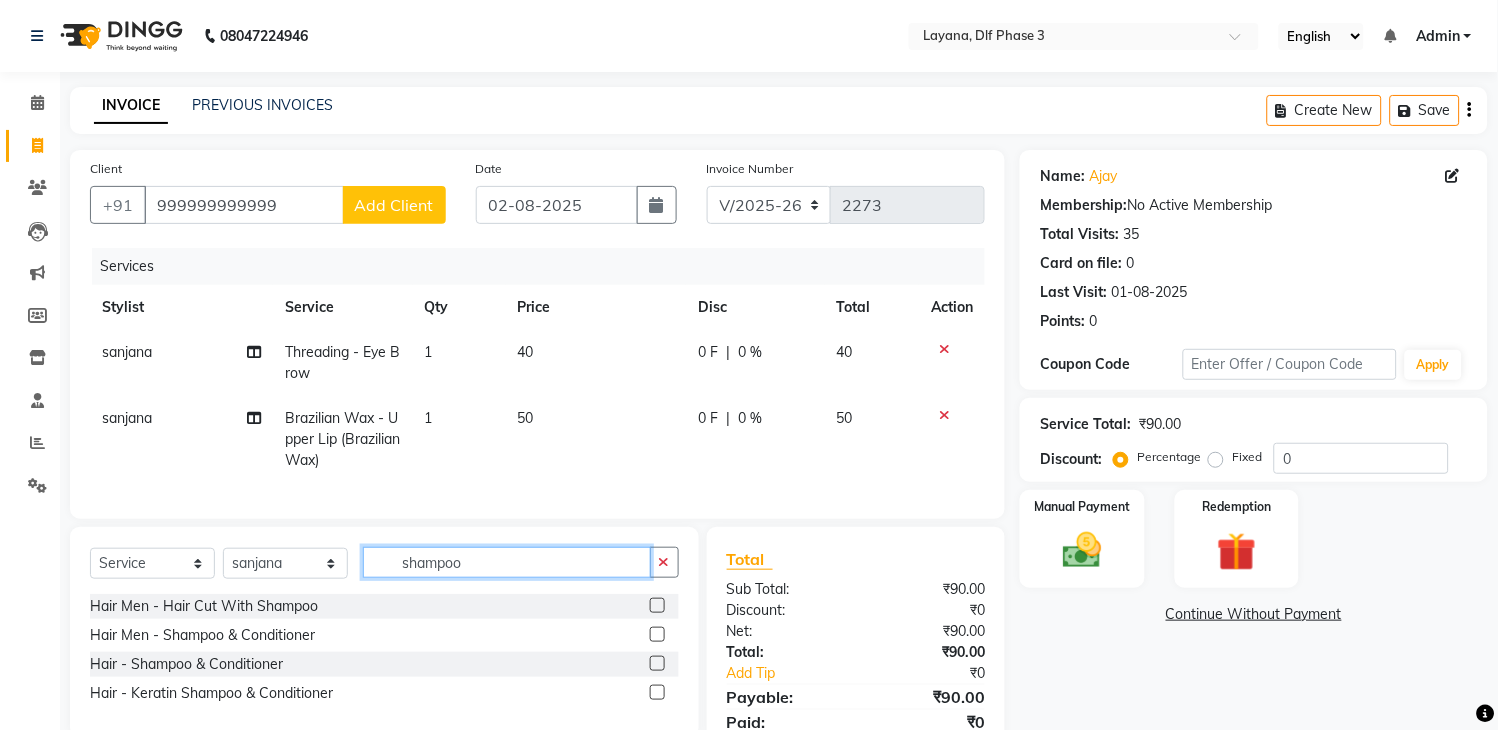 type on "shampoo" 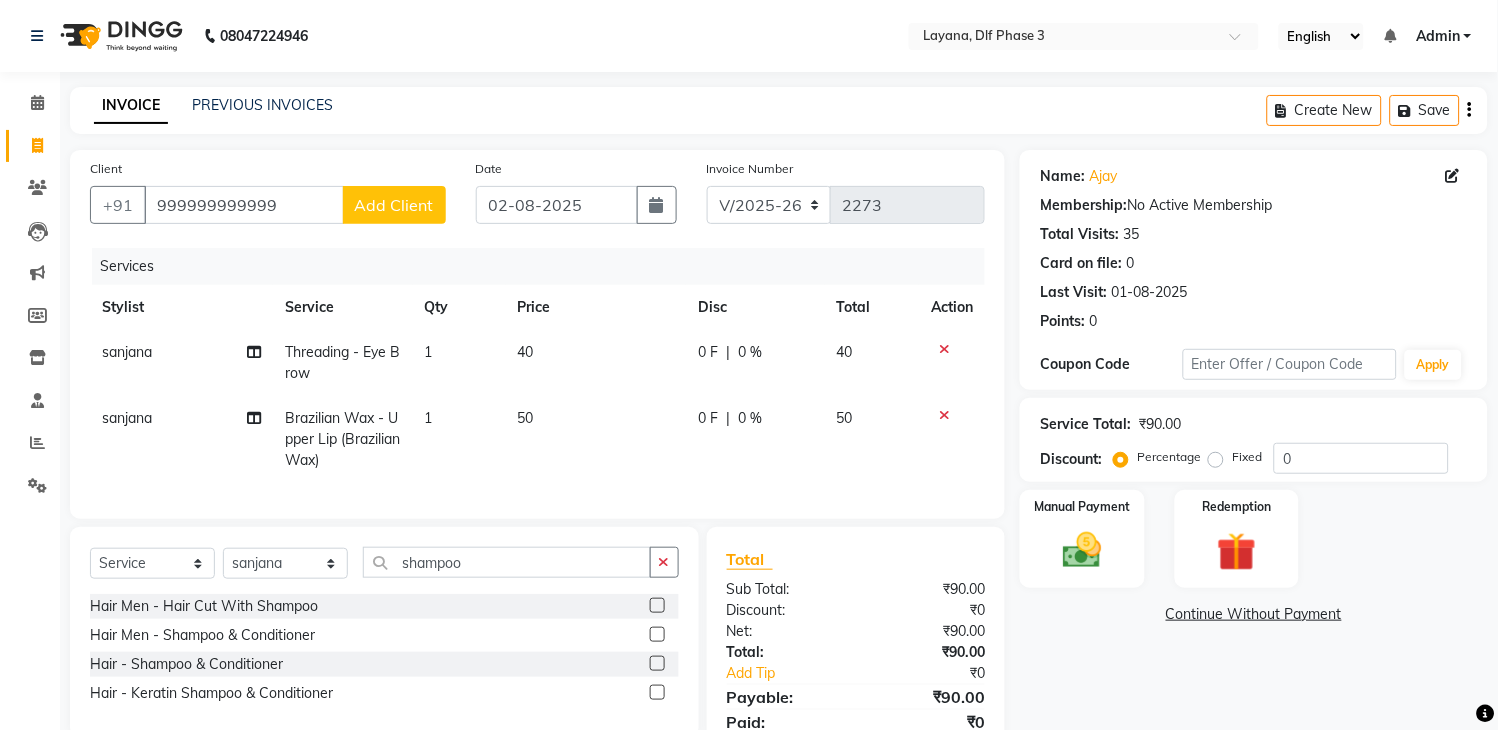 drag, startPoint x: 656, startPoint y: 684, endPoint x: 628, endPoint y: 661, distance: 36.23534 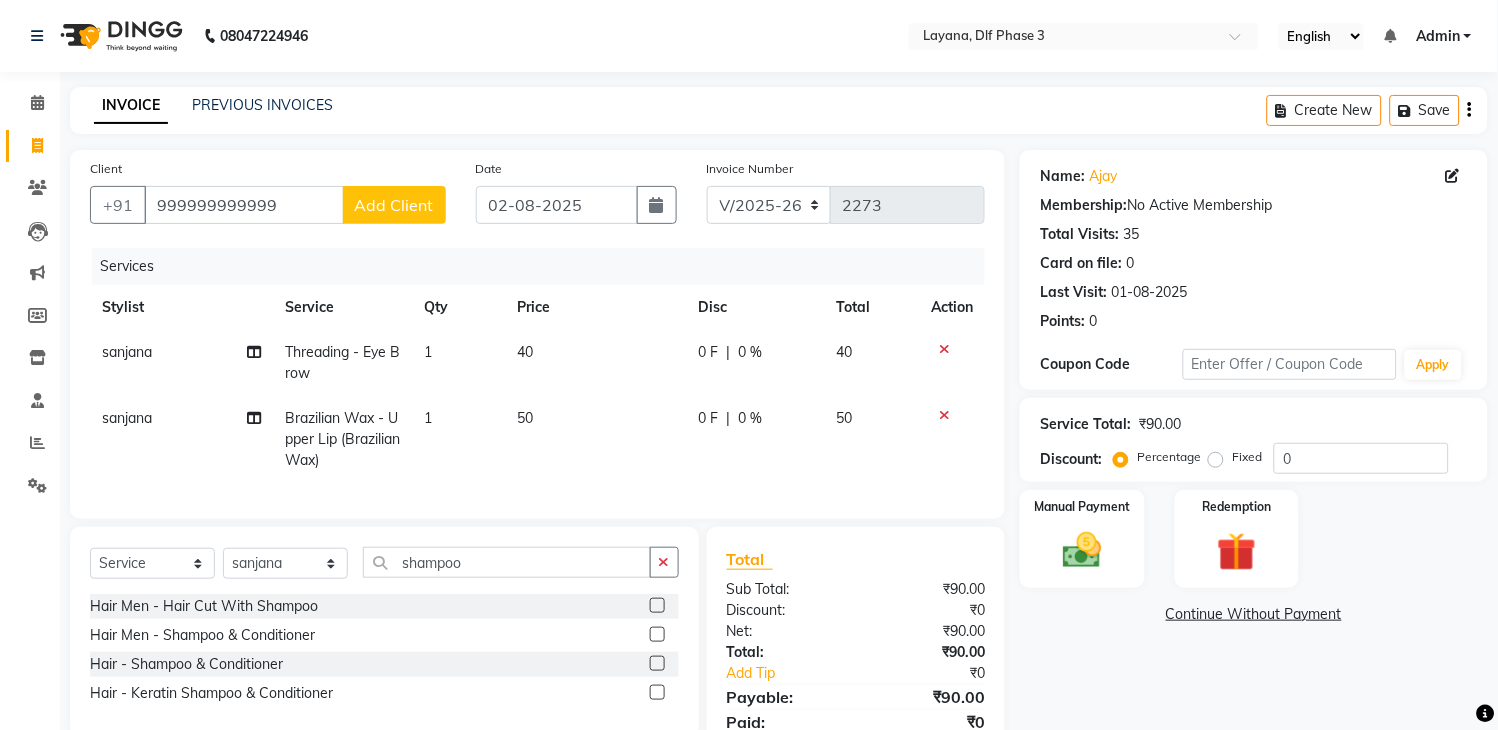 click 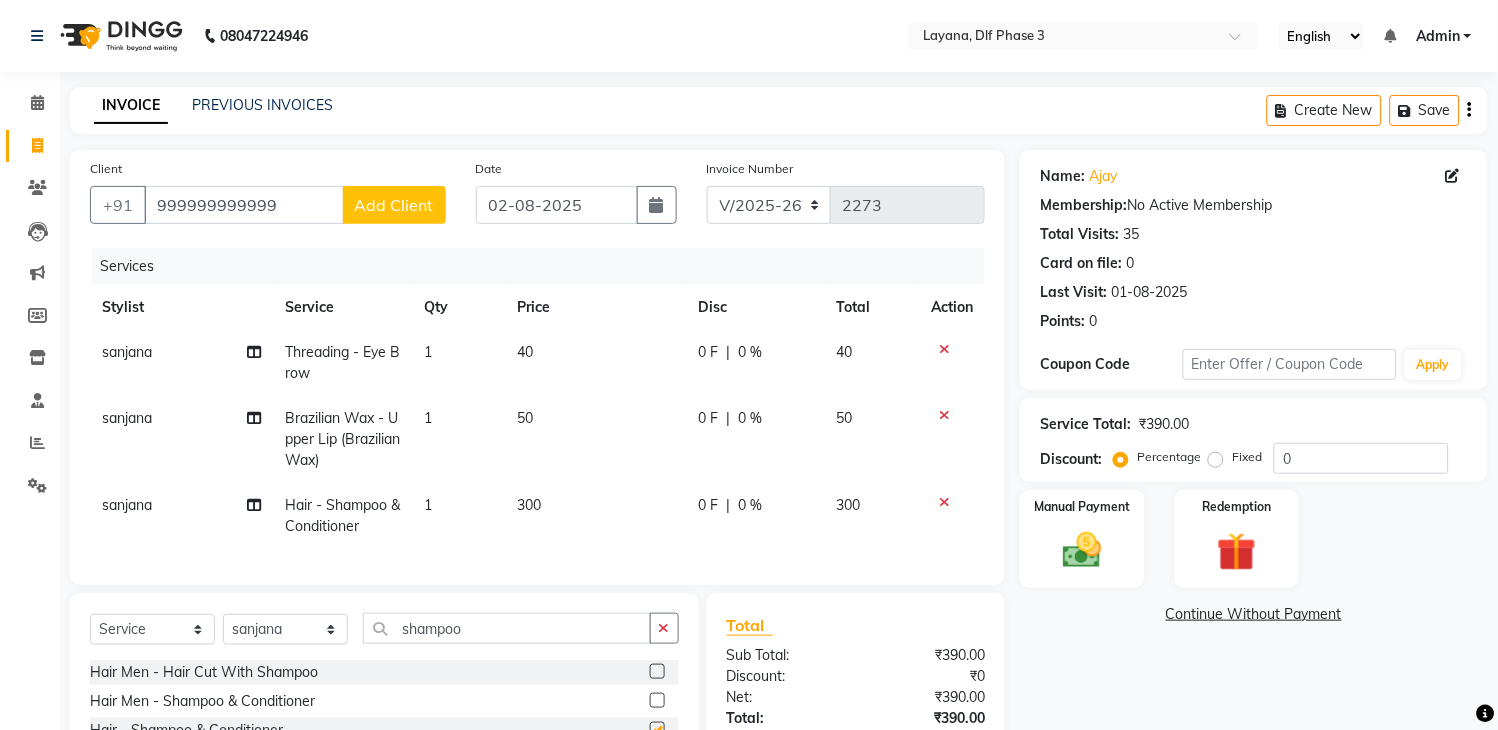 checkbox on "false" 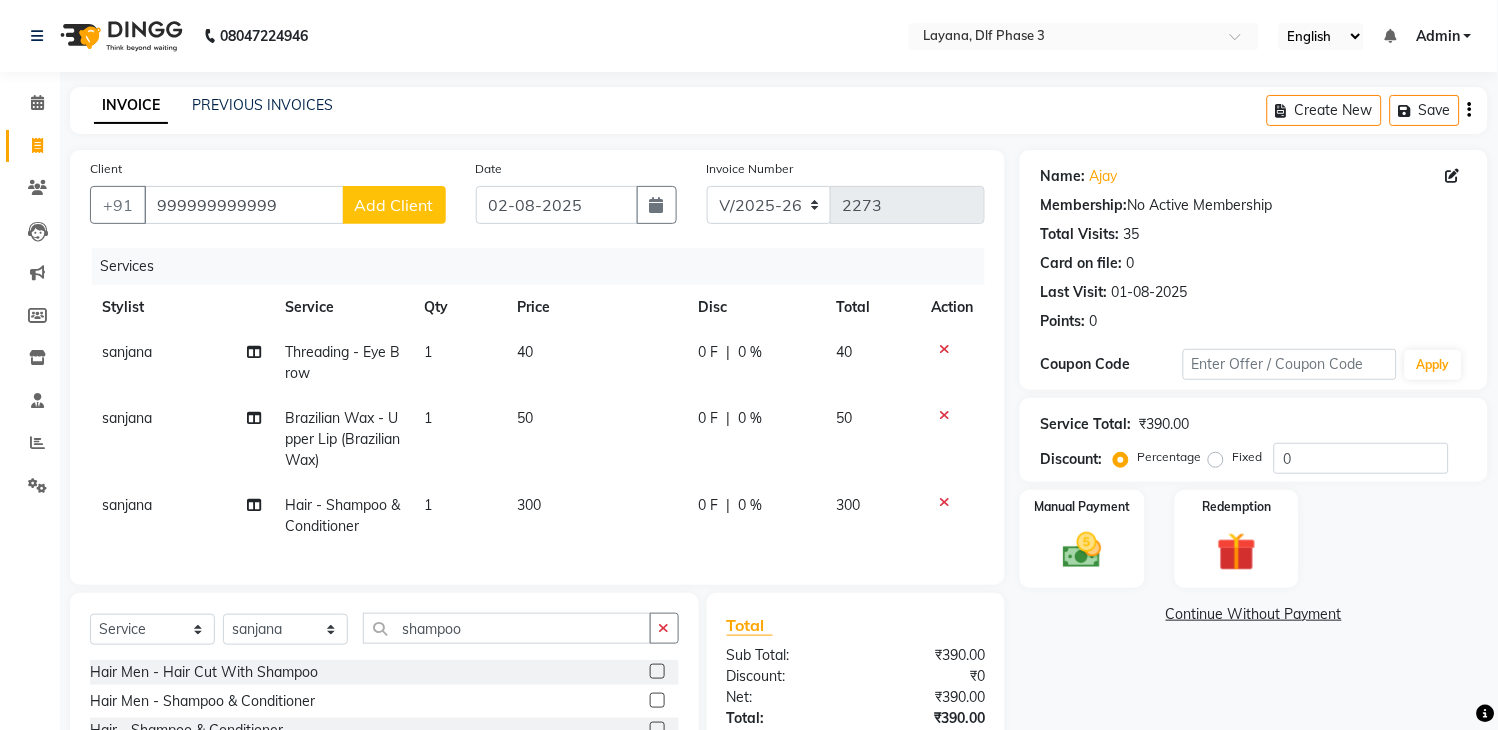 click on "sanjana" 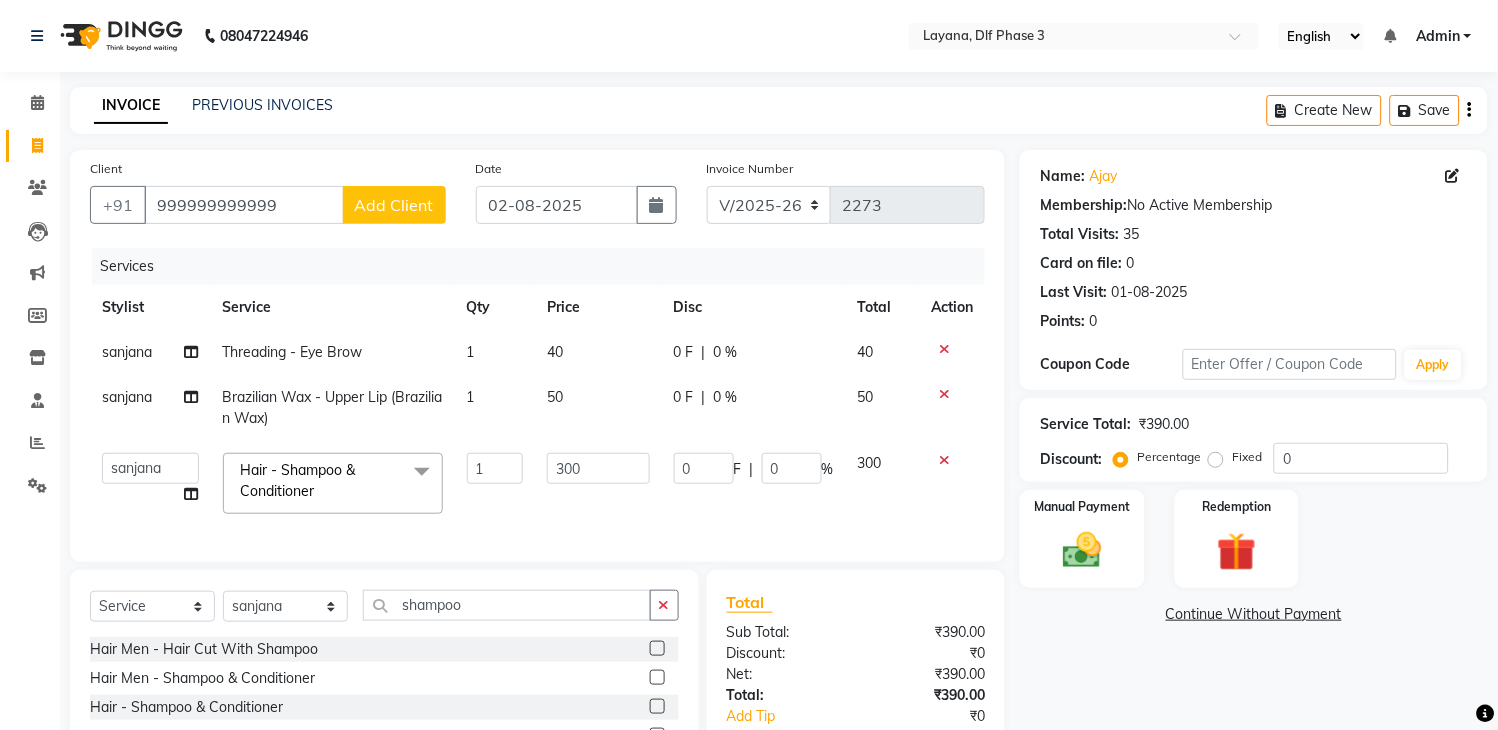 click on "[FIRST]   [LAST]   [LAST]   [LAST]   [LAST]    [LAST]   [LAST]   [LAST]   [LAST]" 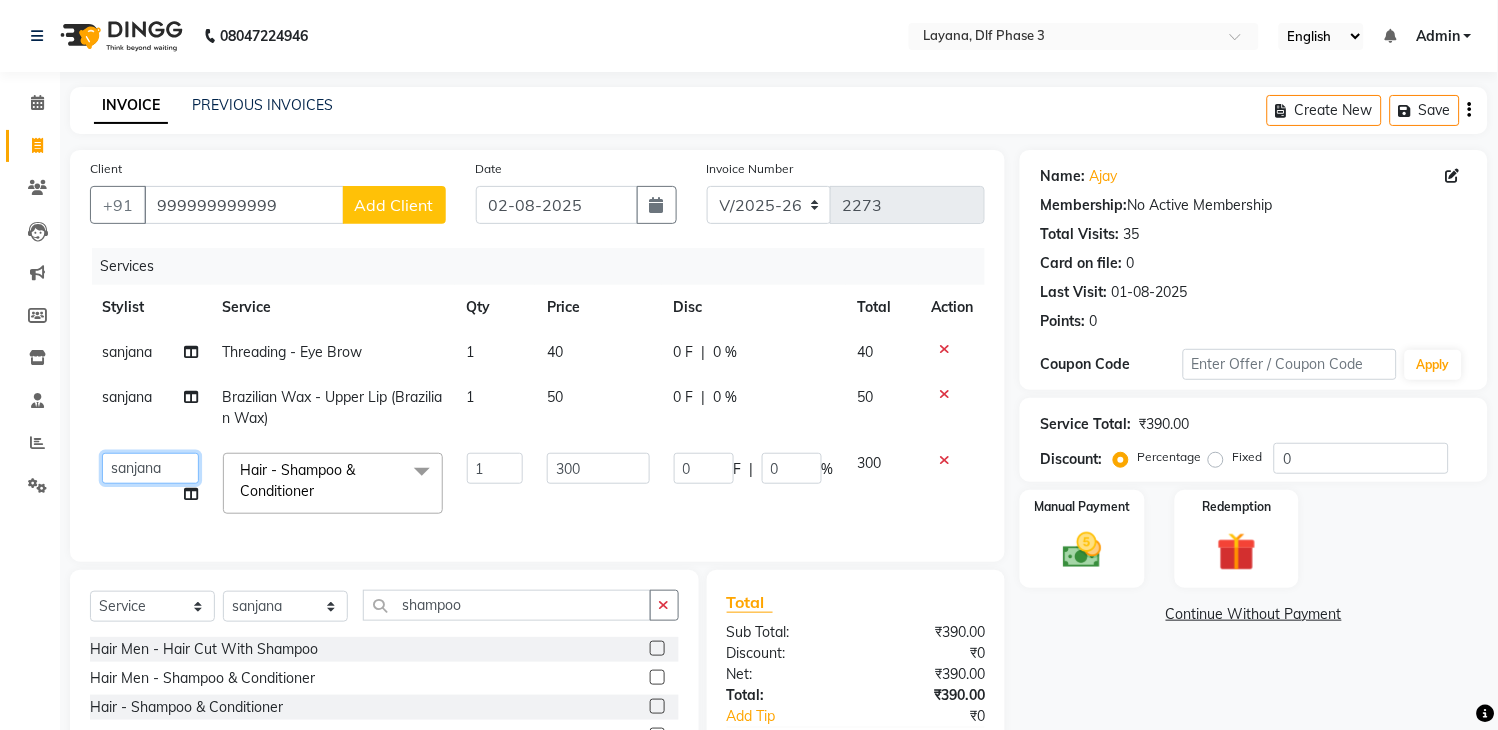 click on "[FIRST]   [LAST]   [LAST]   [LAST]   [LAST]    [LAST]   [LAST]   [LAST]   [LAST]" 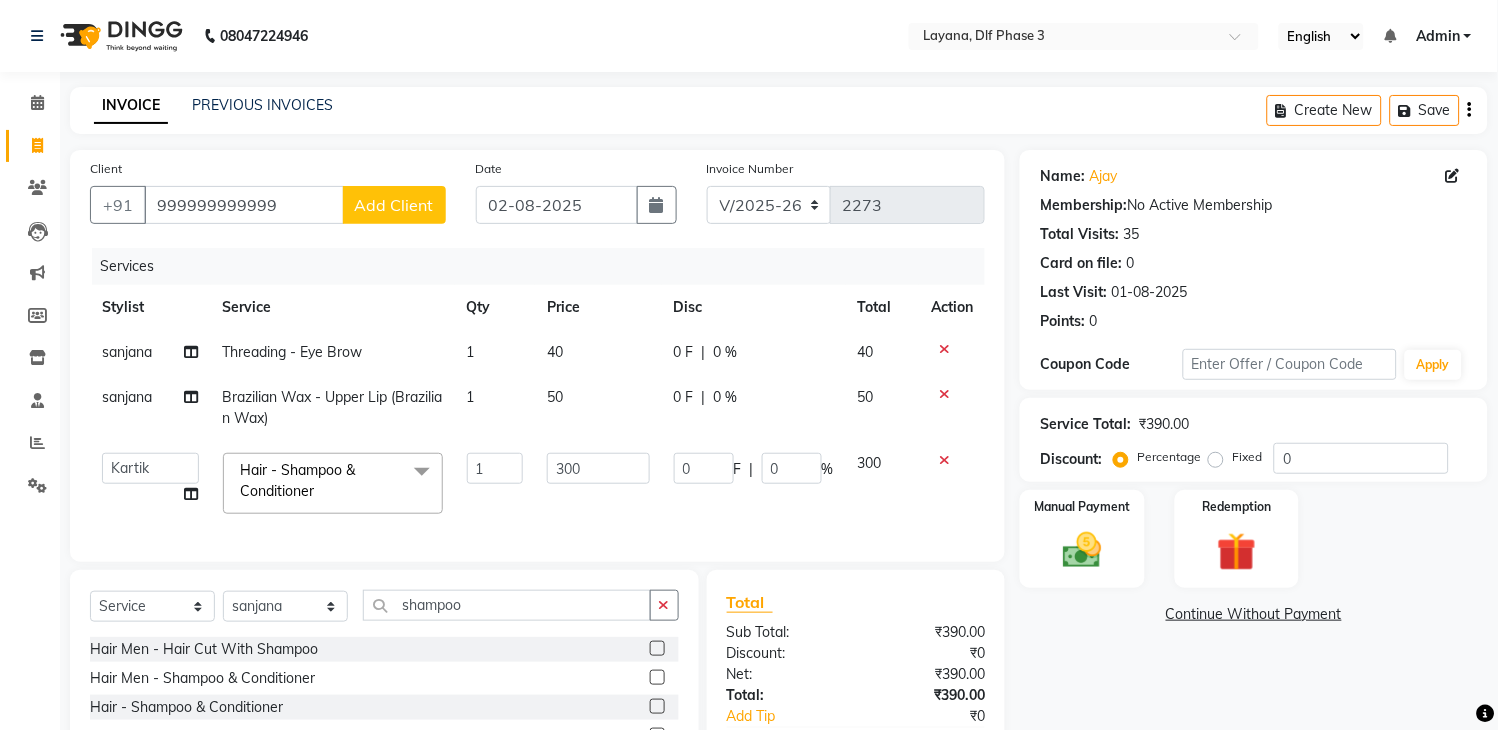 select on "57636" 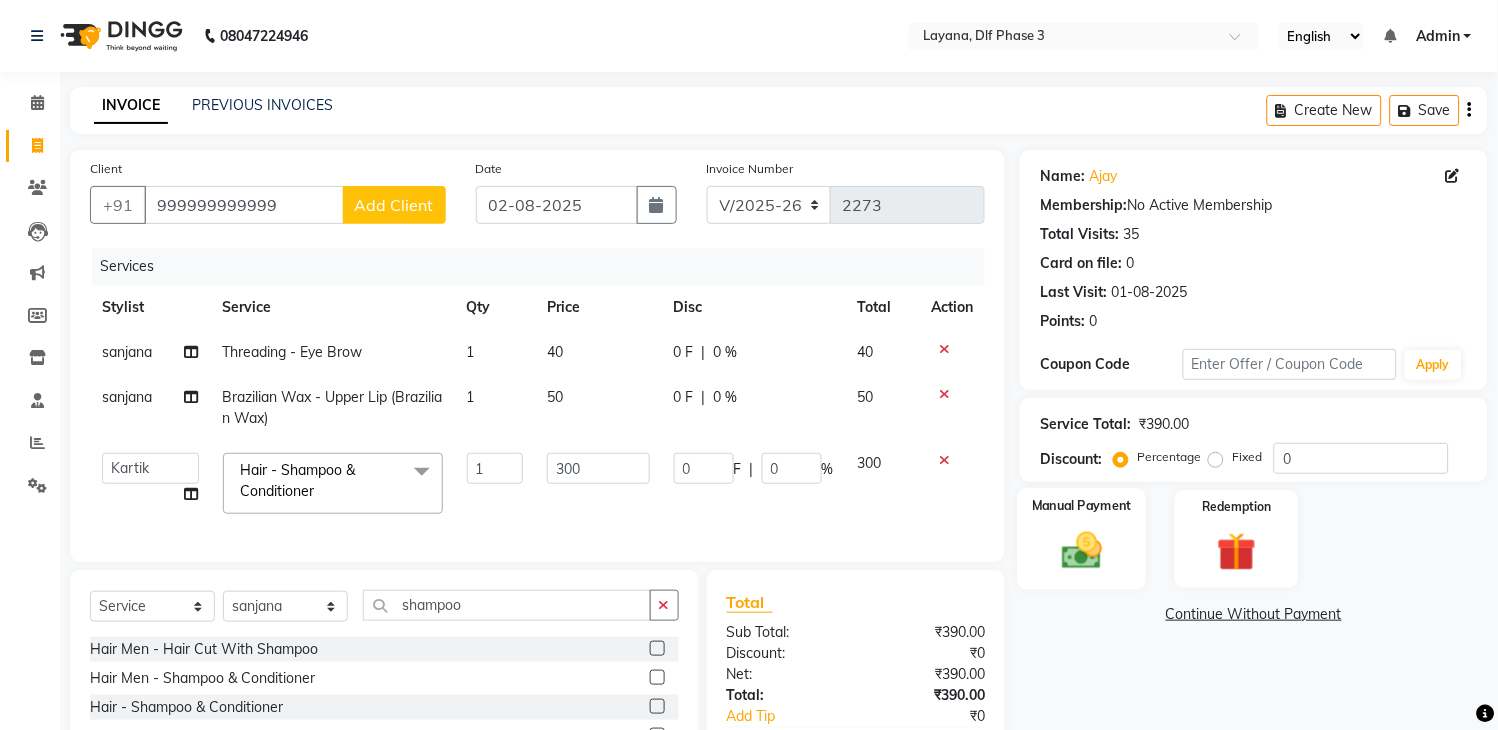 click 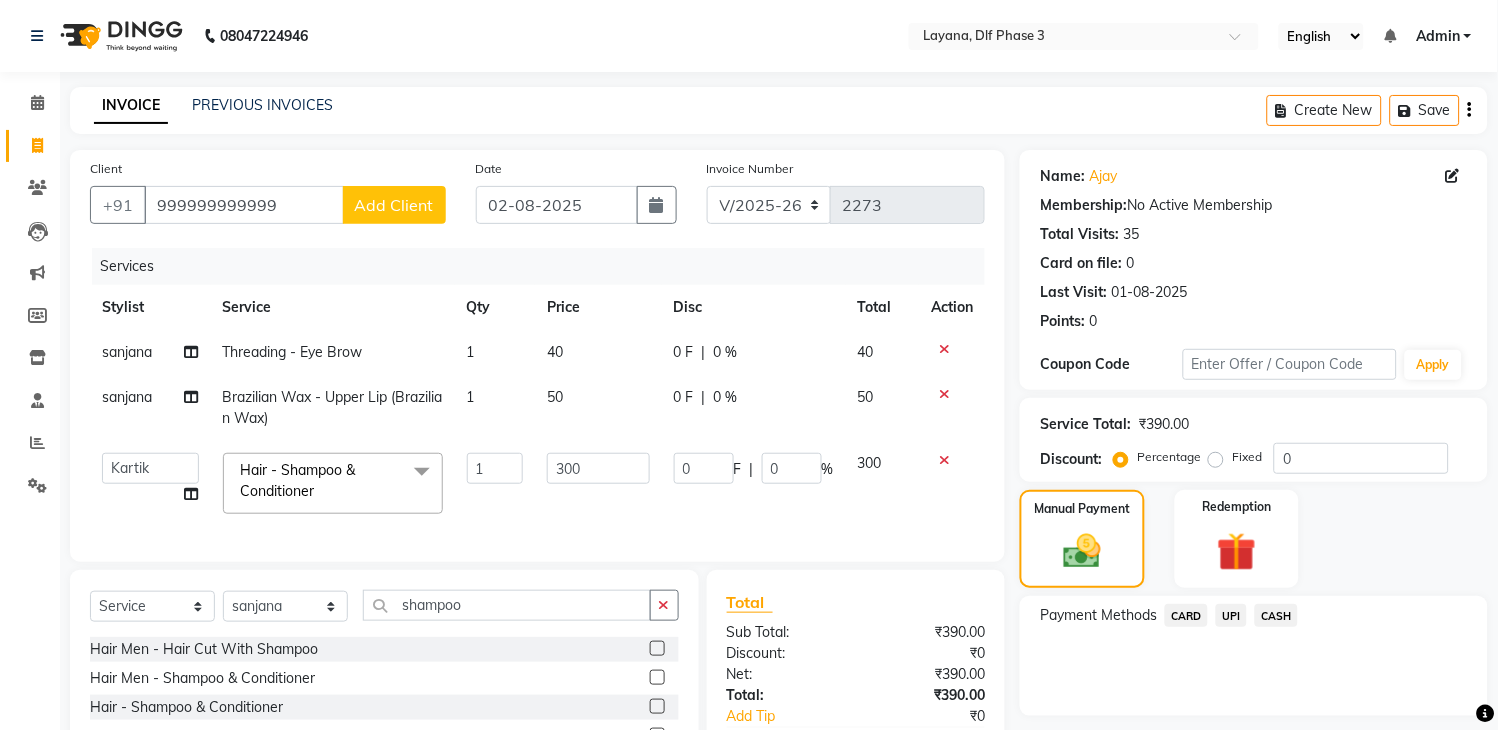 click on "UPI" 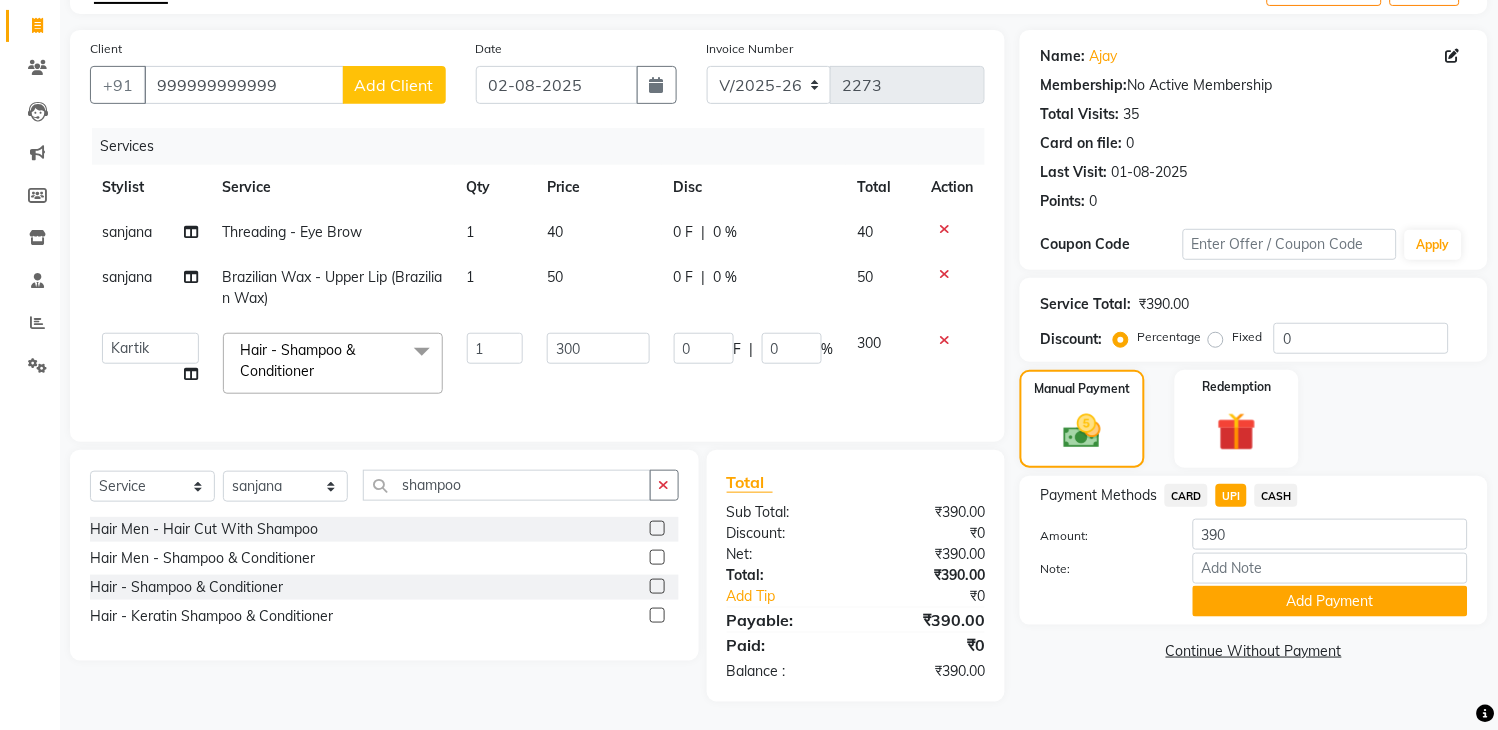 click on "Add Payment" 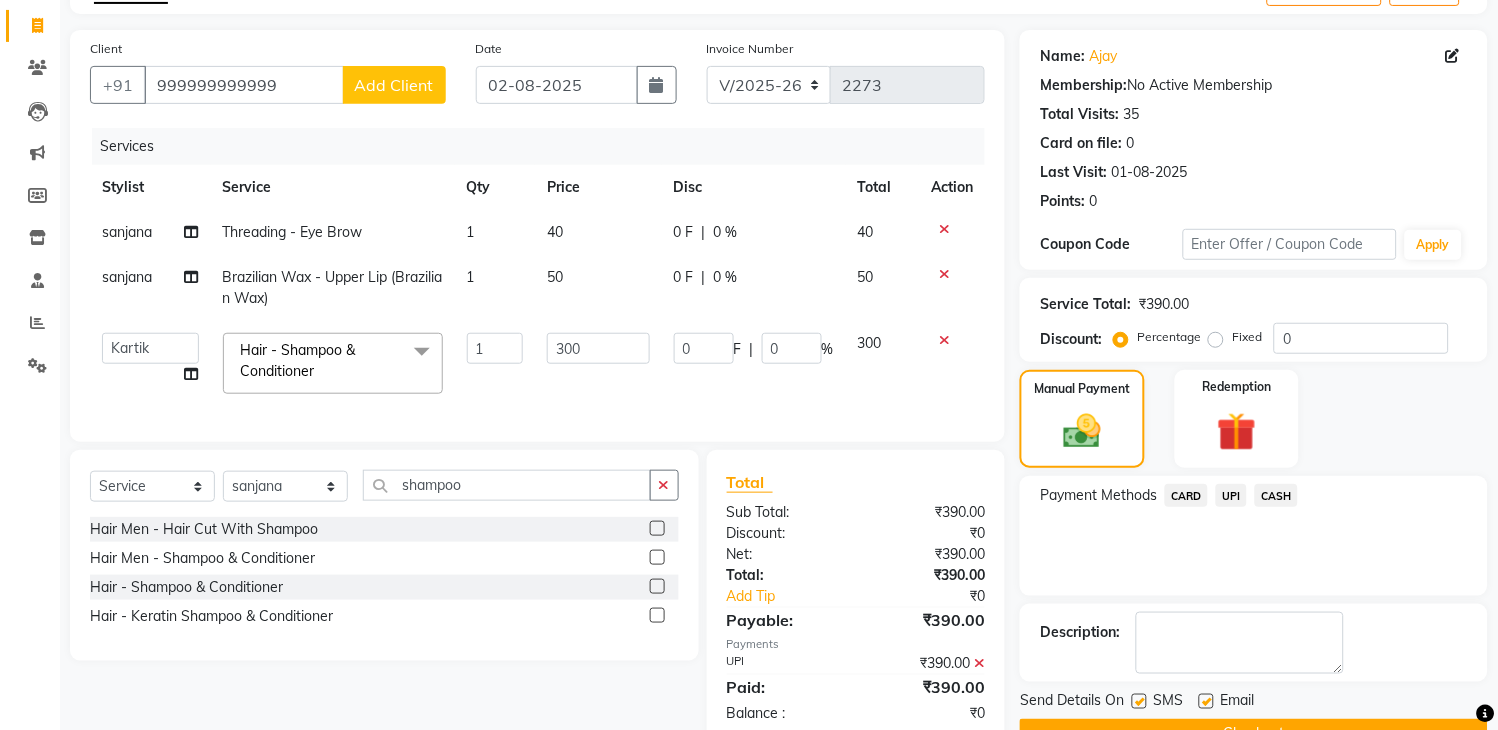 scroll, scrollTop: 183, scrollLeft: 0, axis: vertical 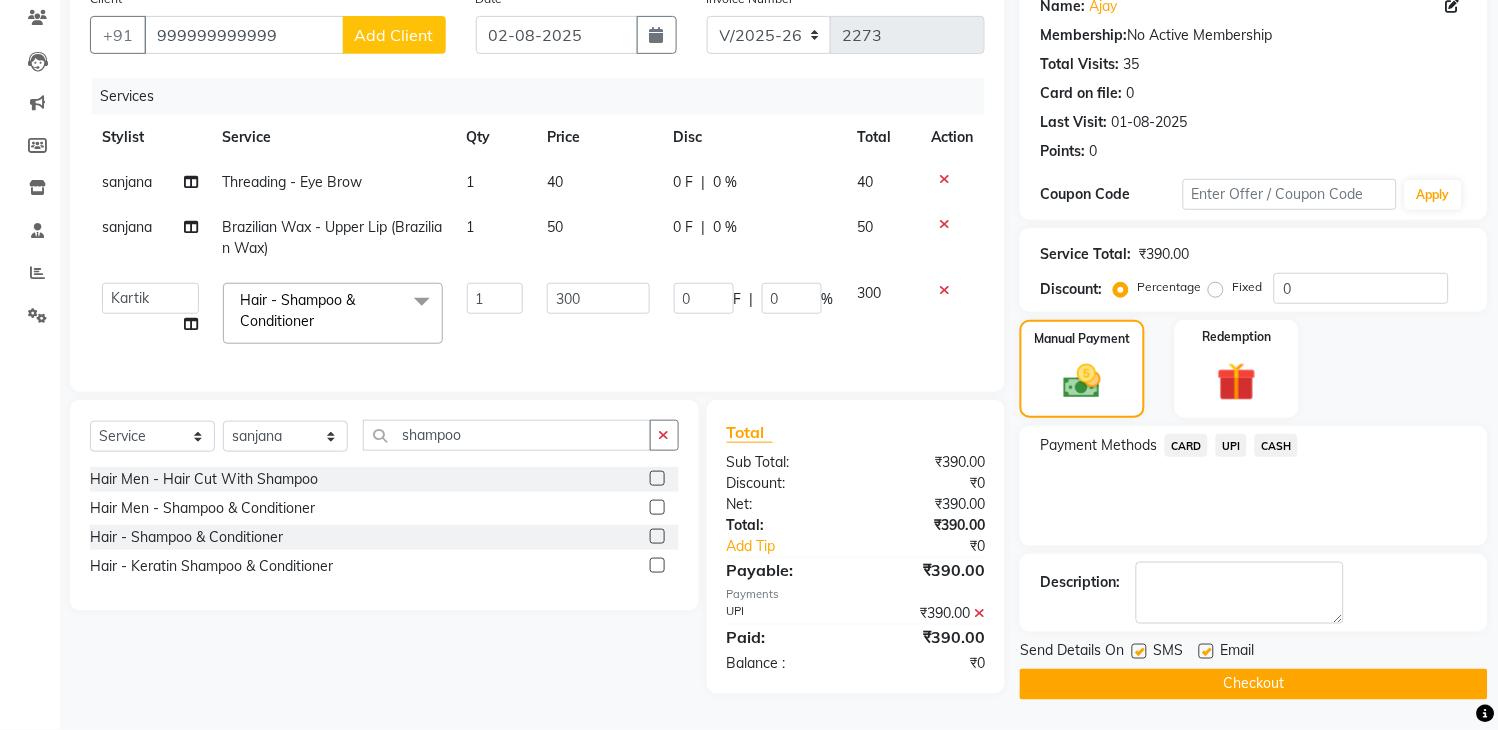 click 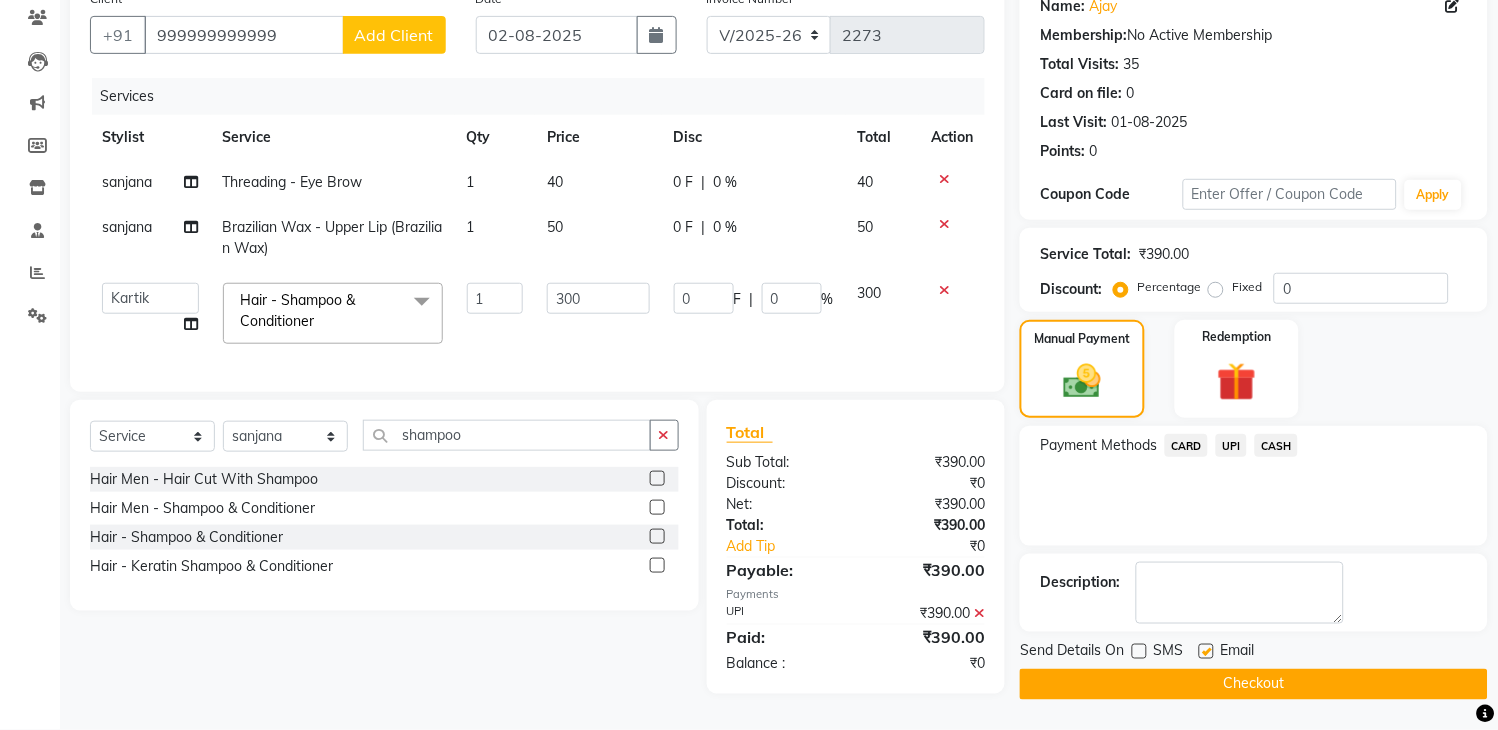 click on "Checkout" 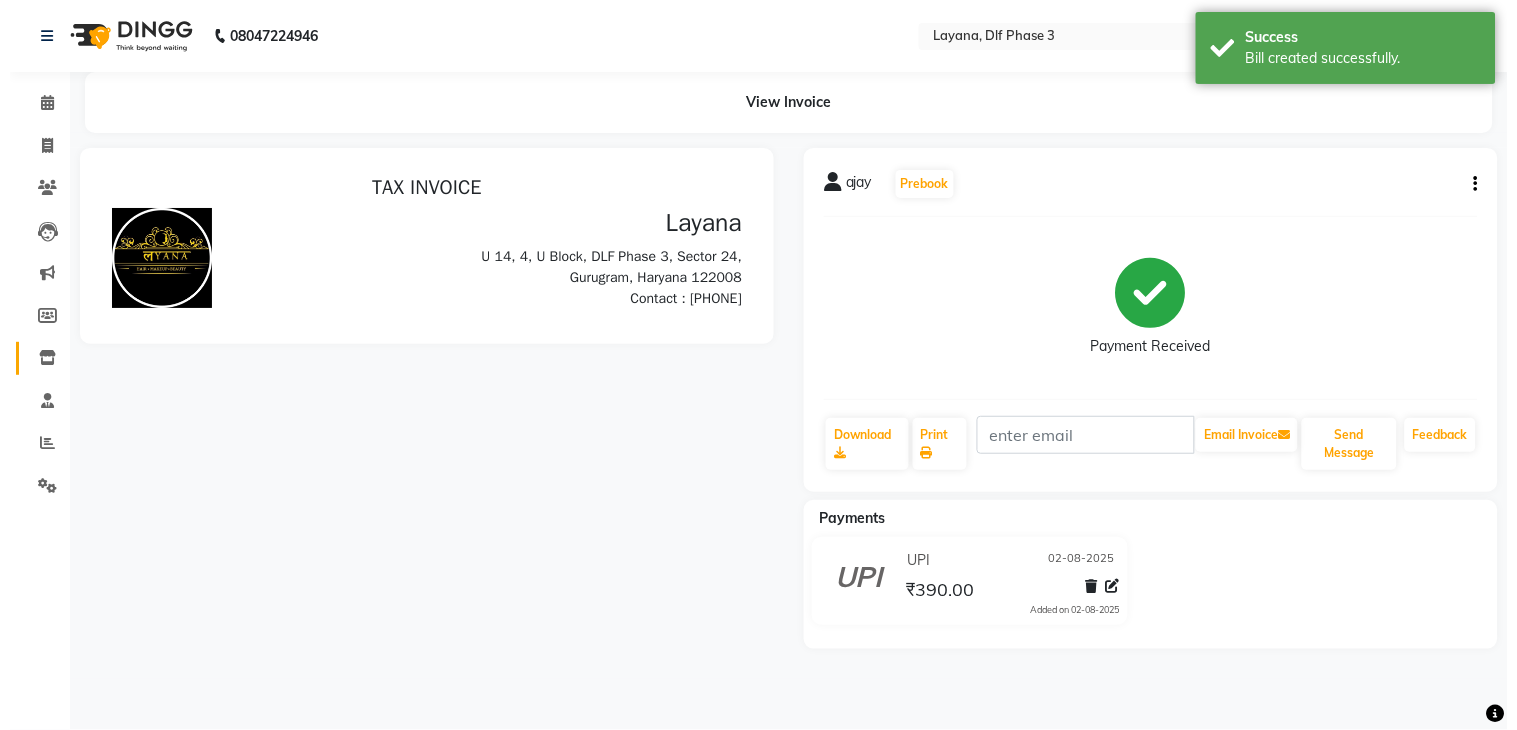 scroll, scrollTop: 0, scrollLeft: 0, axis: both 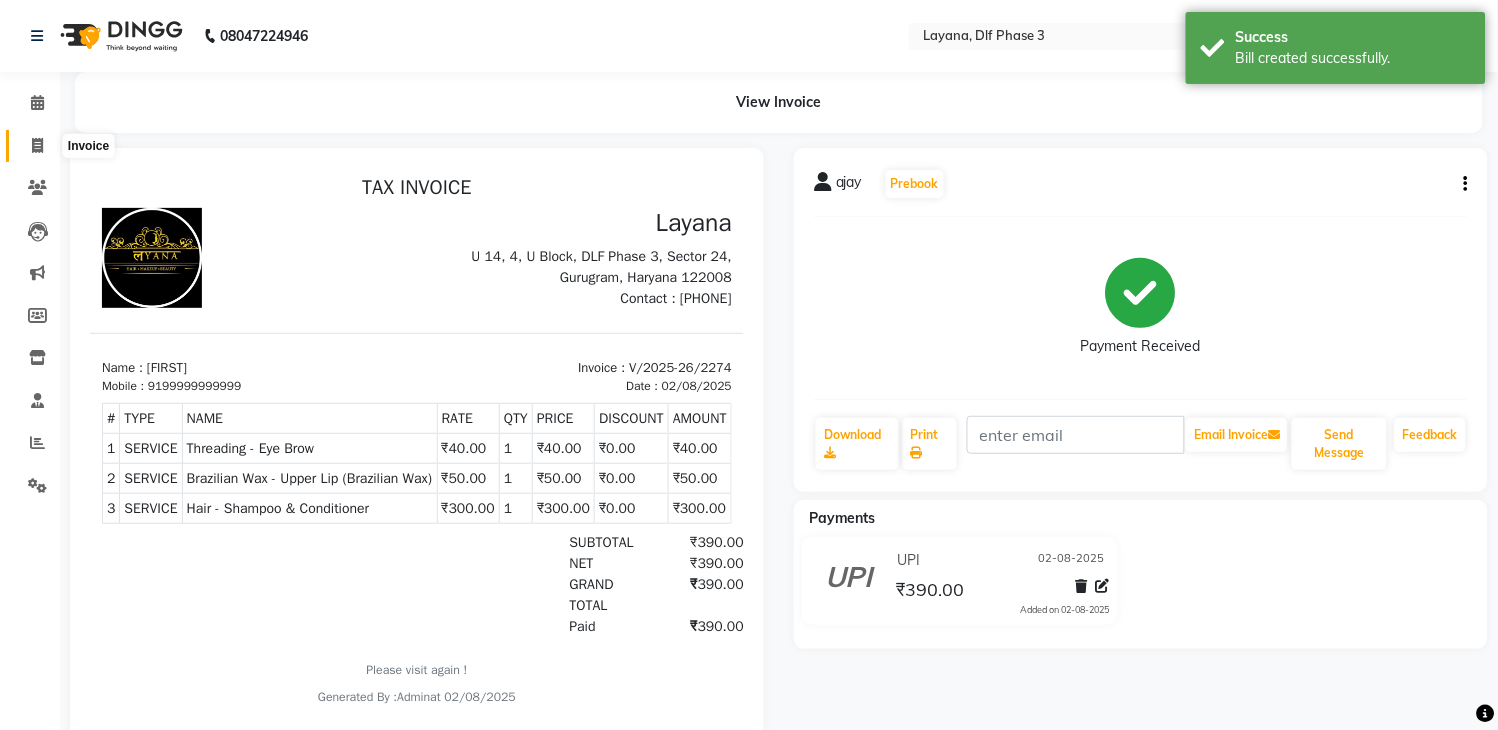click 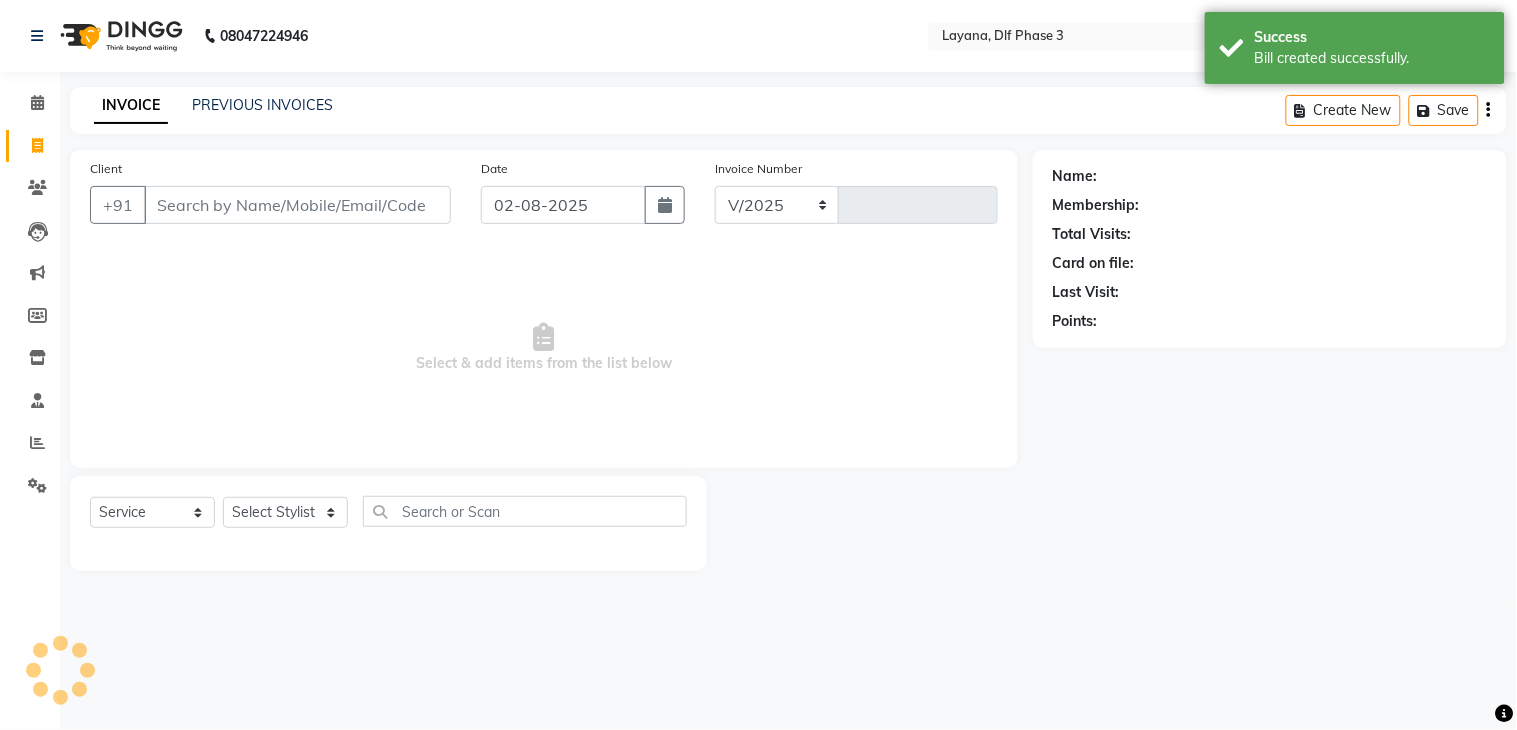 select on "6973" 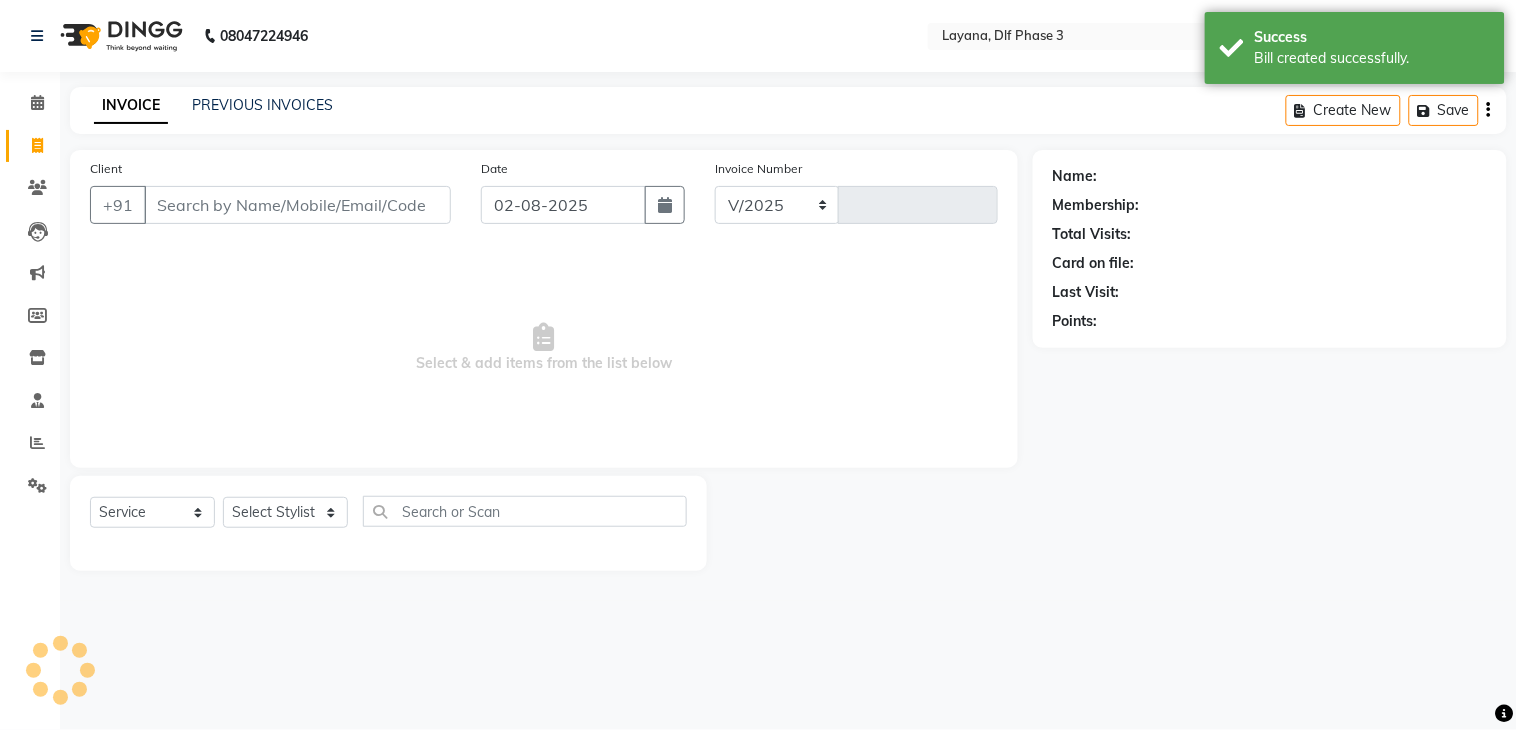 type on "2275" 